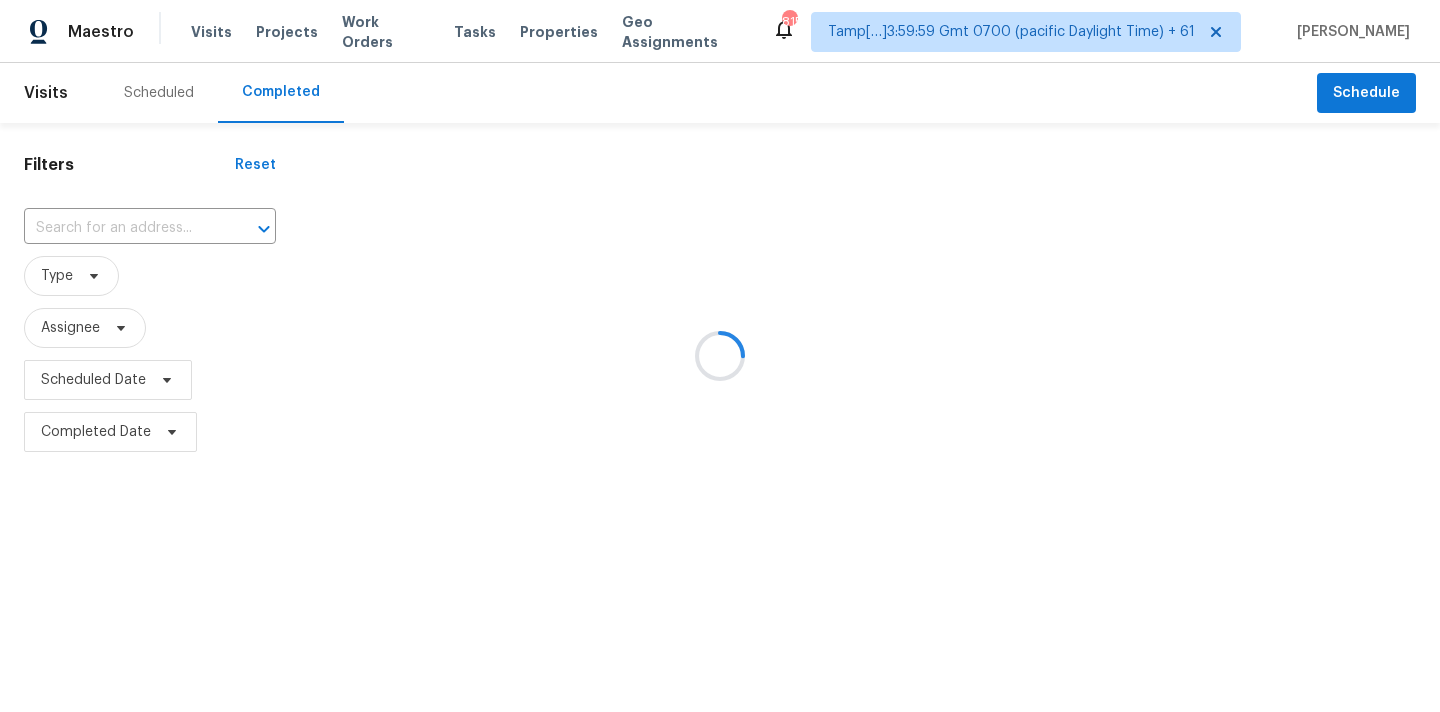 scroll, scrollTop: 0, scrollLeft: 0, axis: both 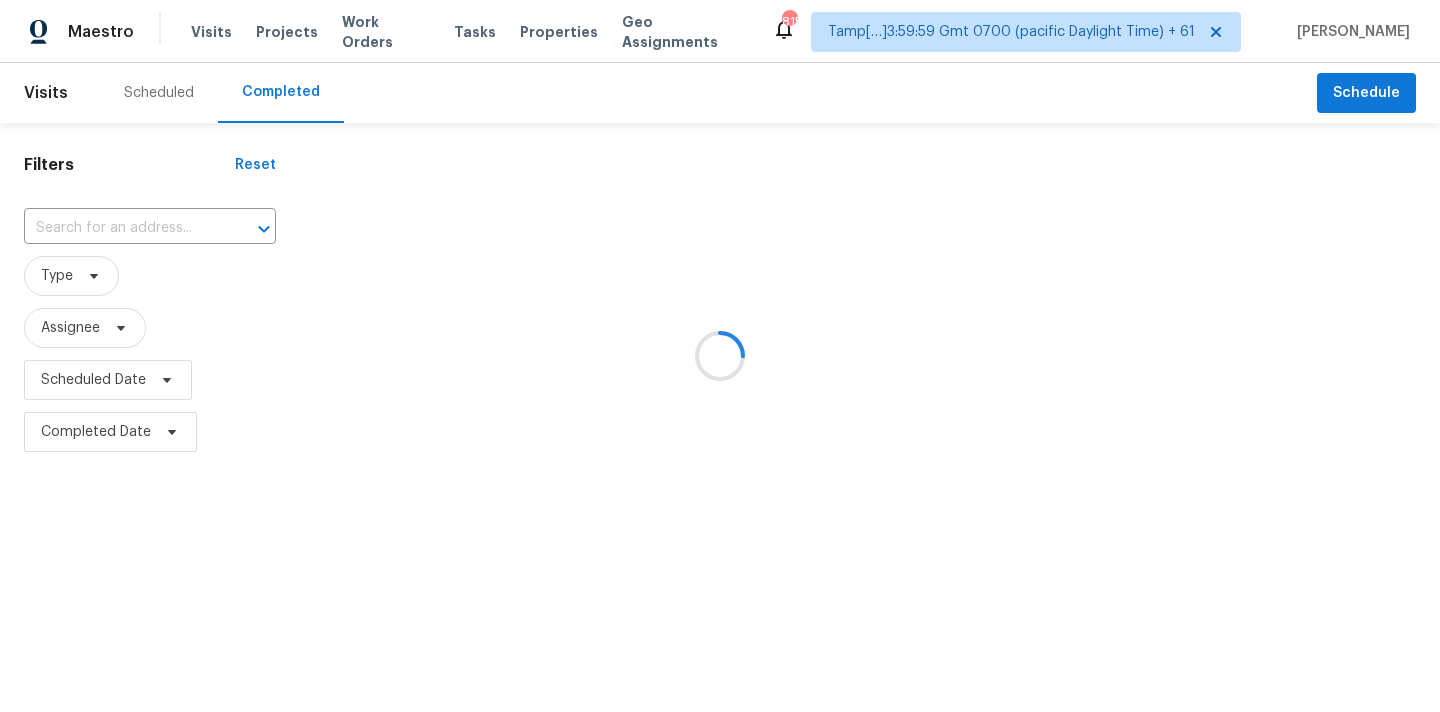 click at bounding box center [720, 356] 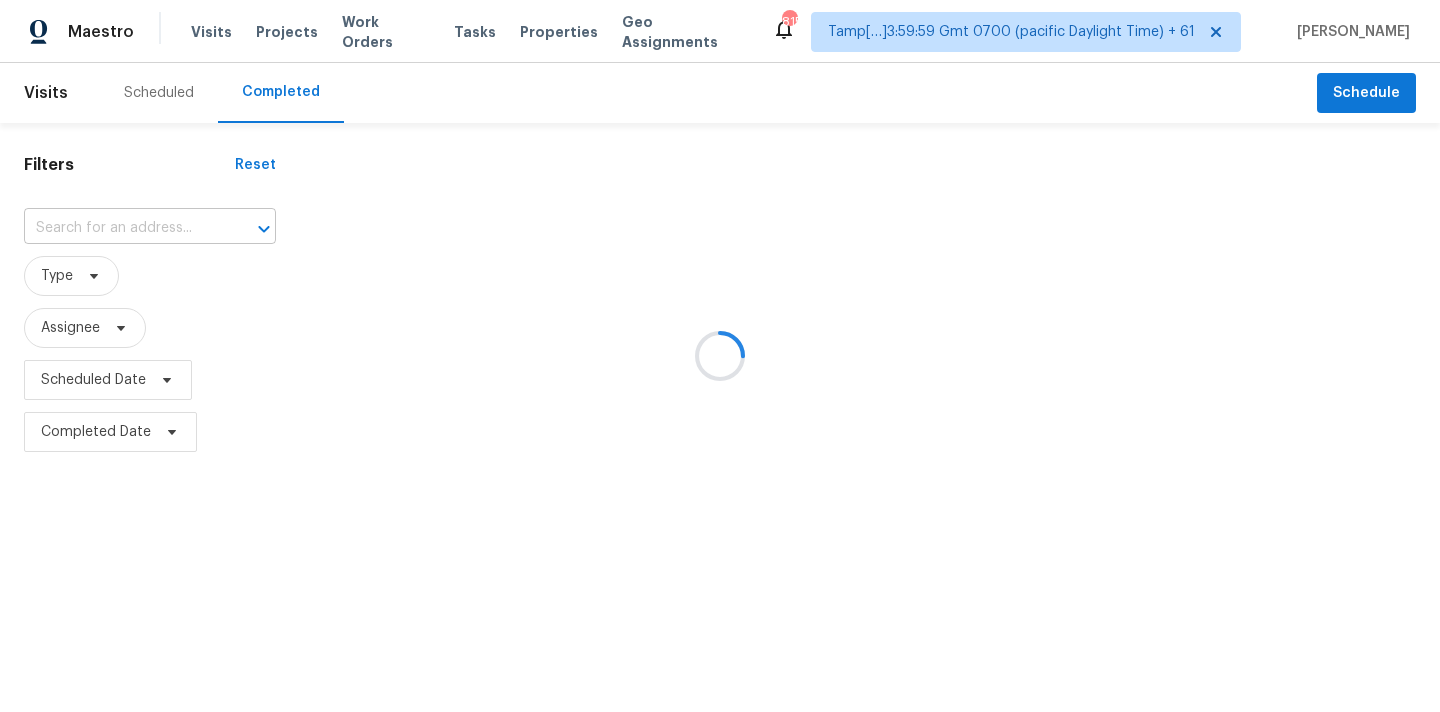 click at bounding box center (122, 228) 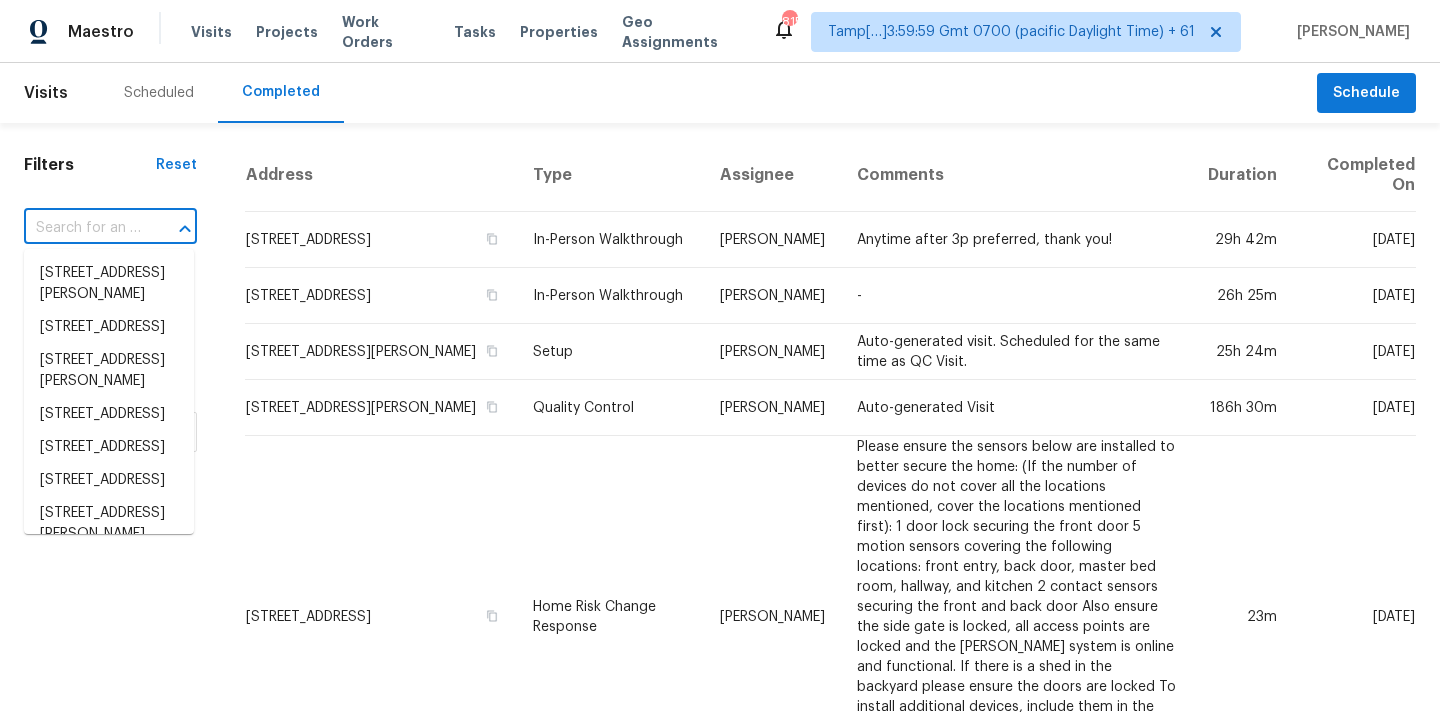 paste on "1775 E Calle Grandiosa, Tucson, AZ 85706" 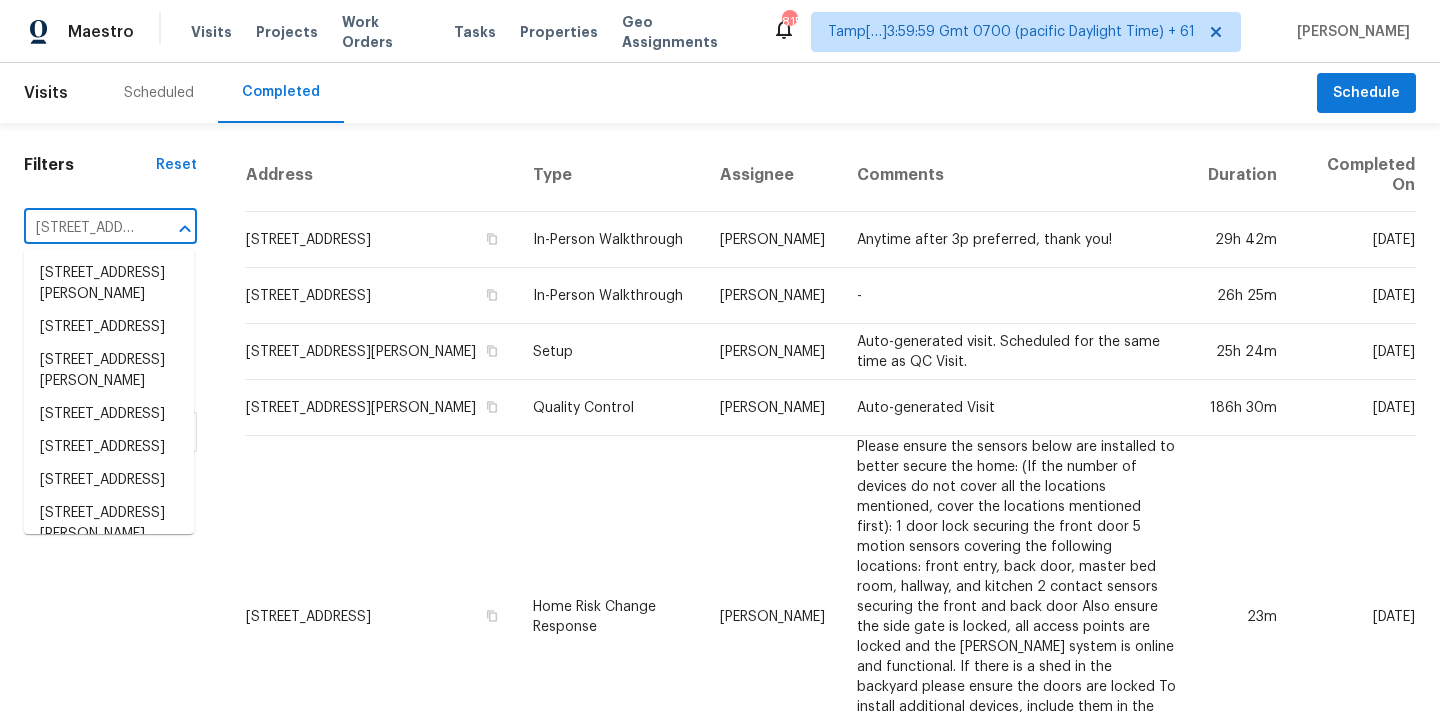 scroll, scrollTop: 0, scrollLeft: 170, axis: horizontal 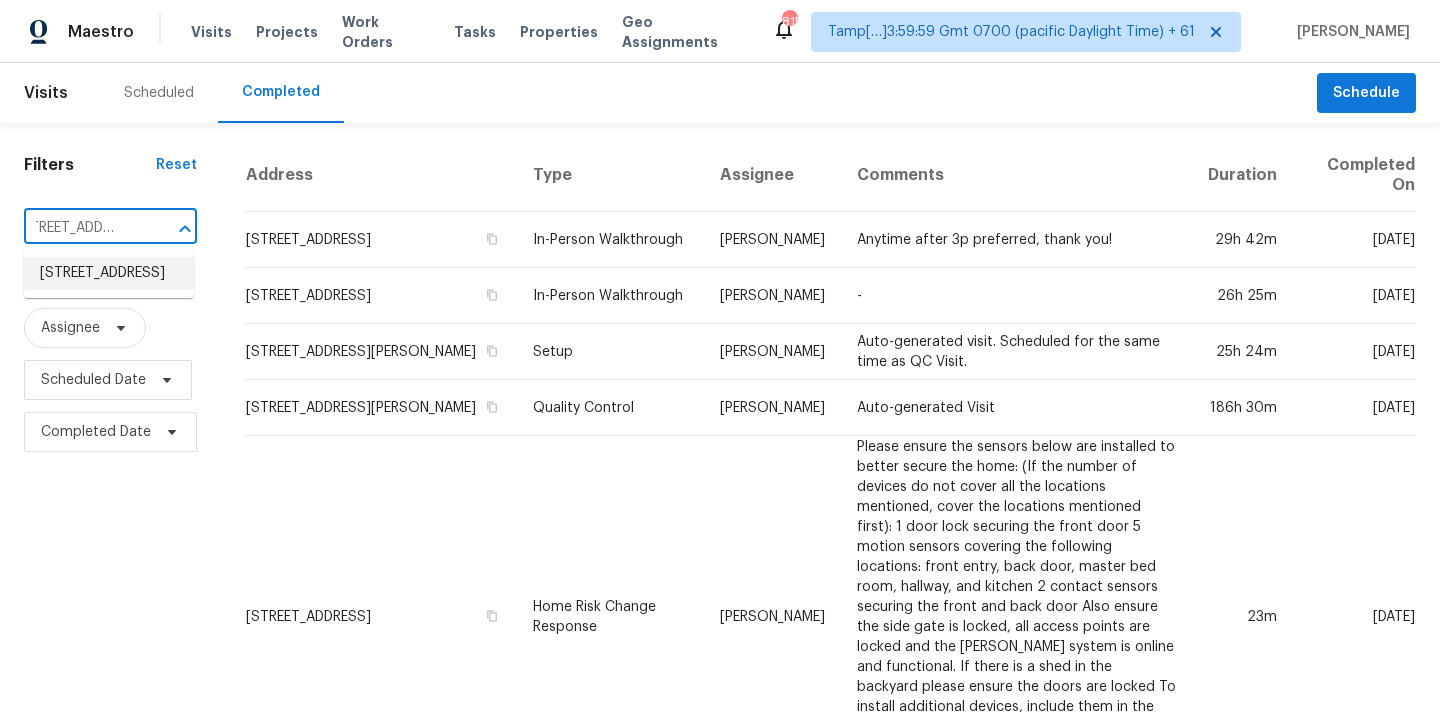 click on "1775 E Calle Grandiosa, Tucson, AZ 85706" at bounding box center [109, 273] 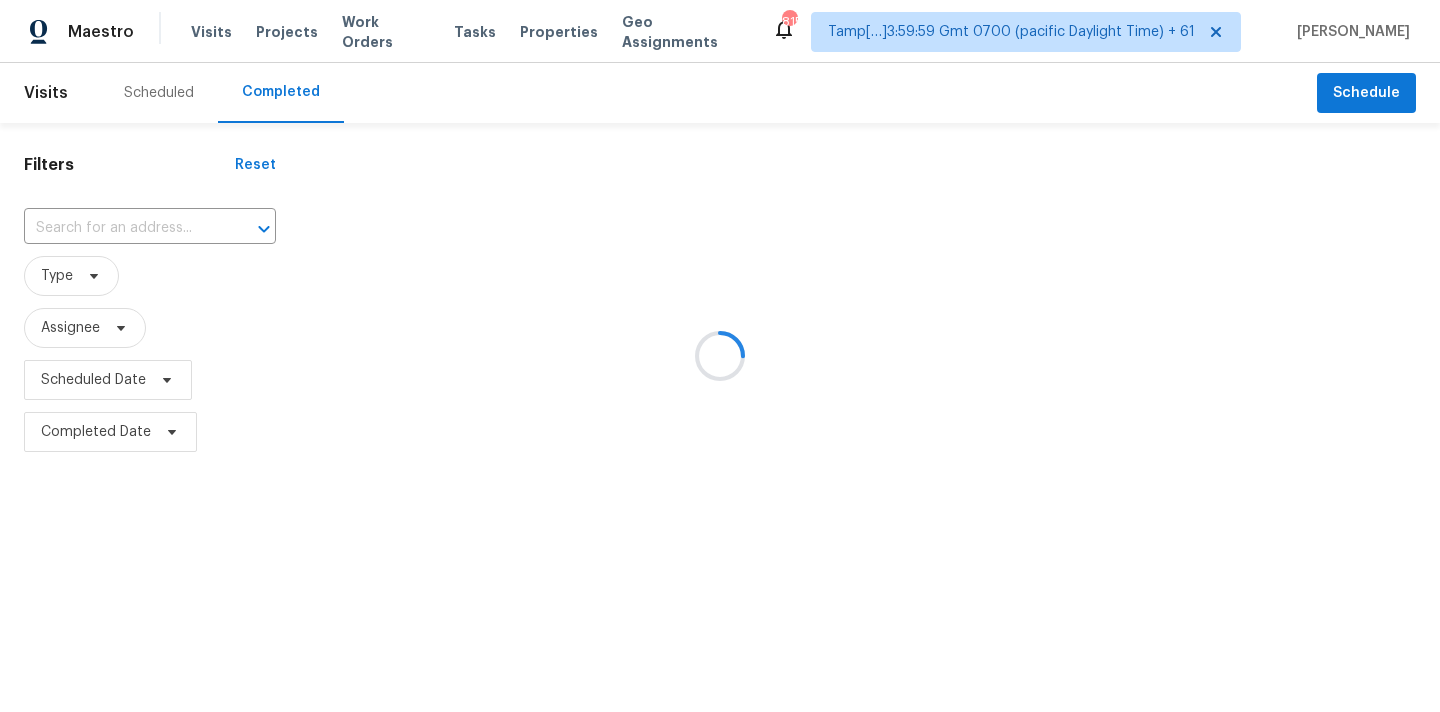 type on "1775 E Calle Grandiosa, Tucson, AZ 85706" 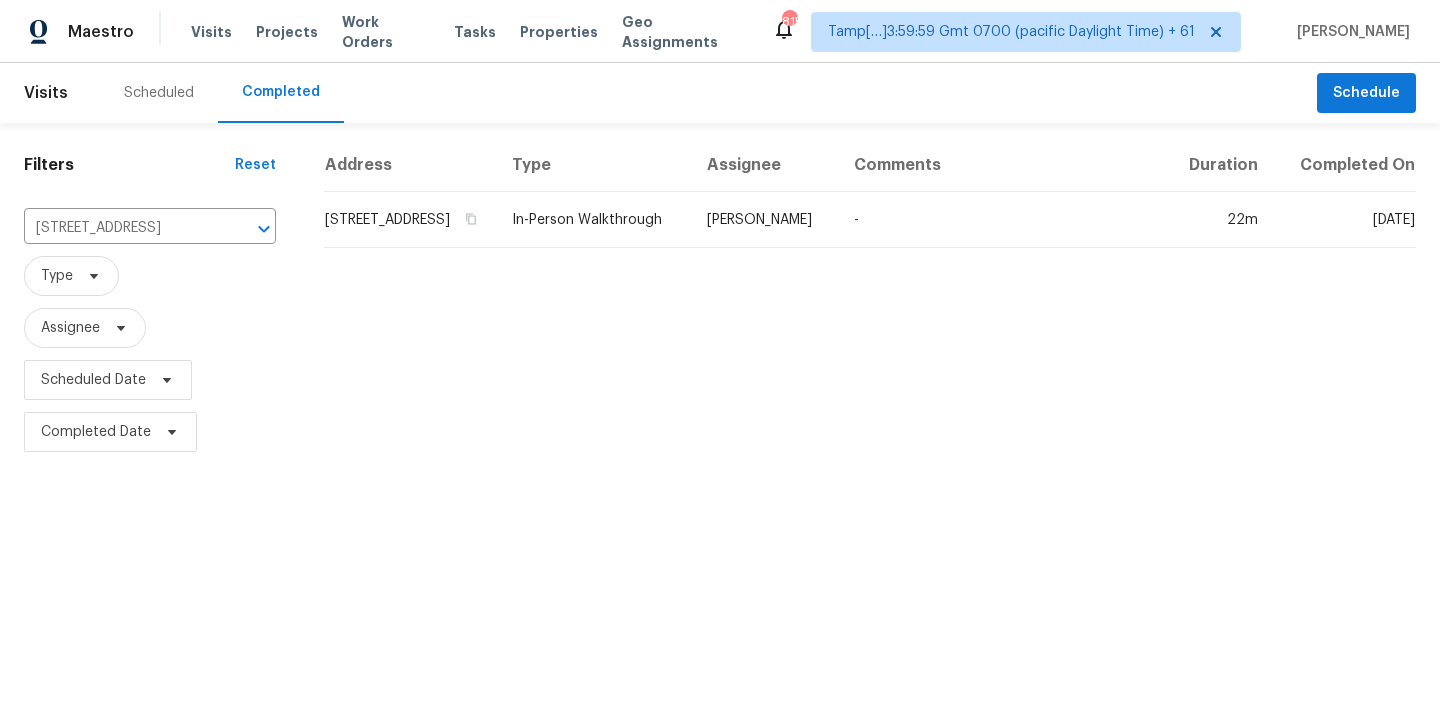 click on "-" at bounding box center (1002, 220) 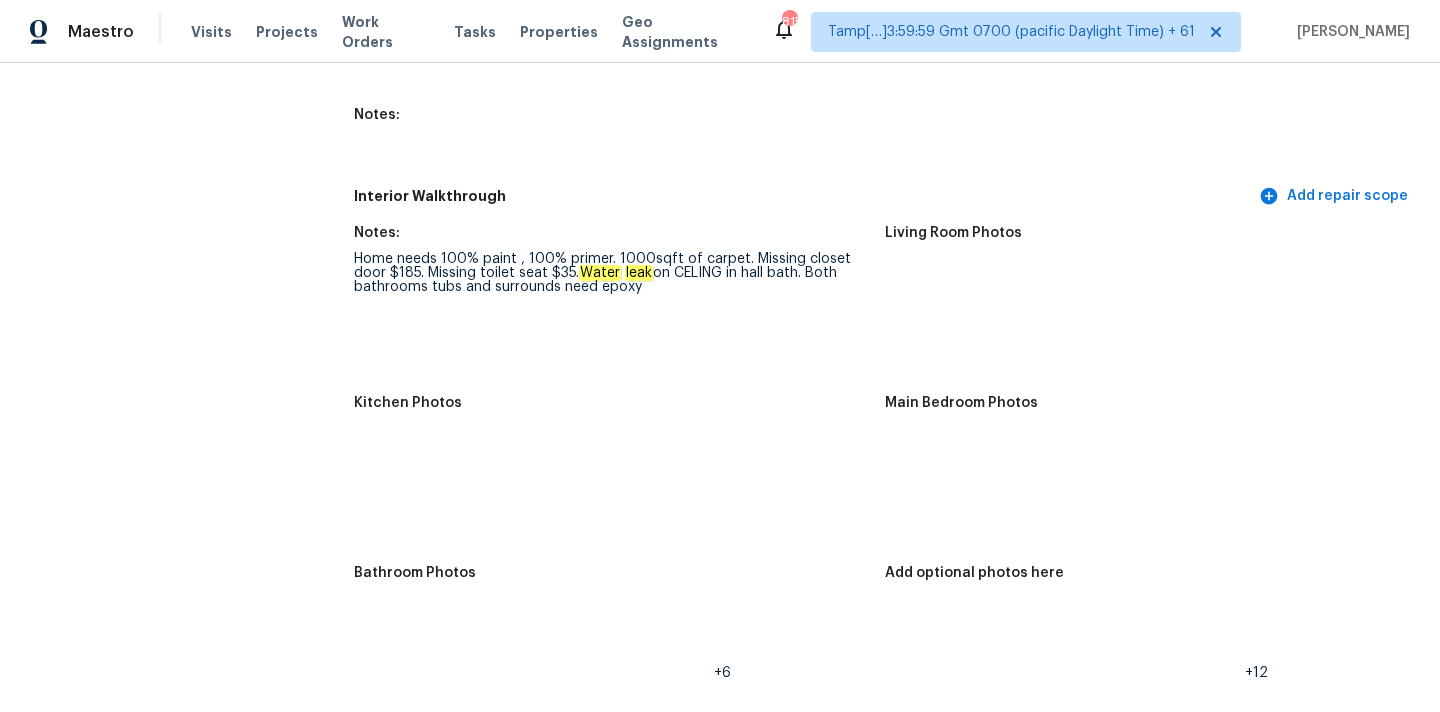 scroll, scrollTop: 2315, scrollLeft: 0, axis: vertical 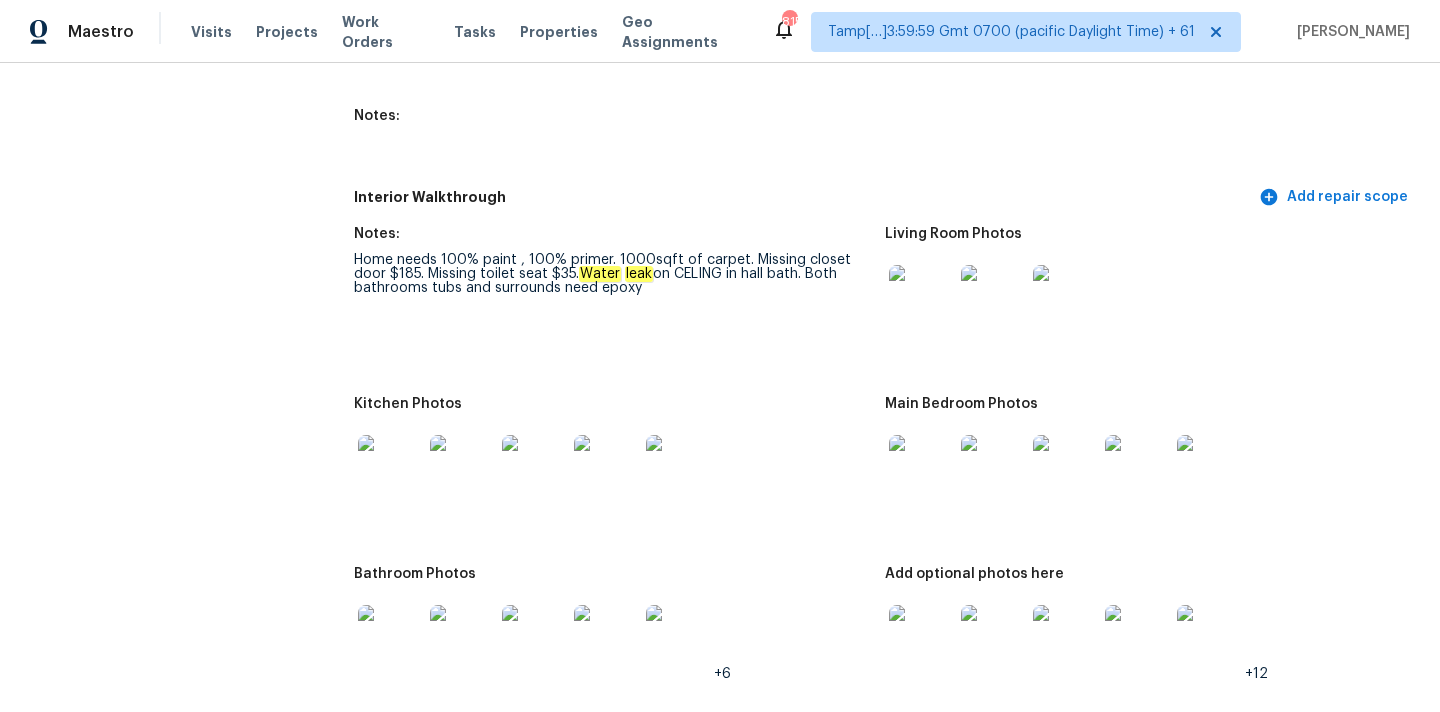click at bounding box center [921, 297] 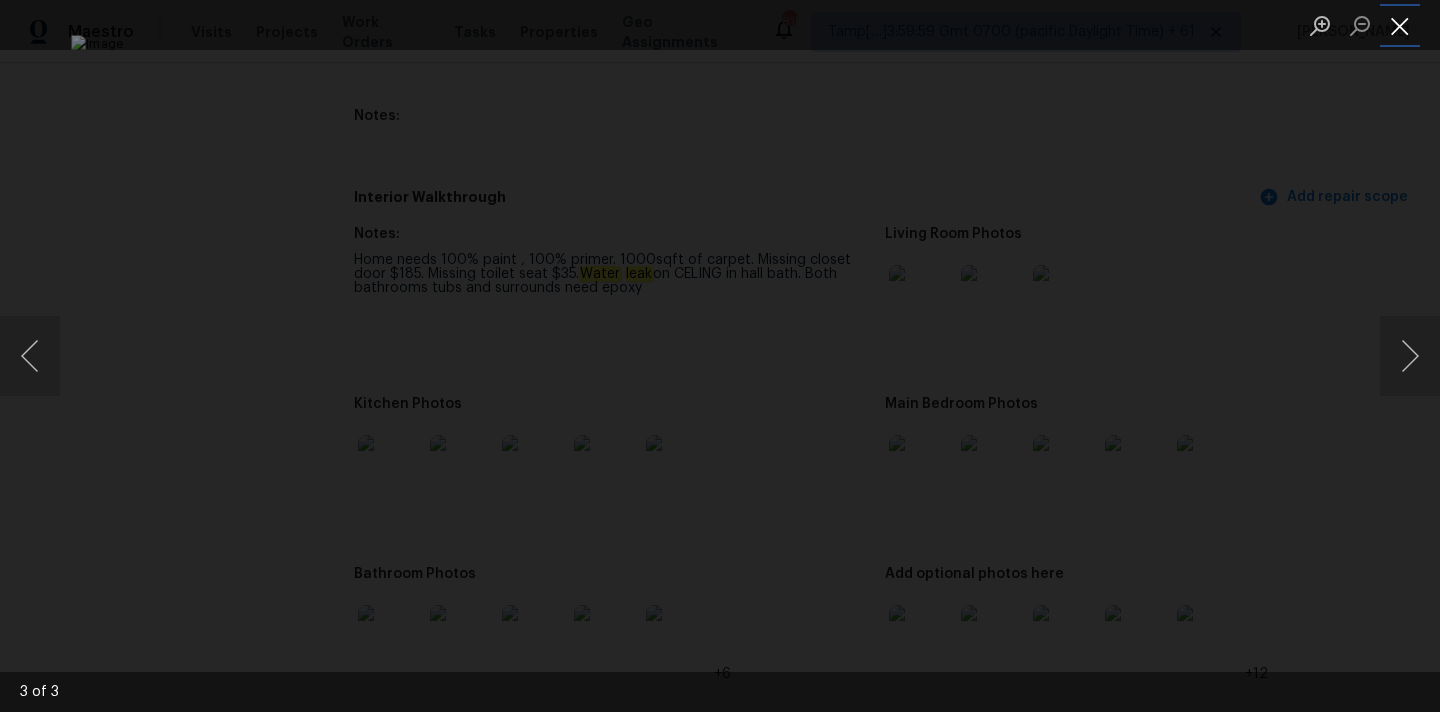 click at bounding box center (1400, 25) 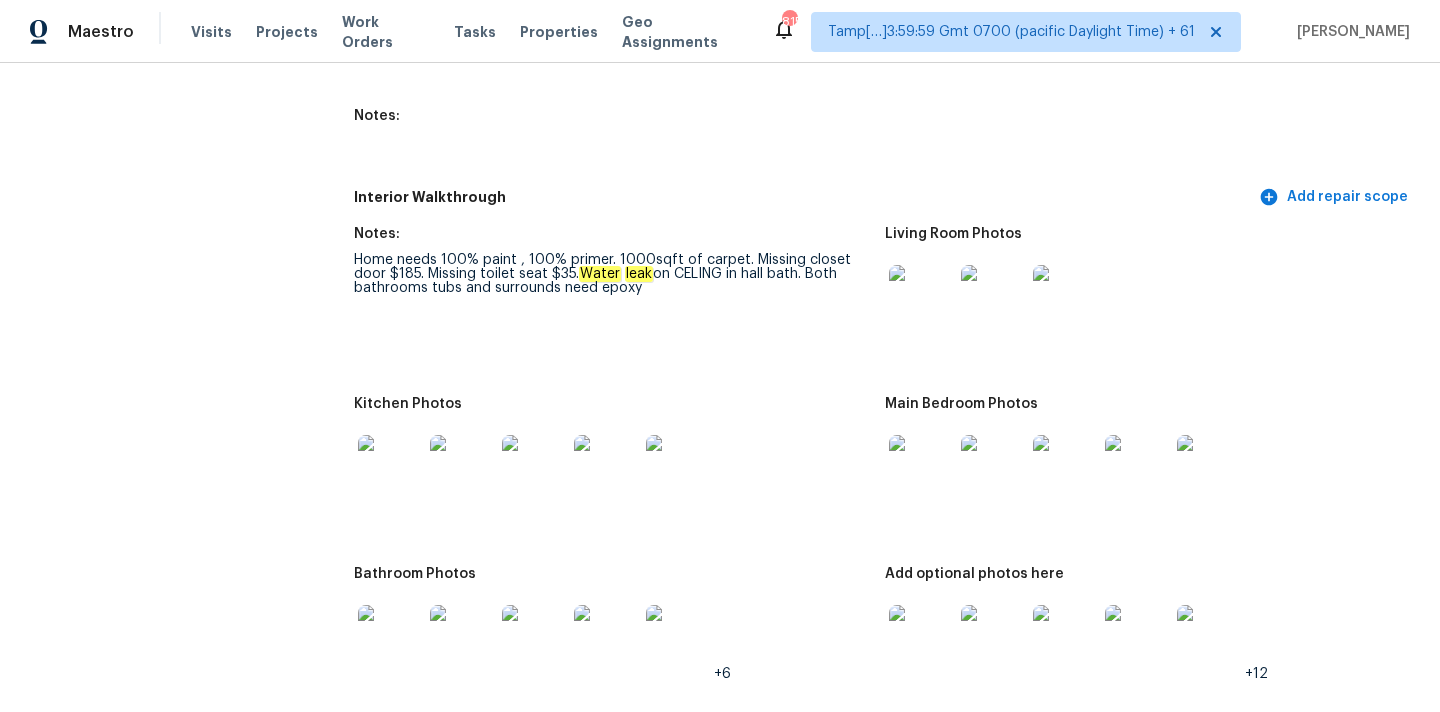 click at bounding box center (921, 467) 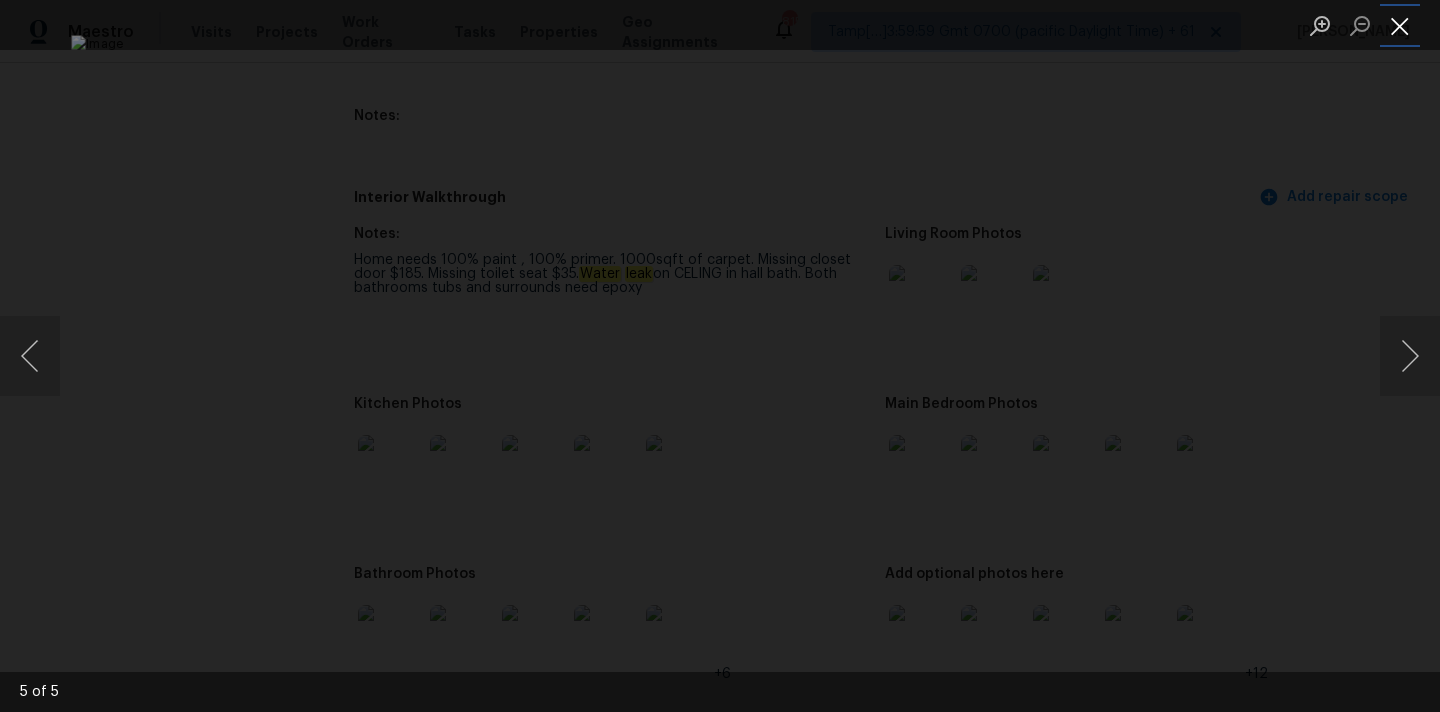 click at bounding box center [1400, 25] 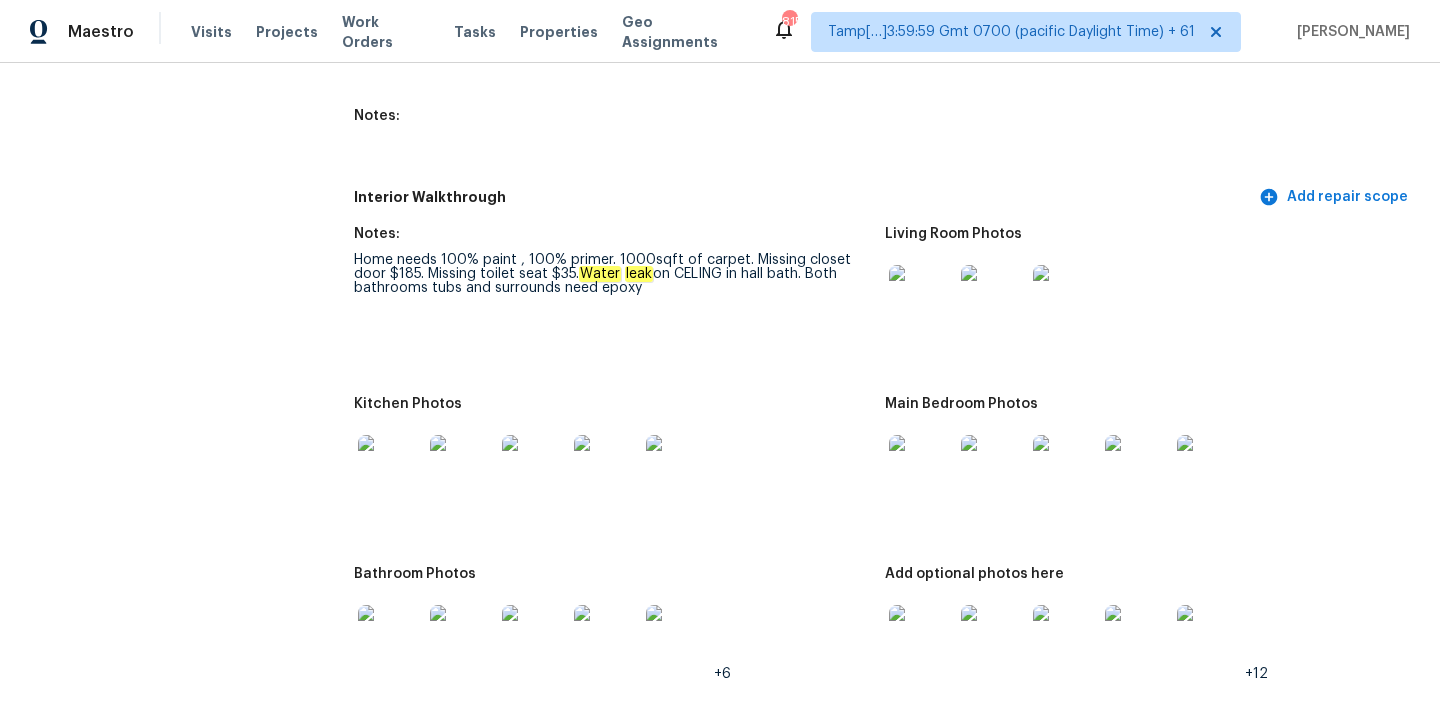 click at bounding box center [390, 467] 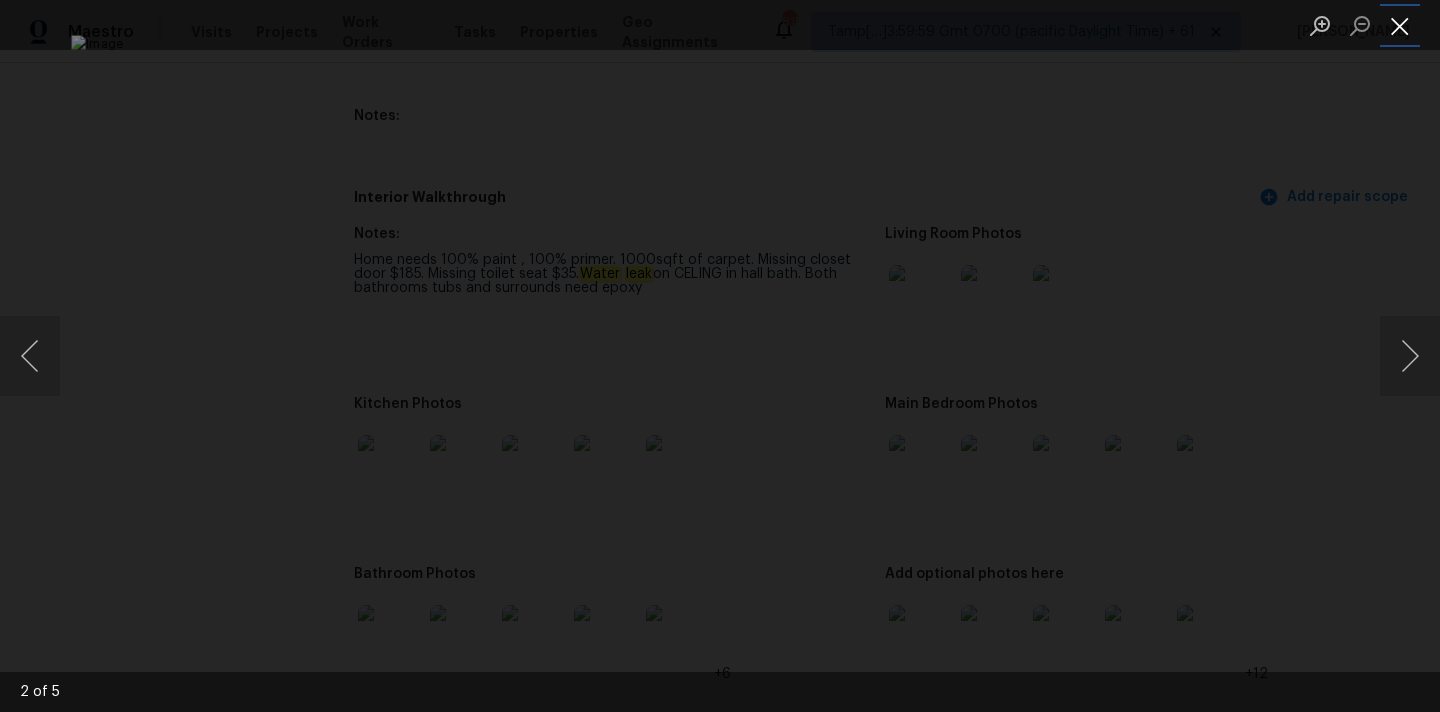 click at bounding box center [1400, 25] 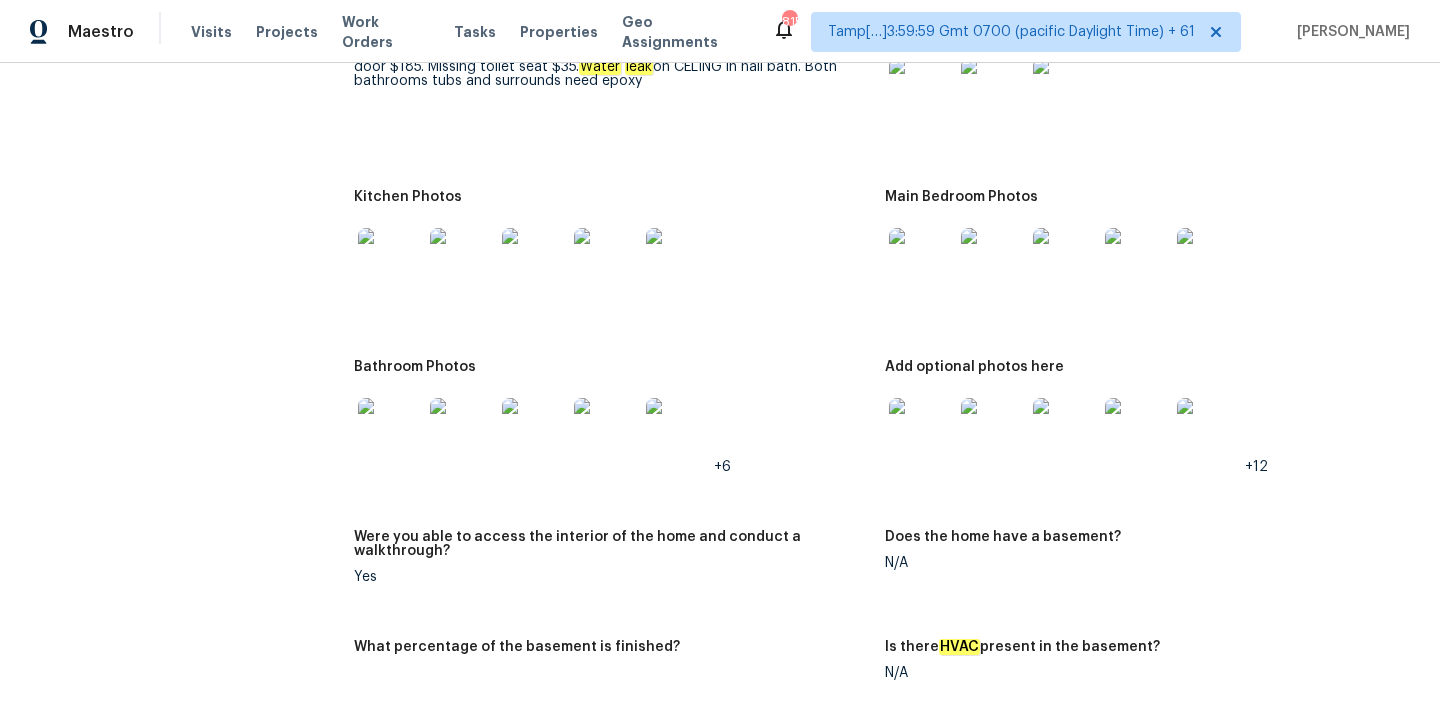 scroll, scrollTop: 2525, scrollLeft: 0, axis: vertical 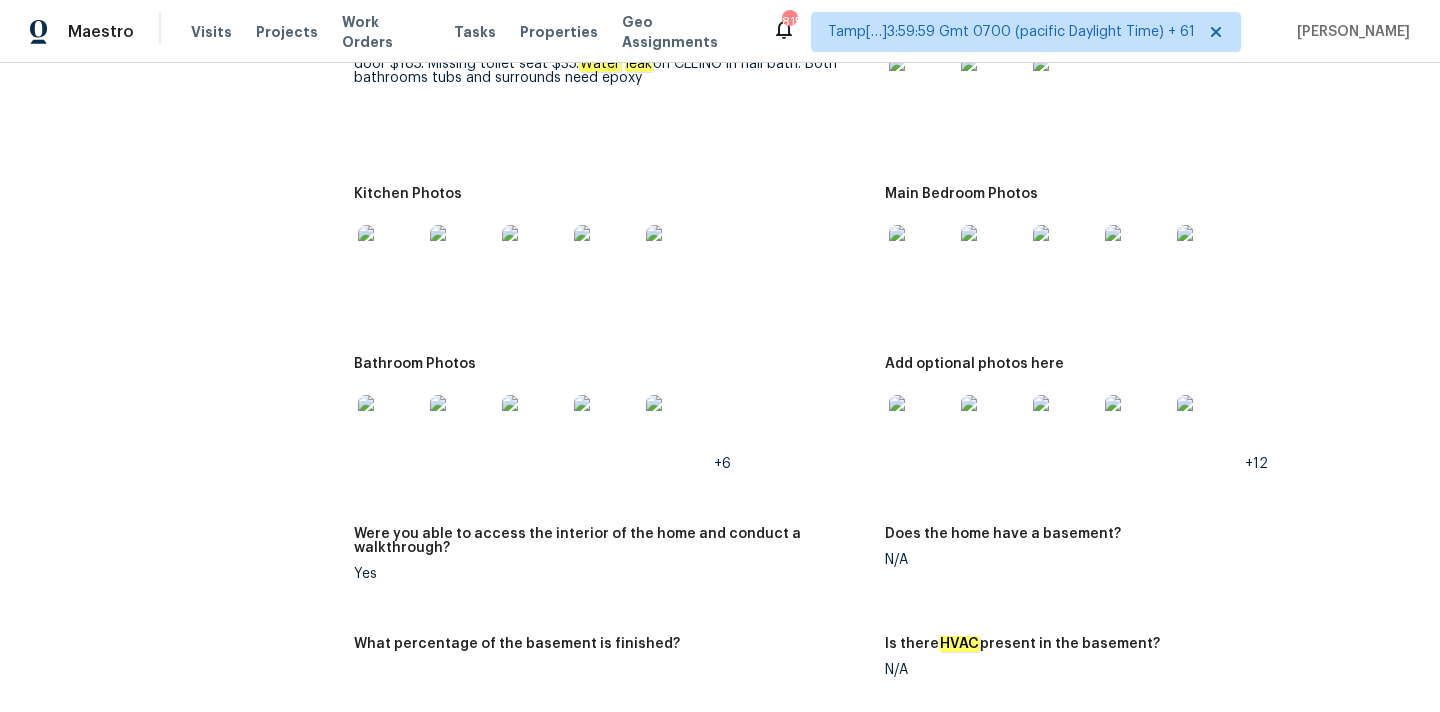 click at bounding box center (921, 427) 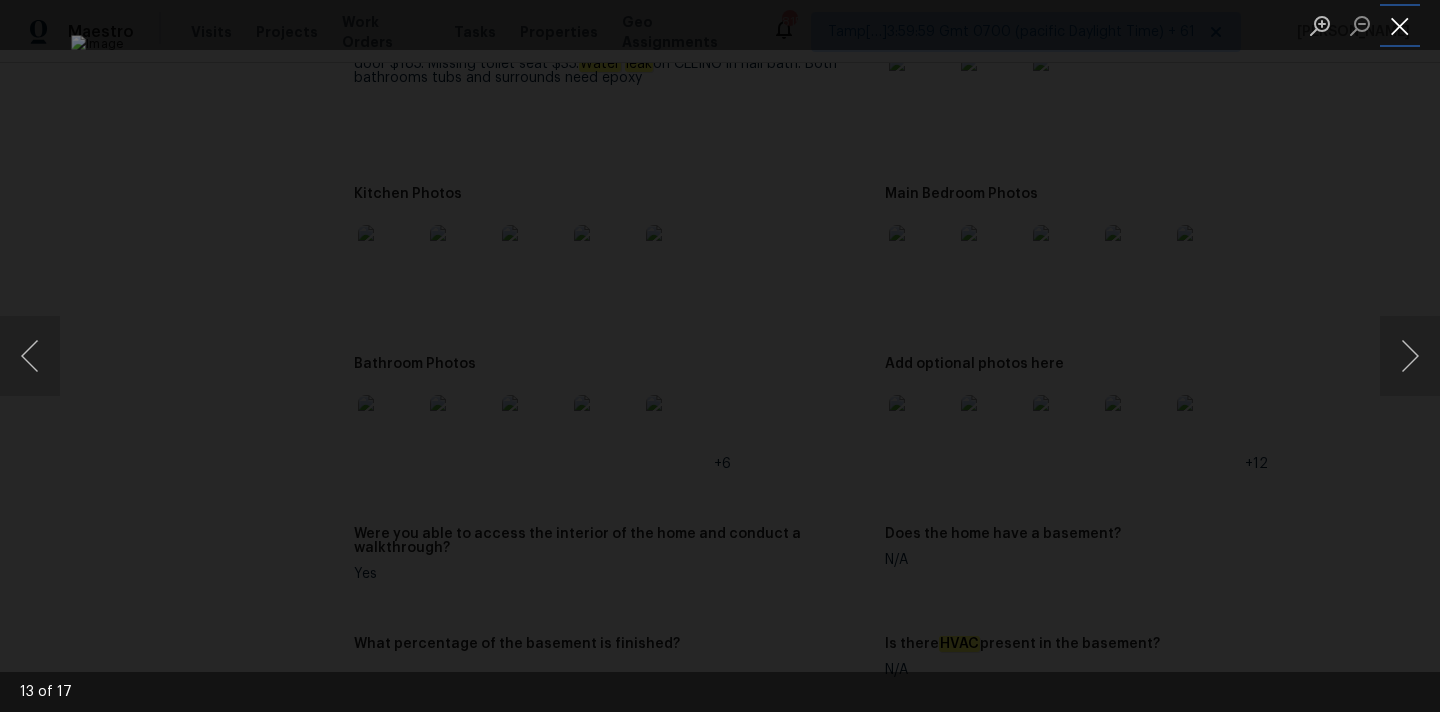 click at bounding box center (1400, 25) 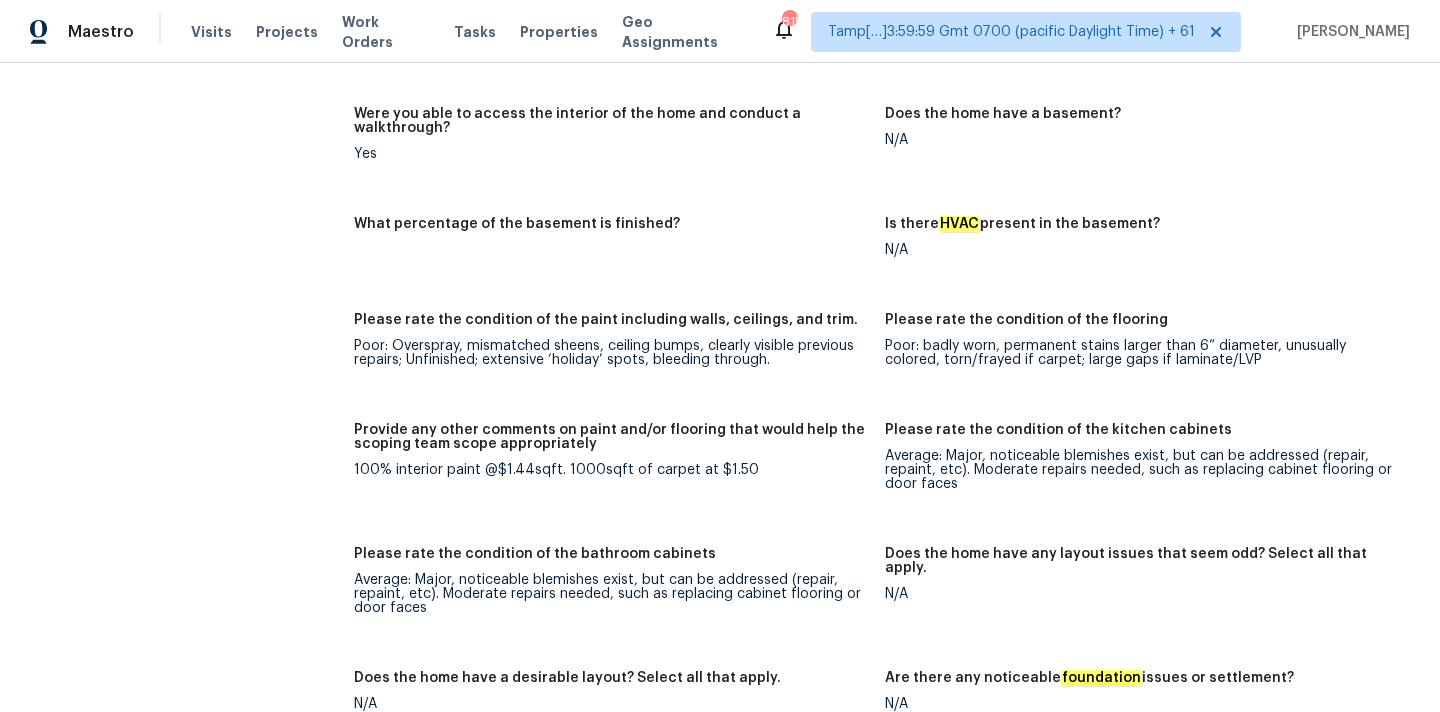scroll, scrollTop: 2960, scrollLeft: 0, axis: vertical 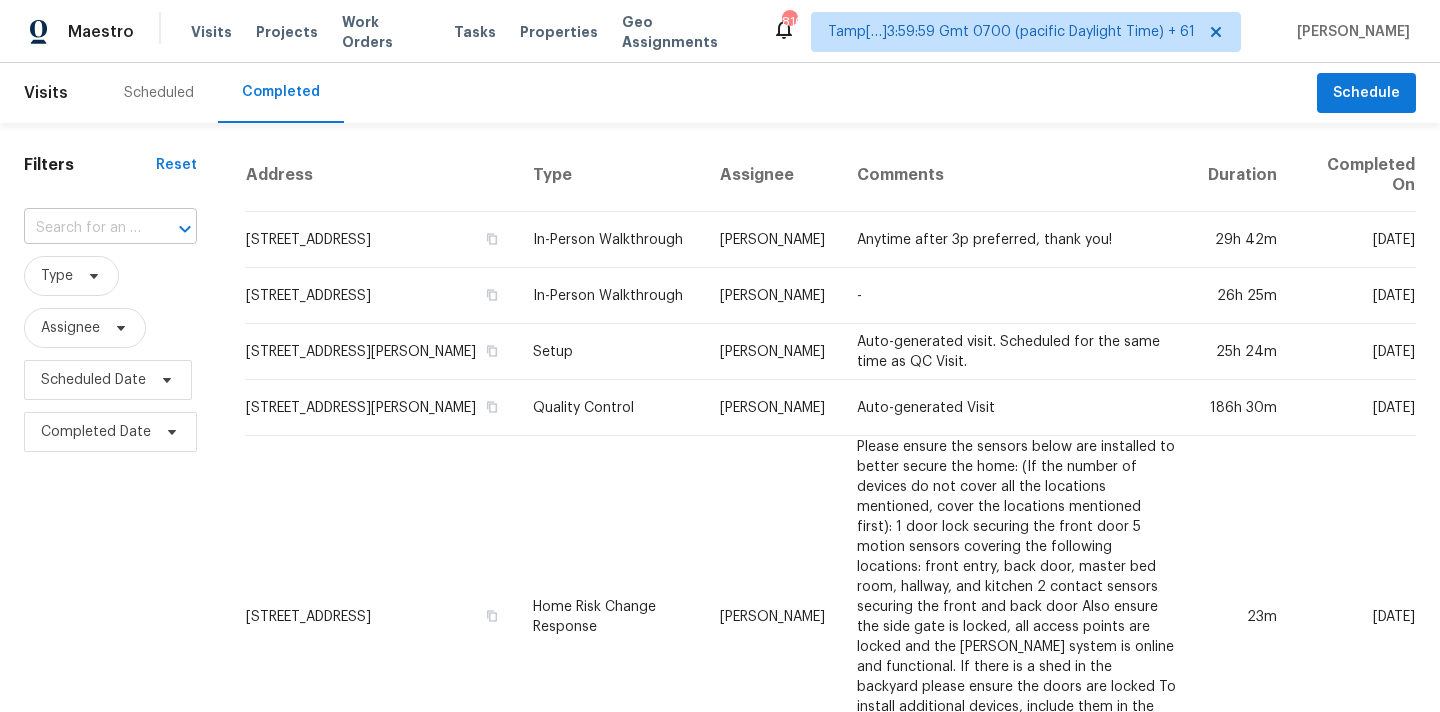 click at bounding box center (82, 228) 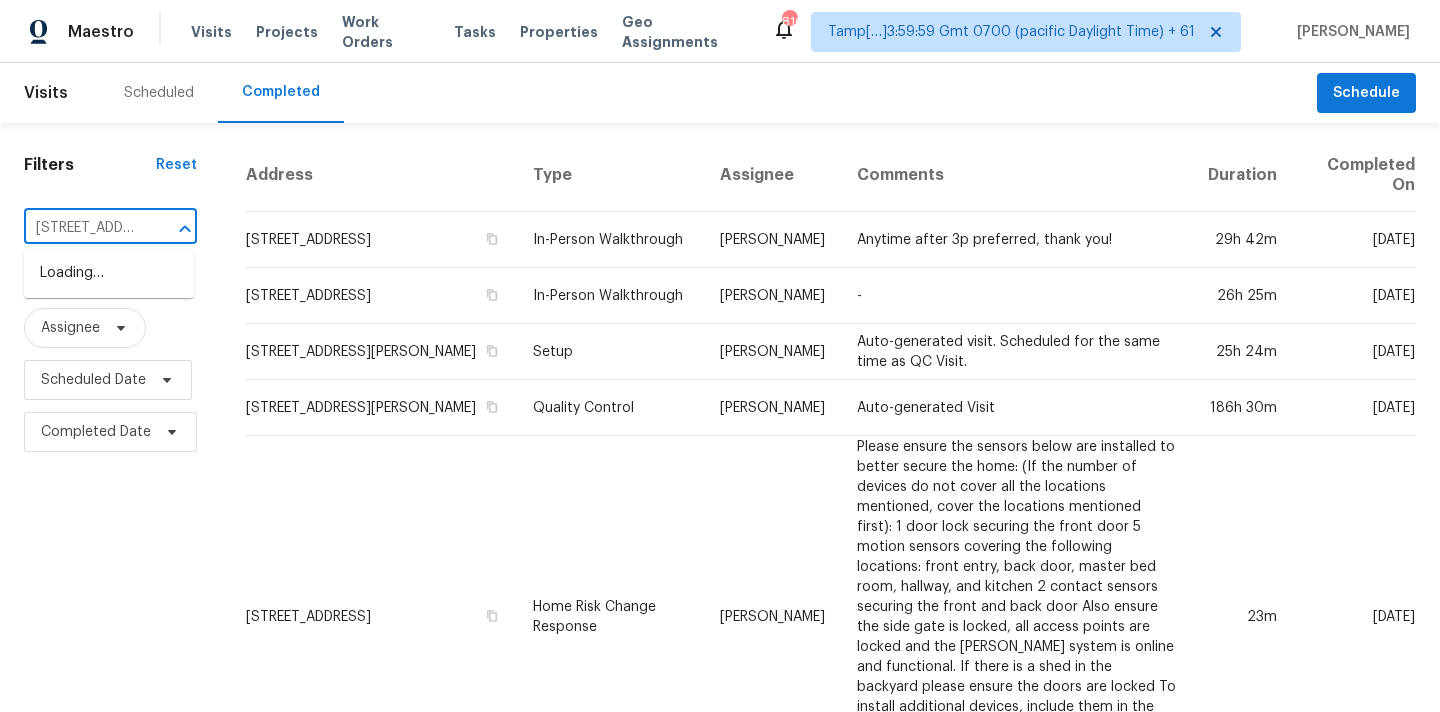 type on "[STREET_ADDRESS]" 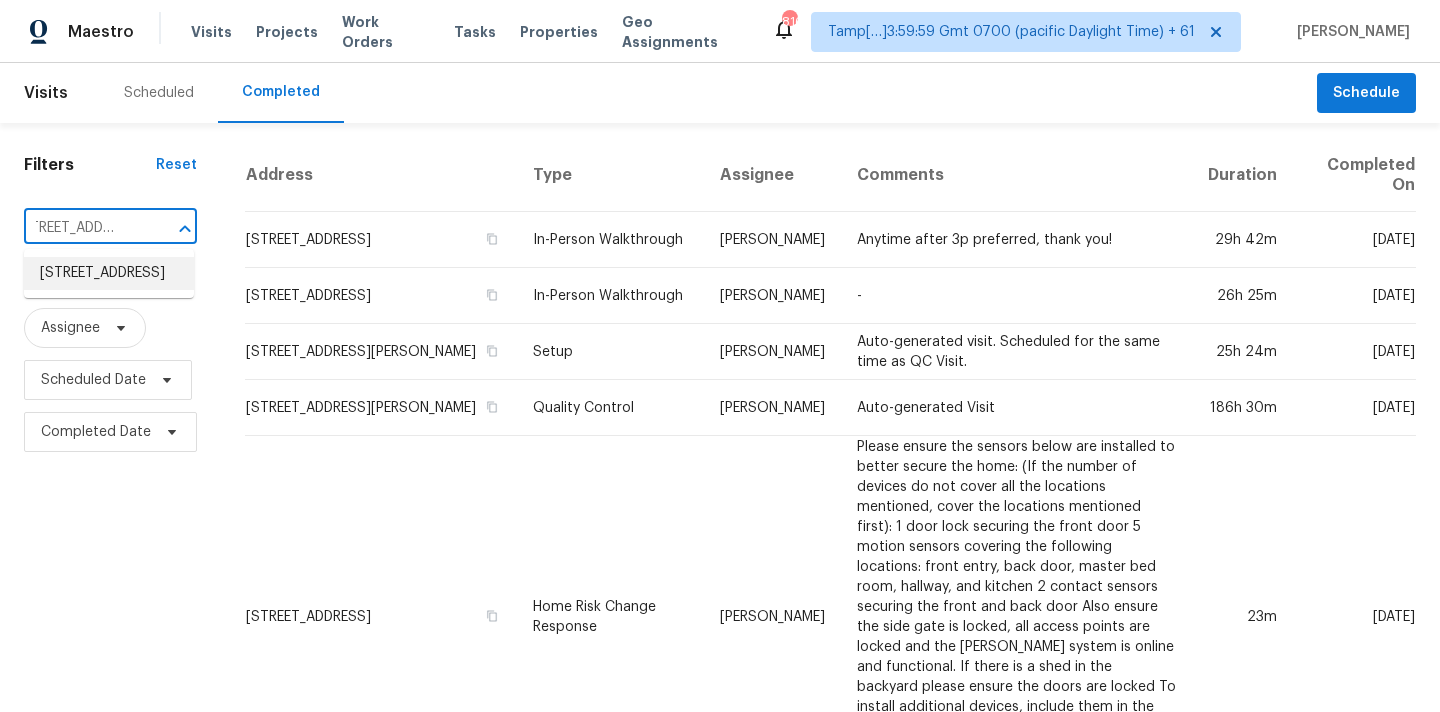 click on "[STREET_ADDRESS]" at bounding box center [109, 273] 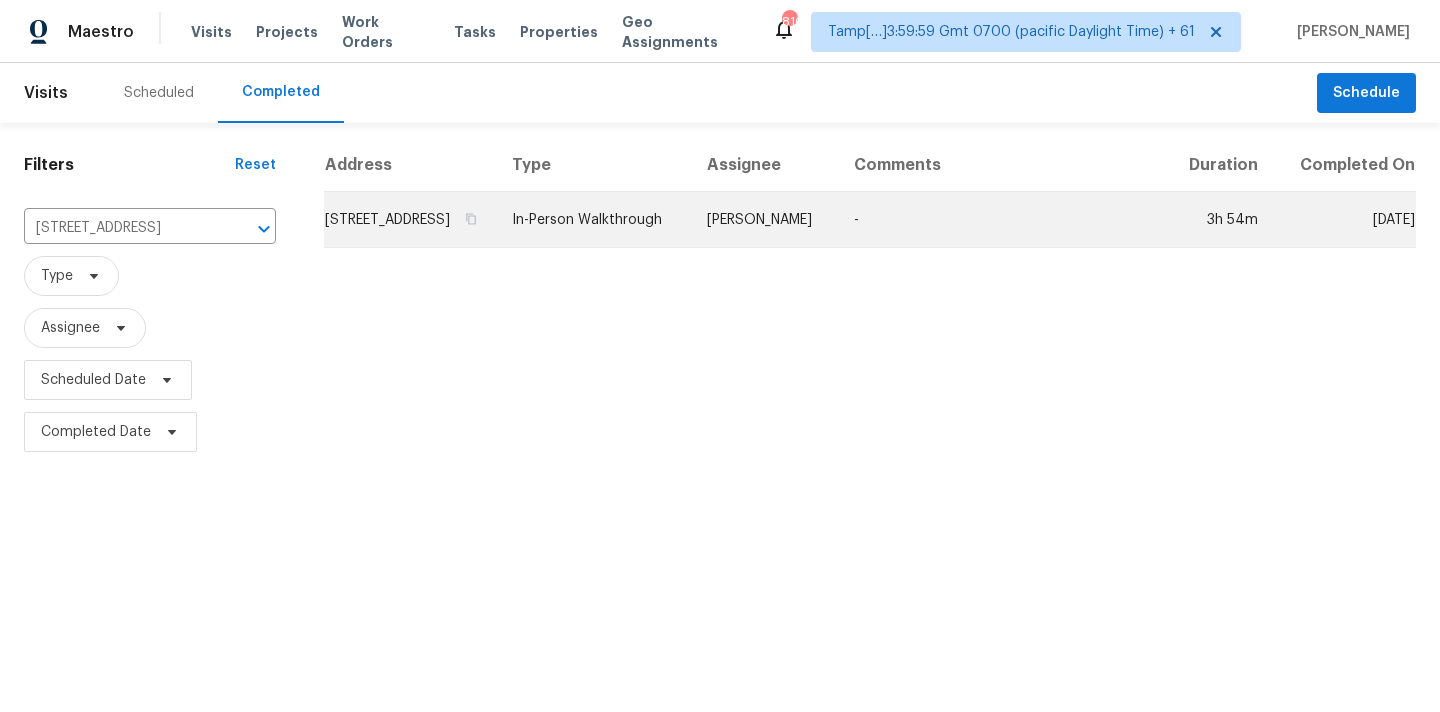 click on "In-Person Walkthrough" at bounding box center [593, 220] 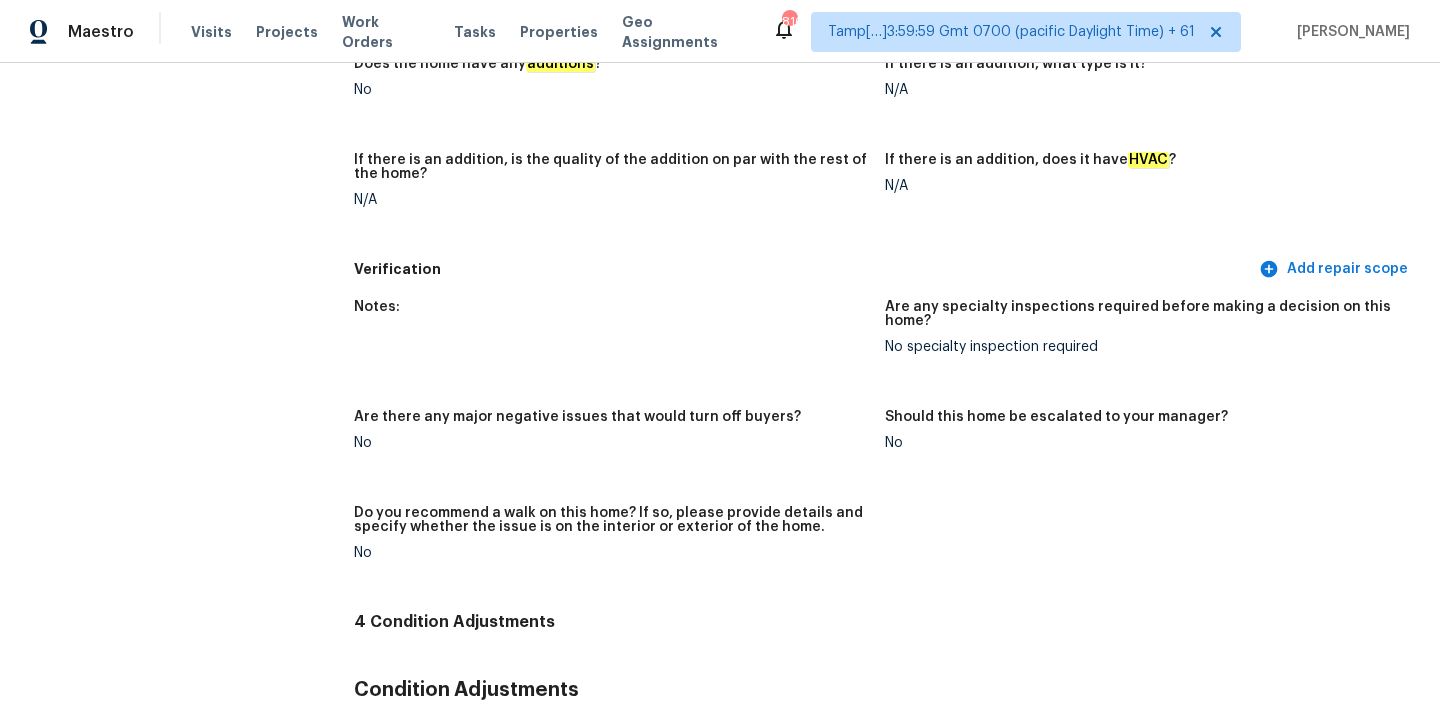 scroll, scrollTop: 99, scrollLeft: 0, axis: vertical 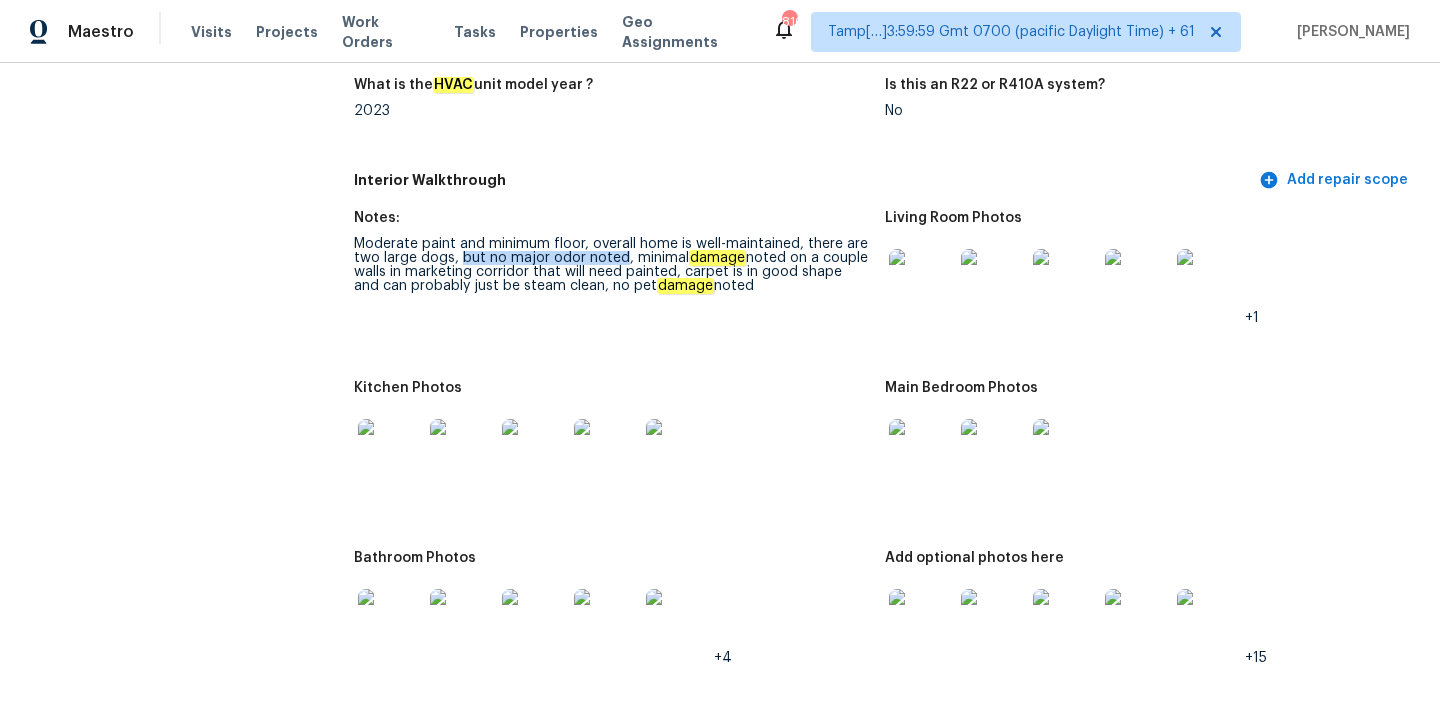 drag, startPoint x: 459, startPoint y: 240, endPoint x: 619, endPoint y: 242, distance: 160.0125 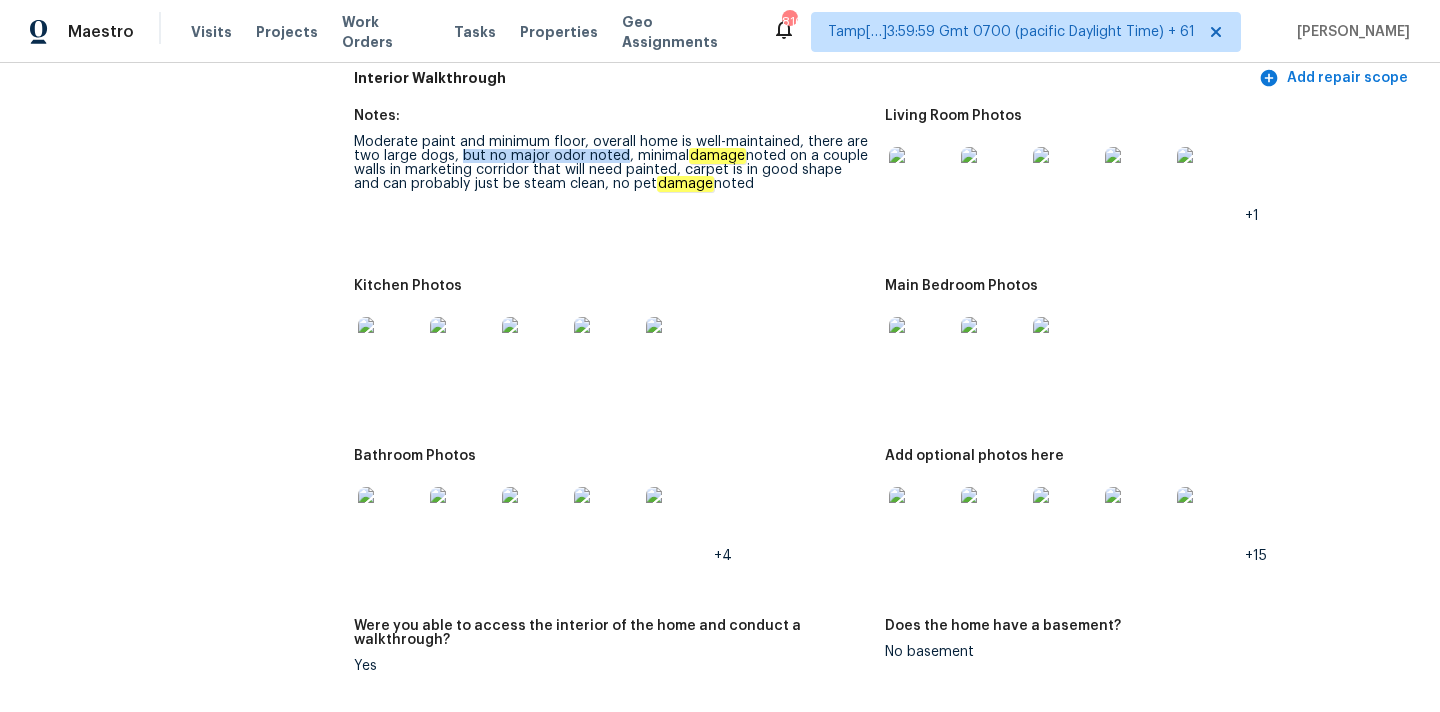 scroll, scrollTop: 1974, scrollLeft: 0, axis: vertical 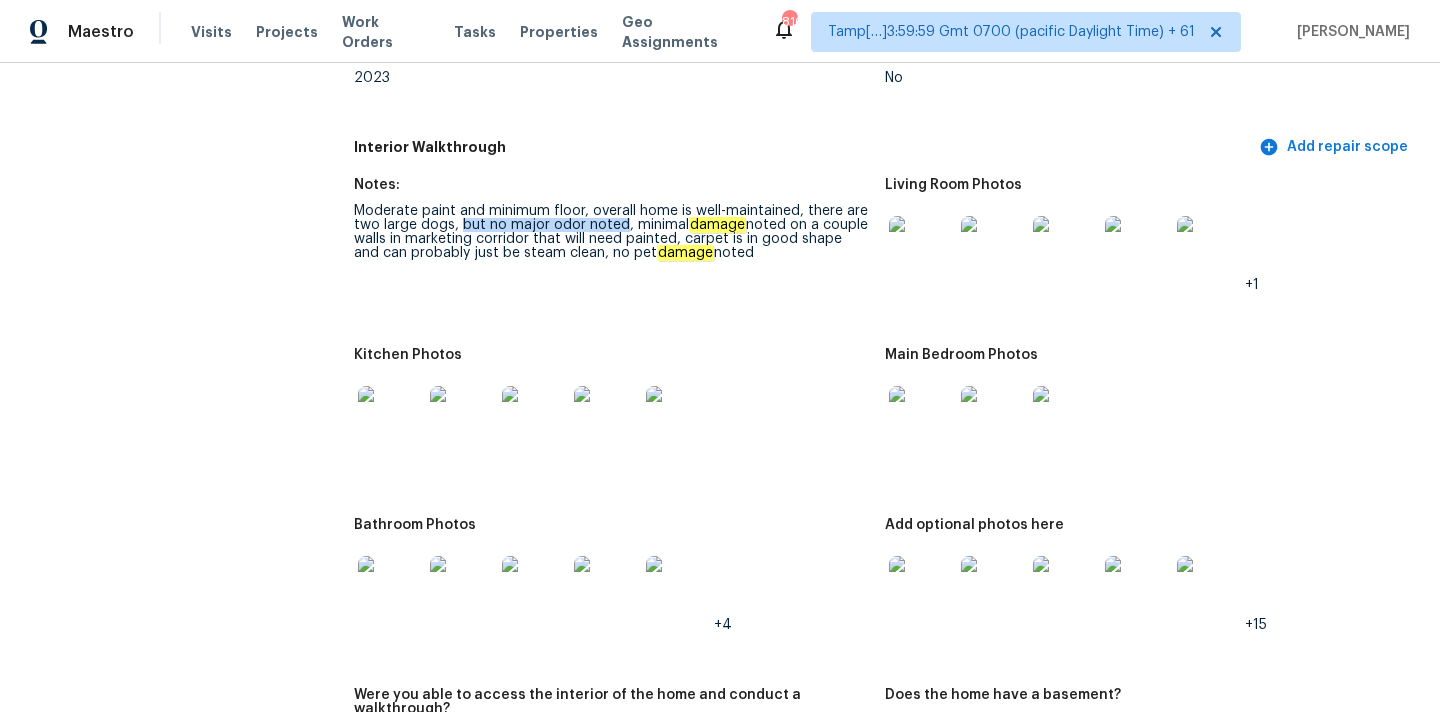 click at bounding box center [921, 248] 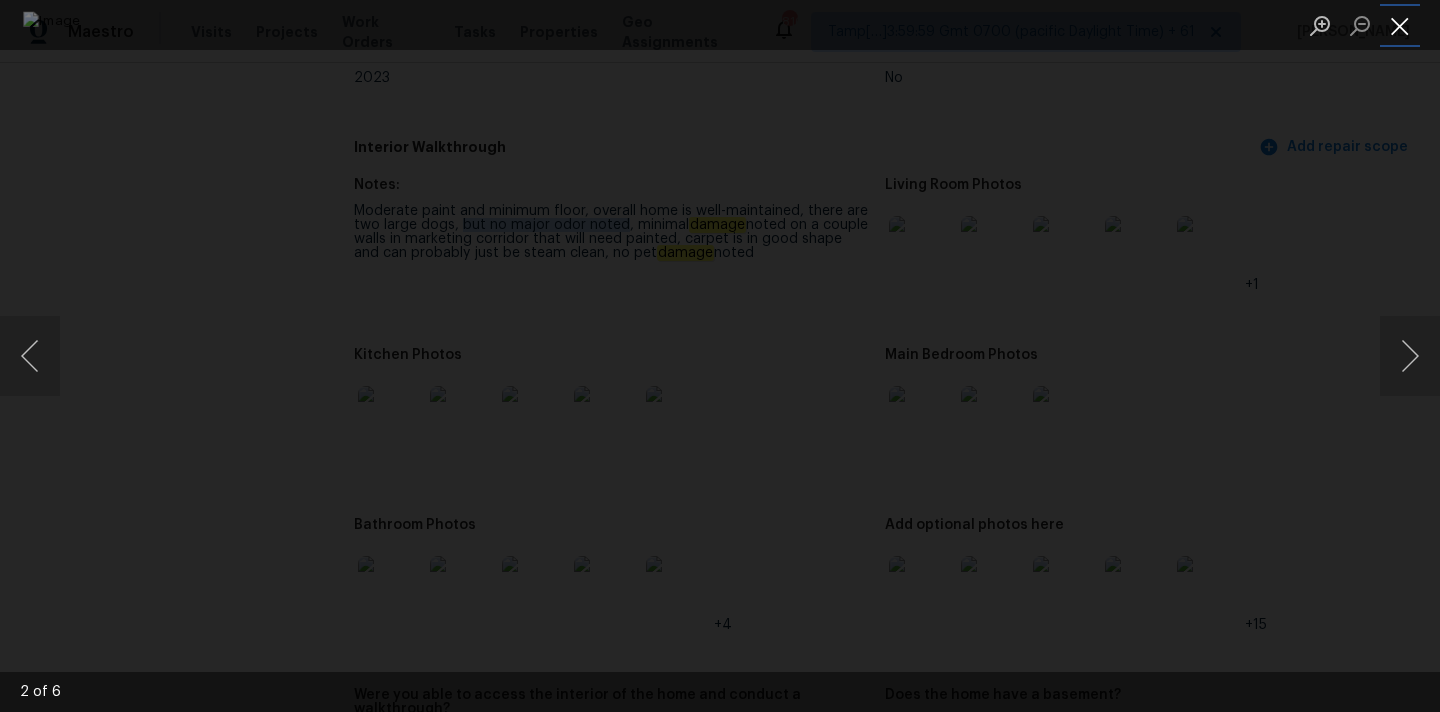 click at bounding box center (1400, 25) 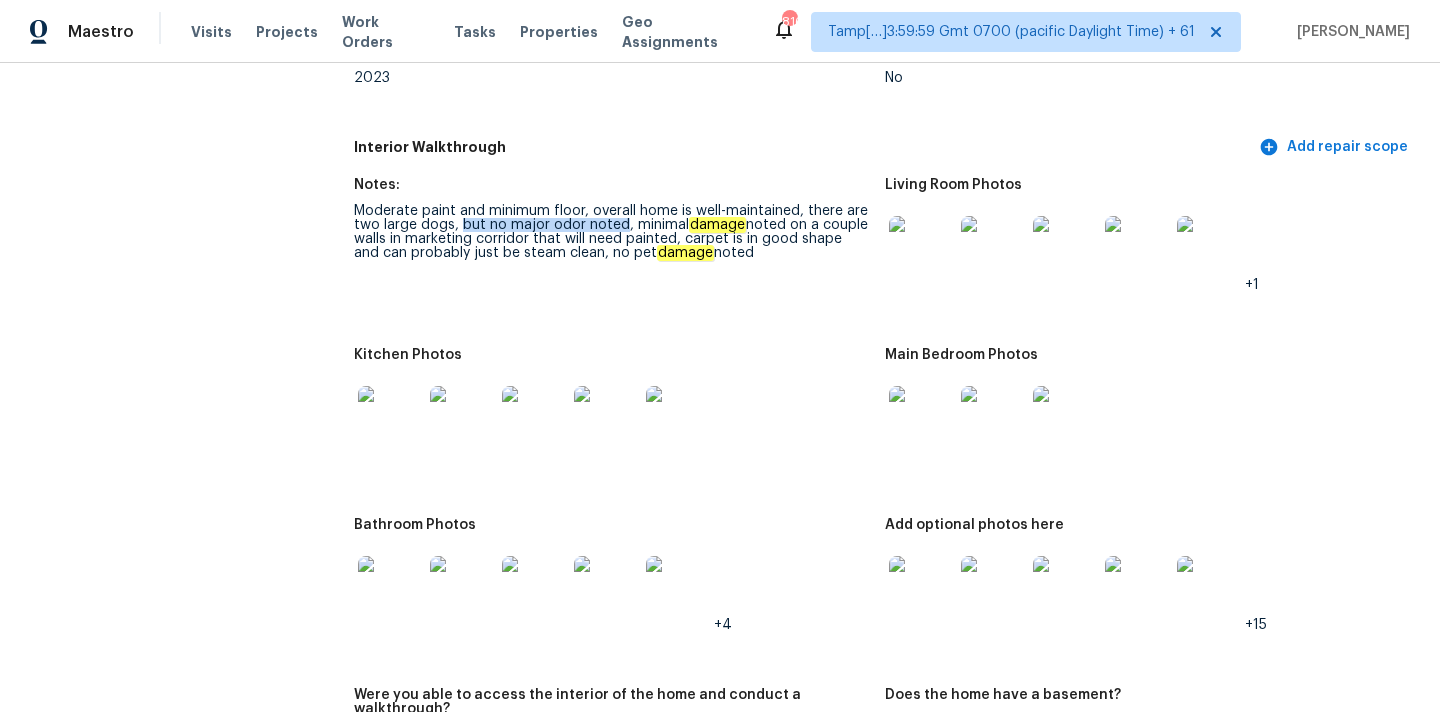 click at bounding box center (921, 418) 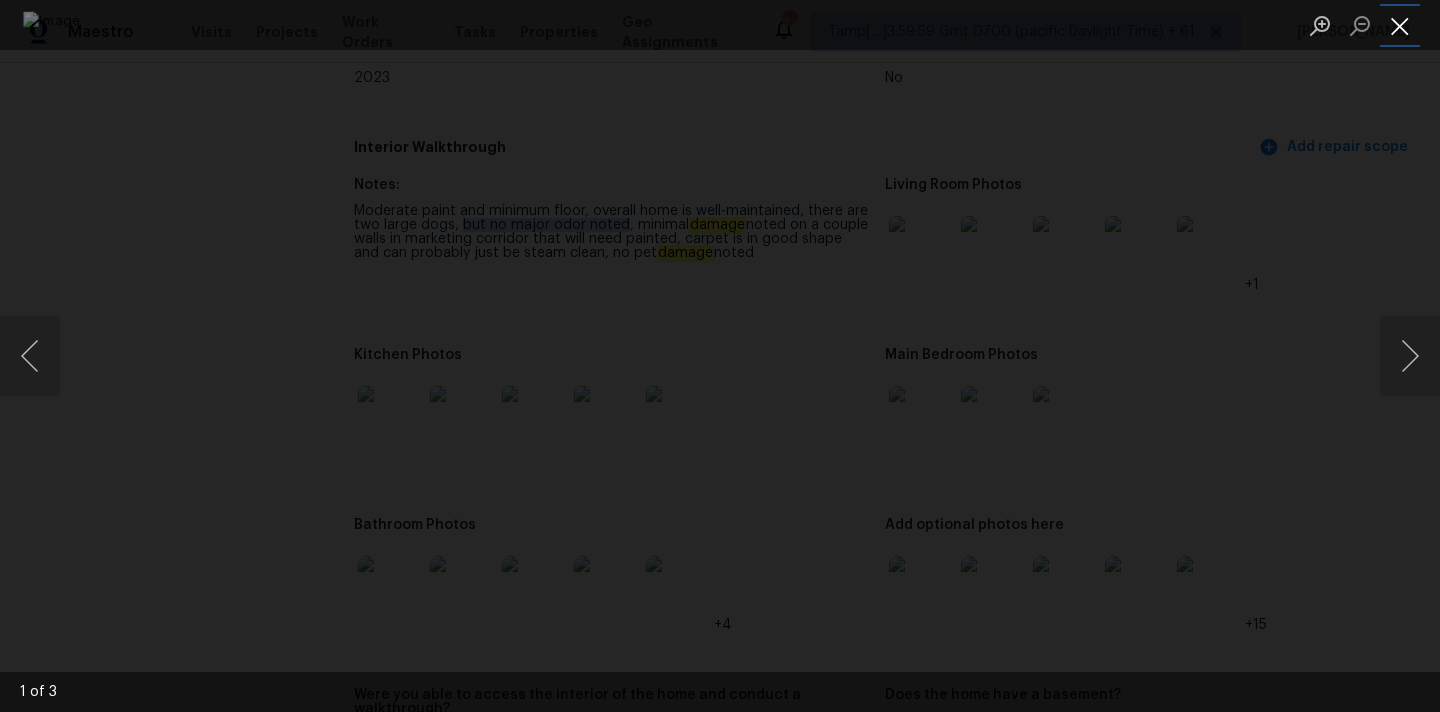click at bounding box center [1400, 25] 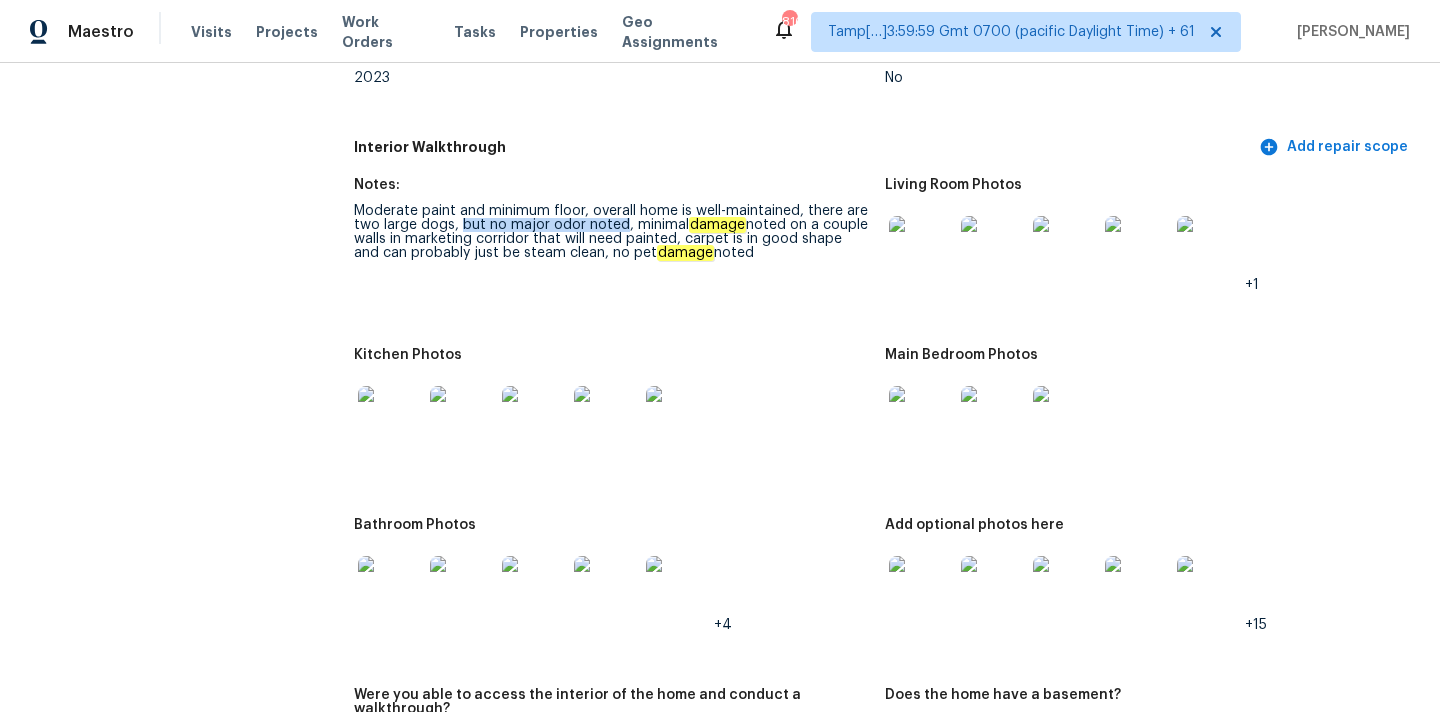 click at bounding box center [390, 418] 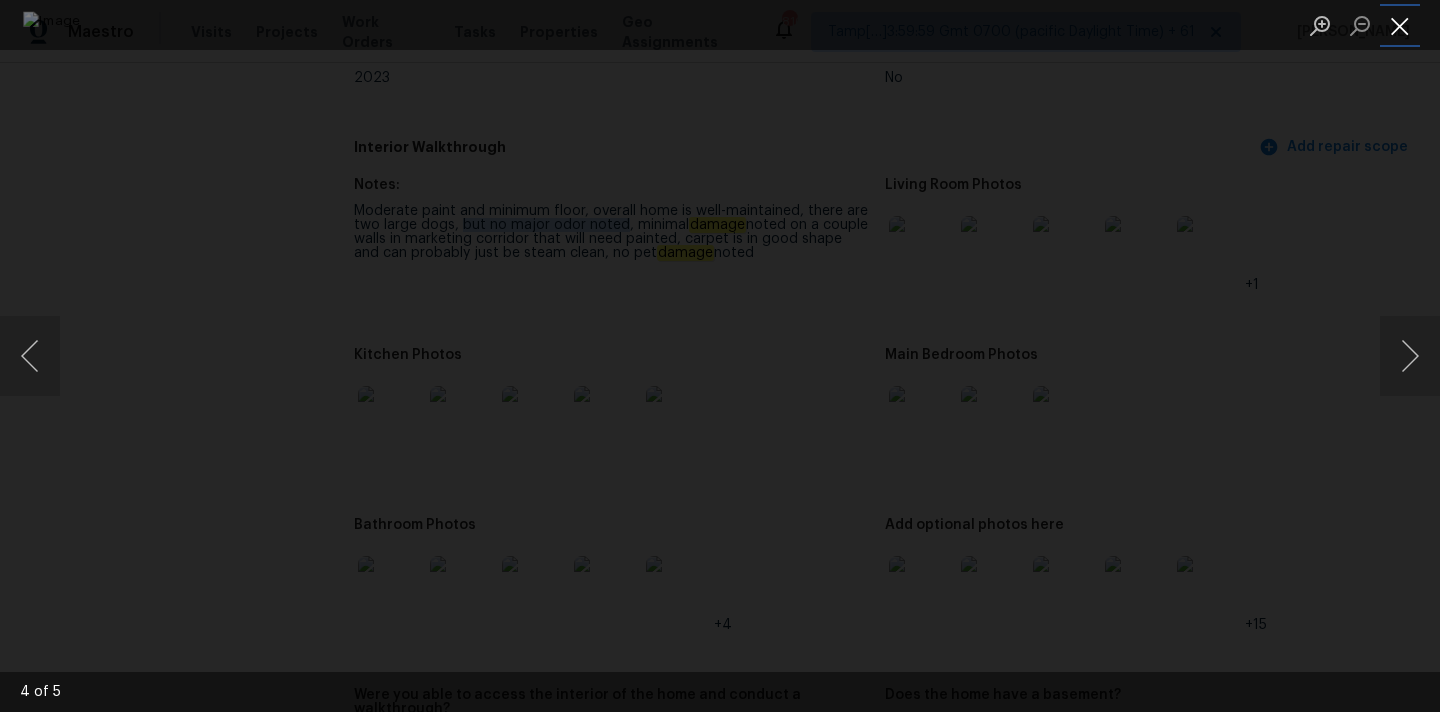 click at bounding box center (1400, 25) 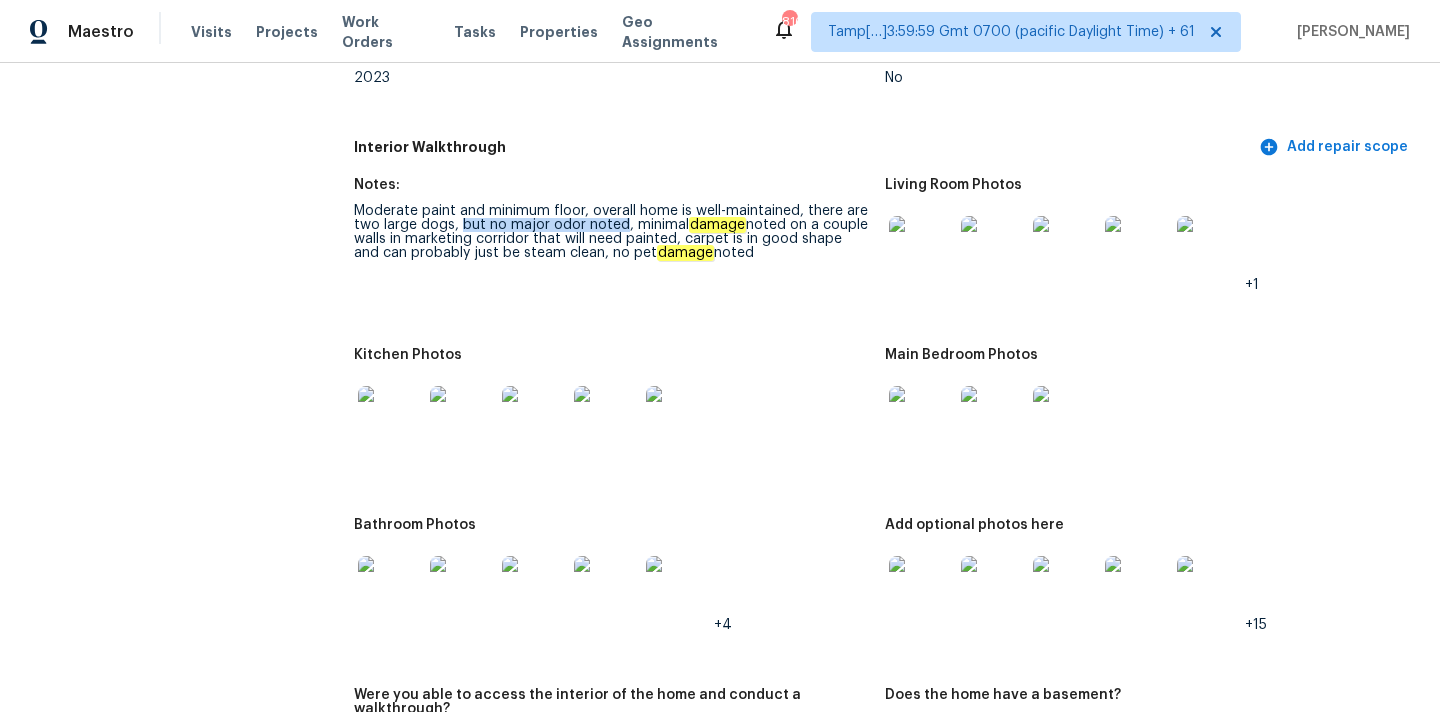 click at bounding box center (390, 588) 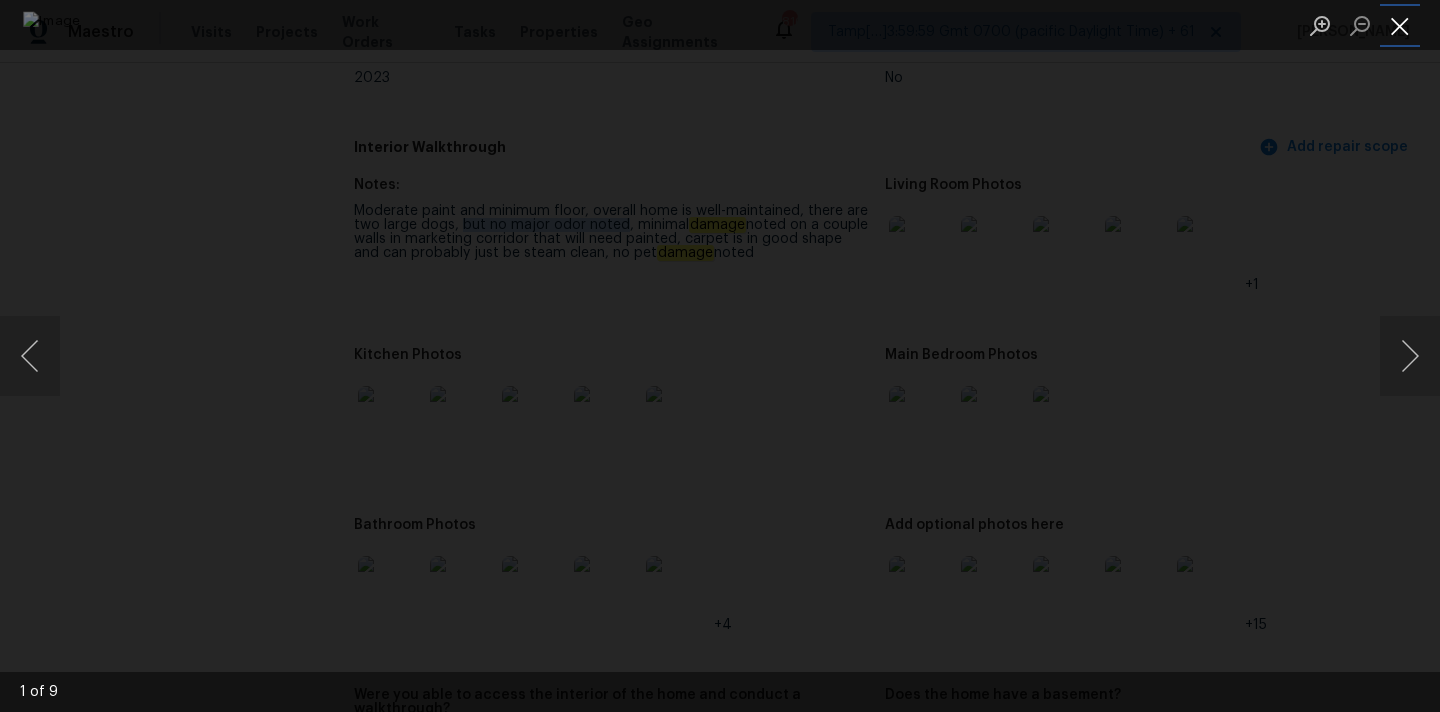 click at bounding box center [1400, 25] 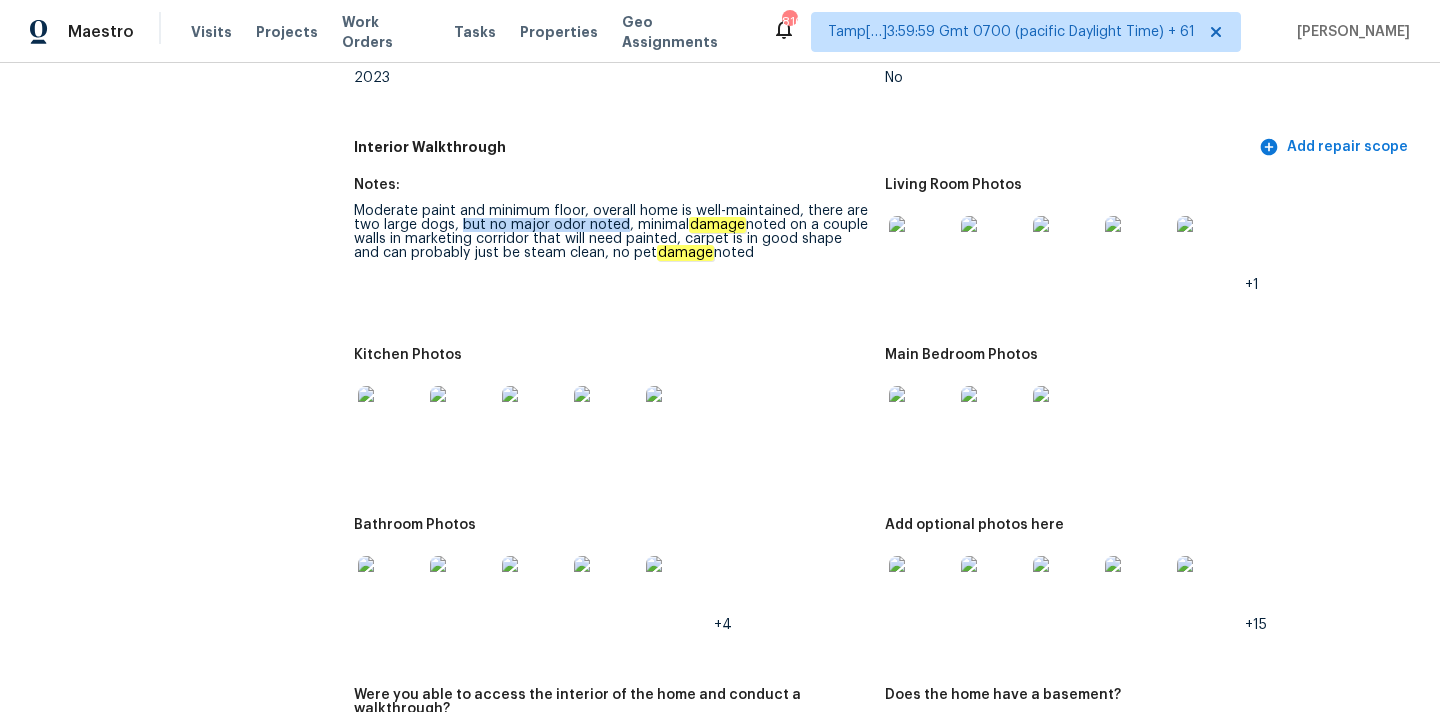 click at bounding box center (921, 588) 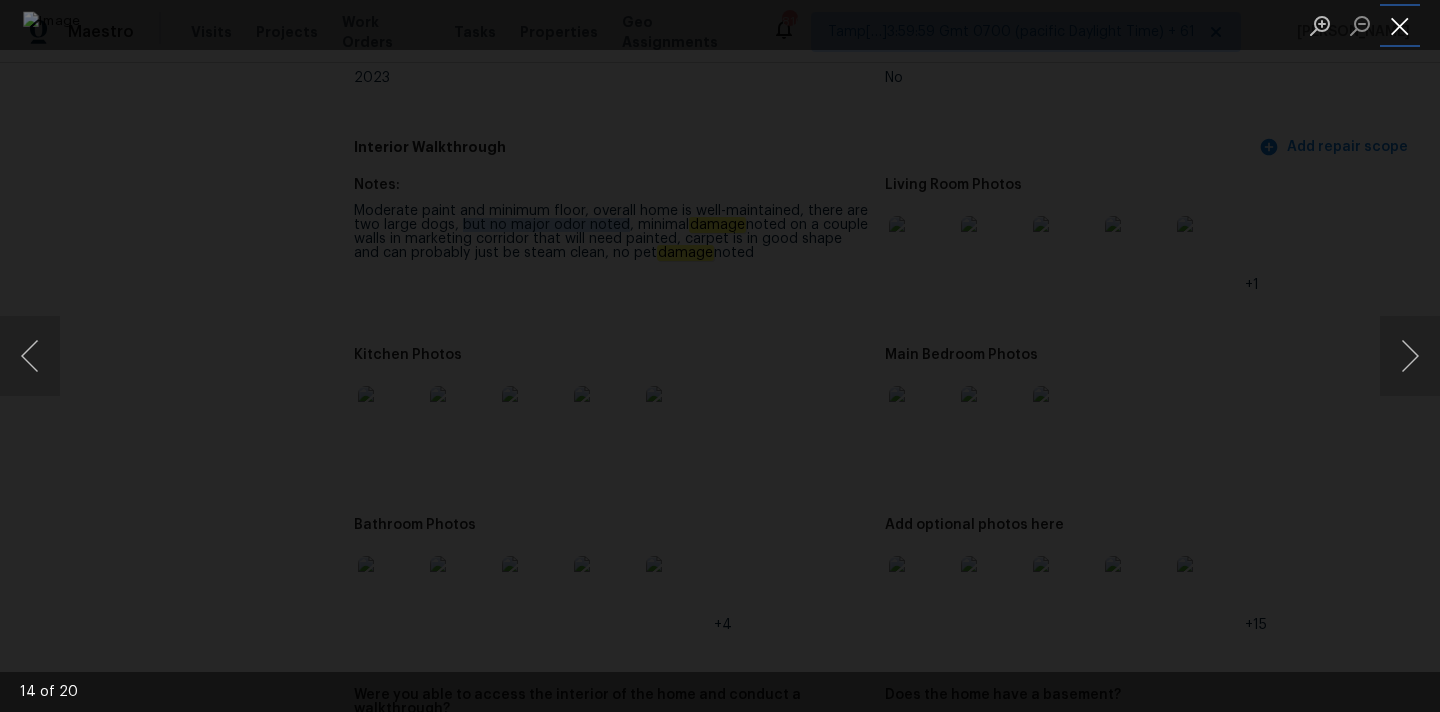 click at bounding box center [1400, 25] 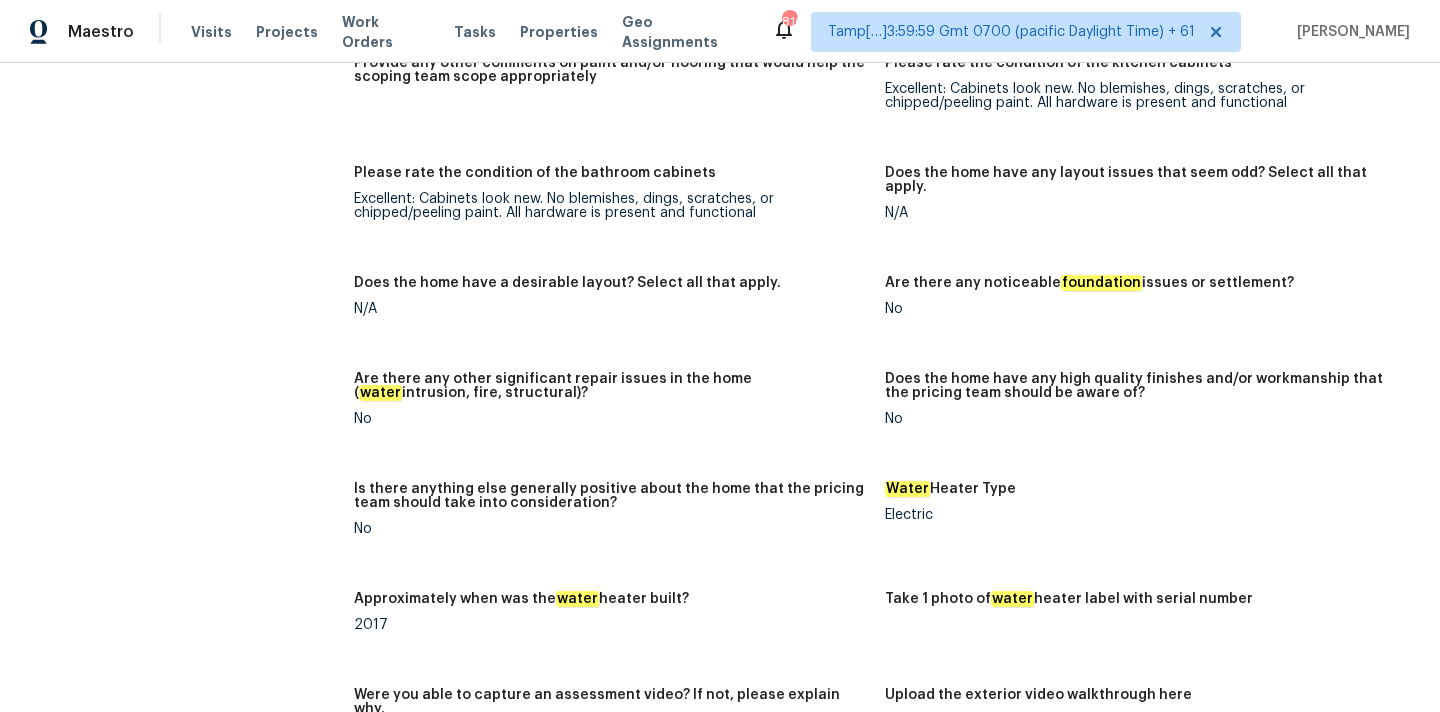 scroll, scrollTop: 3245, scrollLeft: 0, axis: vertical 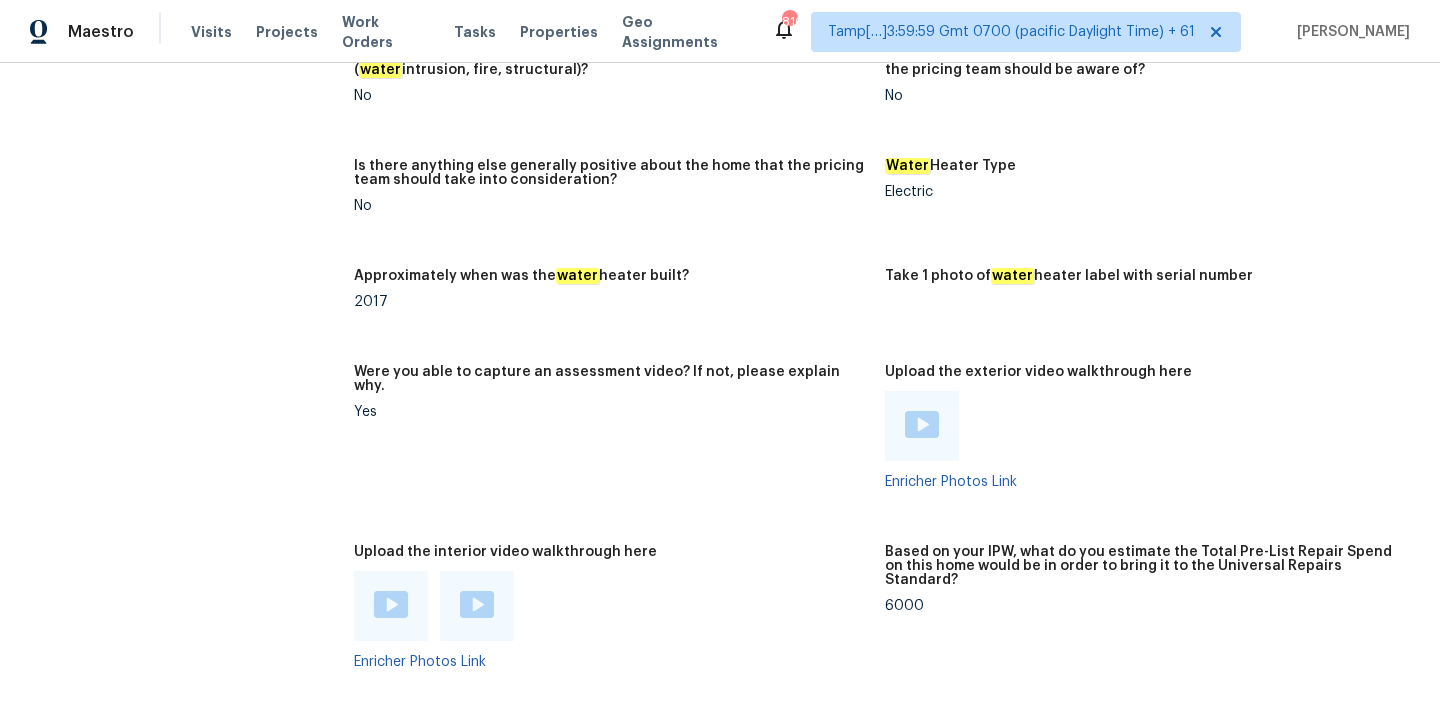 click at bounding box center [922, 424] 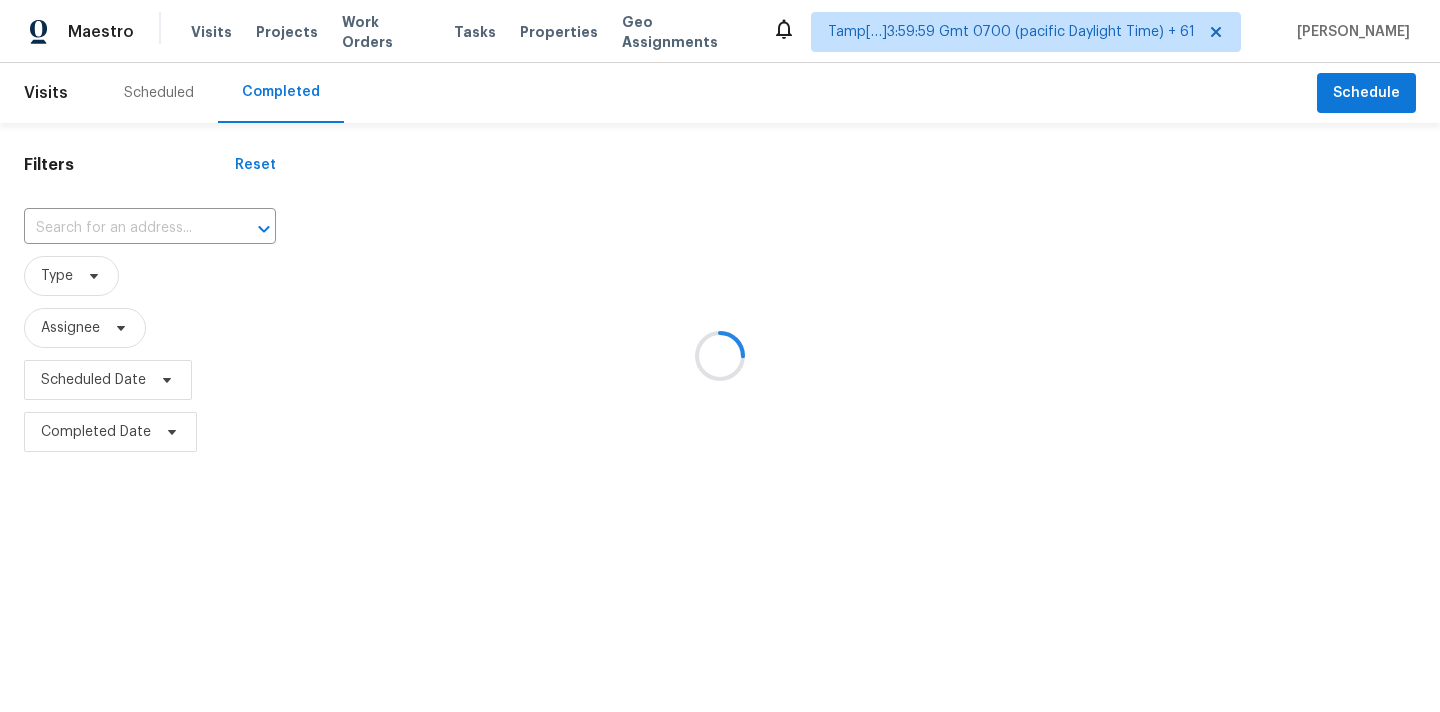 scroll, scrollTop: 0, scrollLeft: 0, axis: both 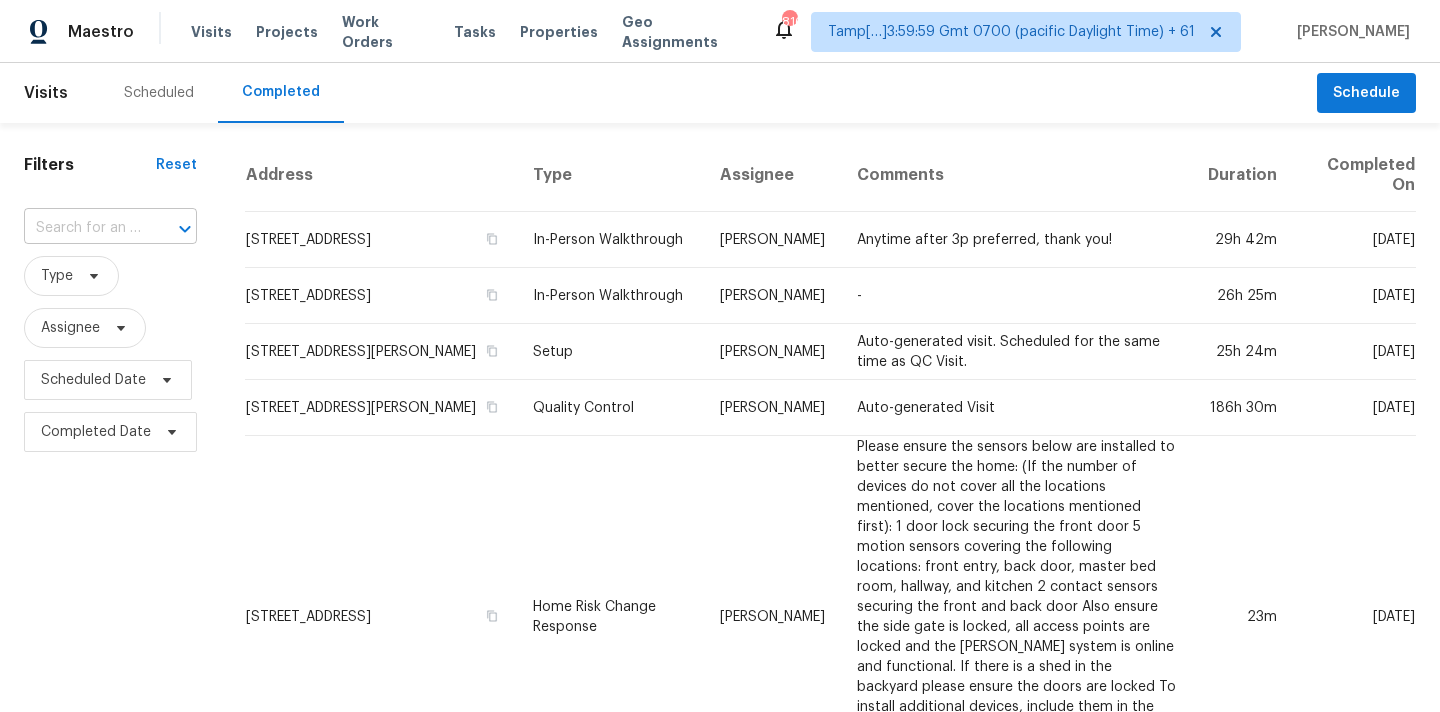 click at bounding box center [82, 228] 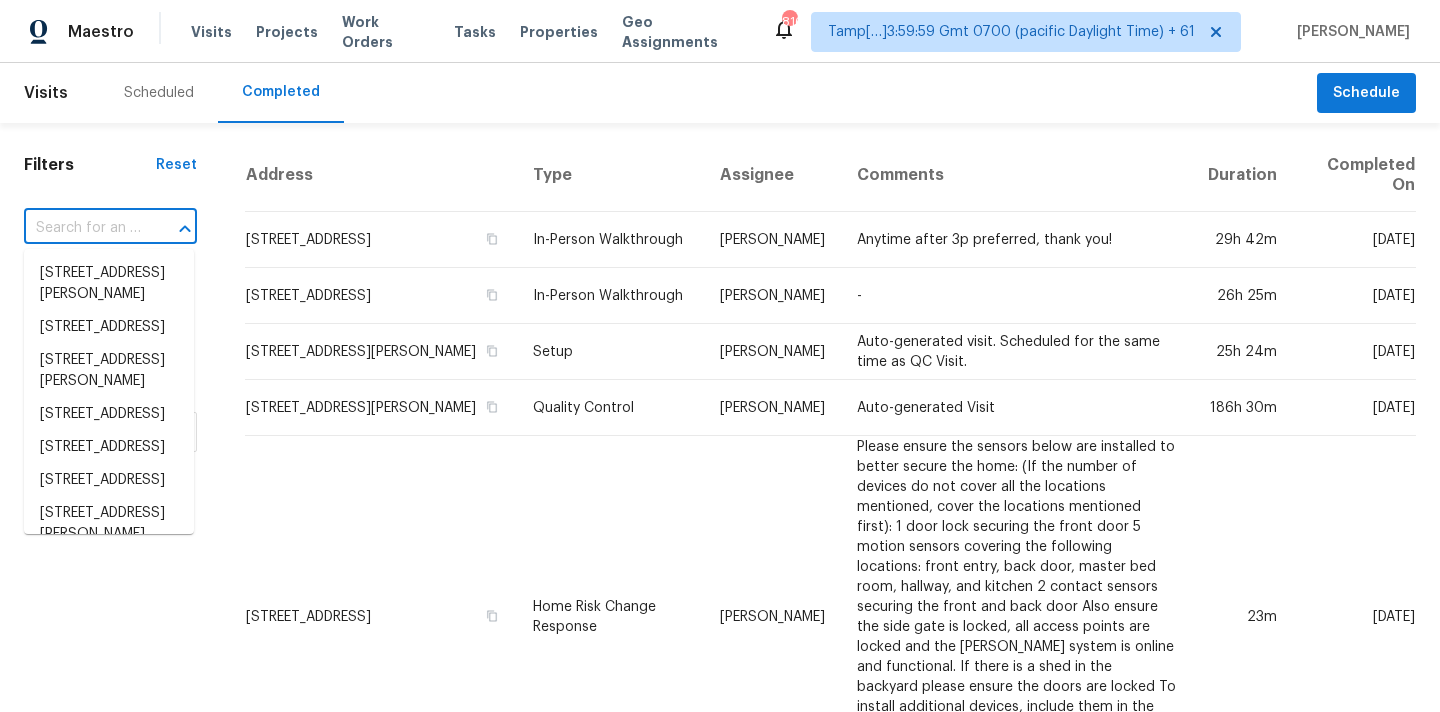 paste on "414 E Harvard Ave, Gilbert, AZ 85234" 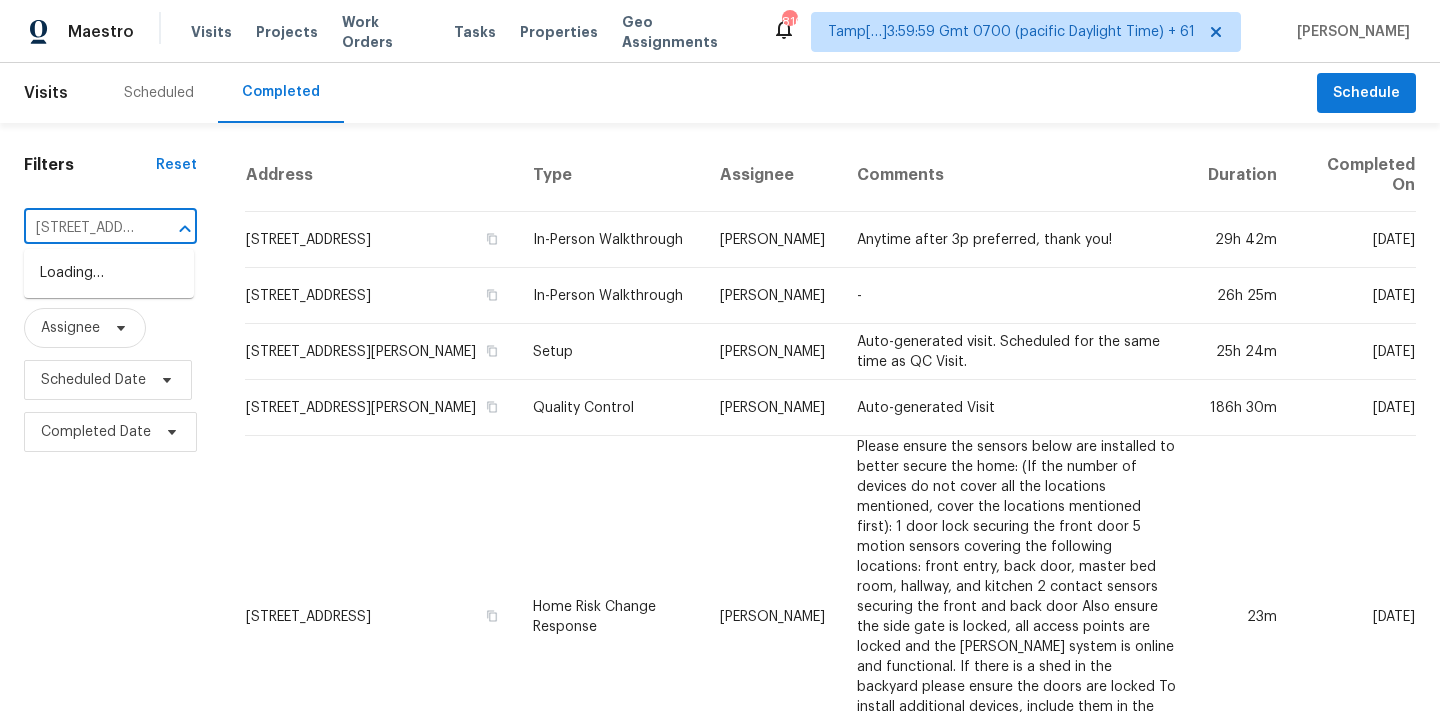 scroll, scrollTop: 0, scrollLeft: 138, axis: horizontal 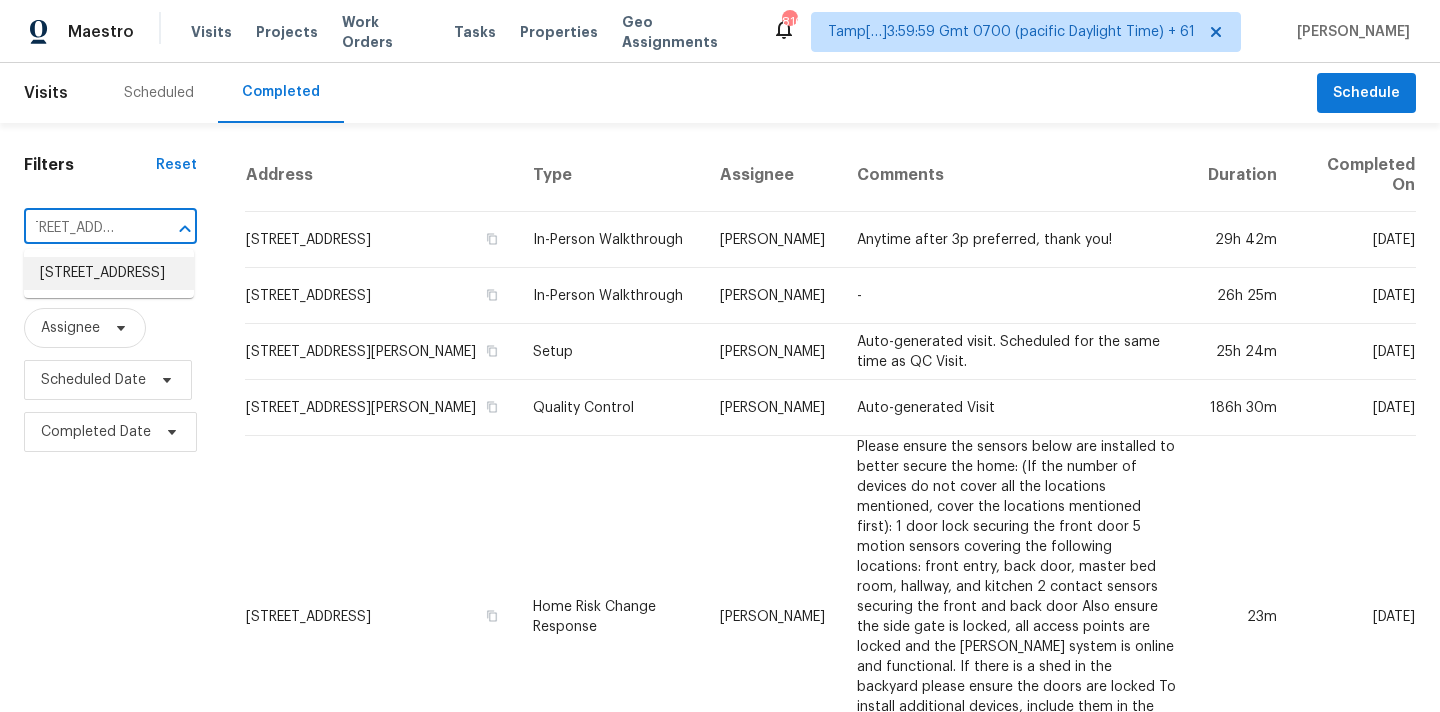 click on "414 E Harvard Ave, Gilbert, AZ 85234" at bounding box center [109, 273] 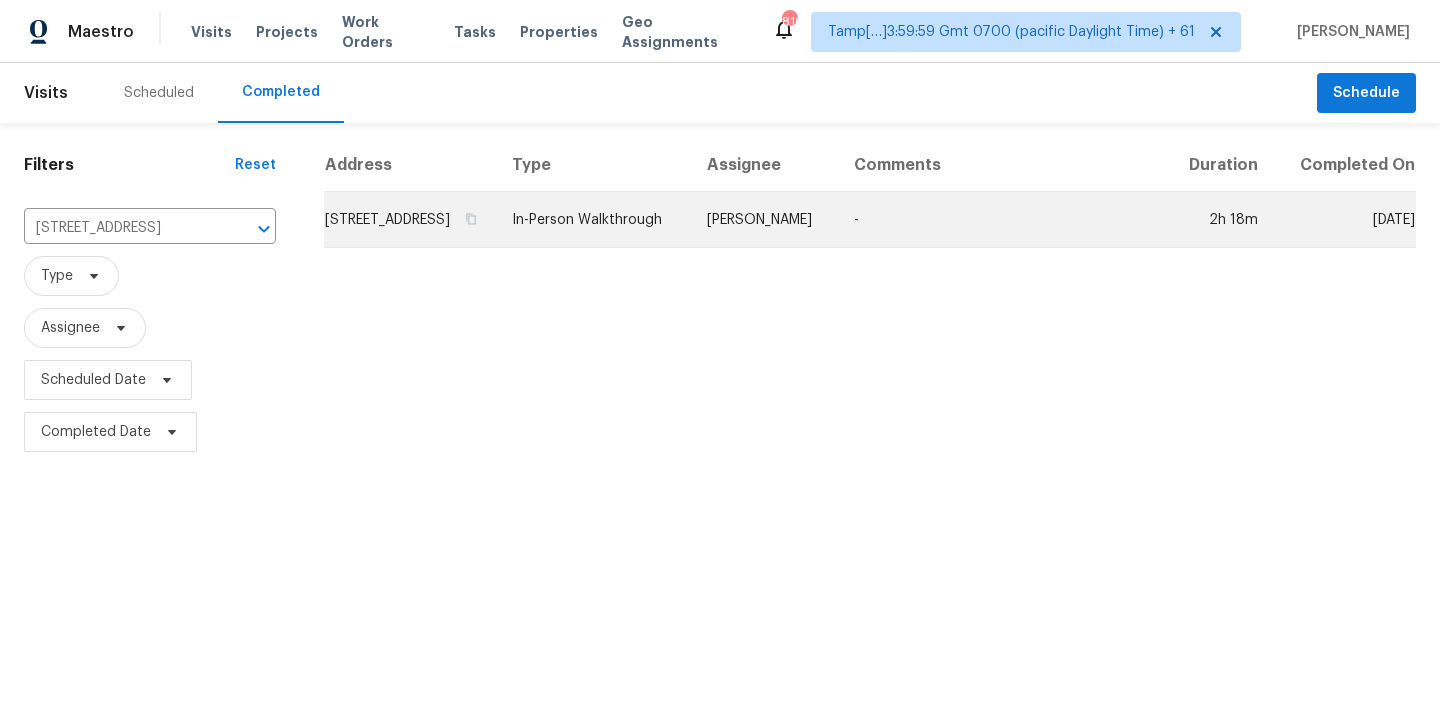click on "In-Person Walkthrough" at bounding box center (593, 220) 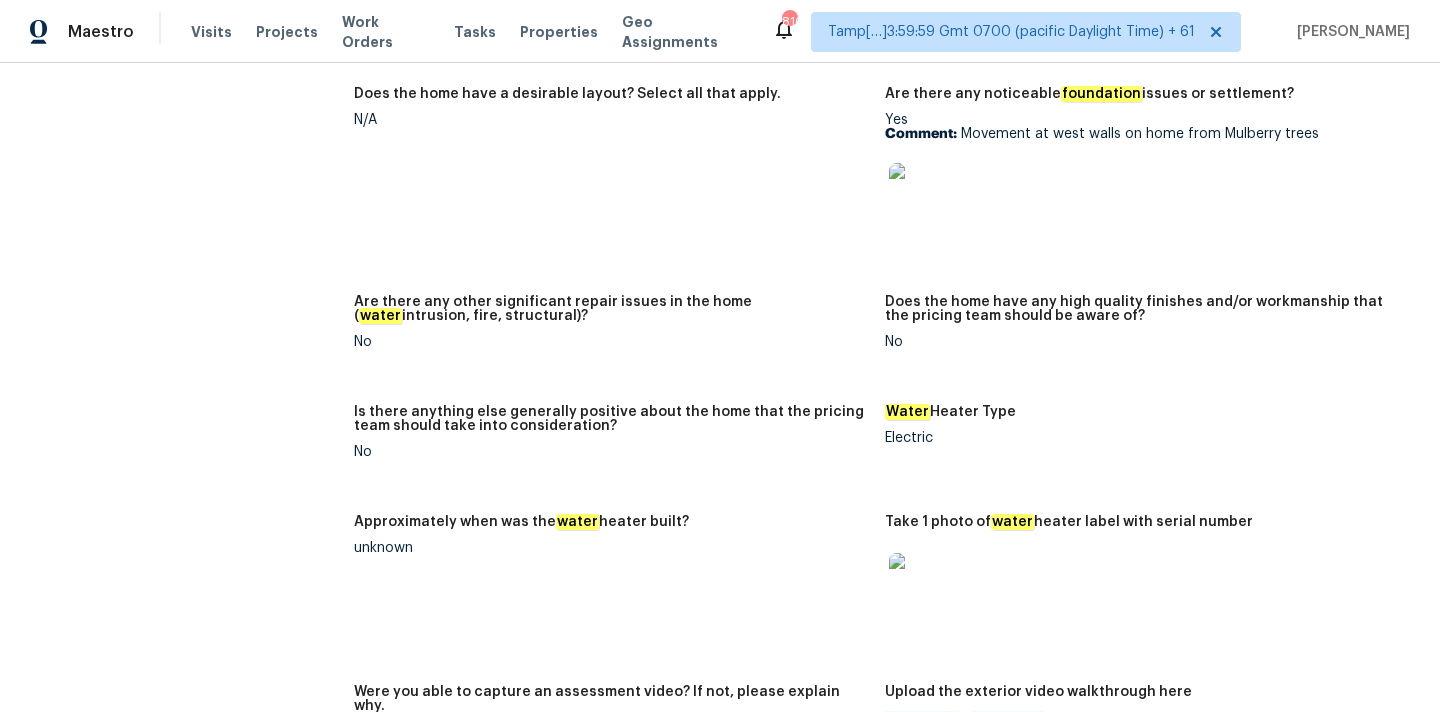 scroll, scrollTop: 3067, scrollLeft: 0, axis: vertical 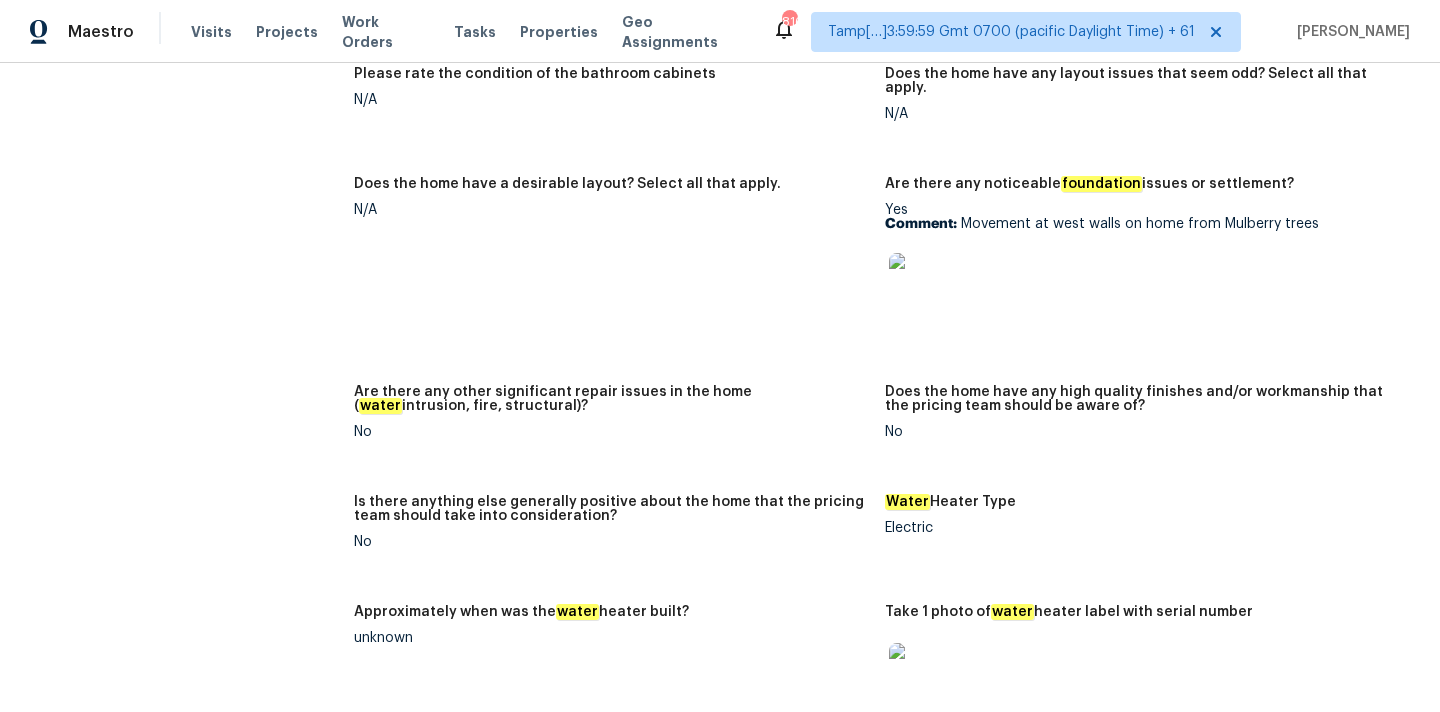 click at bounding box center [921, 285] 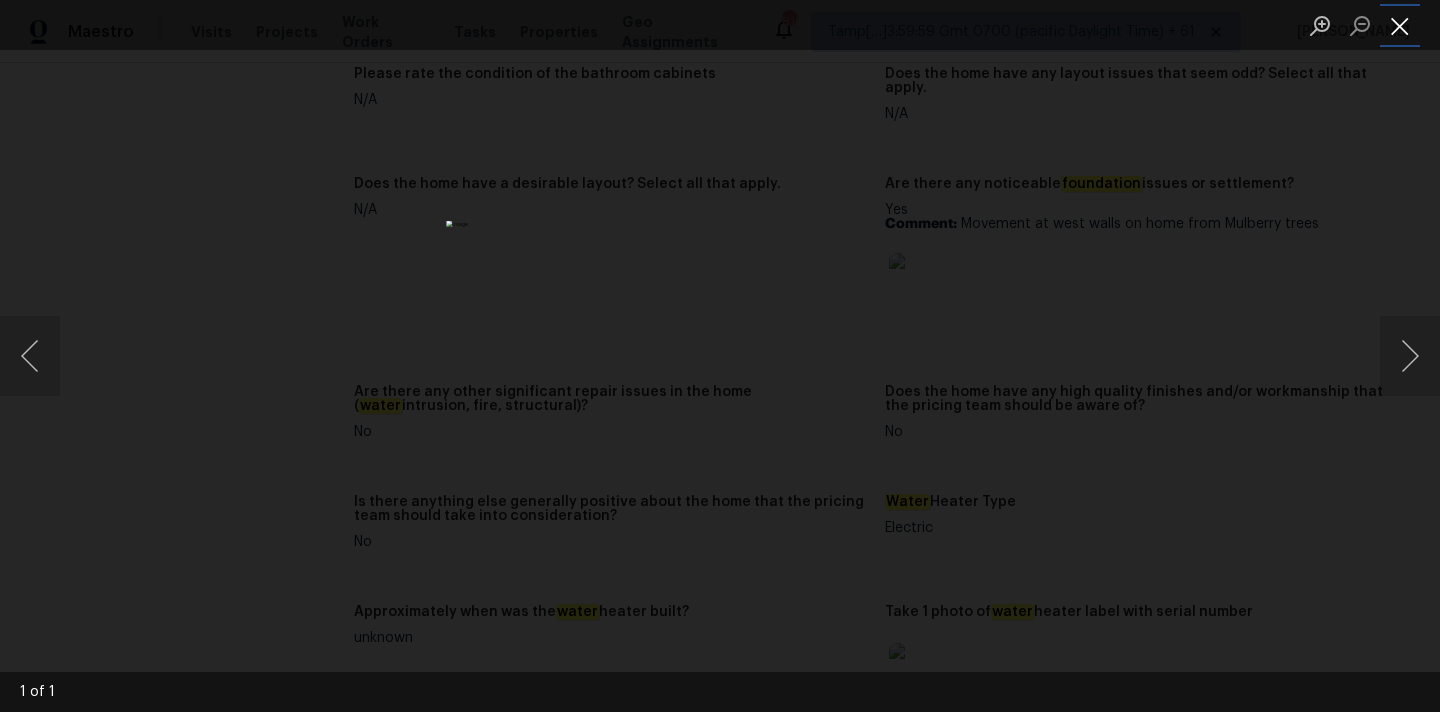 click at bounding box center [1400, 25] 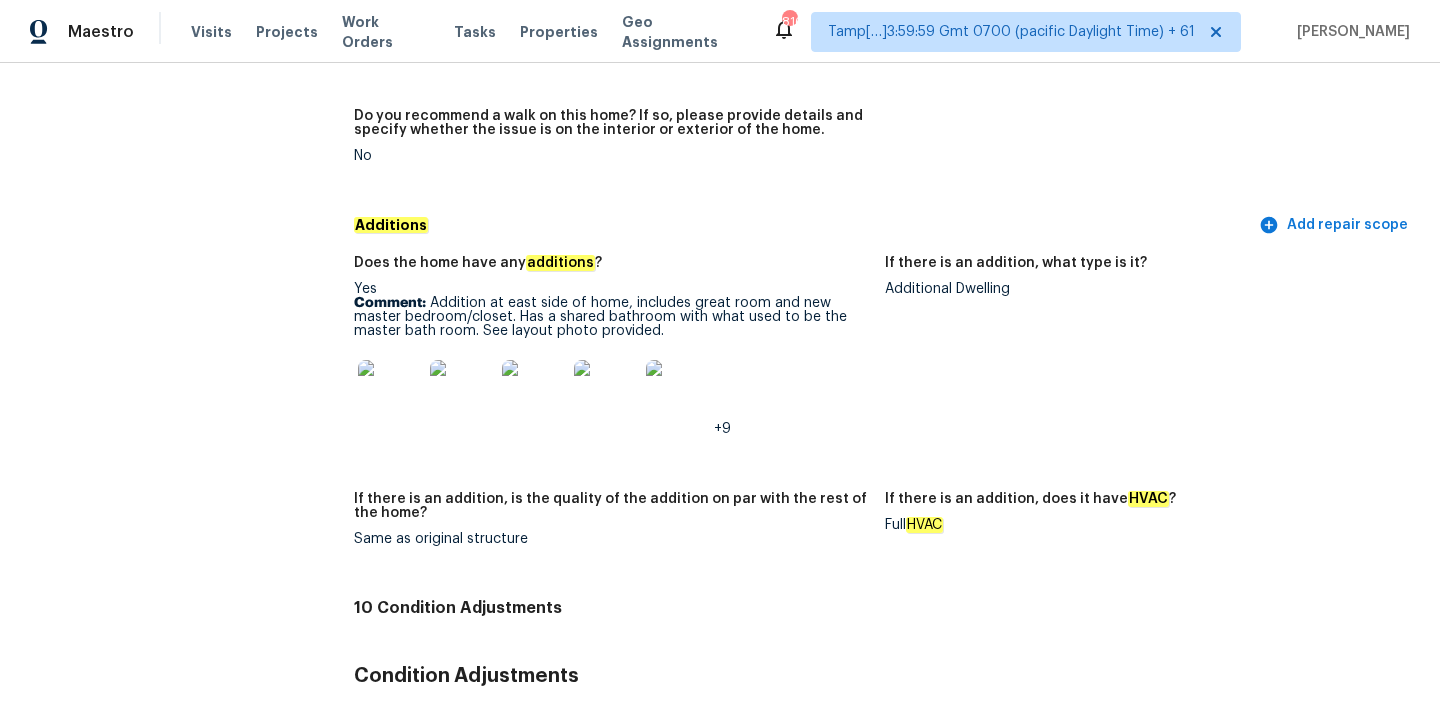 scroll, scrollTop: 4535, scrollLeft: 0, axis: vertical 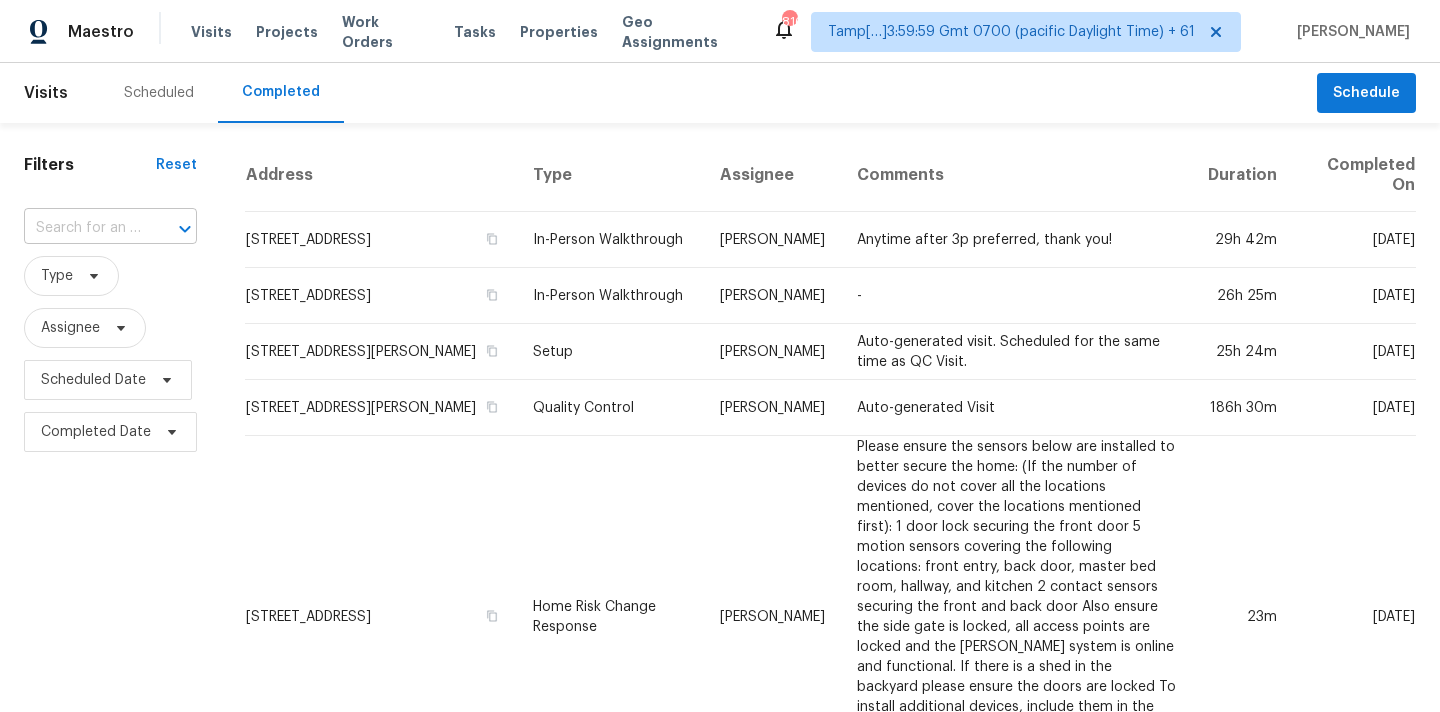 click at bounding box center [82, 228] 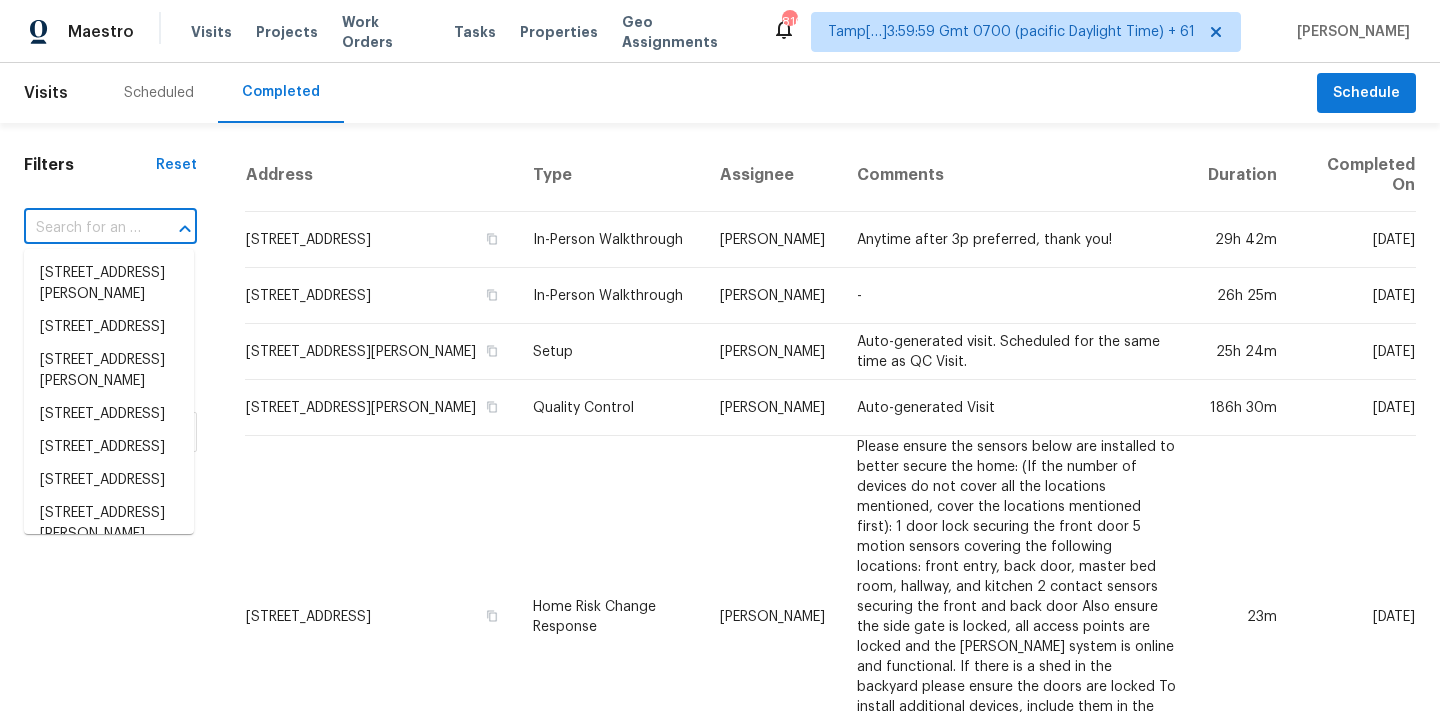 paste on "1203 Park Ave, Moody, AL 35004" 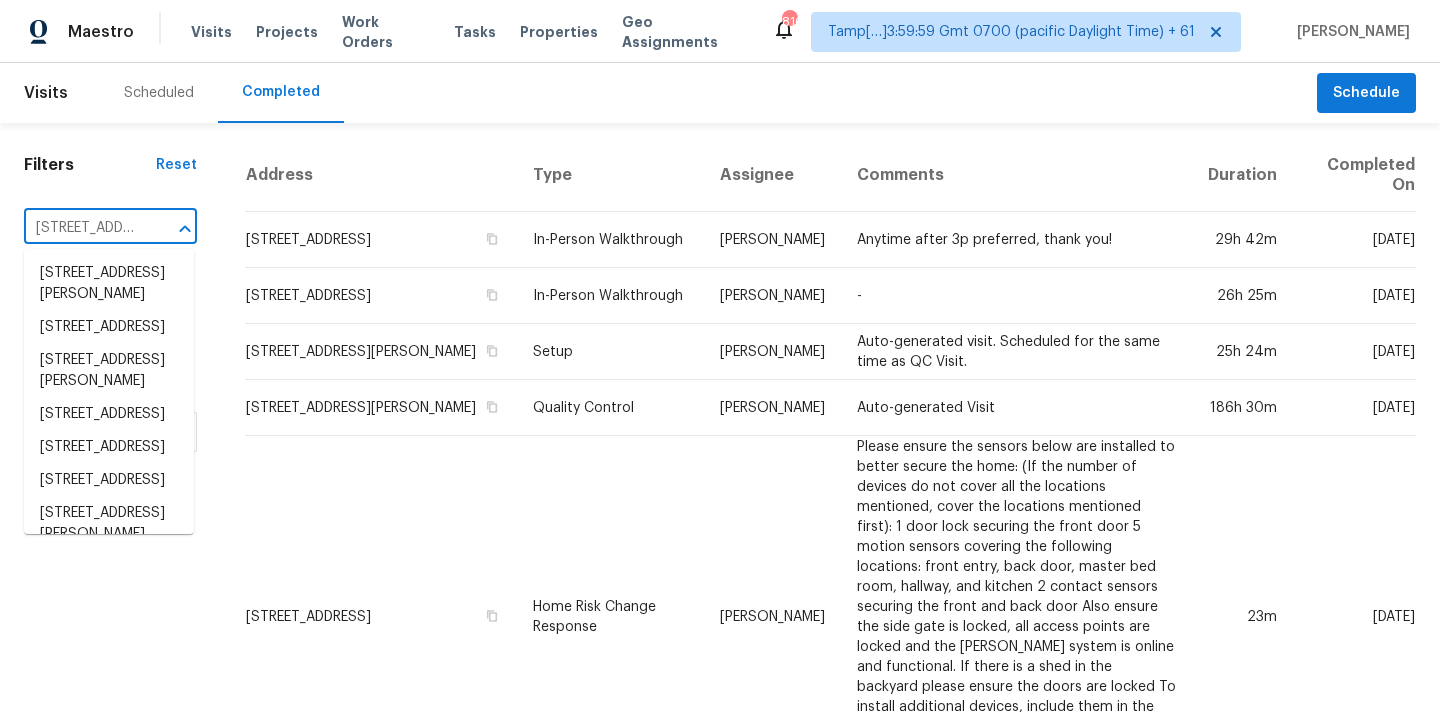 scroll, scrollTop: 0, scrollLeft: 112, axis: horizontal 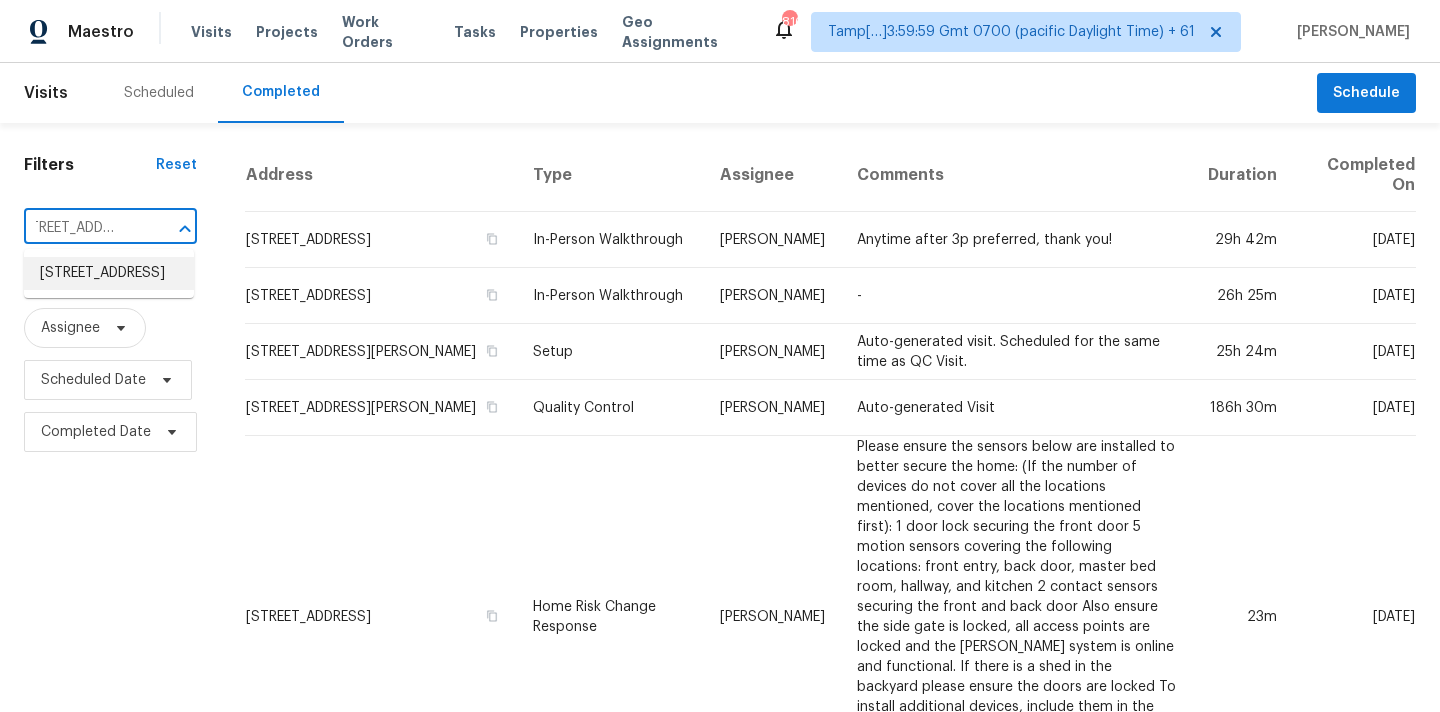 click on "1203 Park Ave, Moody, AL 35004" at bounding box center [109, 273] 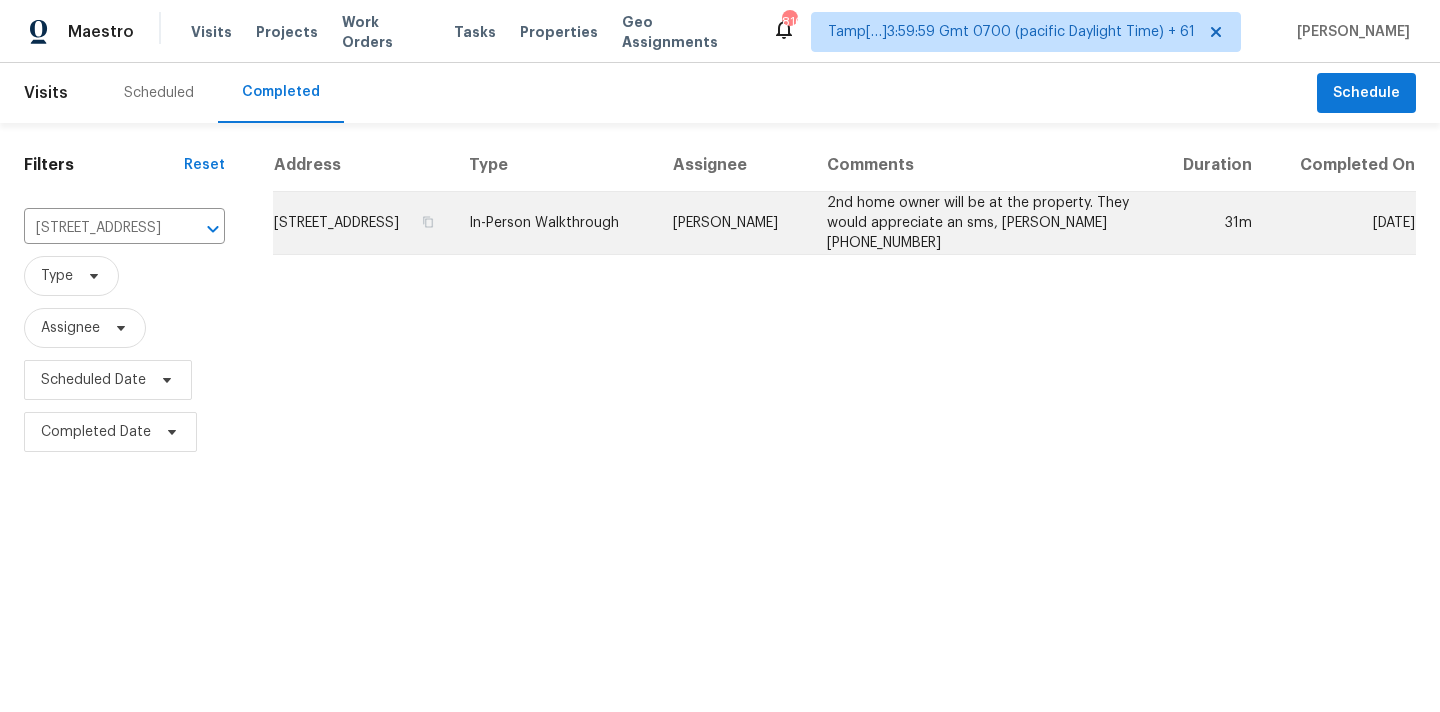 click on "2nd home owner will be at the property. They would appreciate an sms, James 205 999 4850" at bounding box center (982, 223) 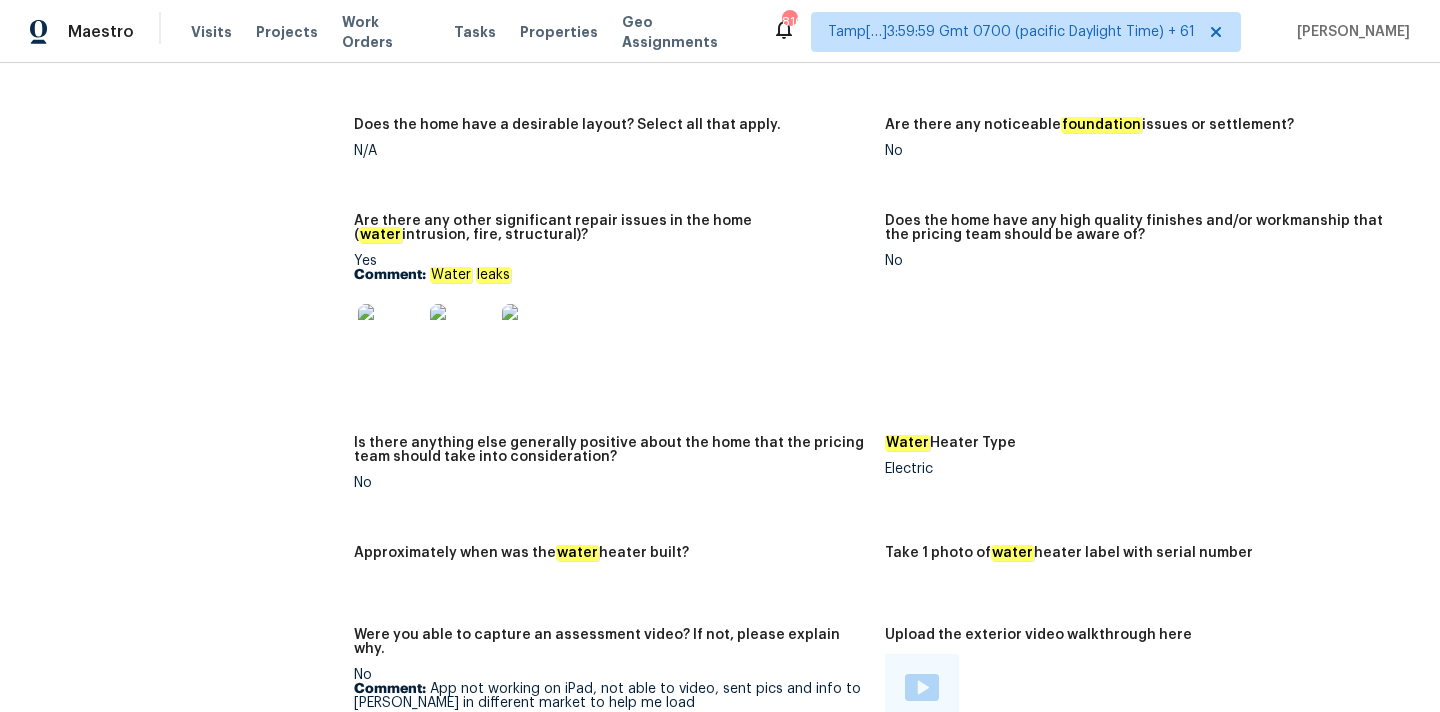 scroll, scrollTop: 3191, scrollLeft: 0, axis: vertical 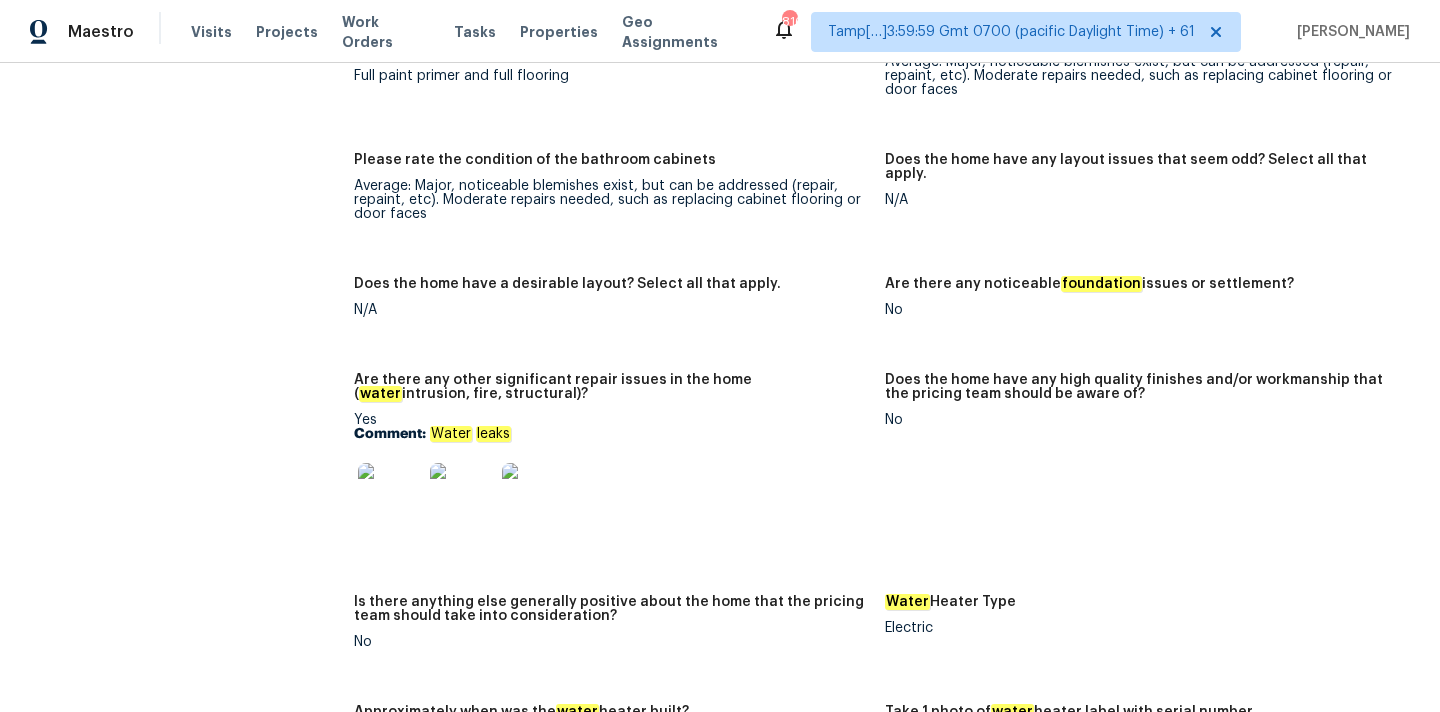 click at bounding box center [390, 495] 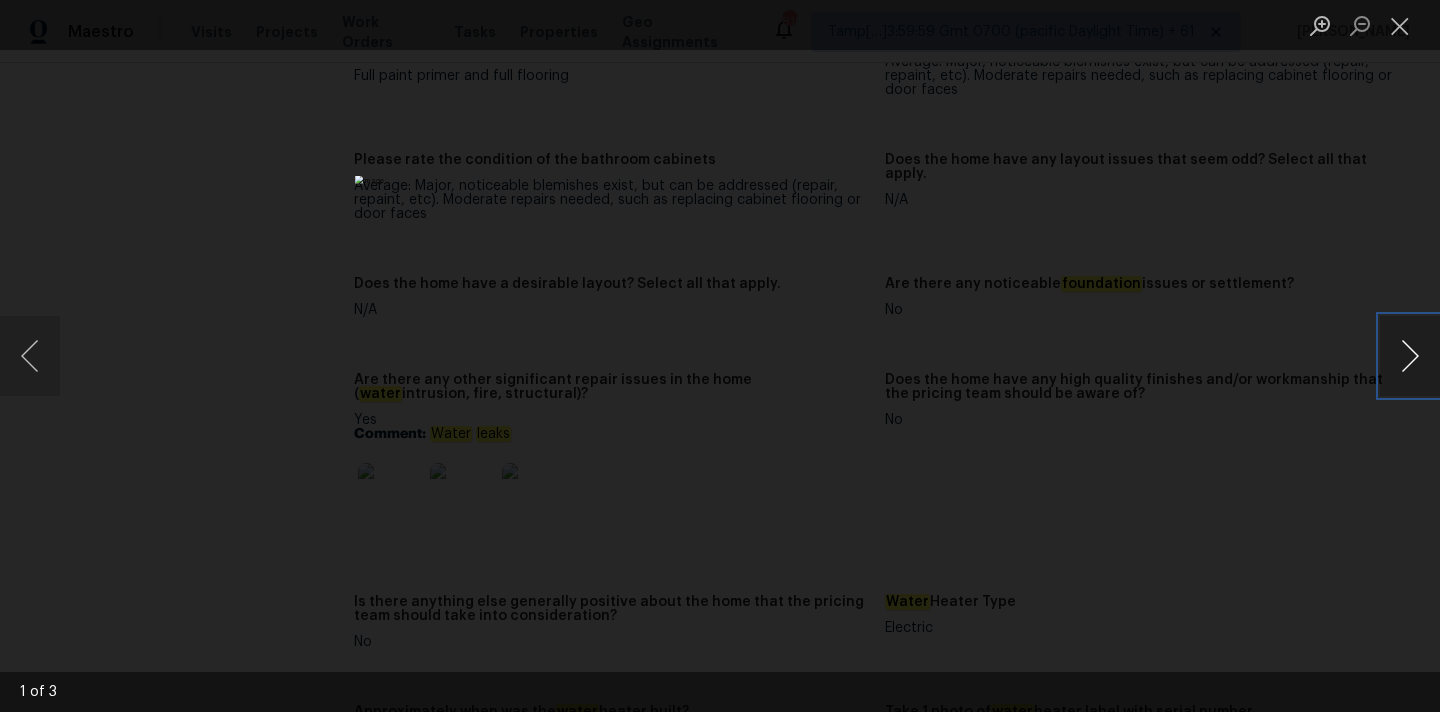 click at bounding box center (1410, 356) 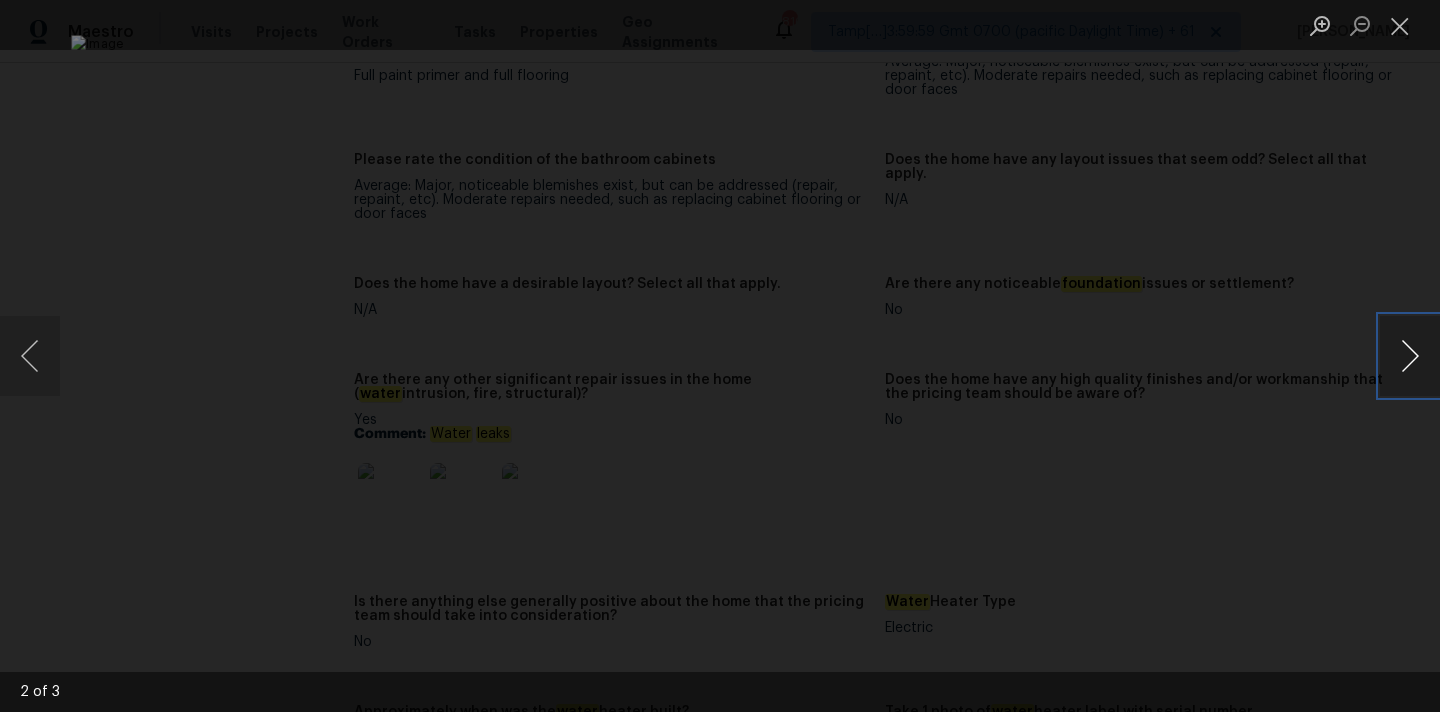 click at bounding box center (1410, 356) 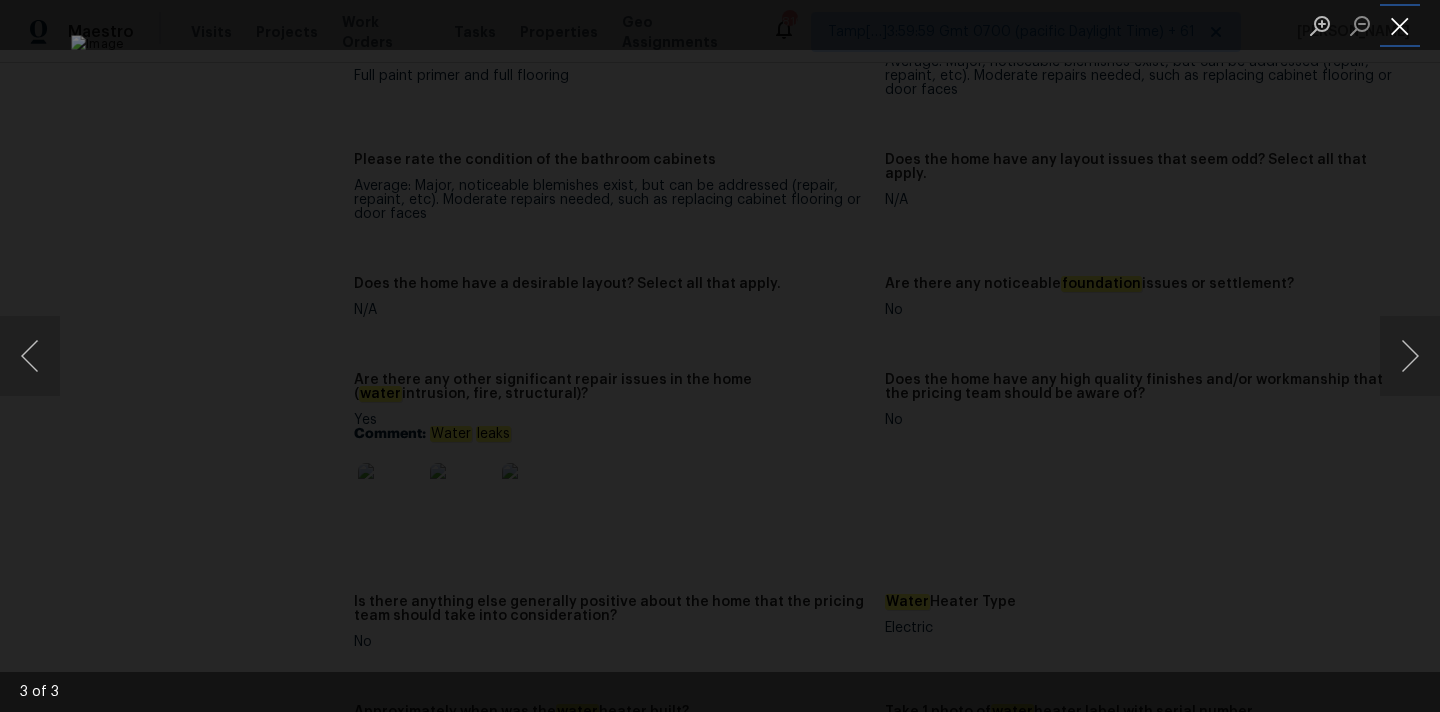 click at bounding box center (1400, 25) 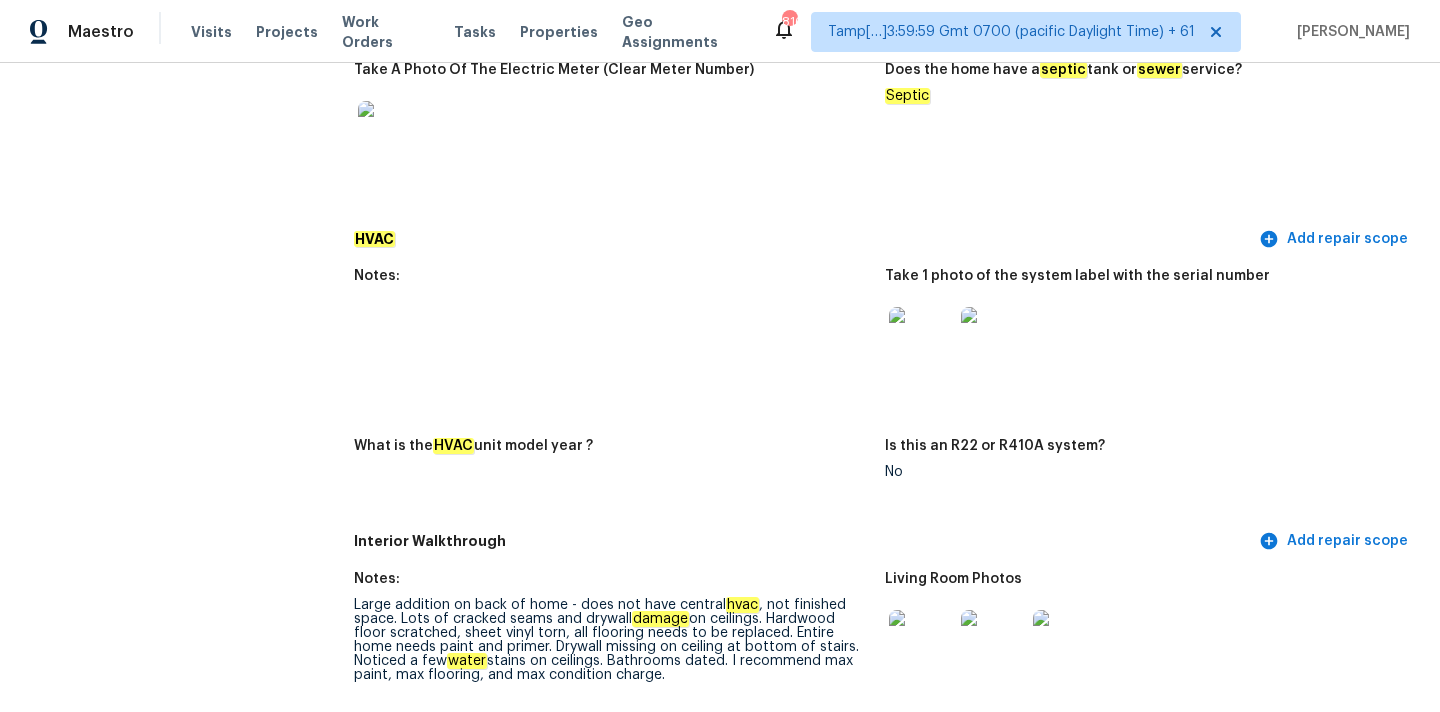 scroll, scrollTop: 1568, scrollLeft: 0, axis: vertical 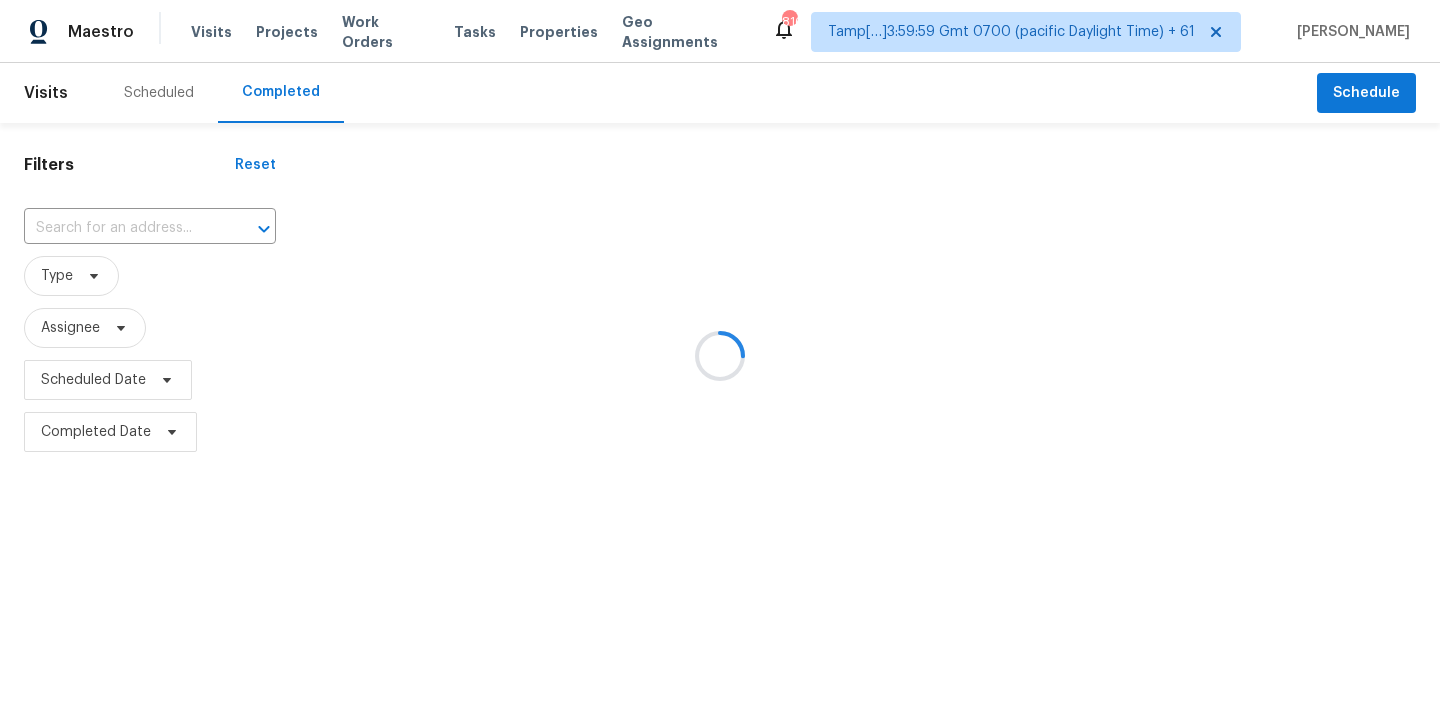 click at bounding box center (720, 356) 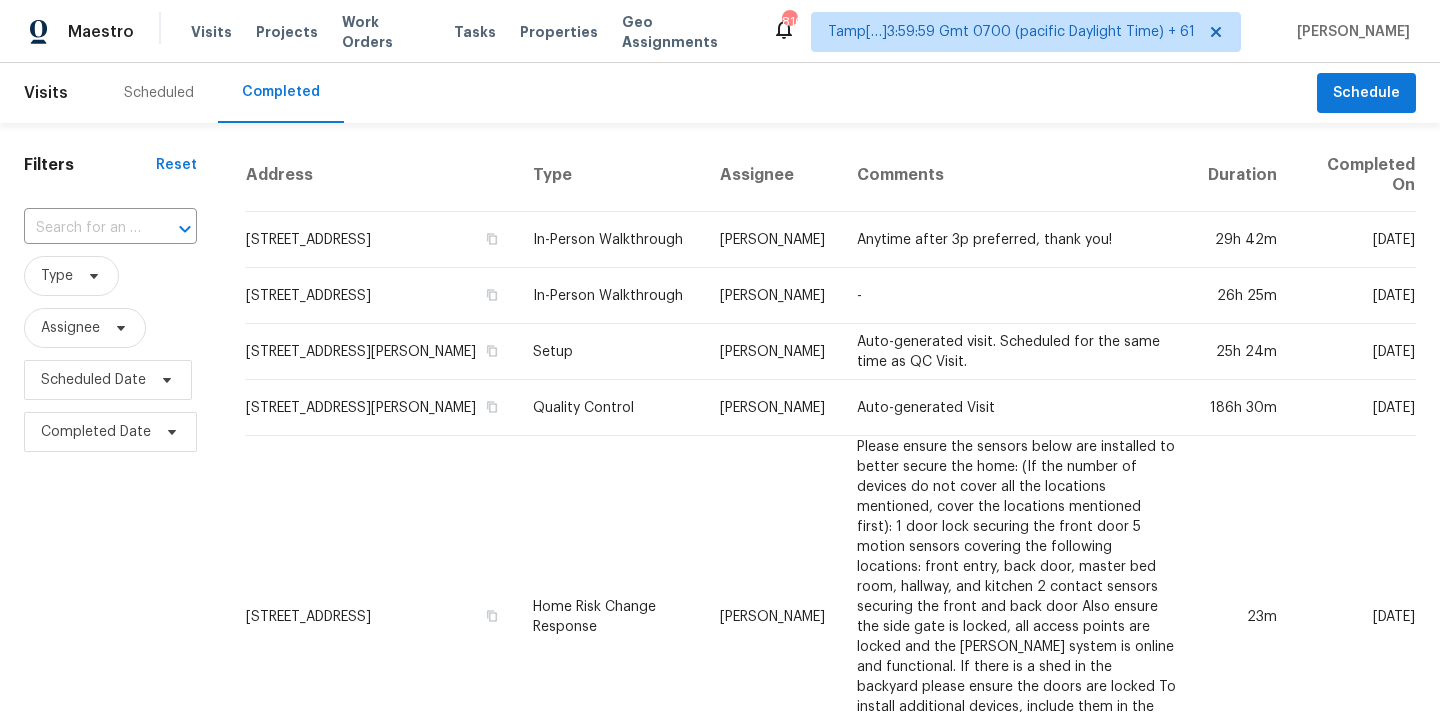 click at bounding box center [82, 228] 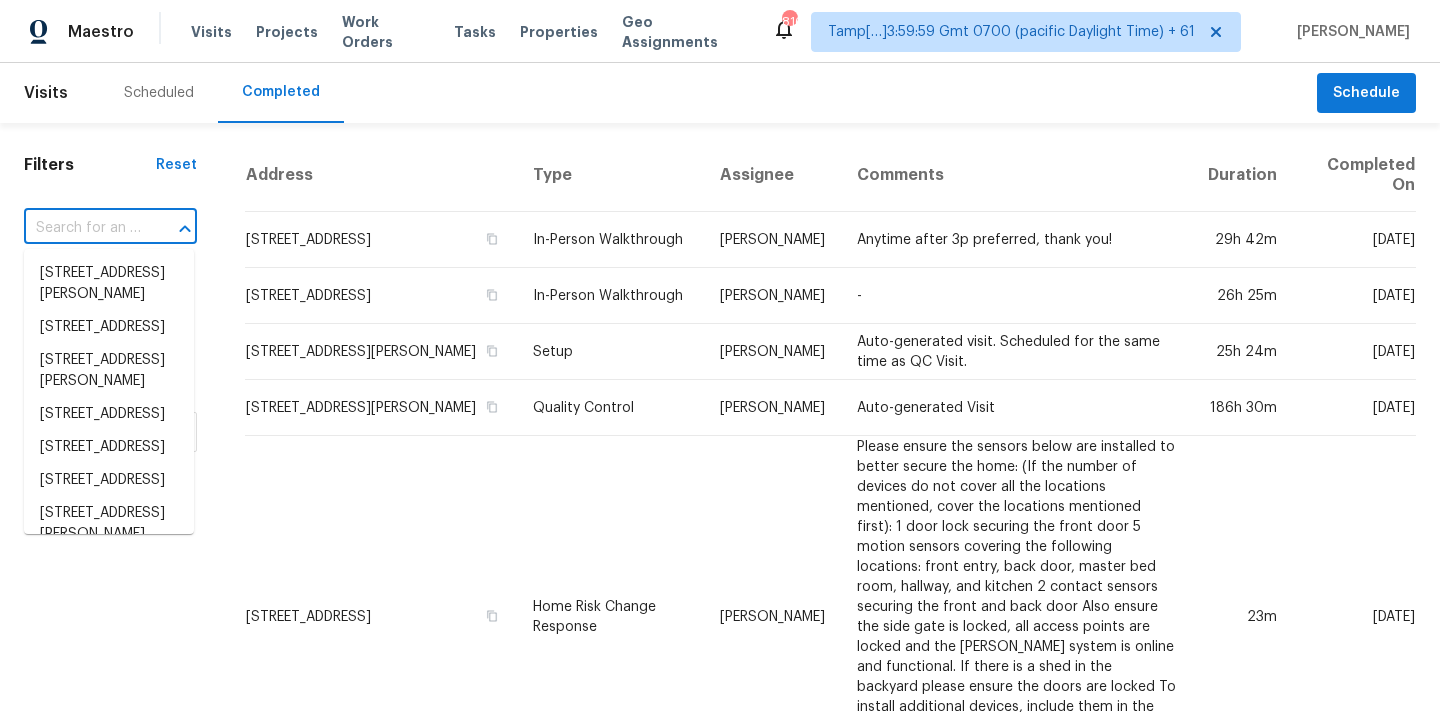 paste on "[STREET_ADDRESS]" 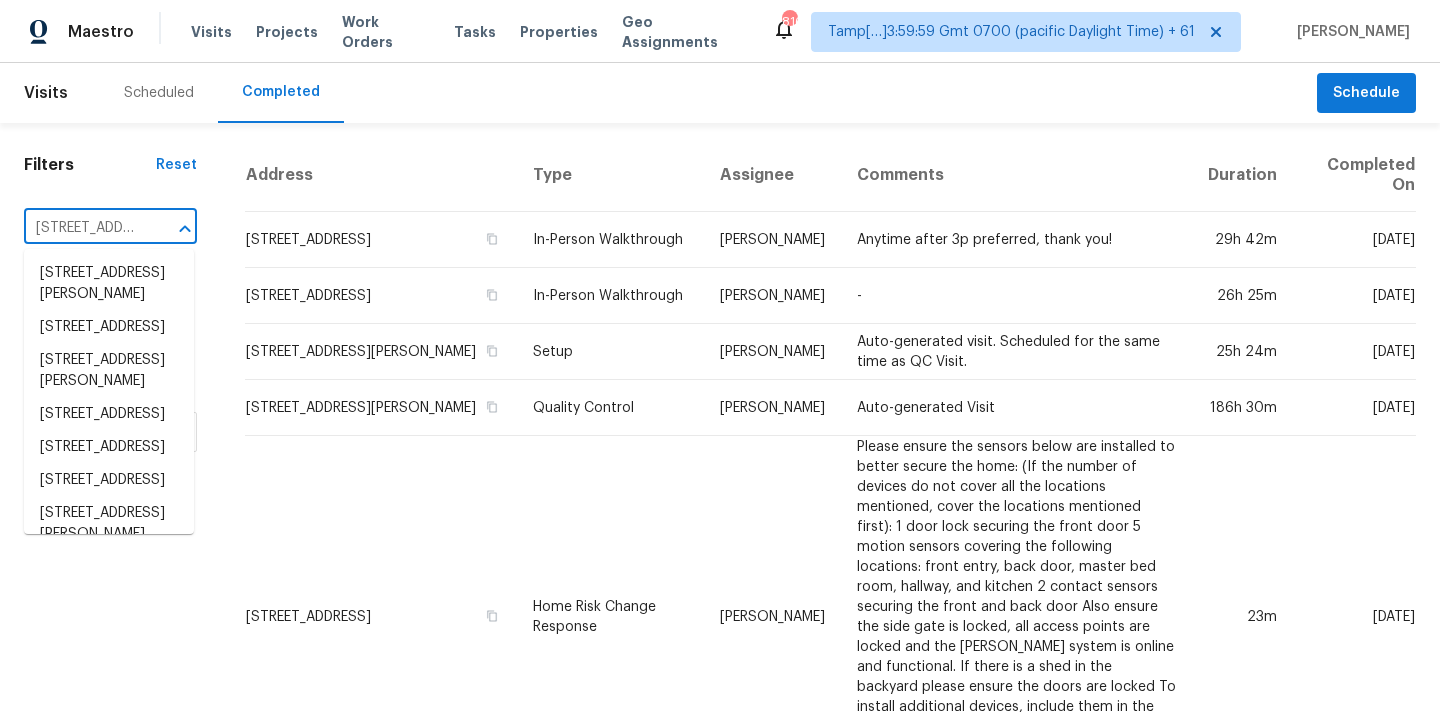 scroll, scrollTop: 0, scrollLeft: 114, axis: horizontal 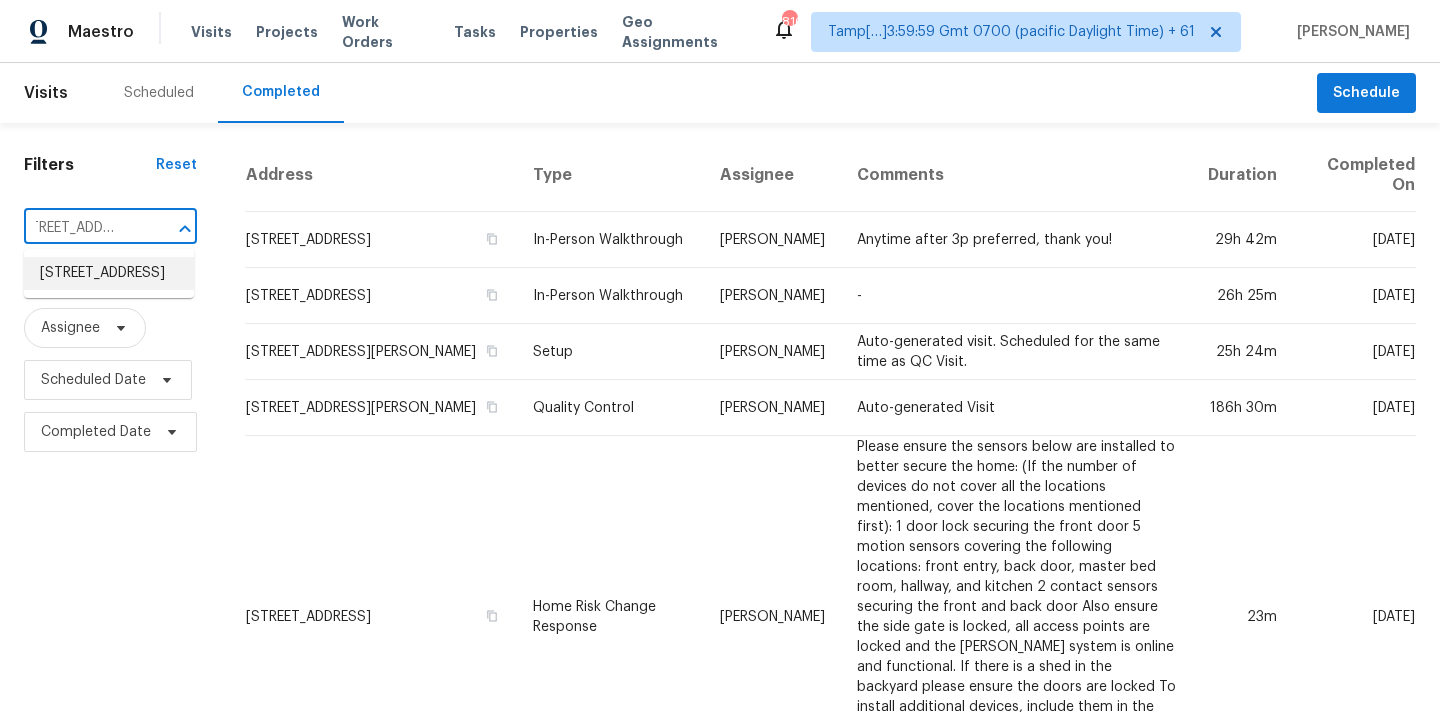 click on "[STREET_ADDRESS]" at bounding box center (109, 273) 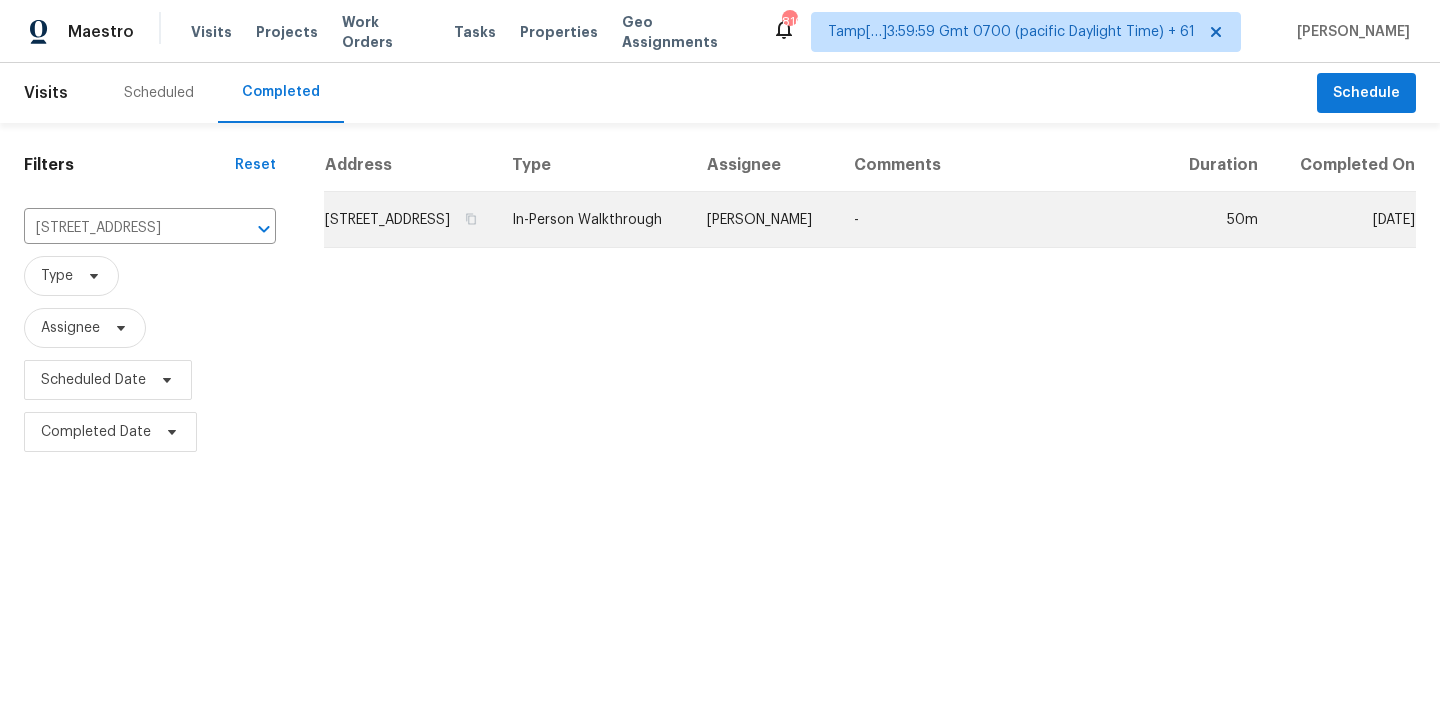 click on "[PERSON_NAME]" at bounding box center [764, 220] 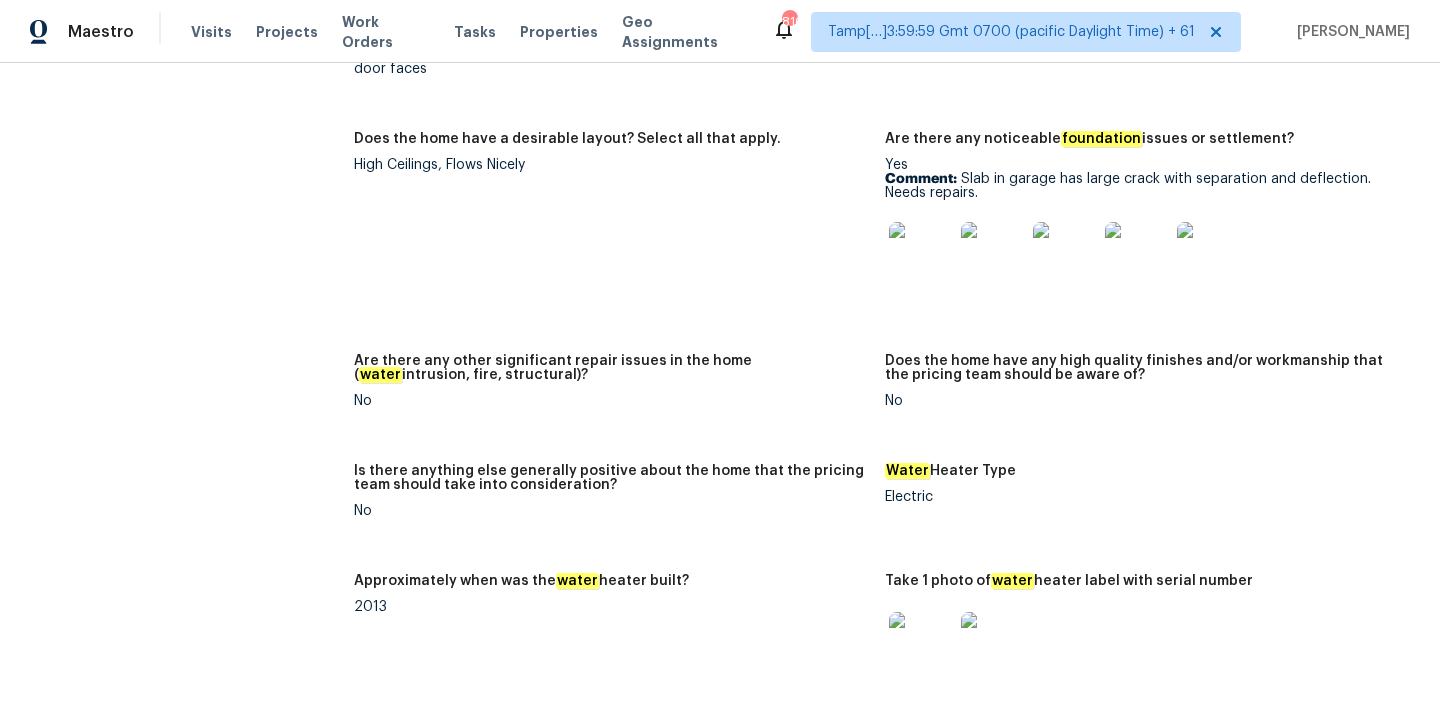 scroll, scrollTop: 3454, scrollLeft: 0, axis: vertical 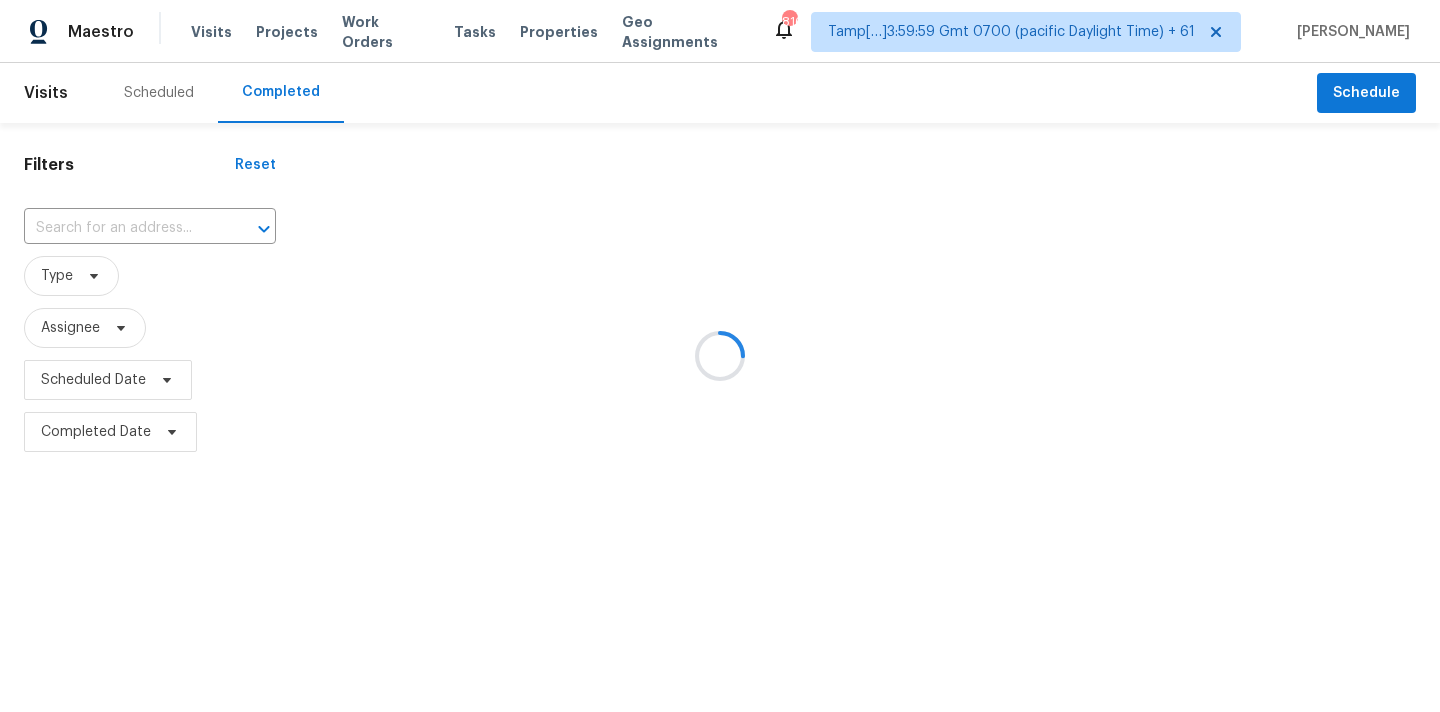click at bounding box center (720, 356) 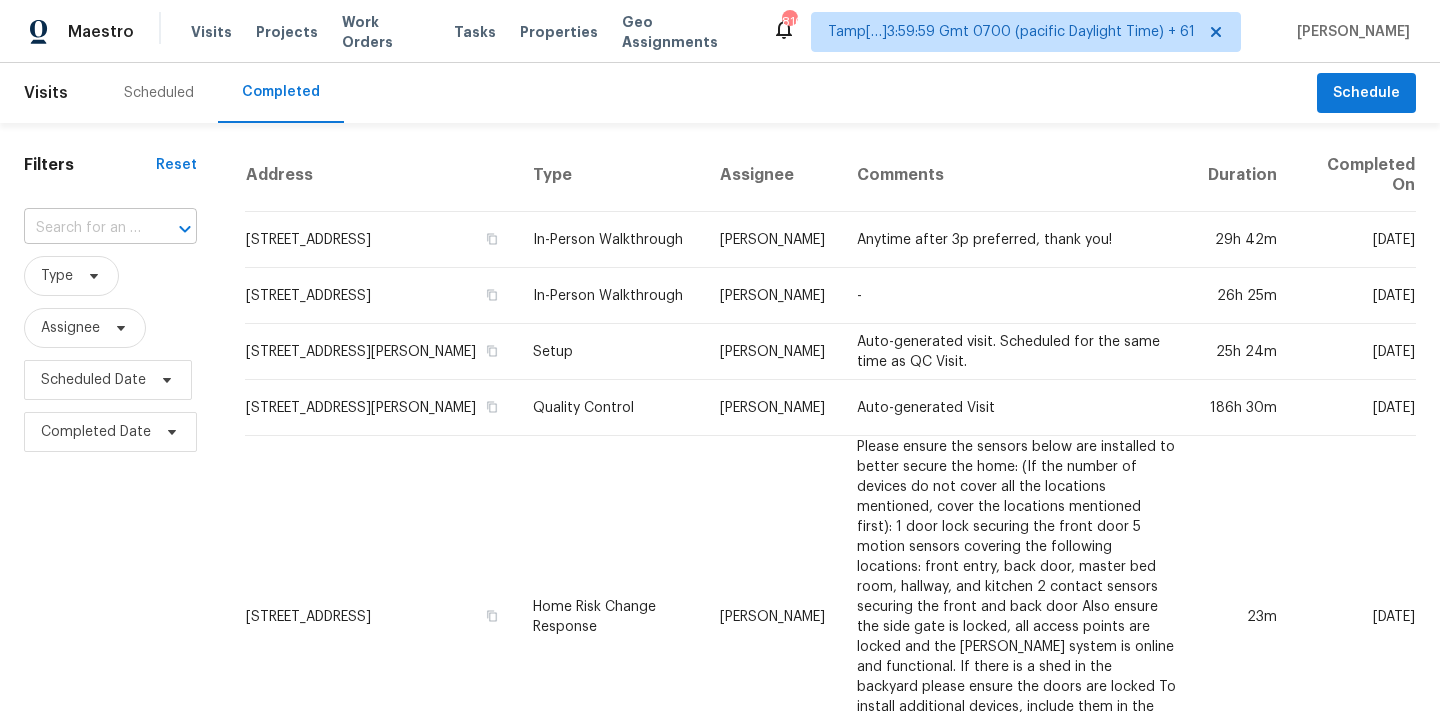 click at bounding box center [82, 228] 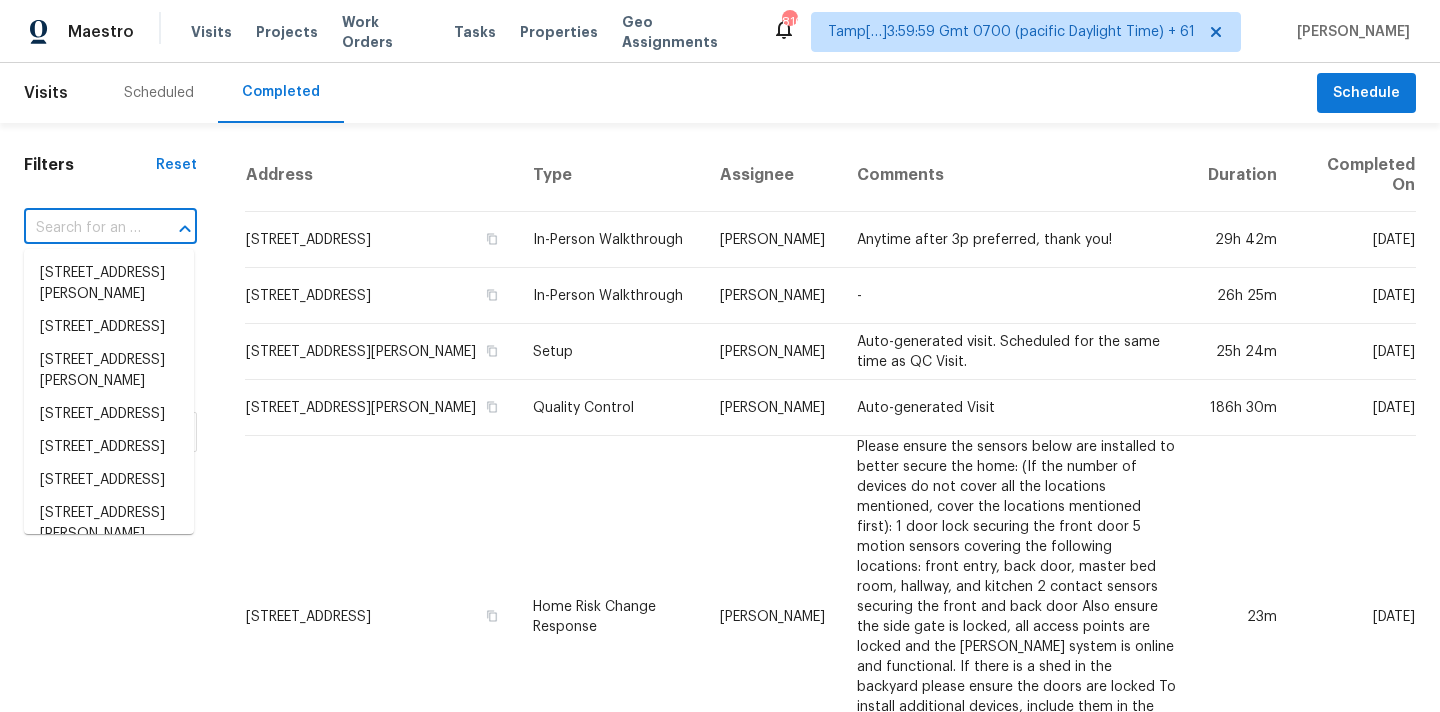 paste on "3647 Richelieu Rd, Indianapolis, IN 46226" 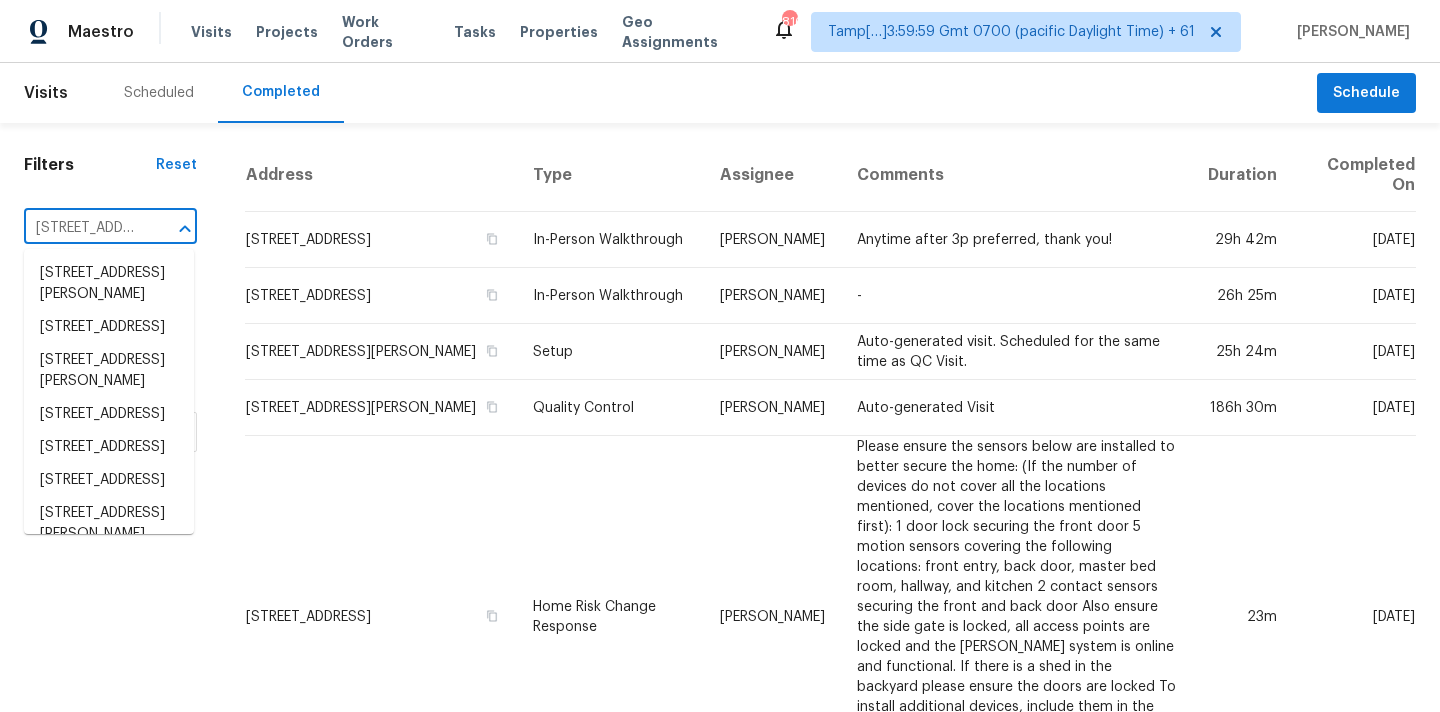 scroll, scrollTop: 0, scrollLeft: 168, axis: horizontal 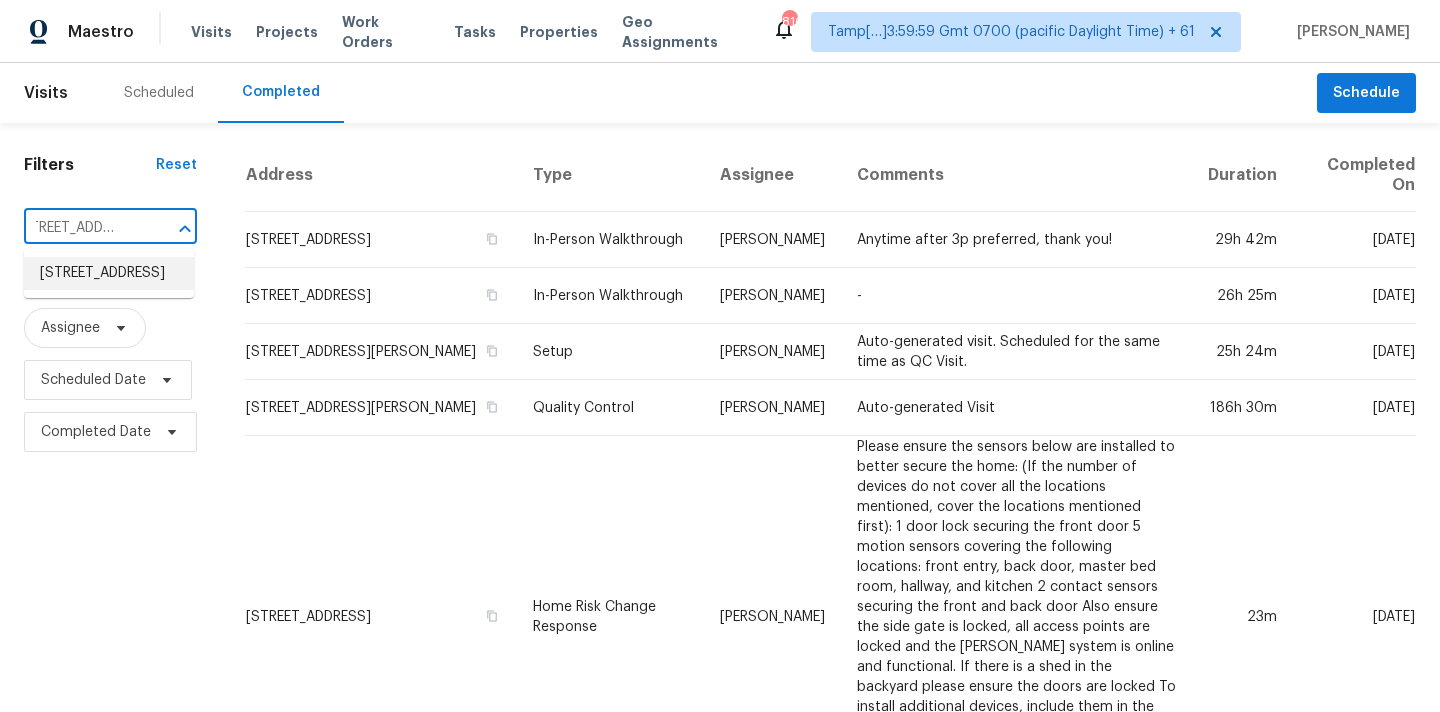 click on "3647 Richelieu Rd, Indianapolis, IN 46226" at bounding box center (109, 273) 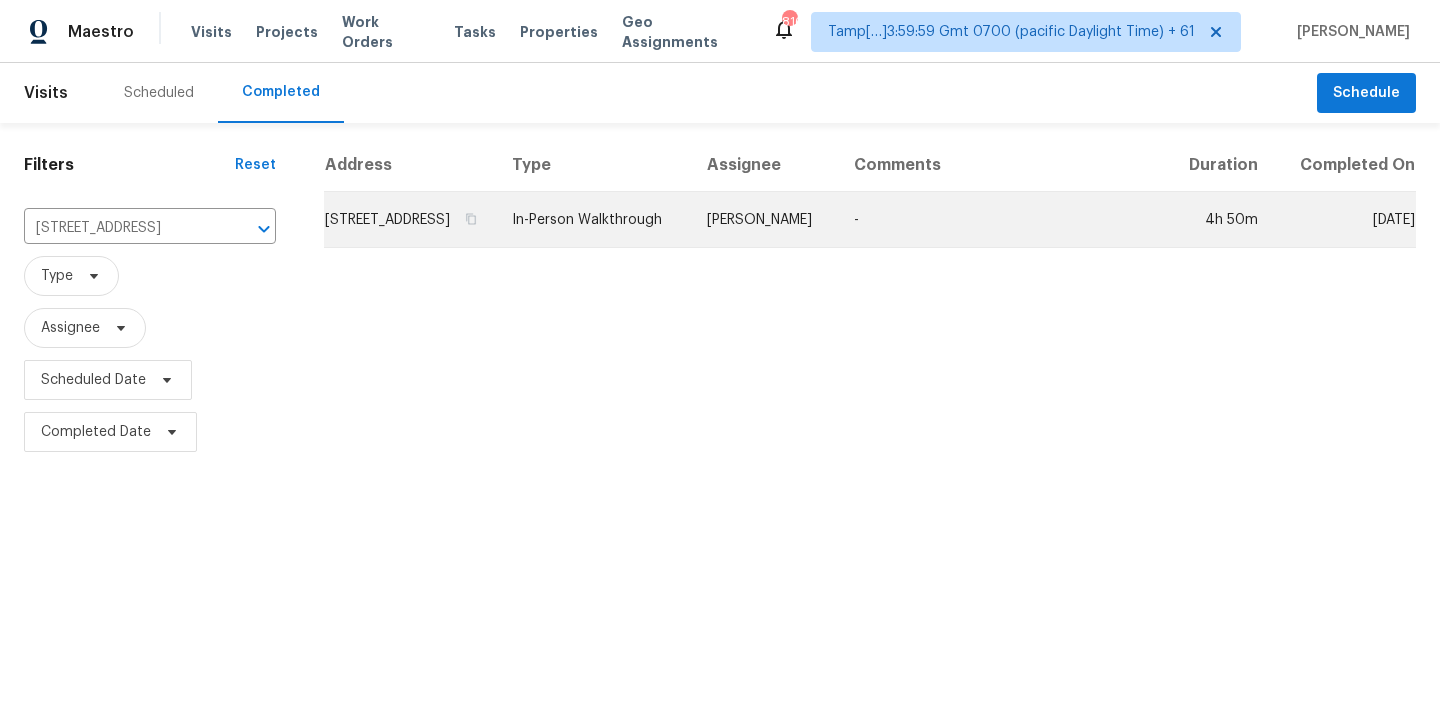 click on "Isaul Martinez" at bounding box center (764, 220) 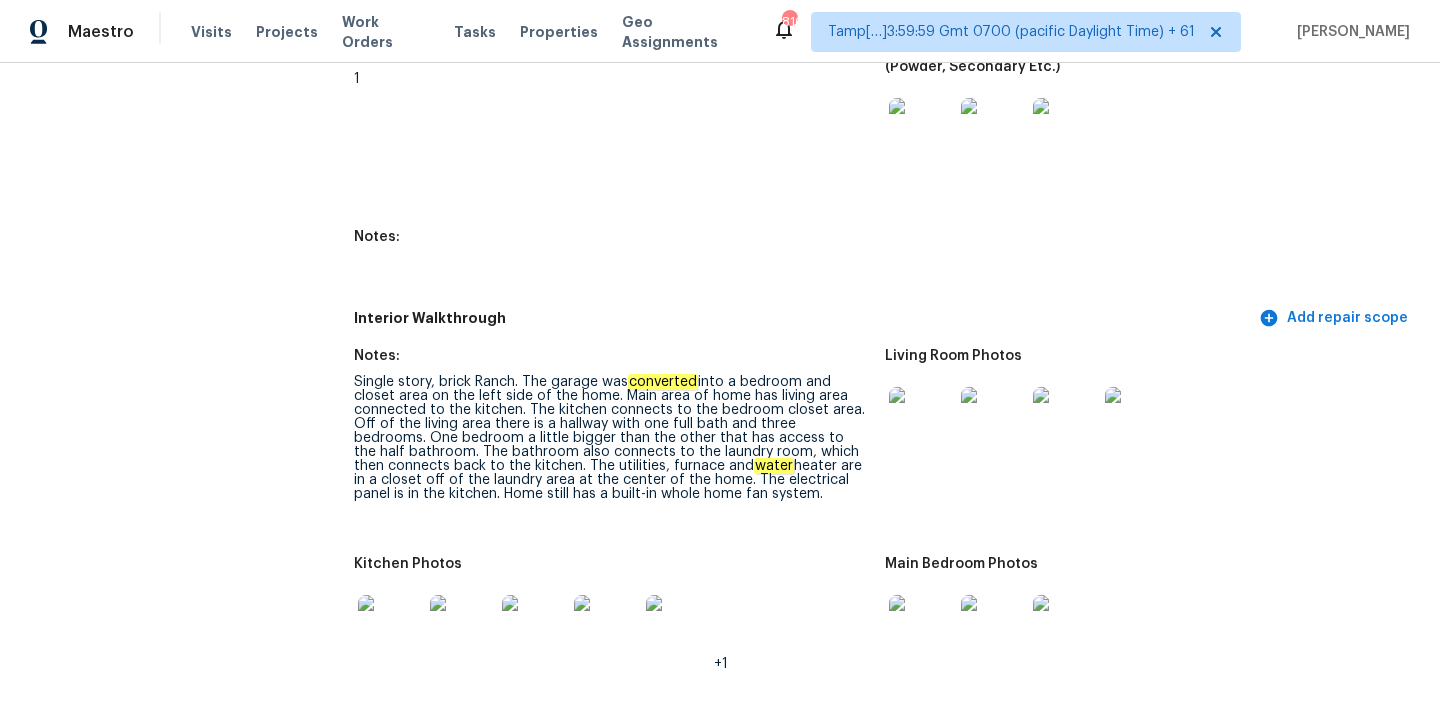 scroll, scrollTop: 2601, scrollLeft: 0, axis: vertical 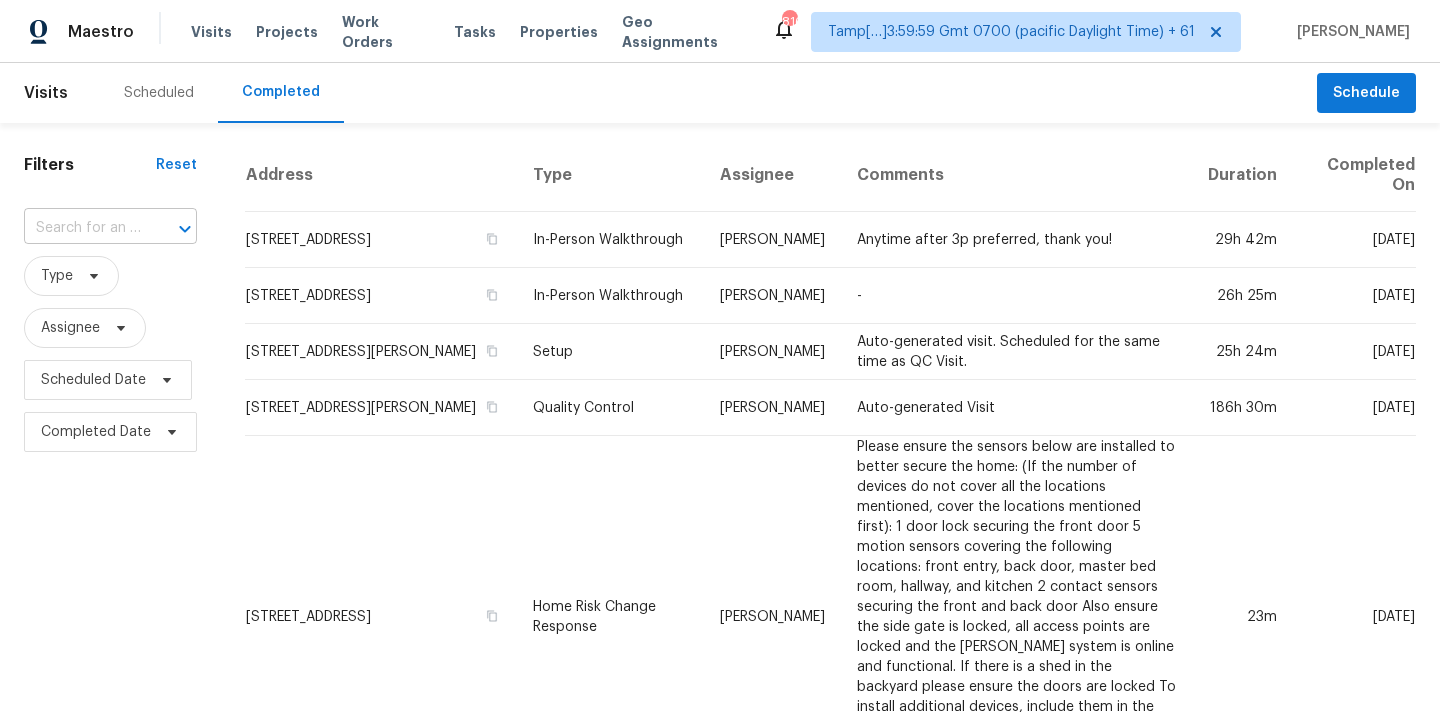 click at bounding box center [82, 228] 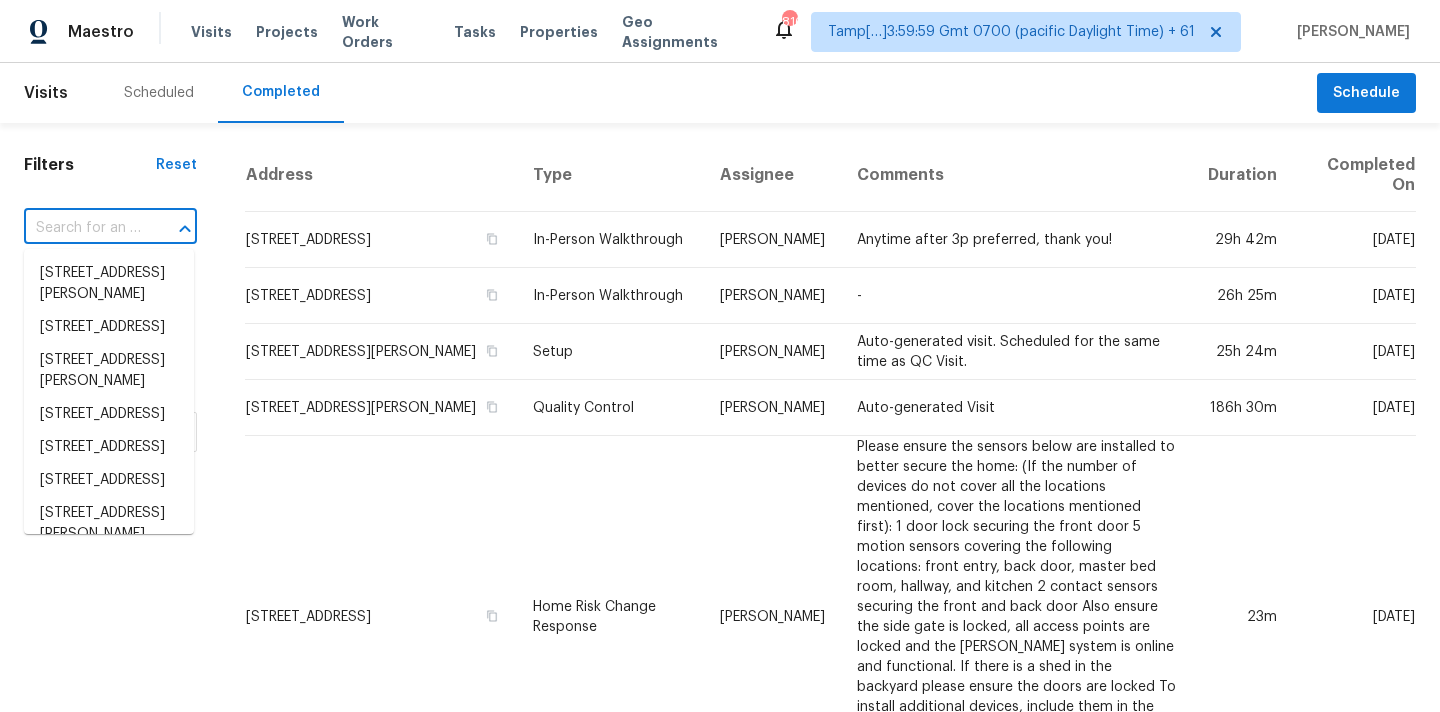 paste on "[STREET_ADDRESS][US_STATE]" 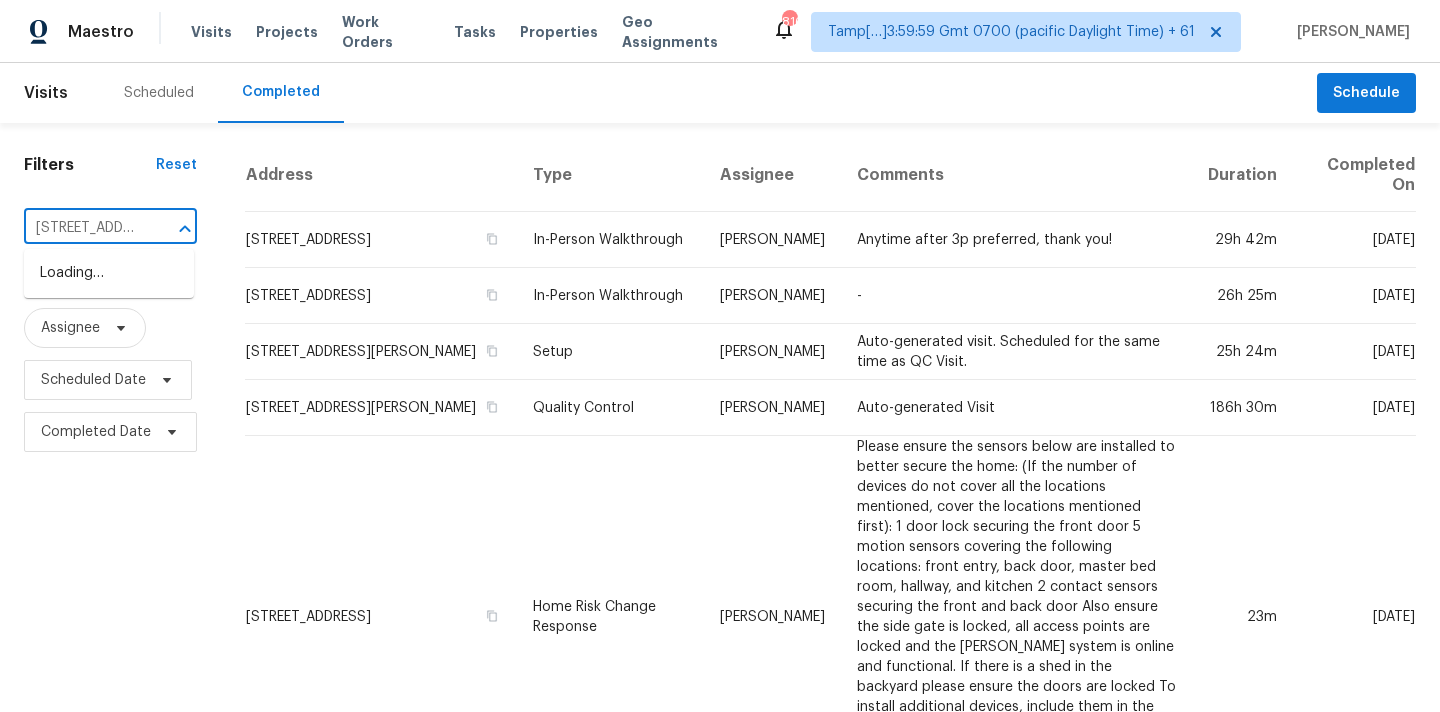 scroll, scrollTop: 0, scrollLeft: 133, axis: horizontal 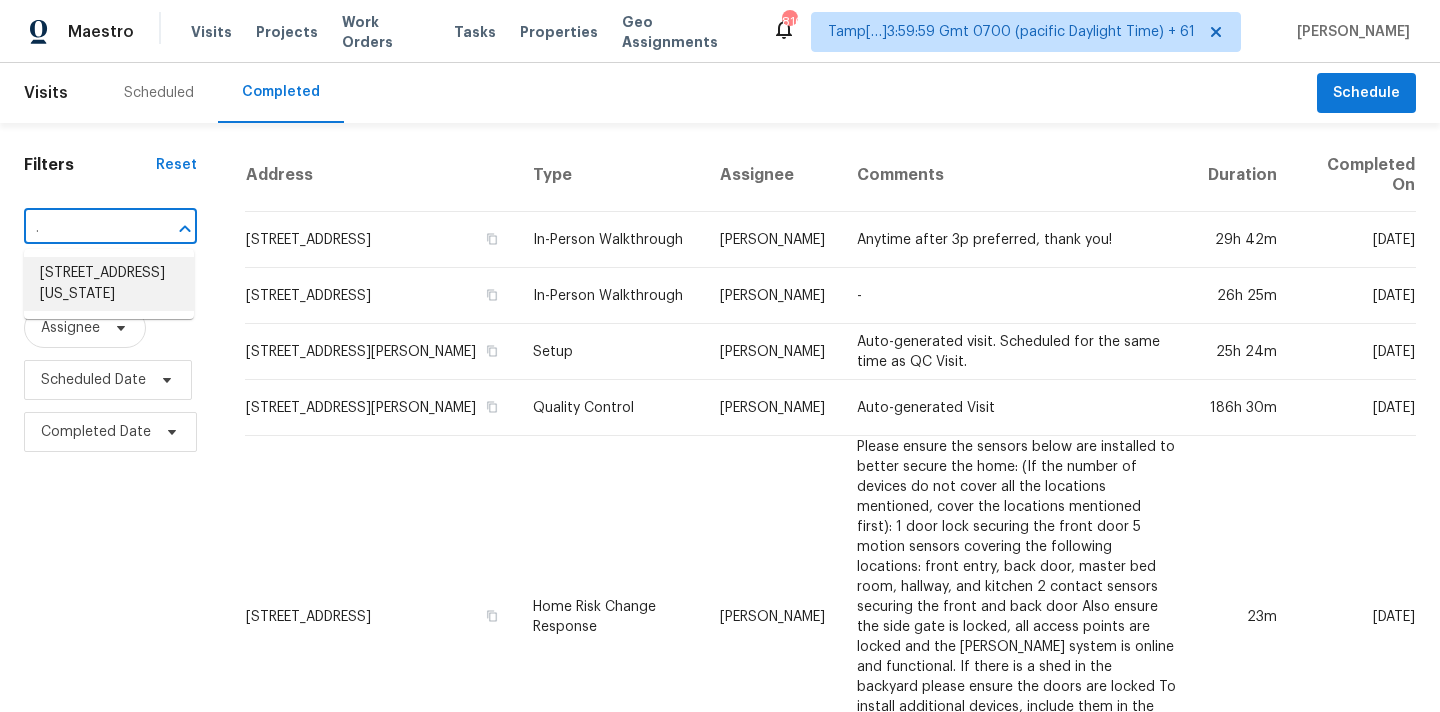 click on "[STREET_ADDRESS][US_STATE]" at bounding box center (109, 284) 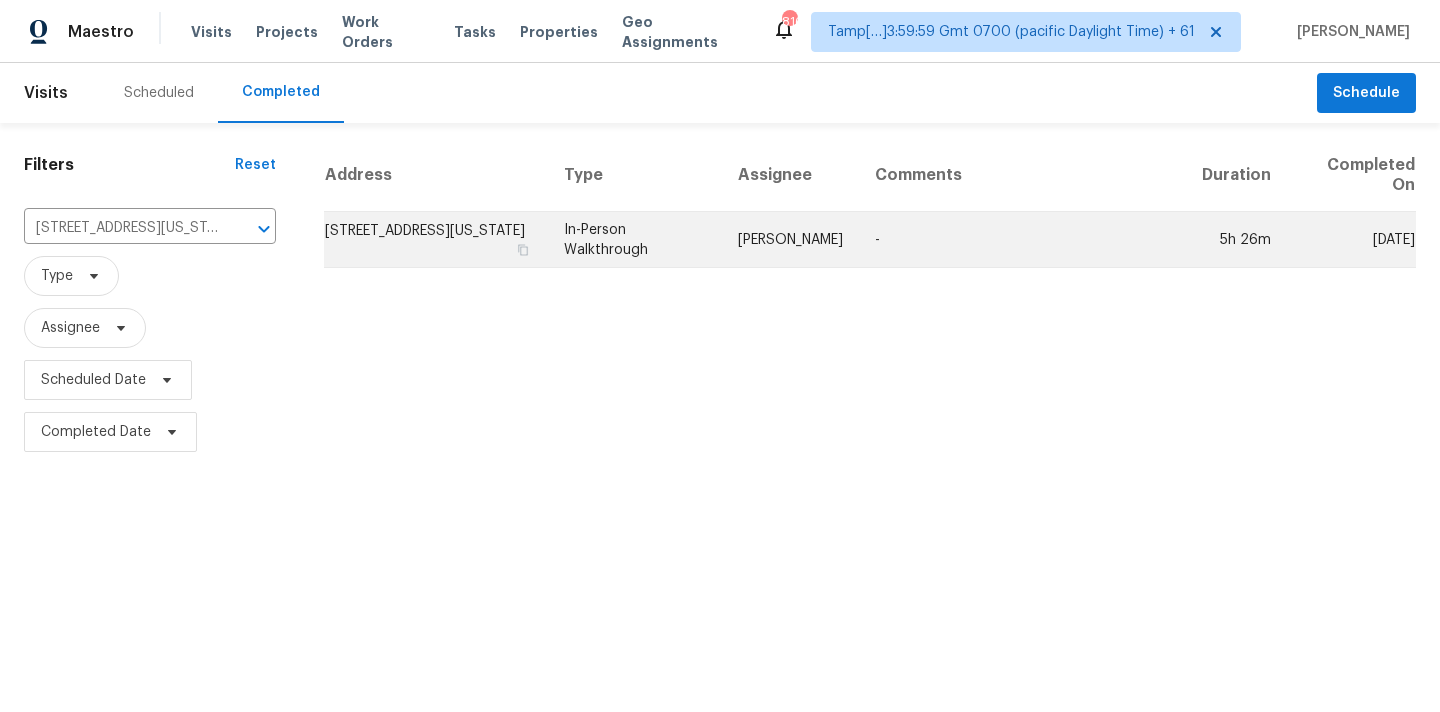 click on "[PERSON_NAME]" at bounding box center (790, 240) 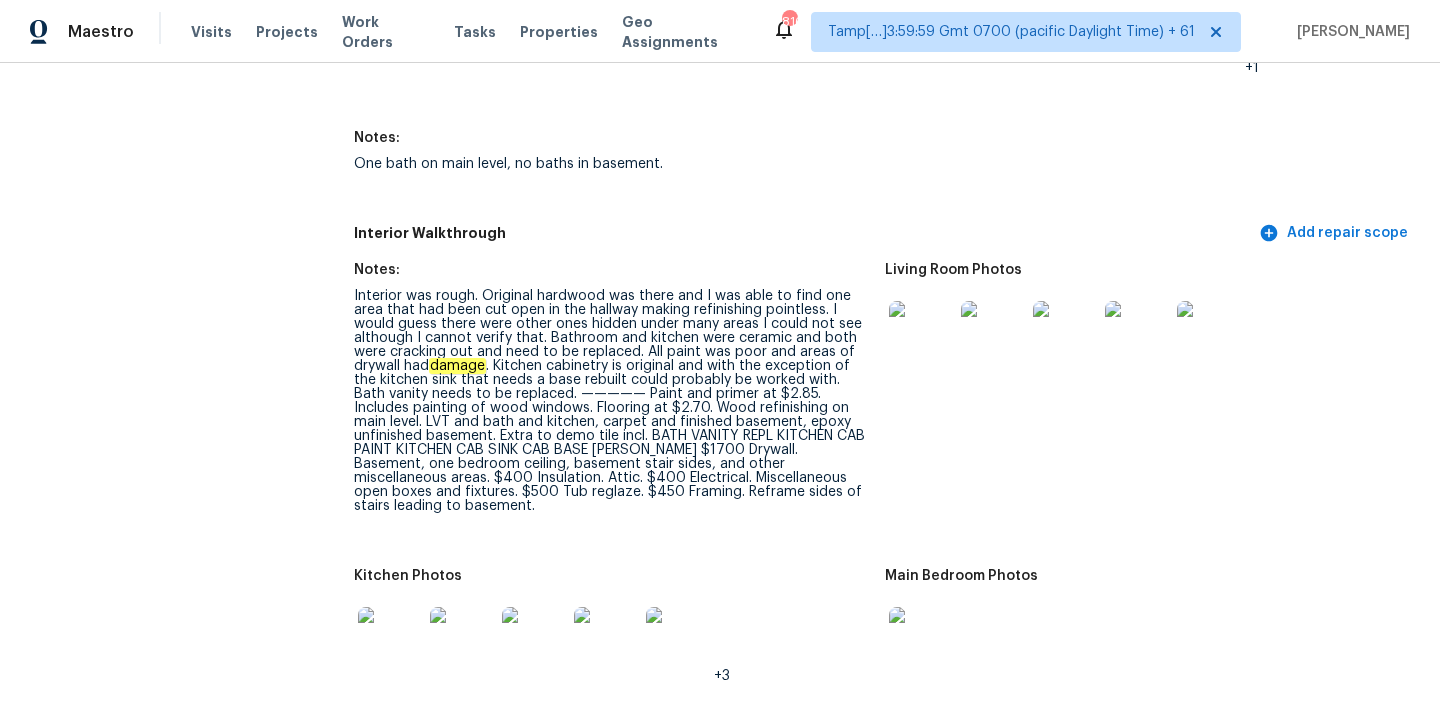 scroll, scrollTop: 2377, scrollLeft: 0, axis: vertical 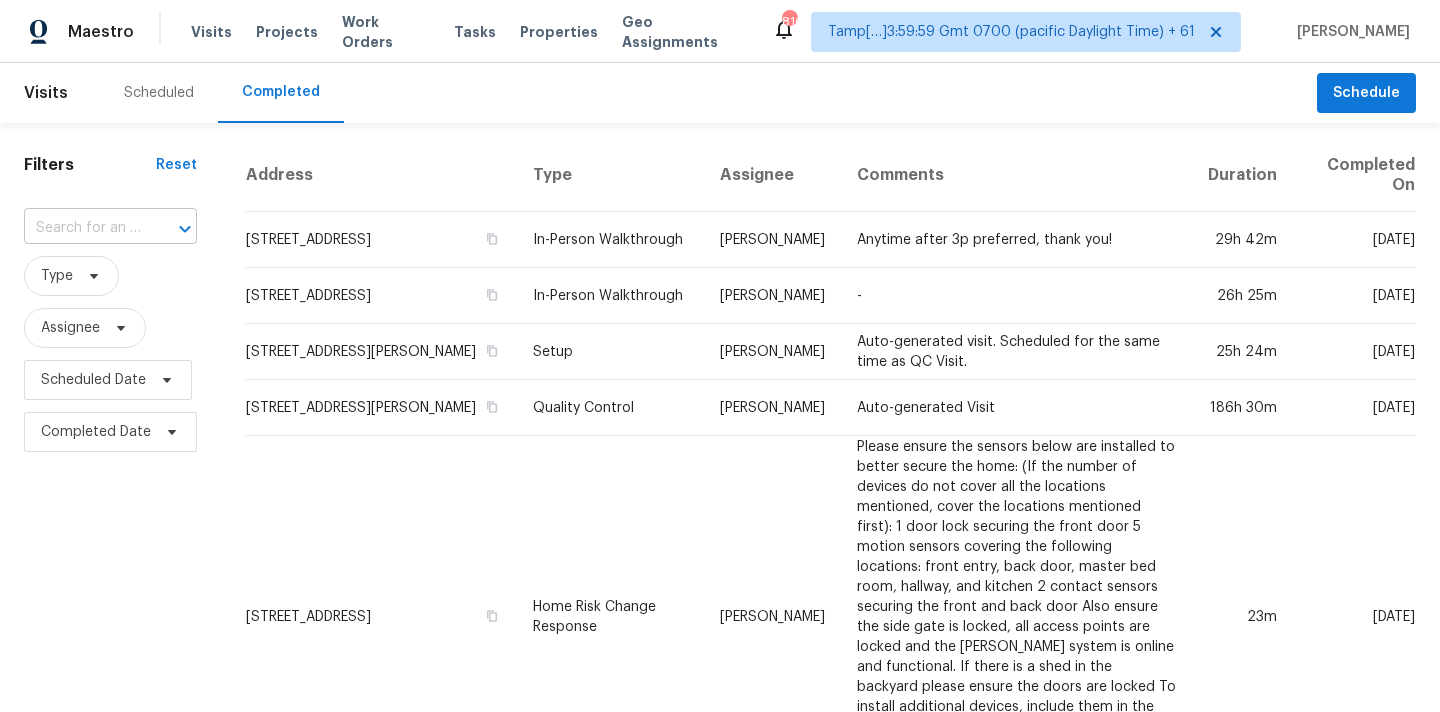 click at bounding box center [82, 228] 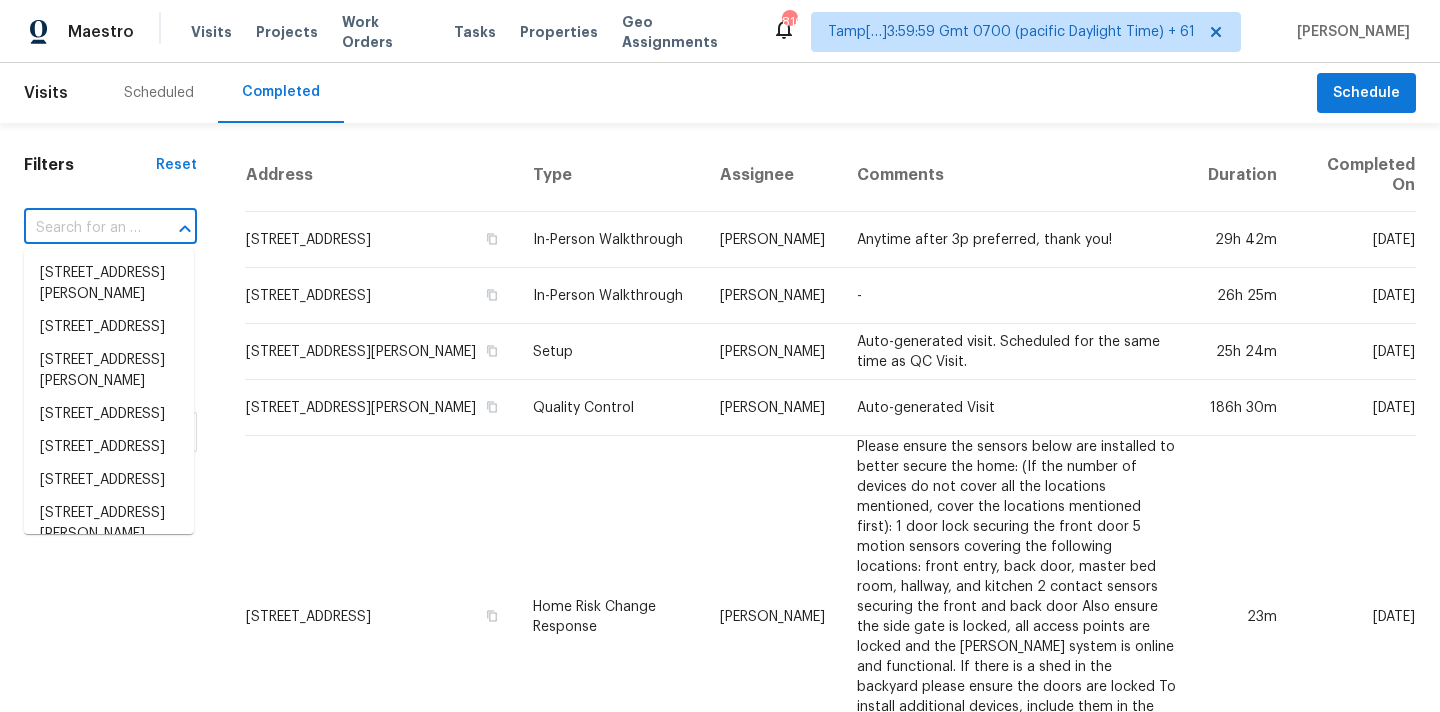 type on "[STREET_ADDRESS]" 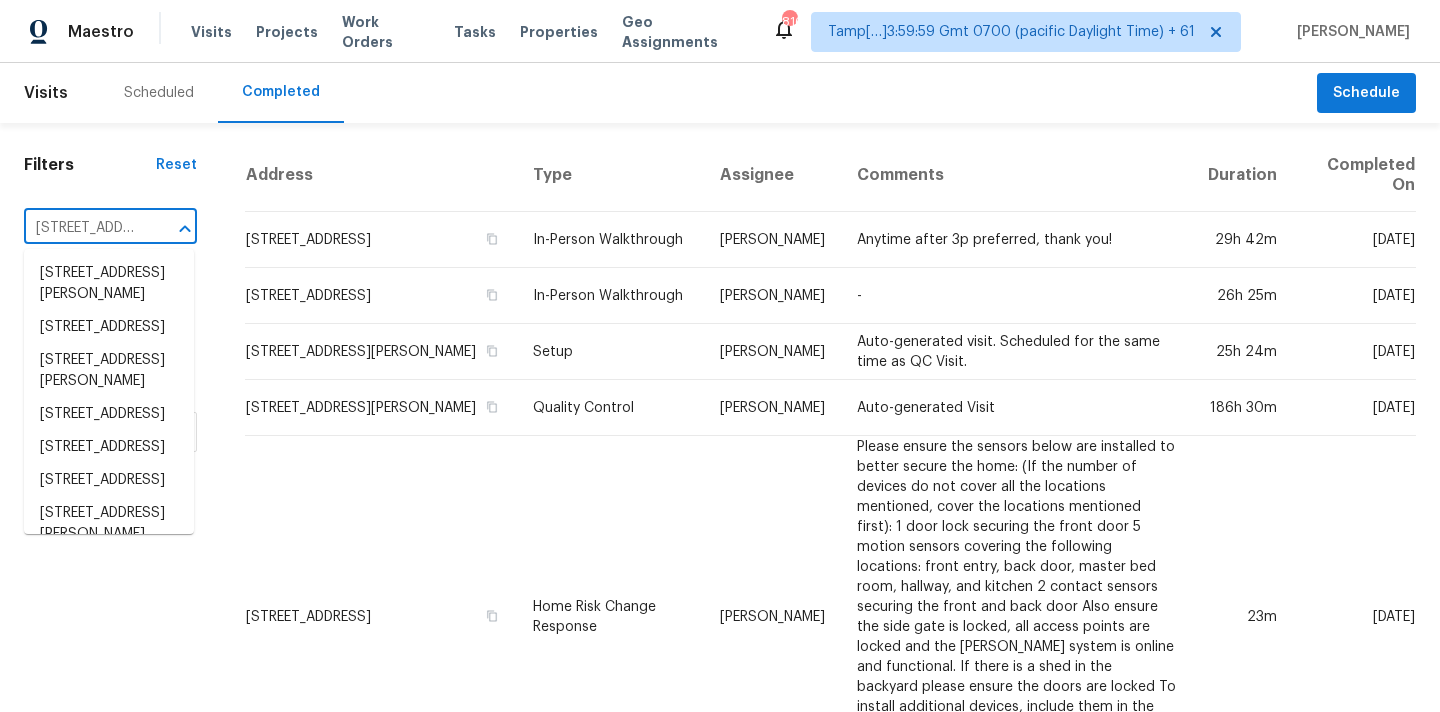 scroll, scrollTop: 0, scrollLeft: 164, axis: horizontal 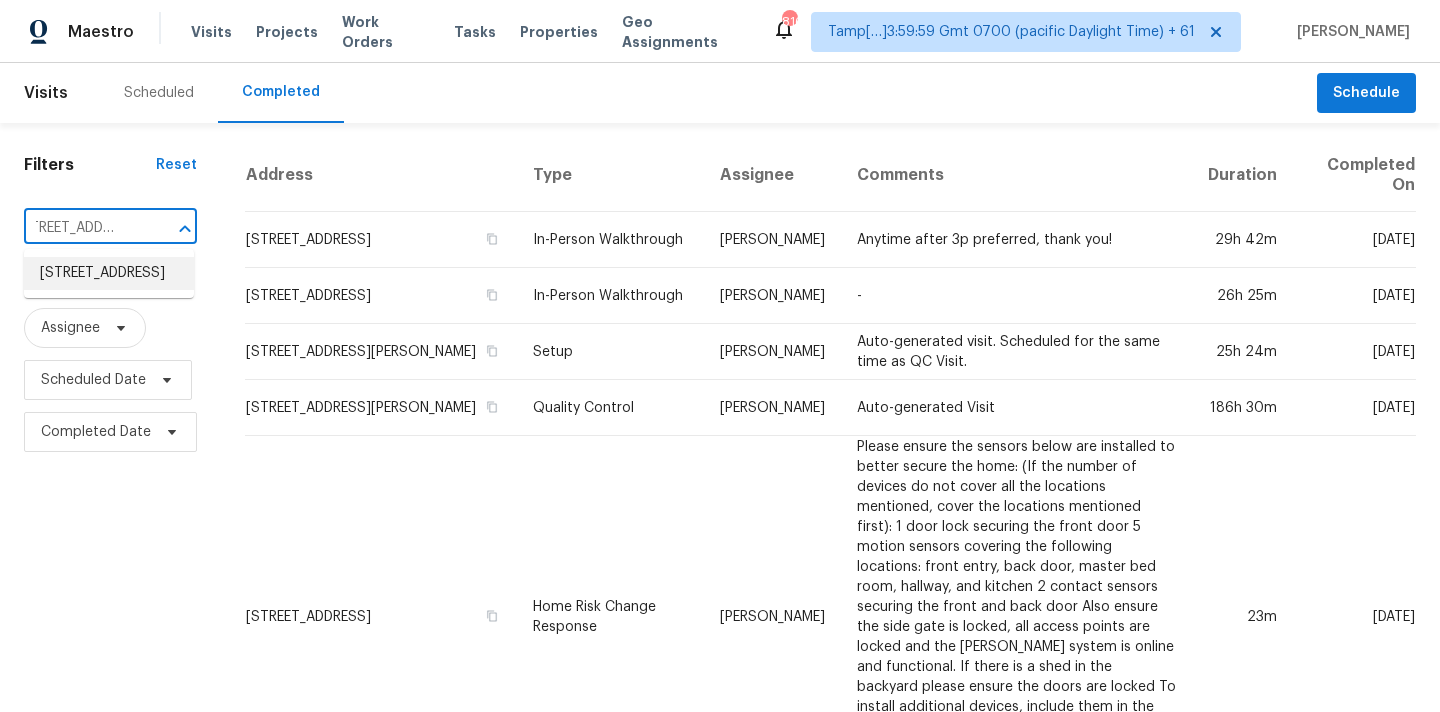 click on "3020 W Calle Canario, Tucson, AZ 85746" at bounding box center (109, 273) 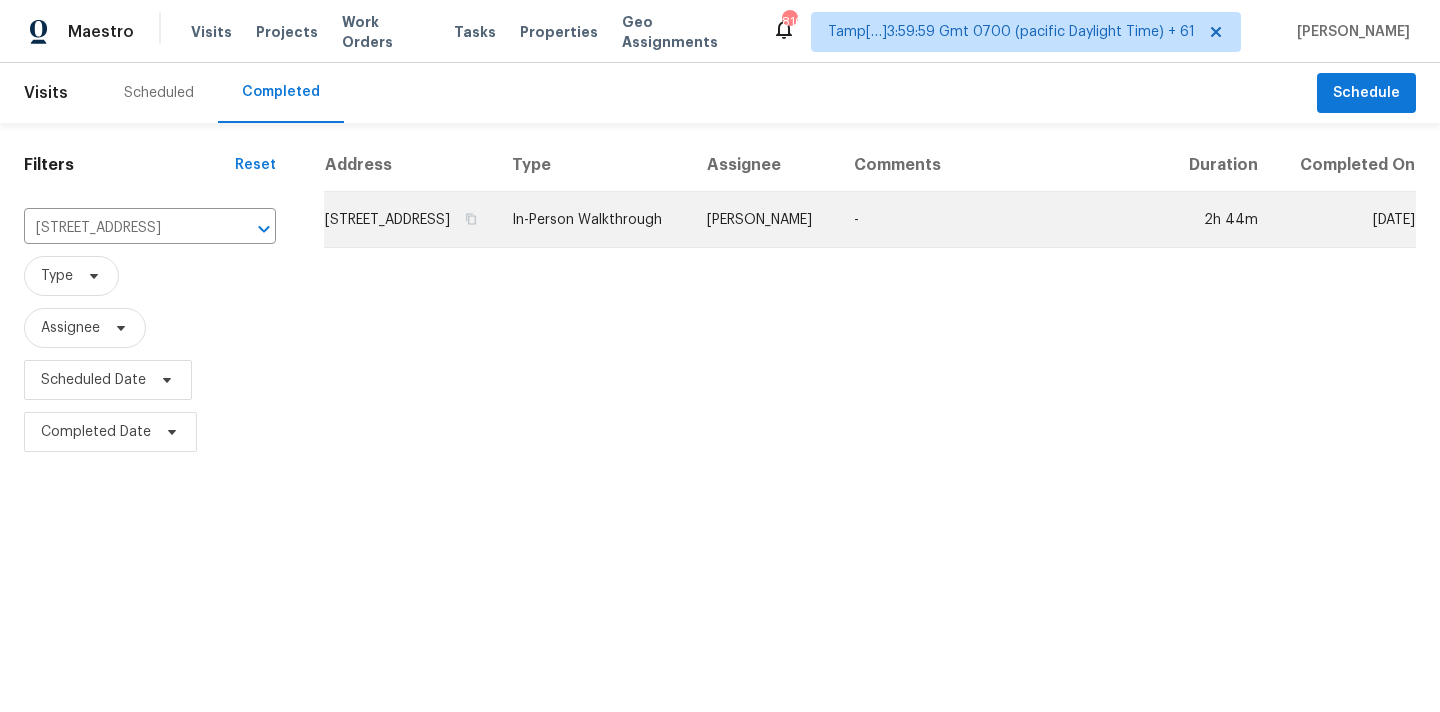 click on "John Perkins" at bounding box center (764, 220) 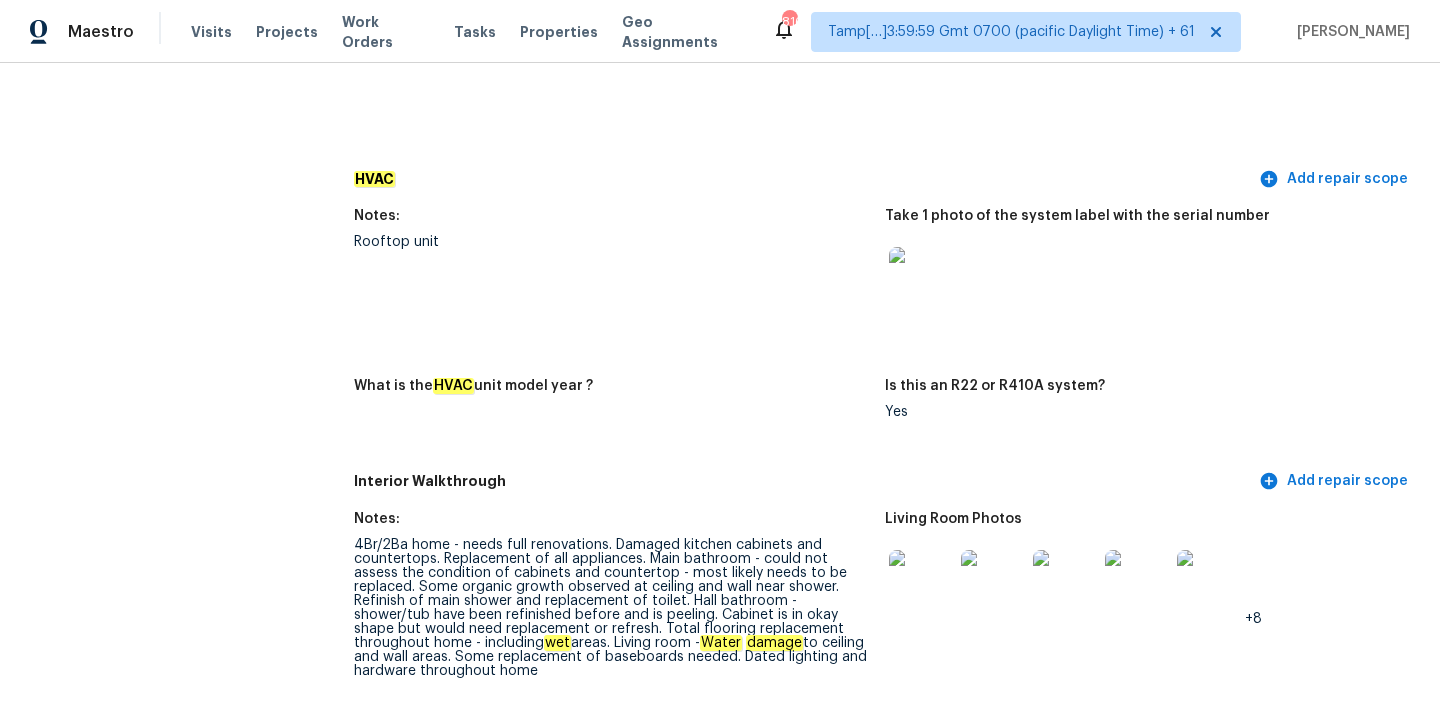 scroll, scrollTop: 2023, scrollLeft: 0, axis: vertical 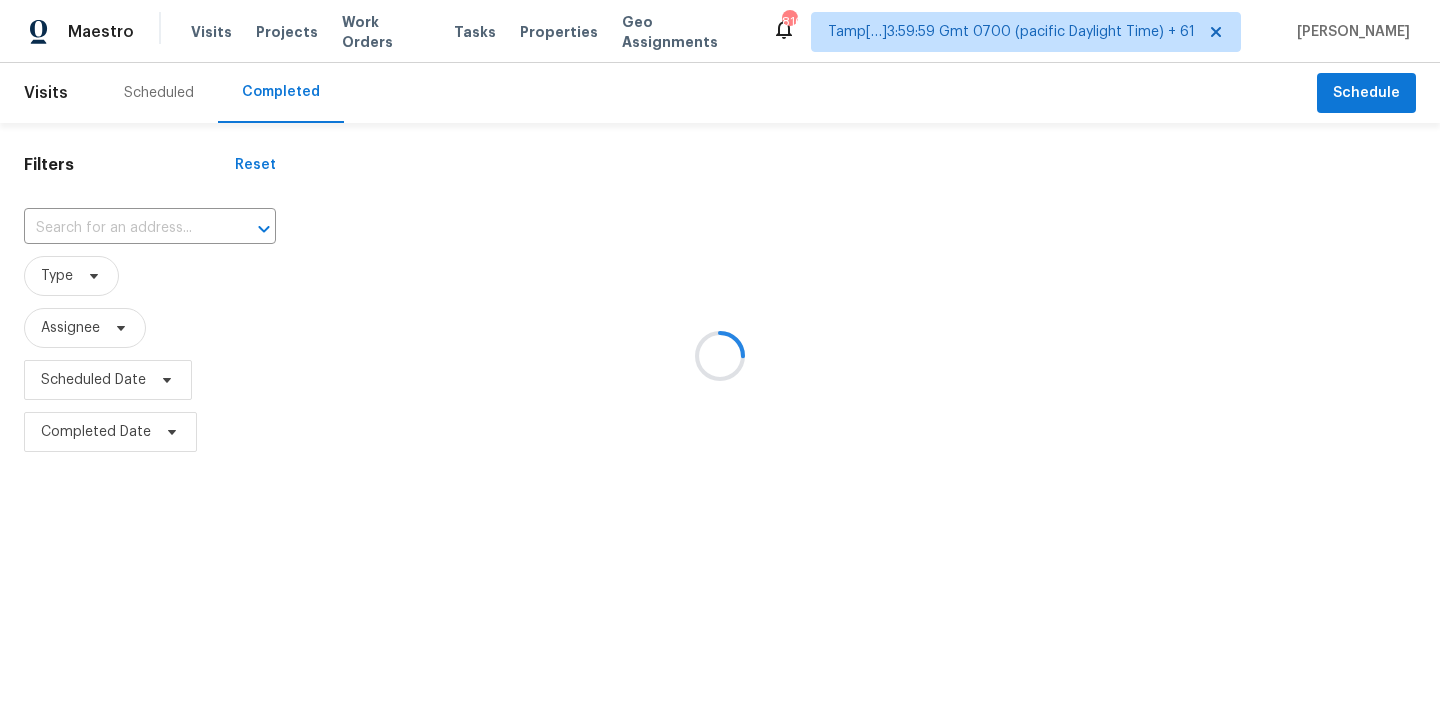 click at bounding box center (720, 356) 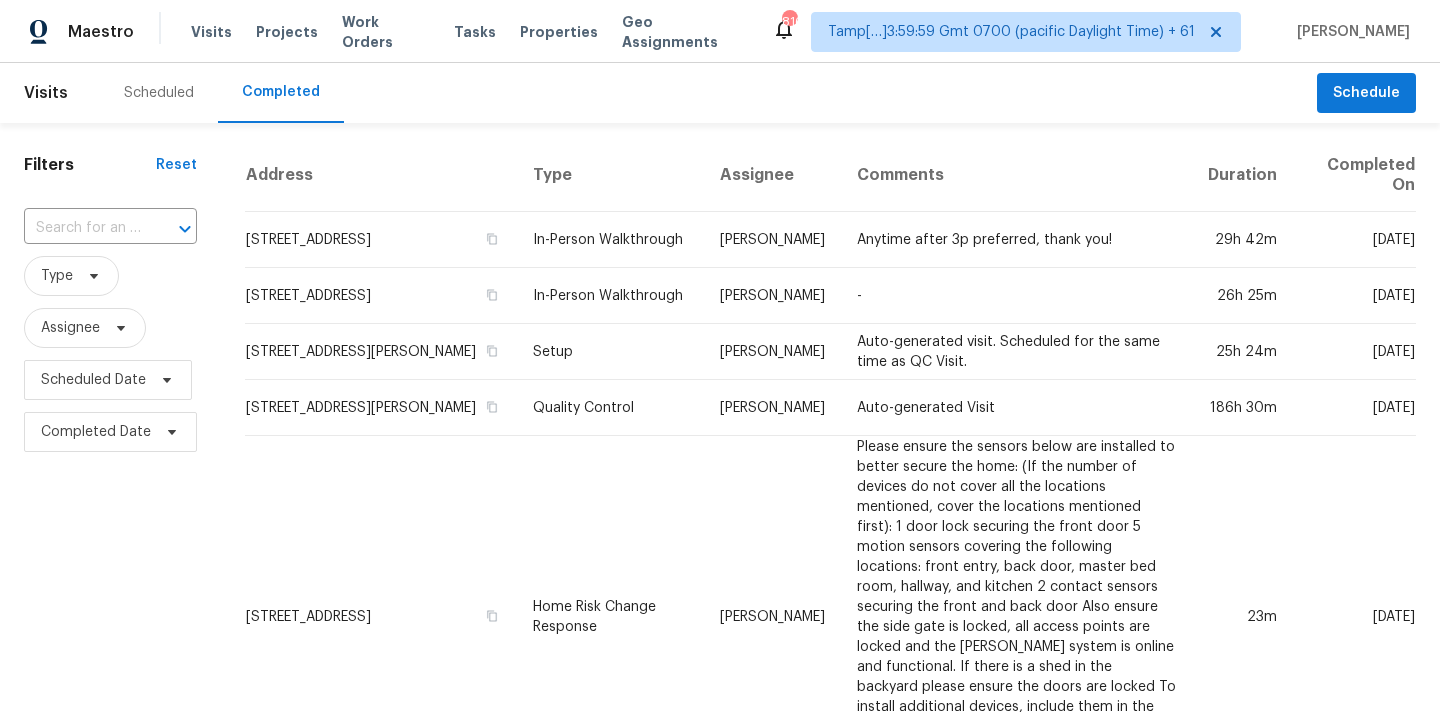 click at bounding box center (82, 228) 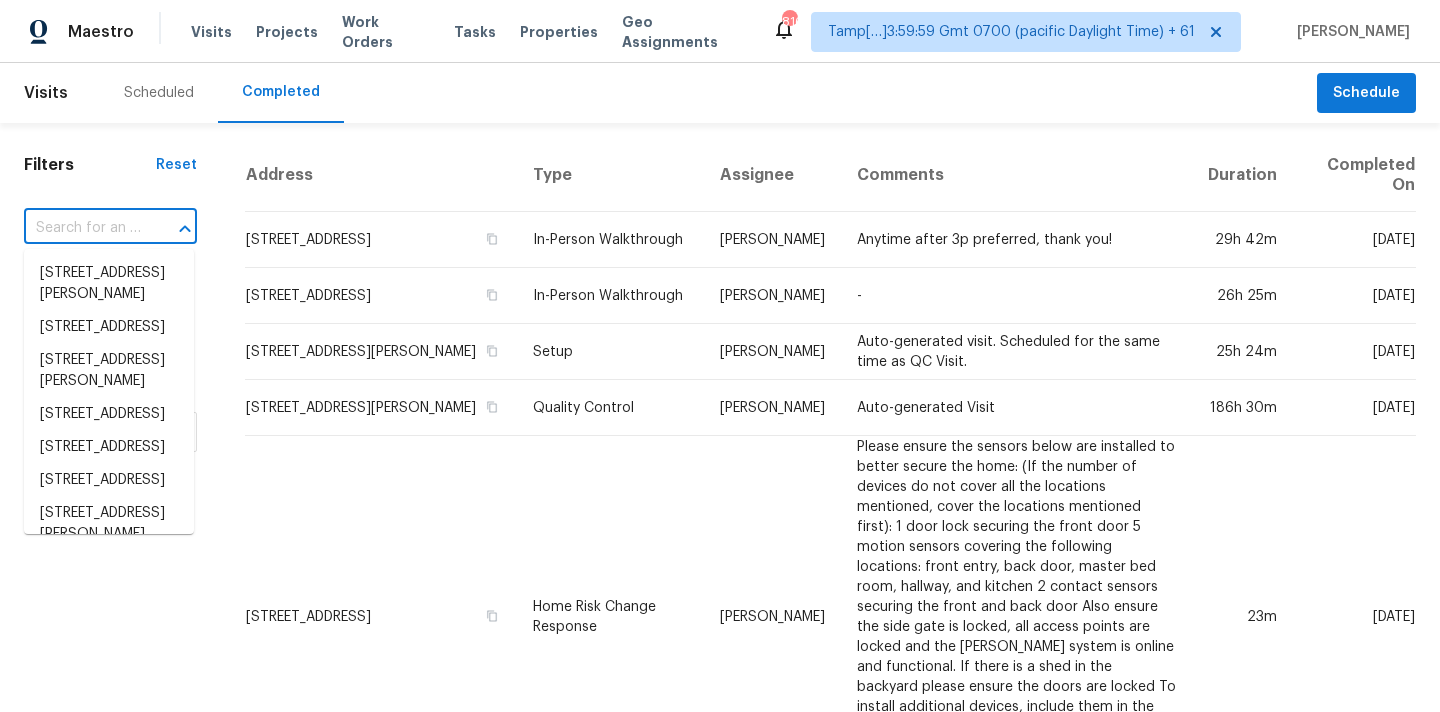 type on "1 W Pima Ln, Belton, TX 76513" 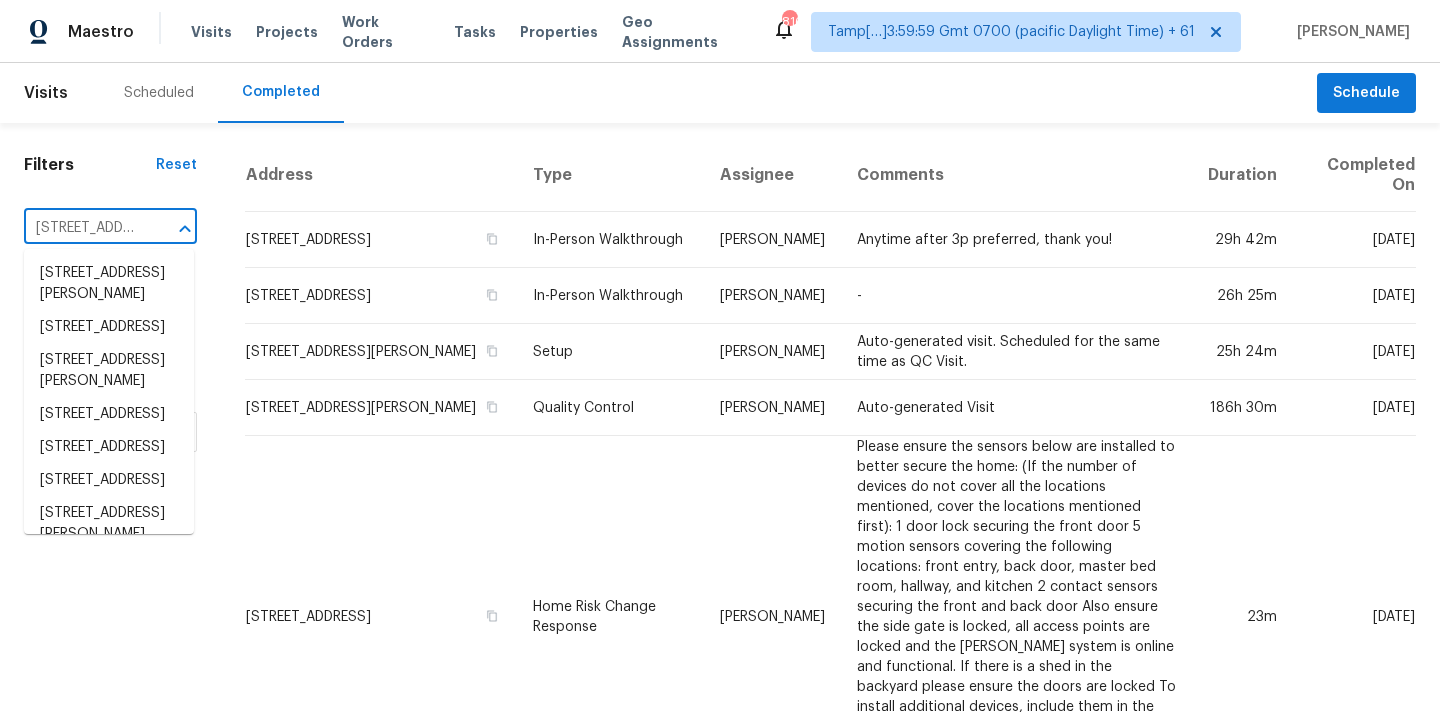 scroll, scrollTop: 0, scrollLeft: 91, axis: horizontal 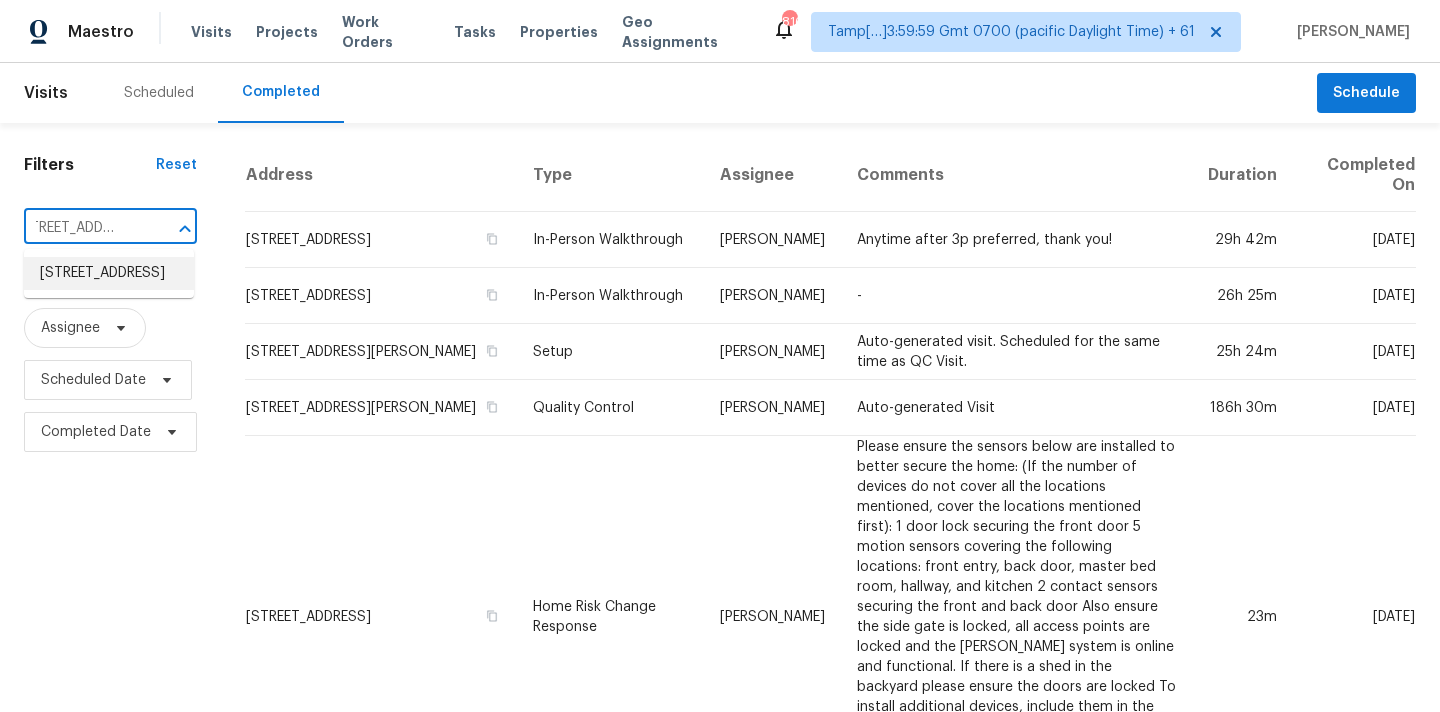 click on "1 W Pima Ln, Belton, TX 76513" at bounding box center (109, 273) 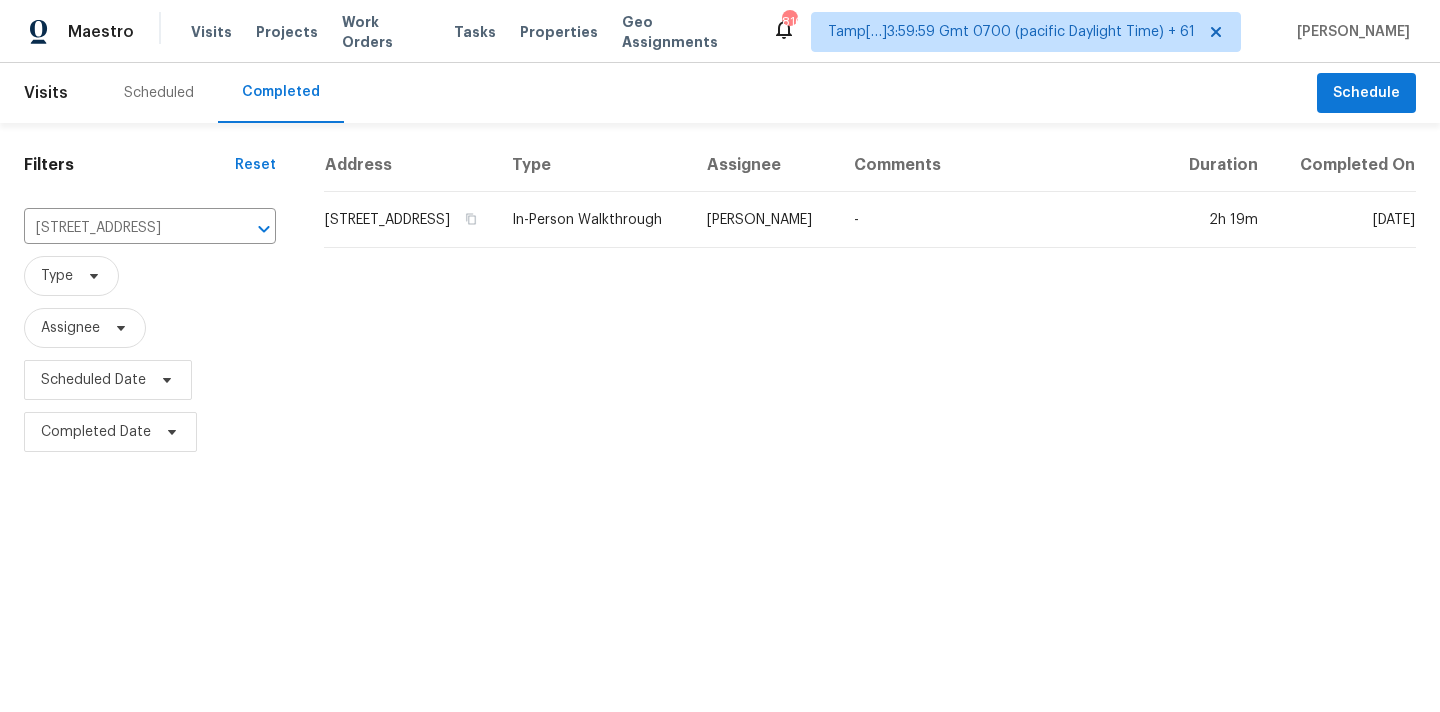 click on "Nelson Figueroa" at bounding box center [764, 220] 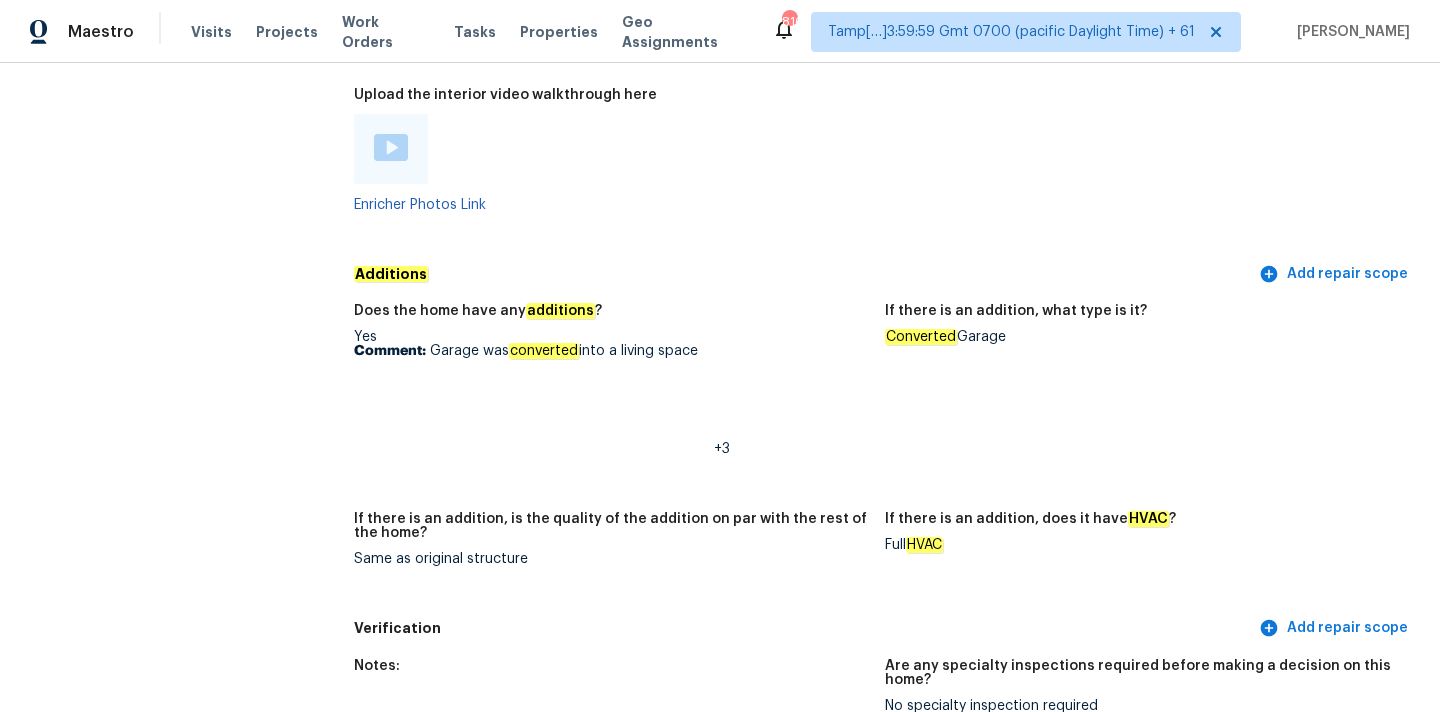 scroll, scrollTop: 3961, scrollLeft: 0, axis: vertical 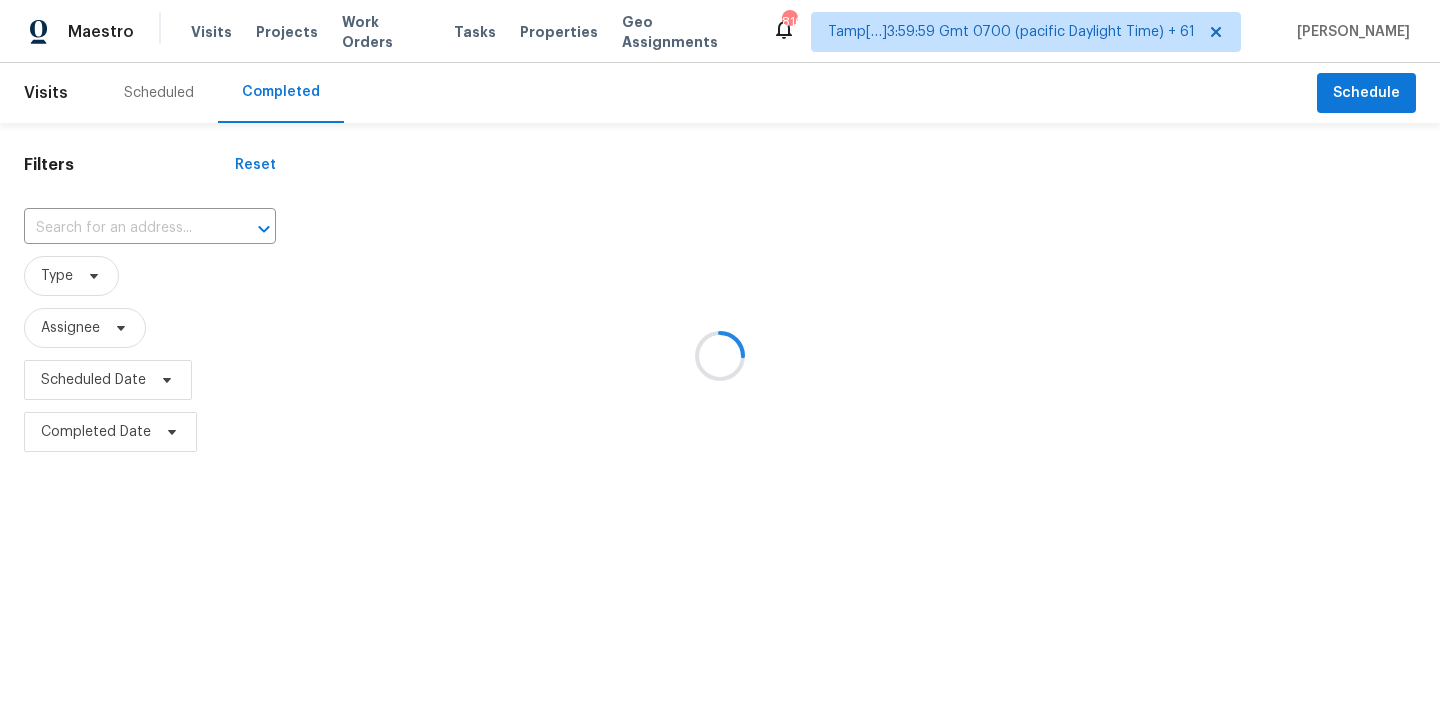 click at bounding box center [720, 356] 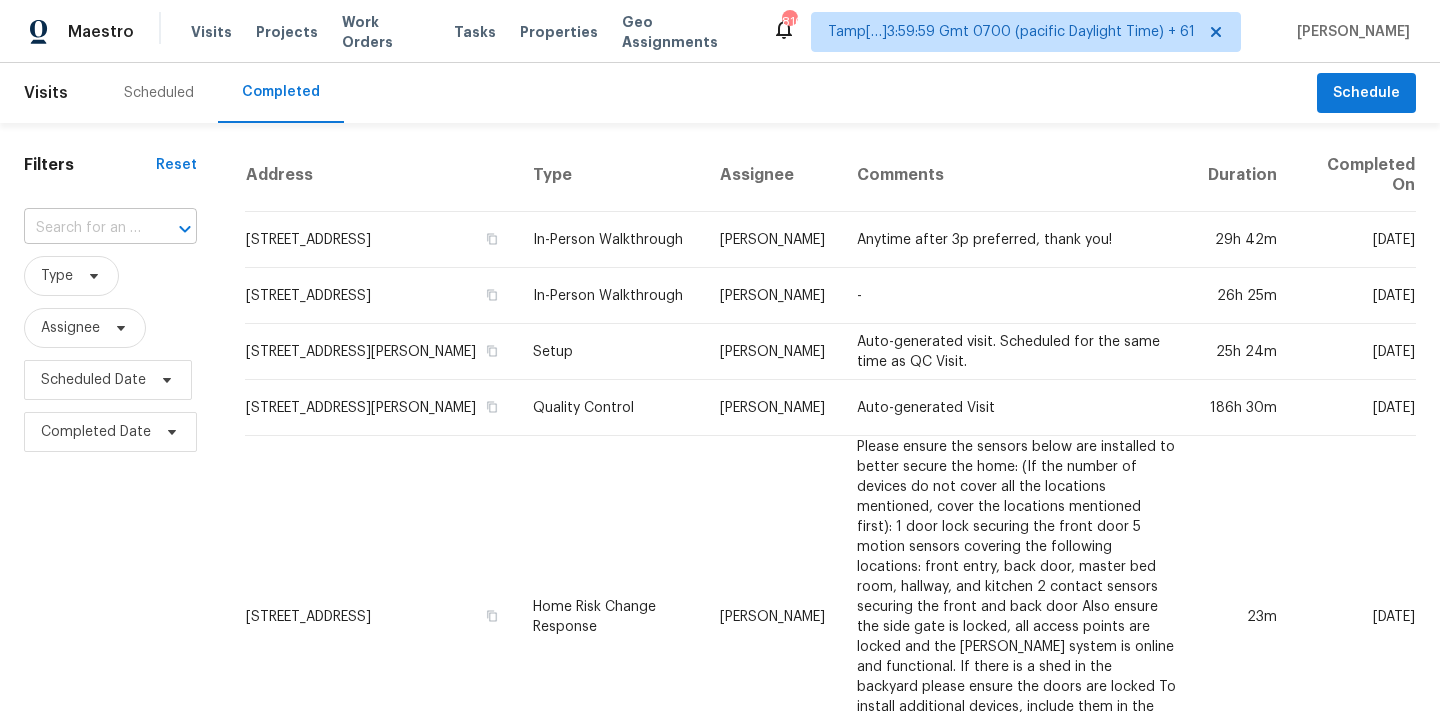 click at bounding box center [82, 228] 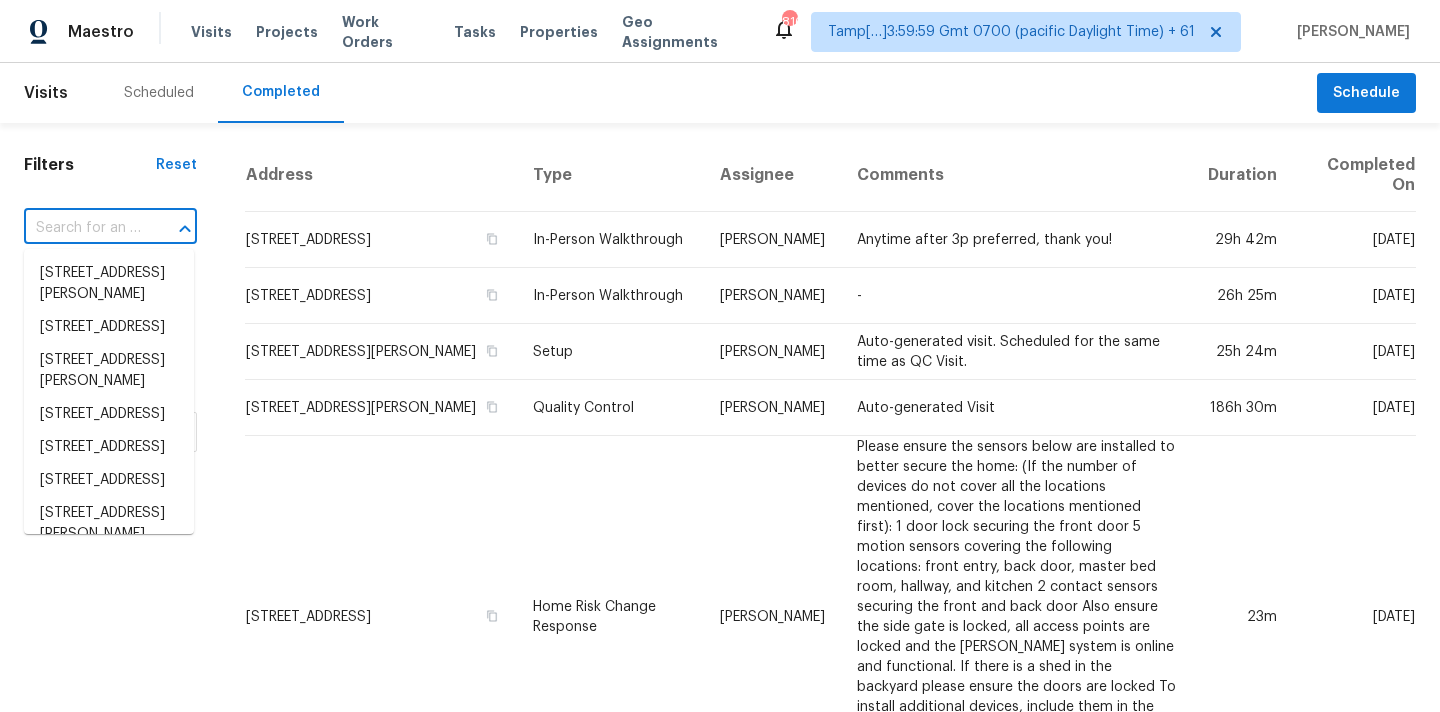 paste on "62 Hancock Cv, Franklin, OH 45005" 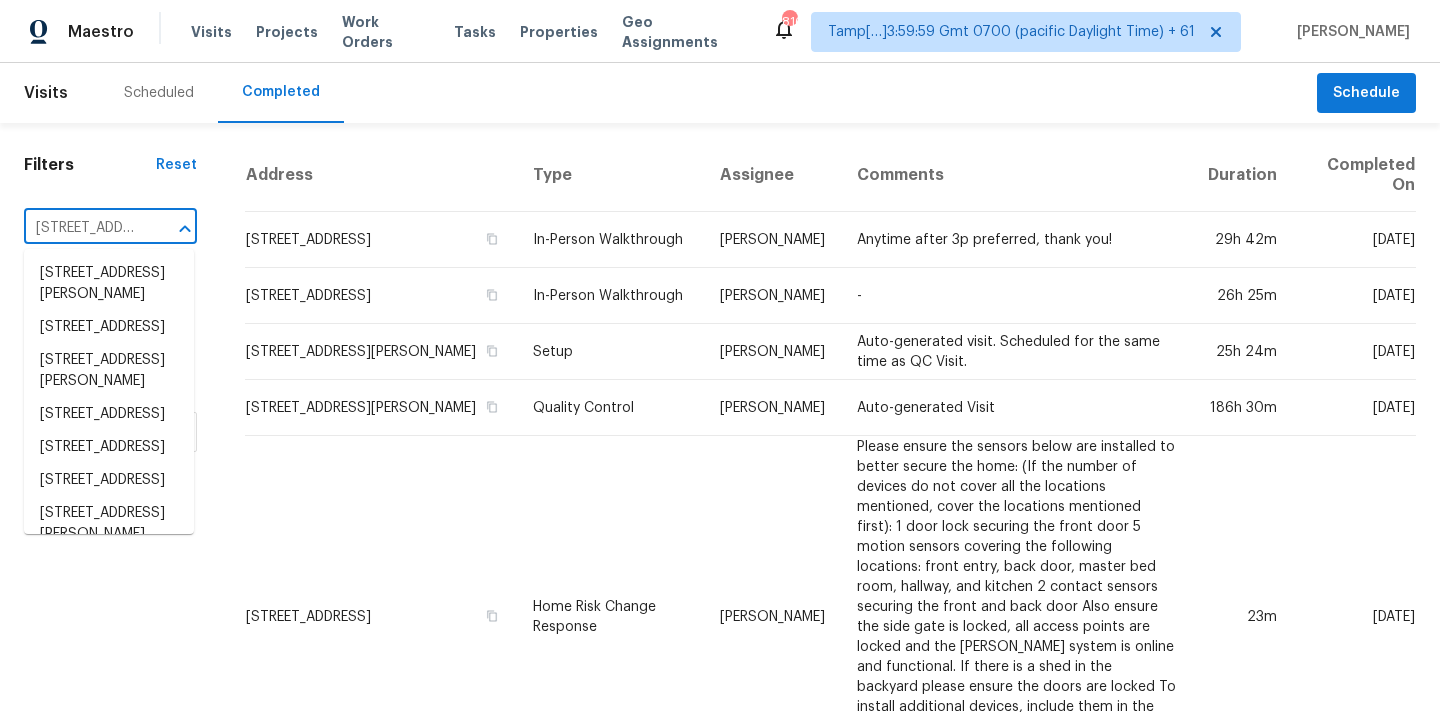 scroll, scrollTop: 0, scrollLeft: 131, axis: horizontal 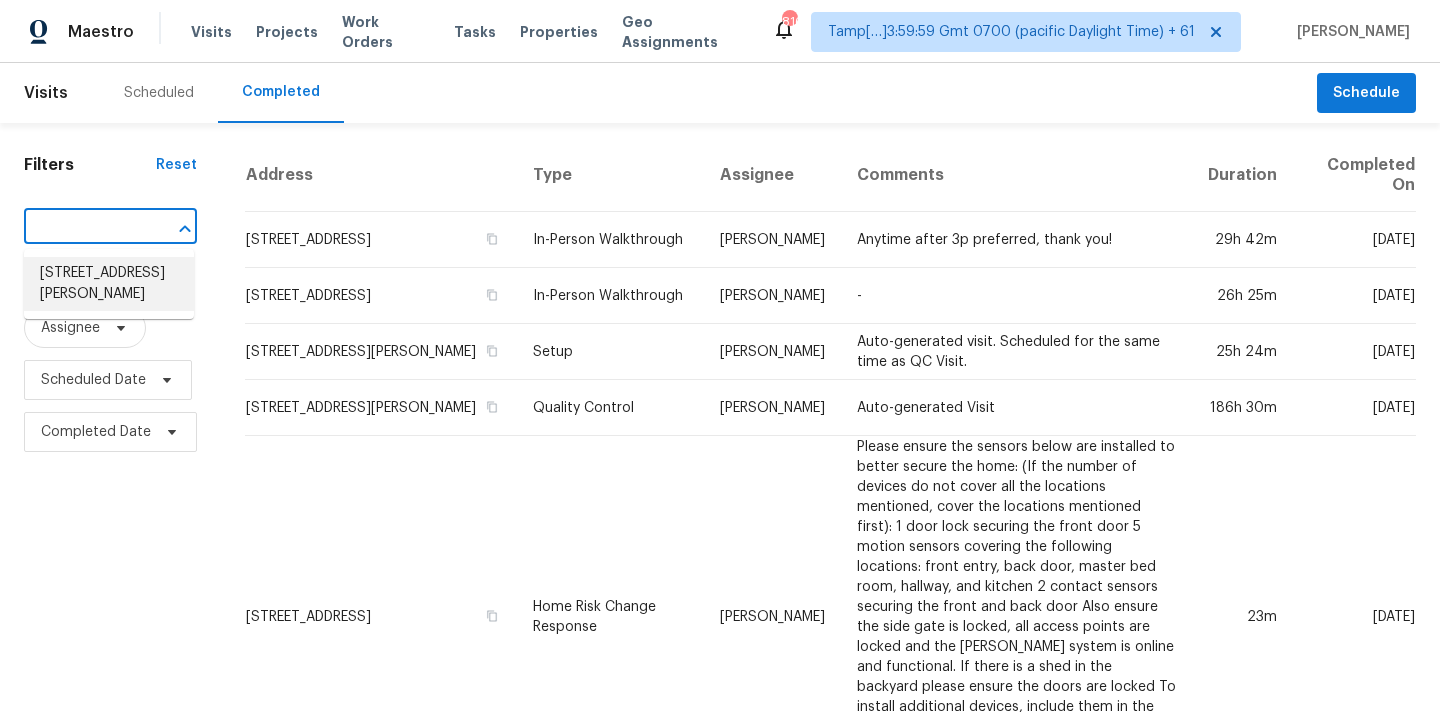 click on "62 Hancock Cv, Franklin, OH 45005" at bounding box center [109, 284] 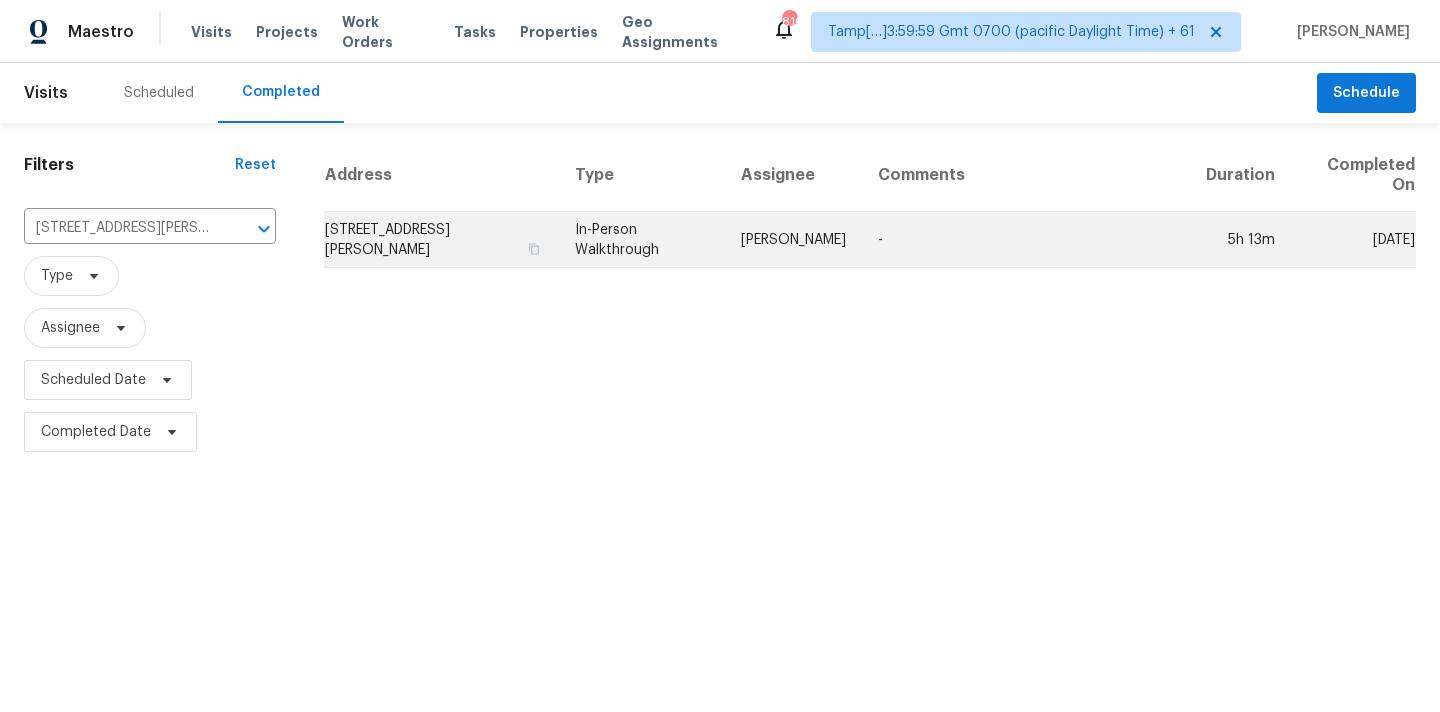 click on "In-Person Walkthrough" at bounding box center (642, 240) 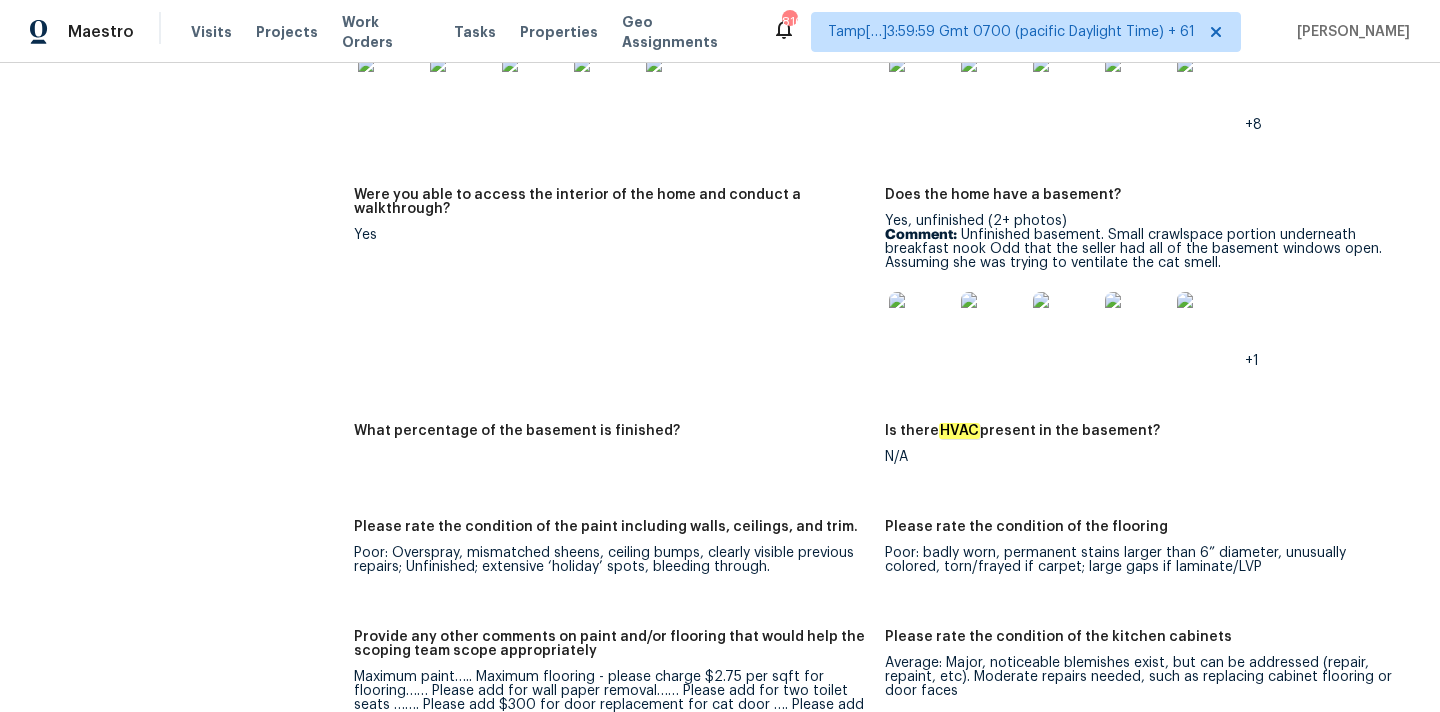 scroll, scrollTop: 2740, scrollLeft: 0, axis: vertical 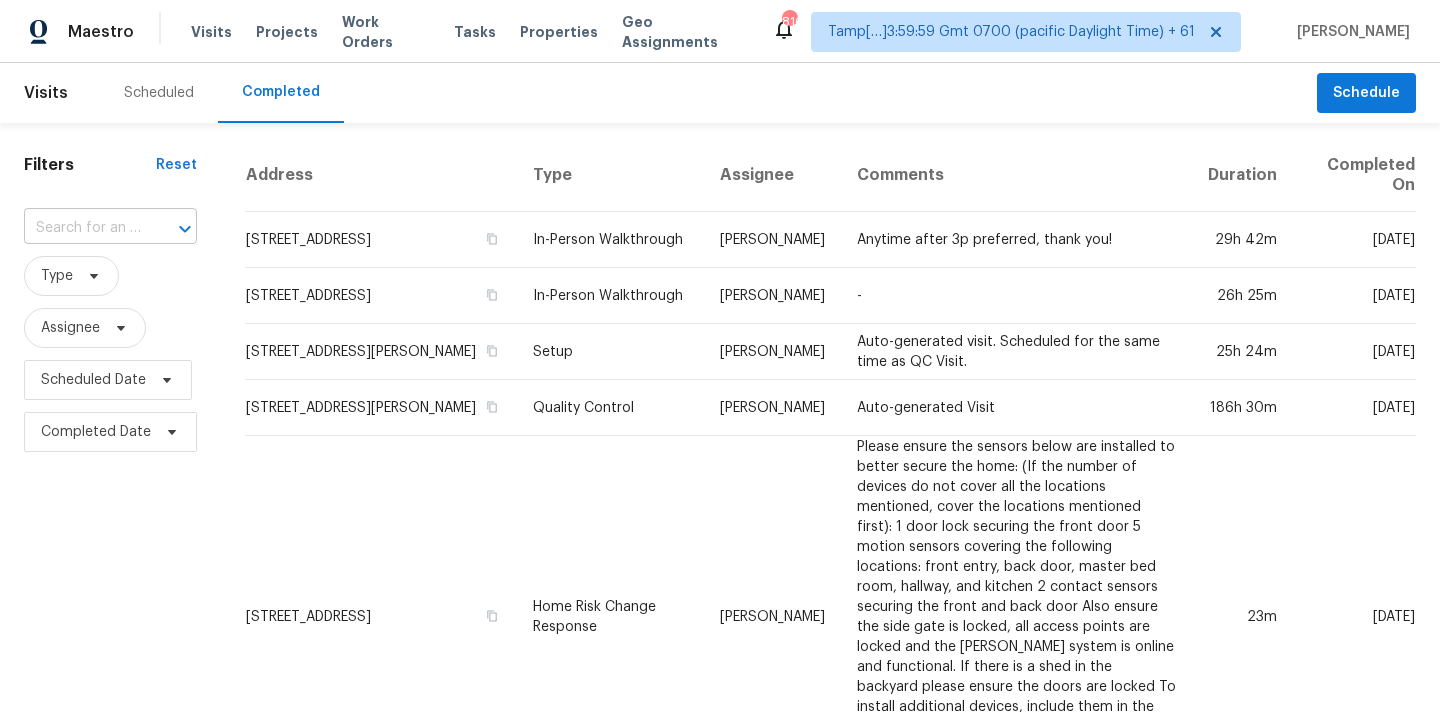 click at bounding box center [82, 228] 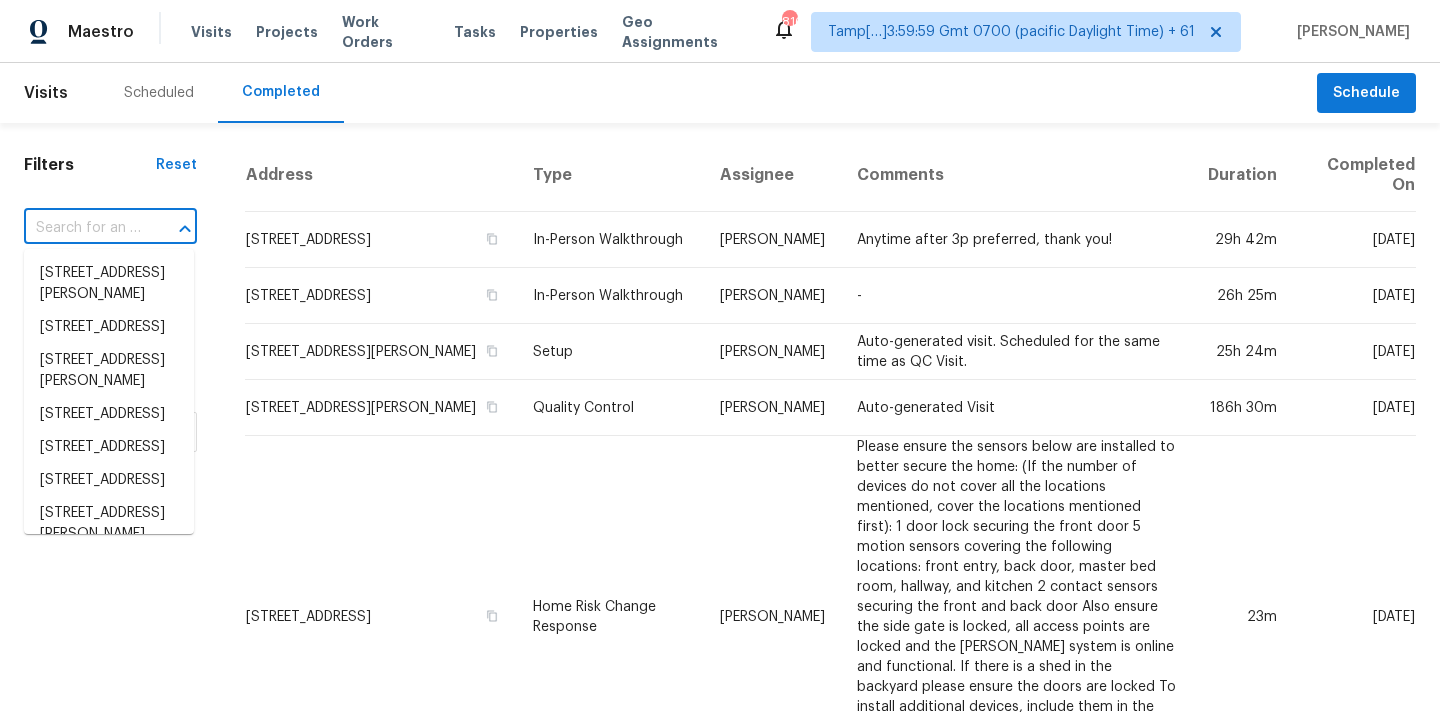 paste on "62 Hancock Cv, Franklin, OH 45005" 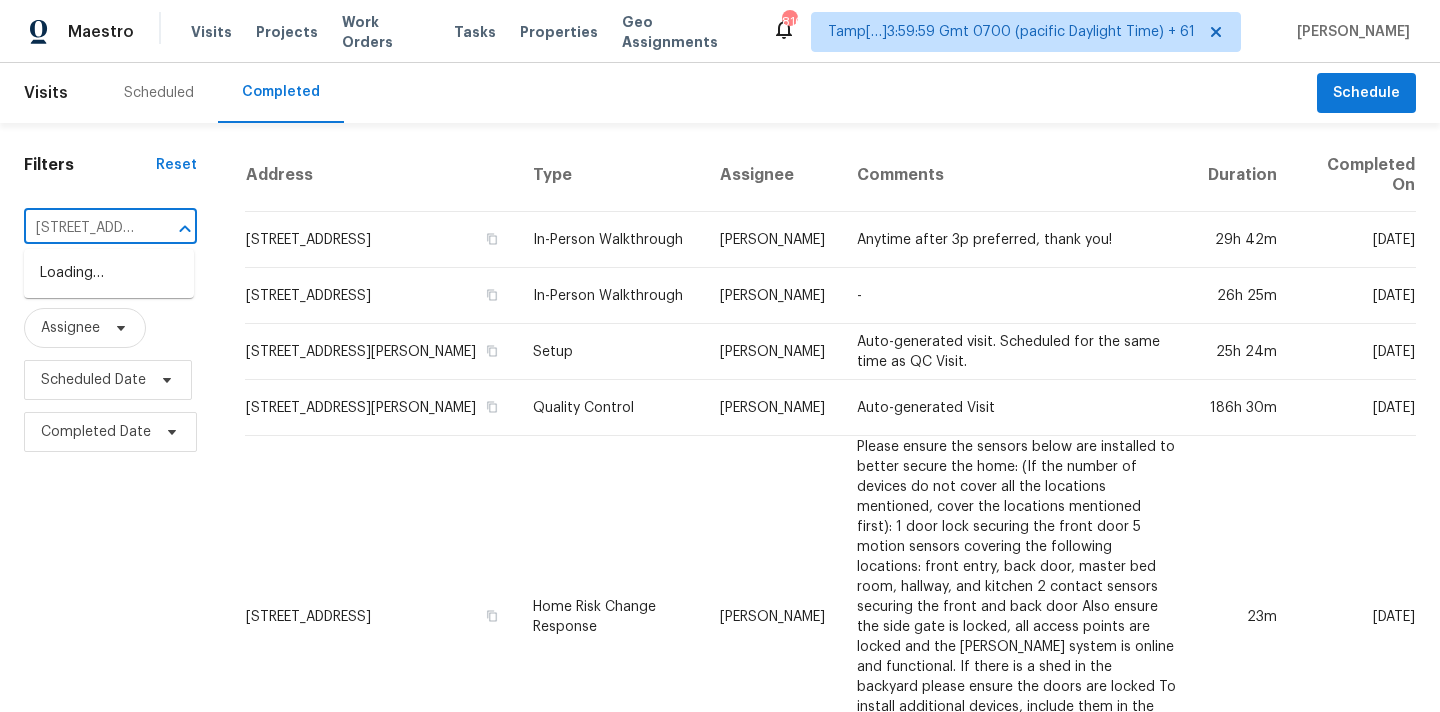 scroll, scrollTop: 0, scrollLeft: 131, axis: horizontal 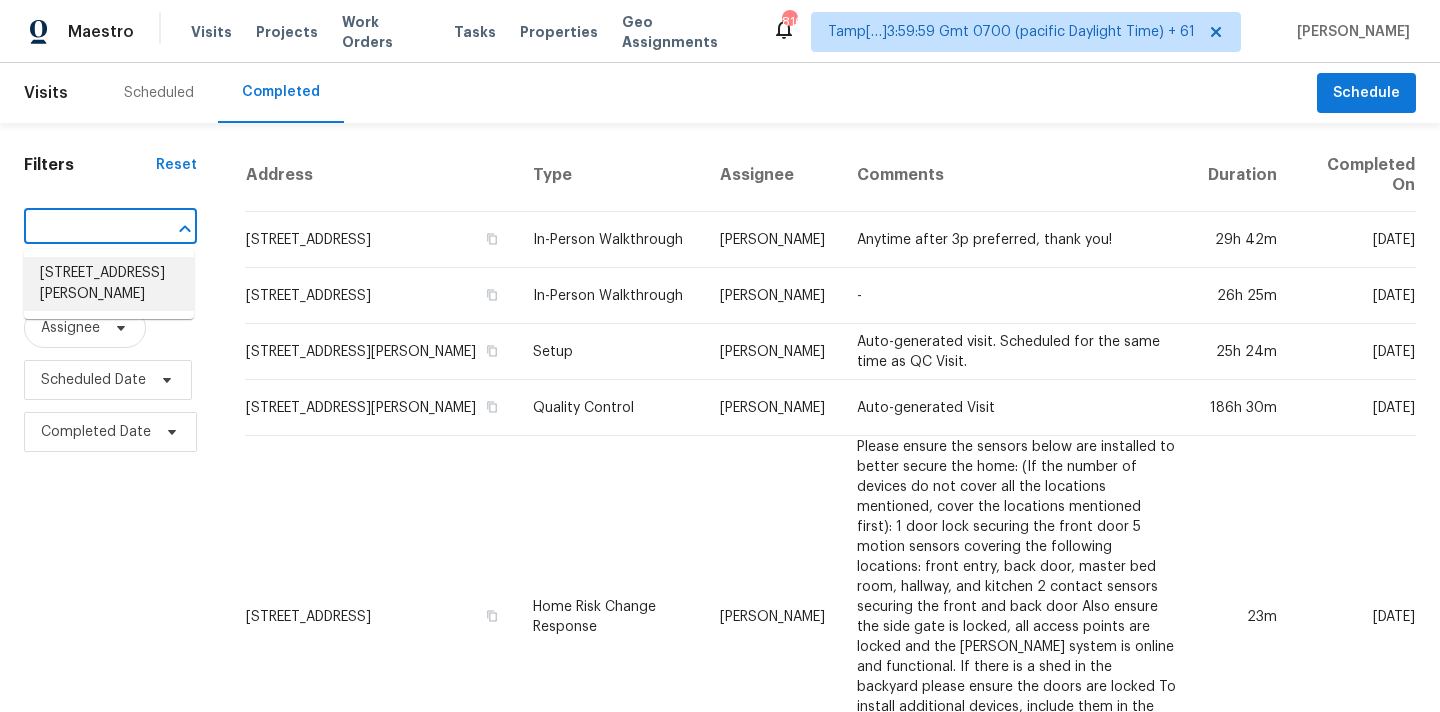 click on "62 Hancock Cv, Franklin, OH 45005" at bounding box center [109, 284] 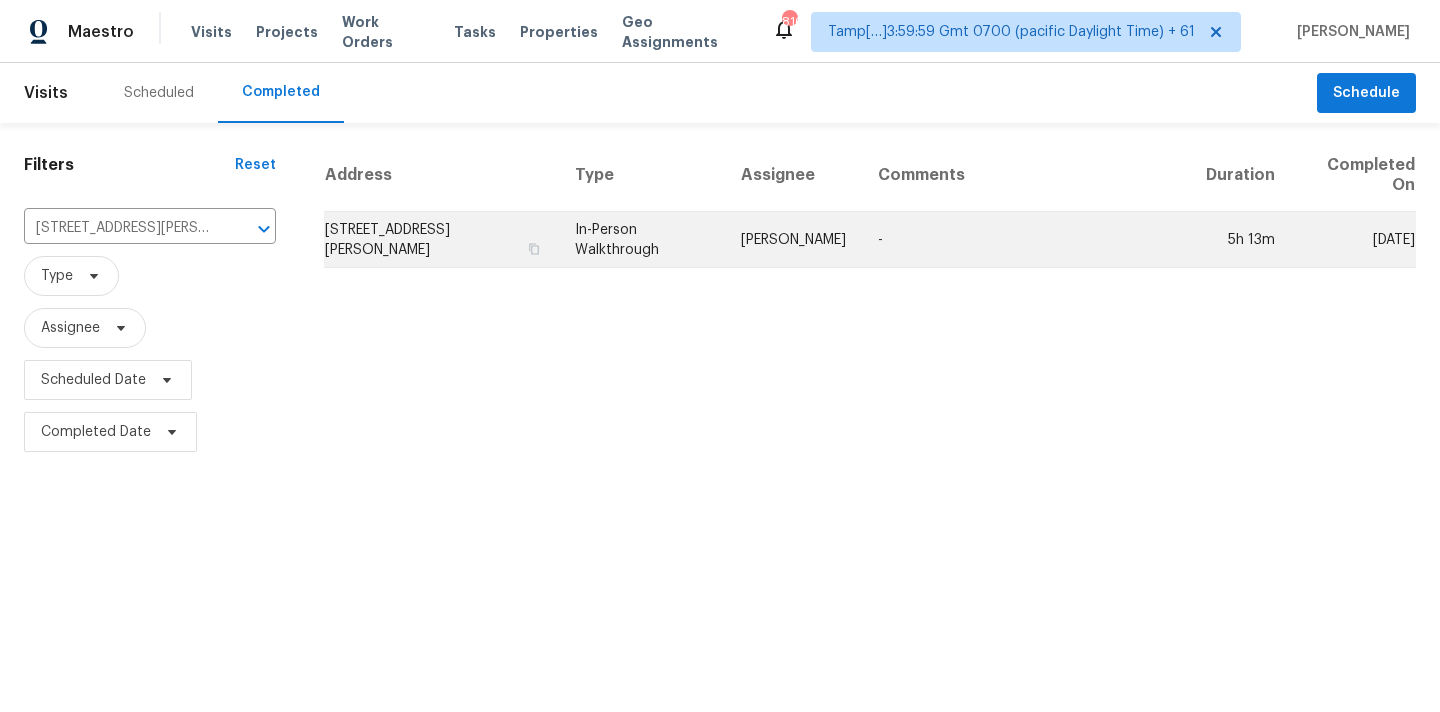 click on "Robert Carl" at bounding box center [793, 240] 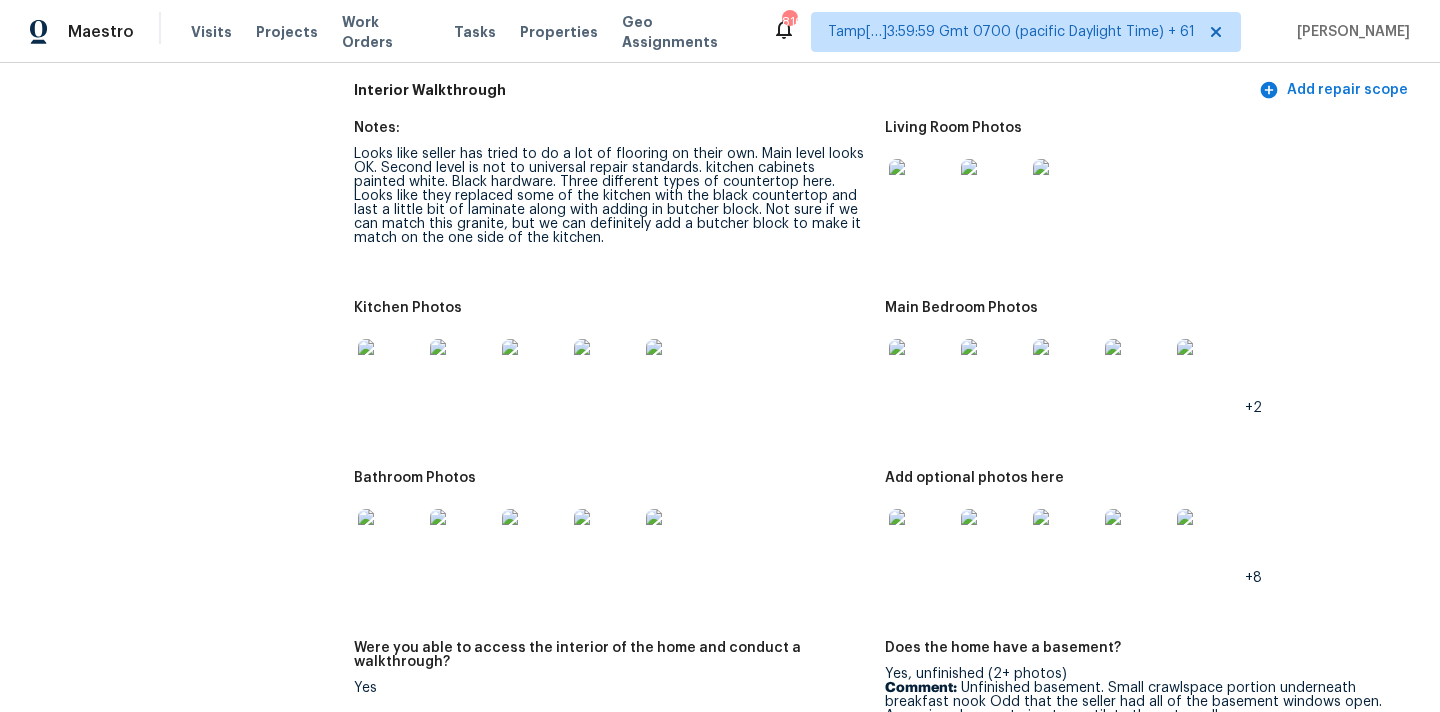 scroll, scrollTop: 2328, scrollLeft: 0, axis: vertical 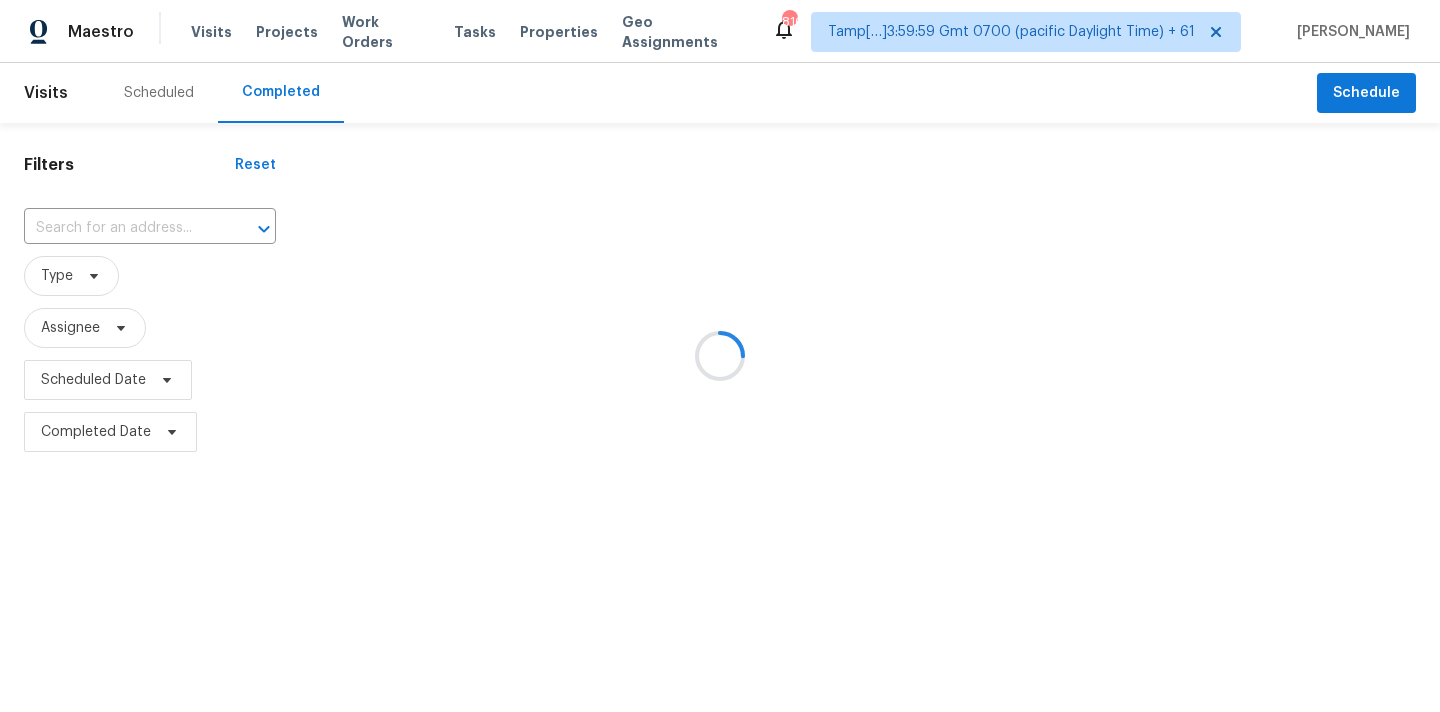 click at bounding box center (720, 356) 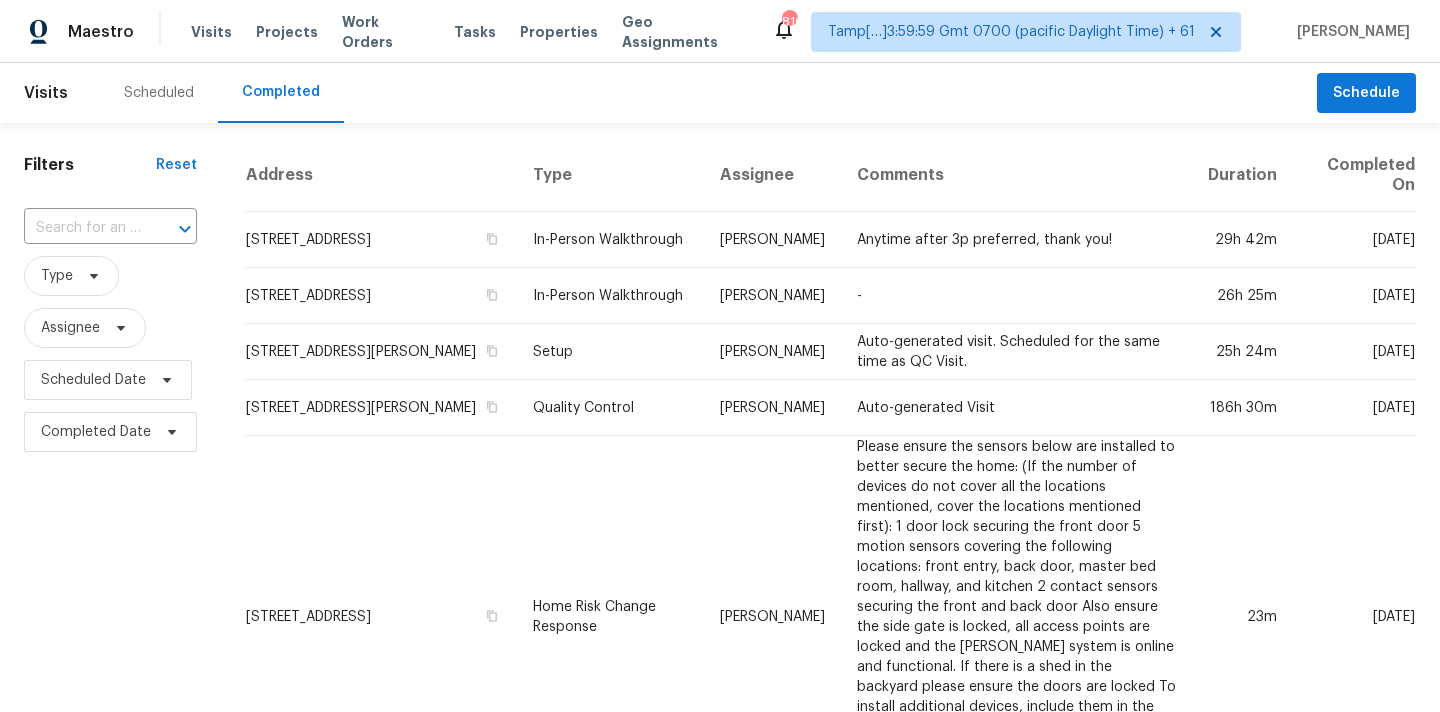 click at bounding box center (82, 228) 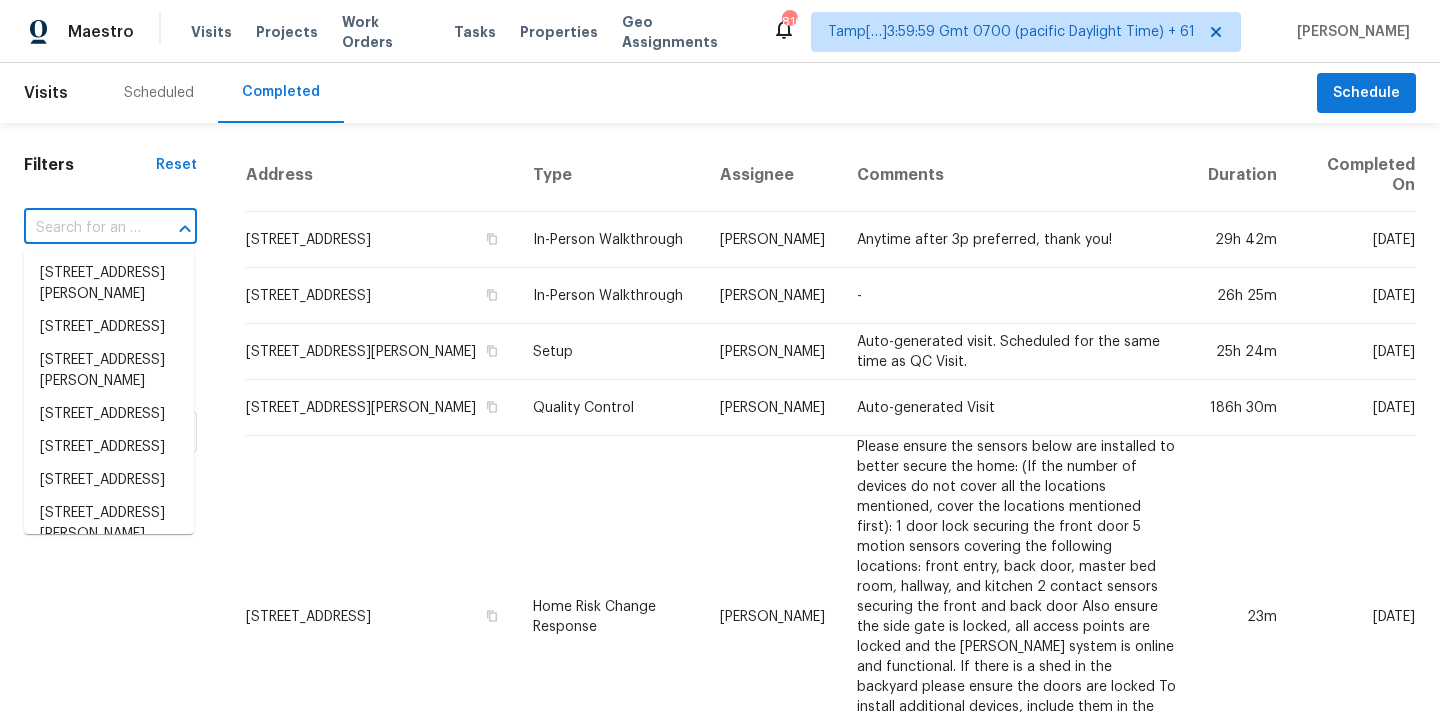paste on "3604 Ginger Ln, Pearland, TX 77581" 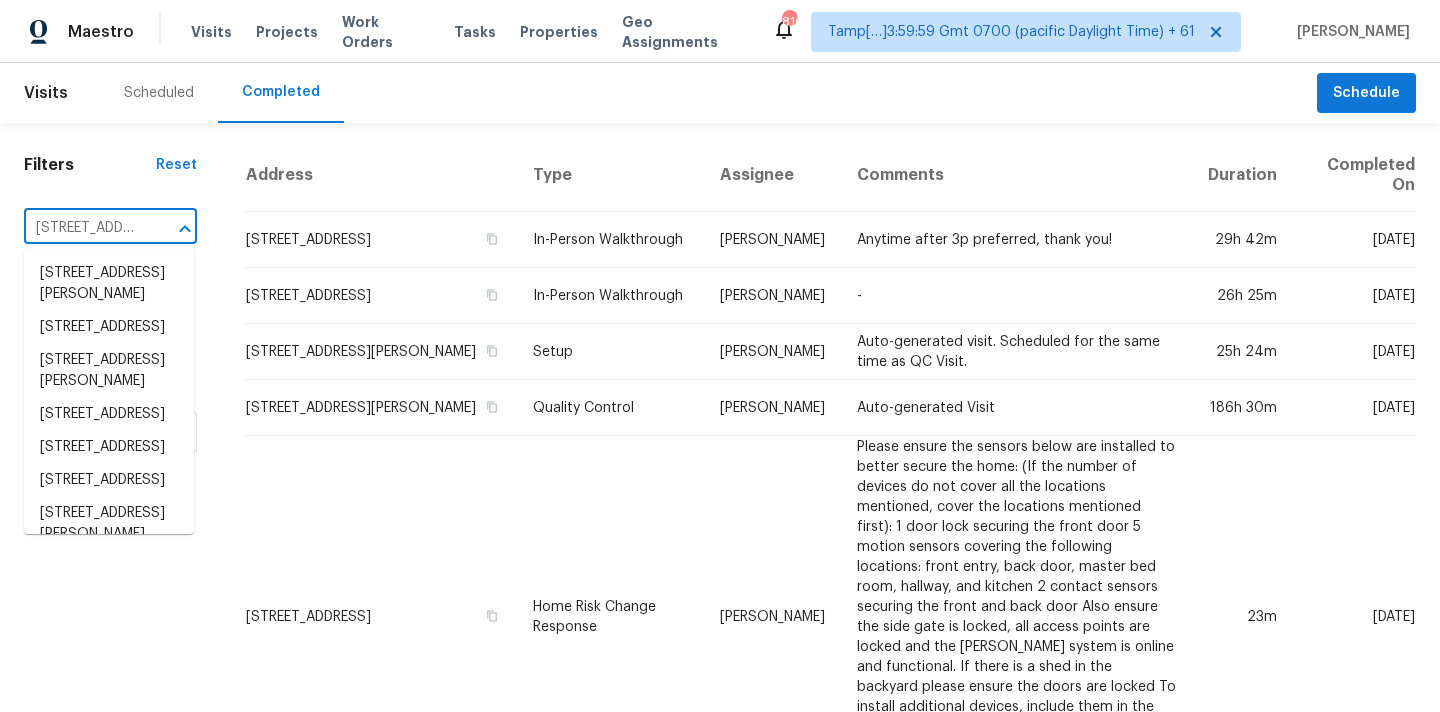 scroll, scrollTop: 0, scrollLeft: 130, axis: horizontal 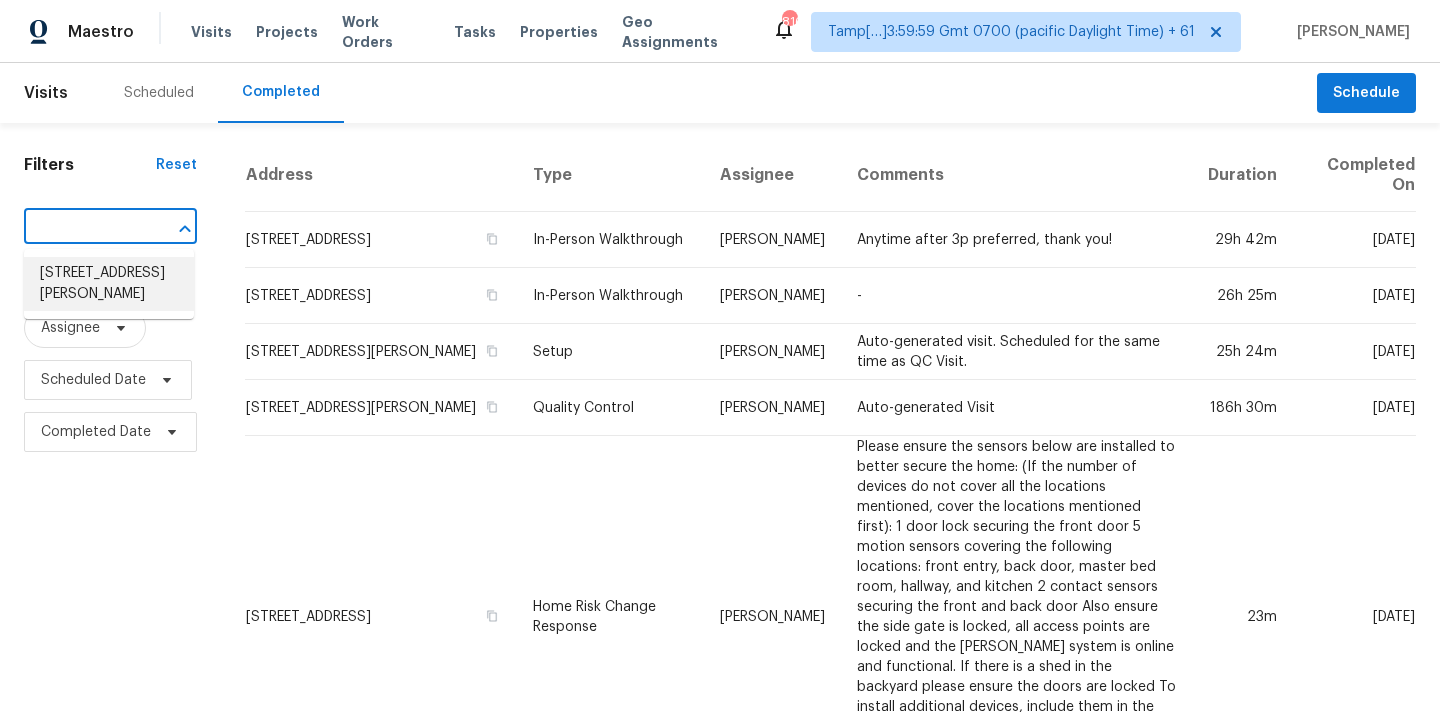 click on "3604 Ginger Ln, Pearland, TX 77581" at bounding box center [109, 284] 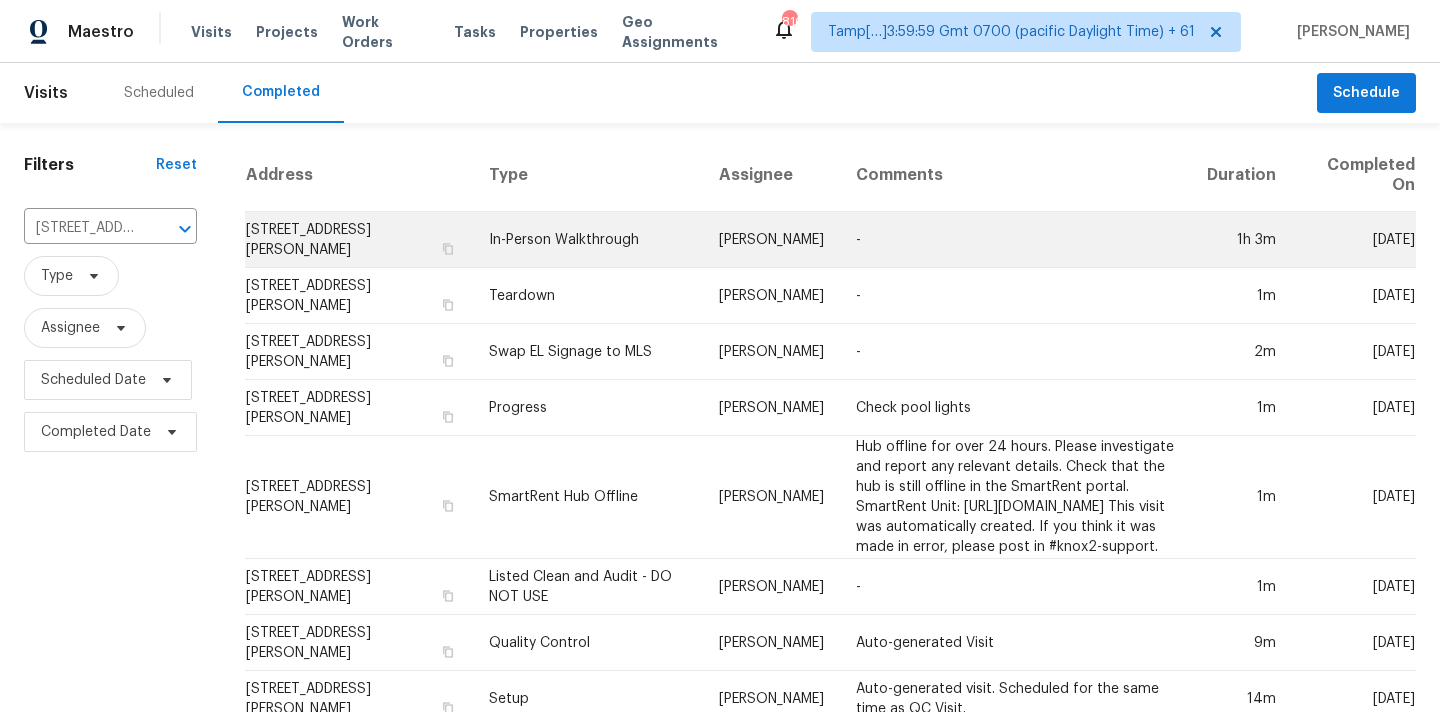 click on "-" at bounding box center [1015, 240] 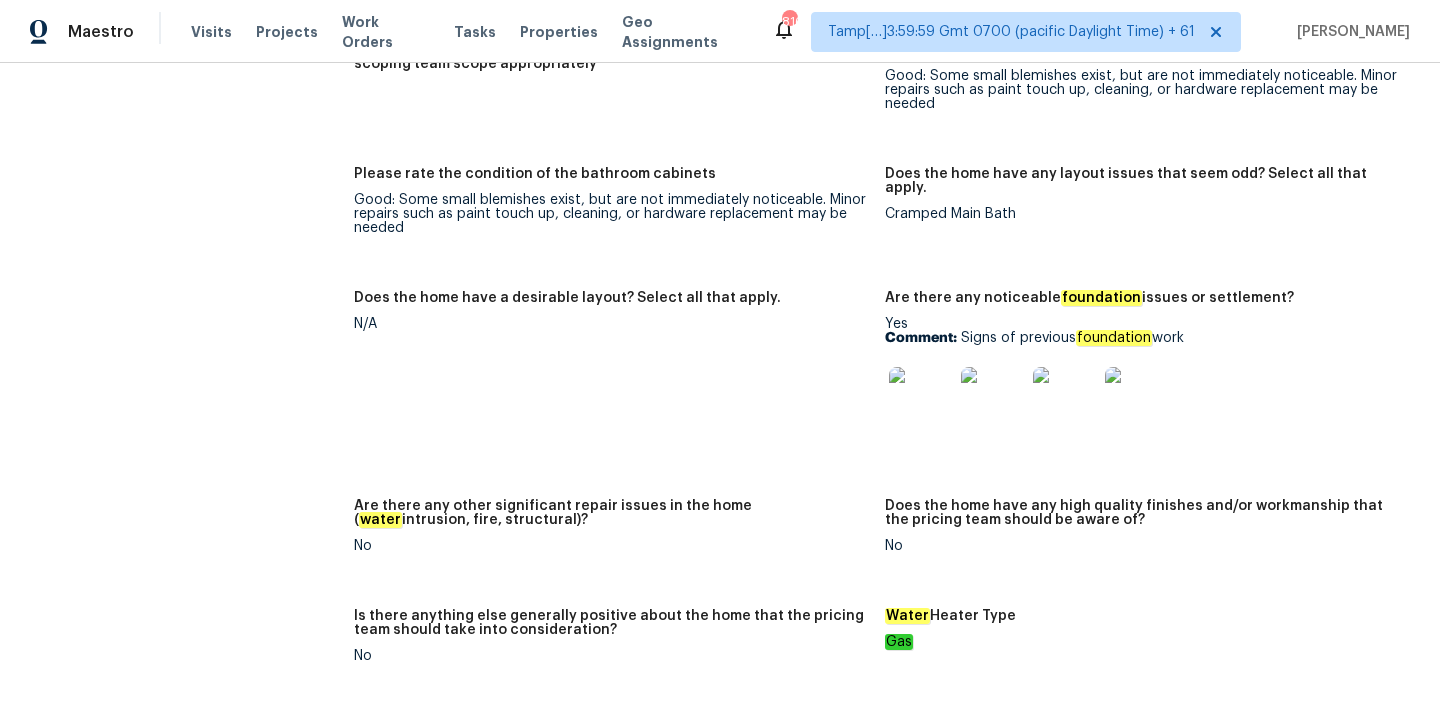 scroll, scrollTop: 4113, scrollLeft: 0, axis: vertical 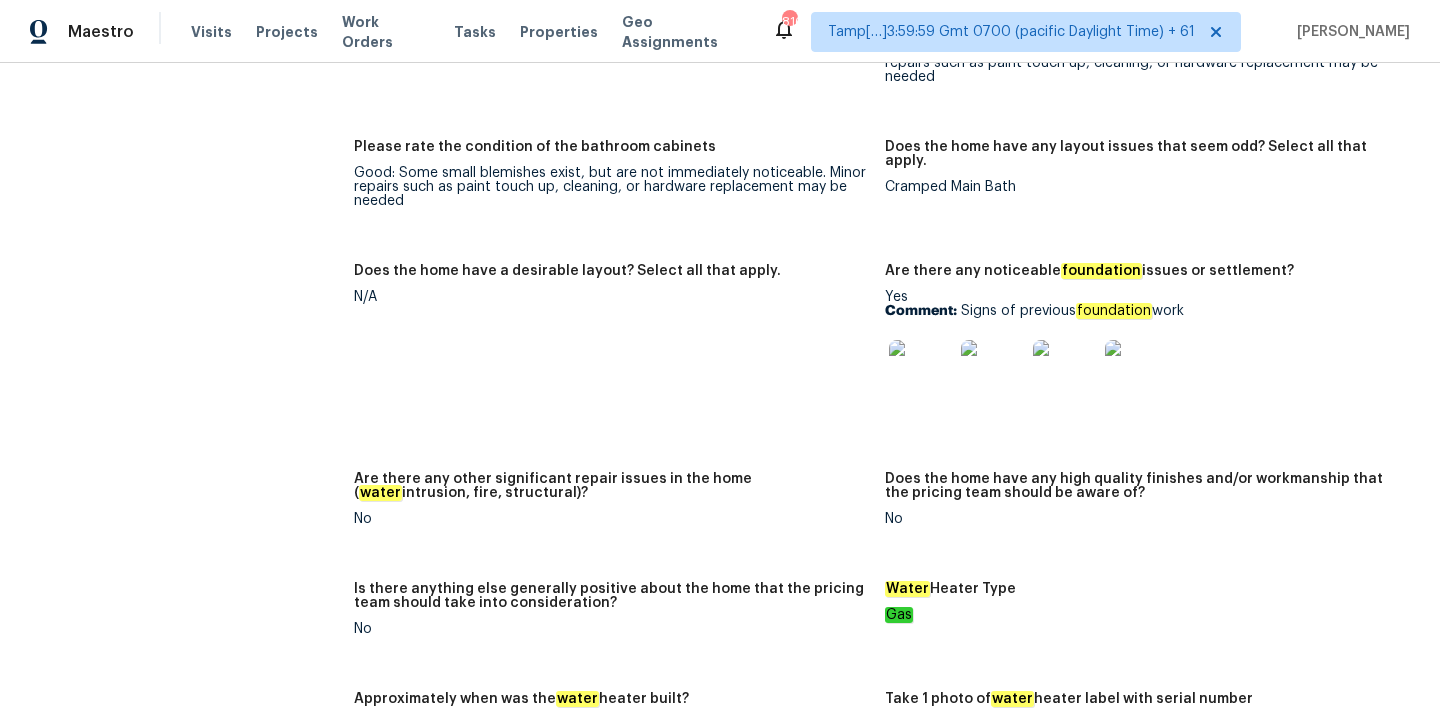 click at bounding box center [921, 372] 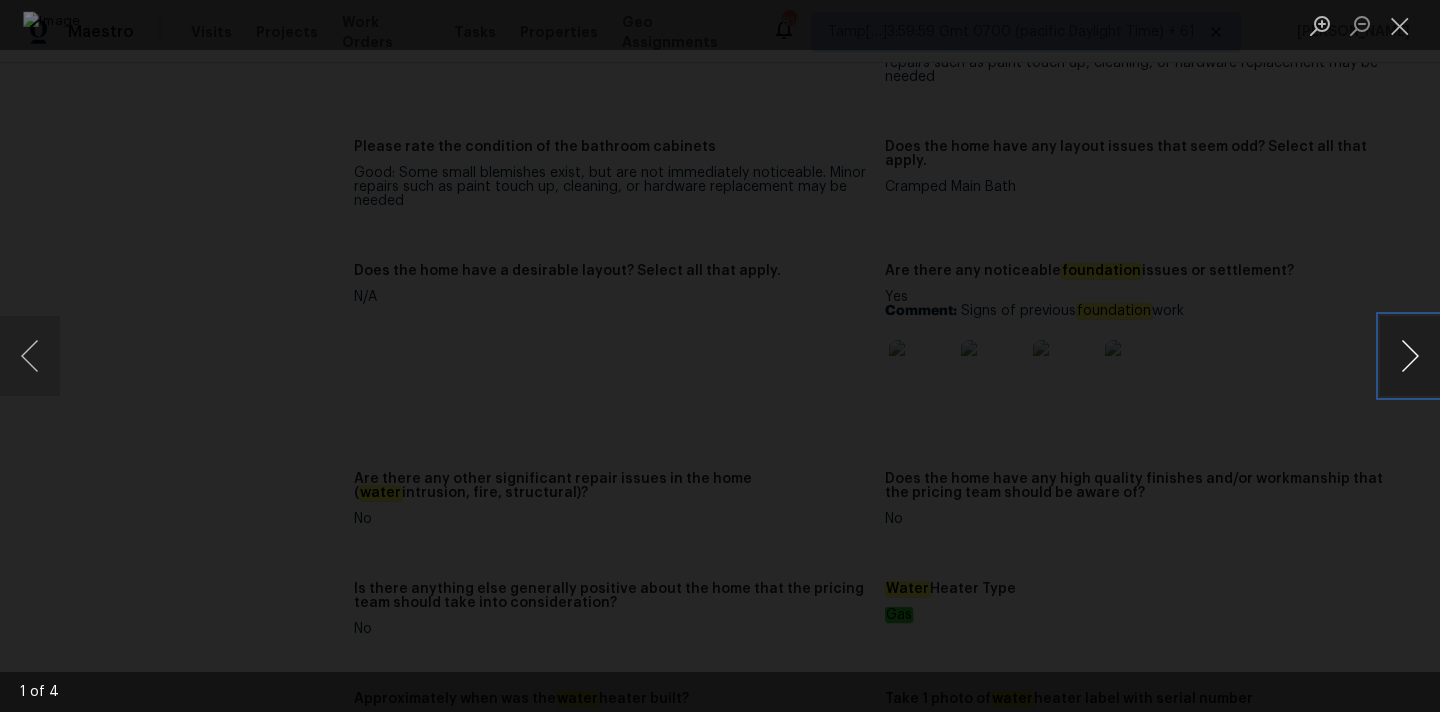 click at bounding box center (1410, 356) 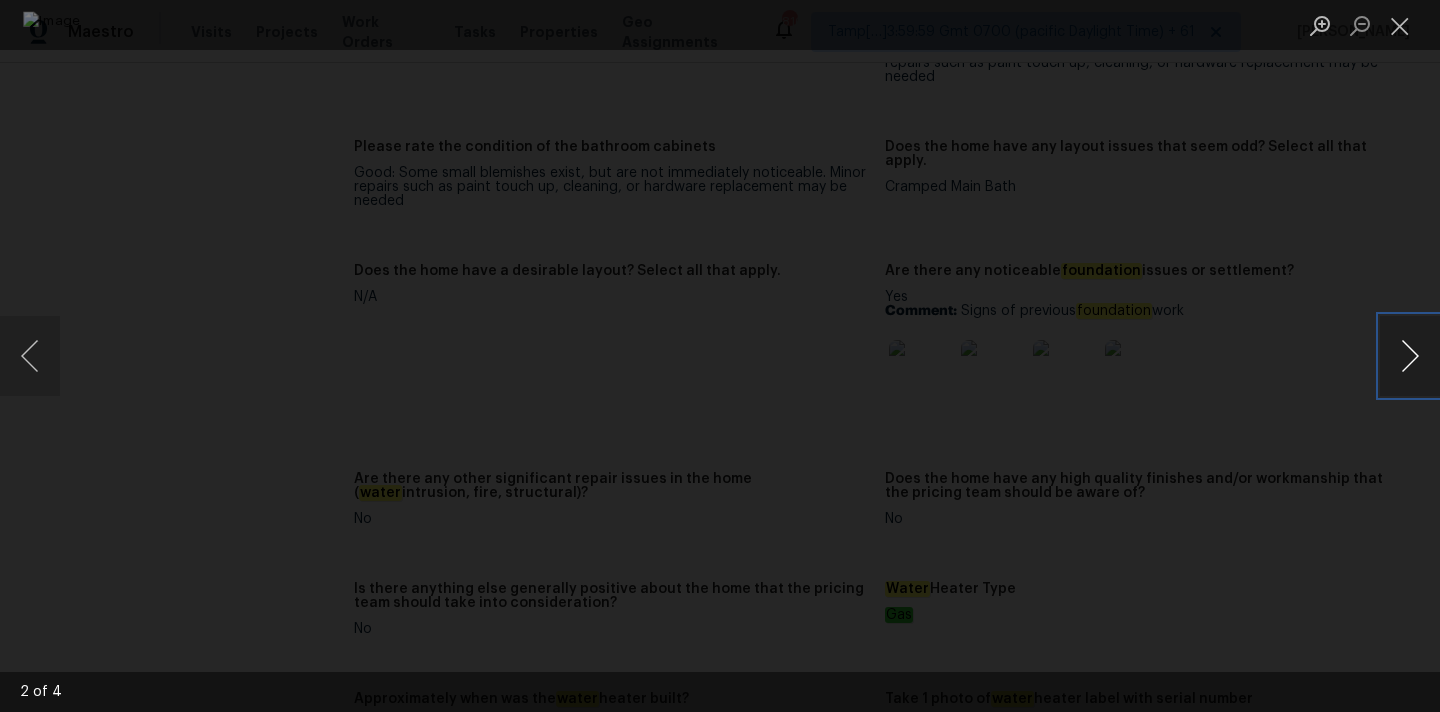 click at bounding box center (1410, 356) 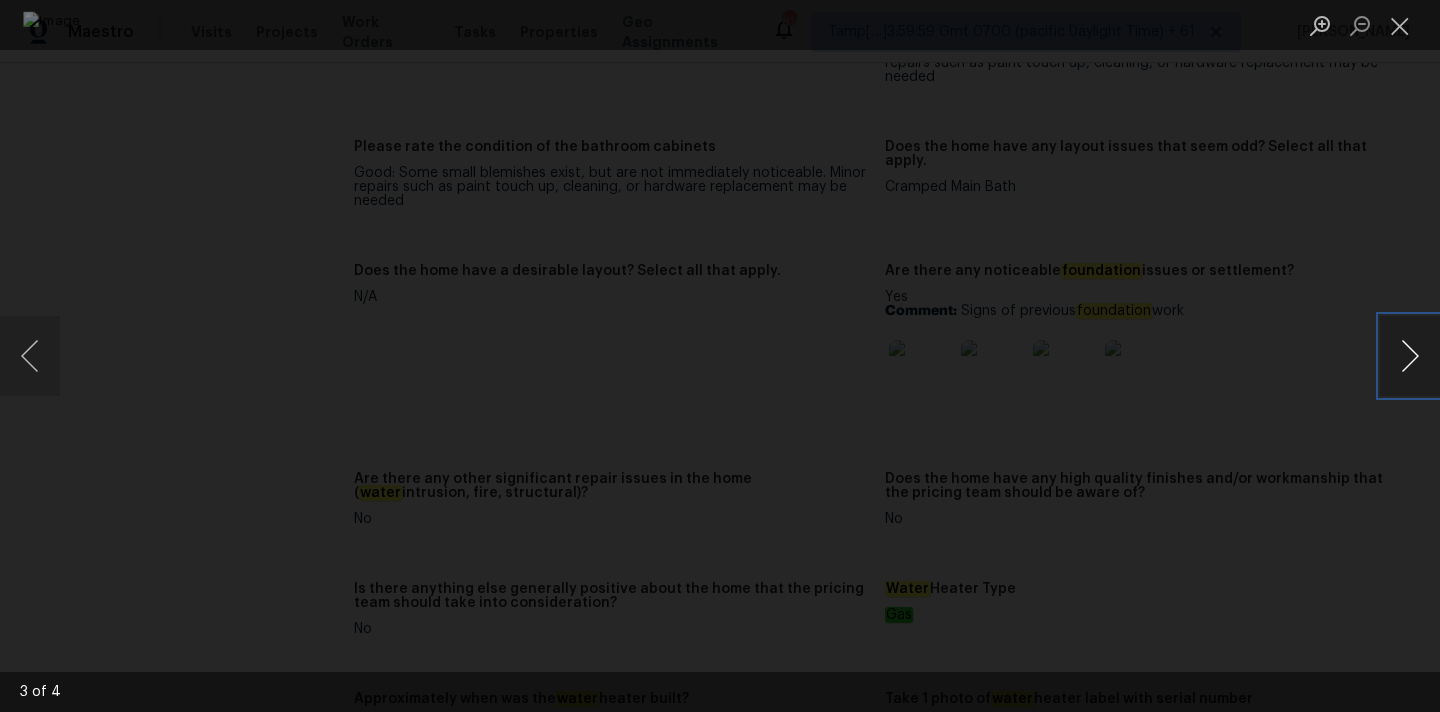 click at bounding box center (1410, 356) 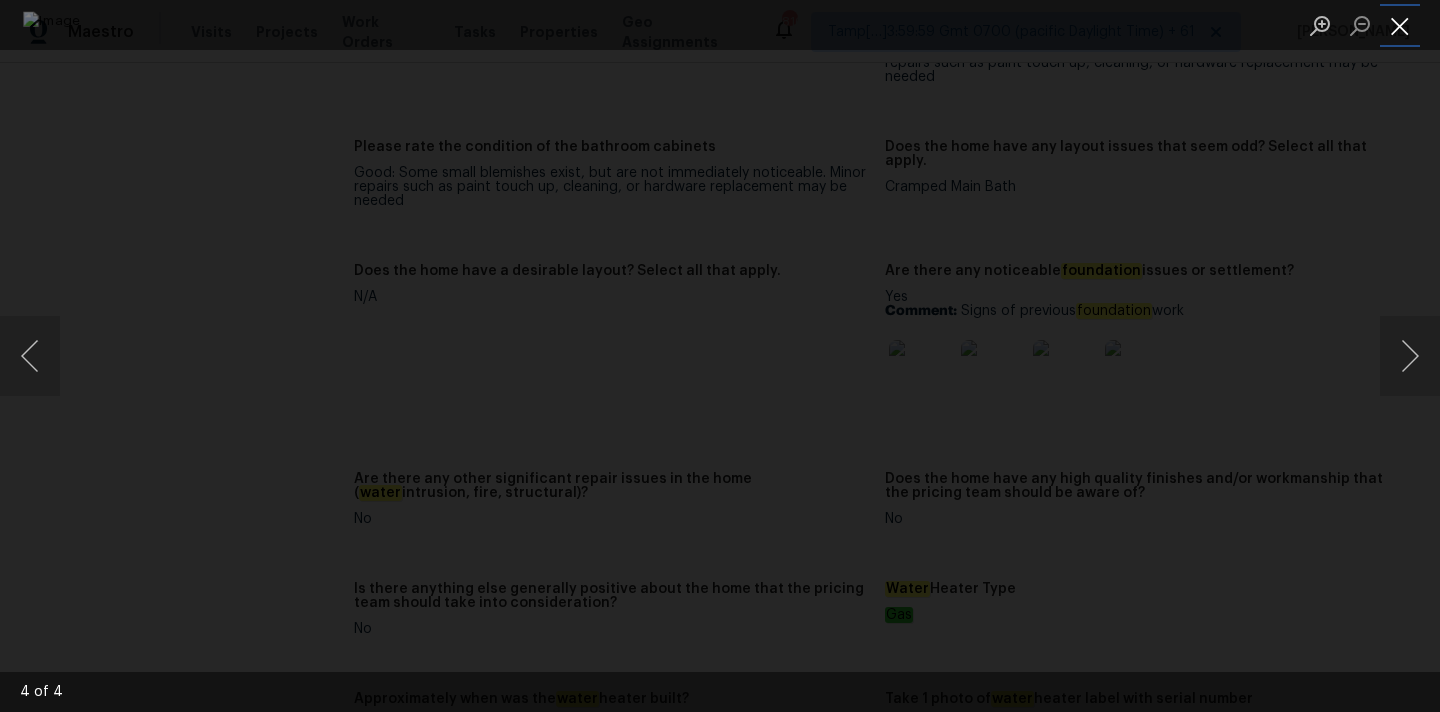 click at bounding box center [1400, 25] 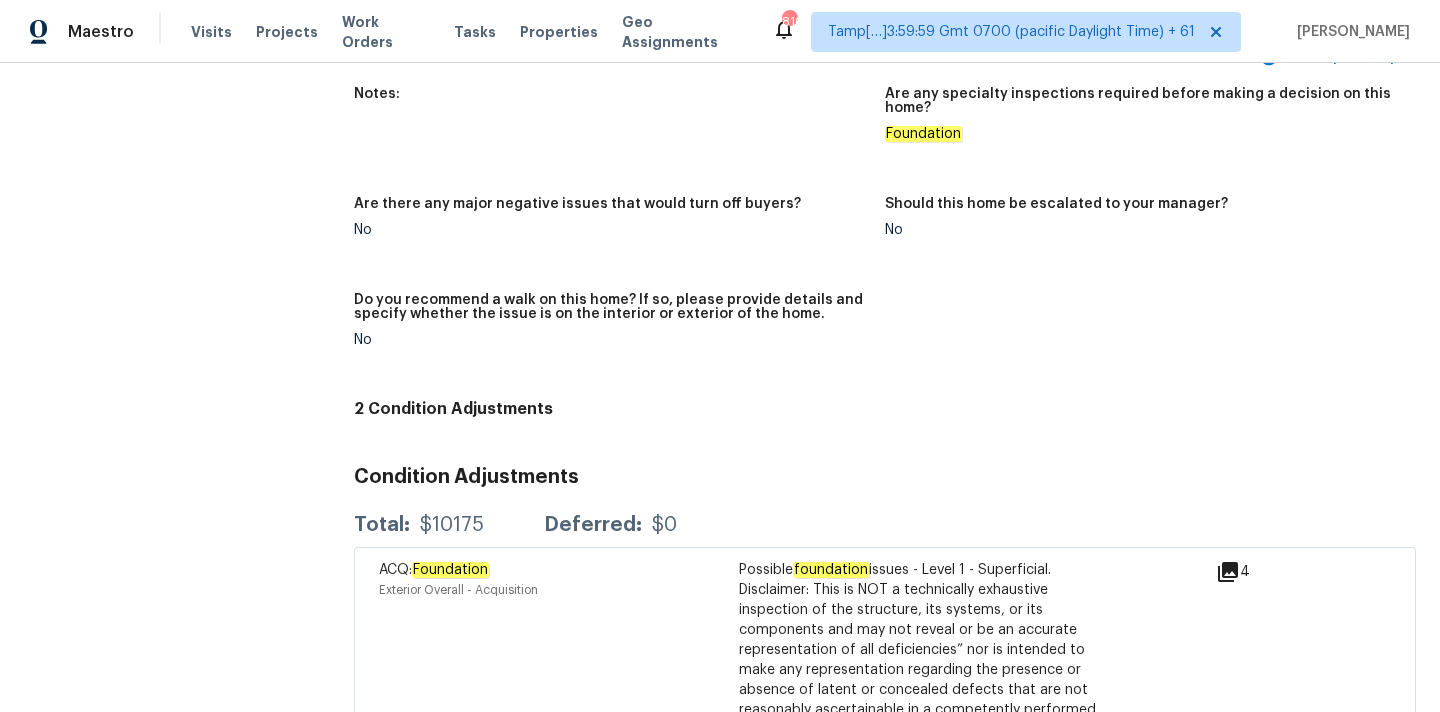 scroll, scrollTop: 5627, scrollLeft: 0, axis: vertical 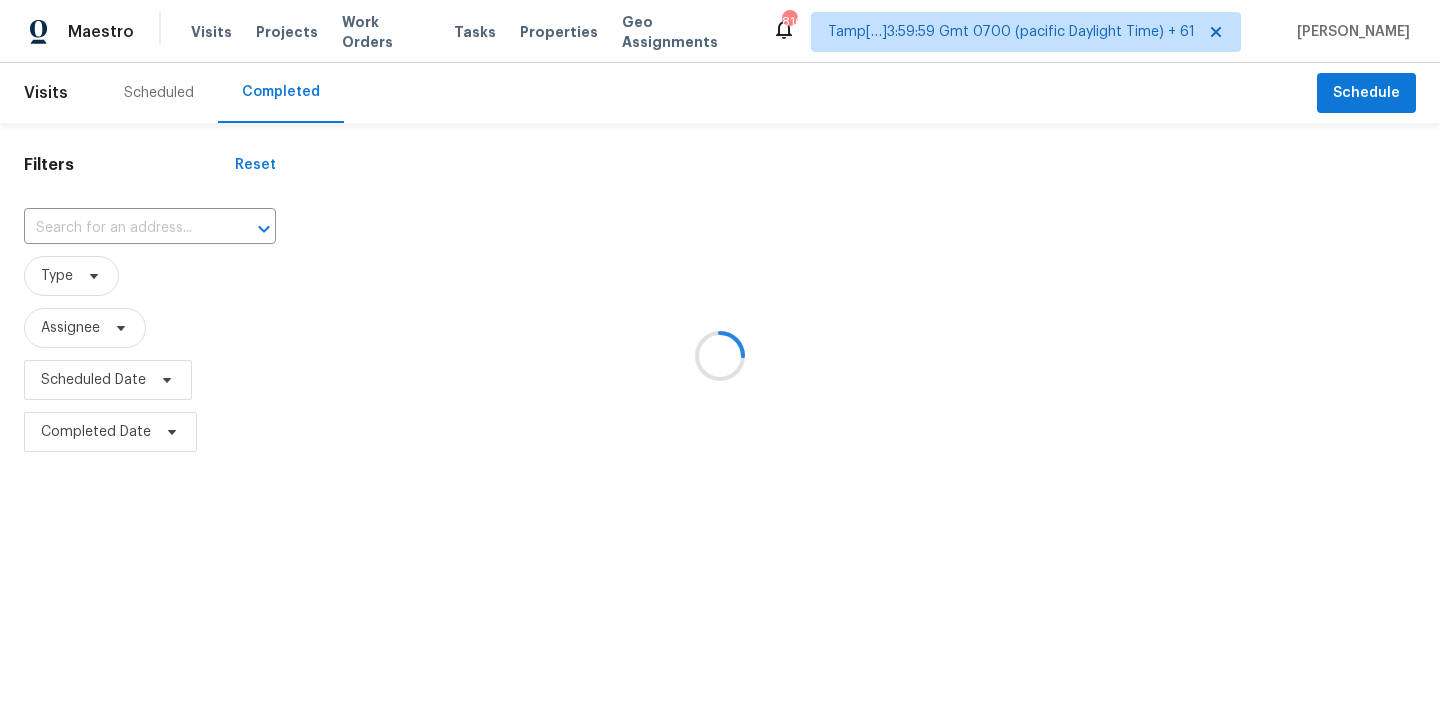click at bounding box center (720, 356) 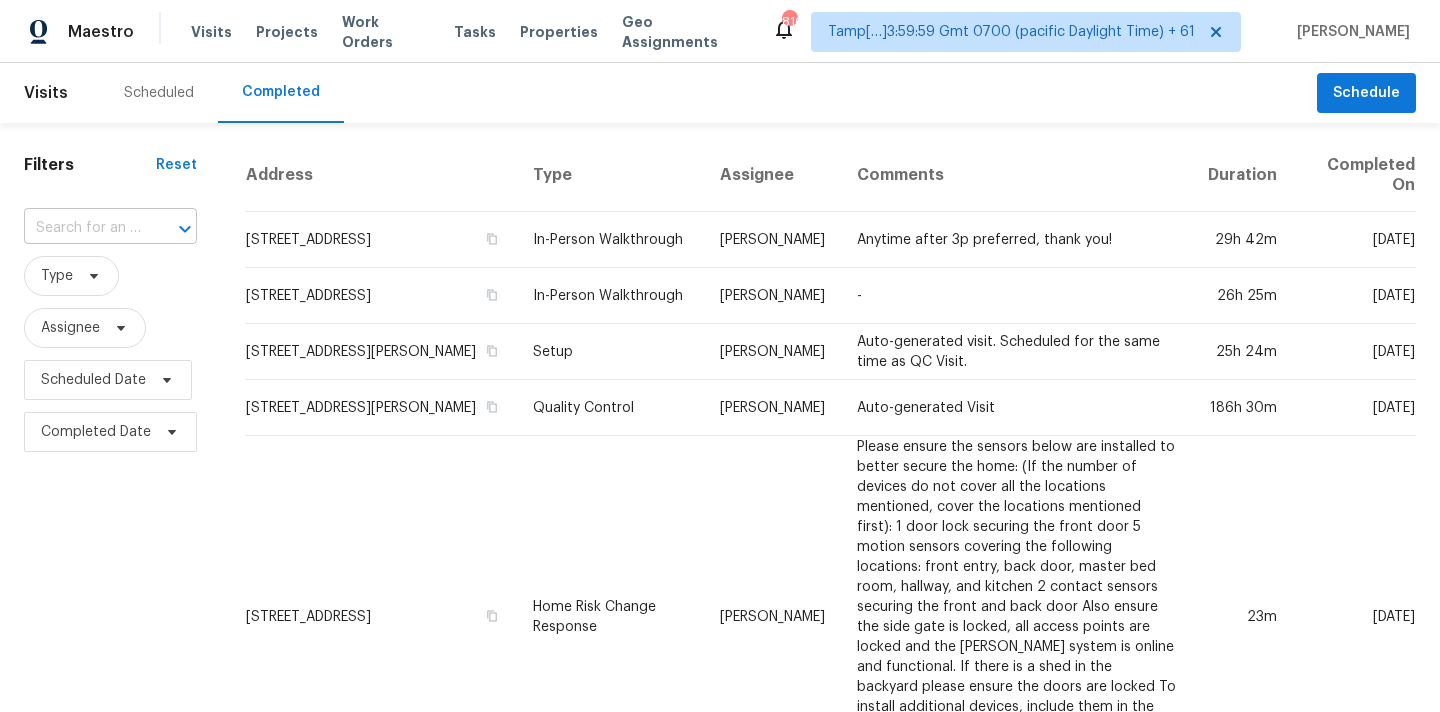 click at bounding box center [82, 228] 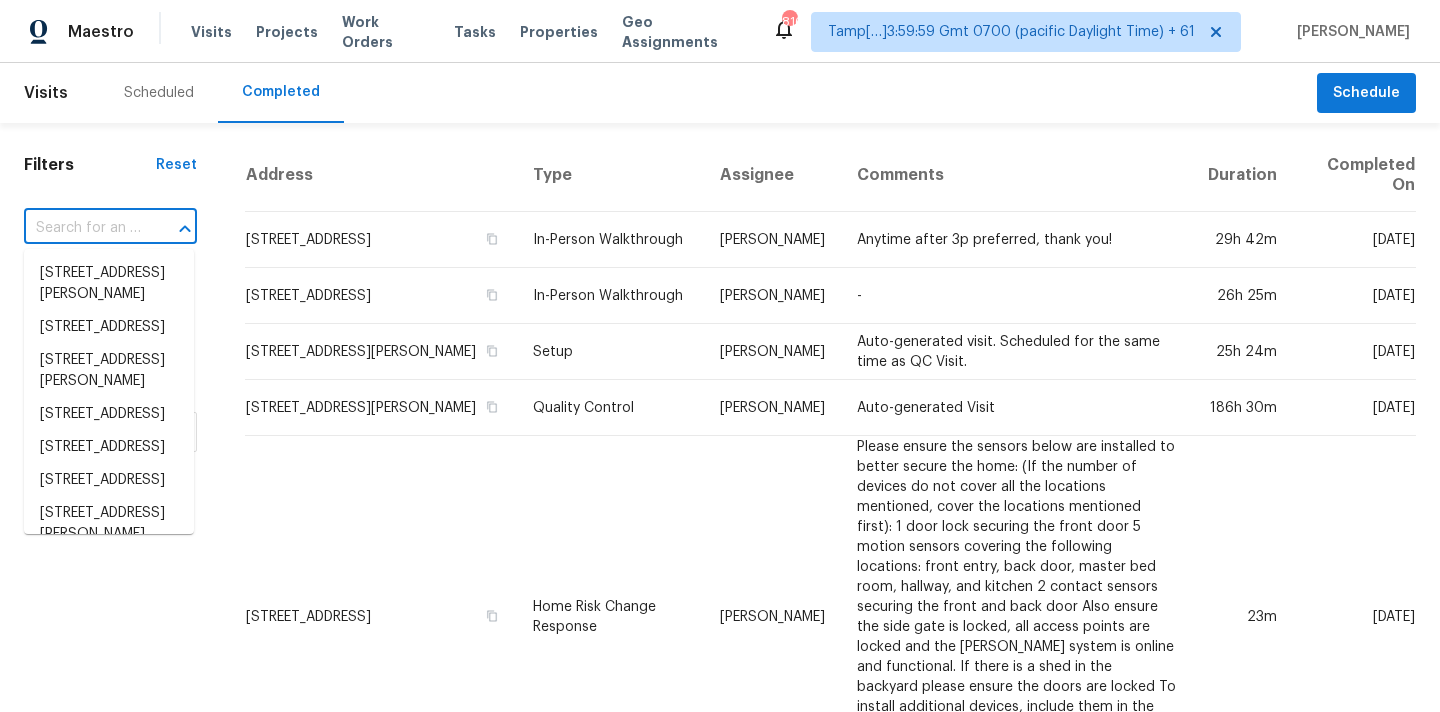paste on "2071 Hackmann Estates Dr, Saint Charles, MO 63303" 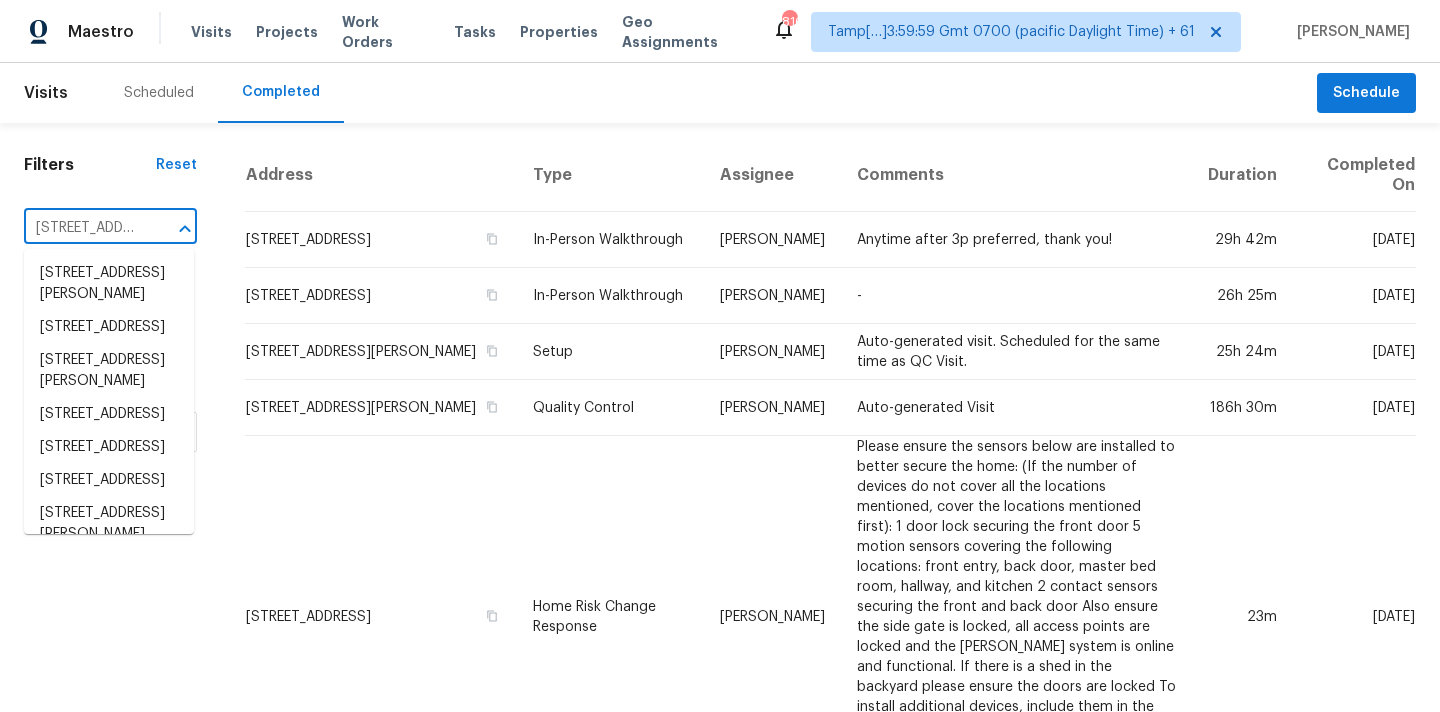 scroll, scrollTop: 0, scrollLeft: 241, axis: horizontal 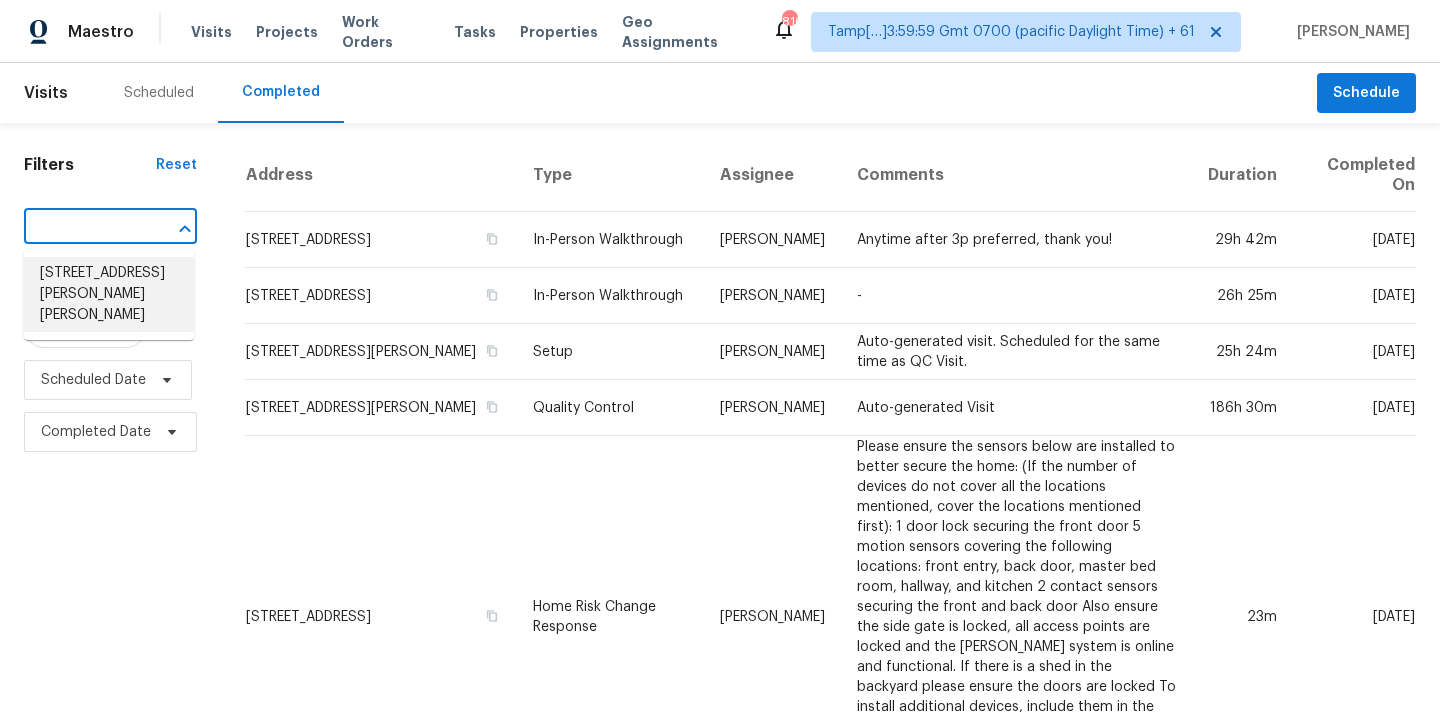 click on "2071 Hackmann Estates Dr, Saint Charles, MO 63303" at bounding box center [109, 294] 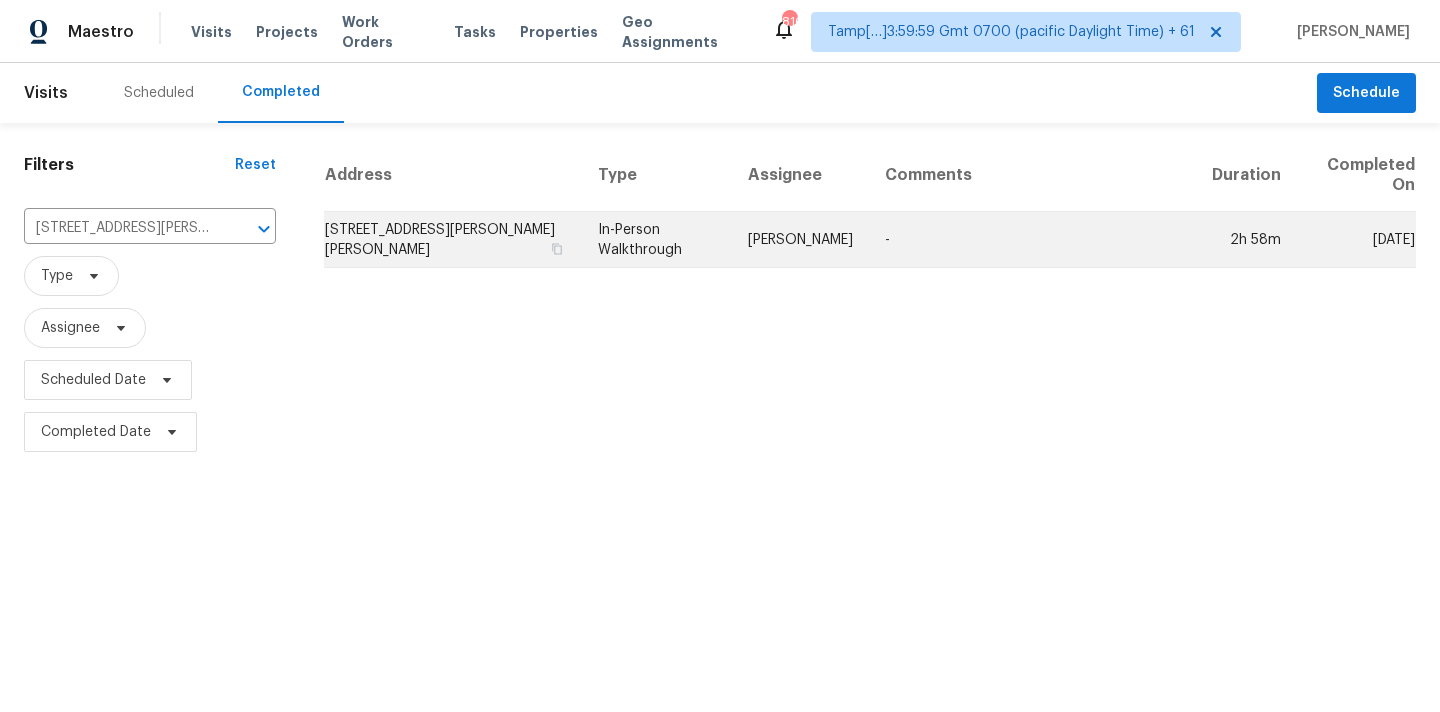click on "In-Person Walkthrough" at bounding box center [657, 240] 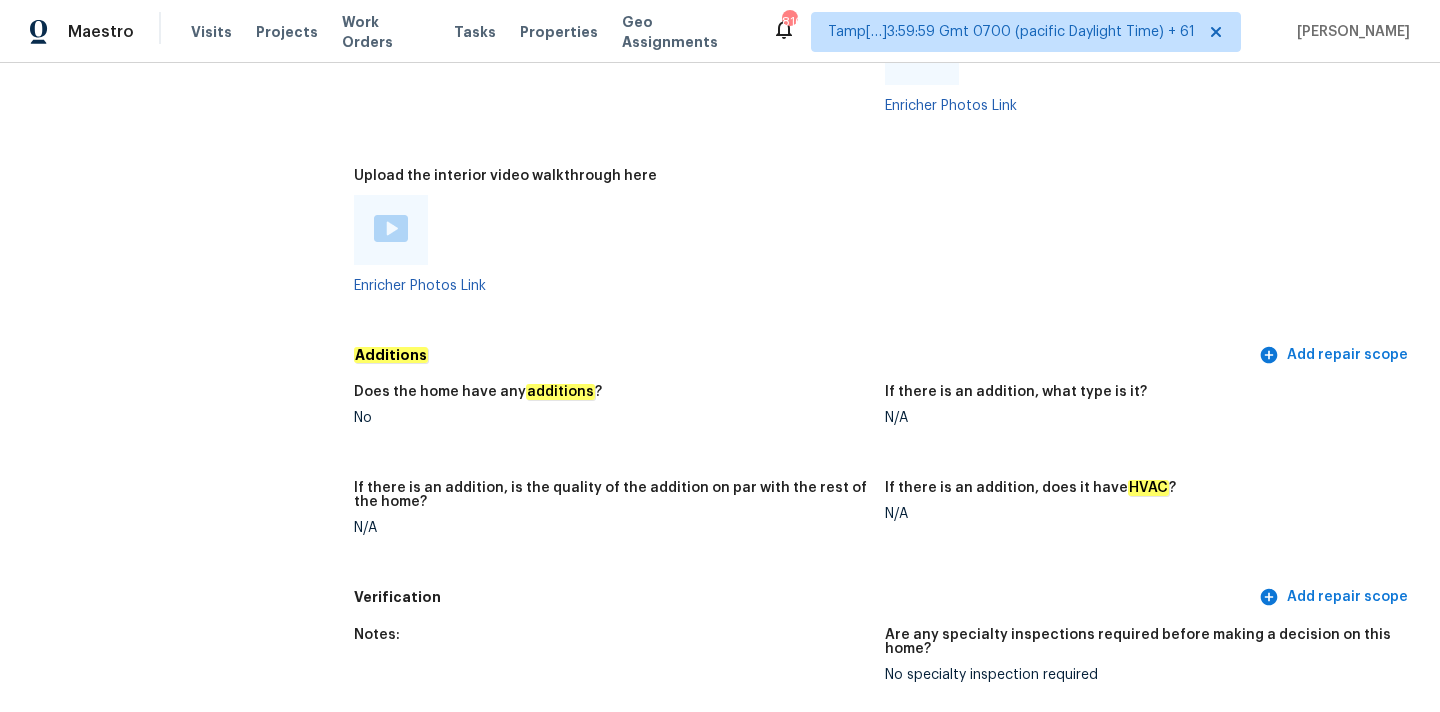 scroll, scrollTop: 4011, scrollLeft: 0, axis: vertical 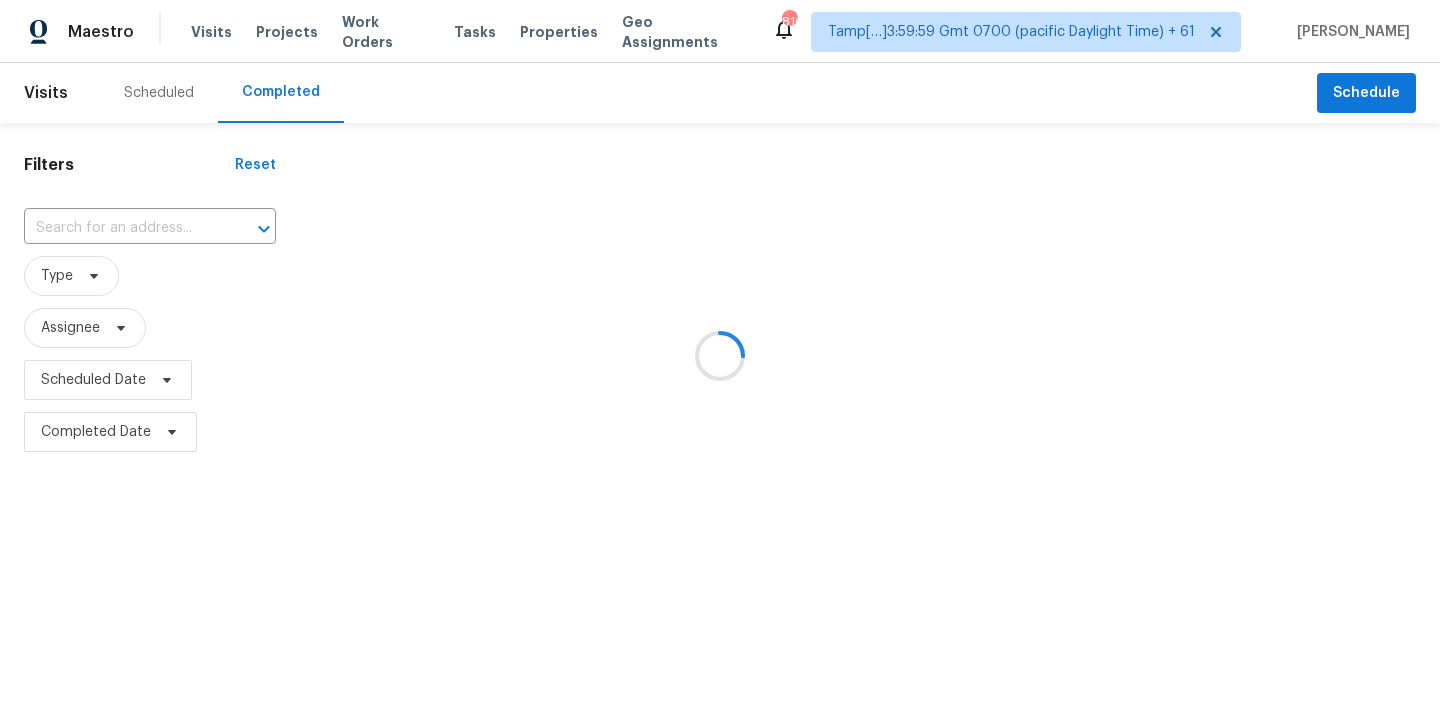 click at bounding box center (720, 356) 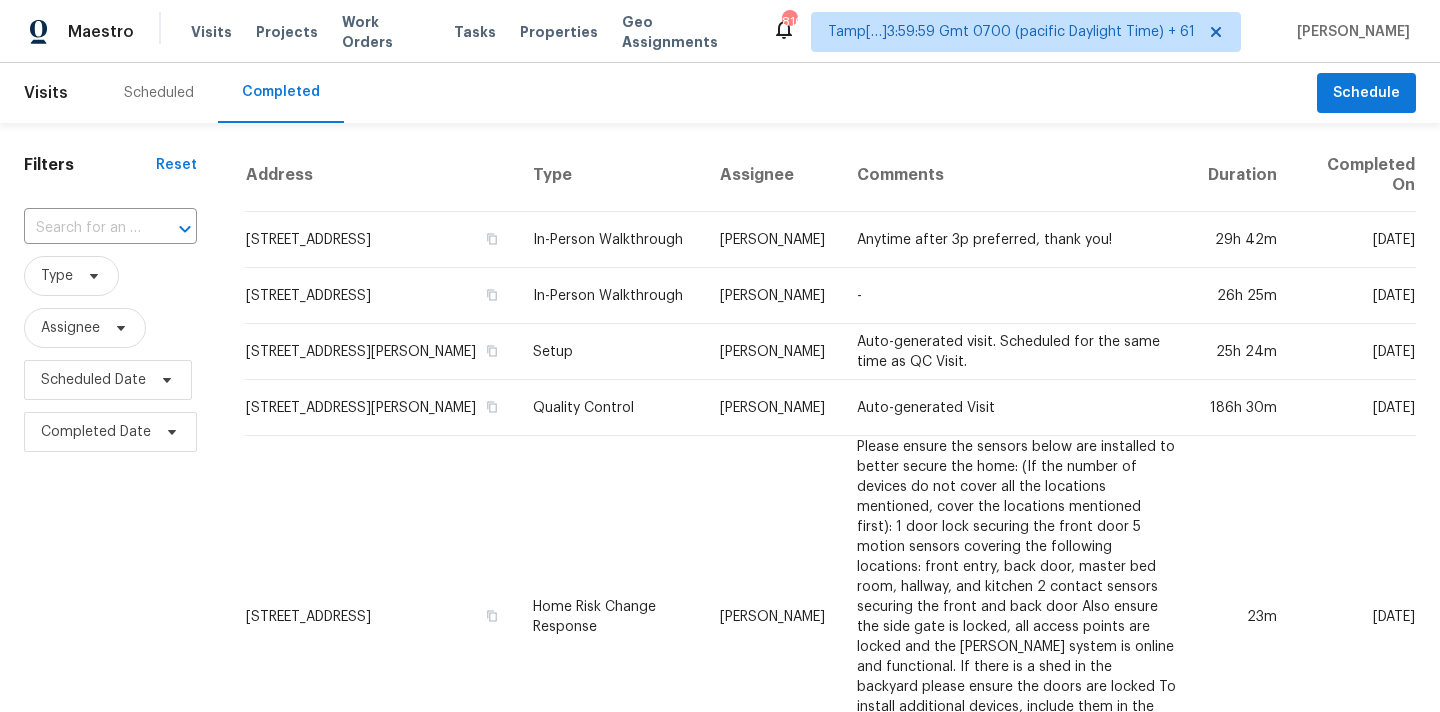 click at bounding box center (82, 228) 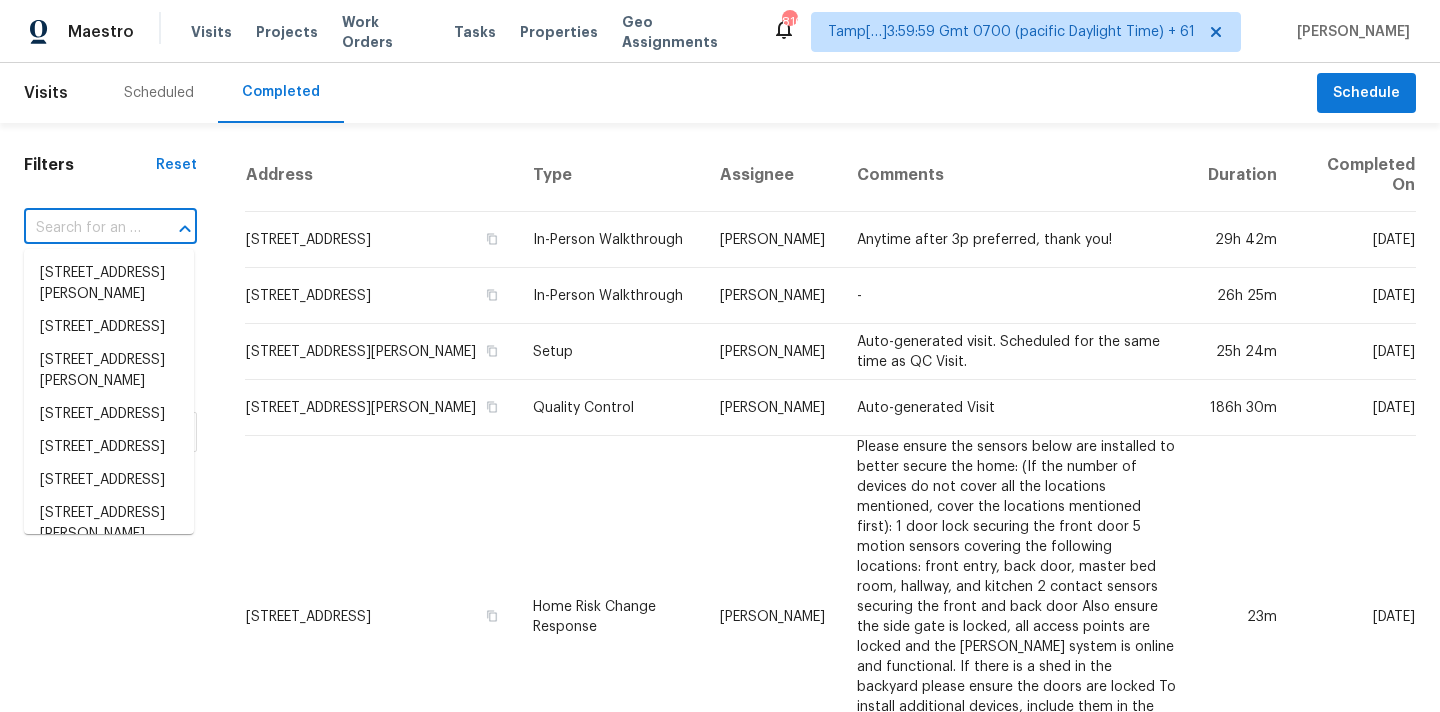 paste on "[STREET_ADDRESS]" 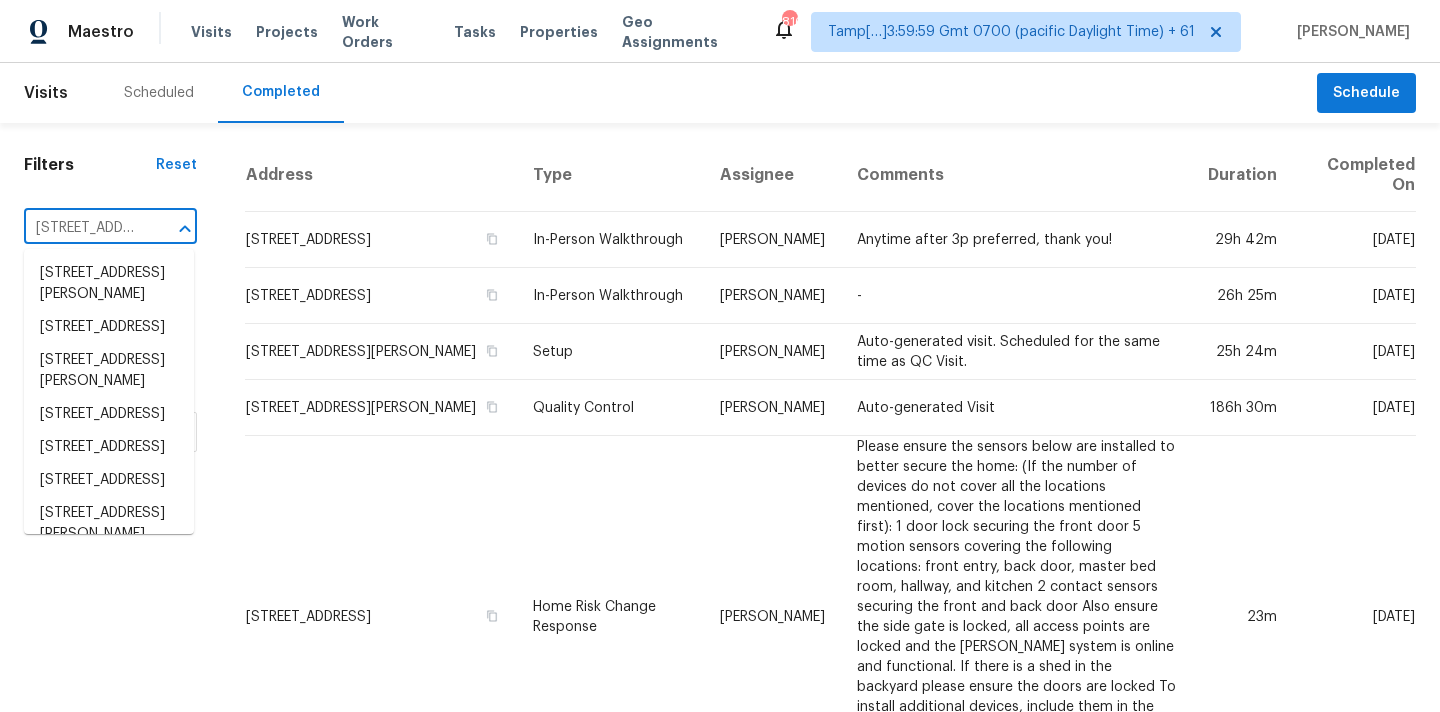 scroll, scrollTop: 0, scrollLeft: 159, axis: horizontal 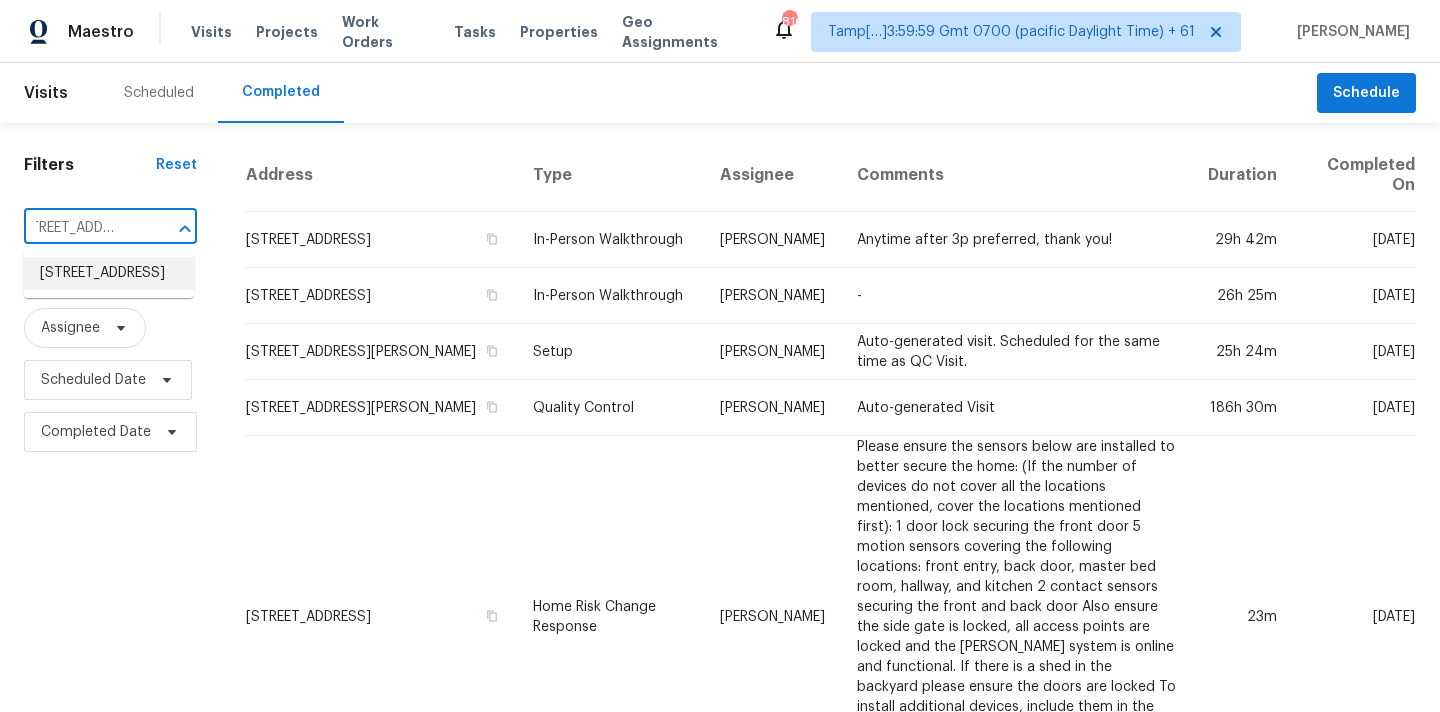 click on "[STREET_ADDRESS]" at bounding box center [109, 273] 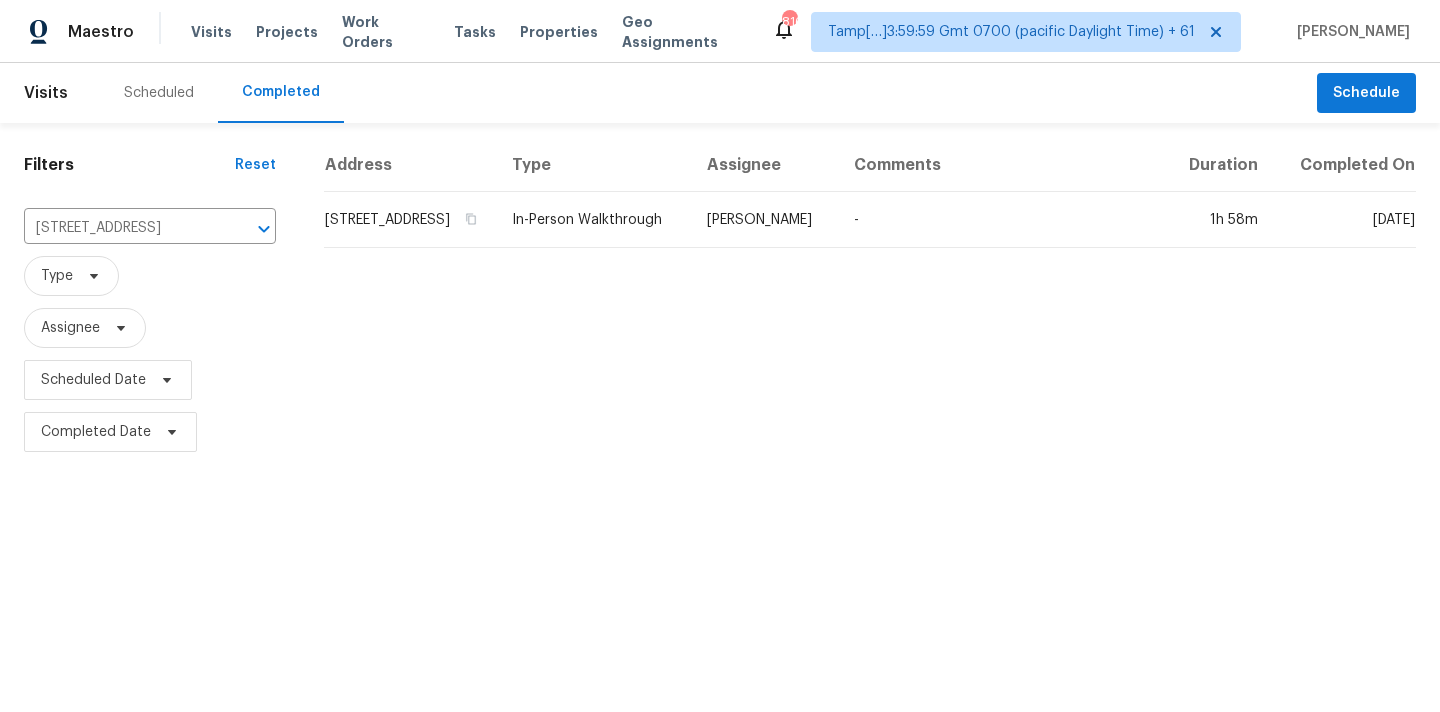 click on "[PERSON_NAME]" at bounding box center [764, 220] 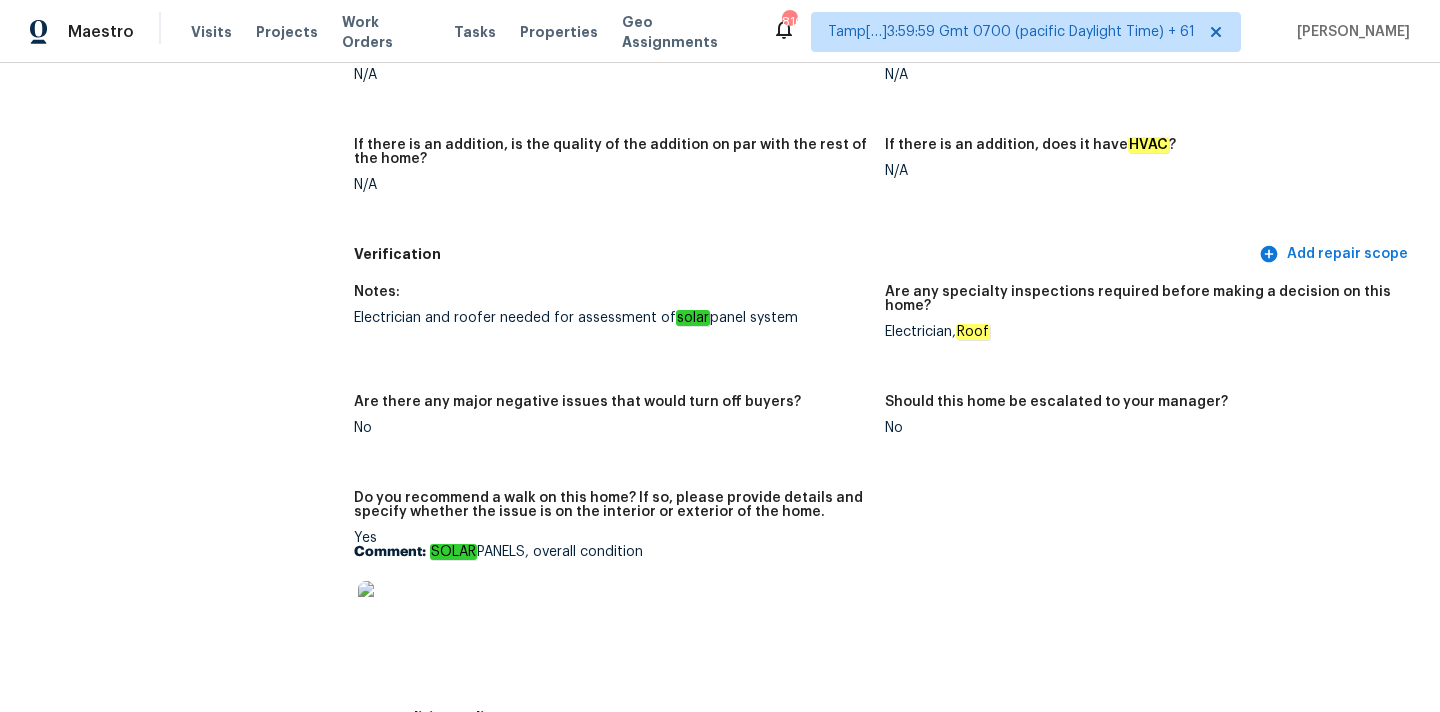 scroll, scrollTop: 99, scrollLeft: 0, axis: vertical 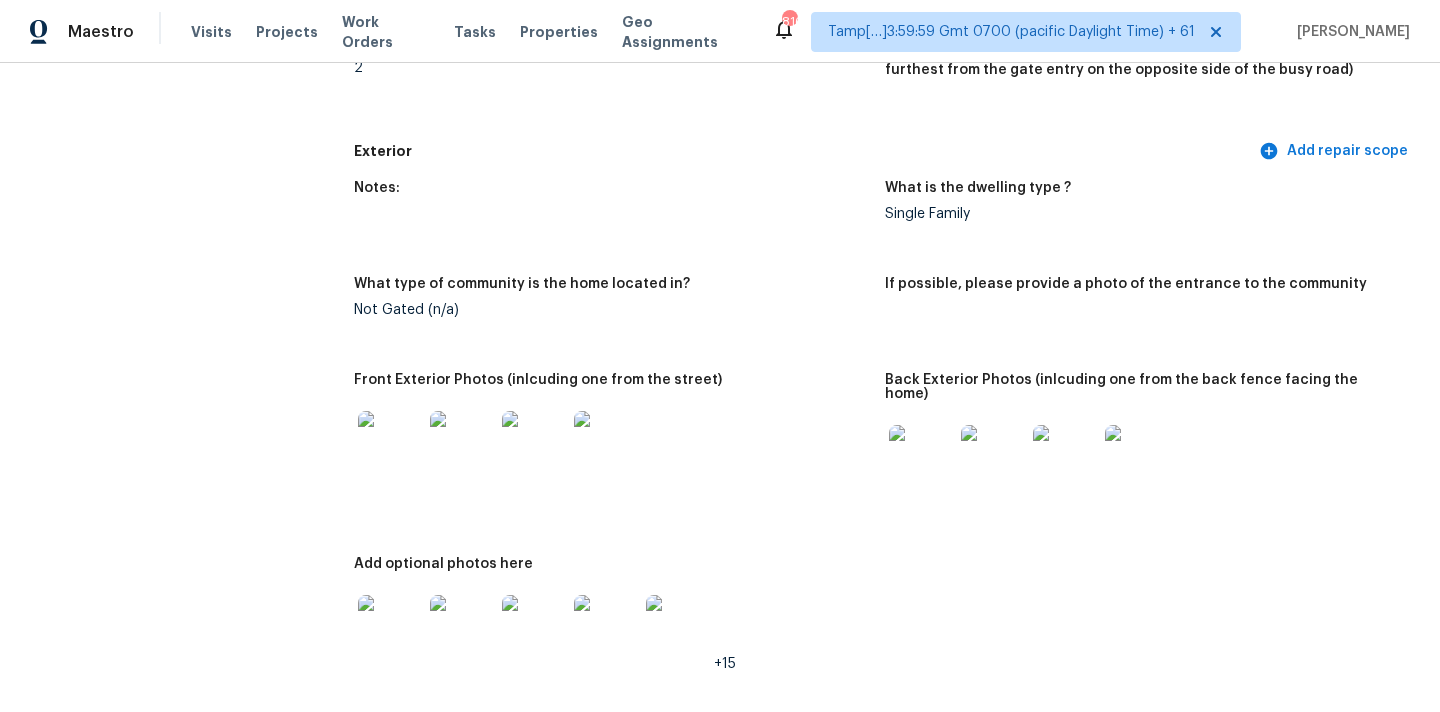 click at bounding box center [390, 443] 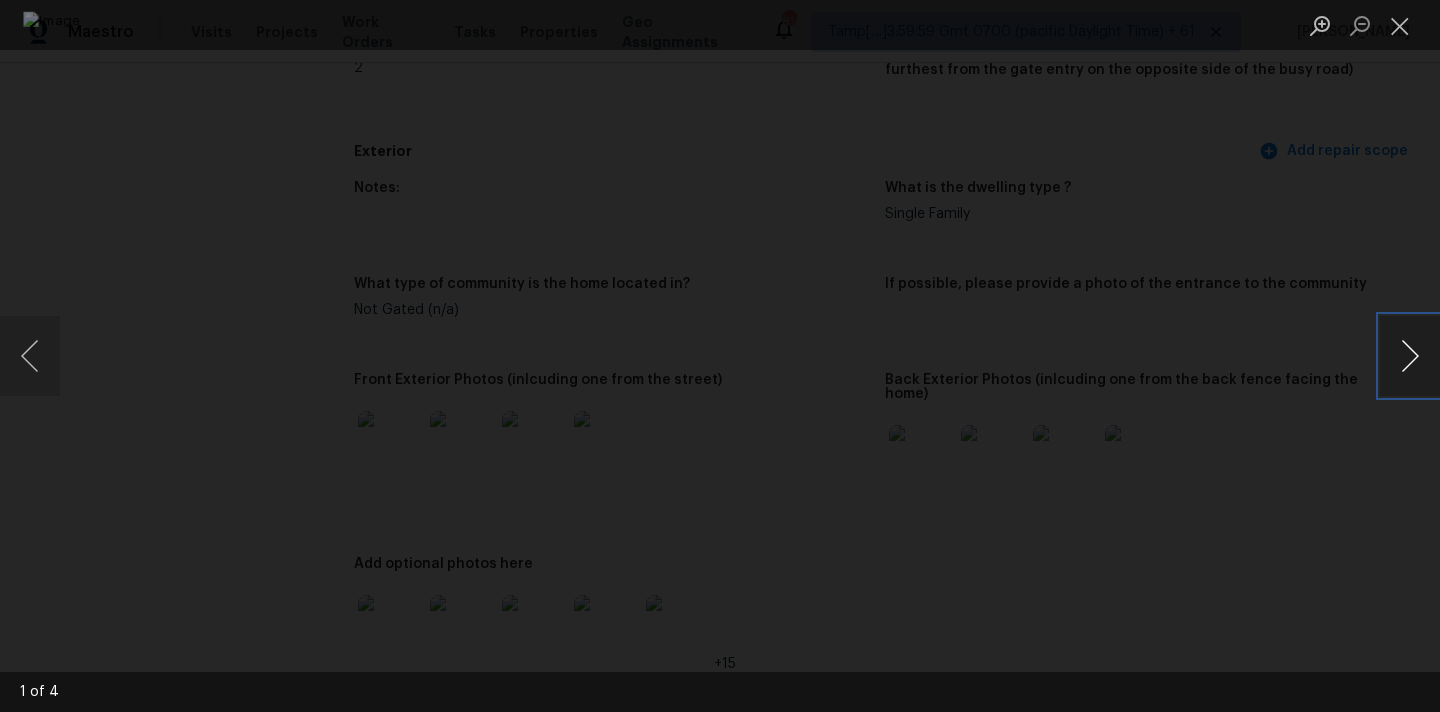 click at bounding box center (1410, 356) 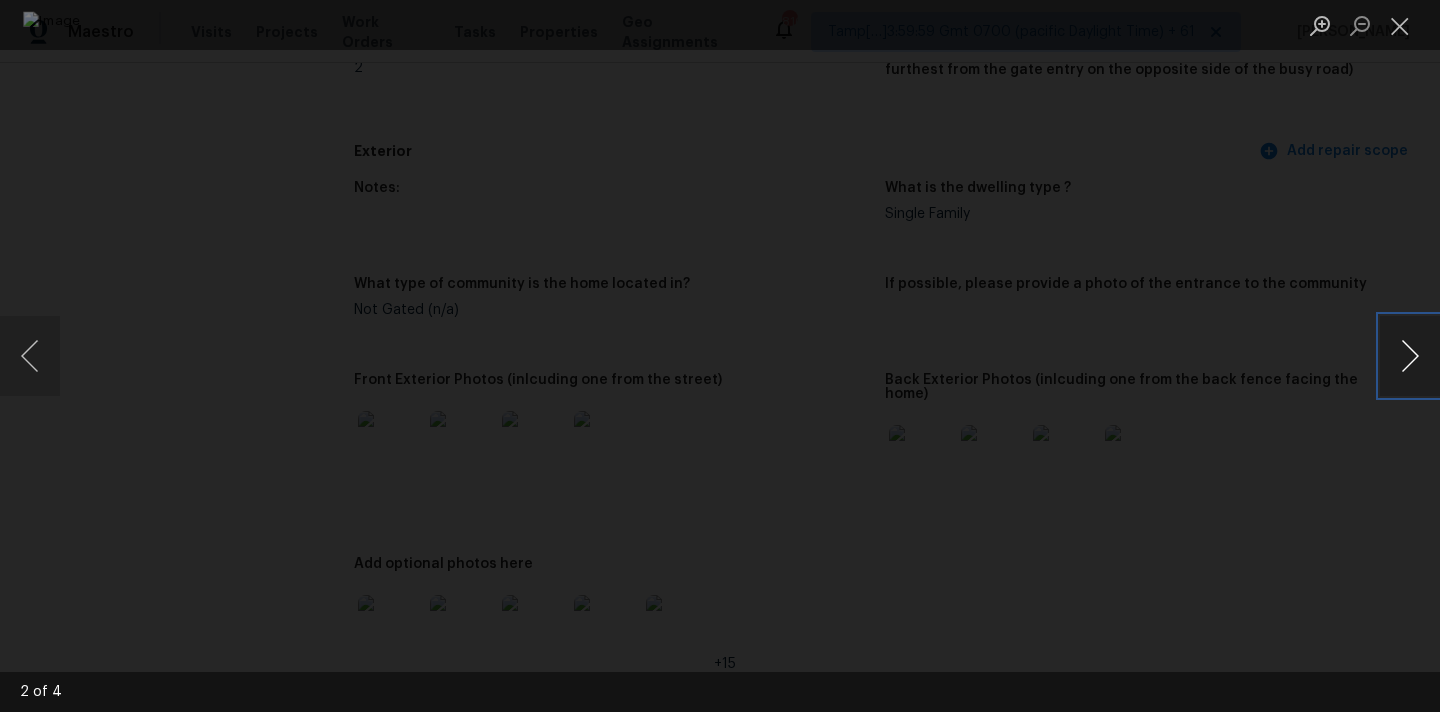 click at bounding box center [1410, 356] 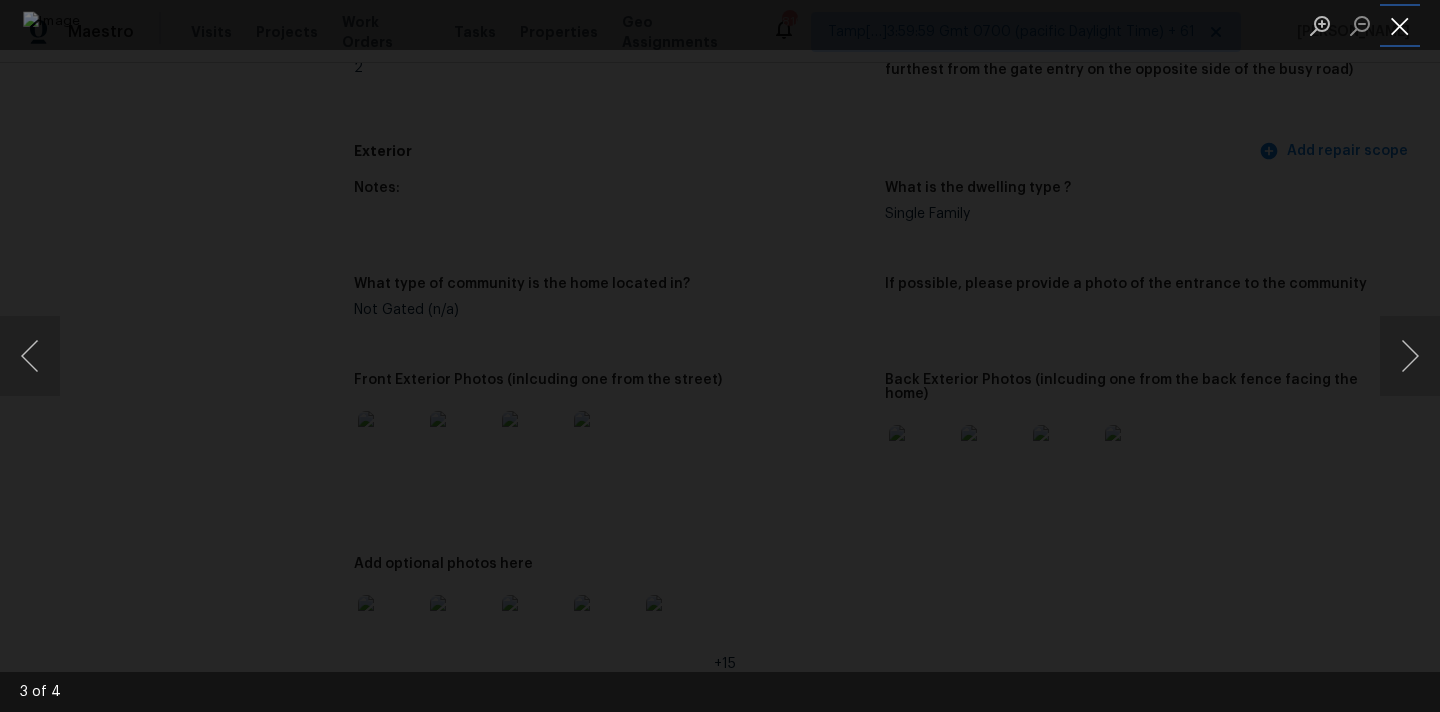 click at bounding box center (1400, 25) 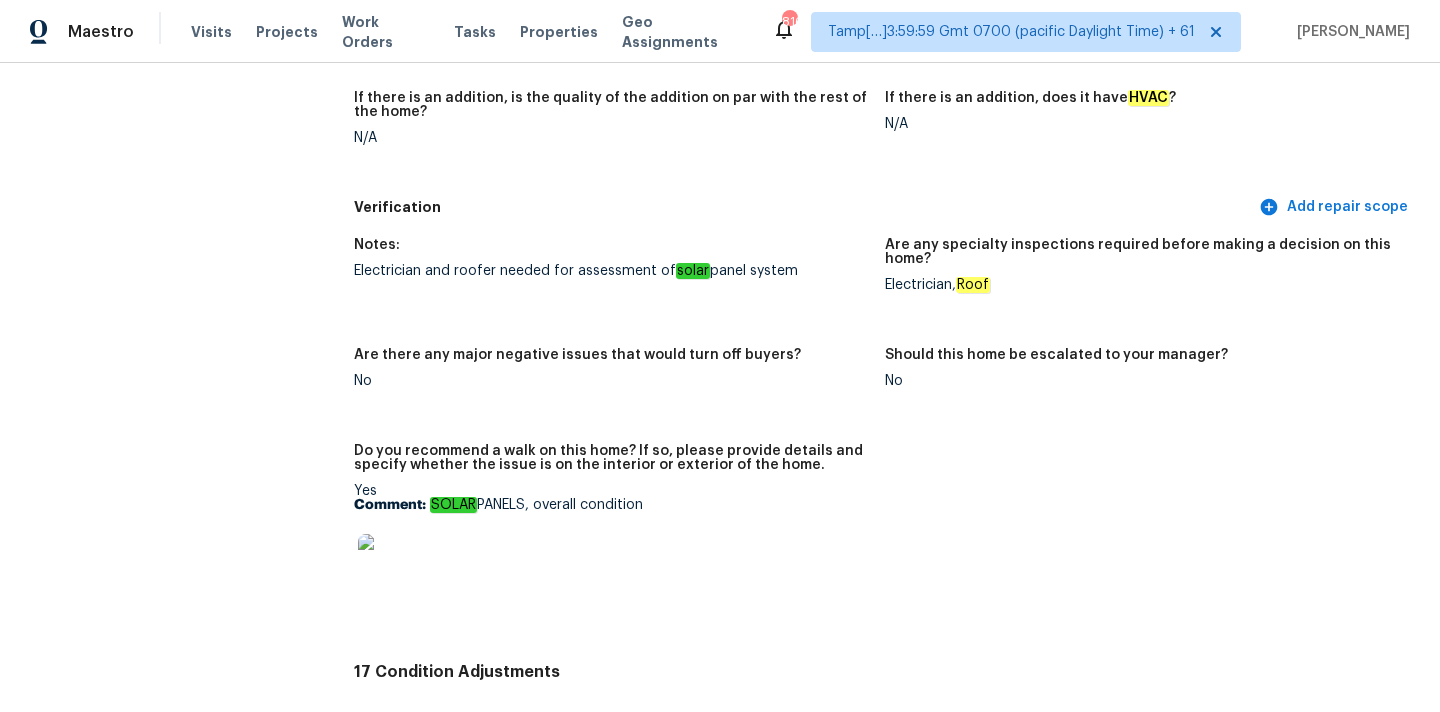 scroll, scrollTop: 5171, scrollLeft: 0, axis: vertical 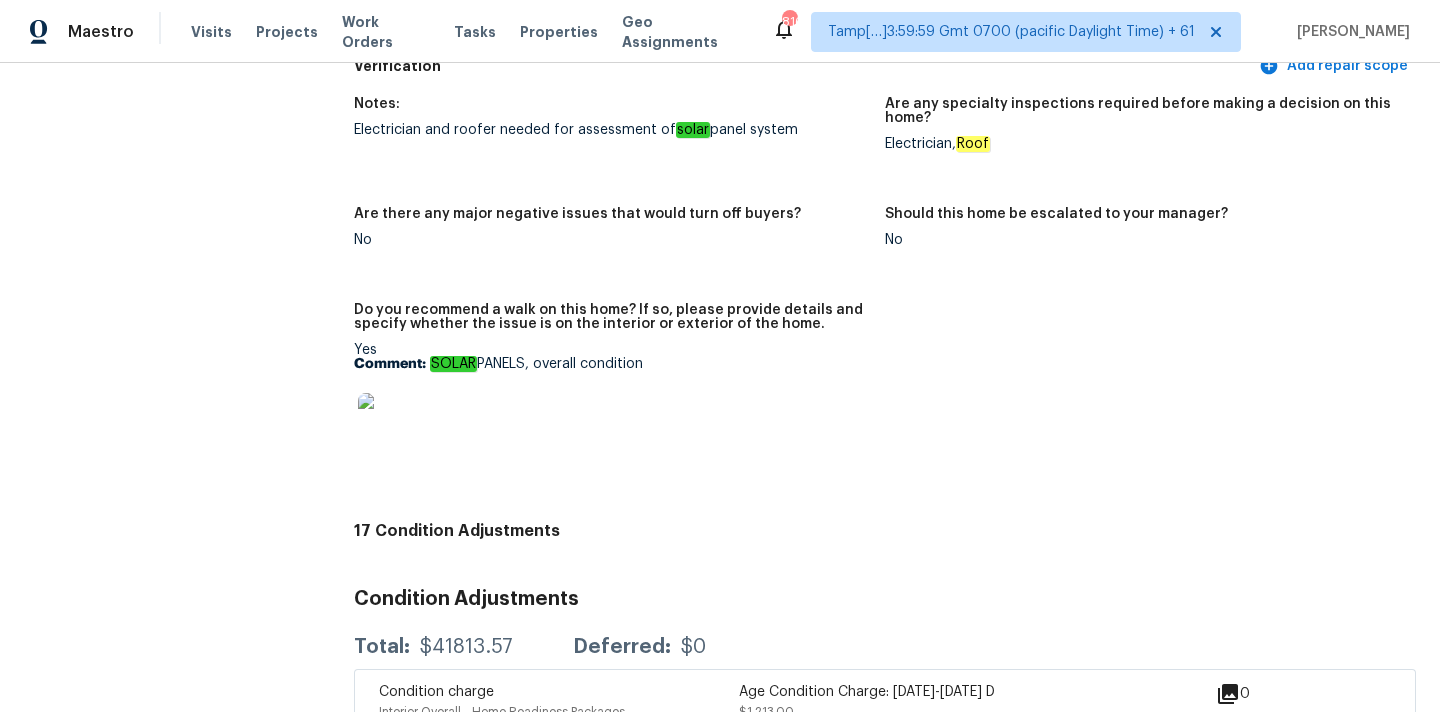 click at bounding box center [390, 425] 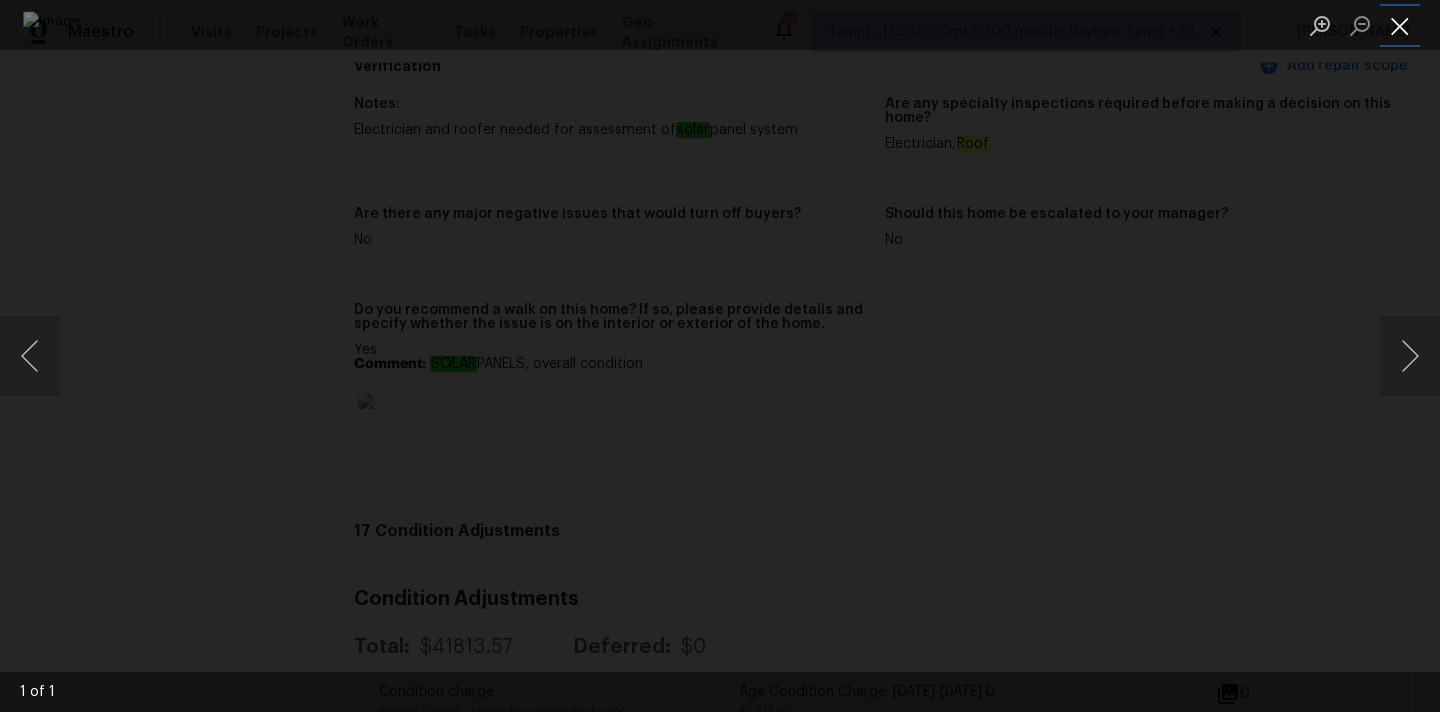 click at bounding box center (1400, 25) 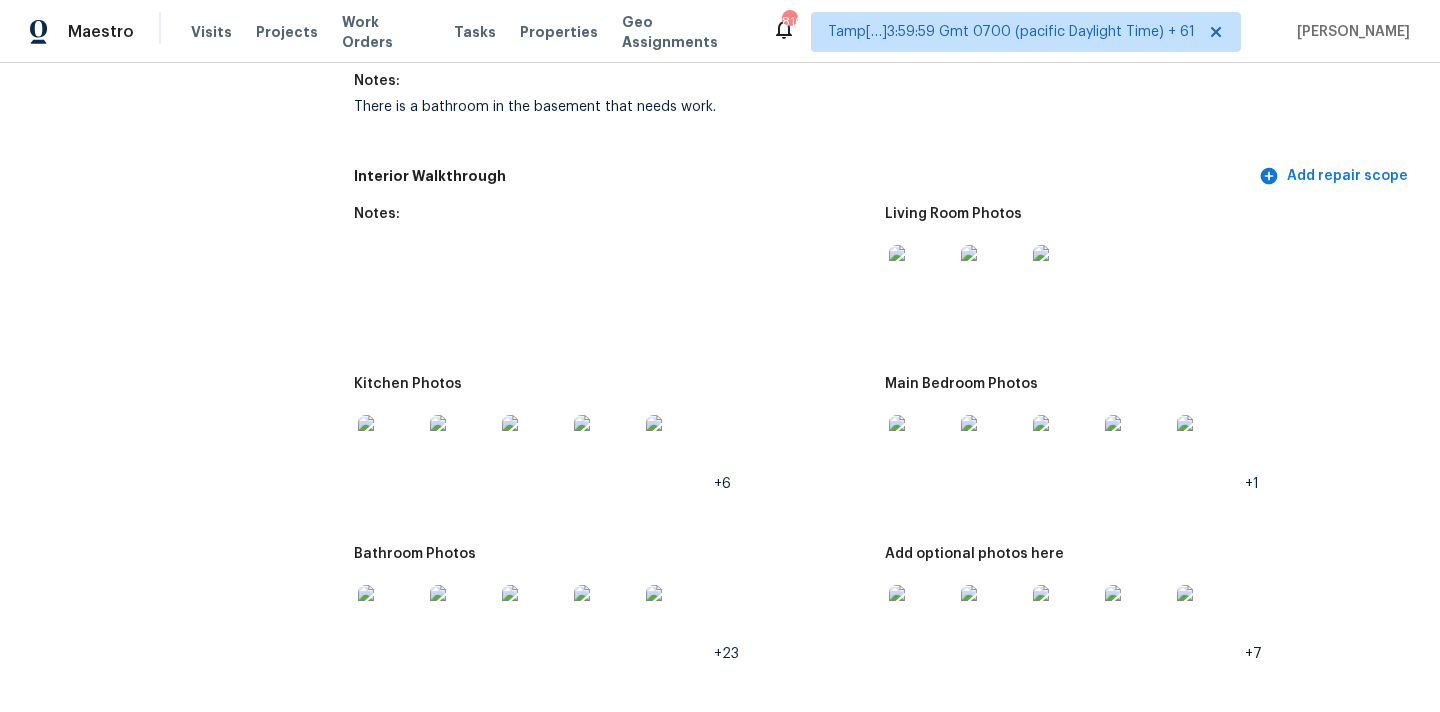 scroll, scrollTop: 2779, scrollLeft: 0, axis: vertical 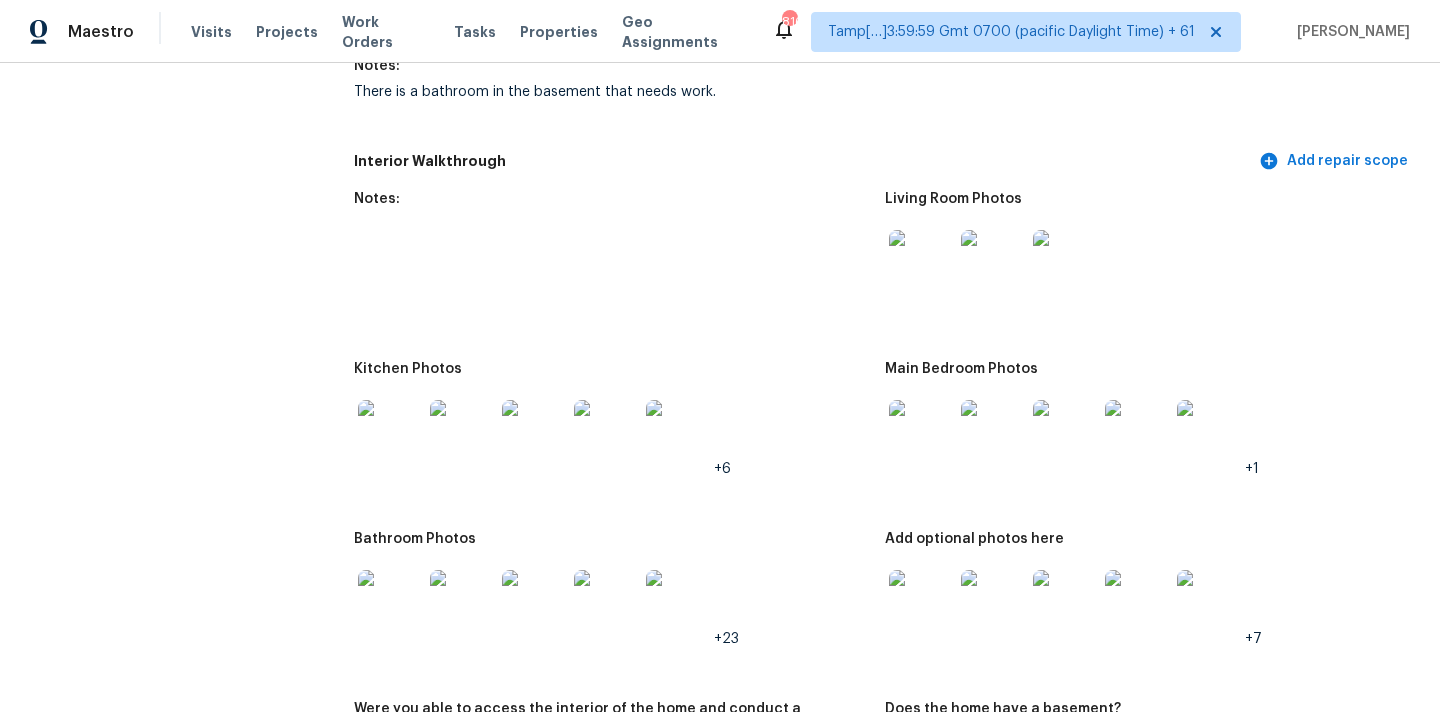 click at bounding box center [921, 262] 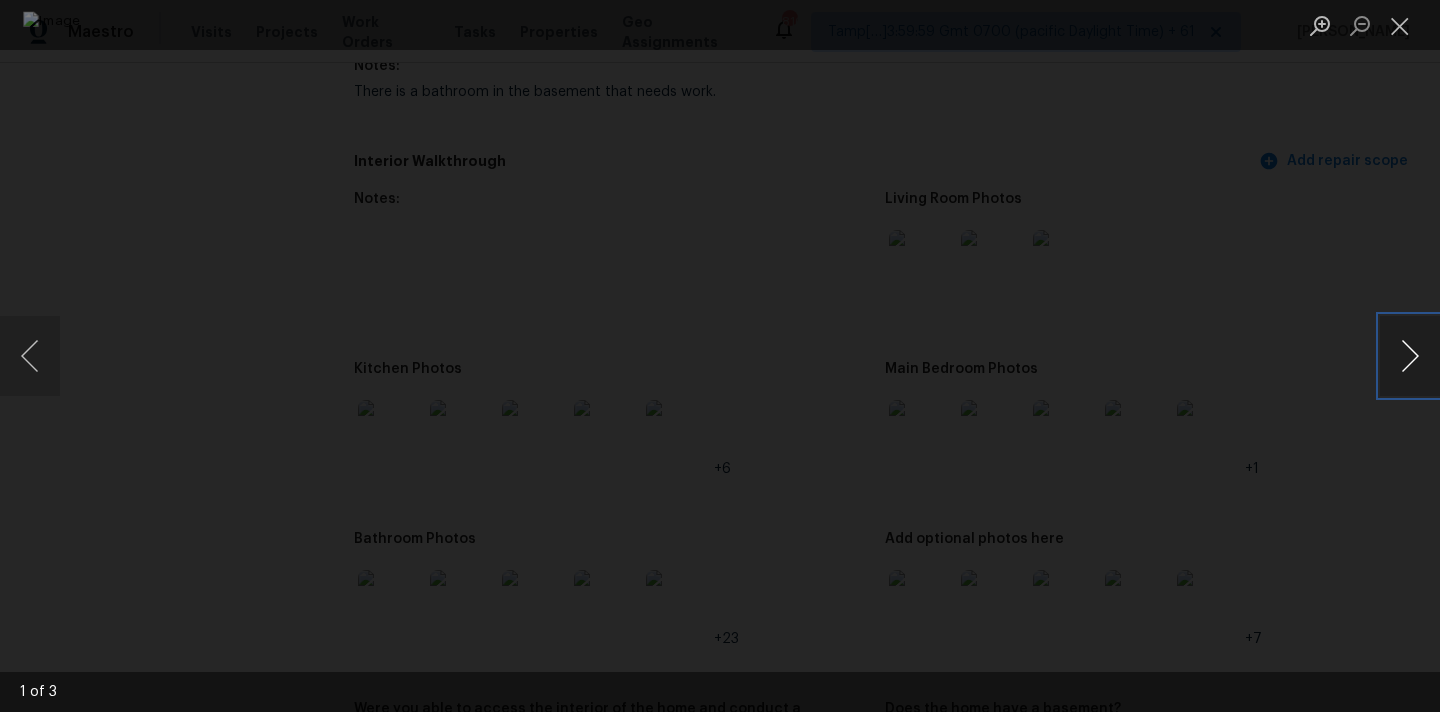 click at bounding box center (1410, 356) 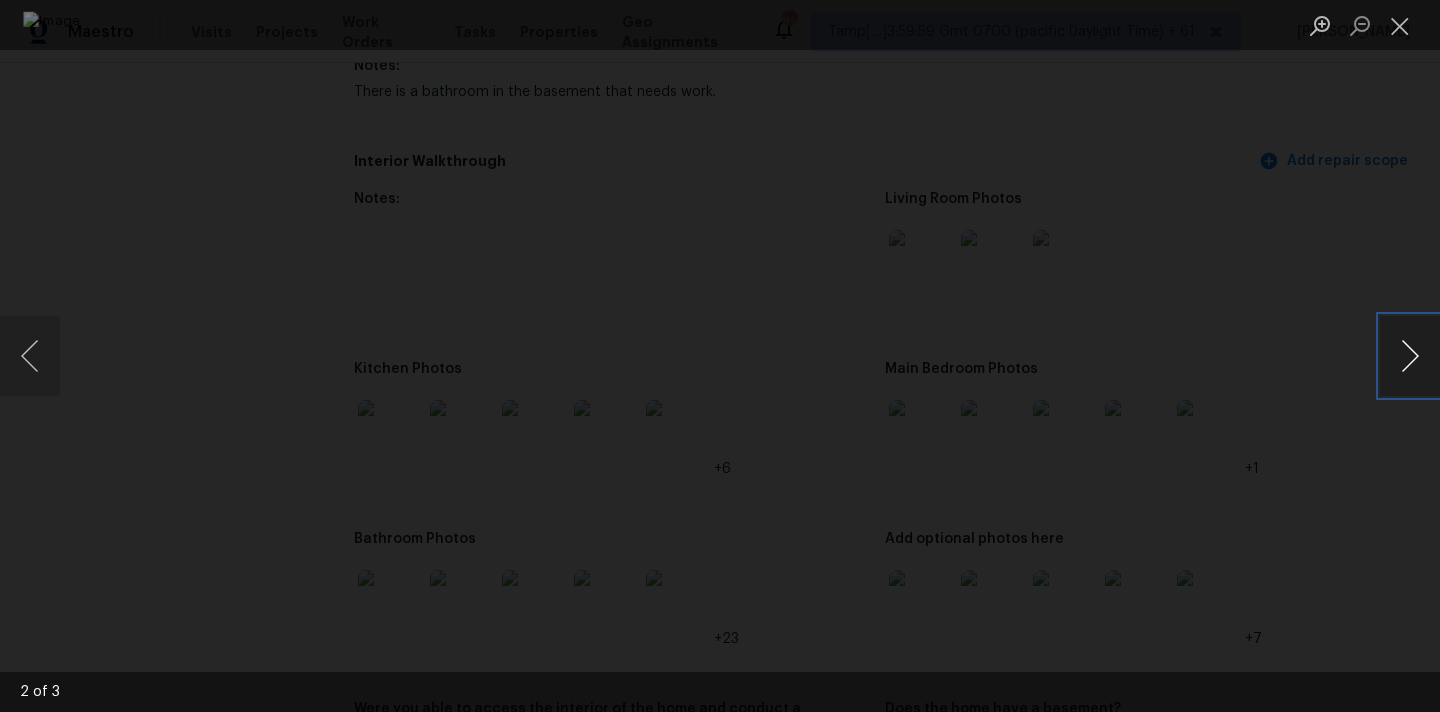 click at bounding box center [1410, 356] 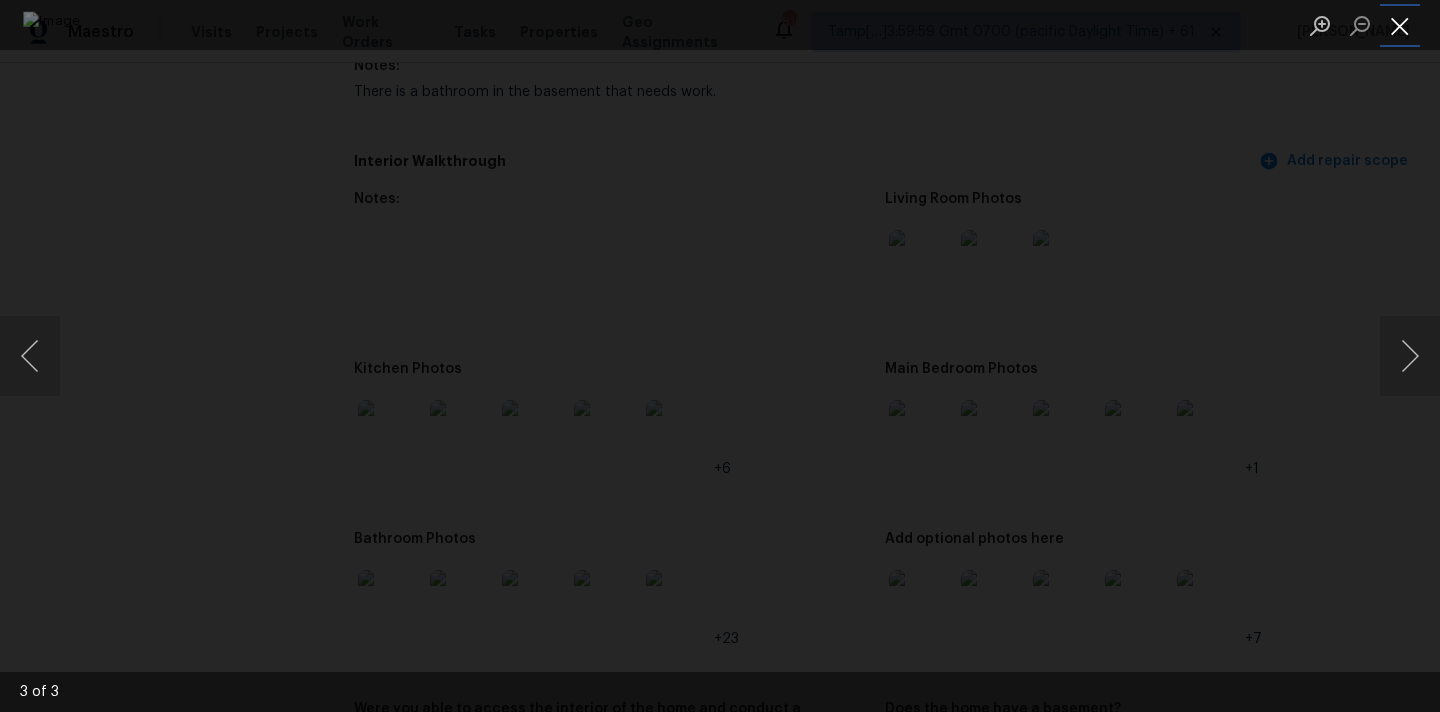 click at bounding box center (1400, 25) 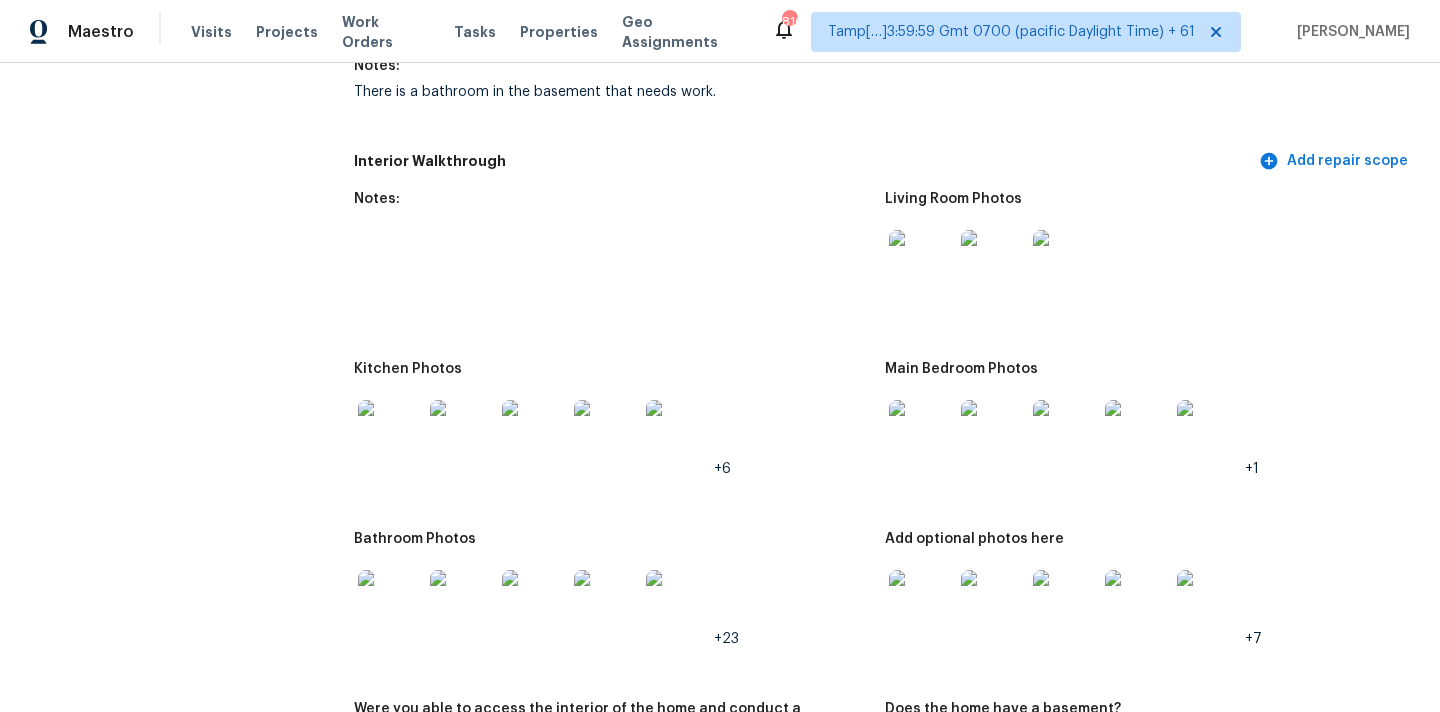 click at bounding box center [921, 432] 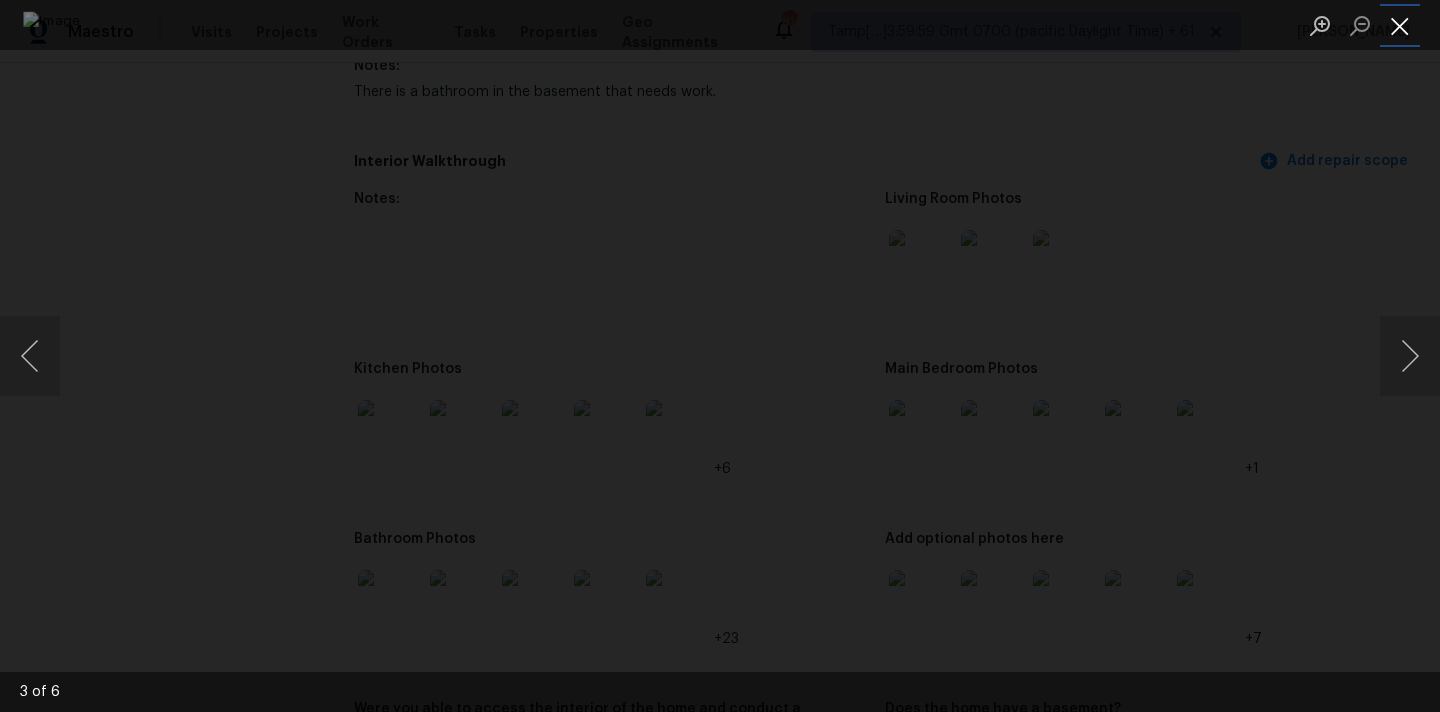 click at bounding box center (1400, 25) 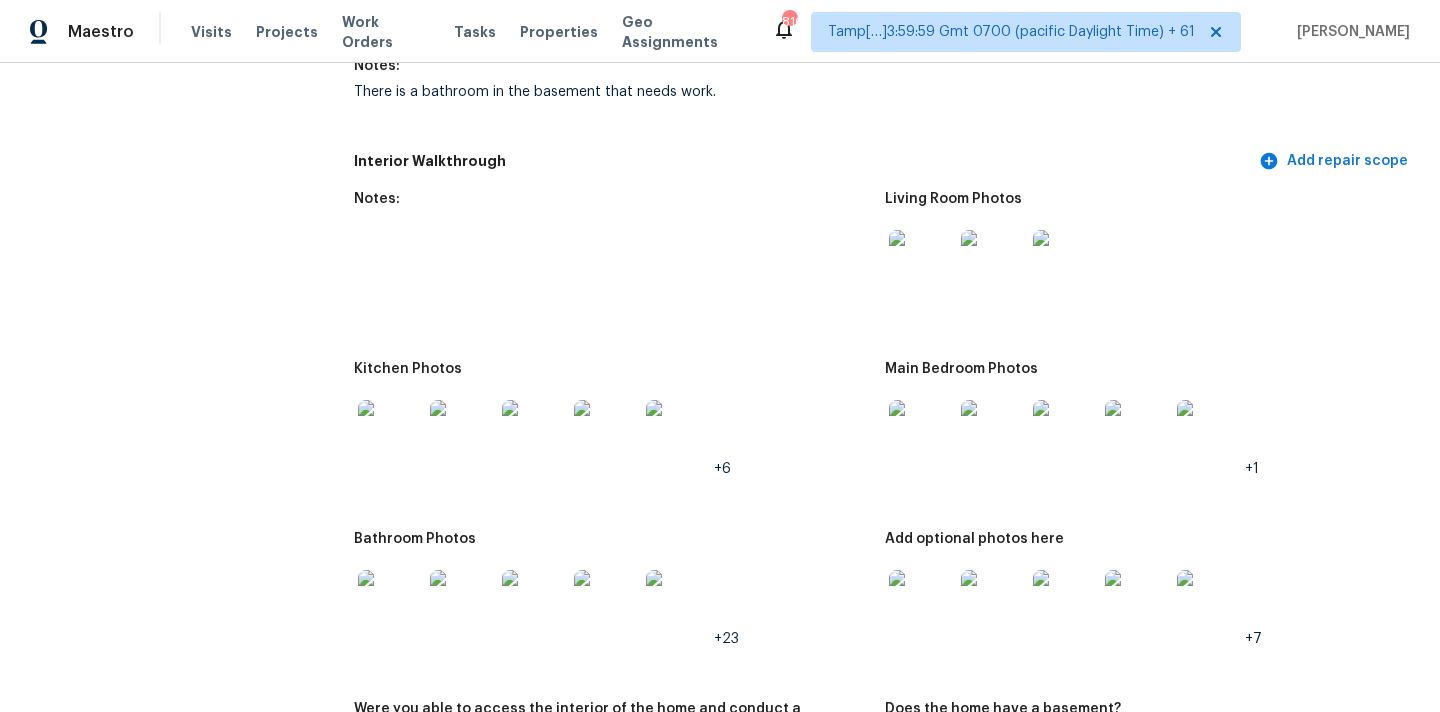 click at bounding box center [390, 432] 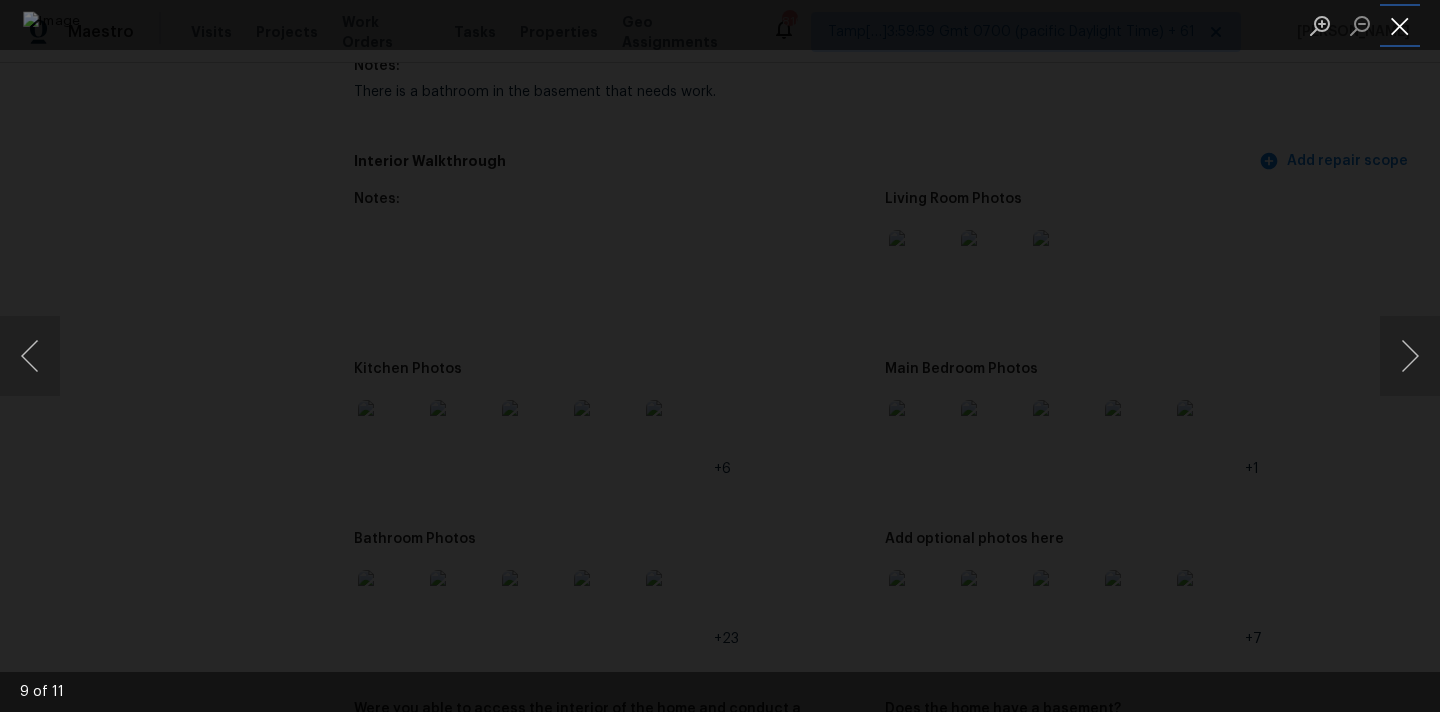 click at bounding box center [1400, 25] 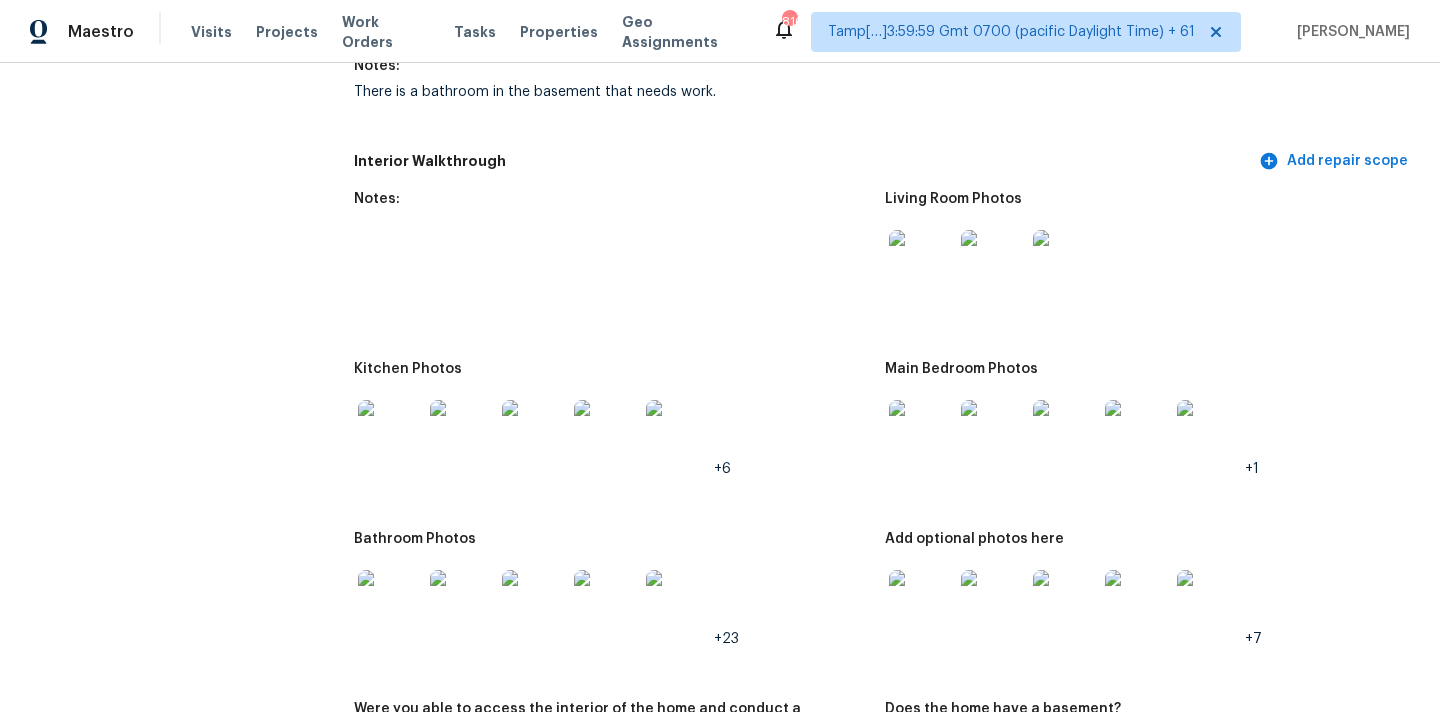 click at bounding box center (390, 602) 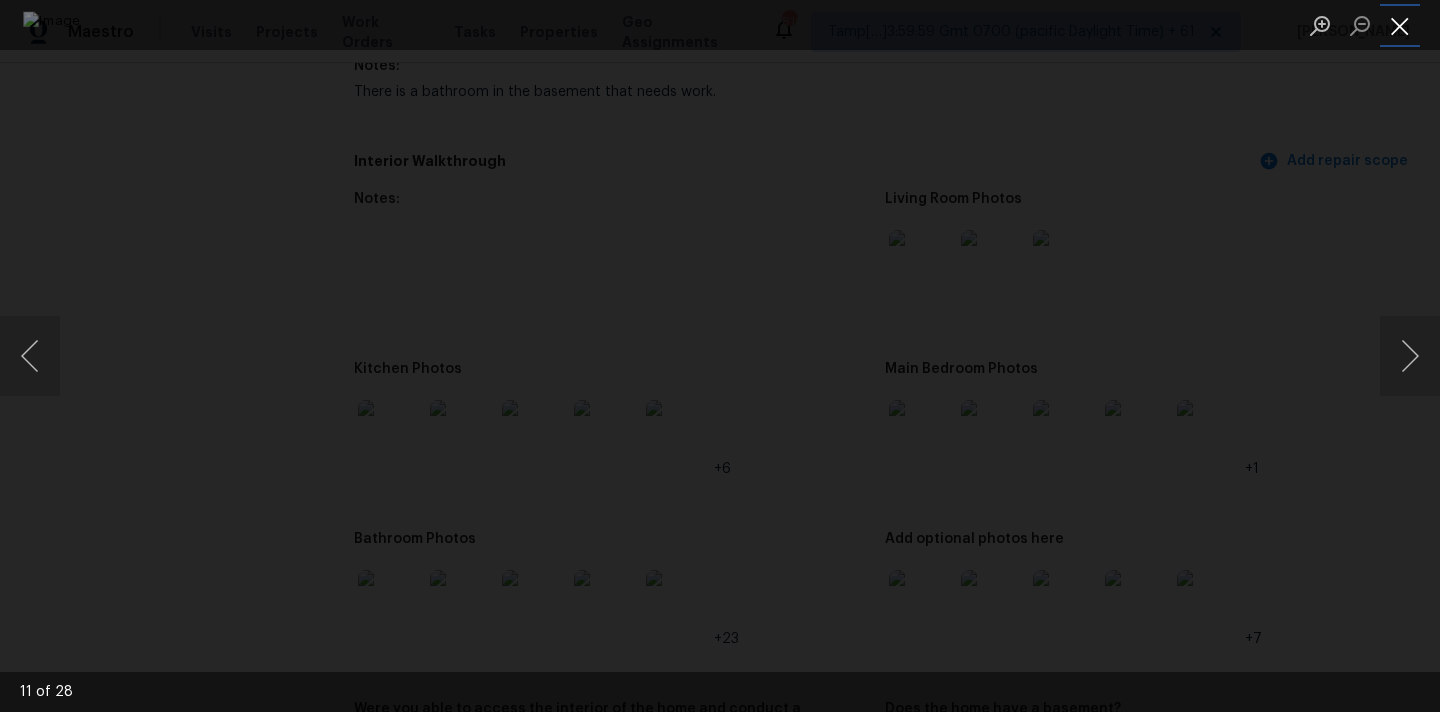 click at bounding box center [1400, 25] 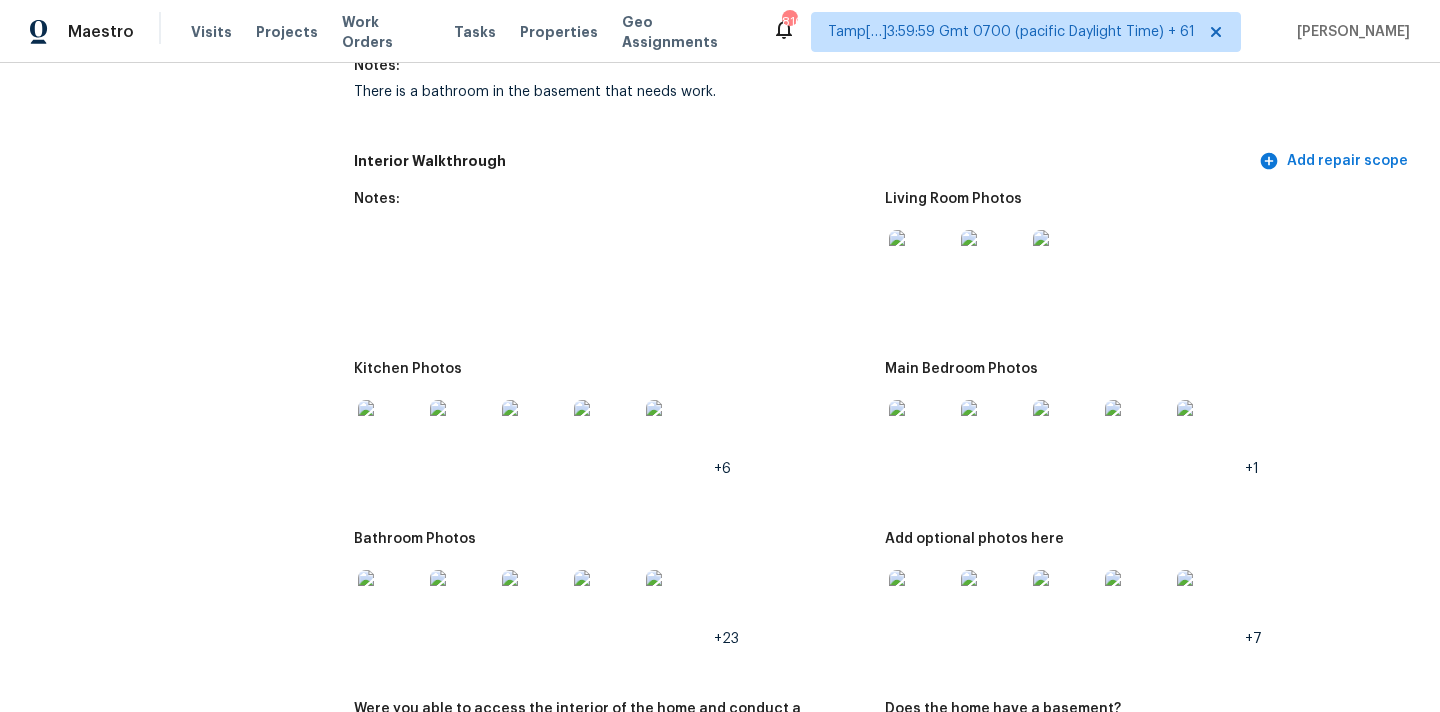 click at bounding box center (921, 602) 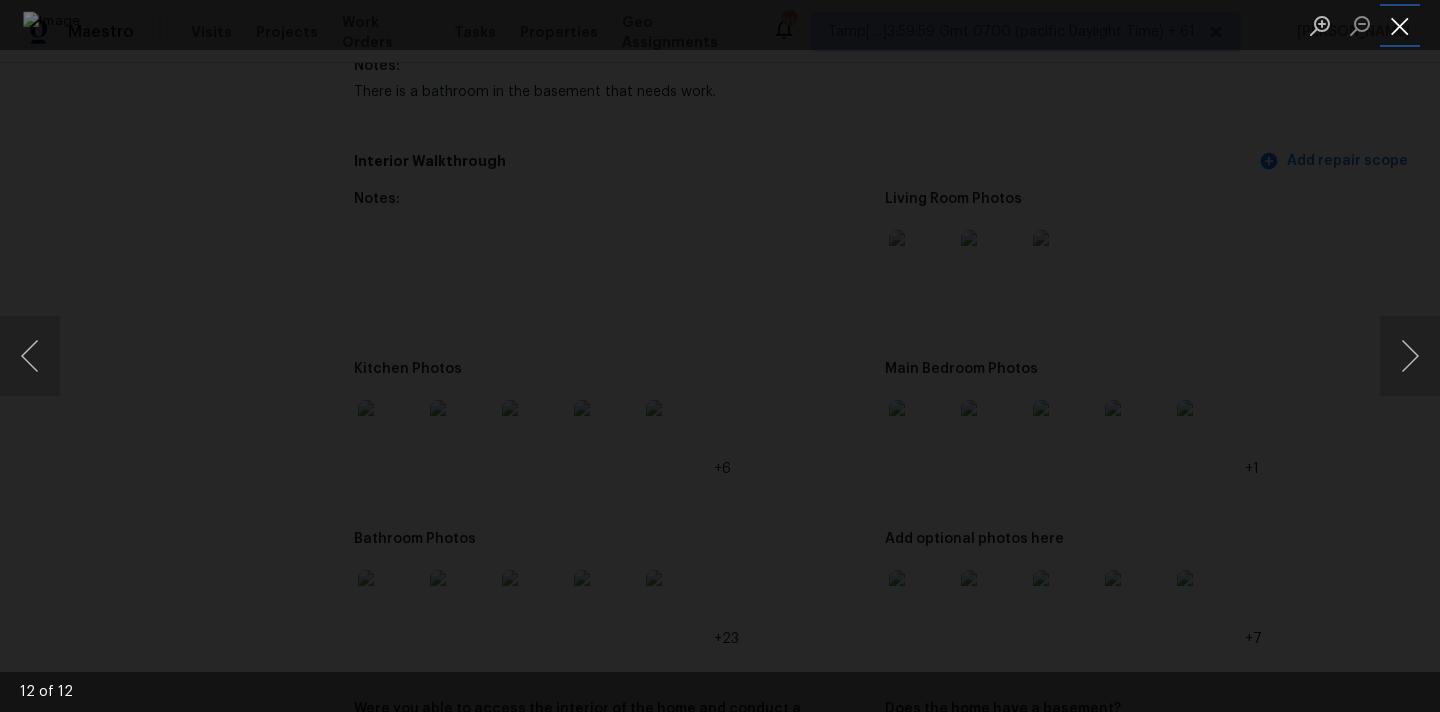 click at bounding box center (1400, 25) 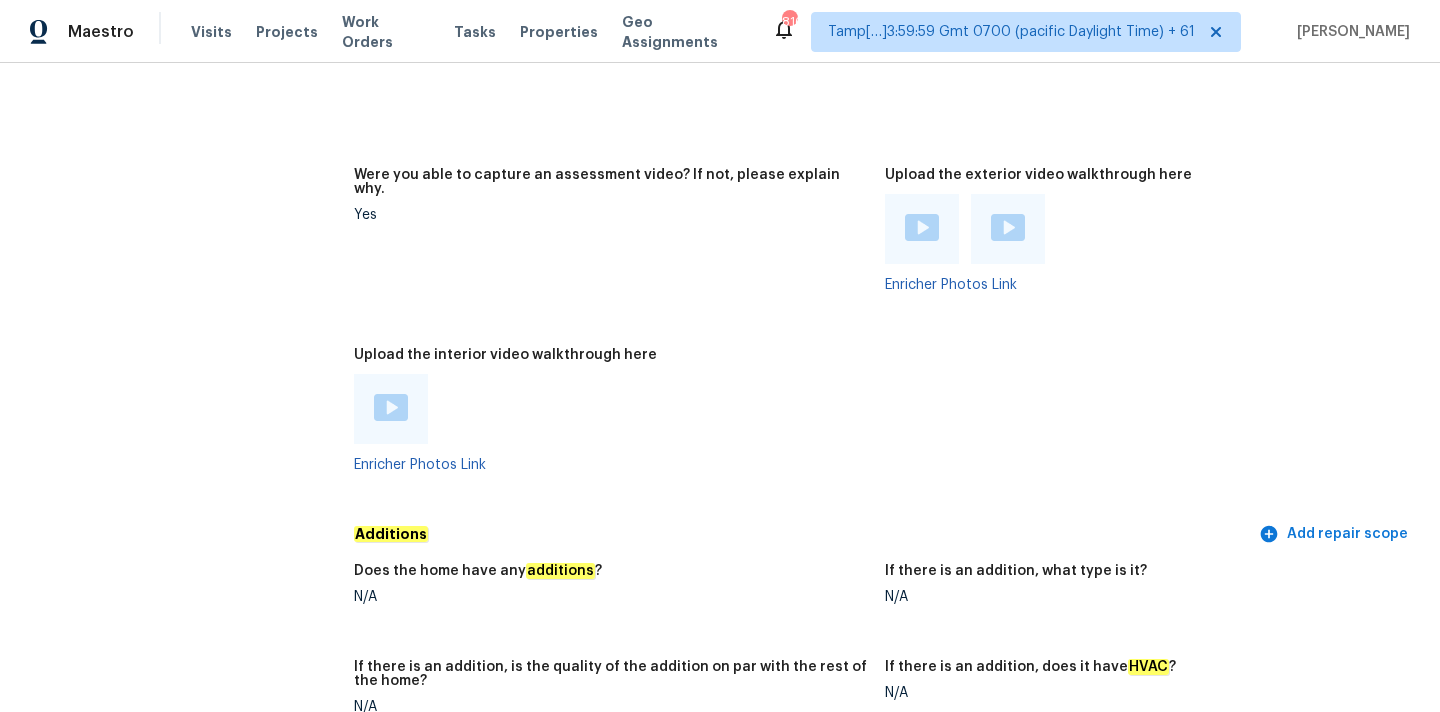 scroll, scrollTop: 4511, scrollLeft: 0, axis: vertical 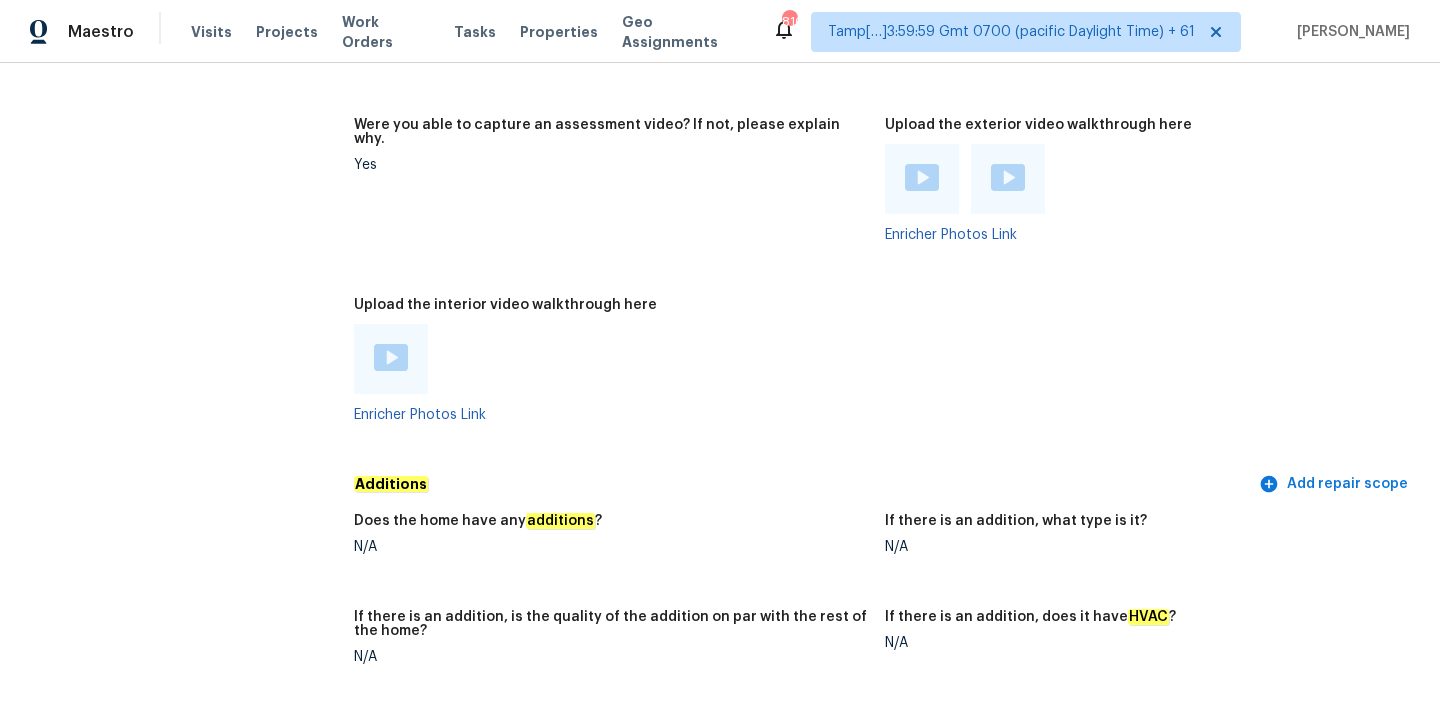 click at bounding box center (391, 357) 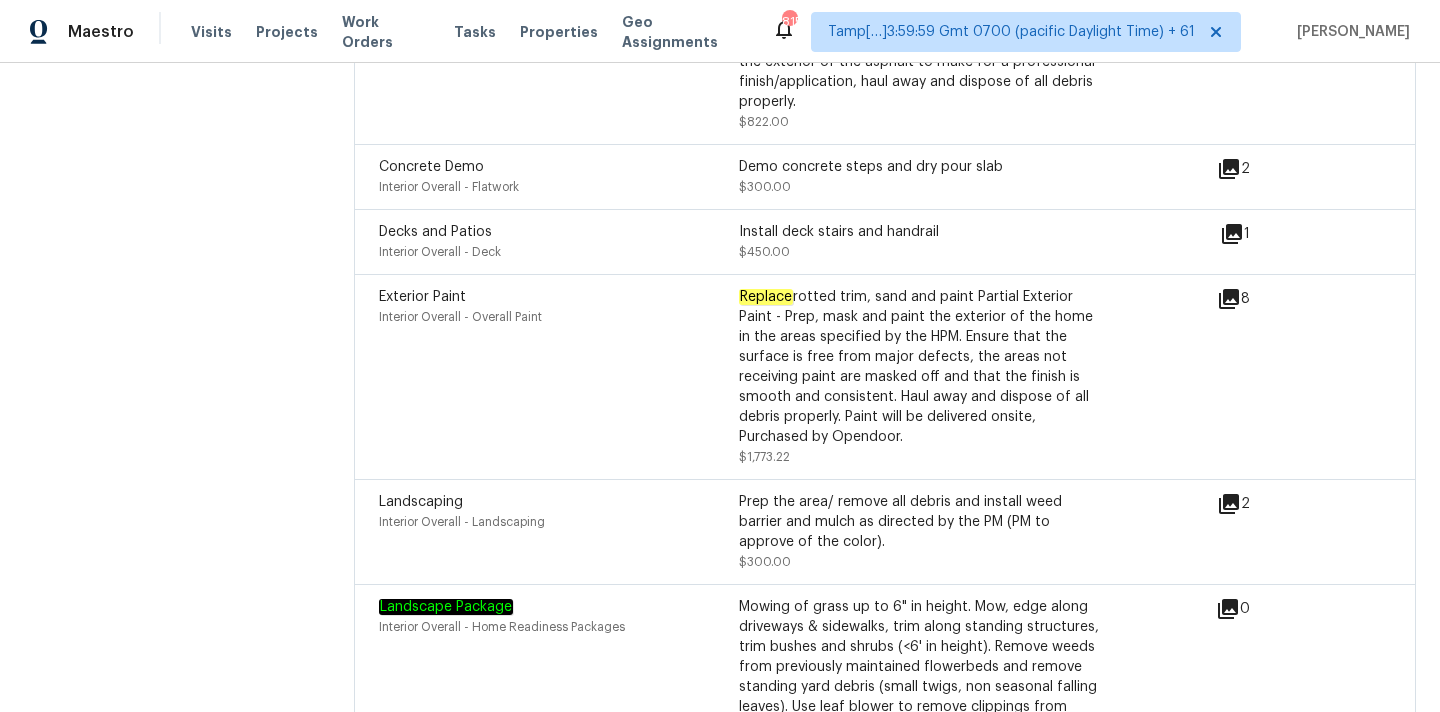scroll, scrollTop: 7118, scrollLeft: 0, axis: vertical 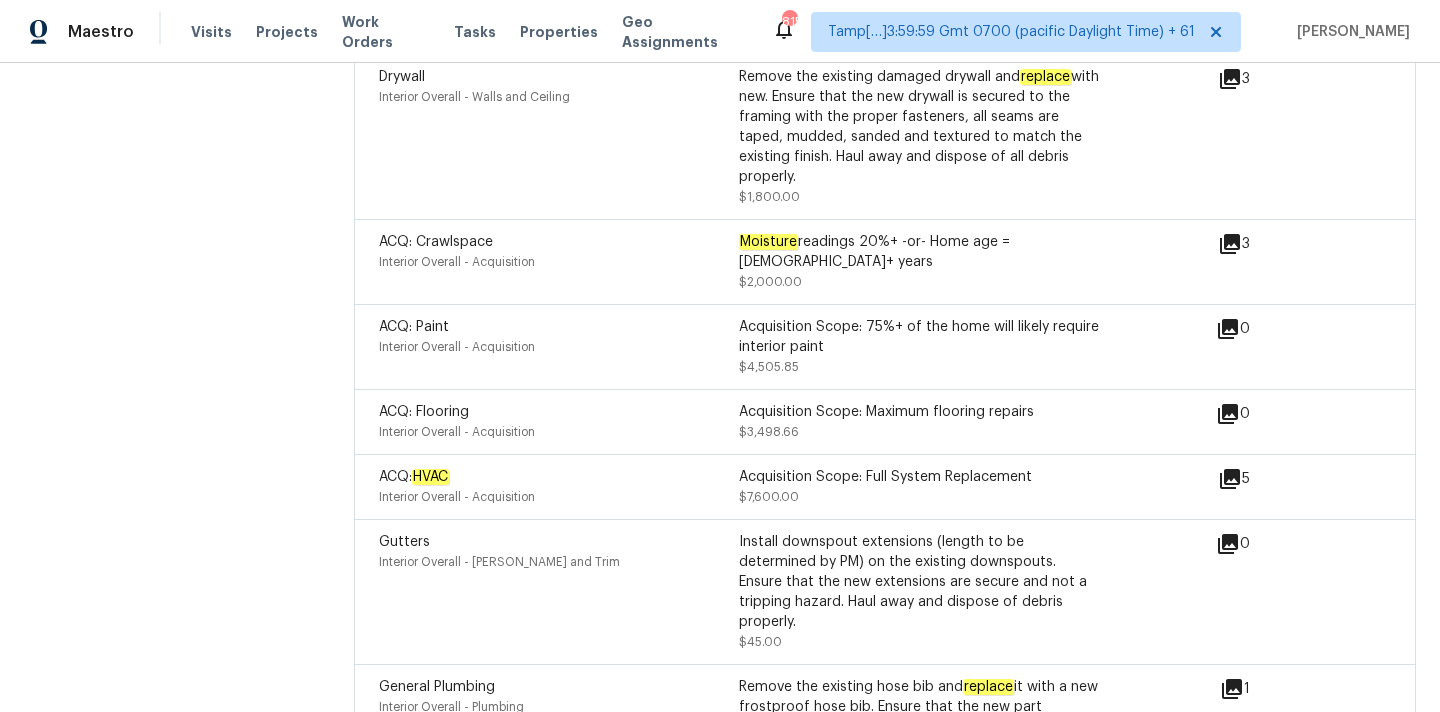click on "ACQ: Crawlspace" at bounding box center (436, 242) 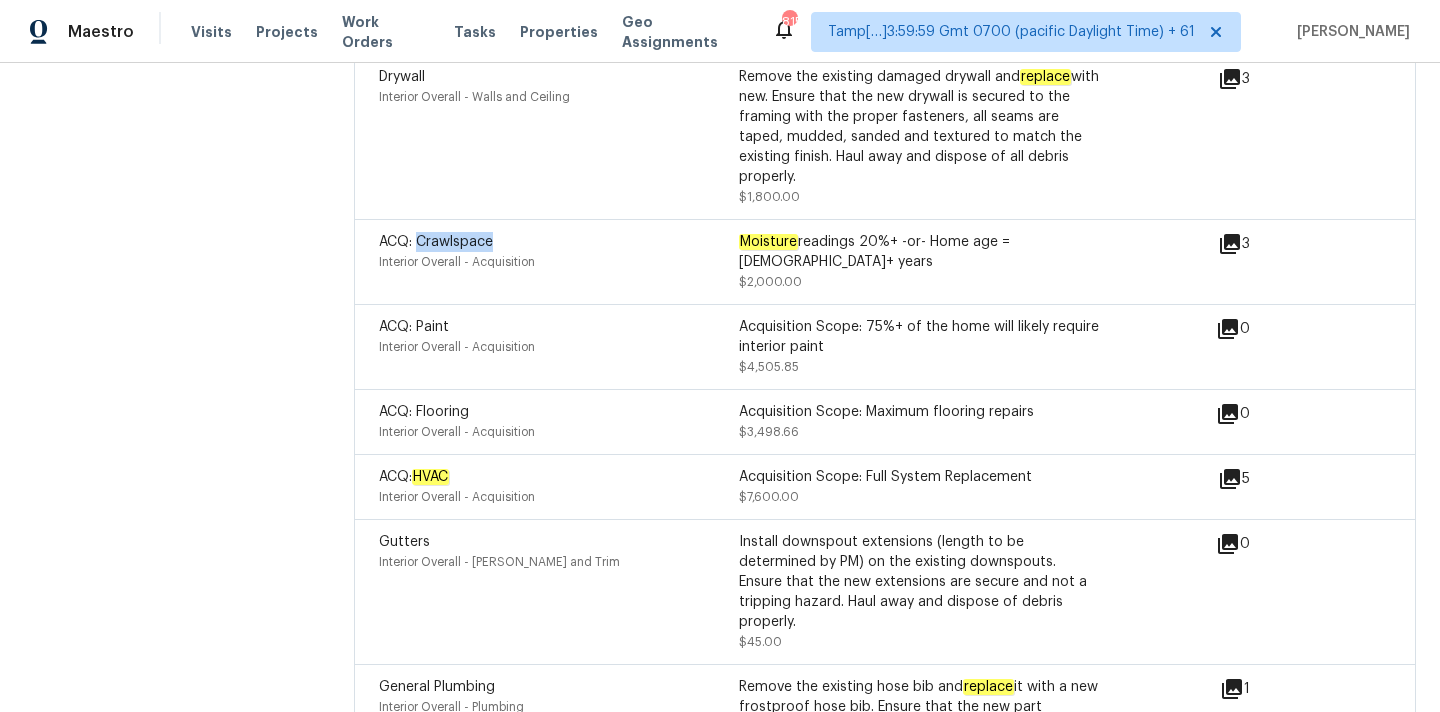 click on "ACQ: Crawlspace" at bounding box center (436, 242) 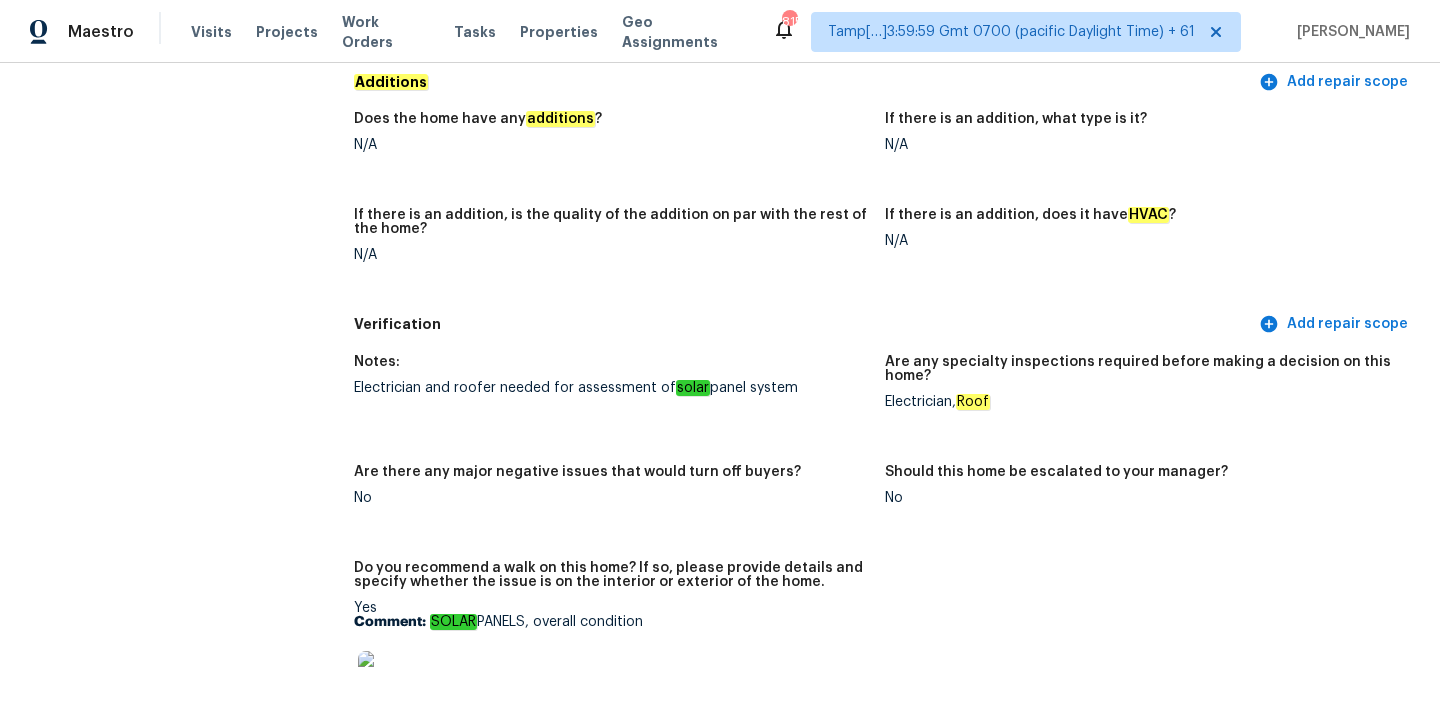 scroll, scrollTop: 4930, scrollLeft: 0, axis: vertical 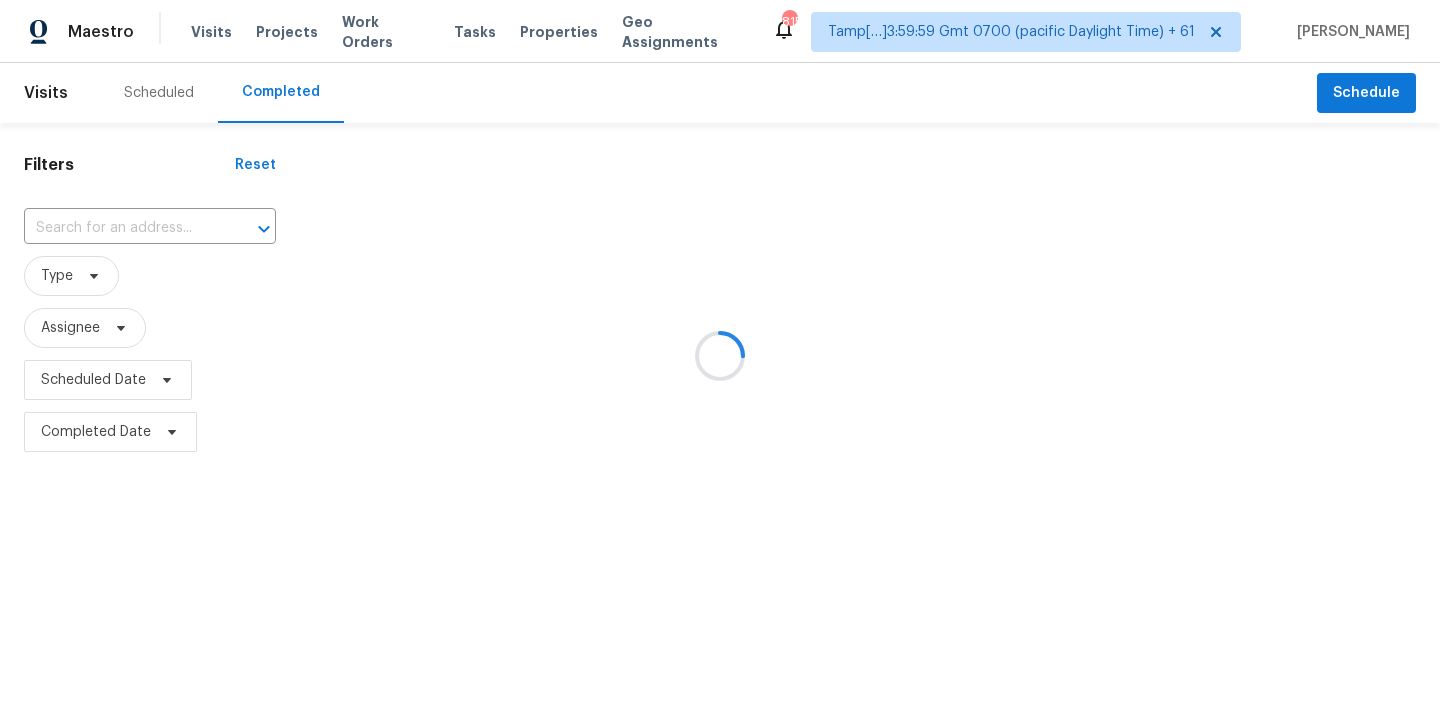 click at bounding box center [720, 356] 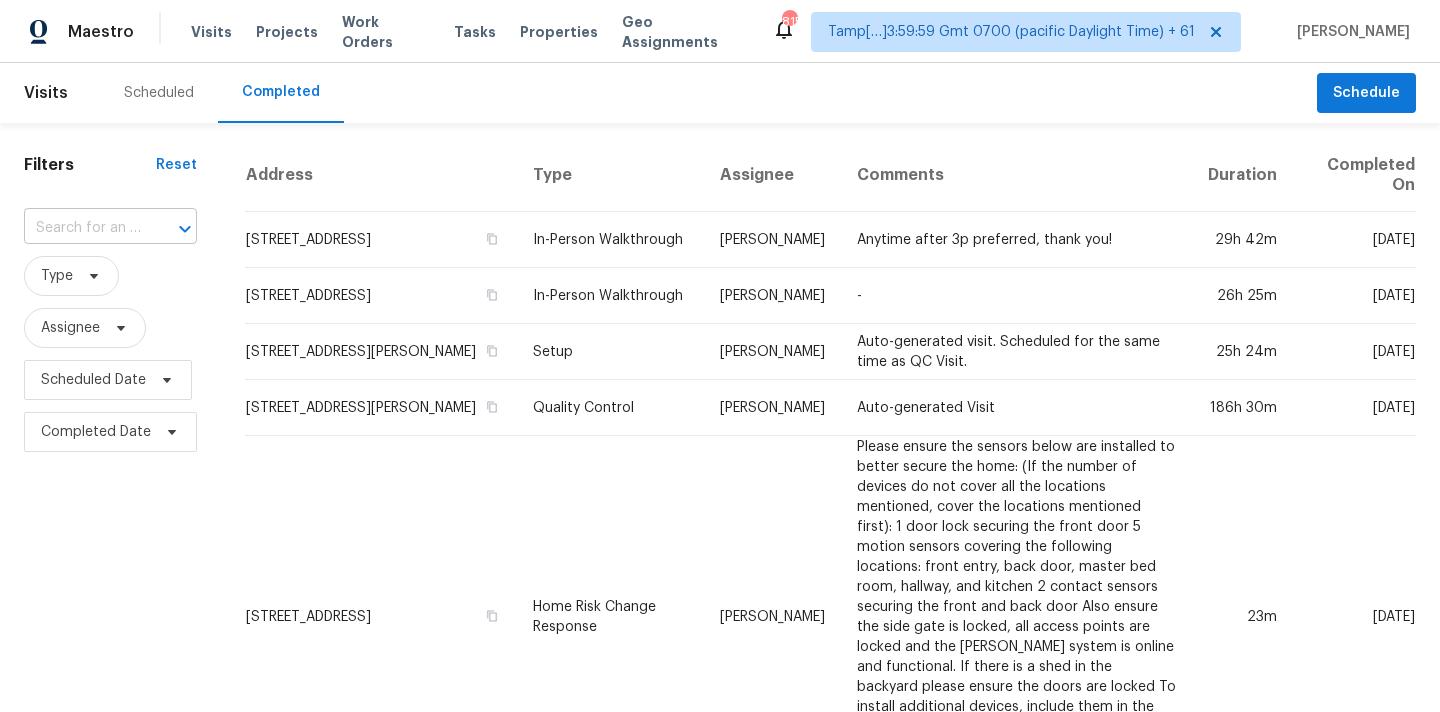 click at bounding box center [82, 228] 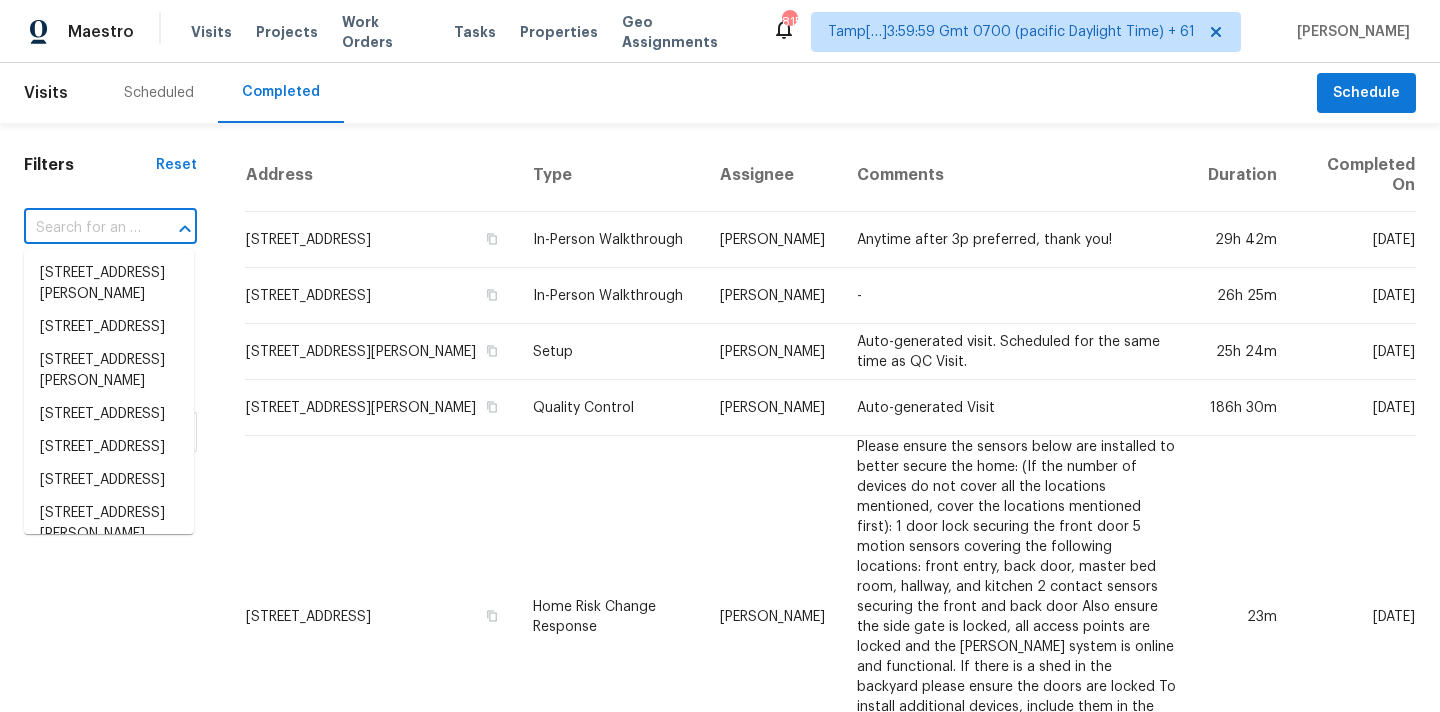 paste on "[STREET_ADDRESS][PERSON_NAME]" 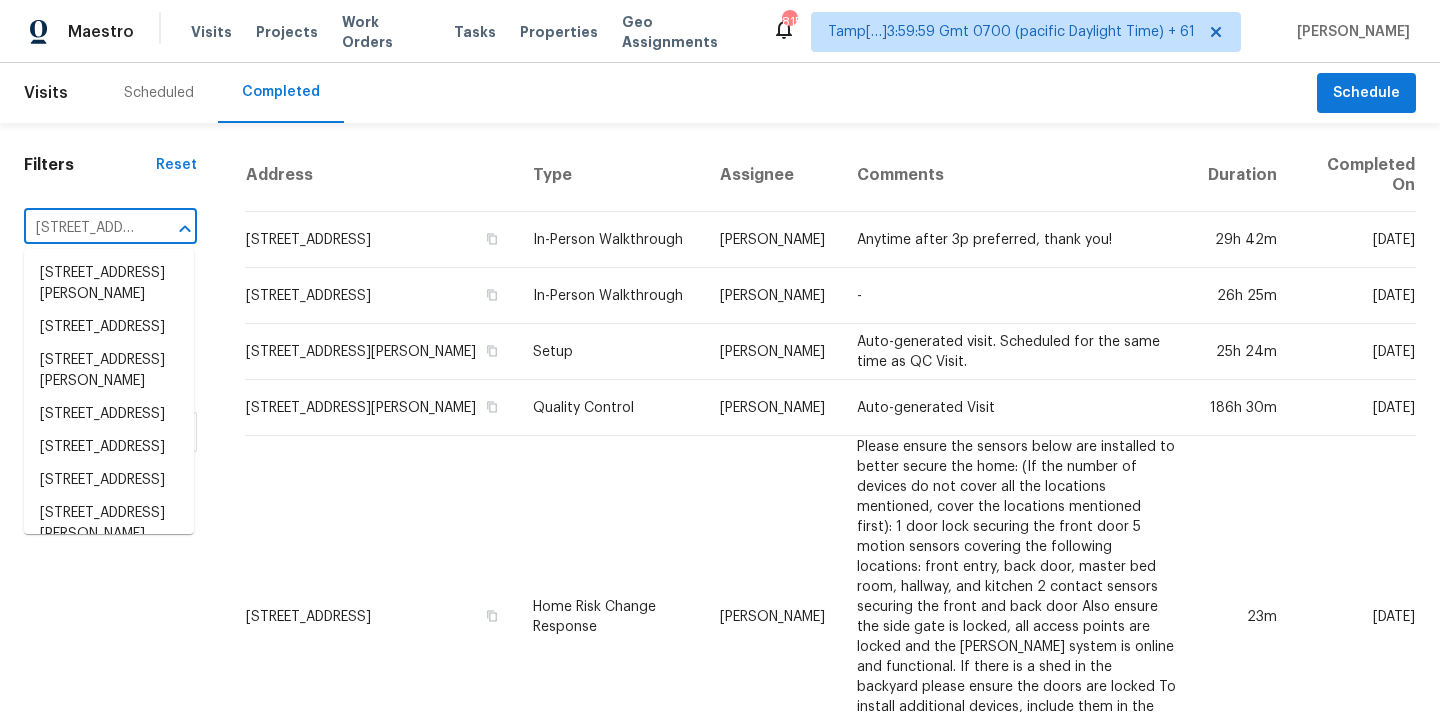scroll, scrollTop: 0, scrollLeft: 188, axis: horizontal 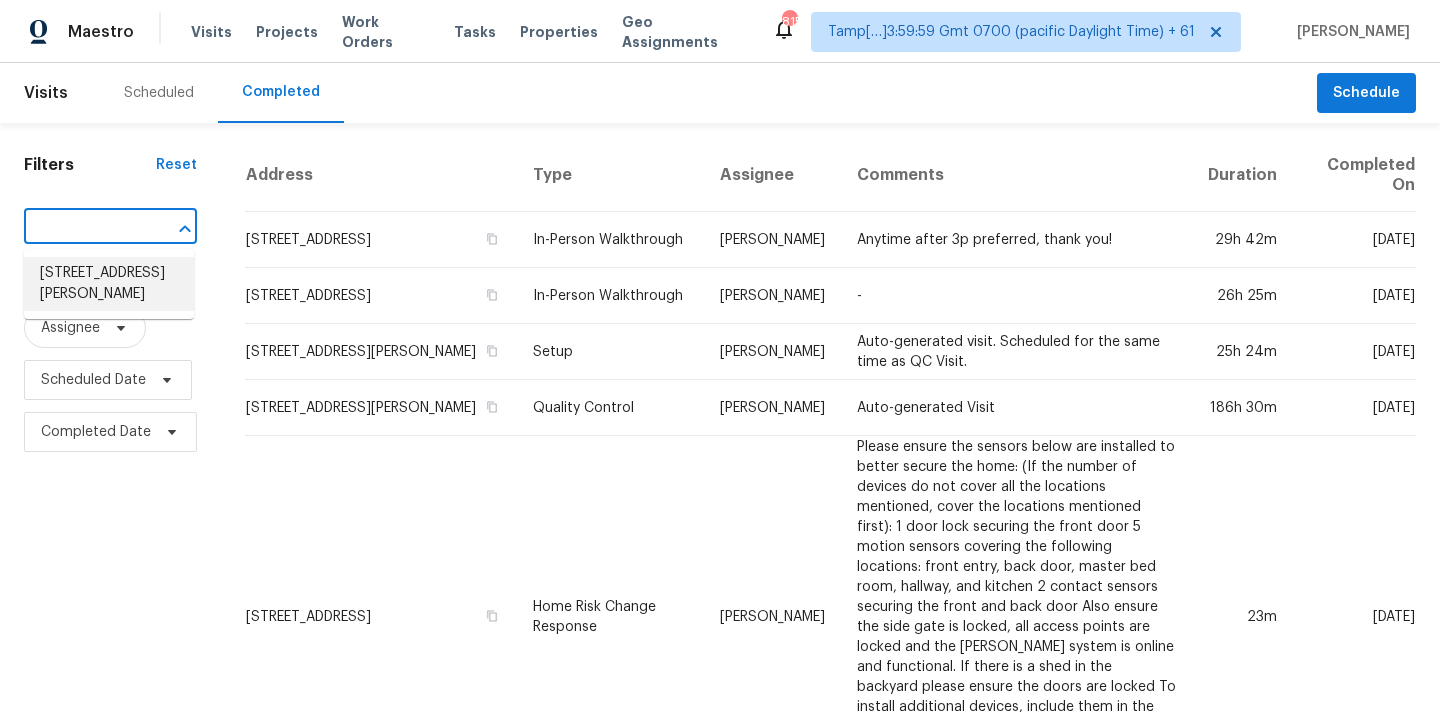 click on "[STREET_ADDRESS][PERSON_NAME]" at bounding box center (109, 284) 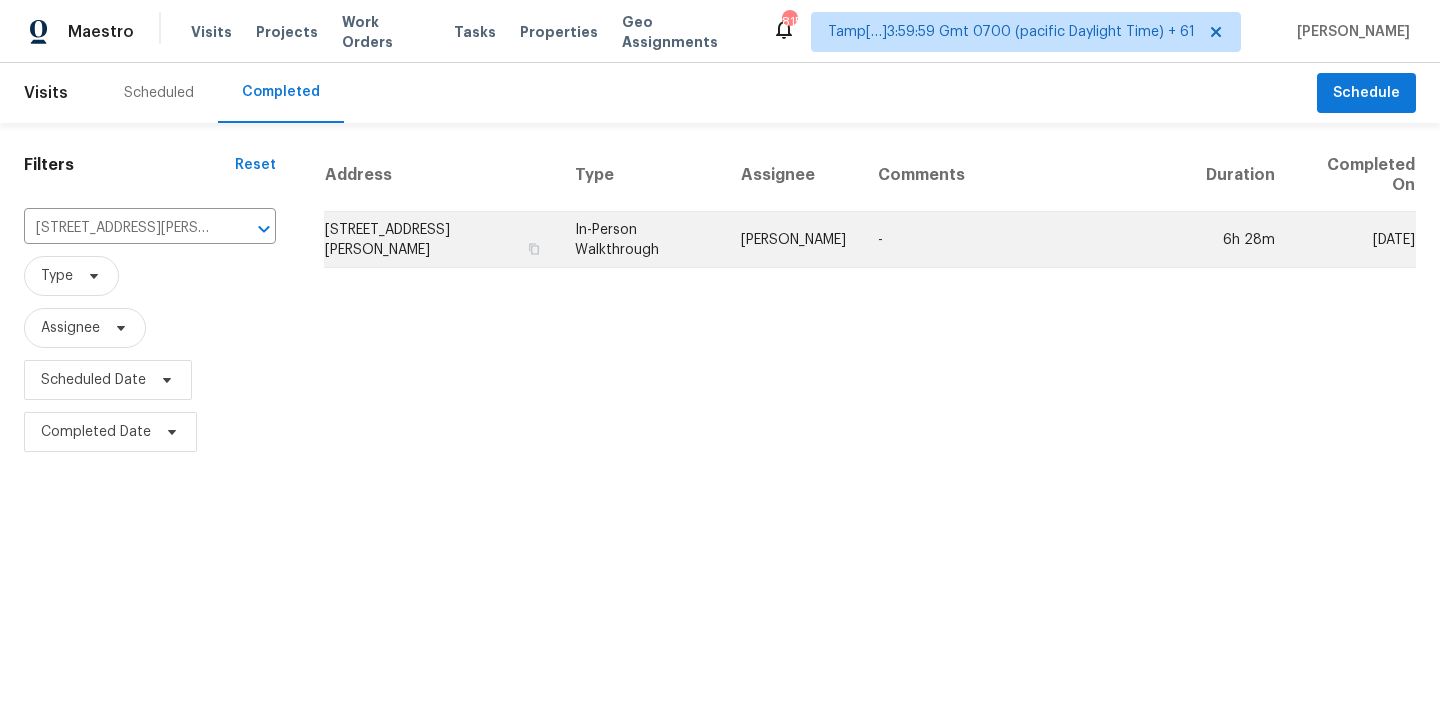 click on "In-Person Walkthrough" at bounding box center (642, 240) 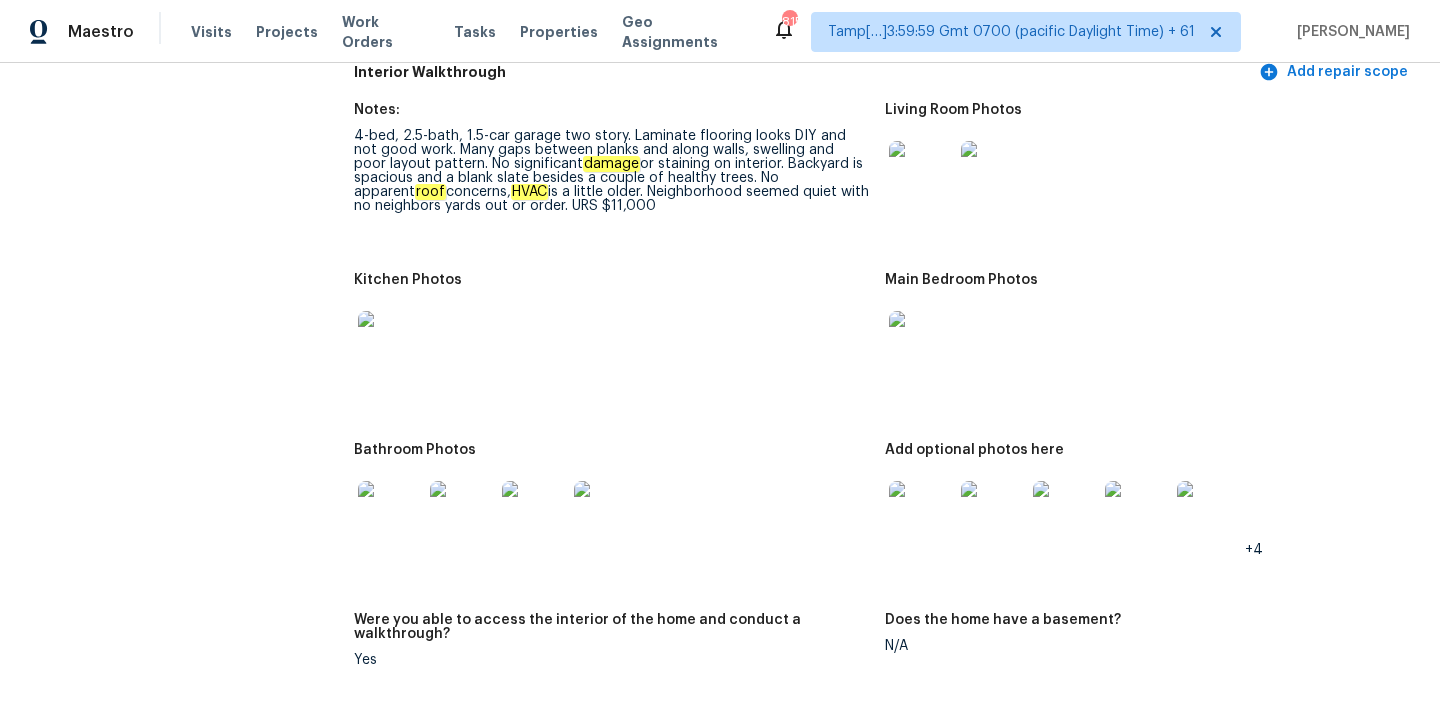 scroll, scrollTop: 2113, scrollLeft: 0, axis: vertical 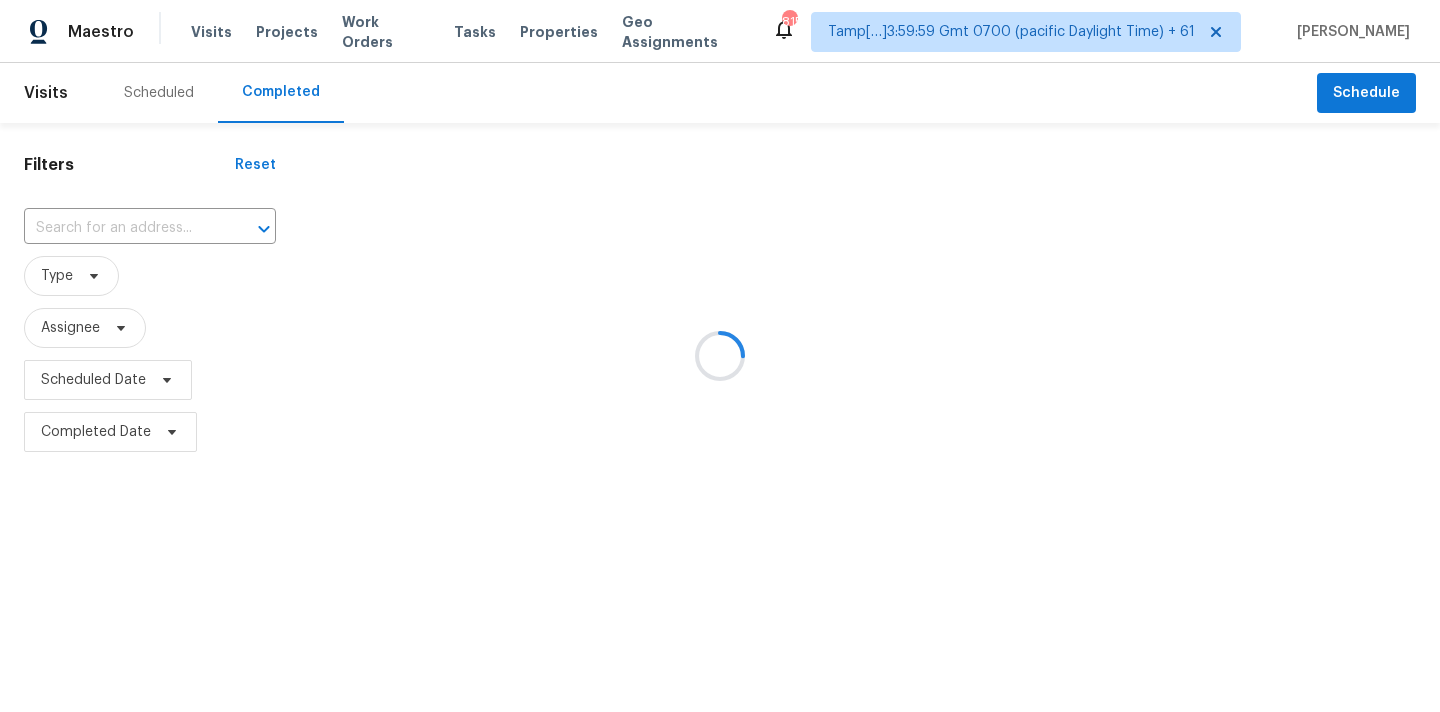 click at bounding box center [720, 356] 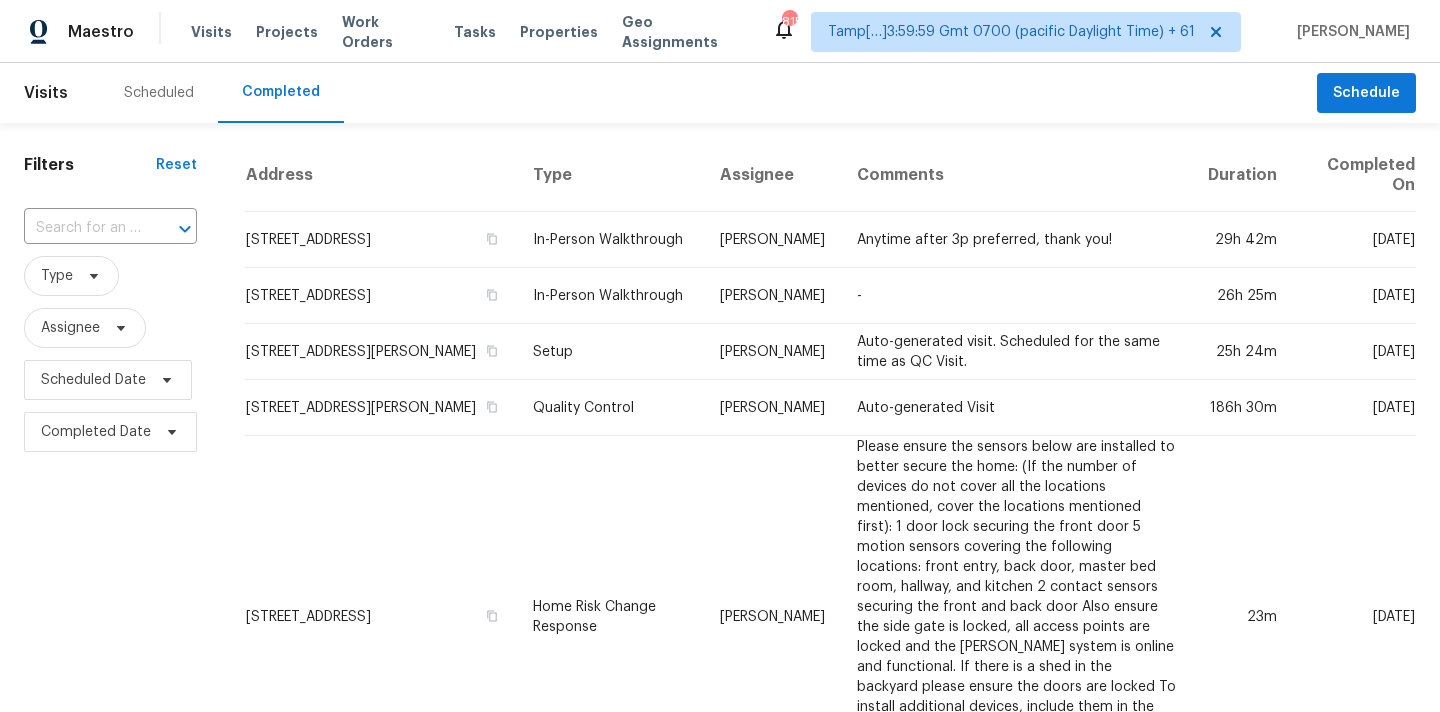 click at bounding box center (82, 228) 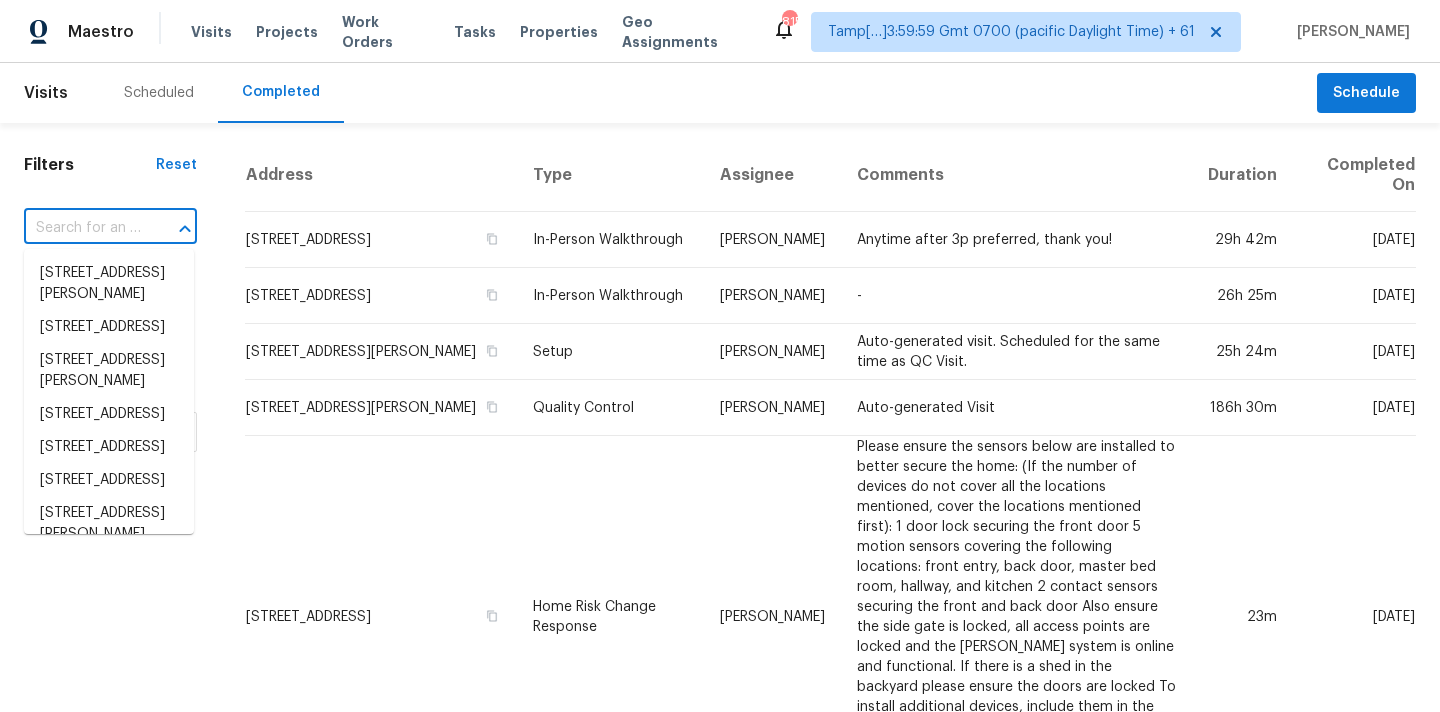 paste on "8633 Barrister Way, Charlotte, NC 28216" 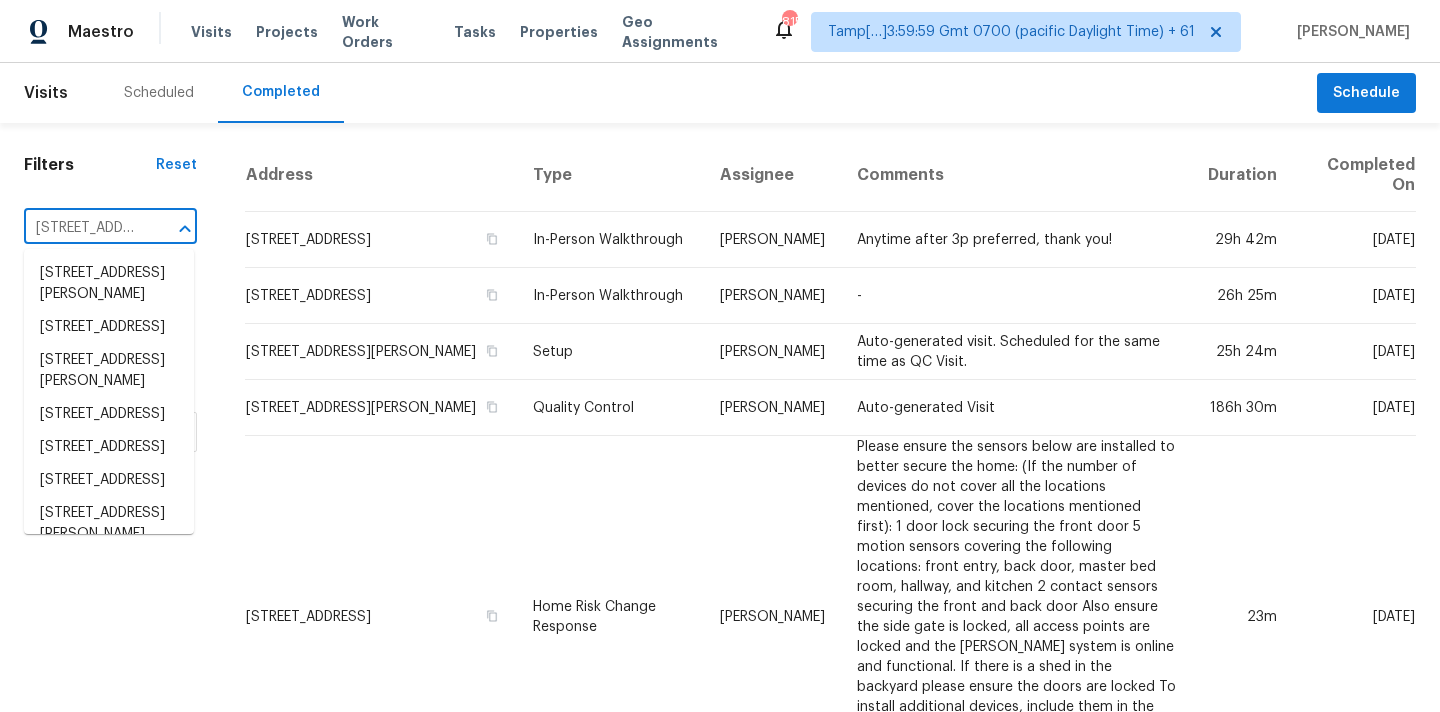 scroll, scrollTop: 0, scrollLeft: 159, axis: horizontal 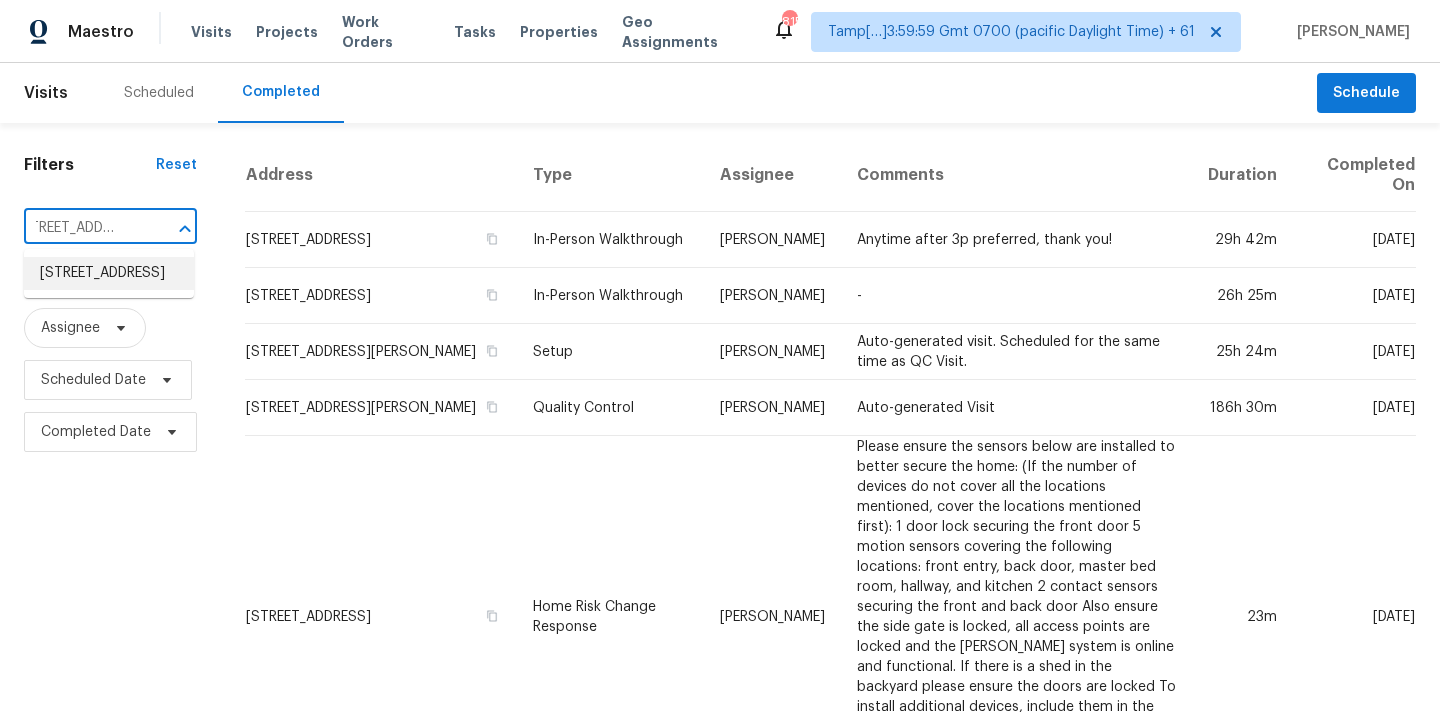 click on "8633 Barrister Way, Charlotte, NC 28216" at bounding box center [109, 273] 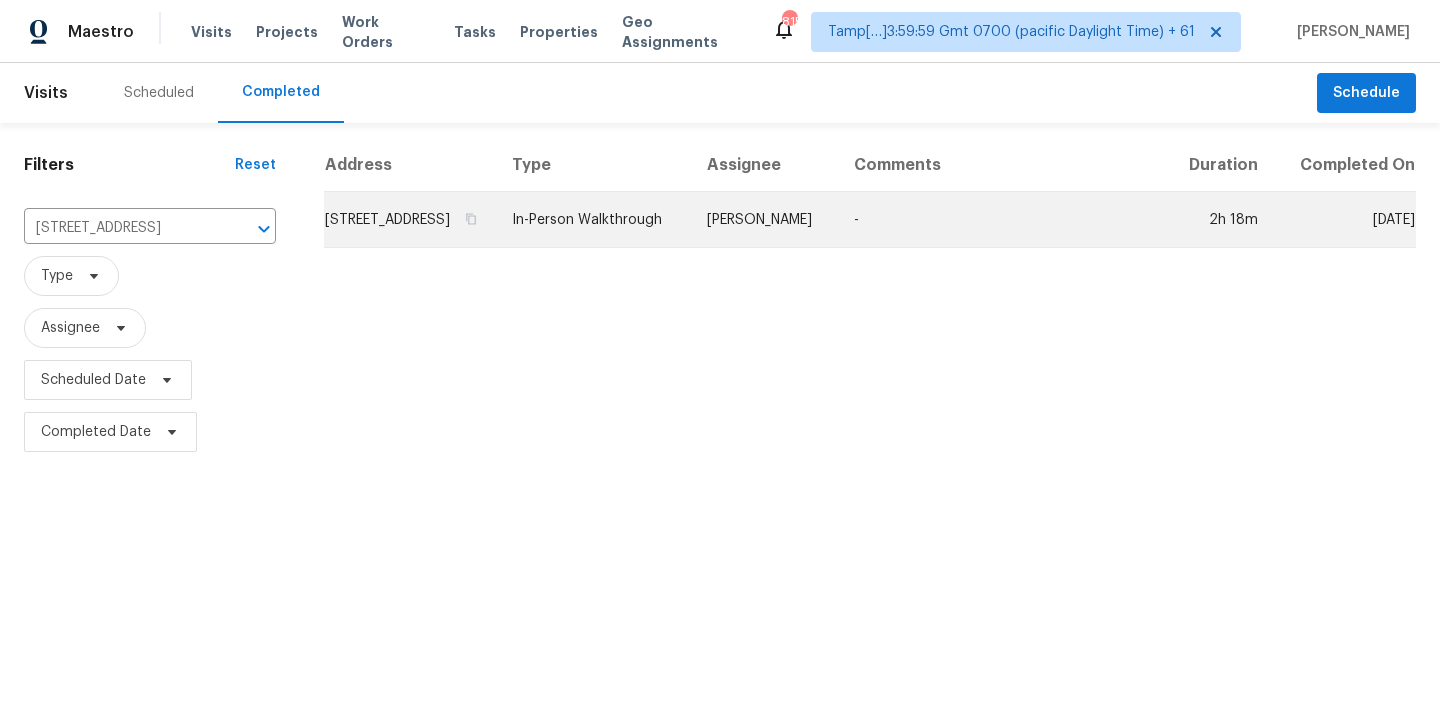 click on "Ryan Carder" at bounding box center (764, 220) 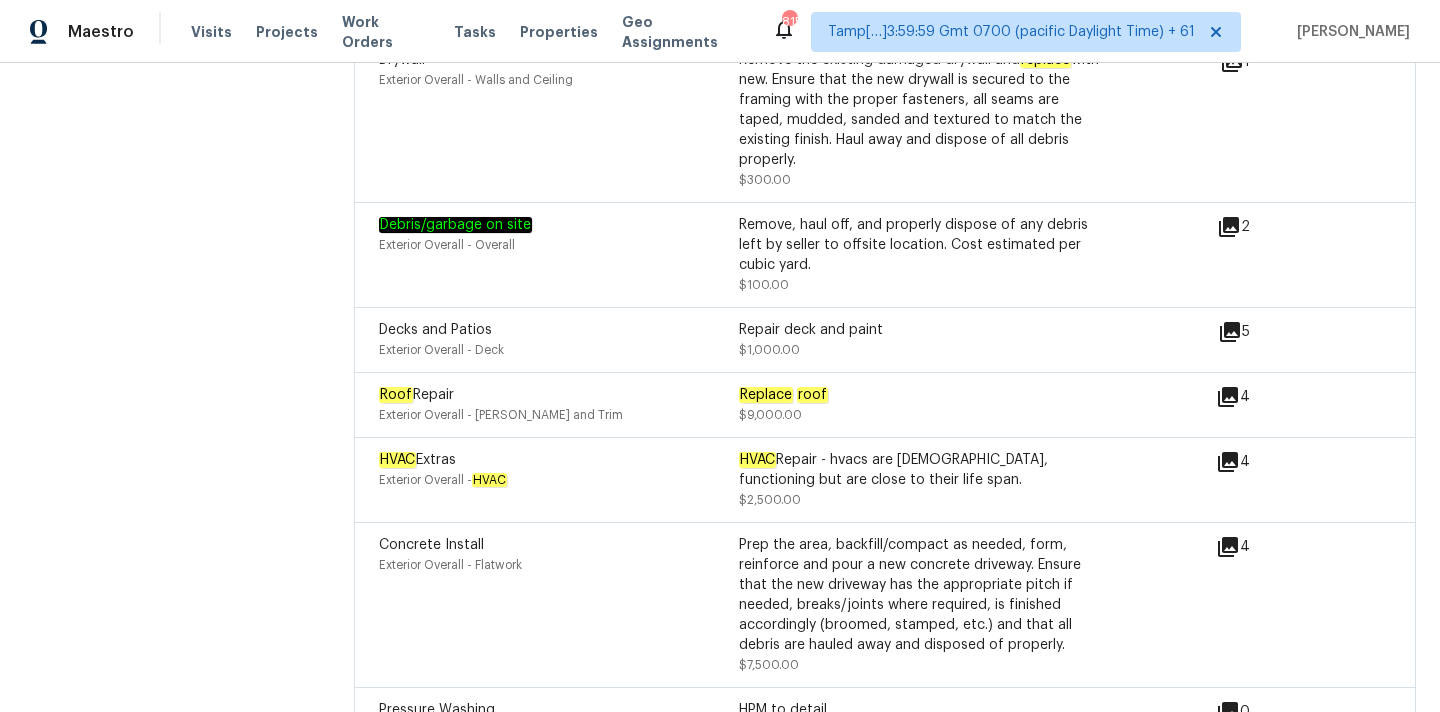 scroll, scrollTop: 5194, scrollLeft: 0, axis: vertical 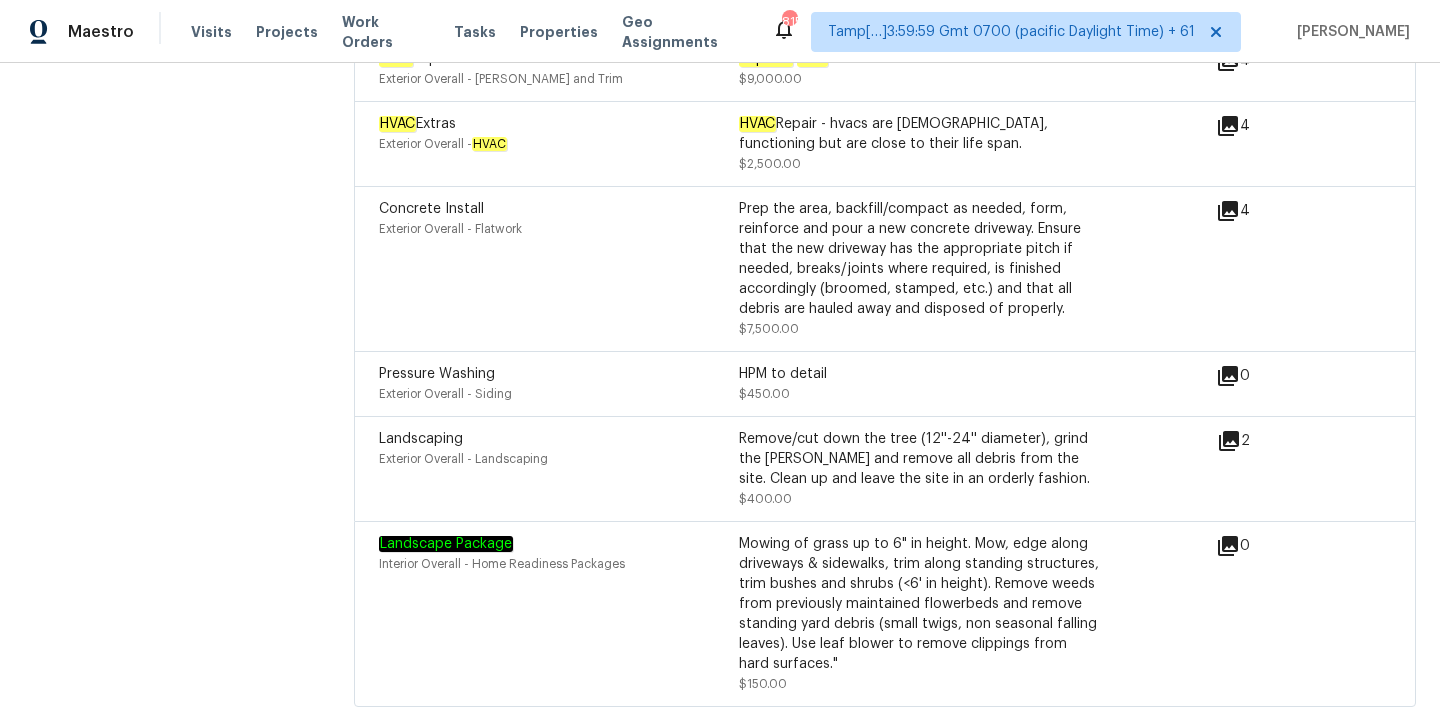 click on "Exterior Overall - Landscaping" at bounding box center (559, 459) 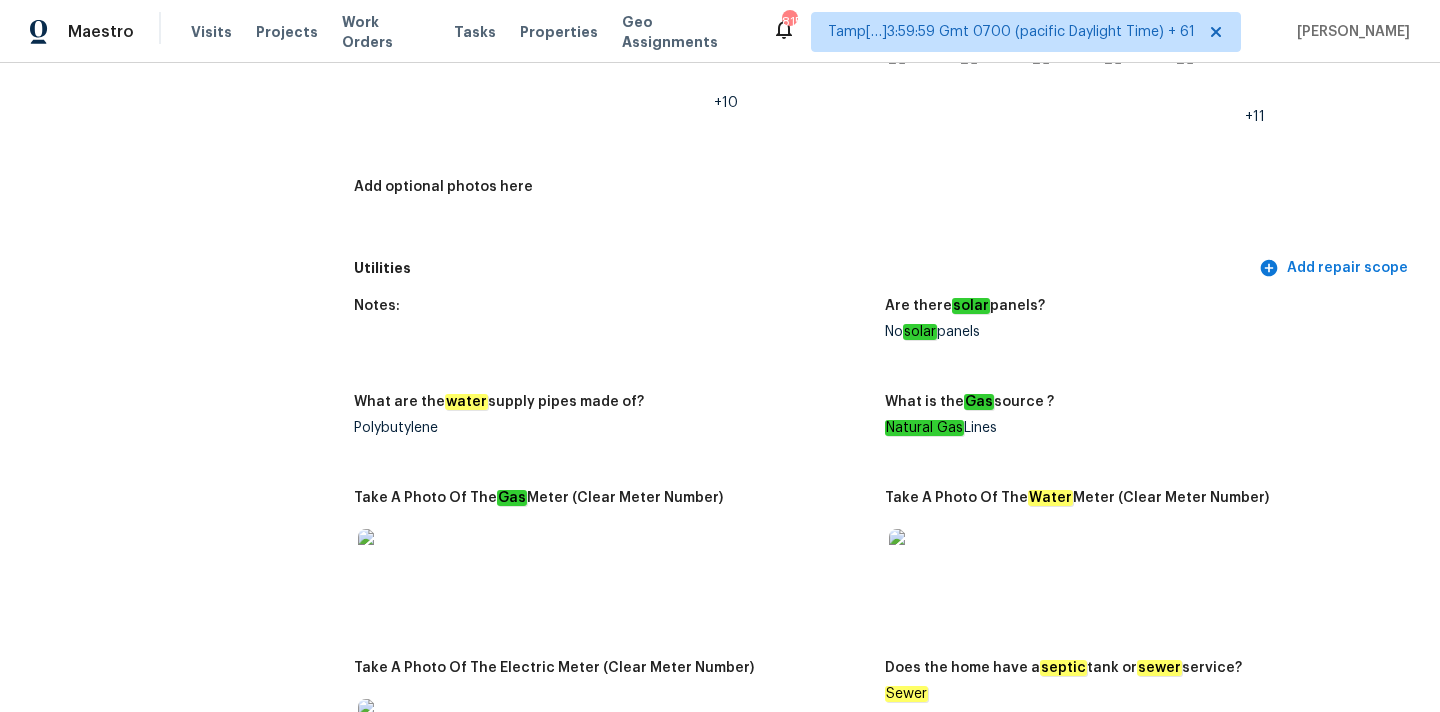 scroll, scrollTop: 209, scrollLeft: 0, axis: vertical 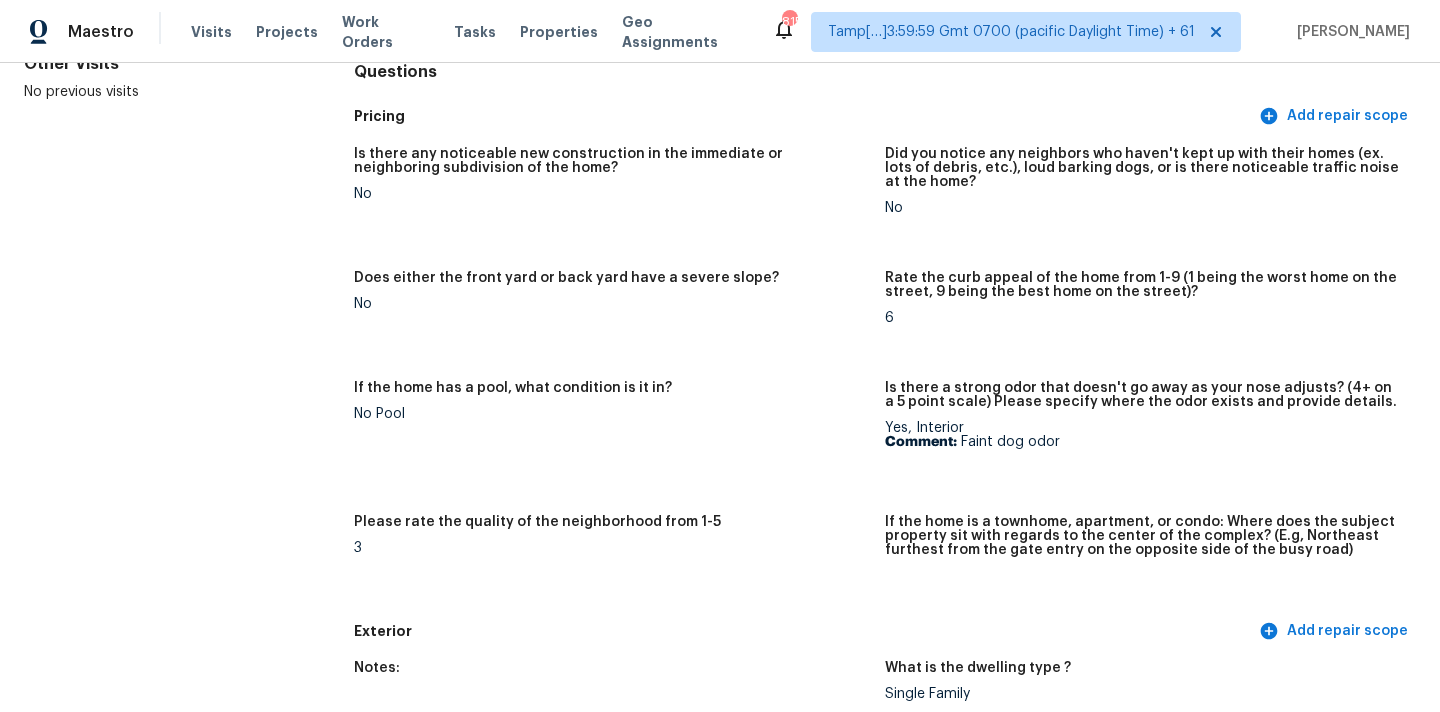 click on "Comment:   Faint dog odor" at bounding box center [1142, 442] 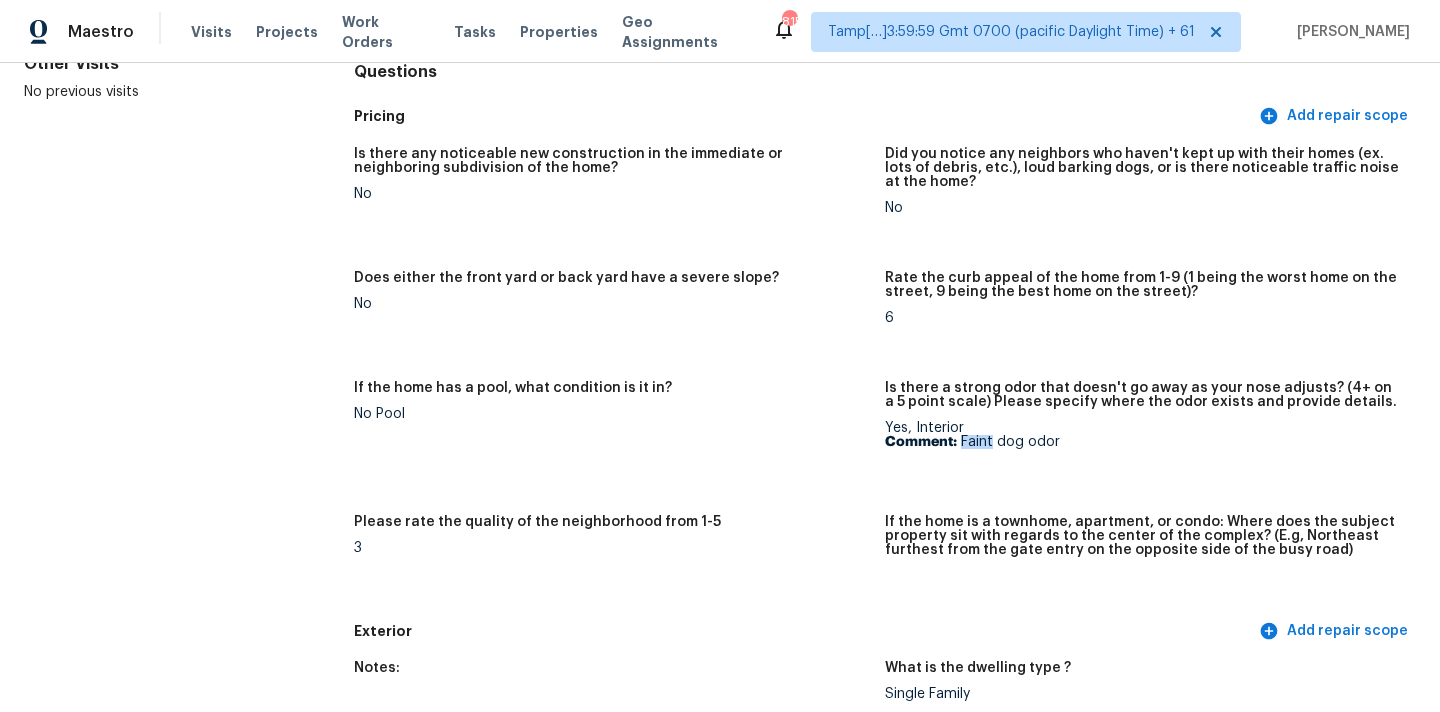 click on "Comment:   Faint dog odor" at bounding box center [1142, 442] 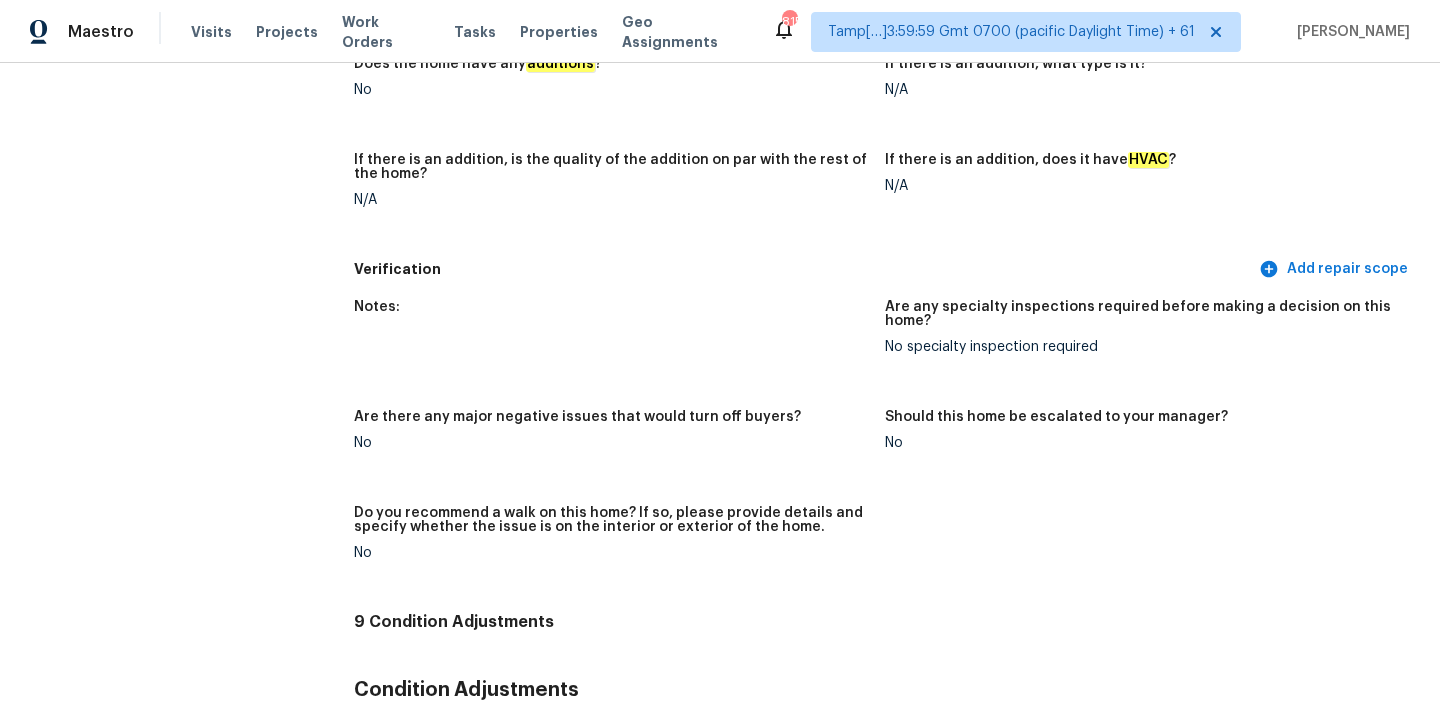 scroll, scrollTop: 99, scrollLeft: 0, axis: vertical 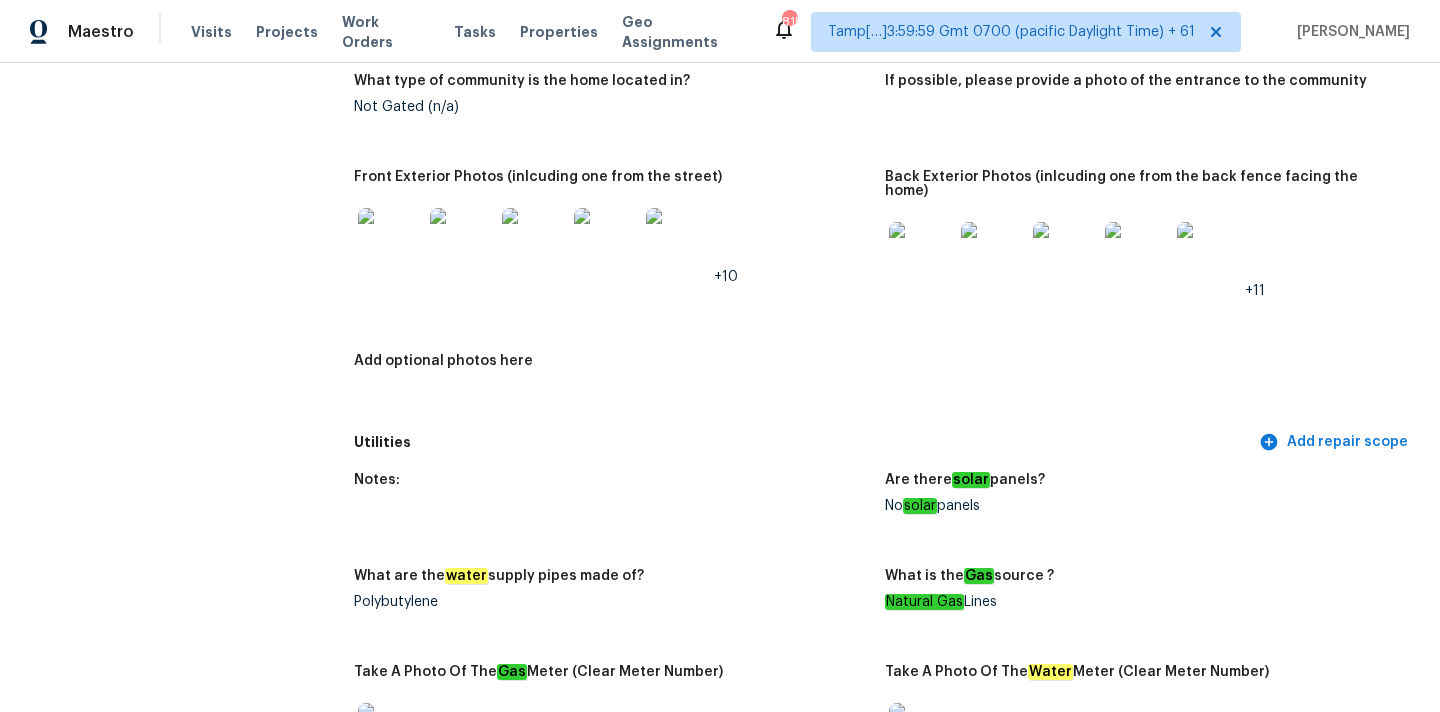 click at bounding box center (390, 240) 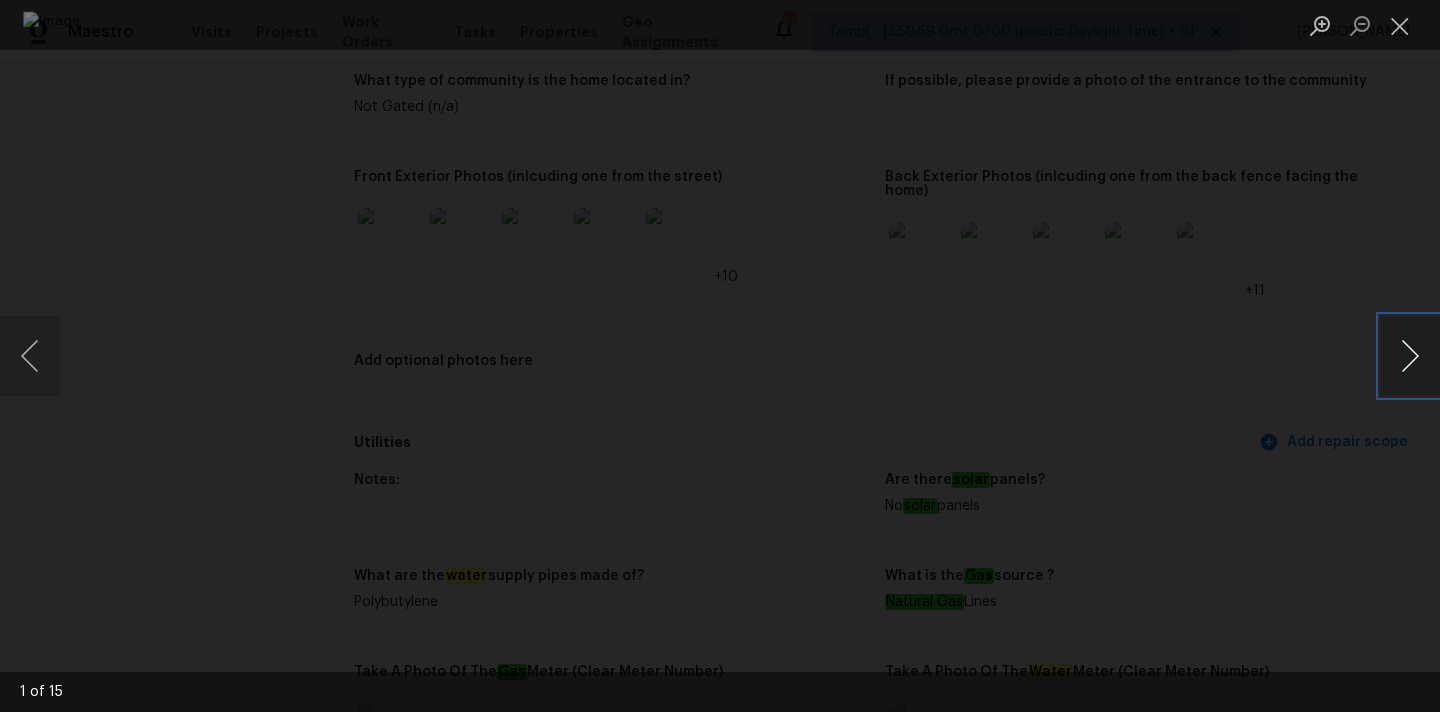 click at bounding box center (1410, 356) 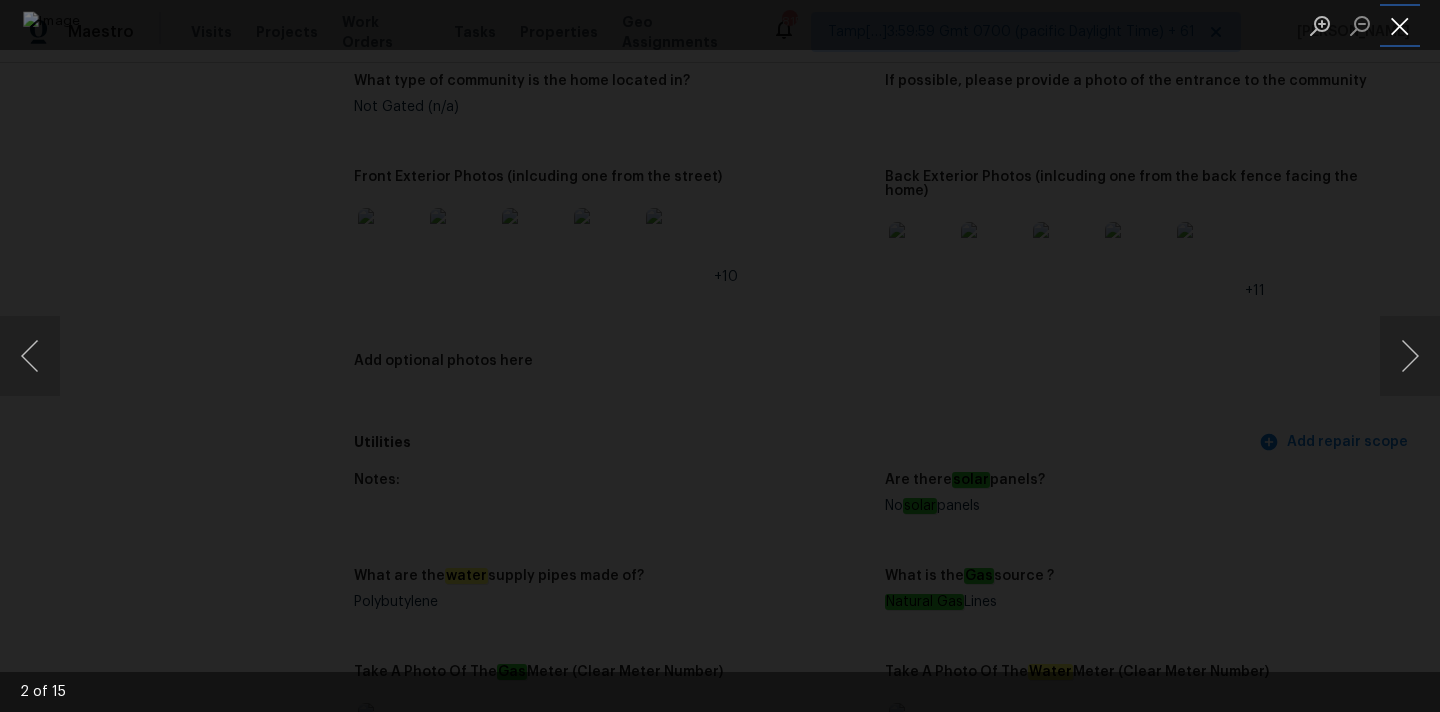 click at bounding box center [1400, 25] 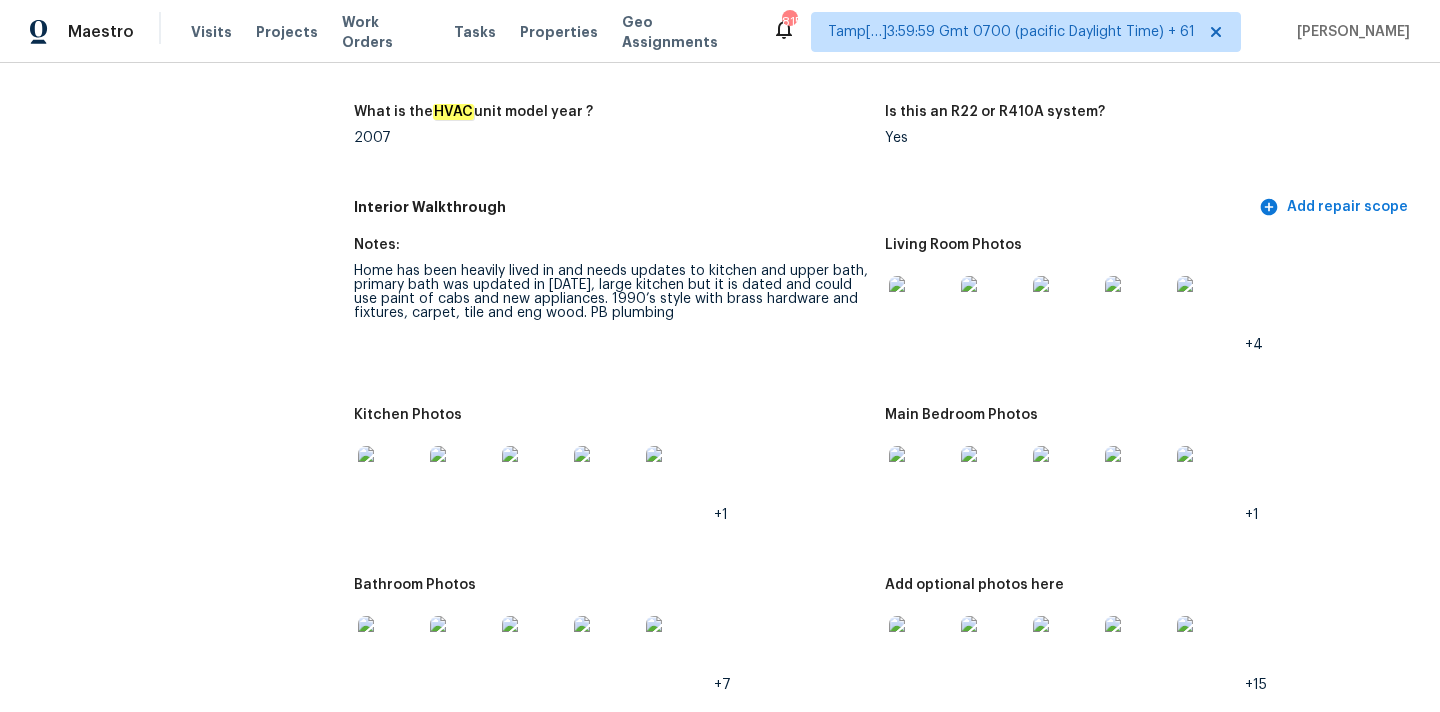 scroll, scrollTop: 2000, scrollLeft: 0, axis: vertical 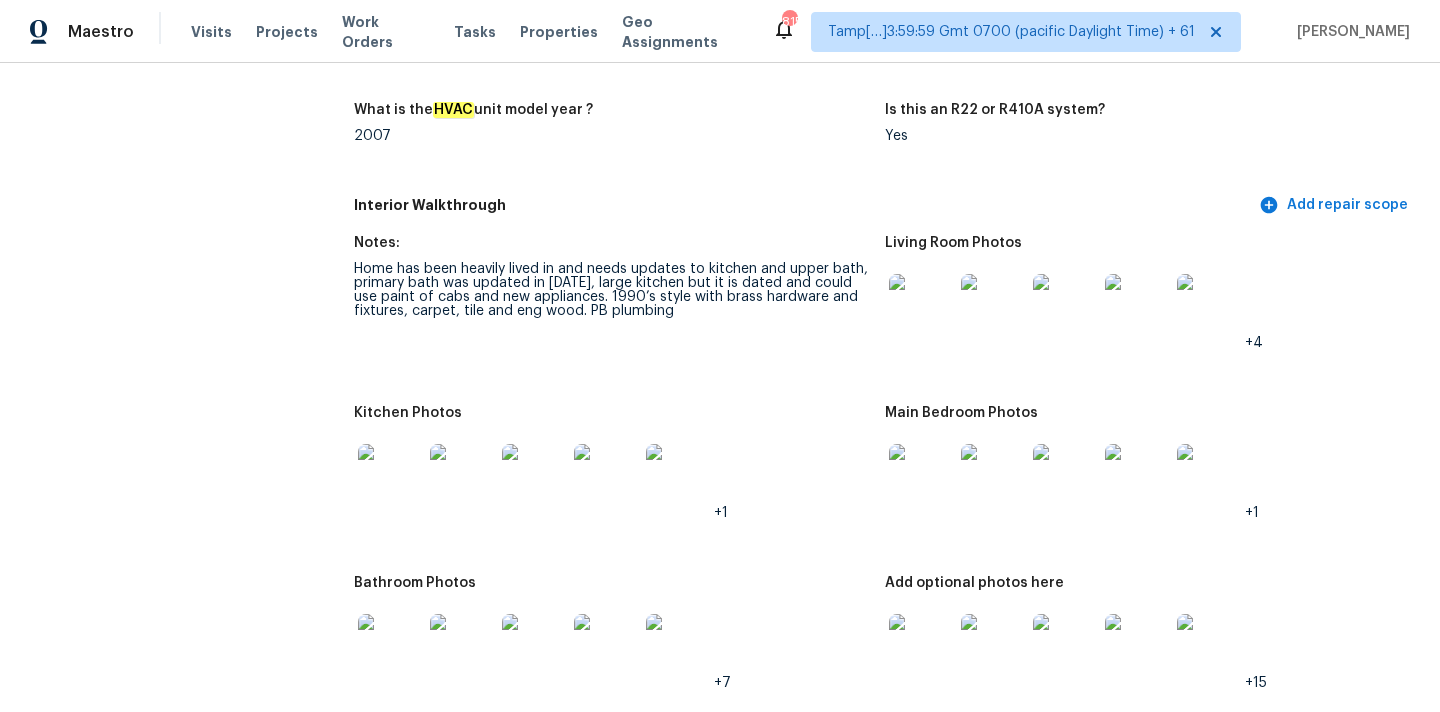 click at bounding box center (921, 306) 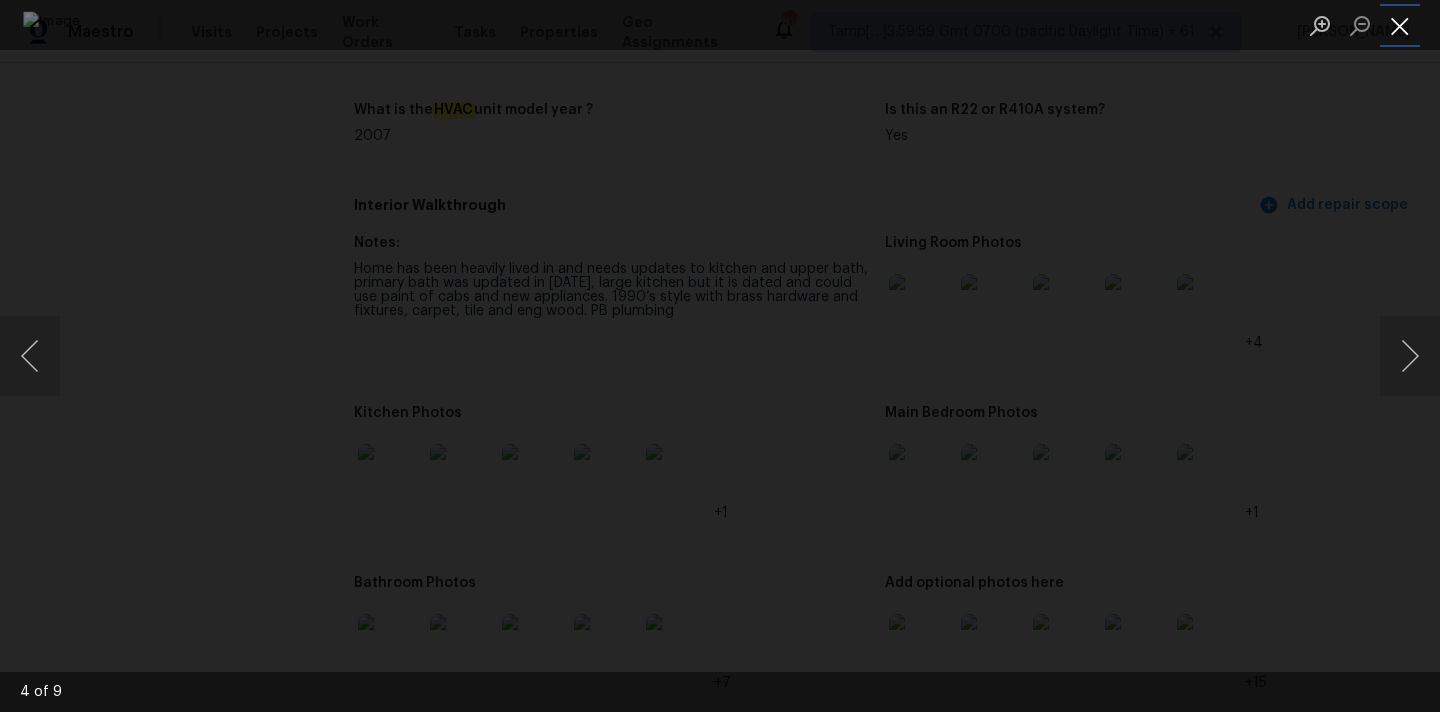 click at bounding box center (1400, 25) 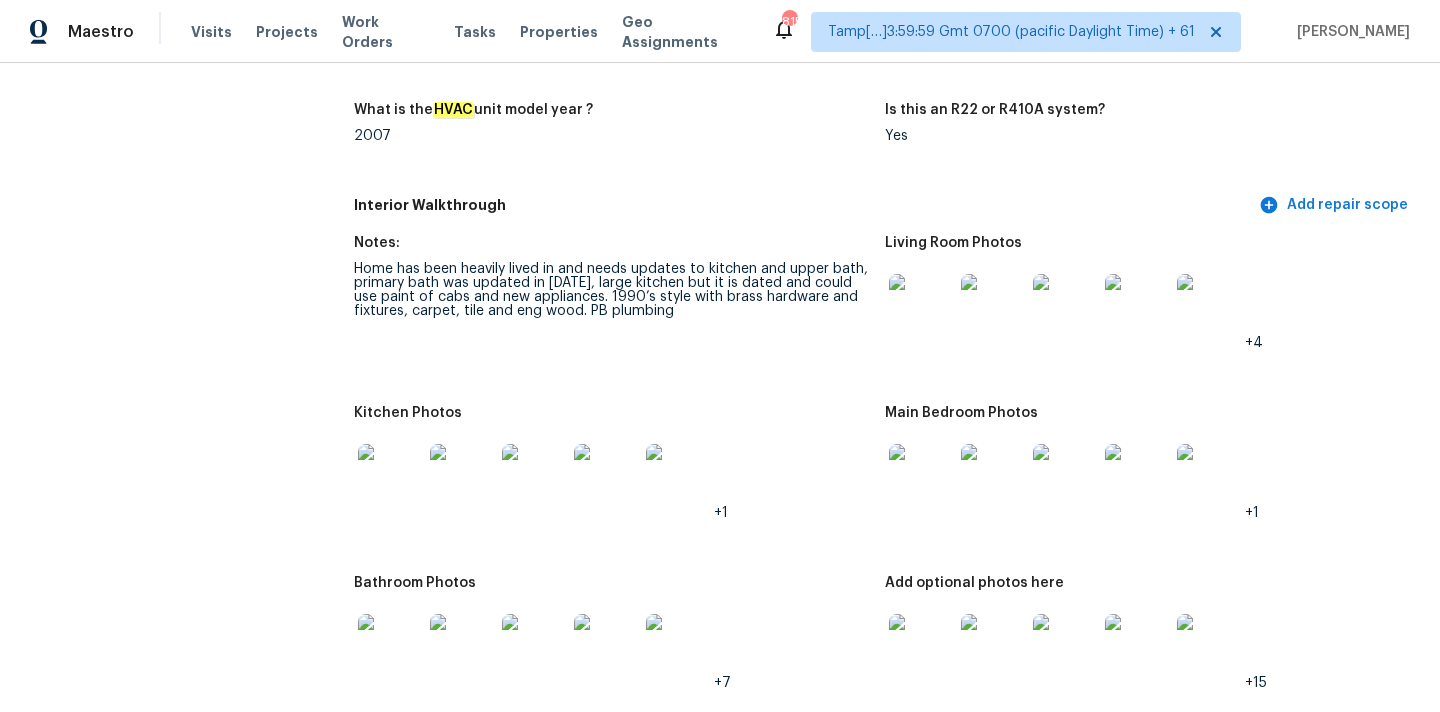 click at bounding box center [921, 476] 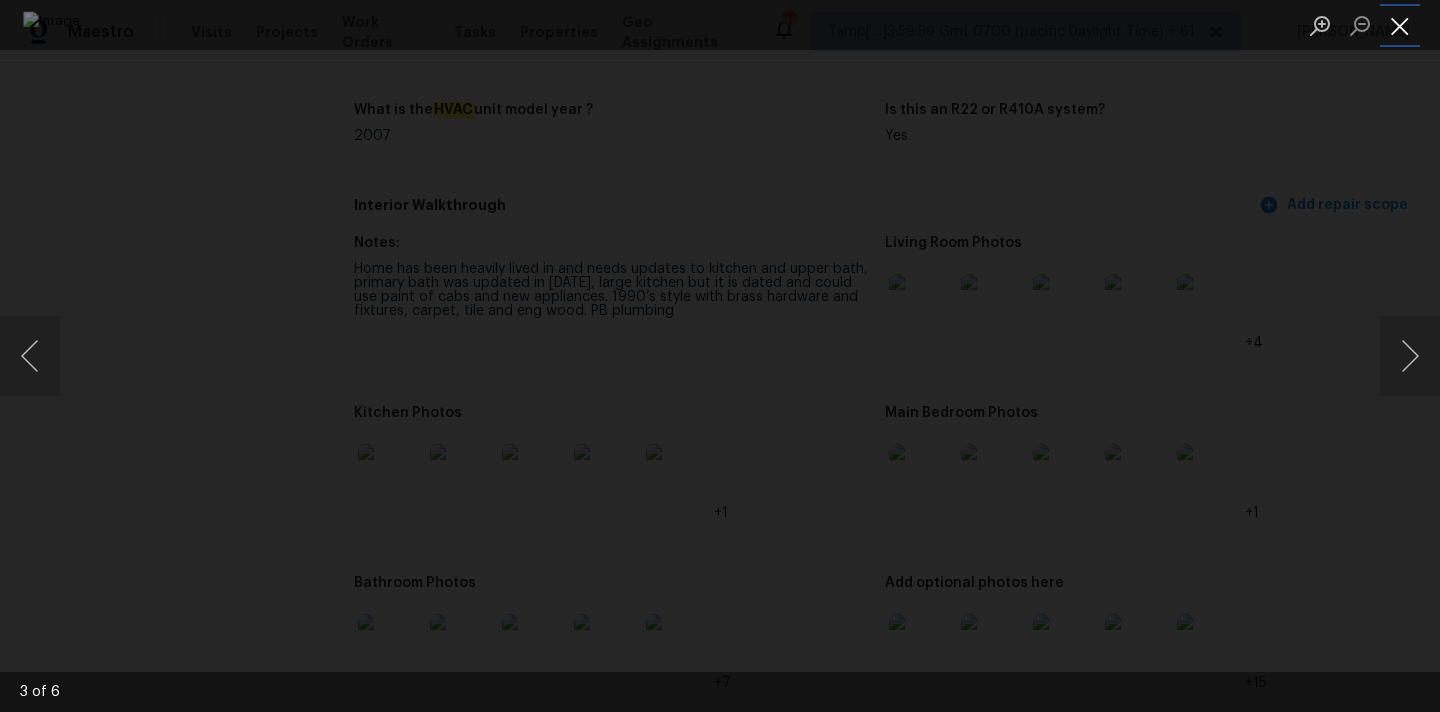 click at bounding box center (1400, 25) 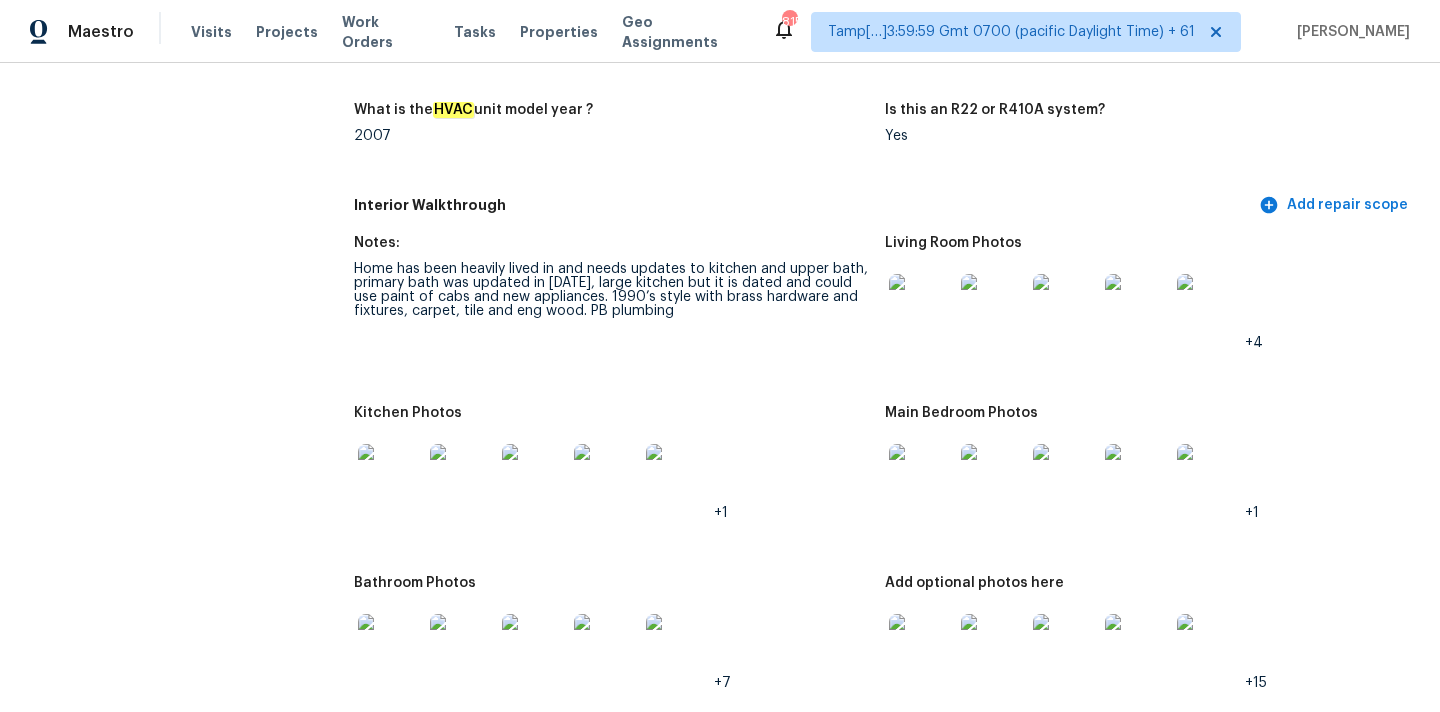 click at bounding box center [390, 476] 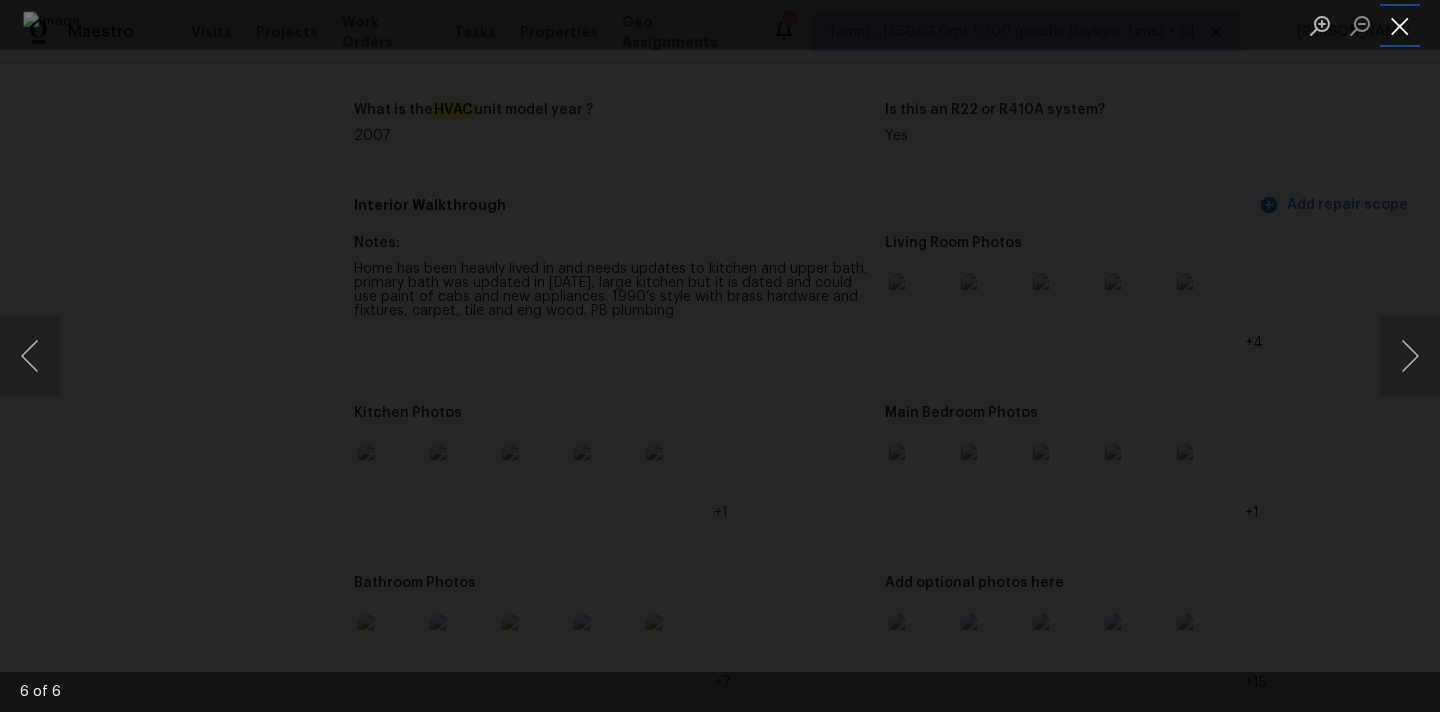 click at bounding box center (1400, 25) 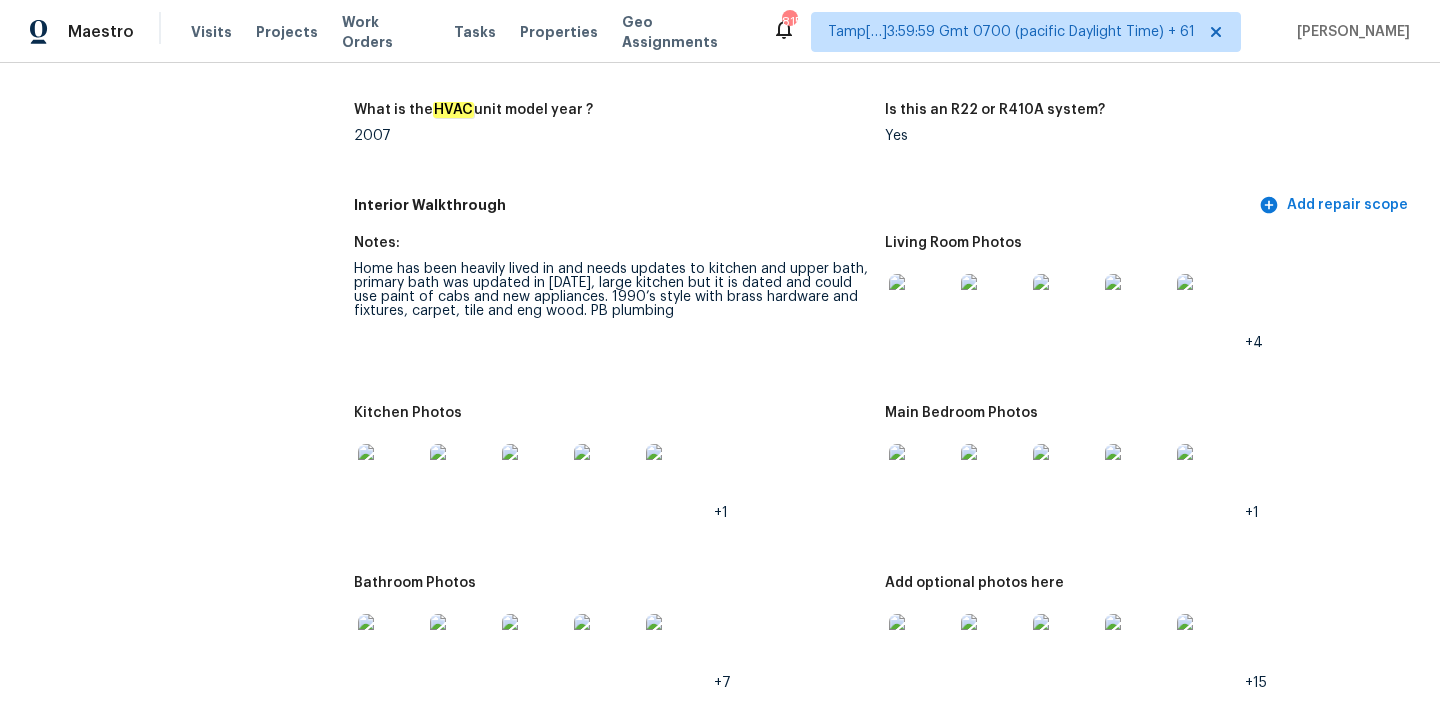 click at bounding box center [390, 646] 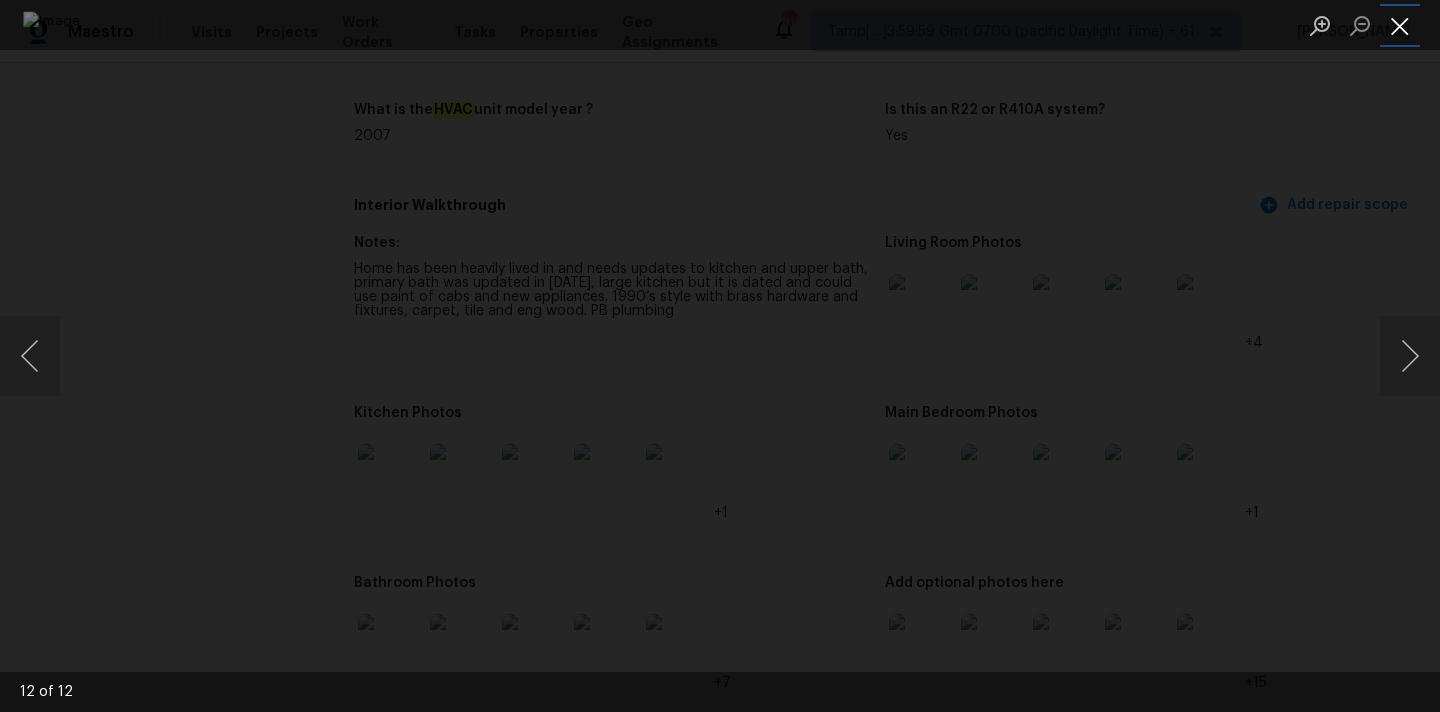 click at bounding box center [1400, 25] 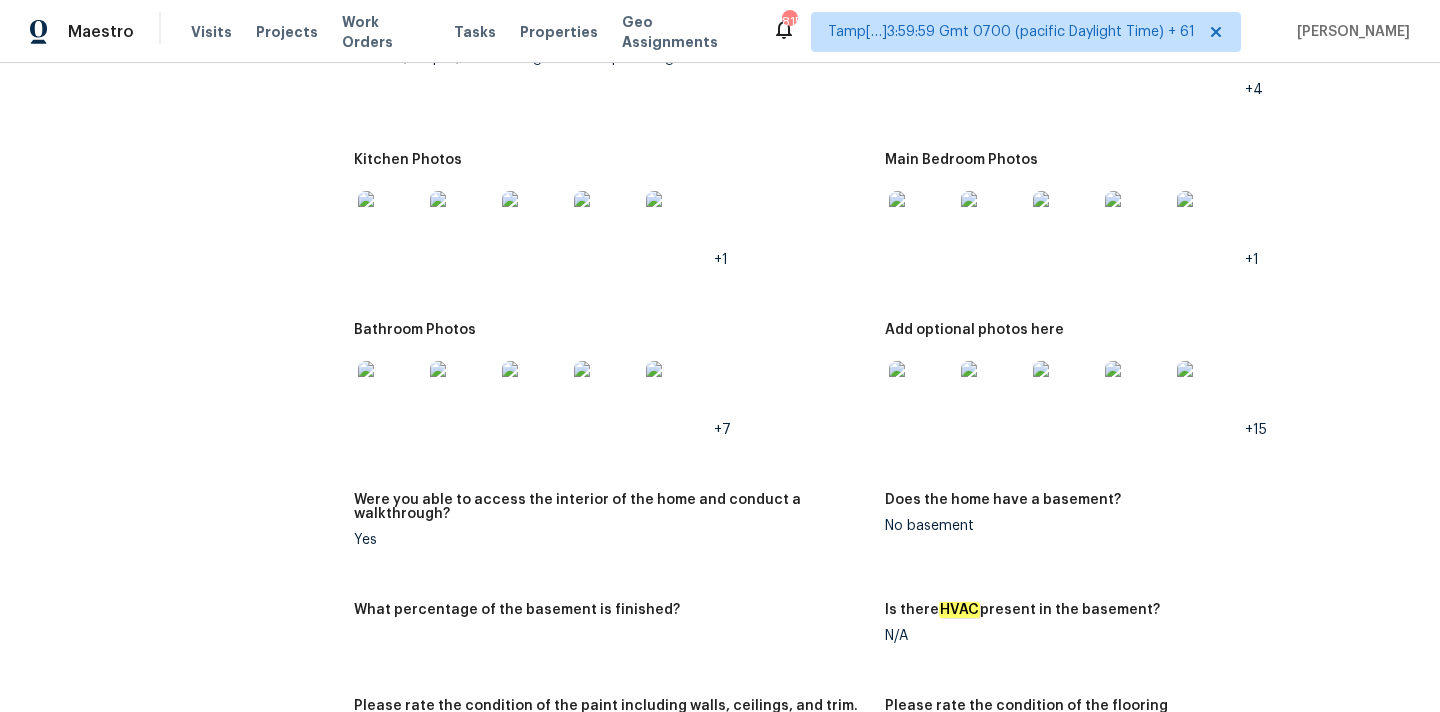 scroll, scrollTop: 2289, scrollLeft: 0, axis: vertical 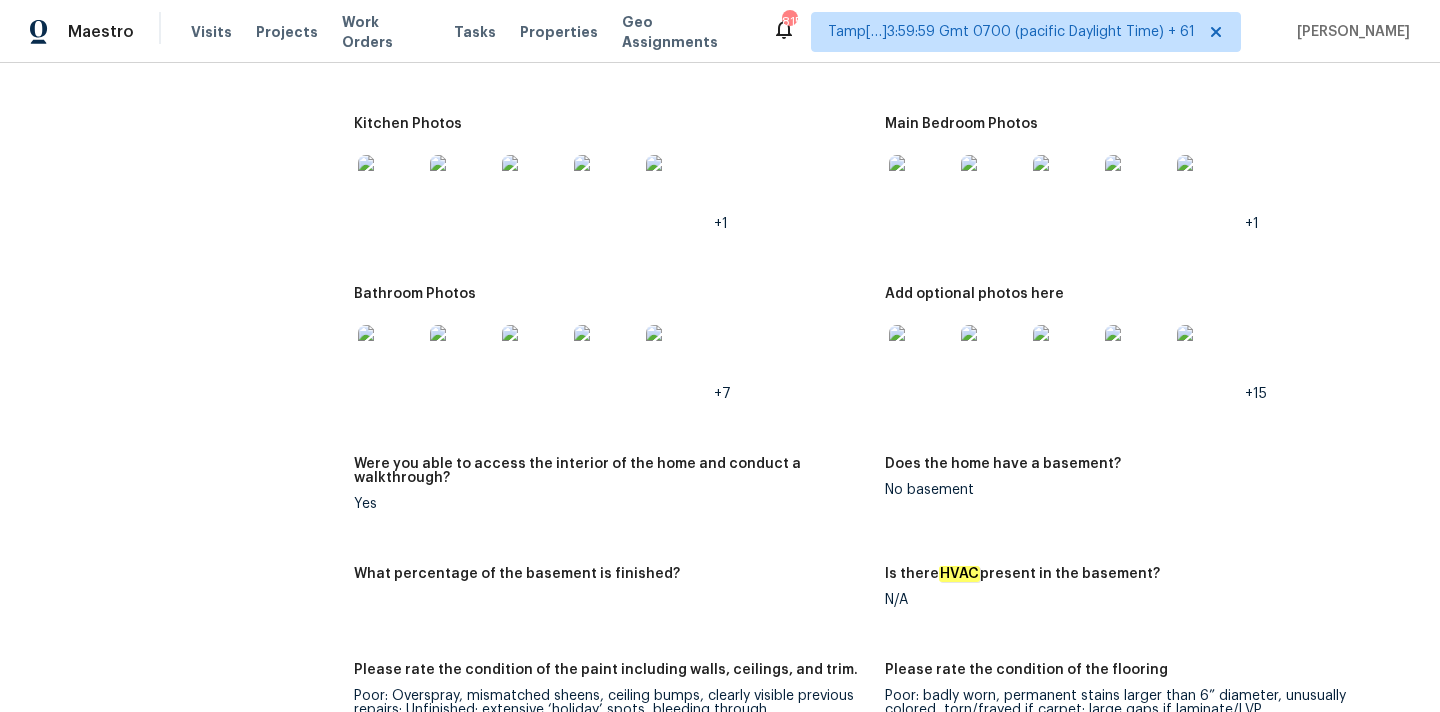 click at bounding box center (921, 357) 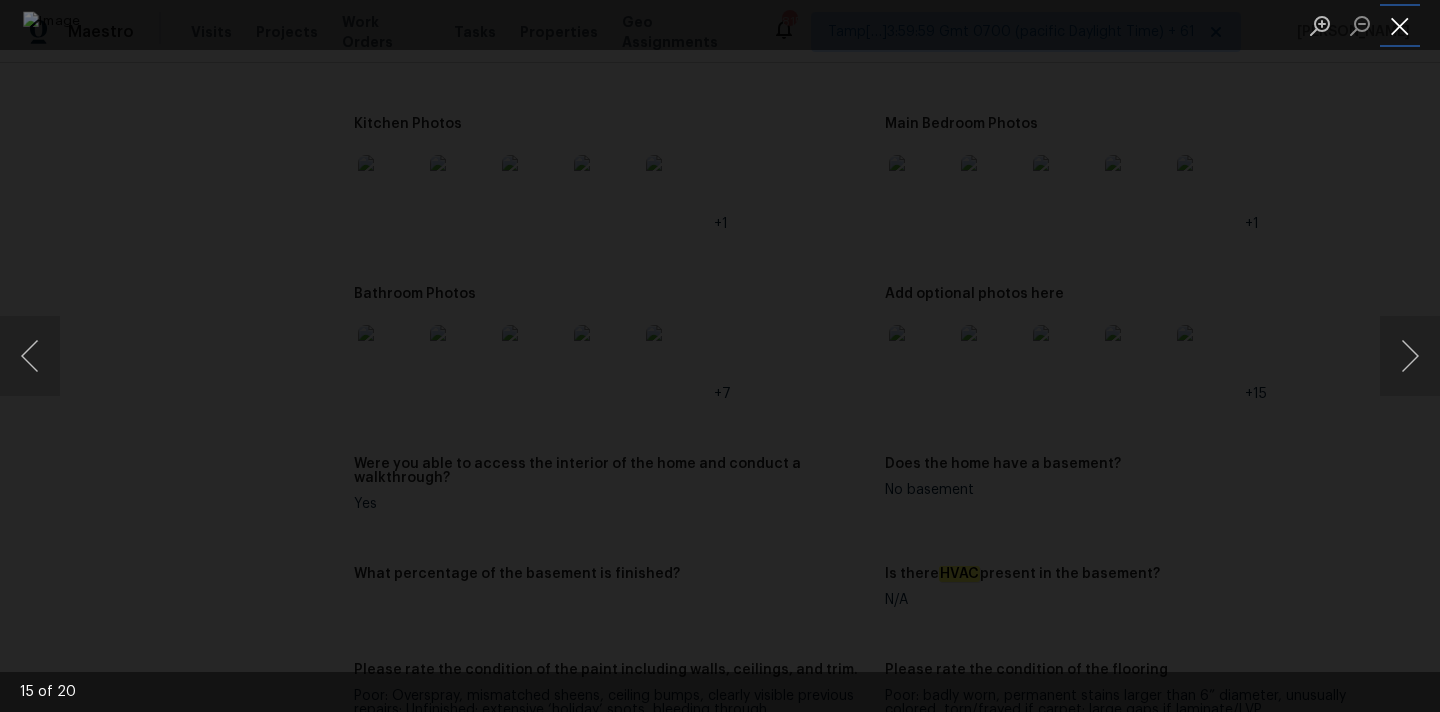 click at bounding box center (1400, 25) 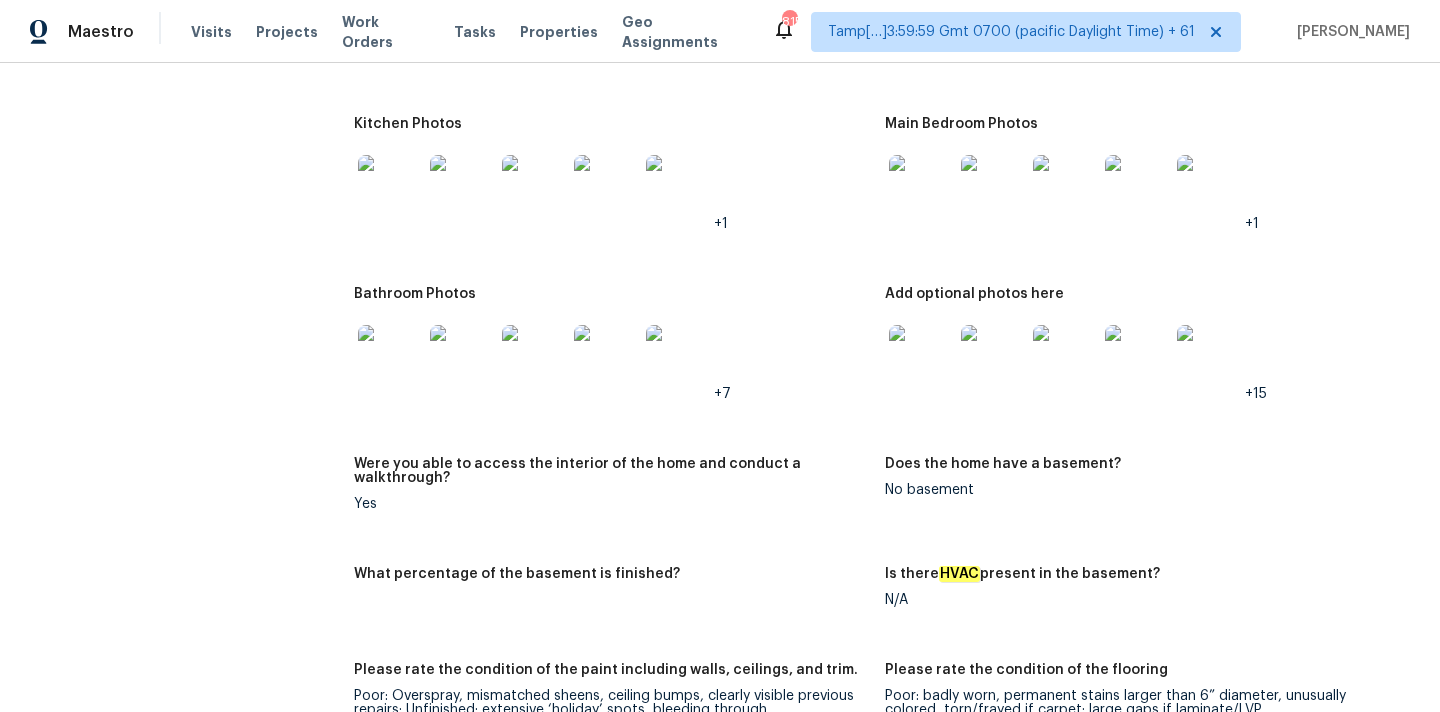 click at bounding box center [1209, 357] 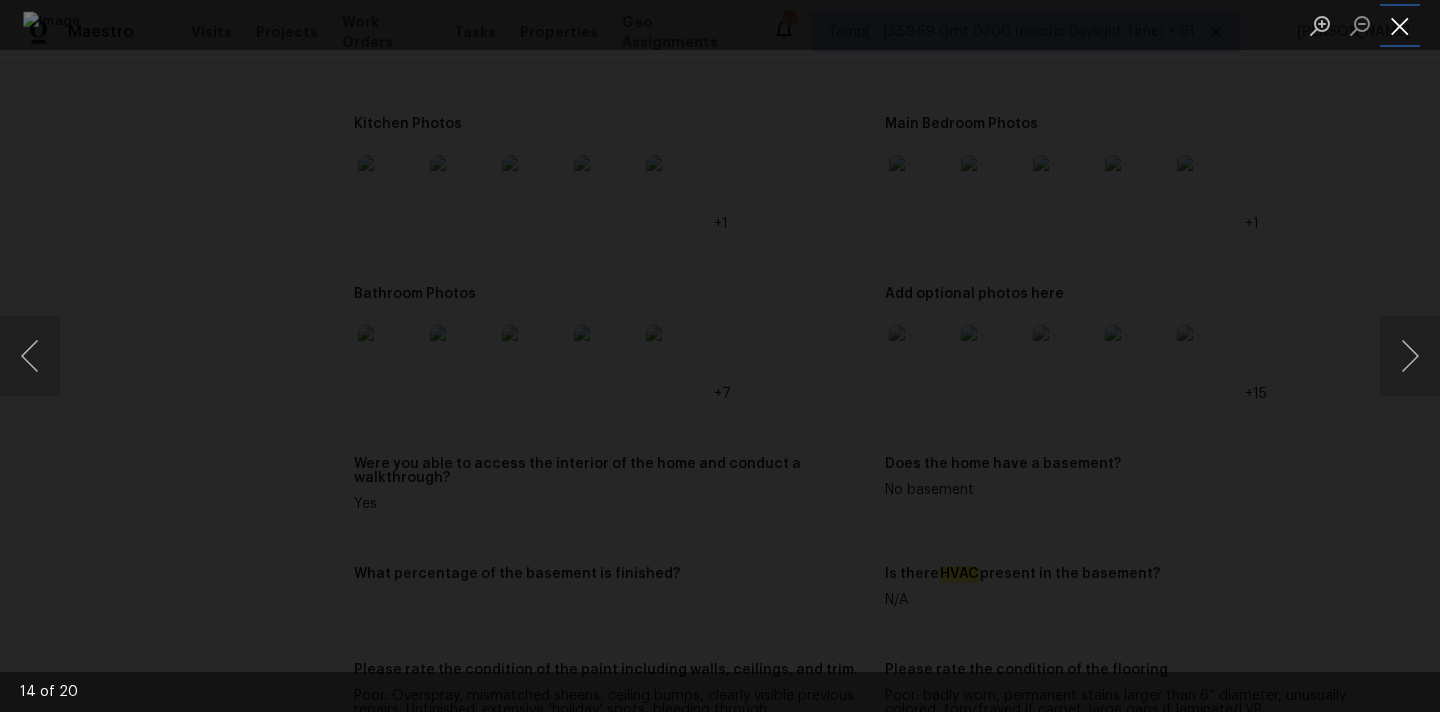 click at bounding box center [1400, 25] 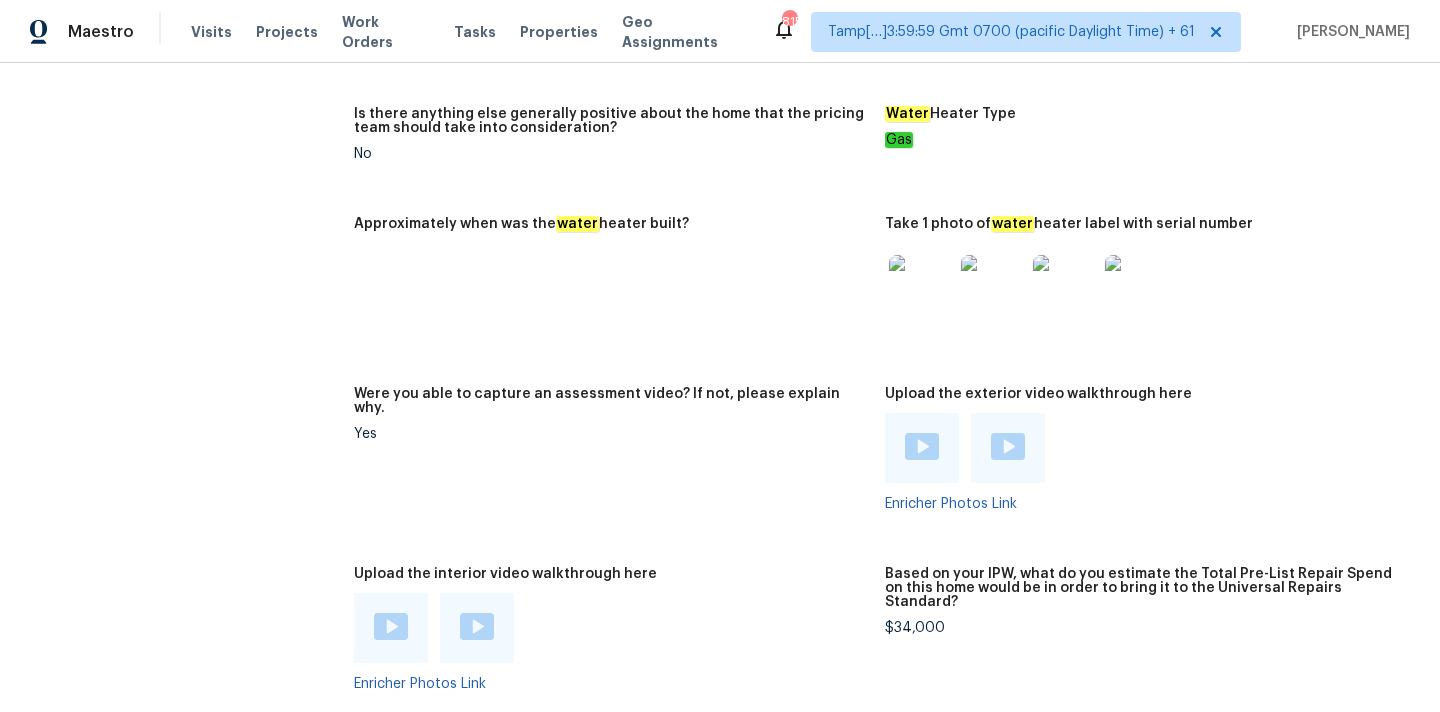 scroll, scrollTop: 3536, scrollLeft: 0, axis: vertical 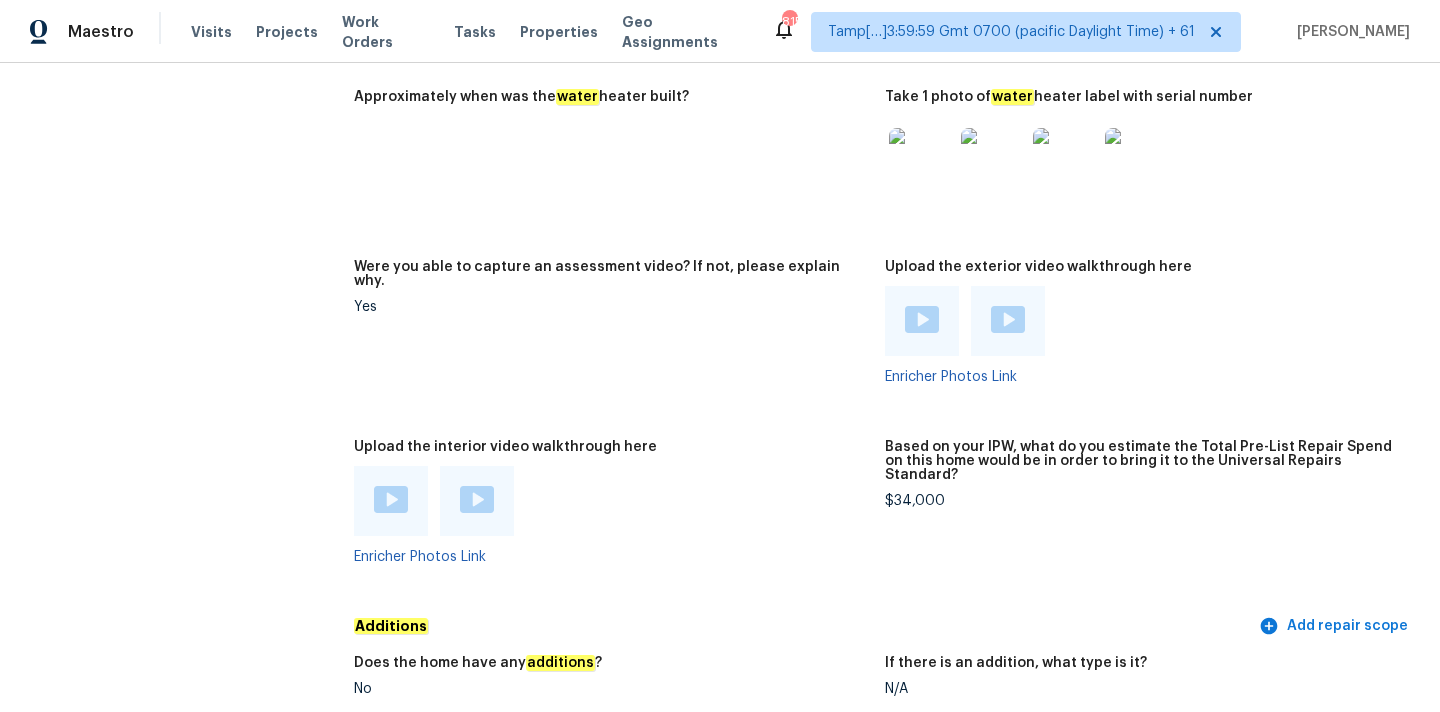 click at bounding box center (922, 319) 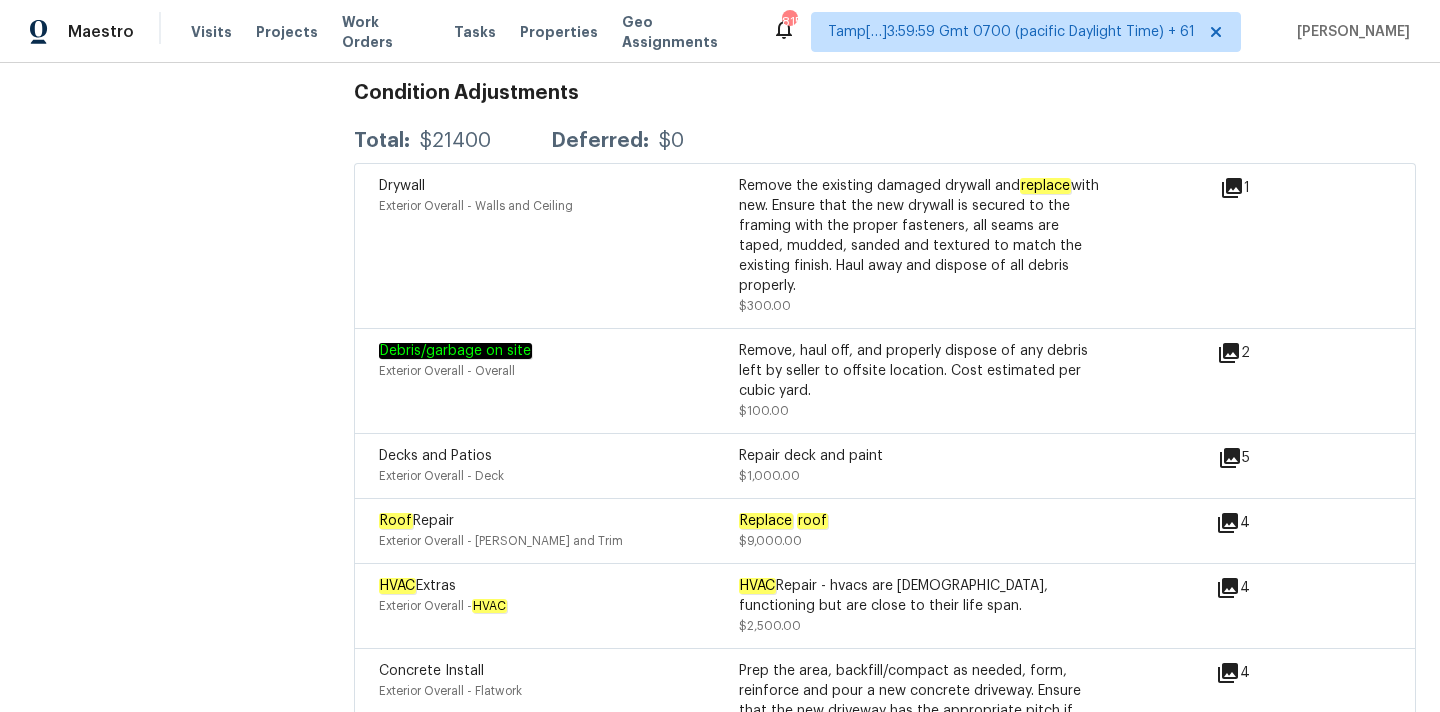 scroll, scrollTop: 4726, scrollLeft: 0, axis: vertical 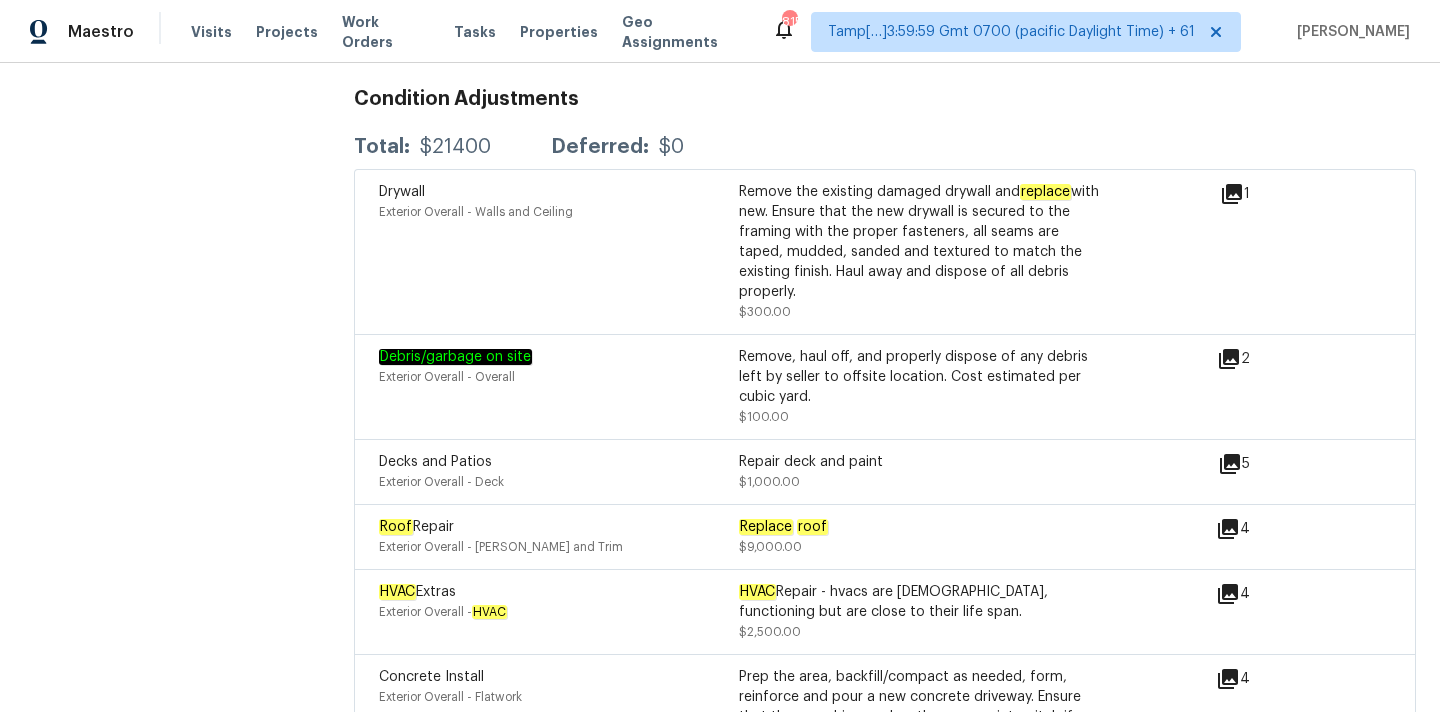 click 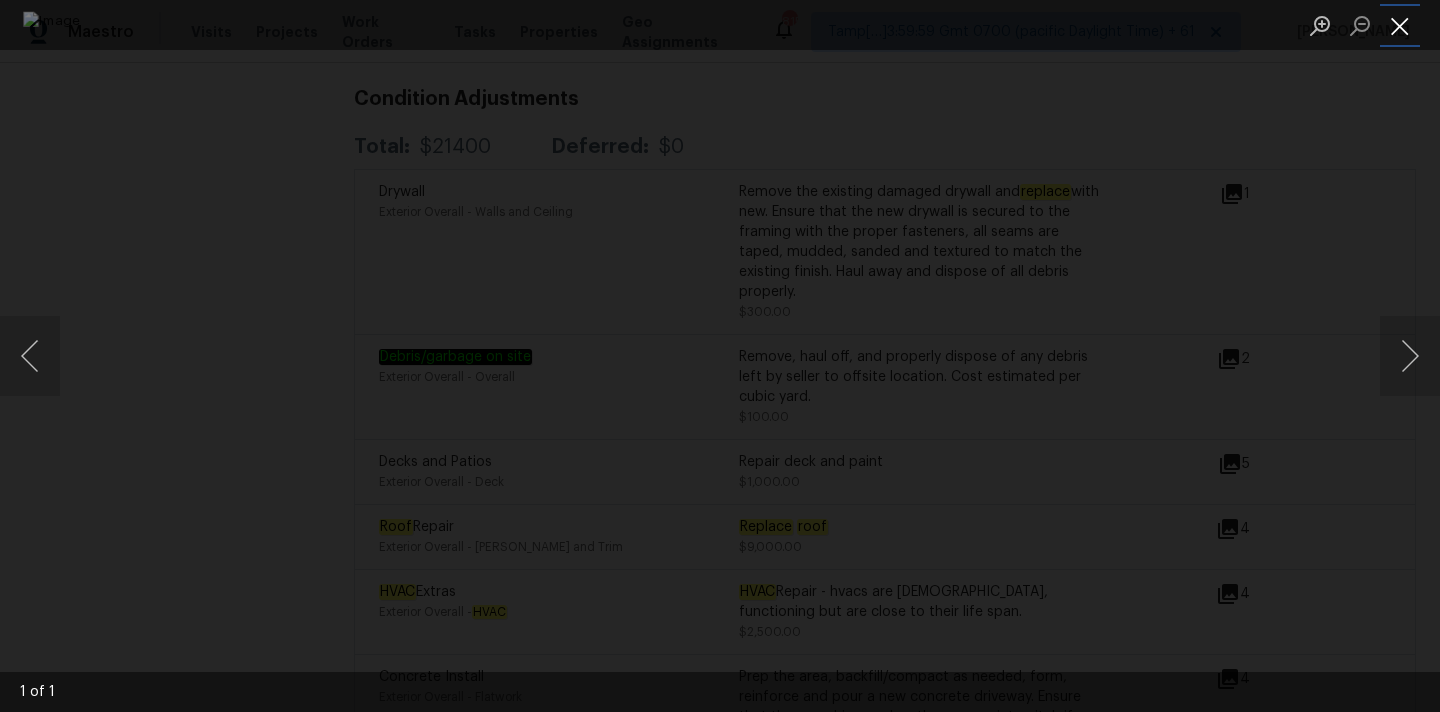 click at bounding box center [1400, 25] 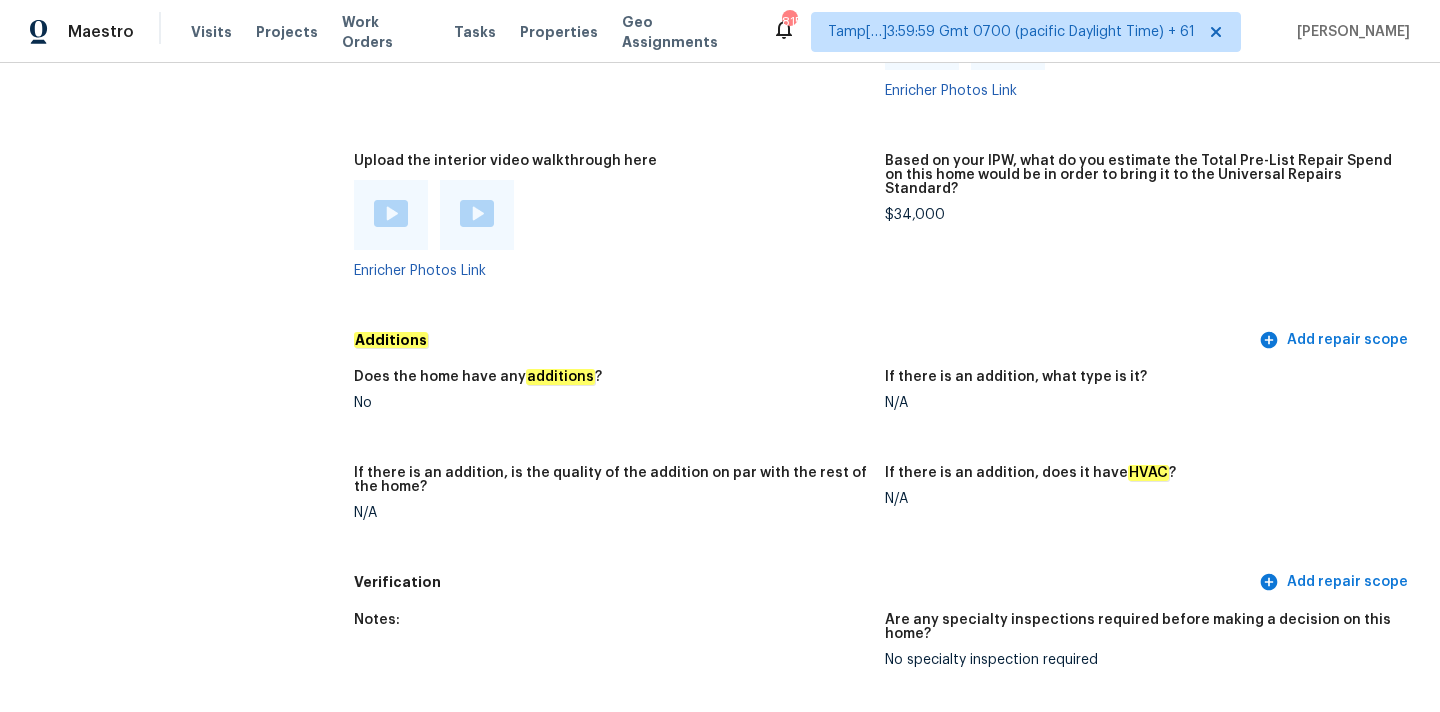 scroll, scrollTop: 209, scrollLeft: 0, axis: vertical 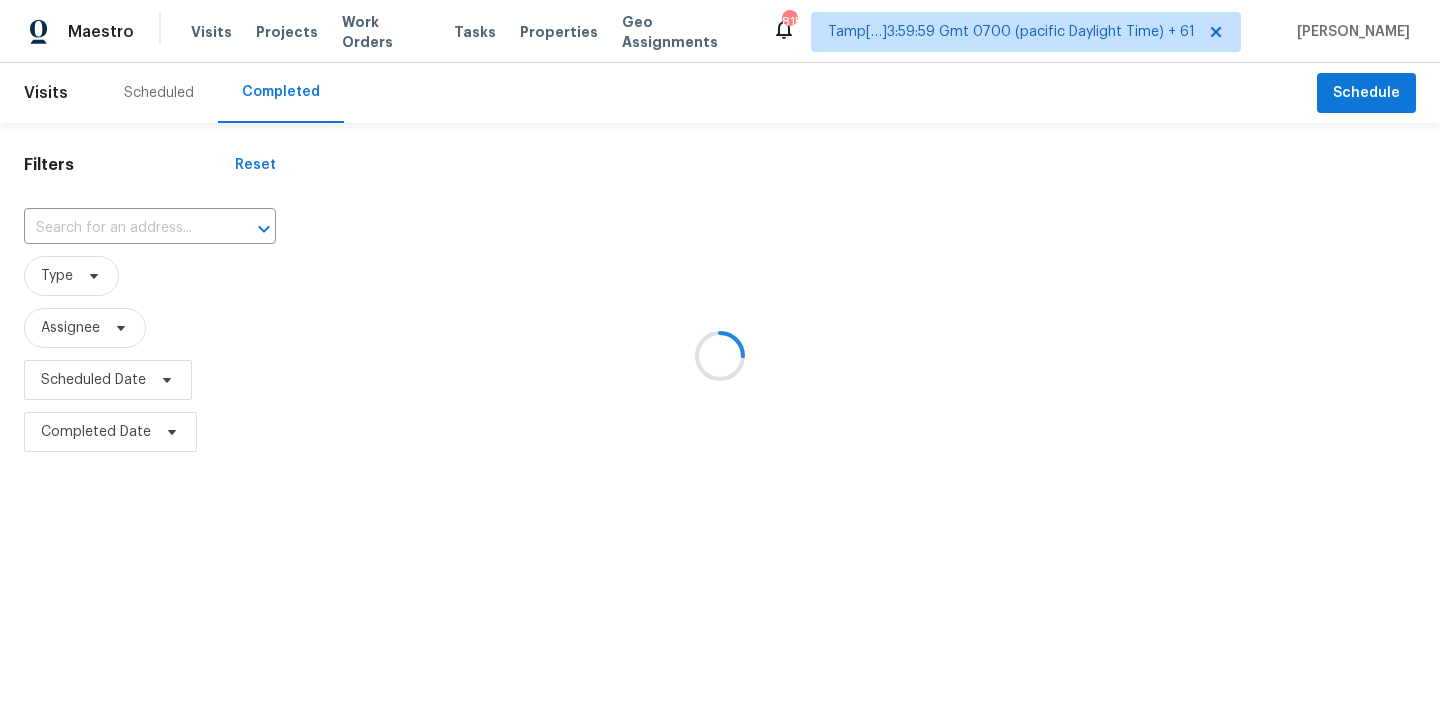 click at bounding box center [720, 356] 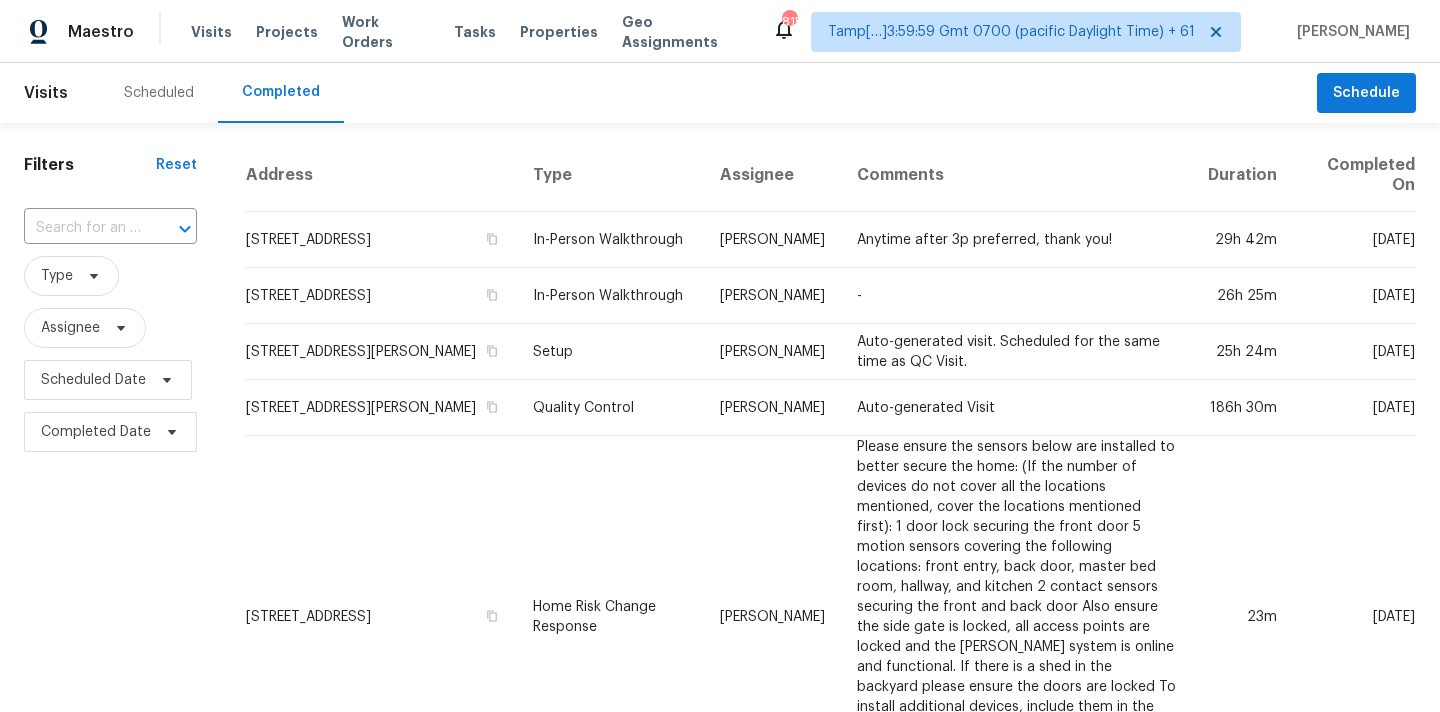click at bounding box center (82, 228) 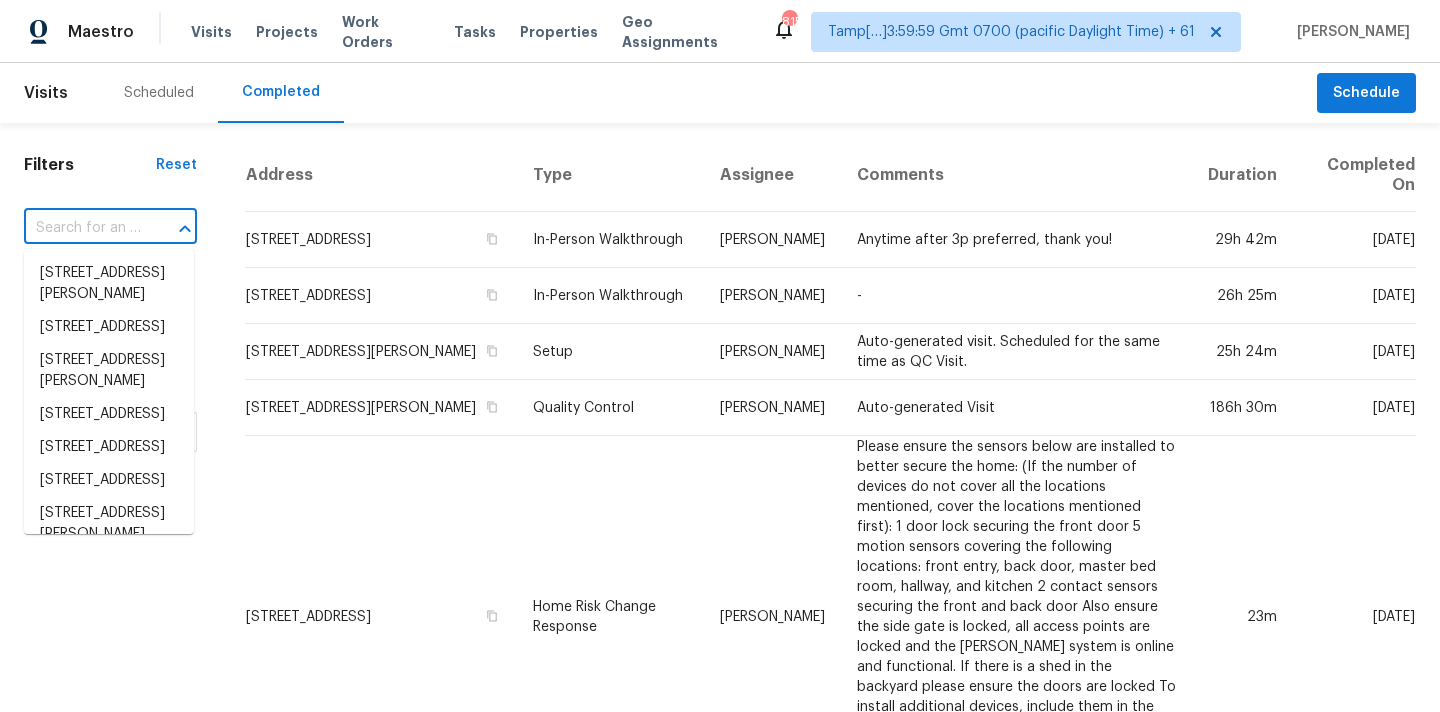 paste on "[STREET_ADDRESS][PERSON_NAME]" 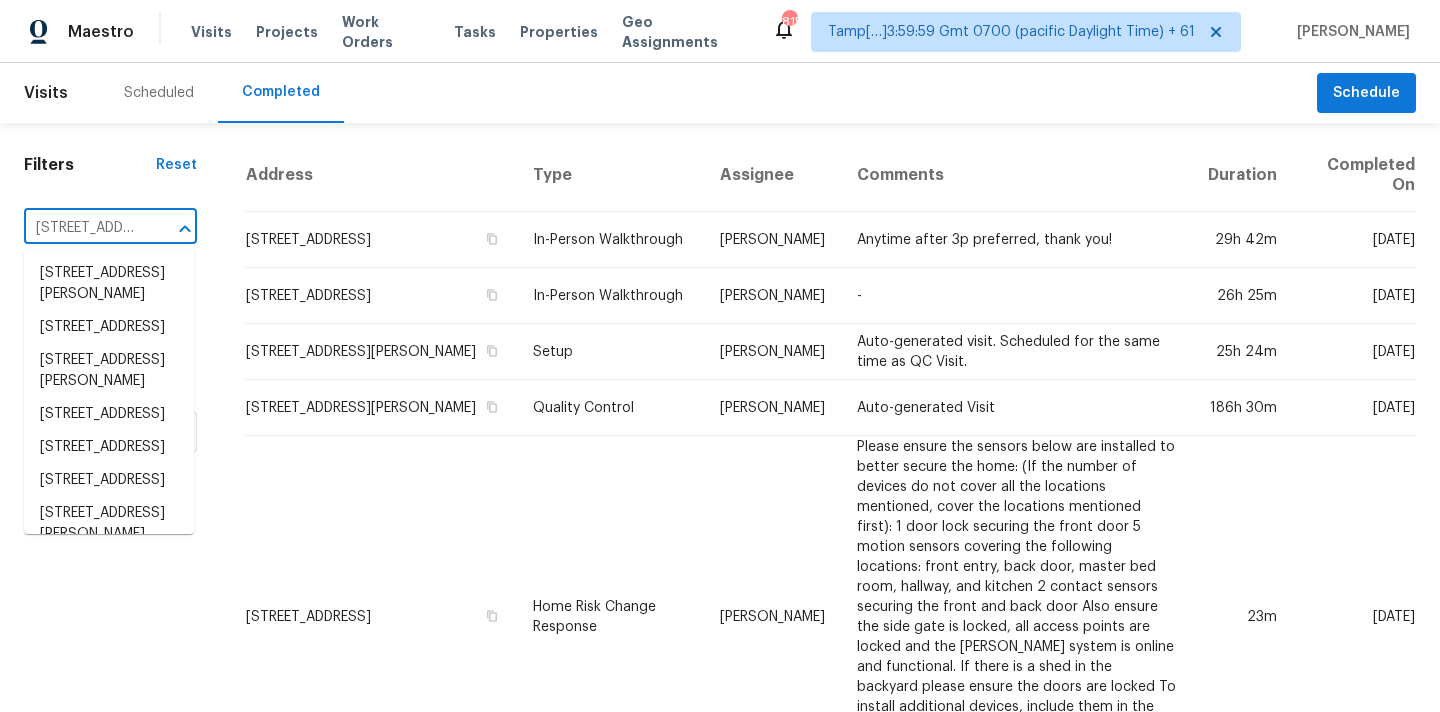 scroll, scrollTop: 0, scrollLeft: 188, axis: horizontal 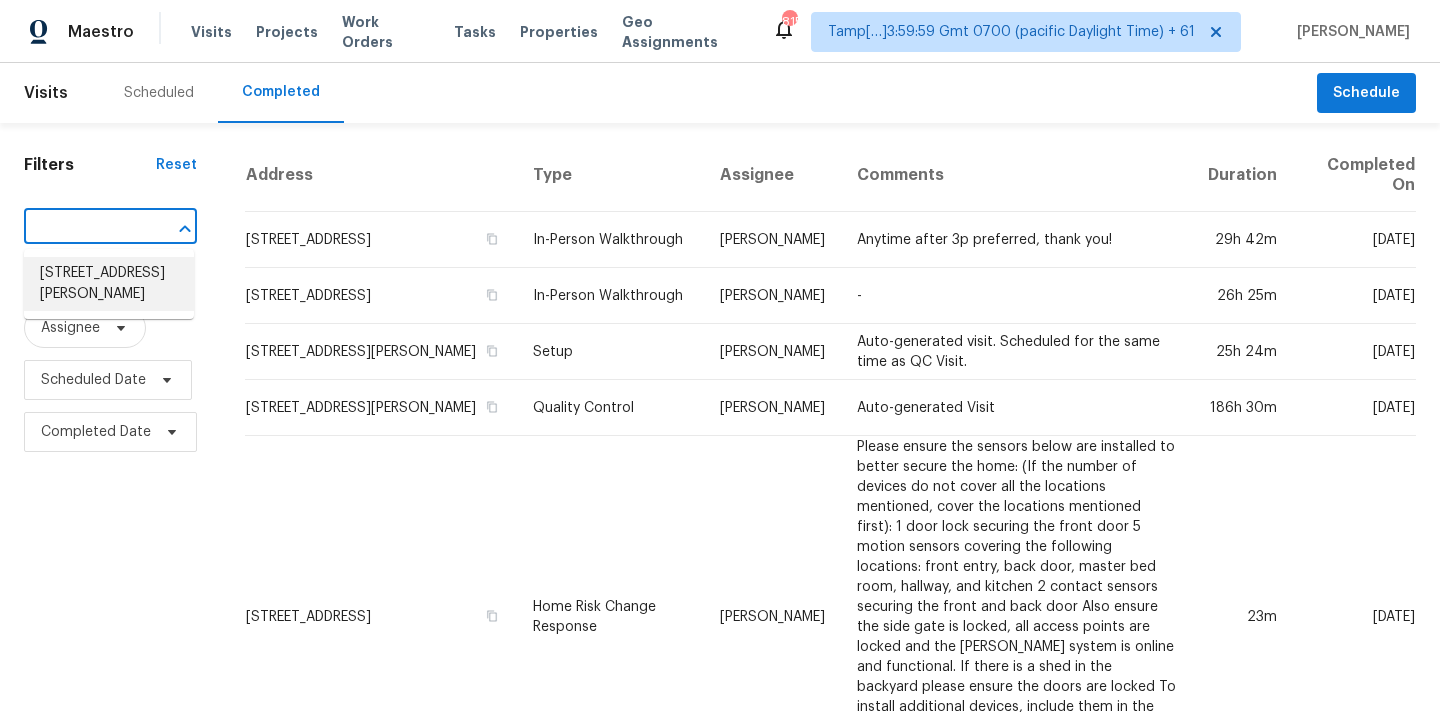 click on "[STREET_ADDRESS][PERSON_NAME]" at bounding box center (109, 284) 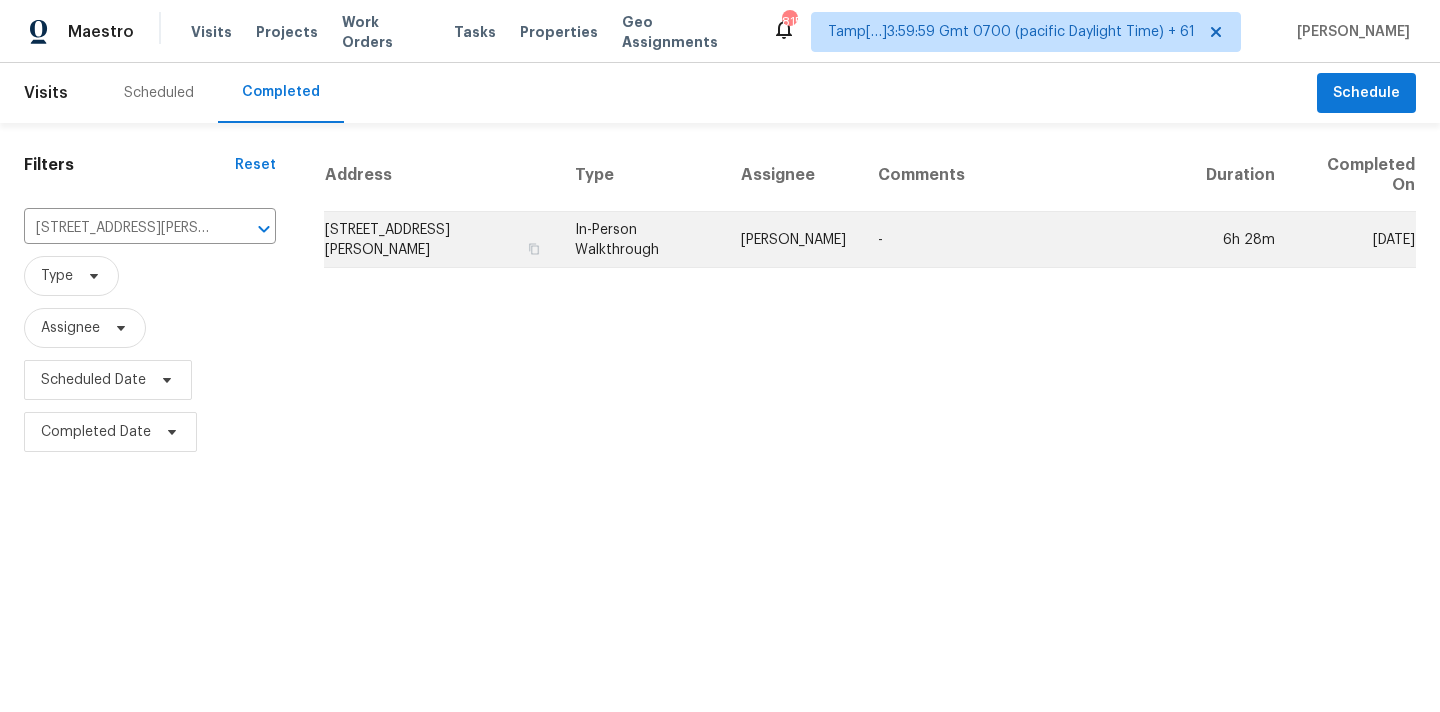 drag, startPoint x: 340, startPoint y: 237, endPoint x: 765, endPoint y: 222, distance: 425.26462 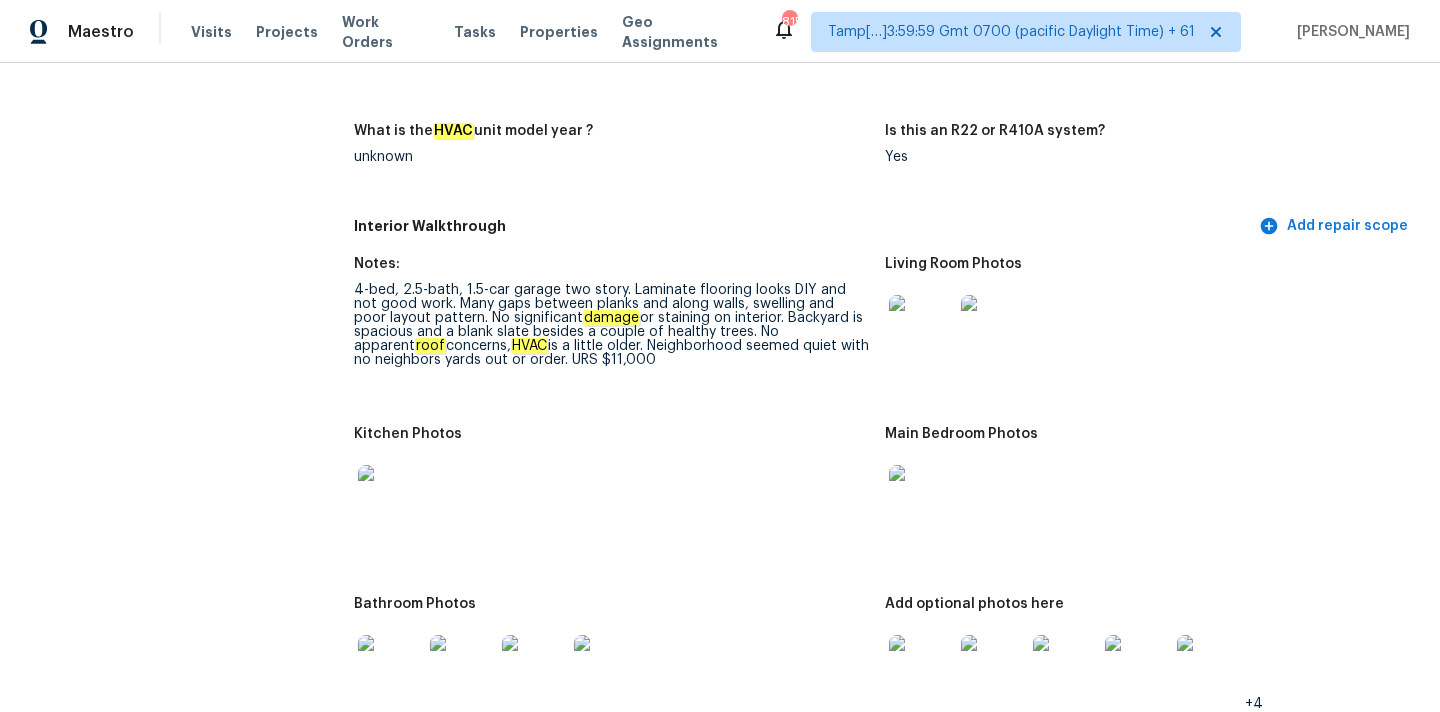 scroll, scrollTop: 1950, scrollLeft: 0, axis: vertical 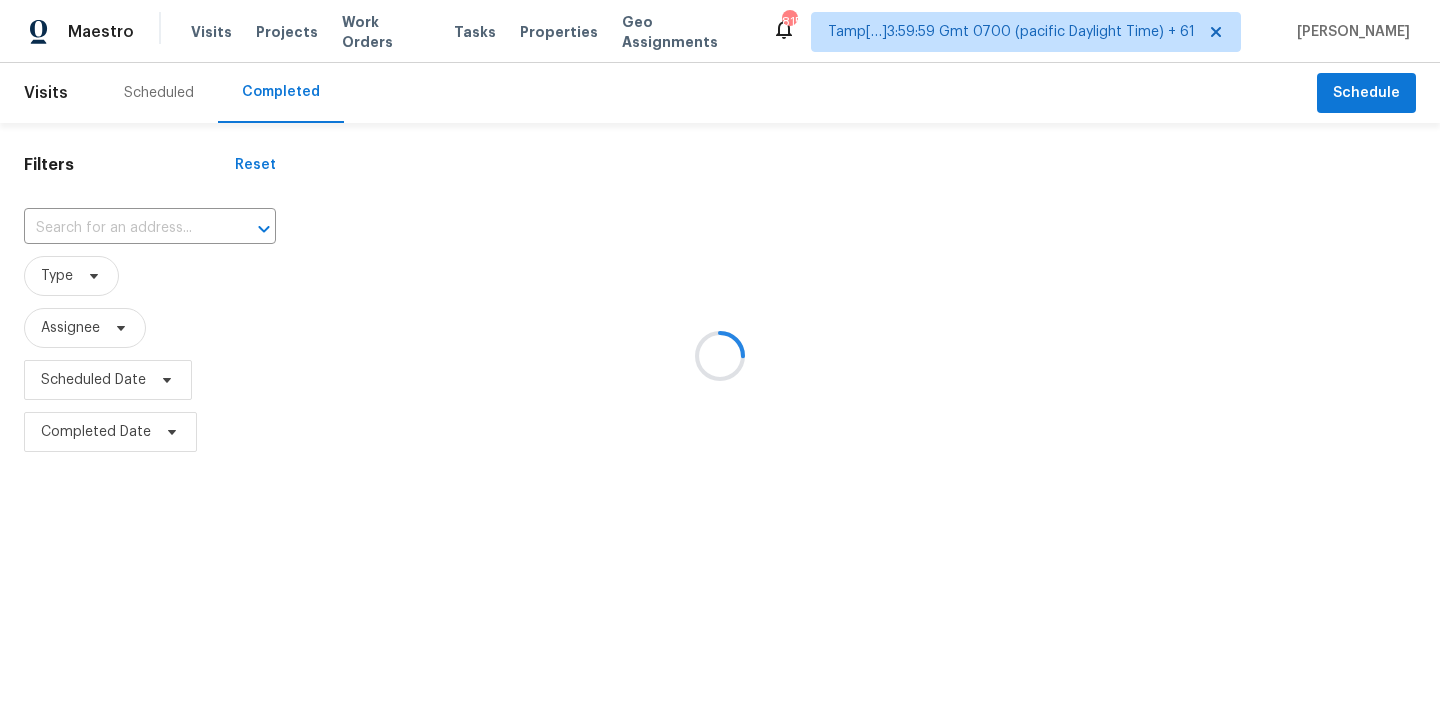 click at bounding box center (720, 356) 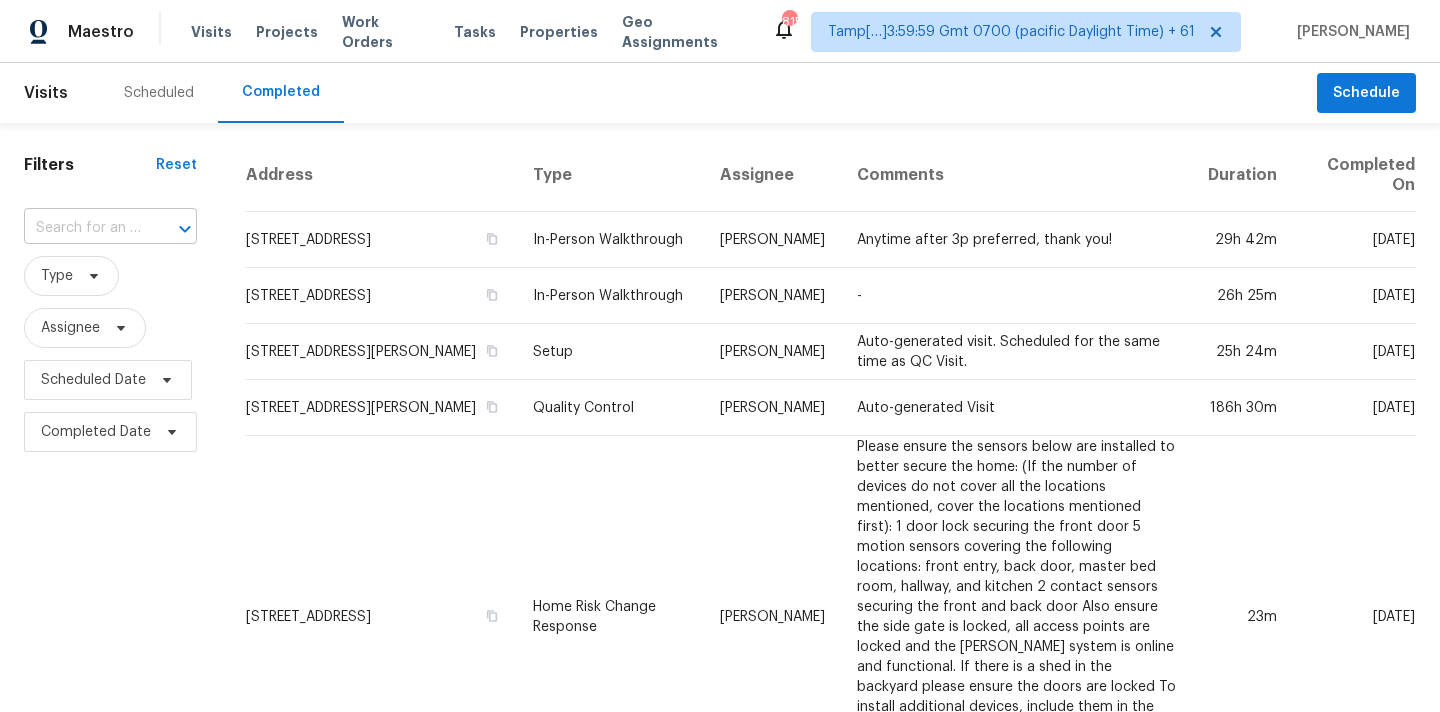 click at bounding box center [82, 228] 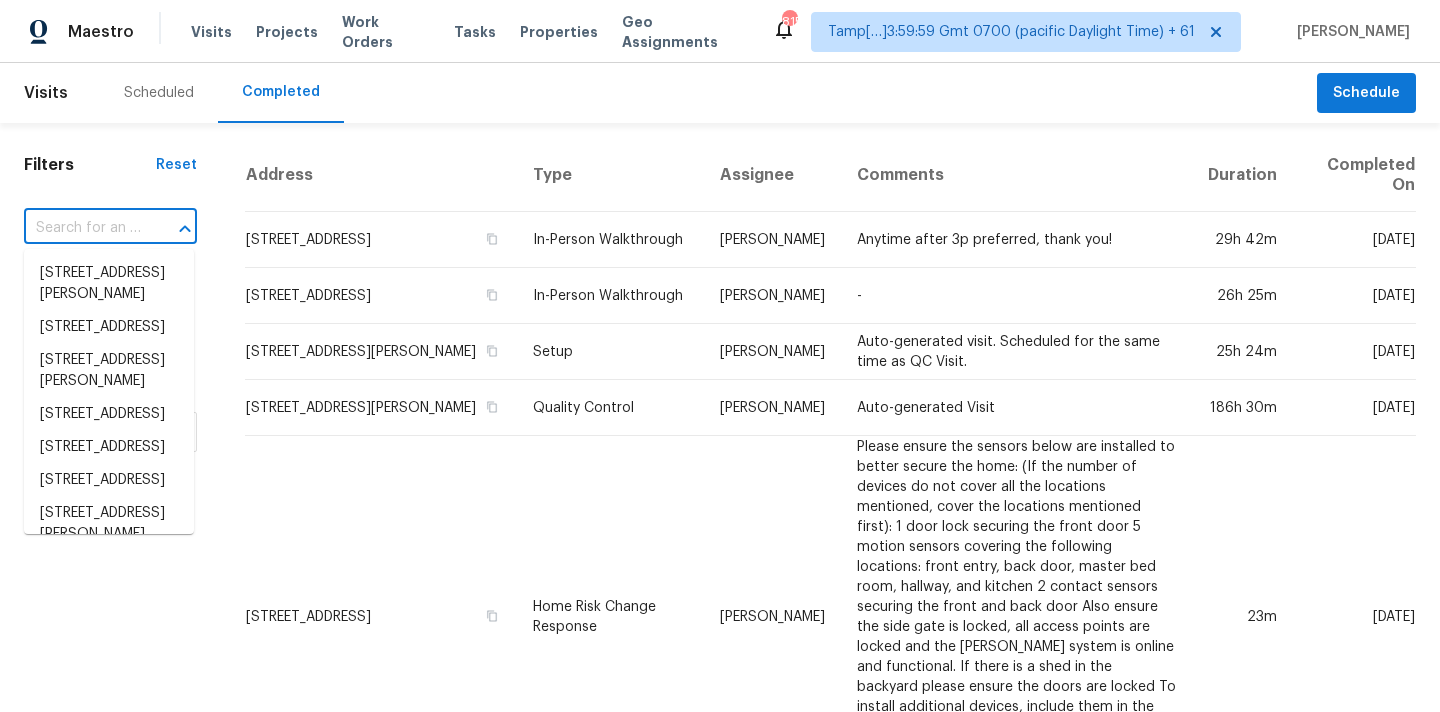 type on "[STREET_ADDRESS]" 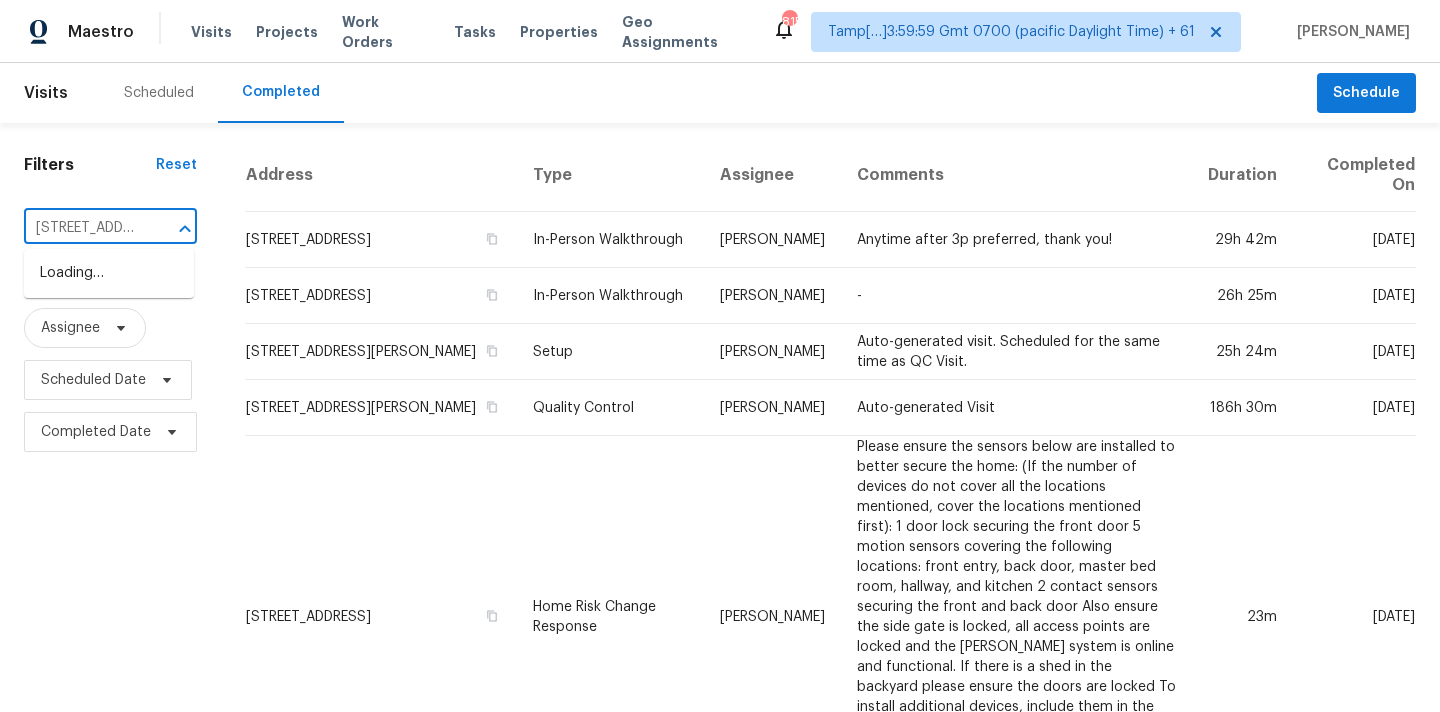 scroll, scrollTop: 0, scrollLeft: 132, axis: horizontal 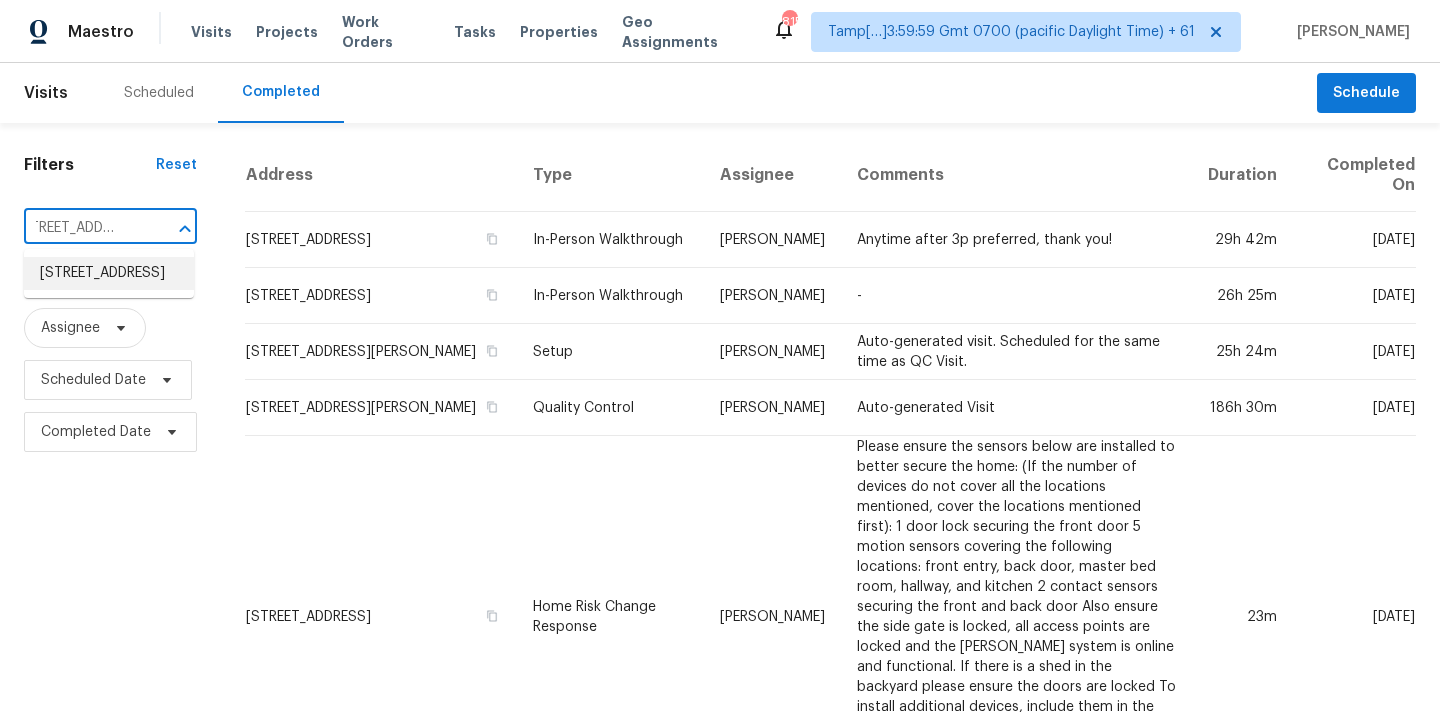click on "[STREET_ADDRESS]" at bounding box center (109, 273) 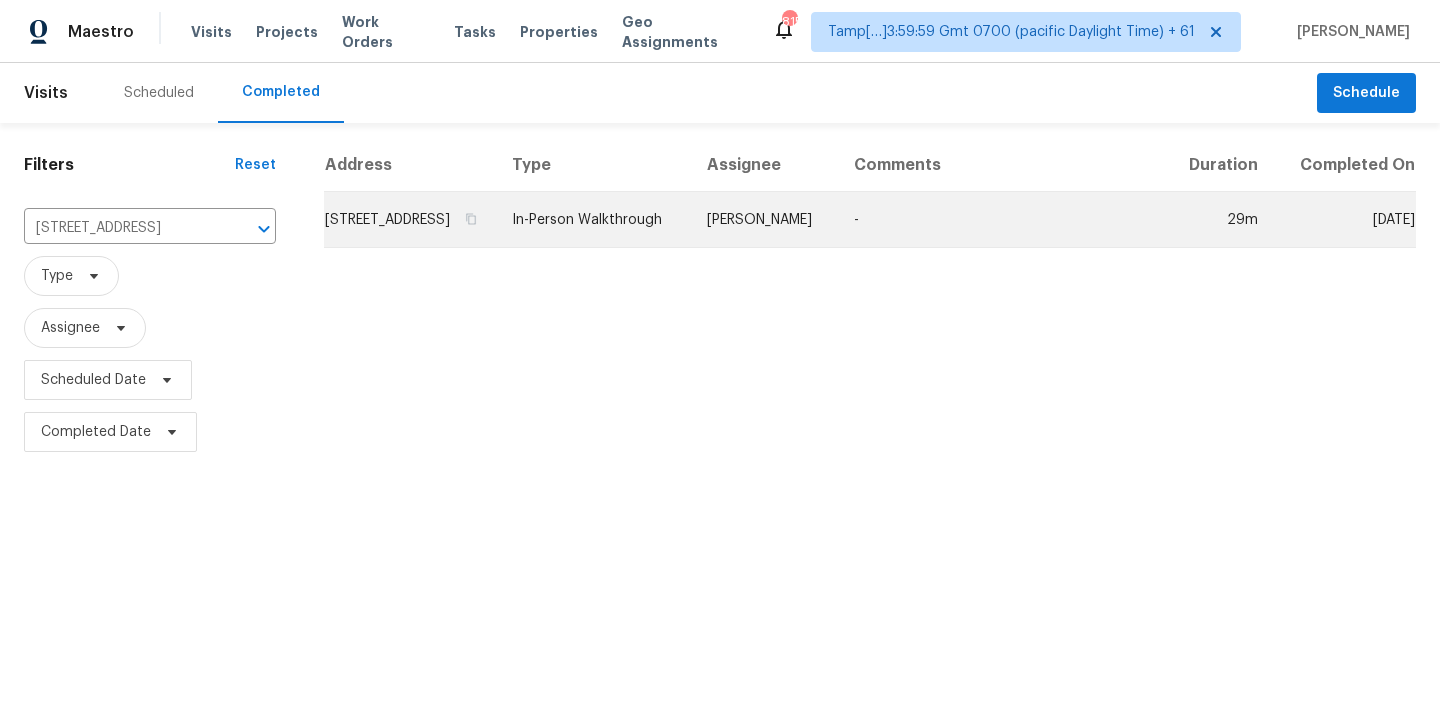 click on "[PERSON_NAME]" at bounding box center (764, 220) 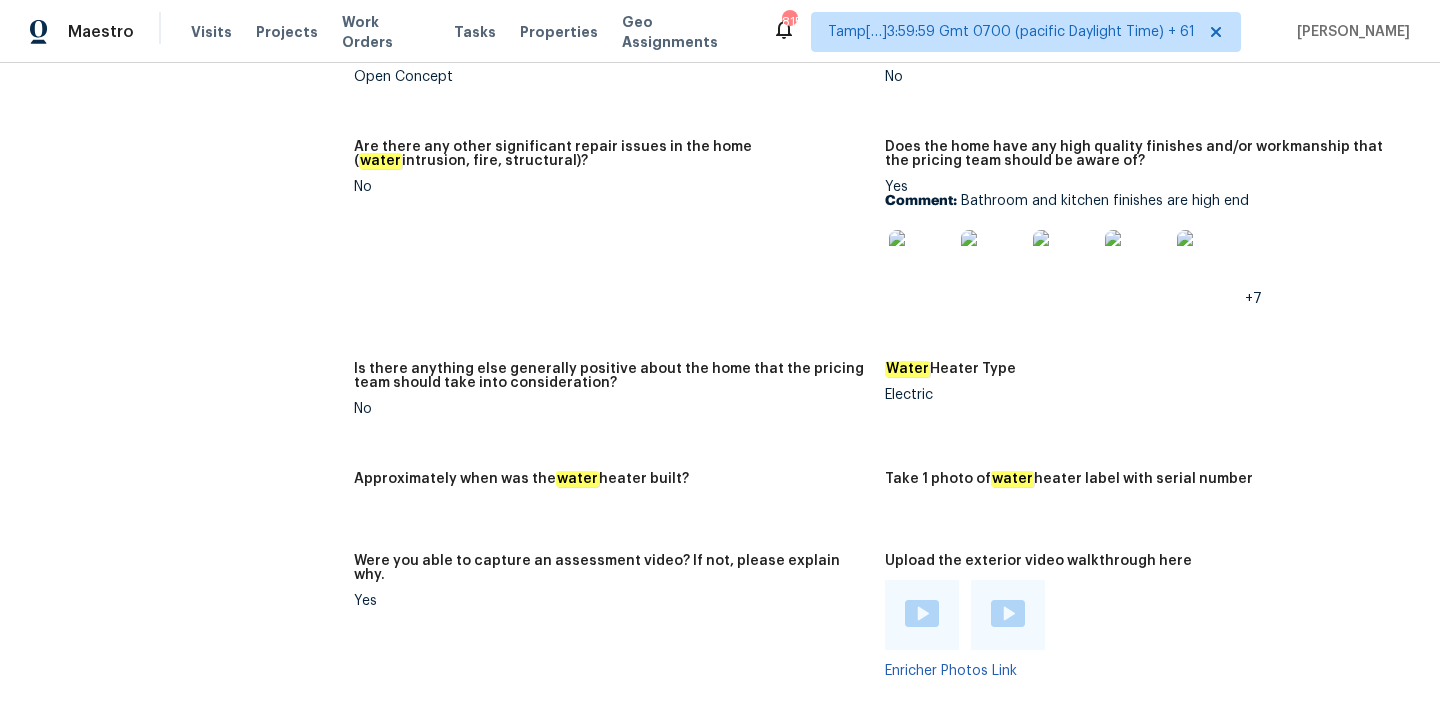 scroll, scrollTop: 4069, scrollLeft: 0, axis: vertical 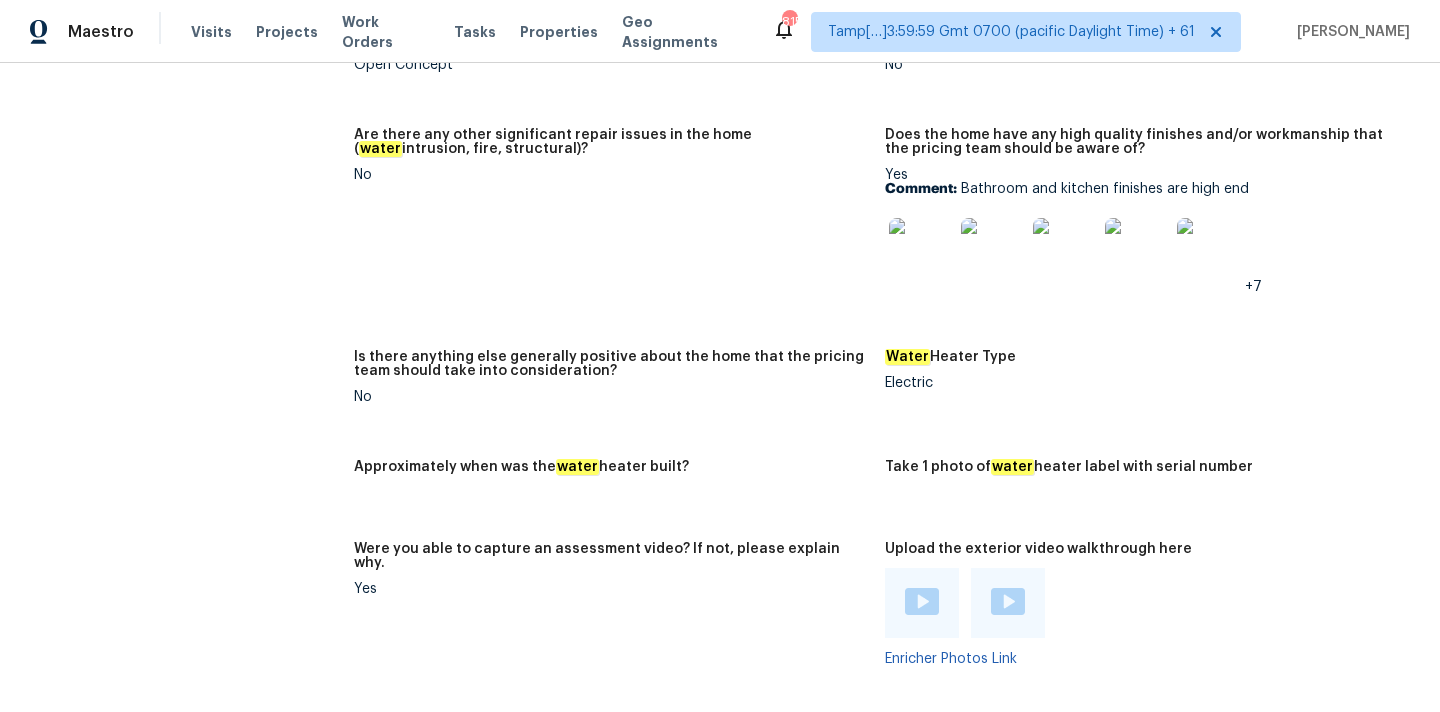 click at bounding box center [921, 250] 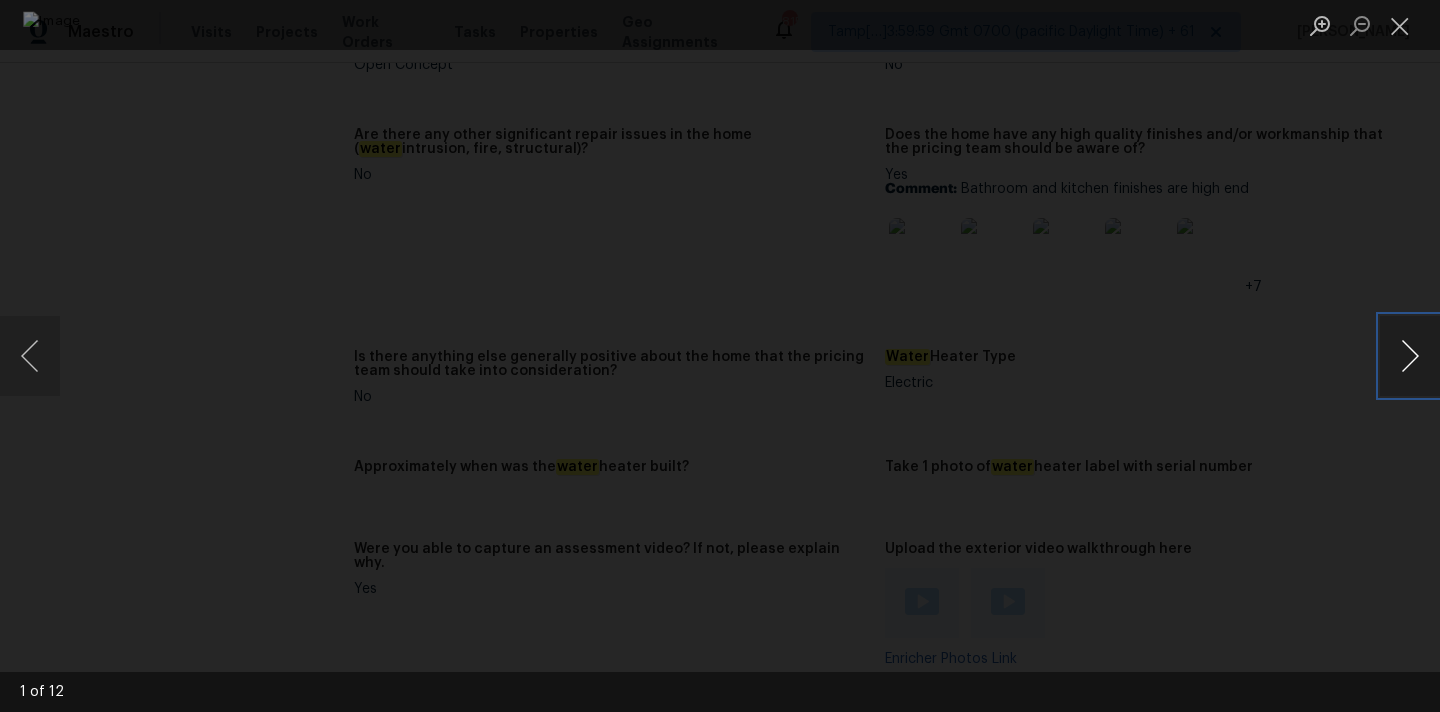 click at bounding box center [1410, 356] 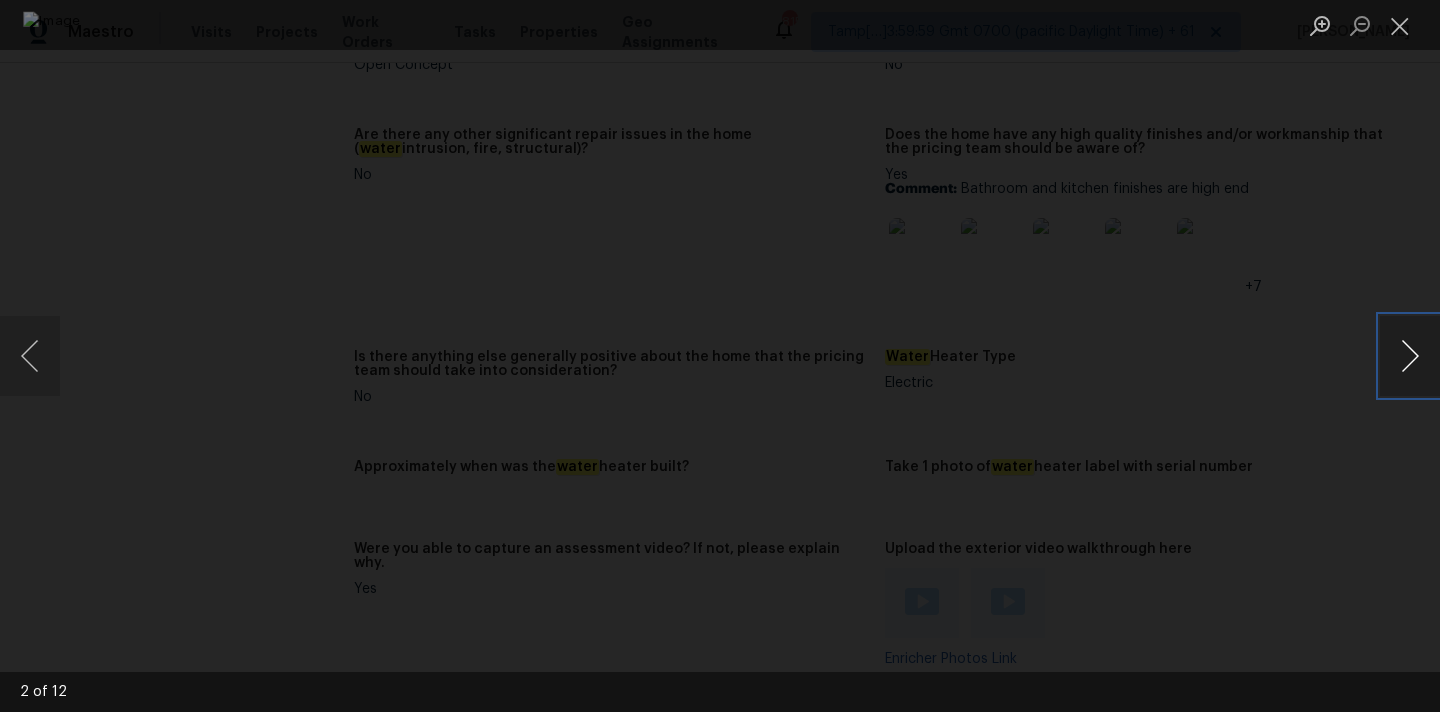 click at bounding box center (1410, 356) 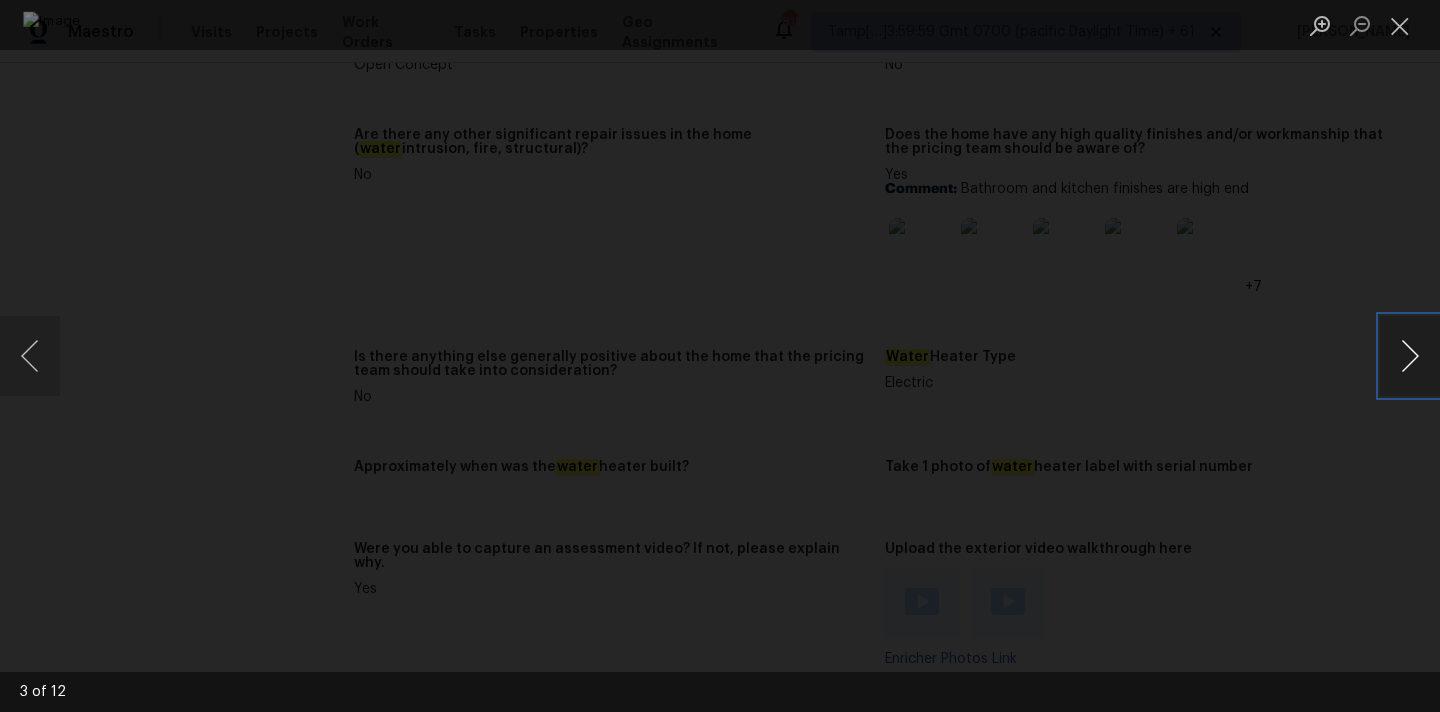 click at bounding box center (1410, 356) 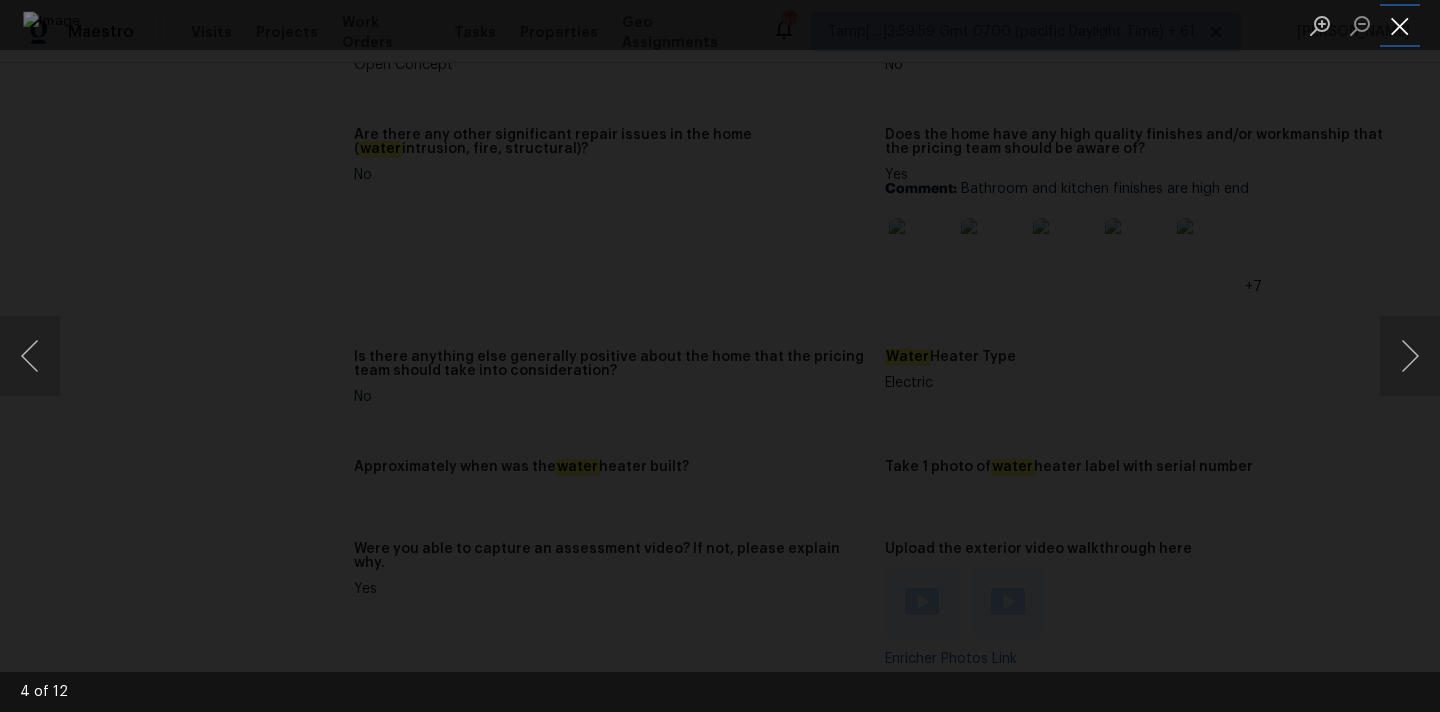 click at bounding box center (1400, 25) 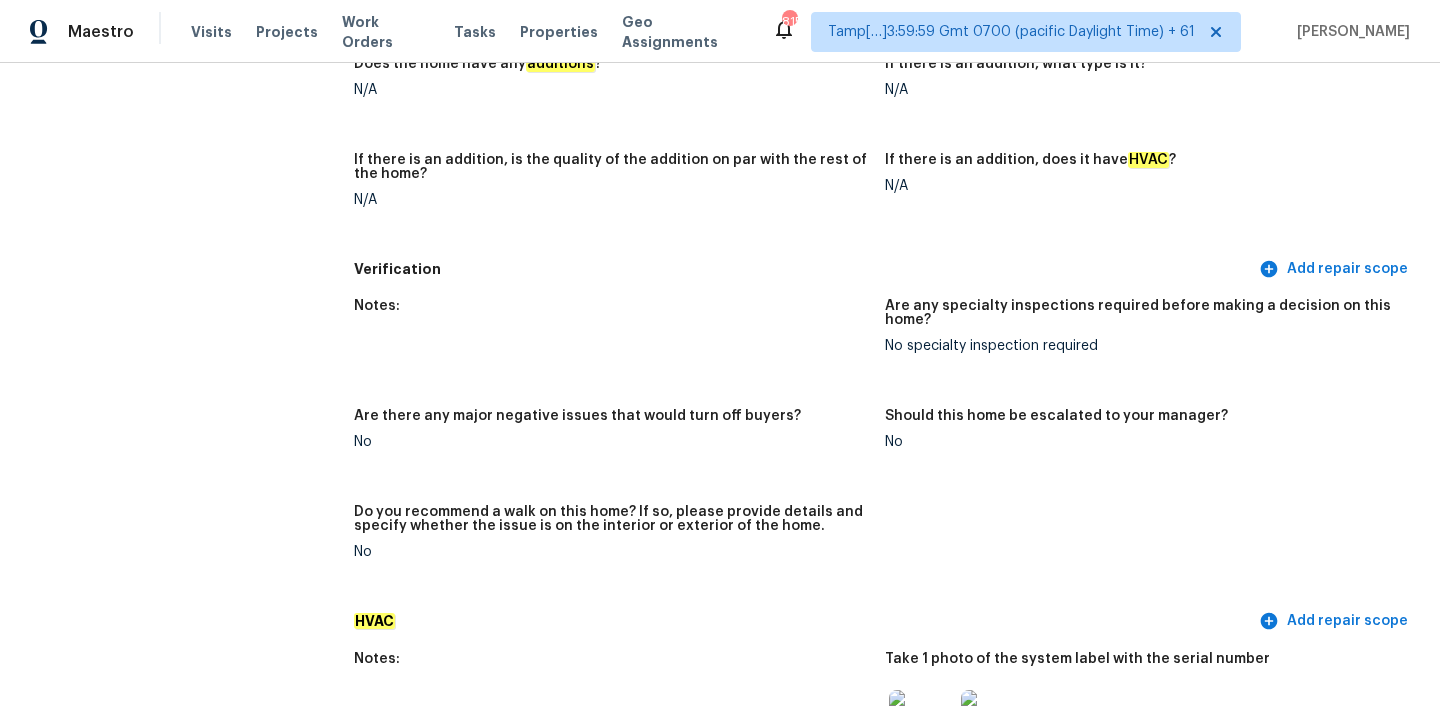 scroll, scrollTop: 109, scrollLeft: 0, axis: vertical 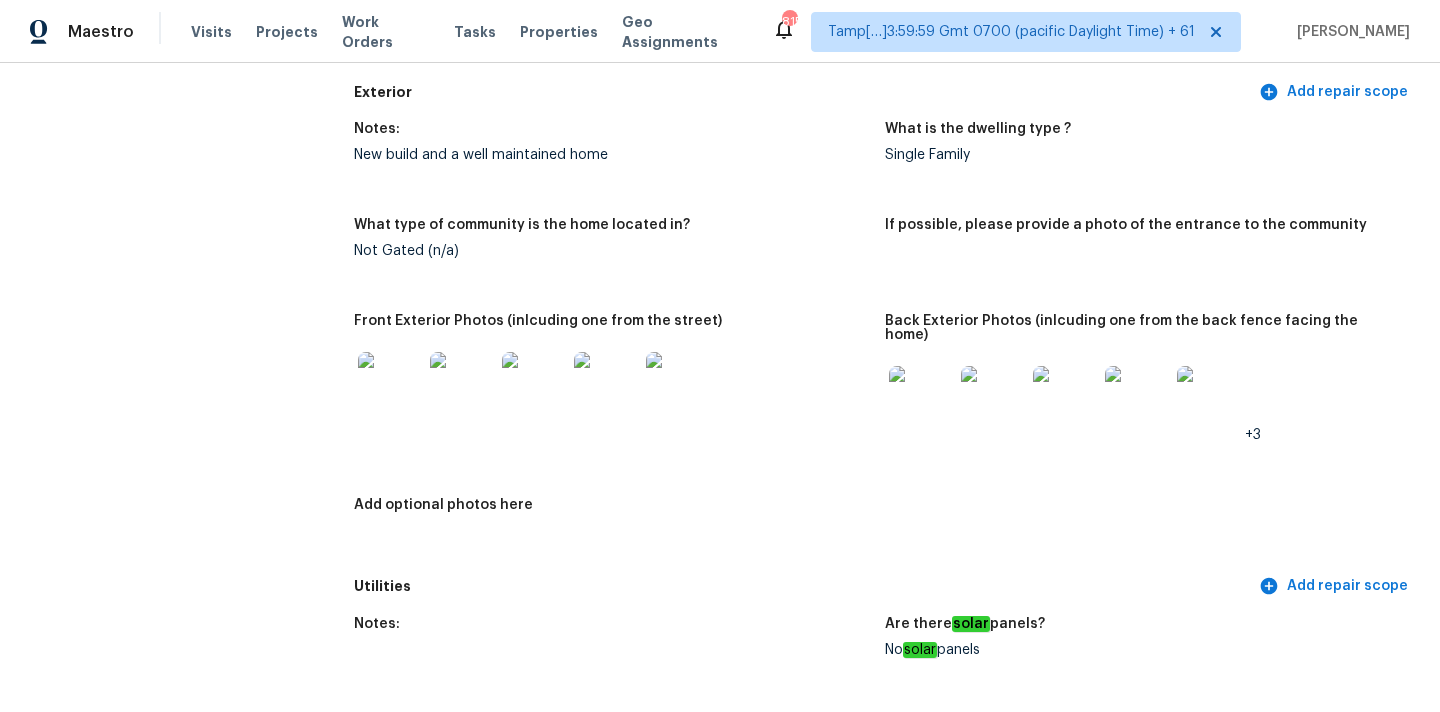 click at bounding box center (390, 384) 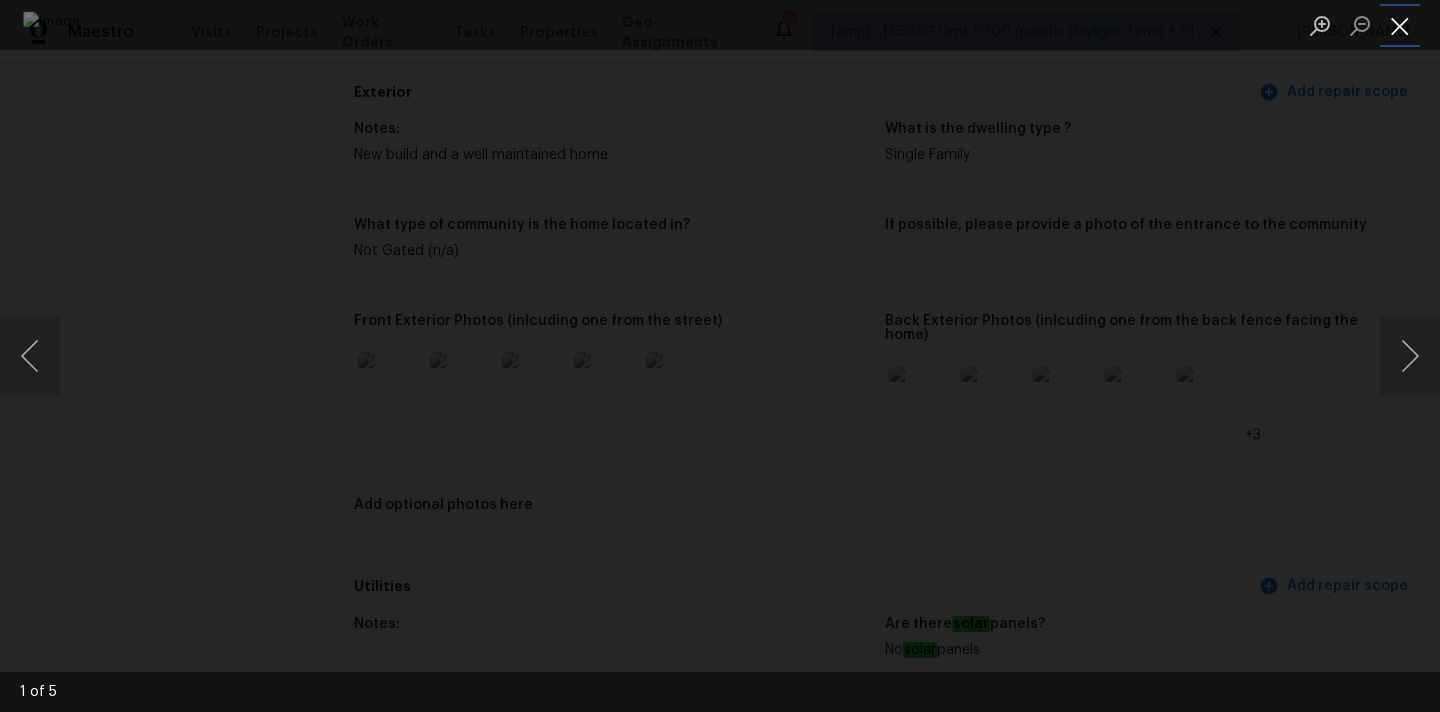 click at bounding box center [1400, 25] 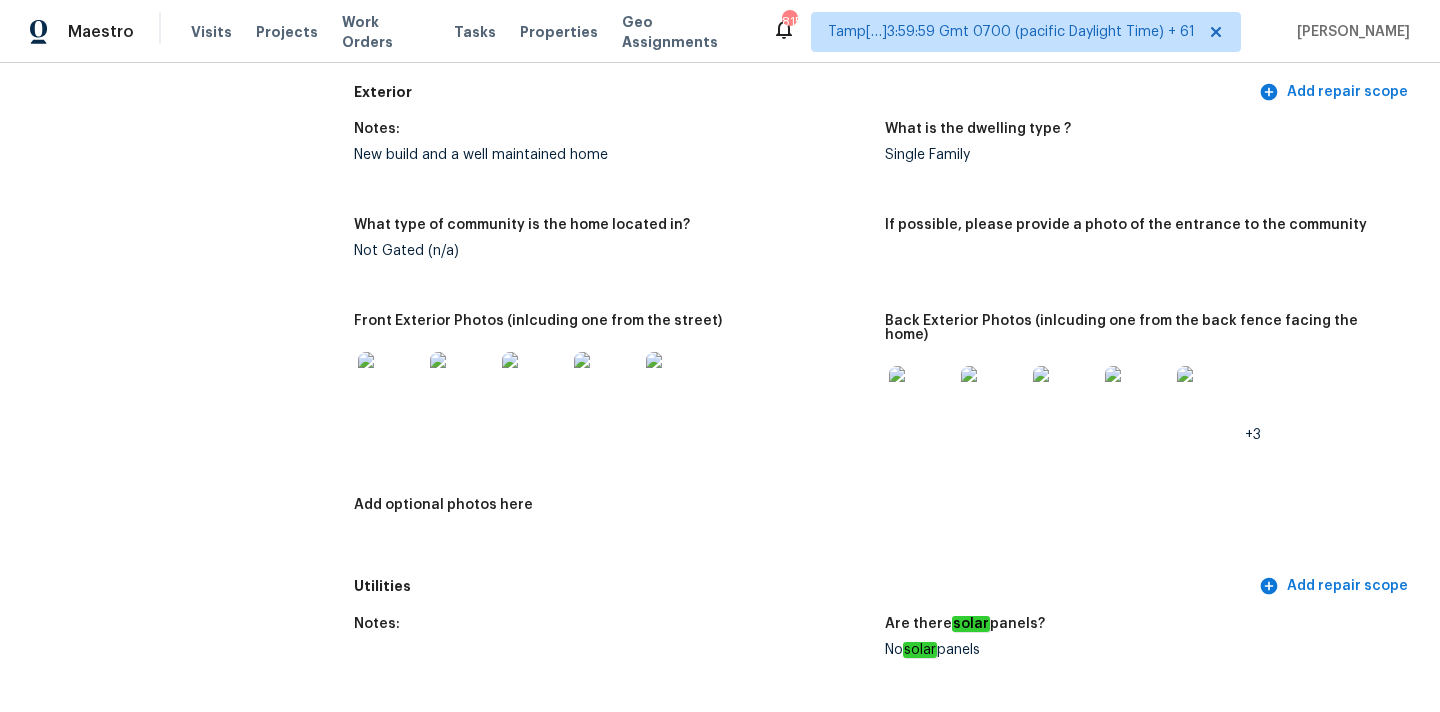 click at bounding box center (921, 398) 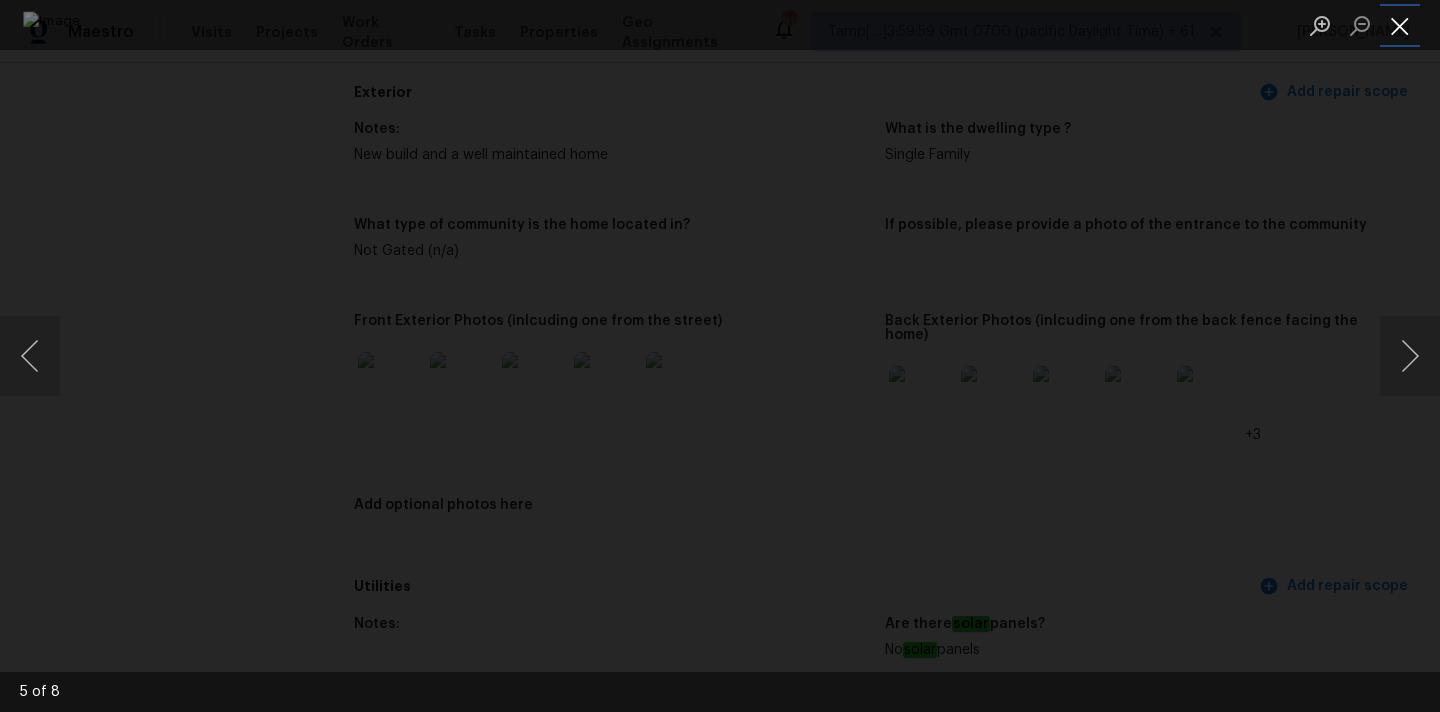 click at bounding box center (1400, 25) 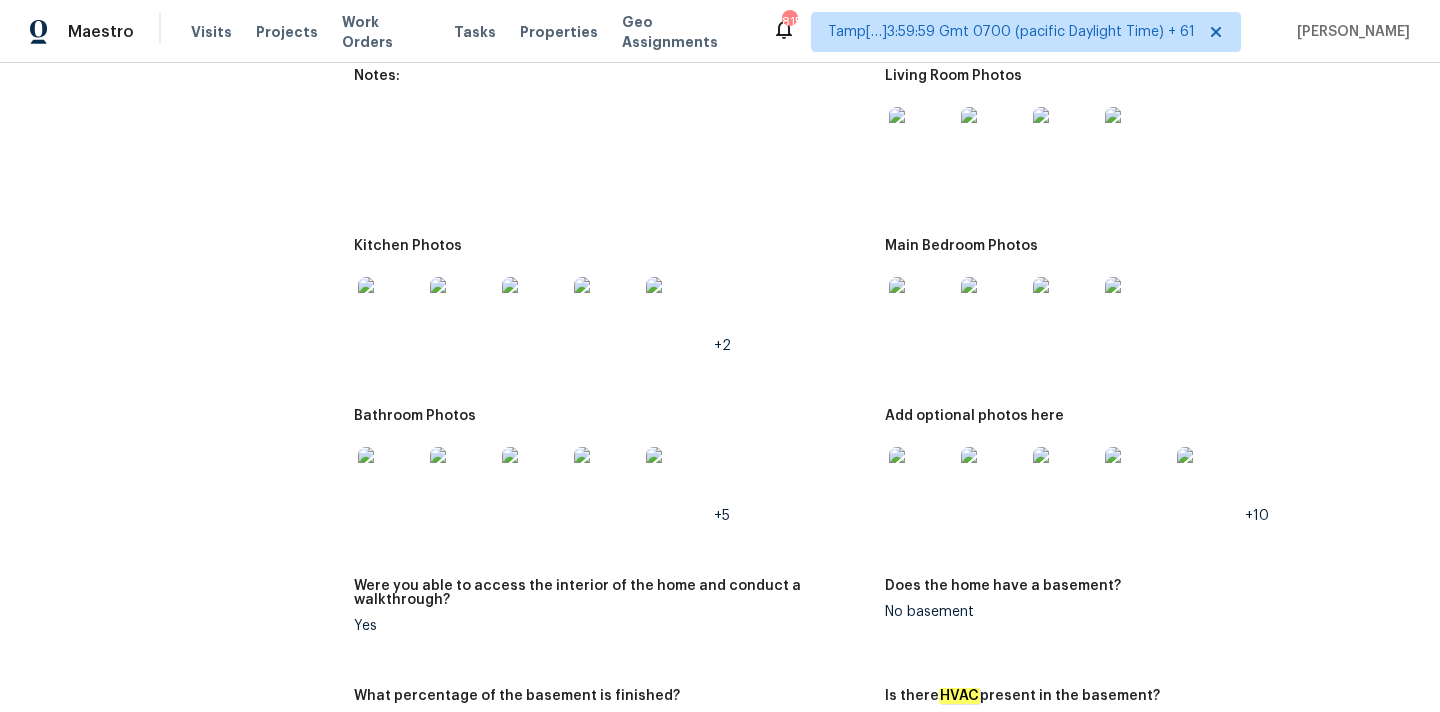 scroll, scrollTop: 2863, scrollLeft: 0, axis: vertical 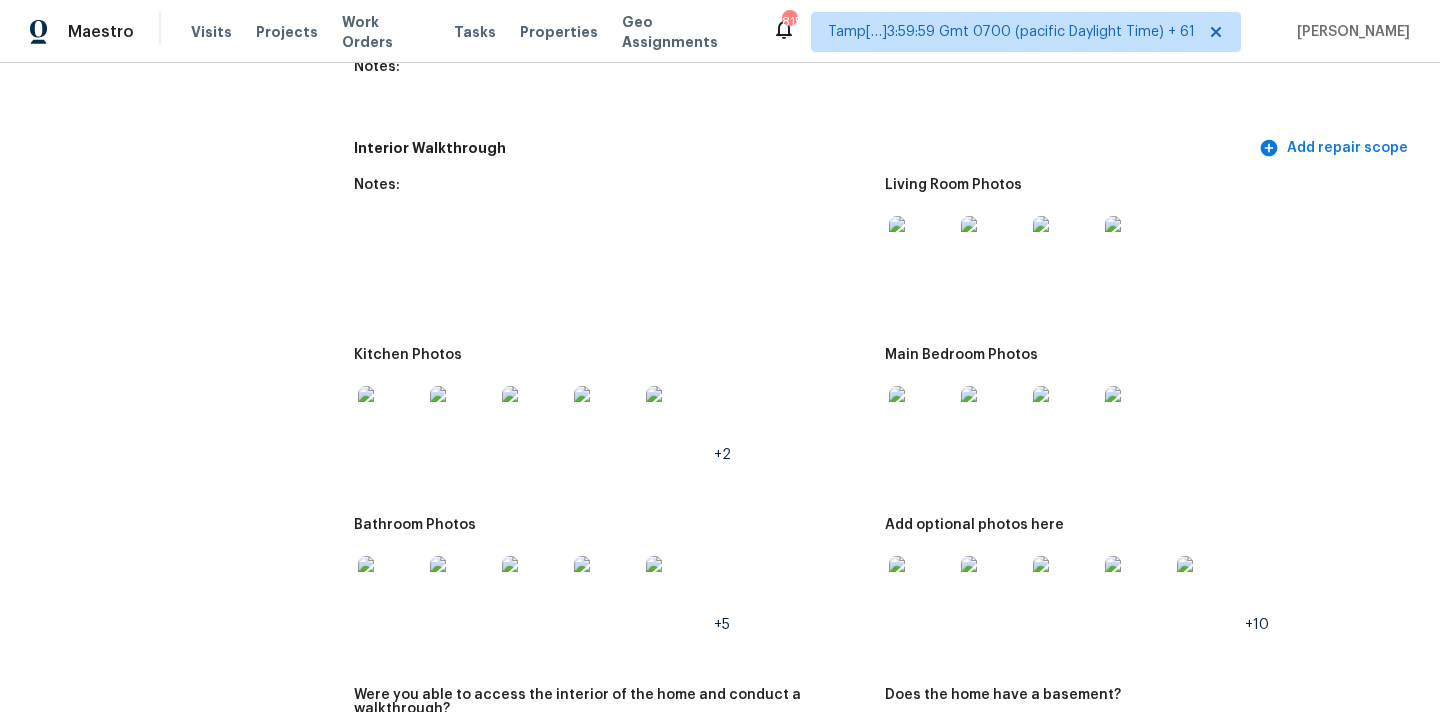 click at bounding box center [921, 248] 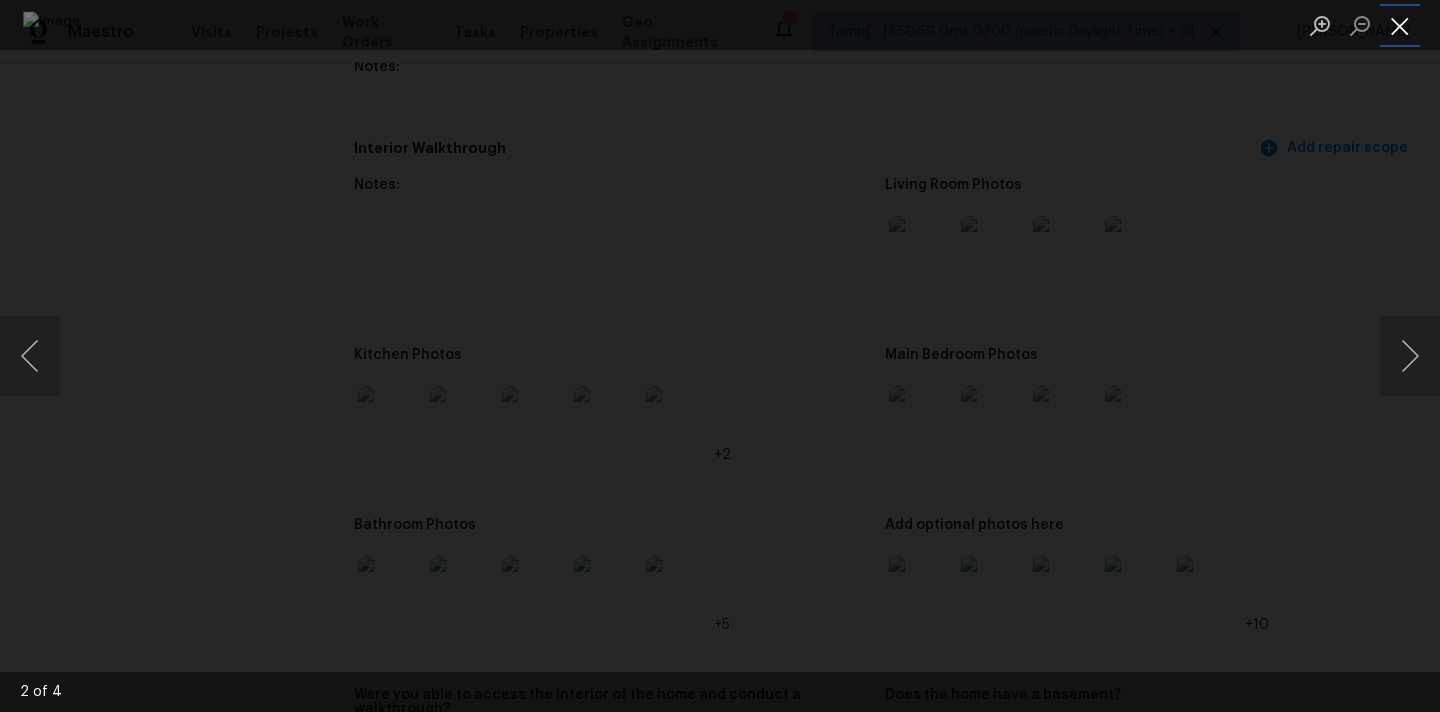 click at bounding box center [1400, 25] 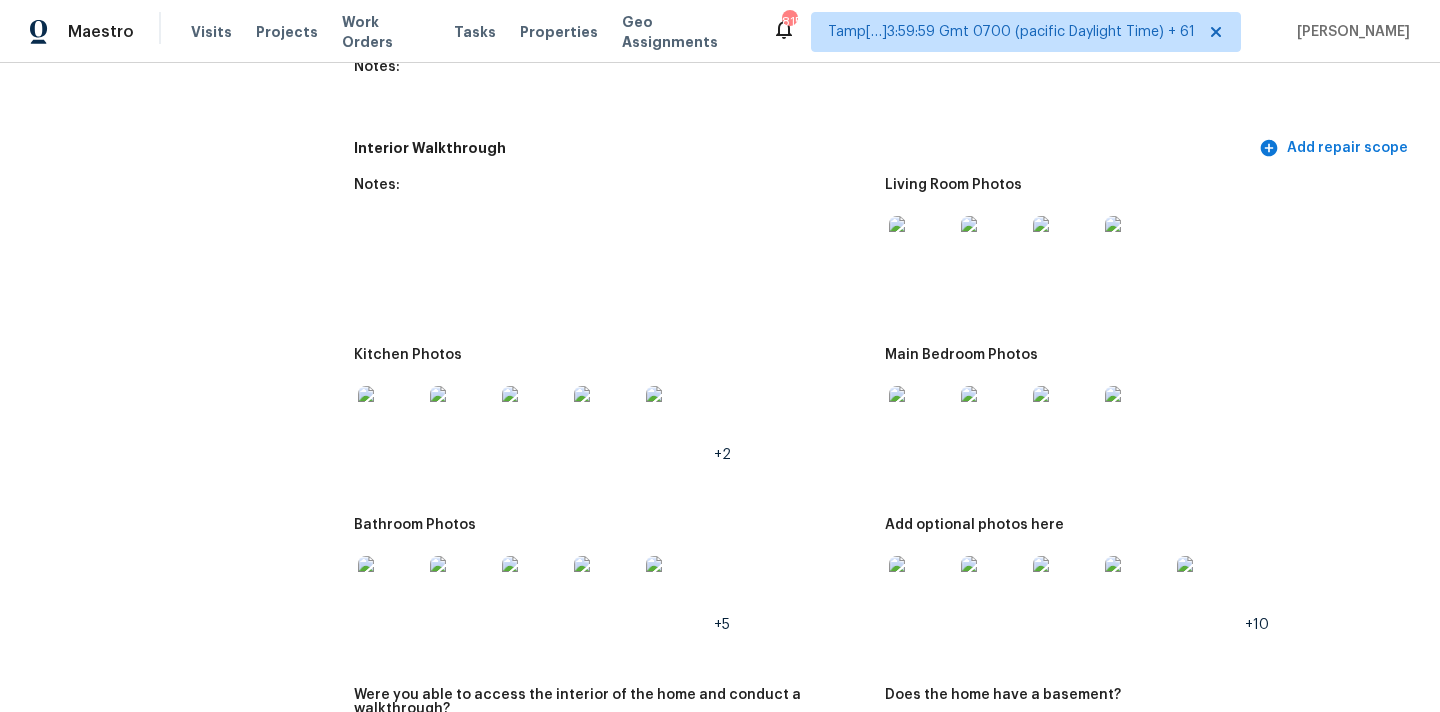 click at bounding box center (921, 418) 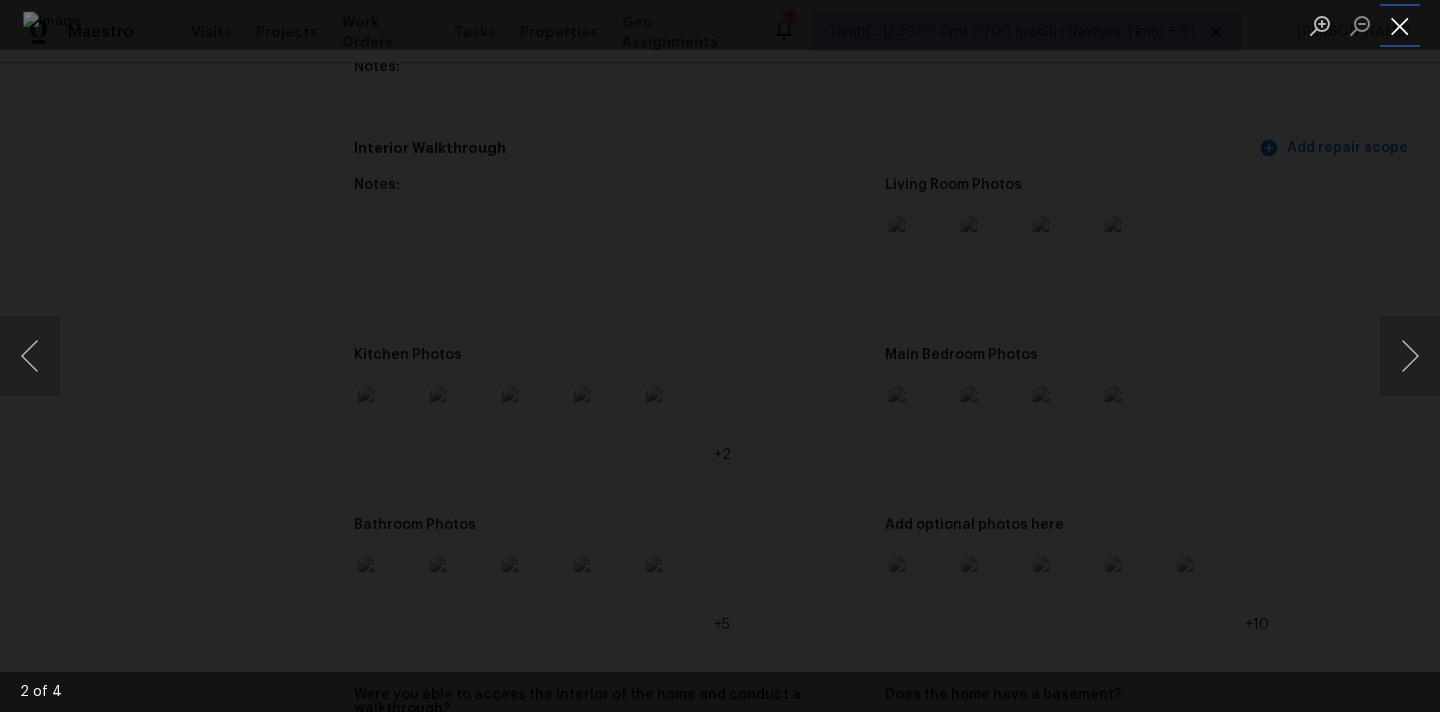 click at bounding box center [1400, 25] 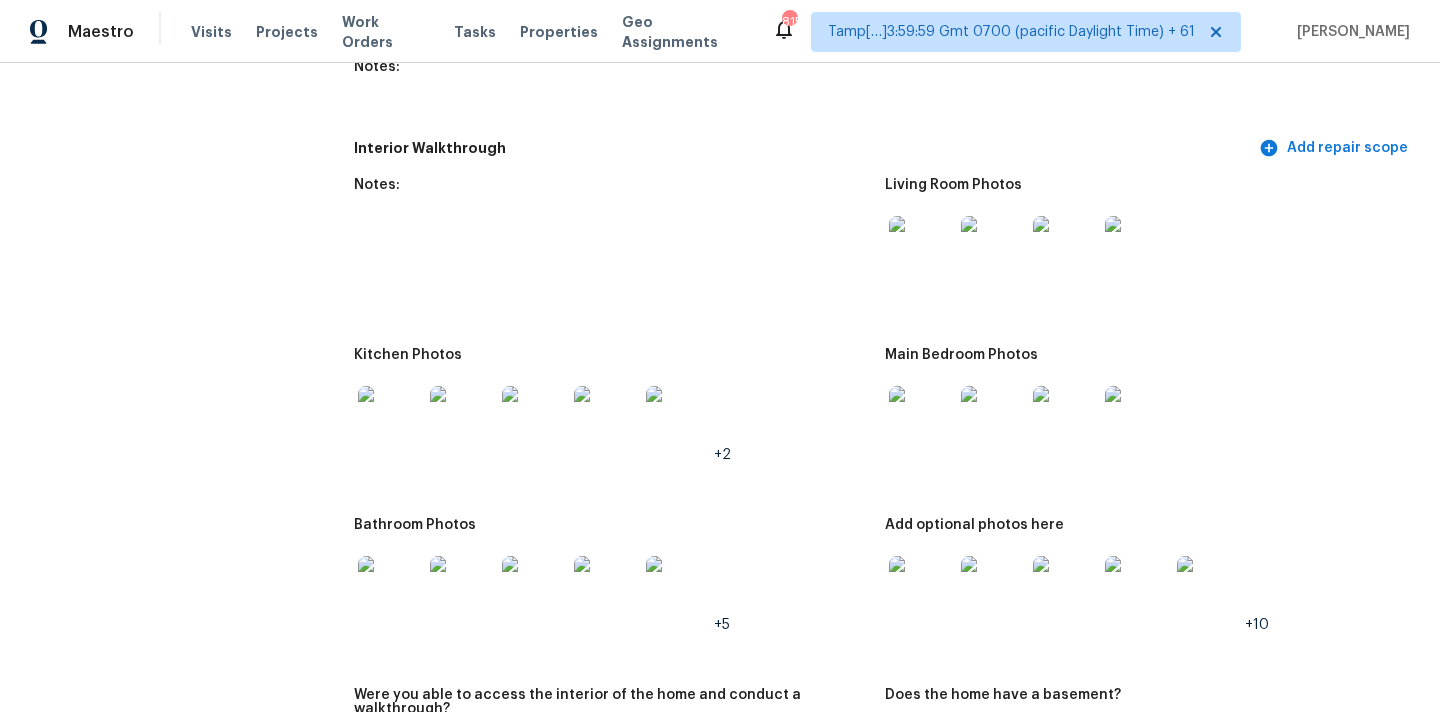 click at bounding box center [390, 418] 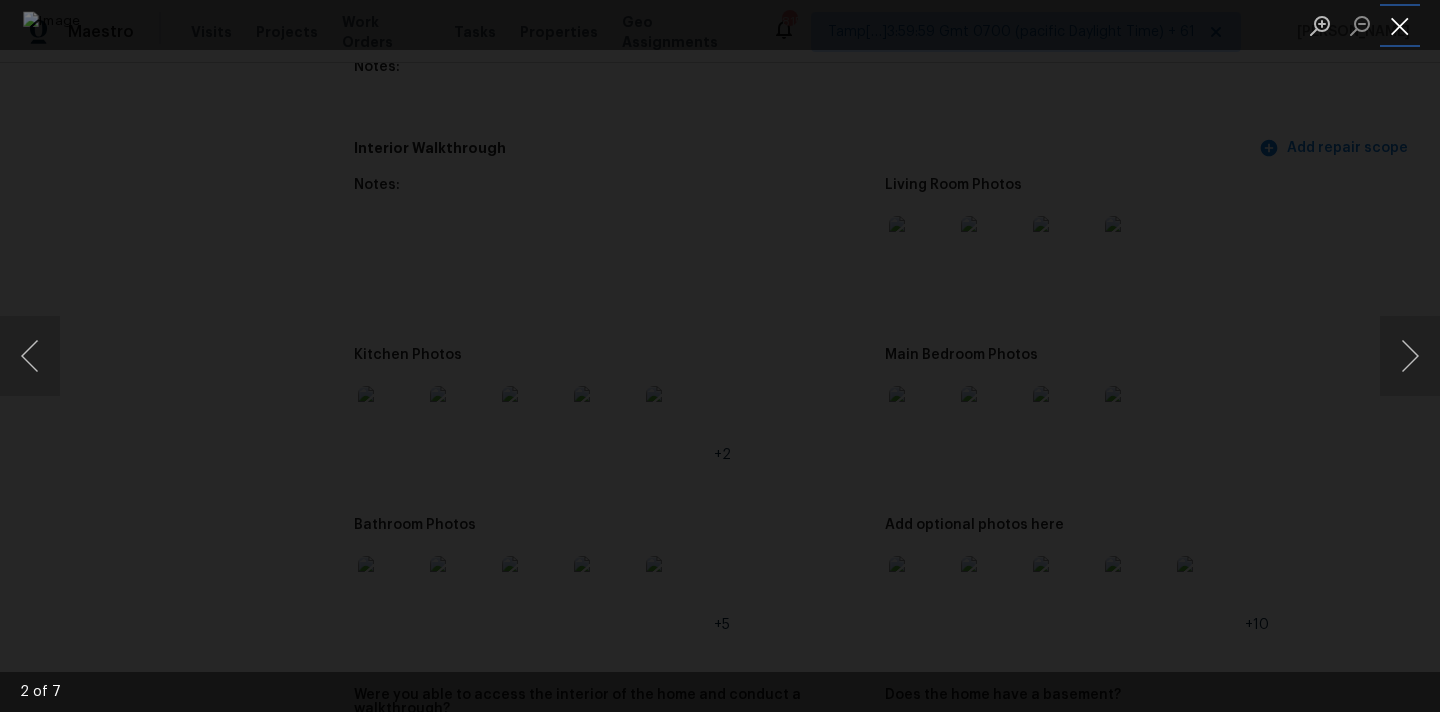 click at bounding box center [1400, 25] 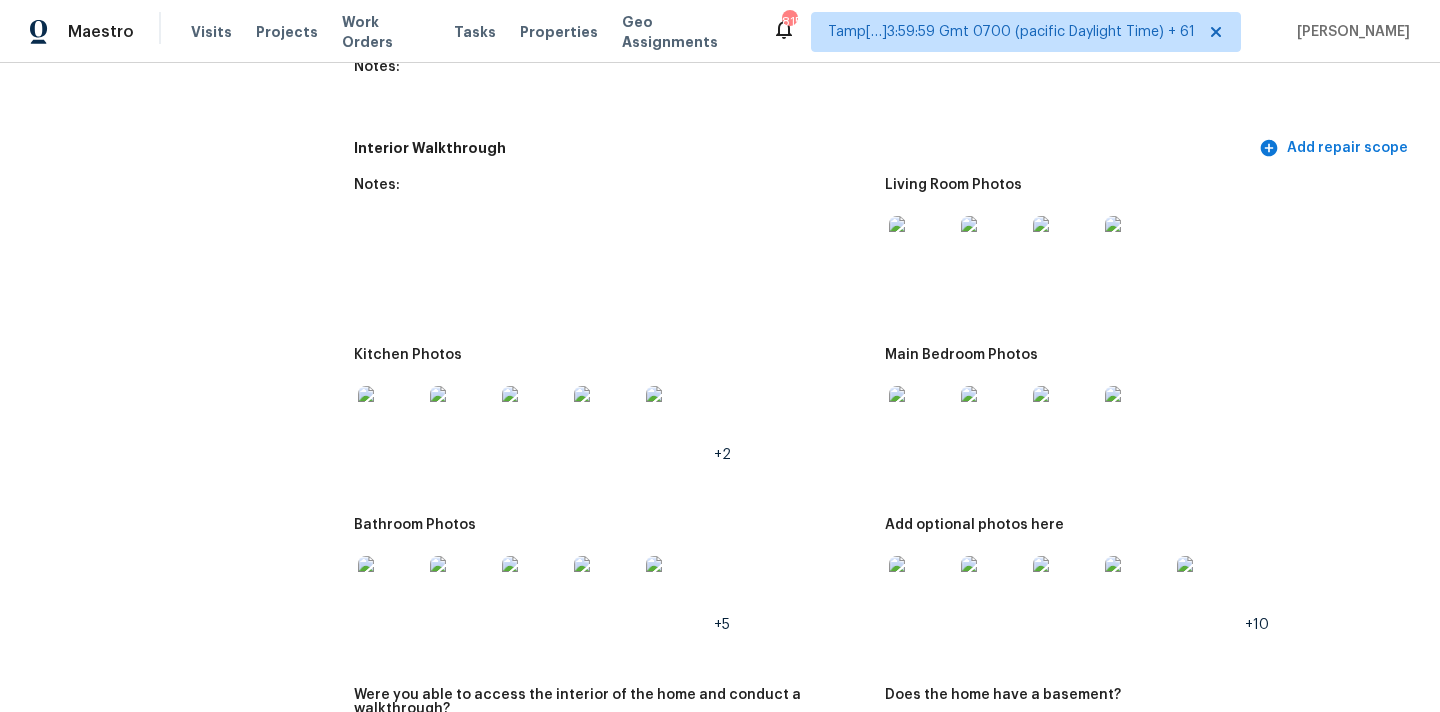 click at bounding box center [390, 588] 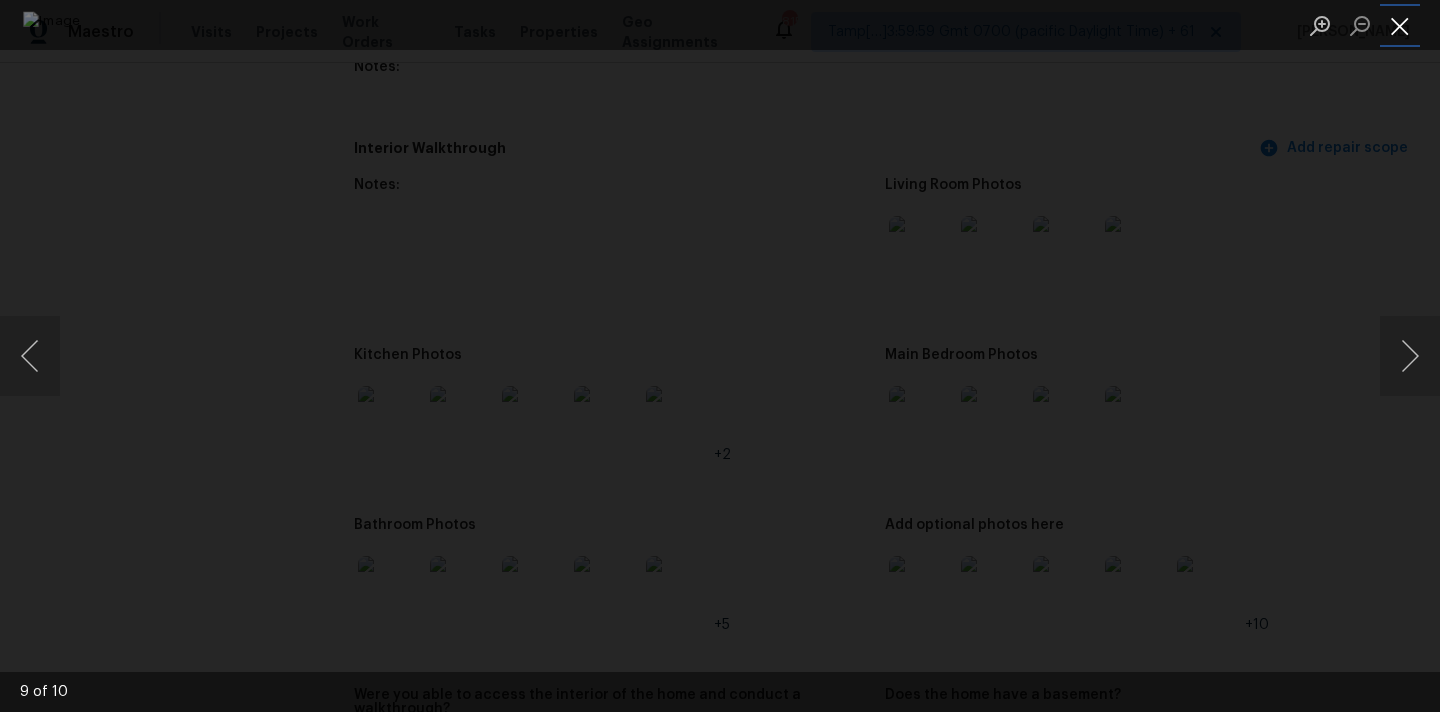 click at bounding box center [1400, 25] 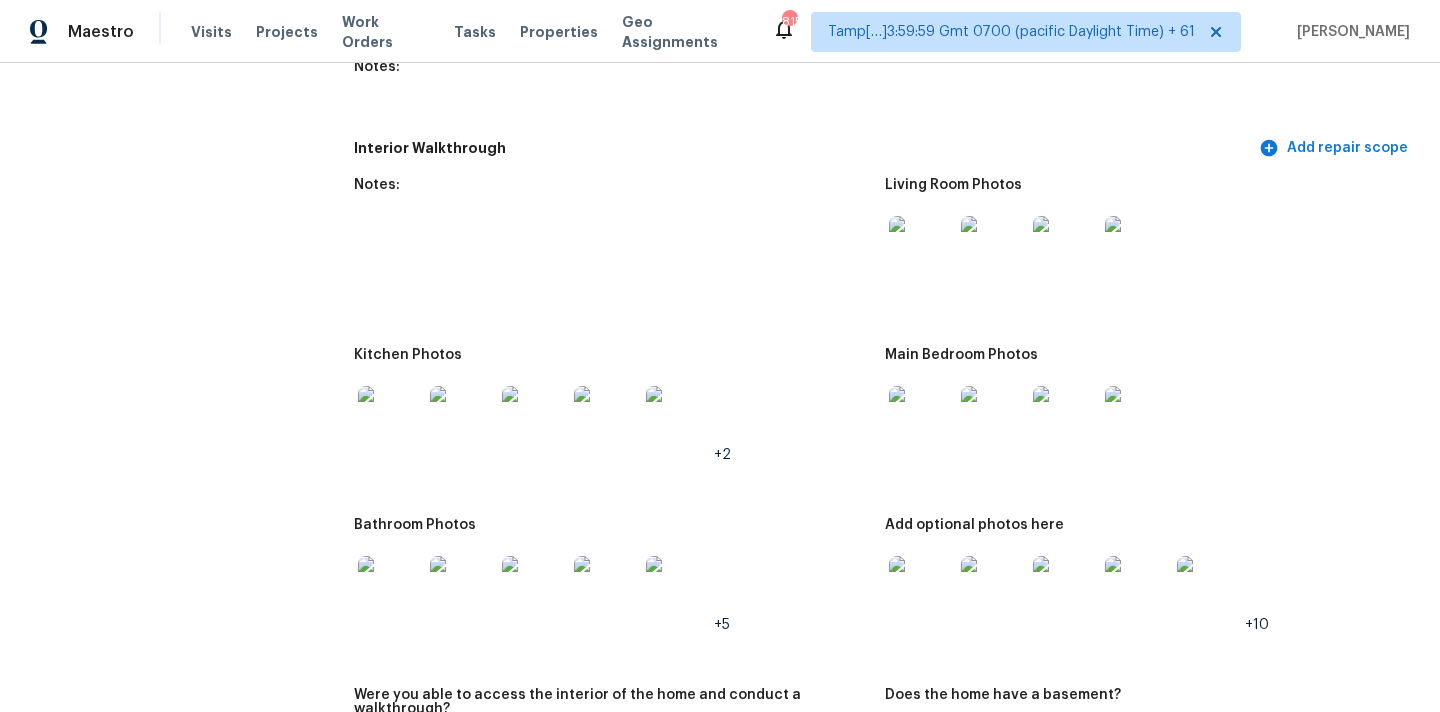 click at bounding box center (921, 588) 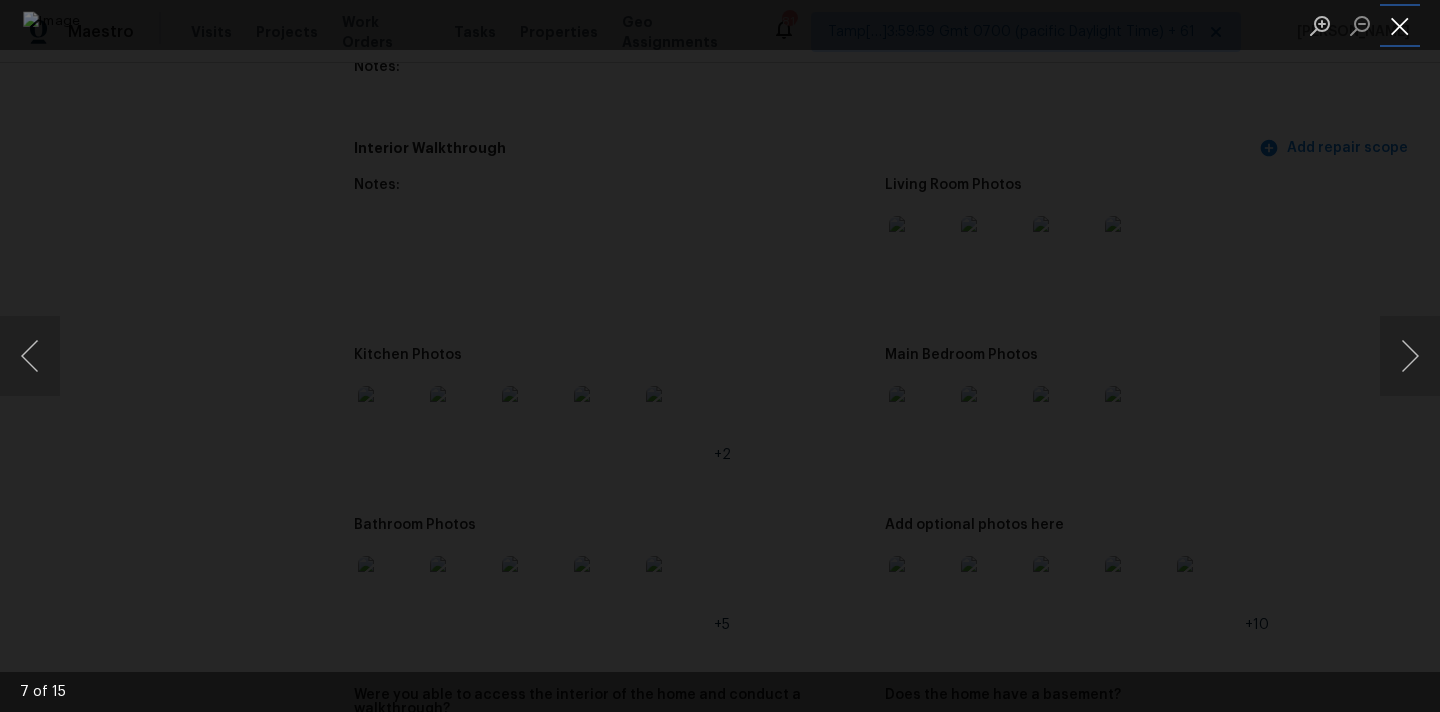 click at bounding box center (1400, 25) 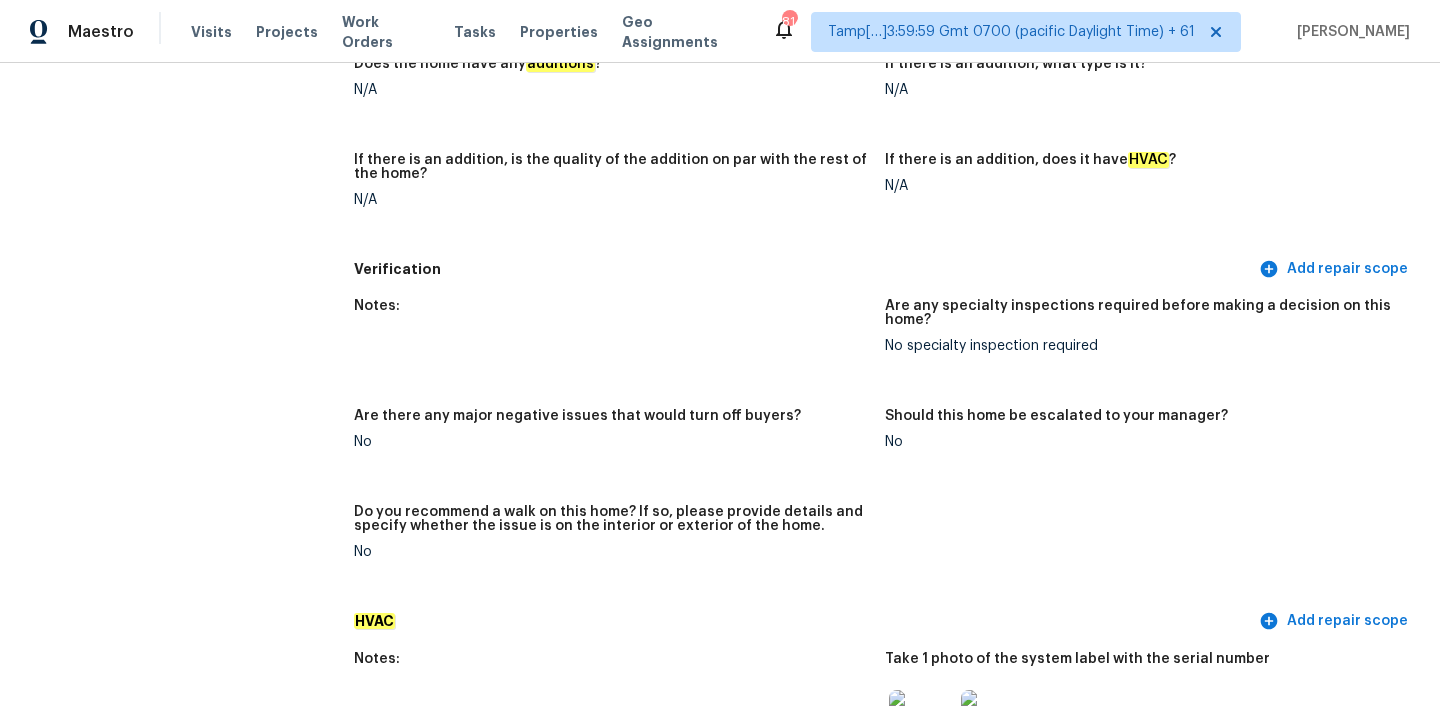 scroll, scrollTop: 109, scrollLeft: 0, axis: vertical 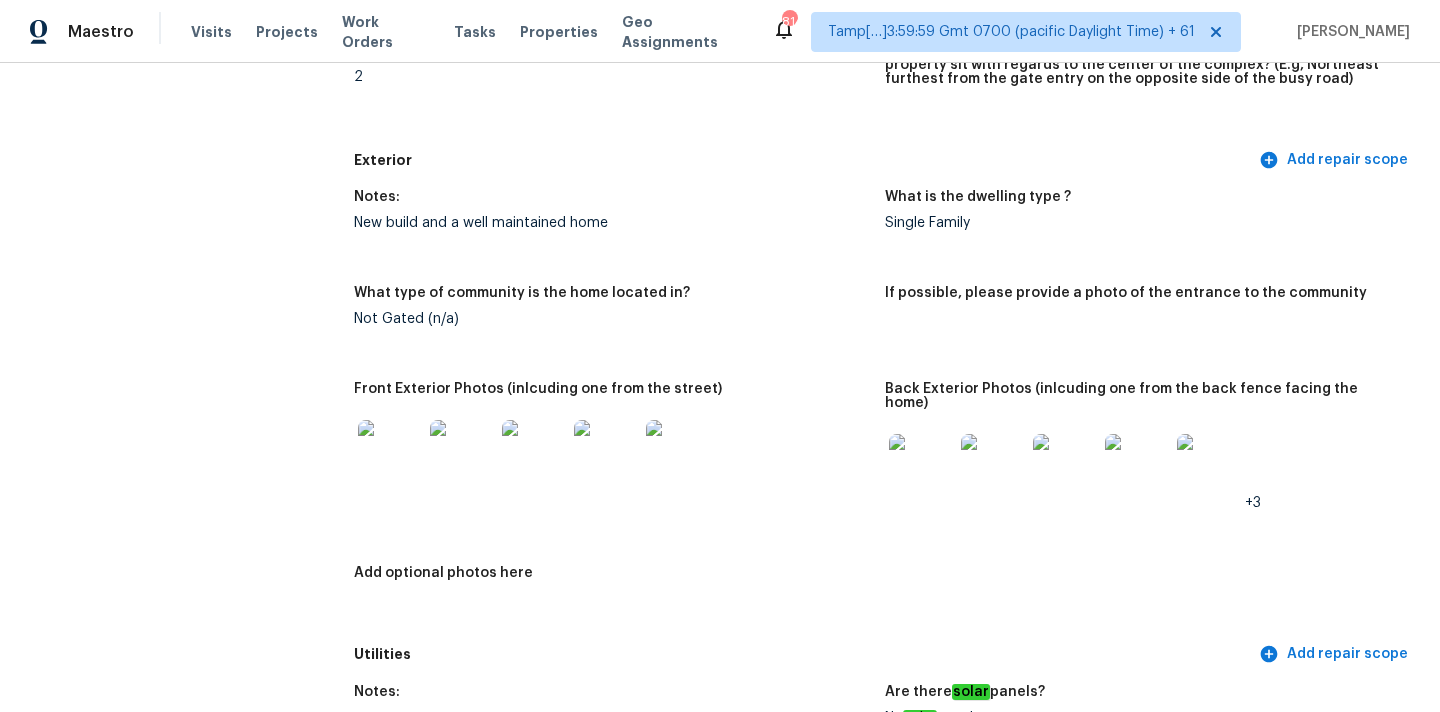 click at bounding box center (390, 452) 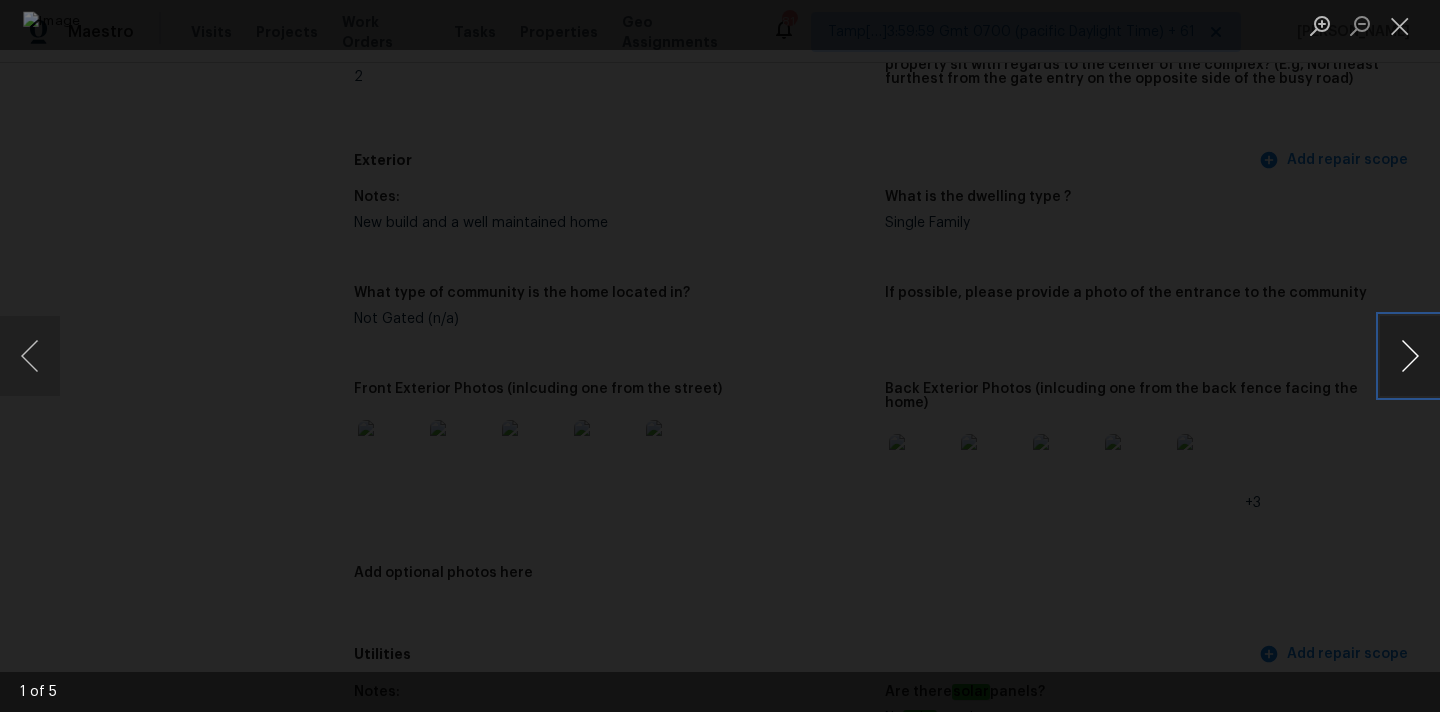 click at bounding box center (1410, 356) 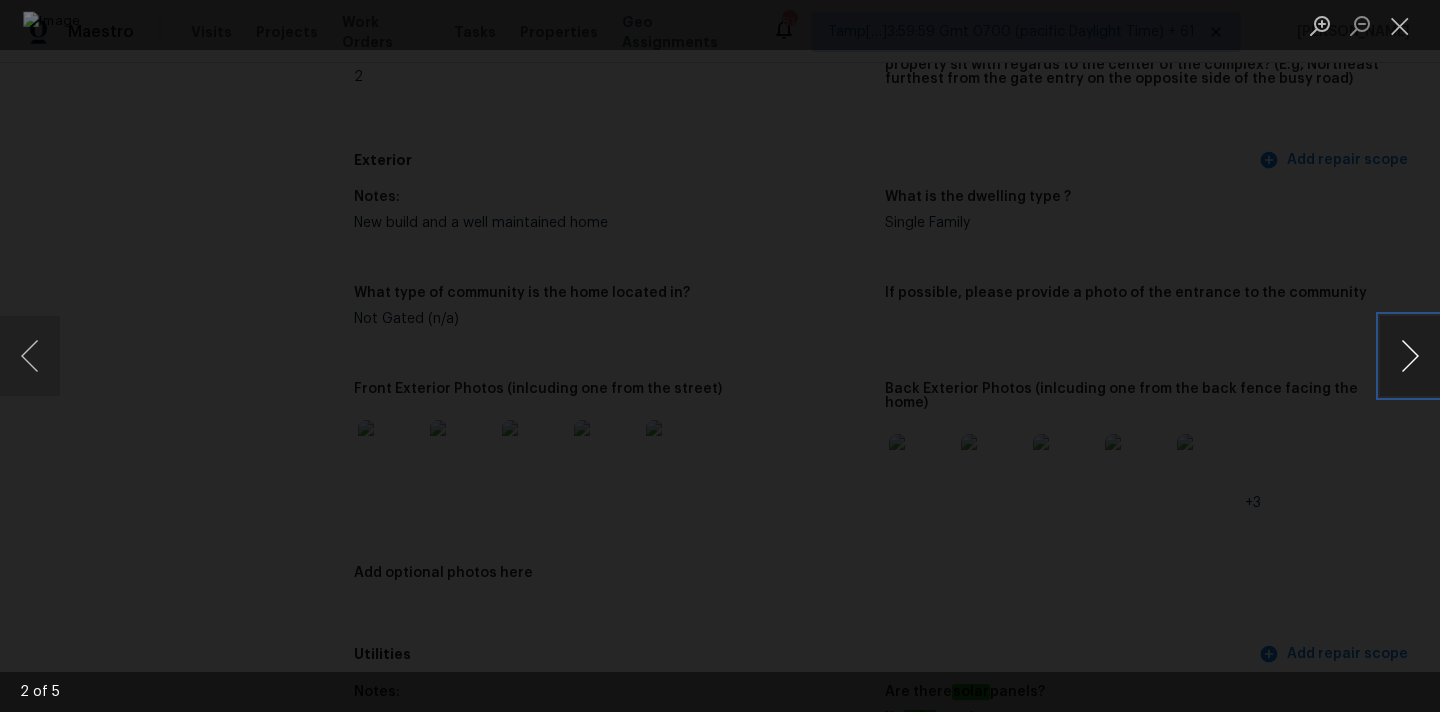click at bounding box center (1410, 356) 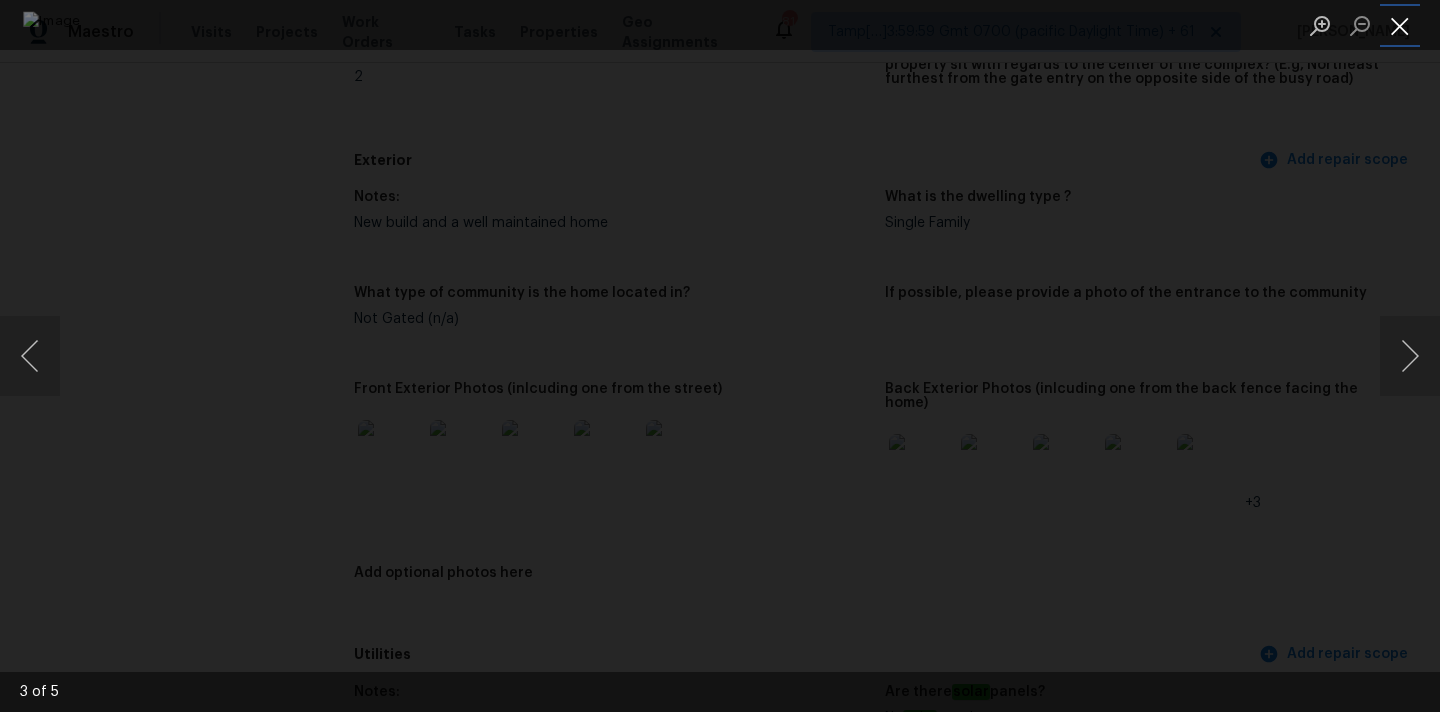 click at bounding box center [1400, 25] 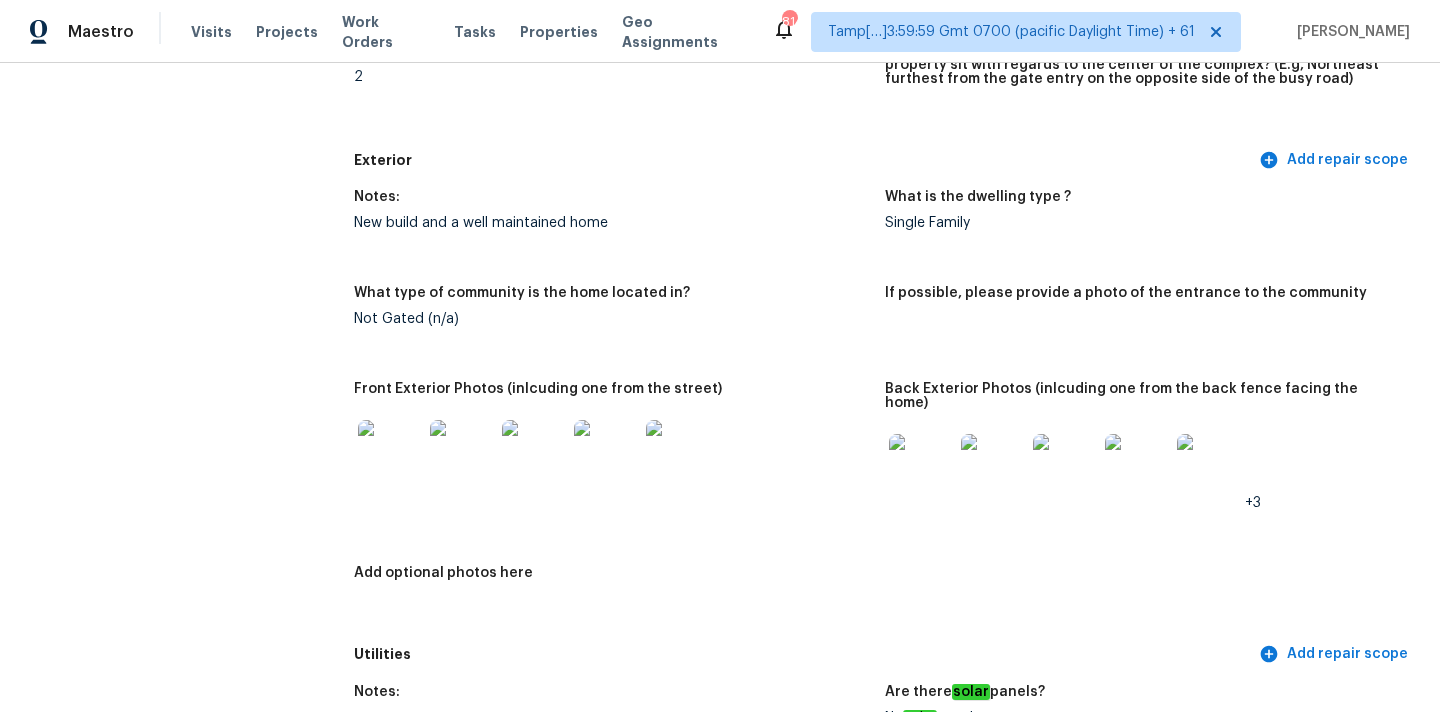 click at bounding box center [921, 466] 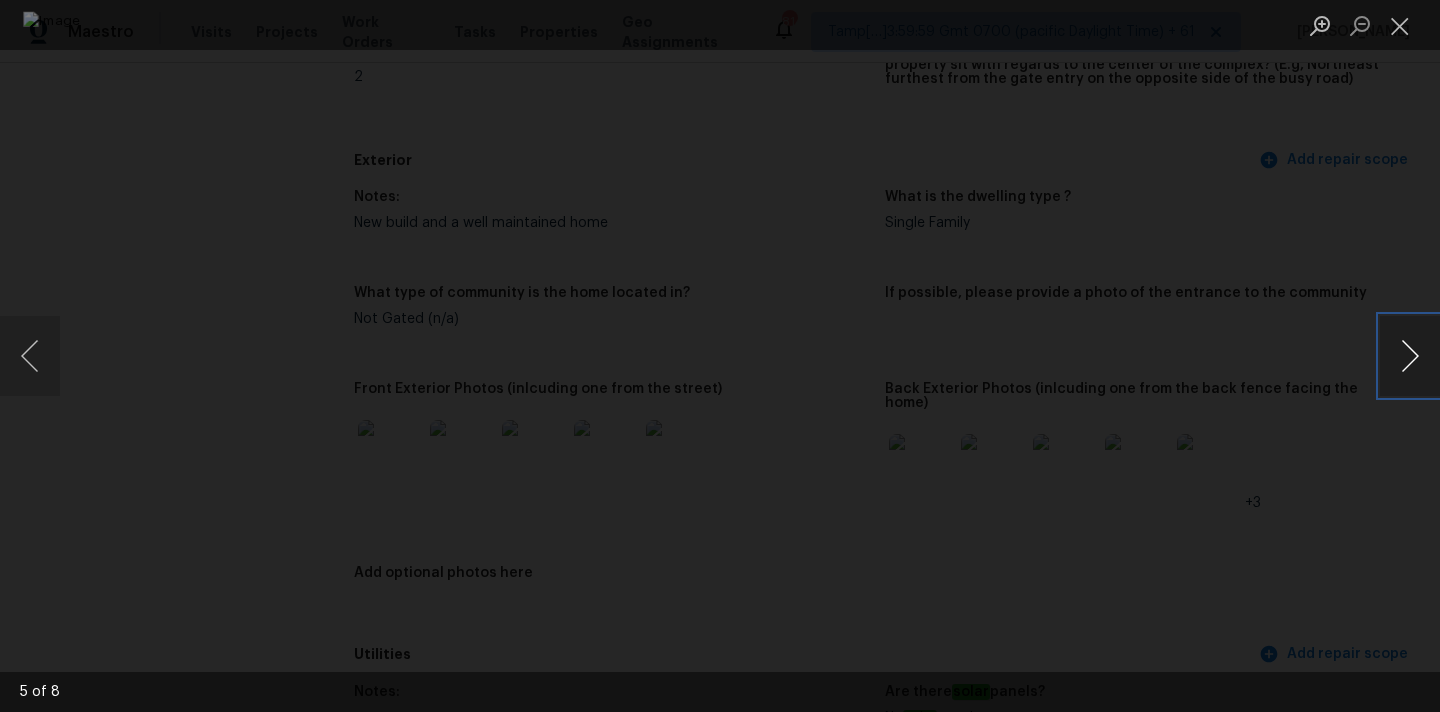 click at bounding box center [1410, 356] 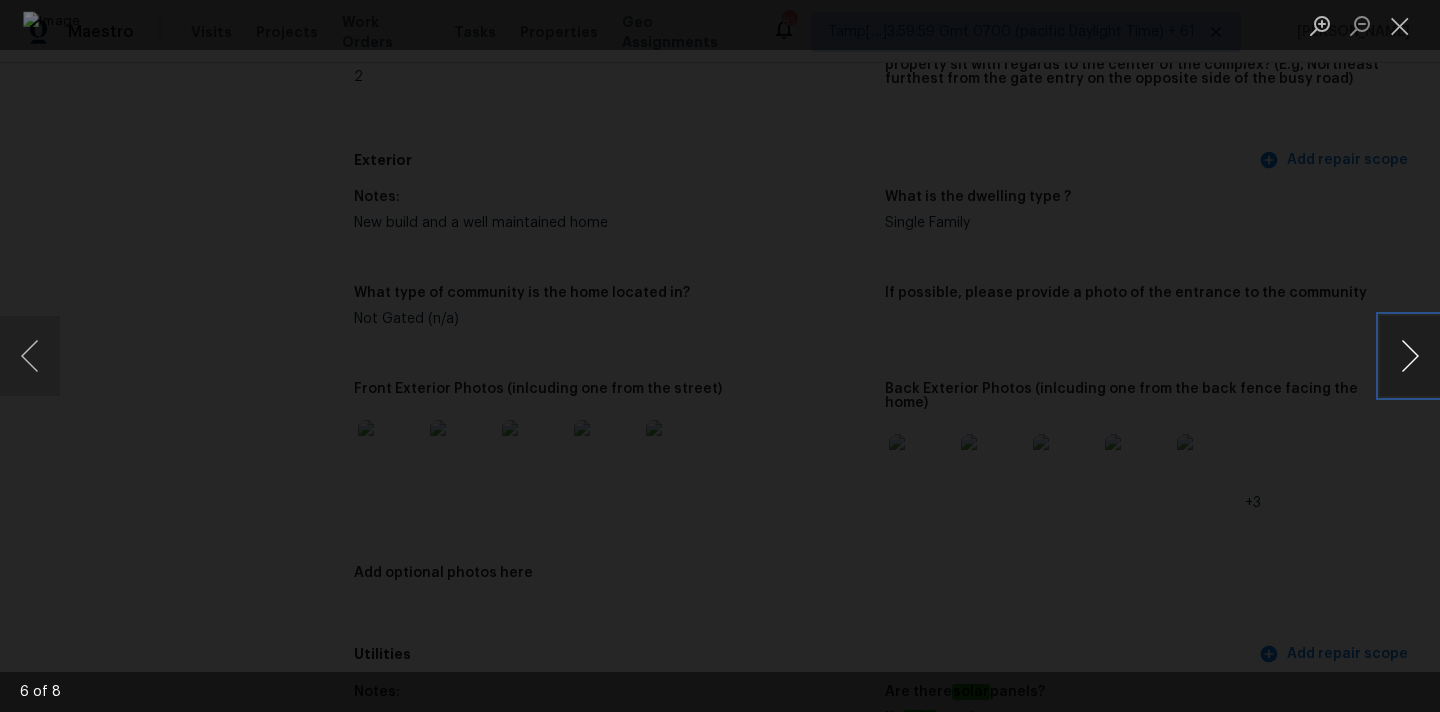 click at bounding box center [1410, 356] 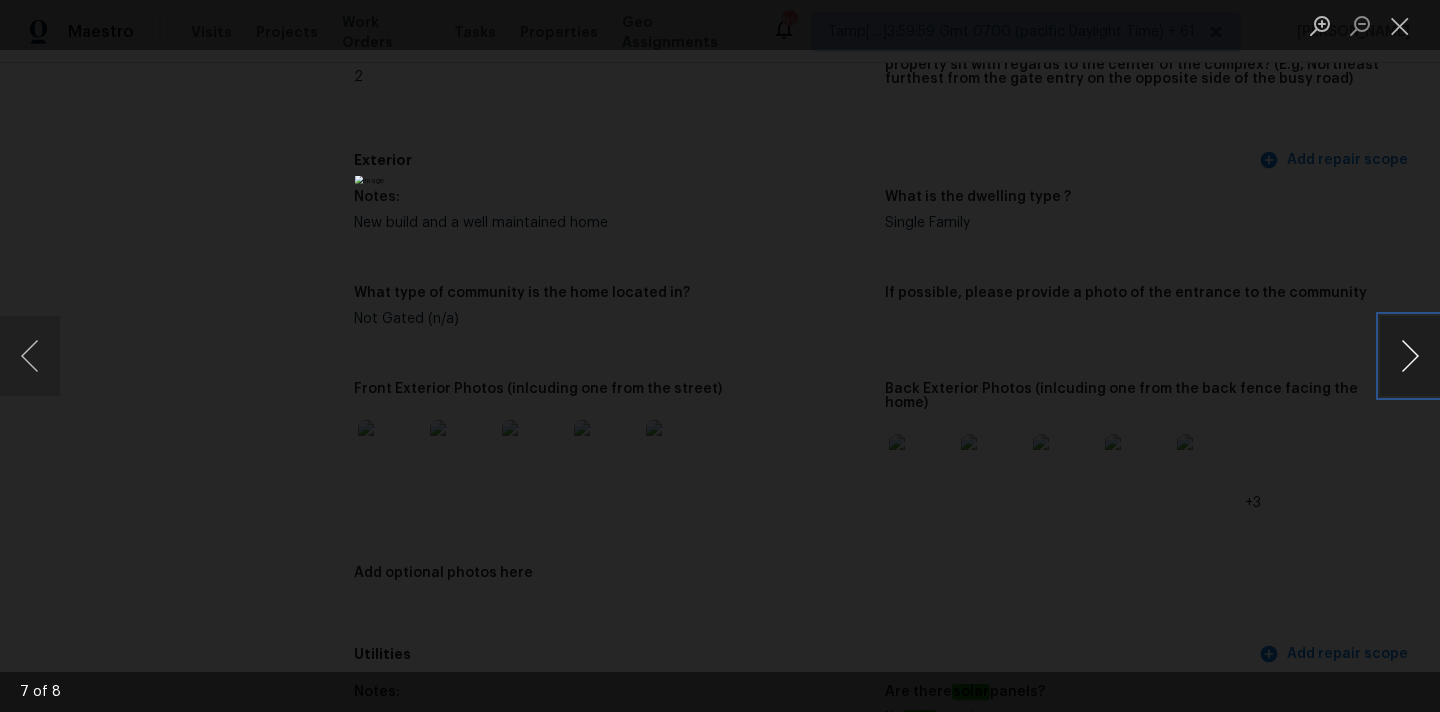 click at bounding box center (1410, 356) 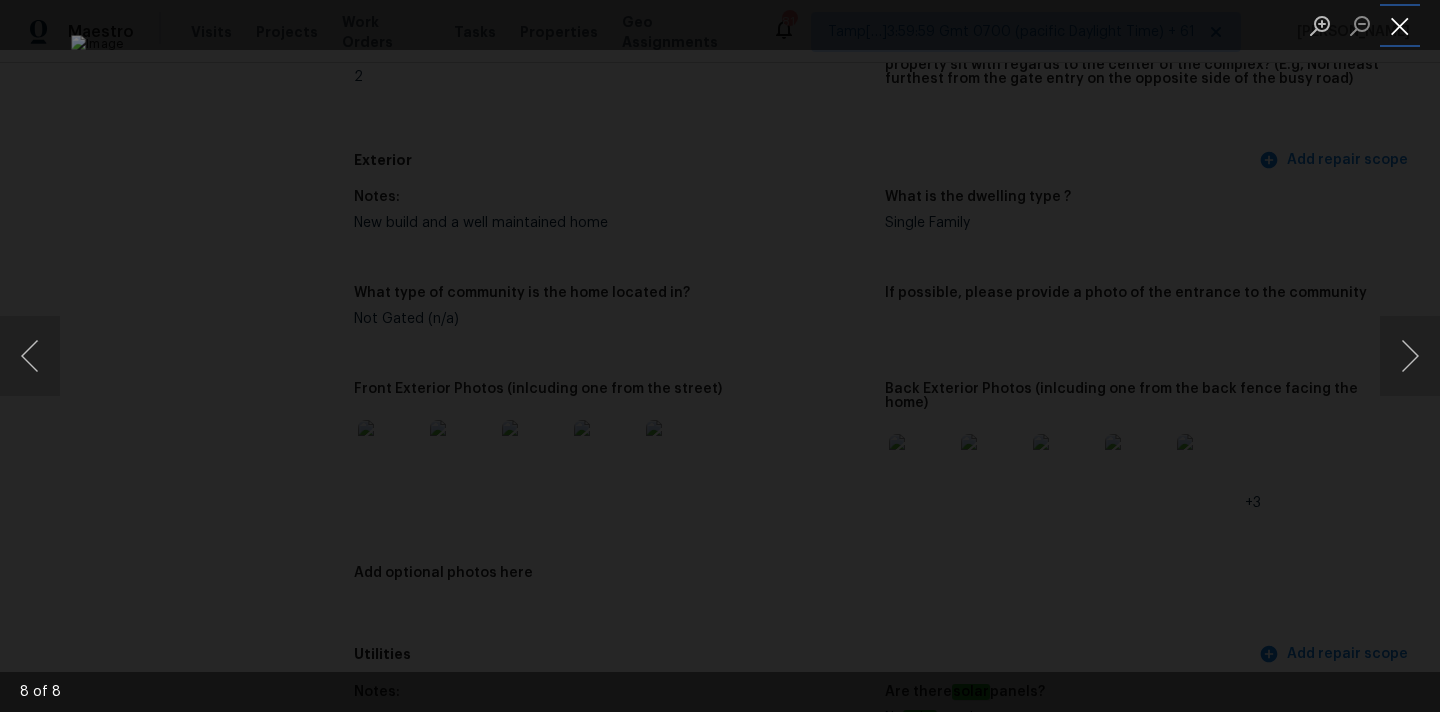click at bounding box center (1400, 25) 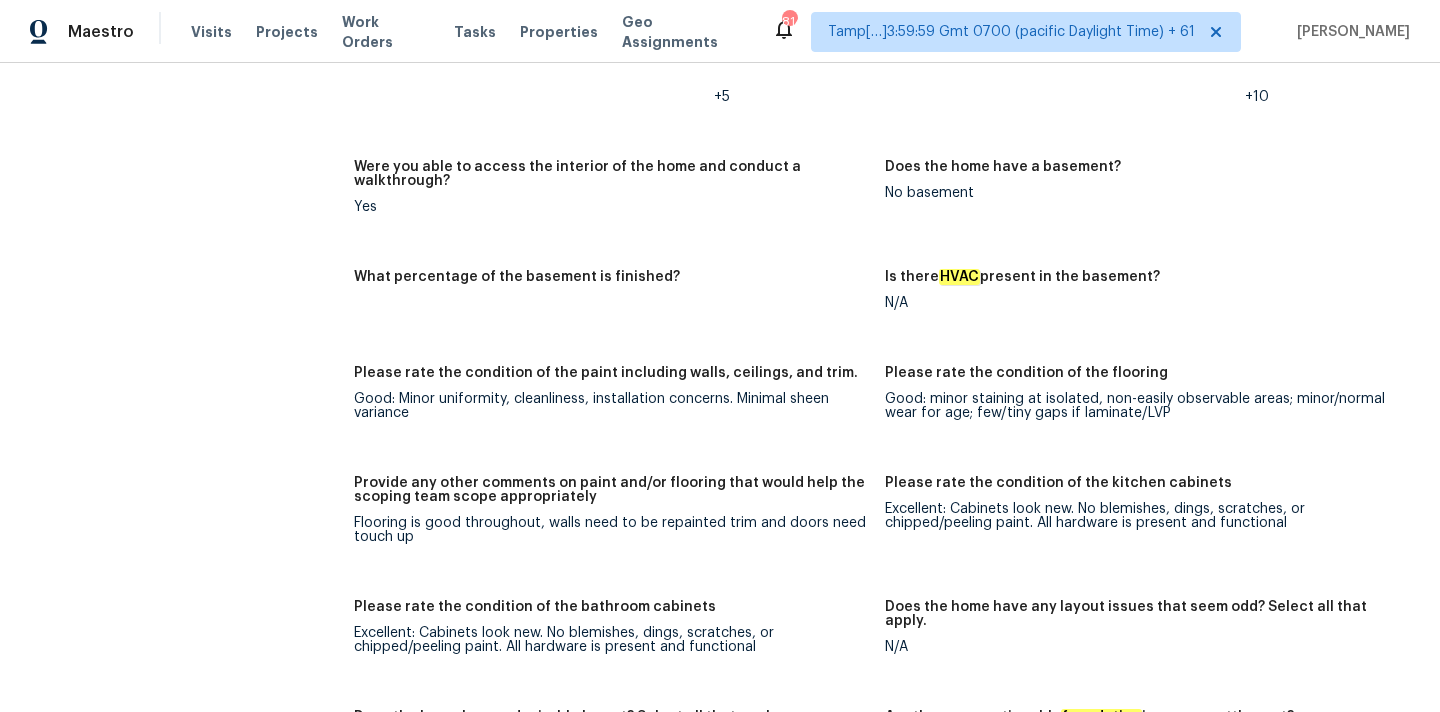 scroll, scrollTop: 3390, scrollLeft: 0, axis: vertical 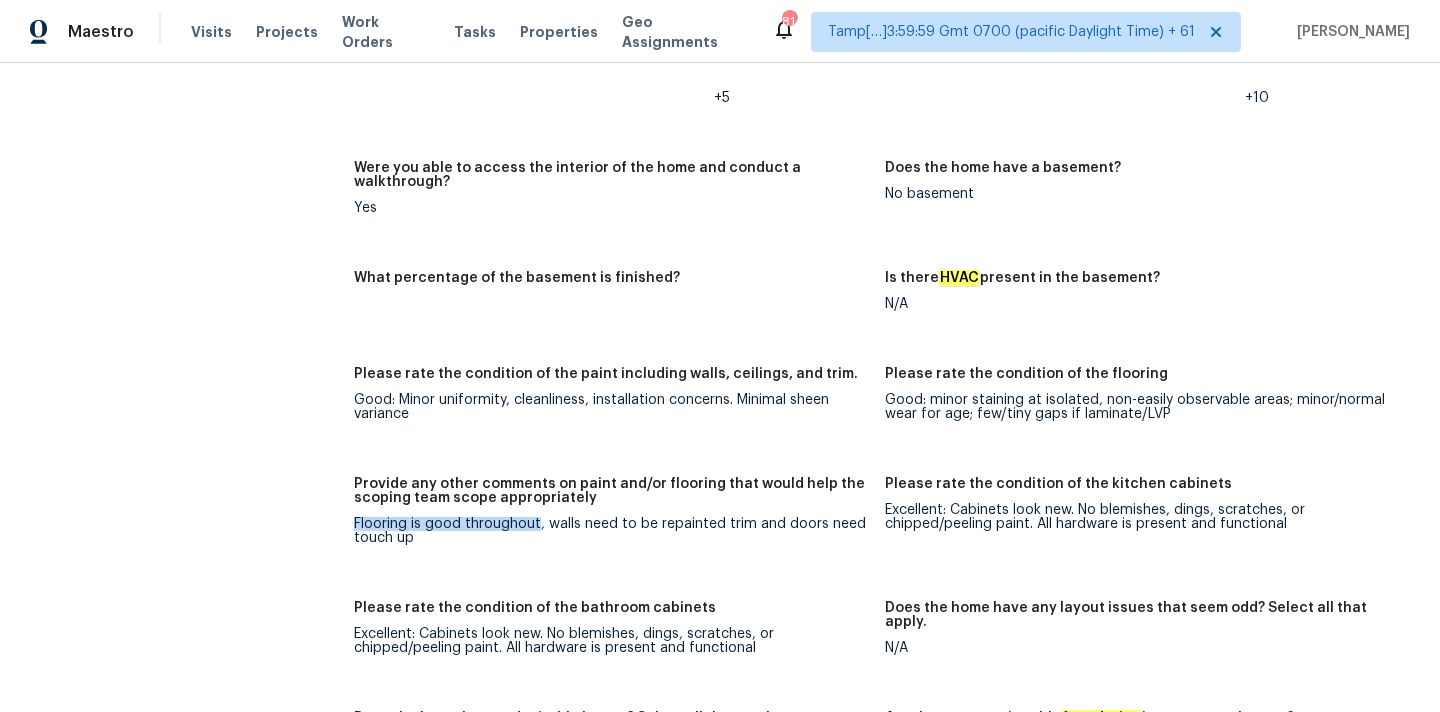 drag, startPoint x: 354, startPoint y: 496, endPoint x: 539, endPoint y: 499, distance: 185.02432 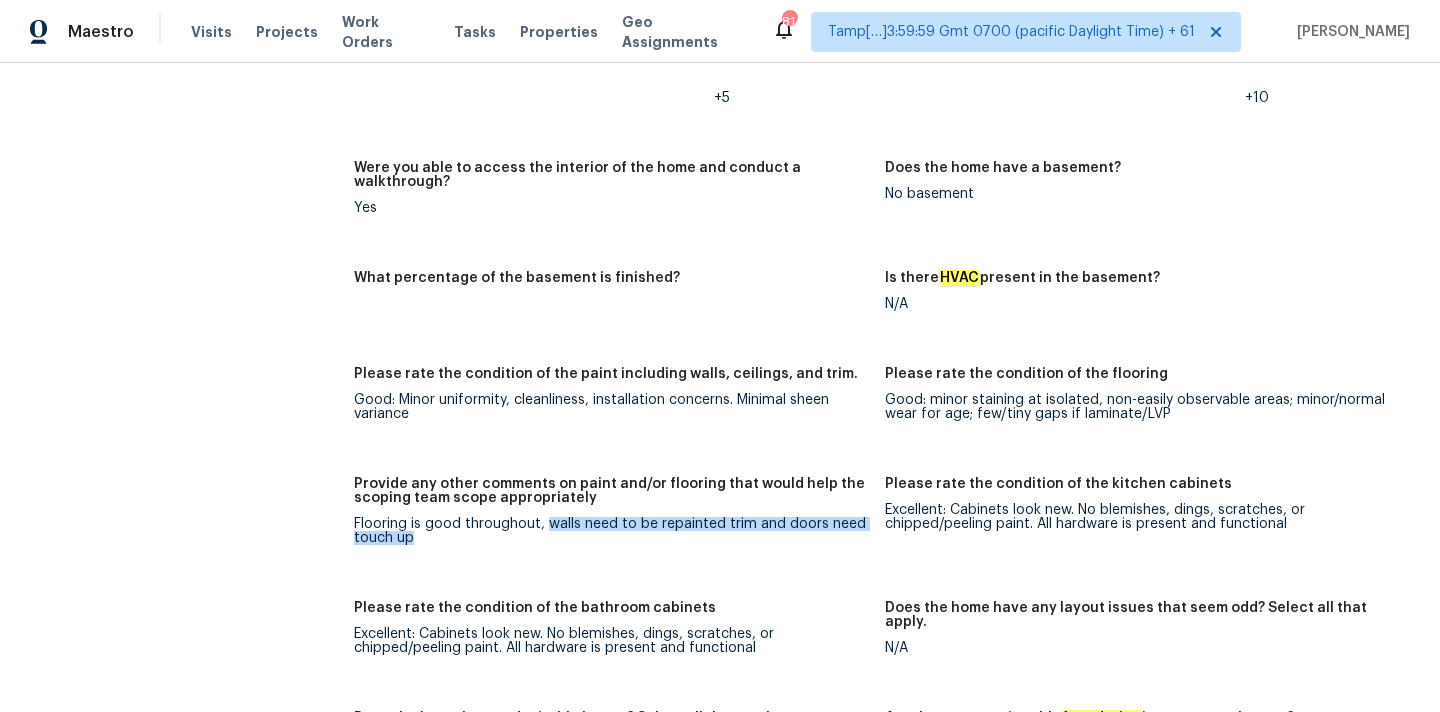 drag, startPoint x: 548, startPoint y: 496, endPoint x: 547, endPoint y: 530, distance: 34.0147 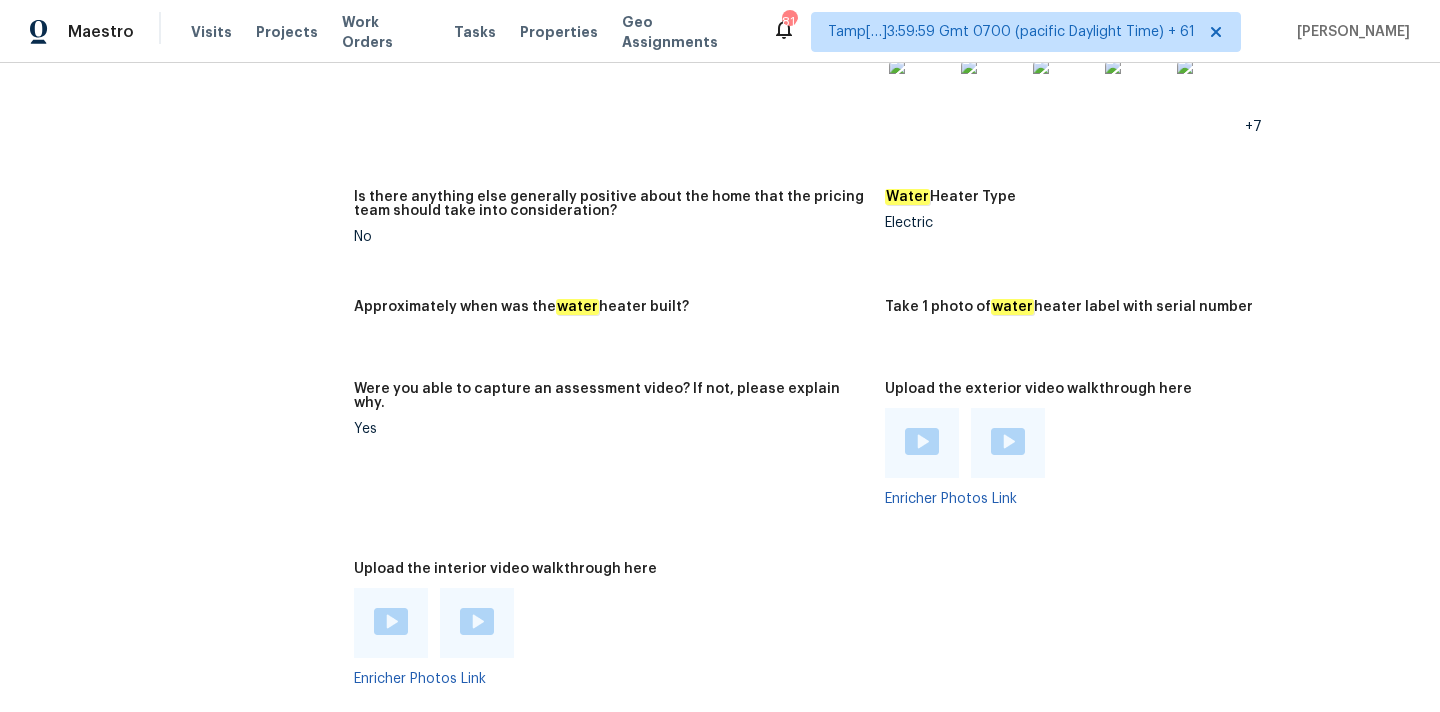 scroll, scrollTop: 4192, scrollLeft: 0, axis: vertical 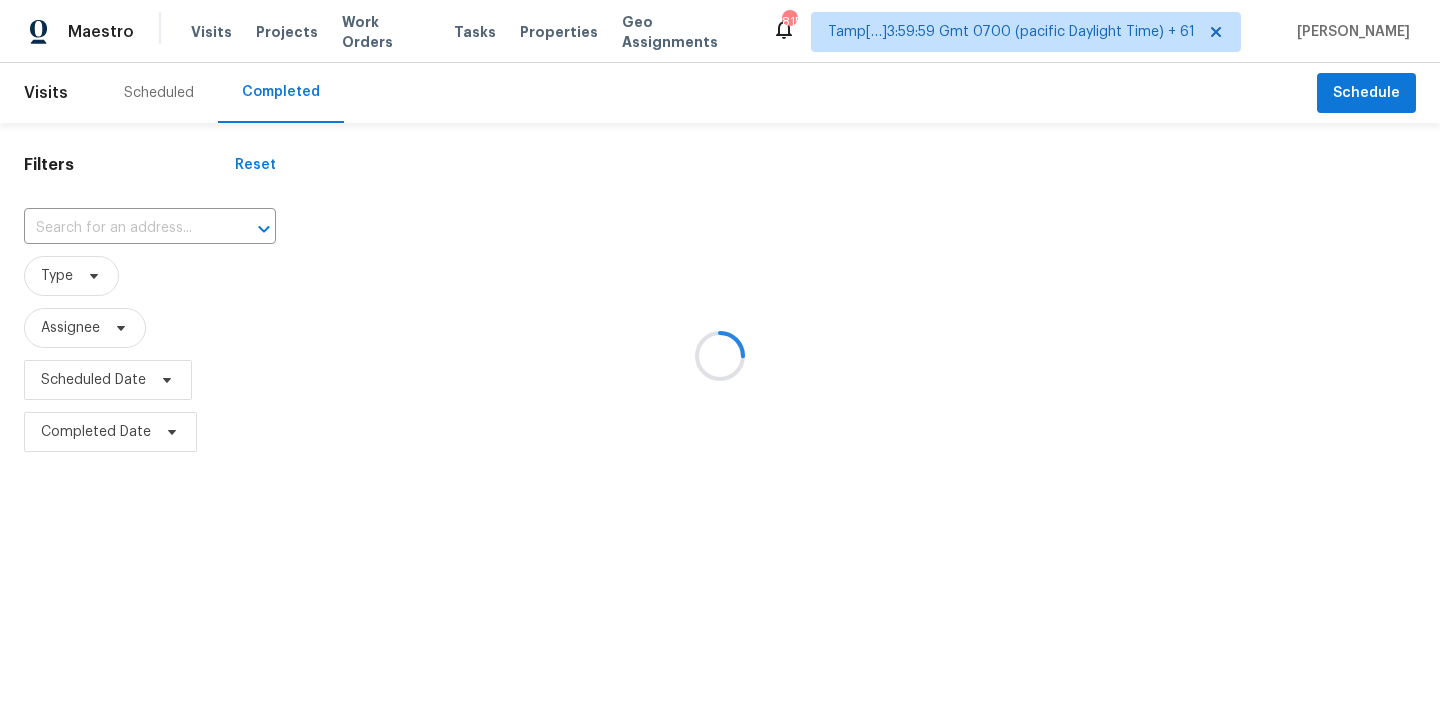 click at bounding box center [720, 356] 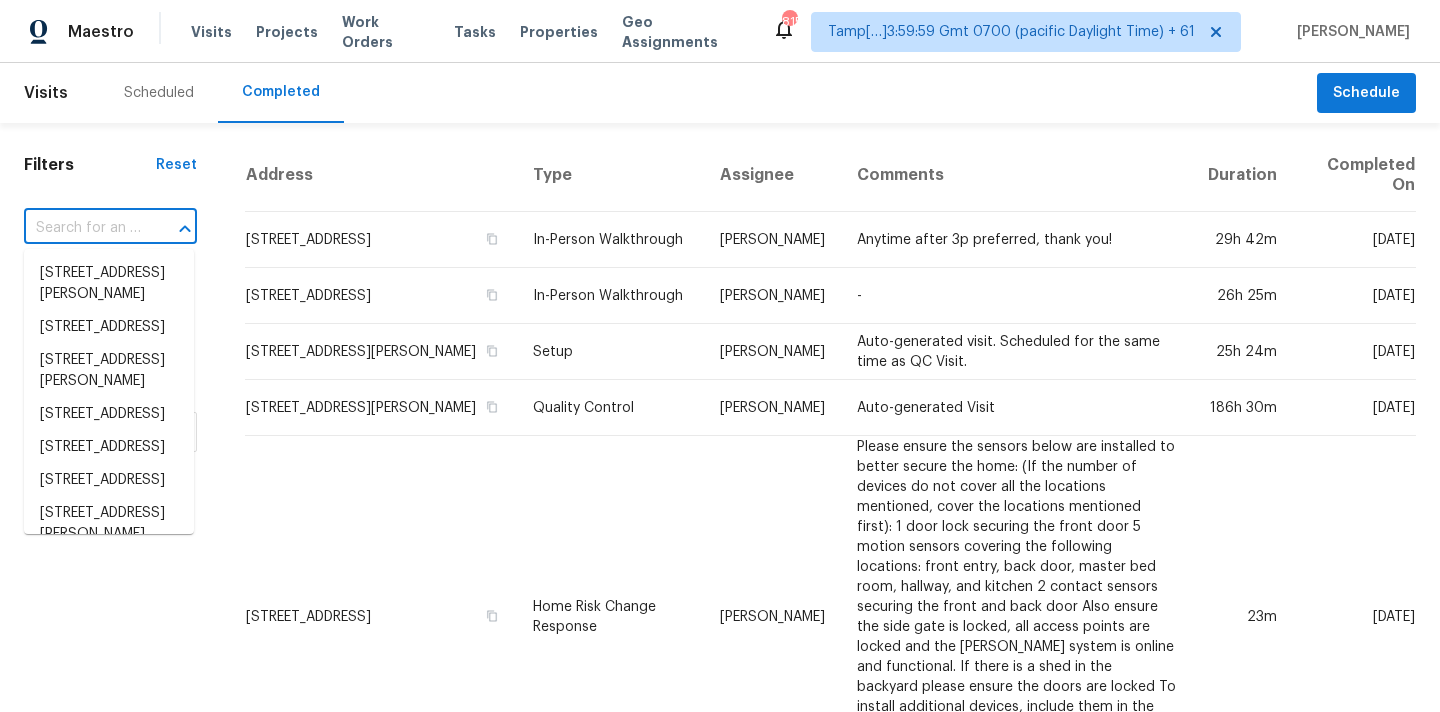 click at bounding box center (82, 228) 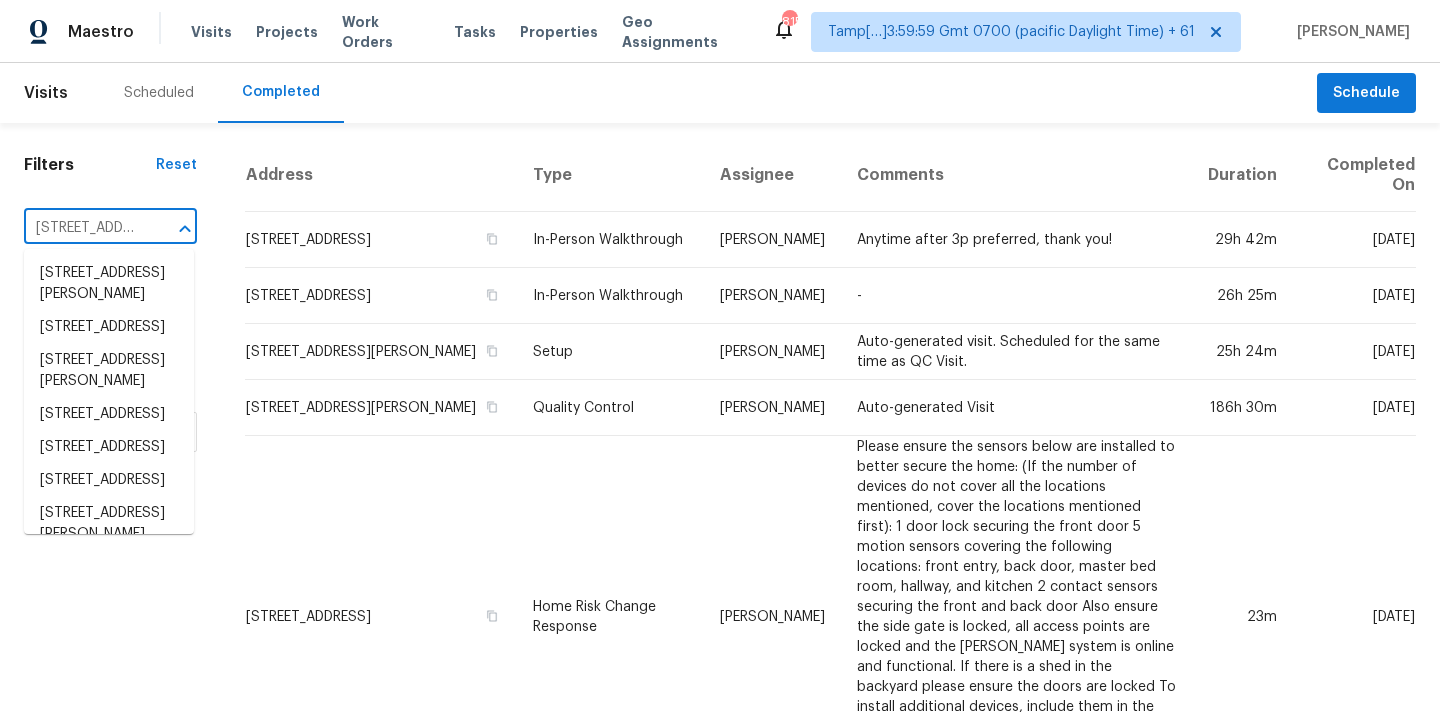 scroll, scrollTop: 0, scrollLeft: 128, axis: horizontal 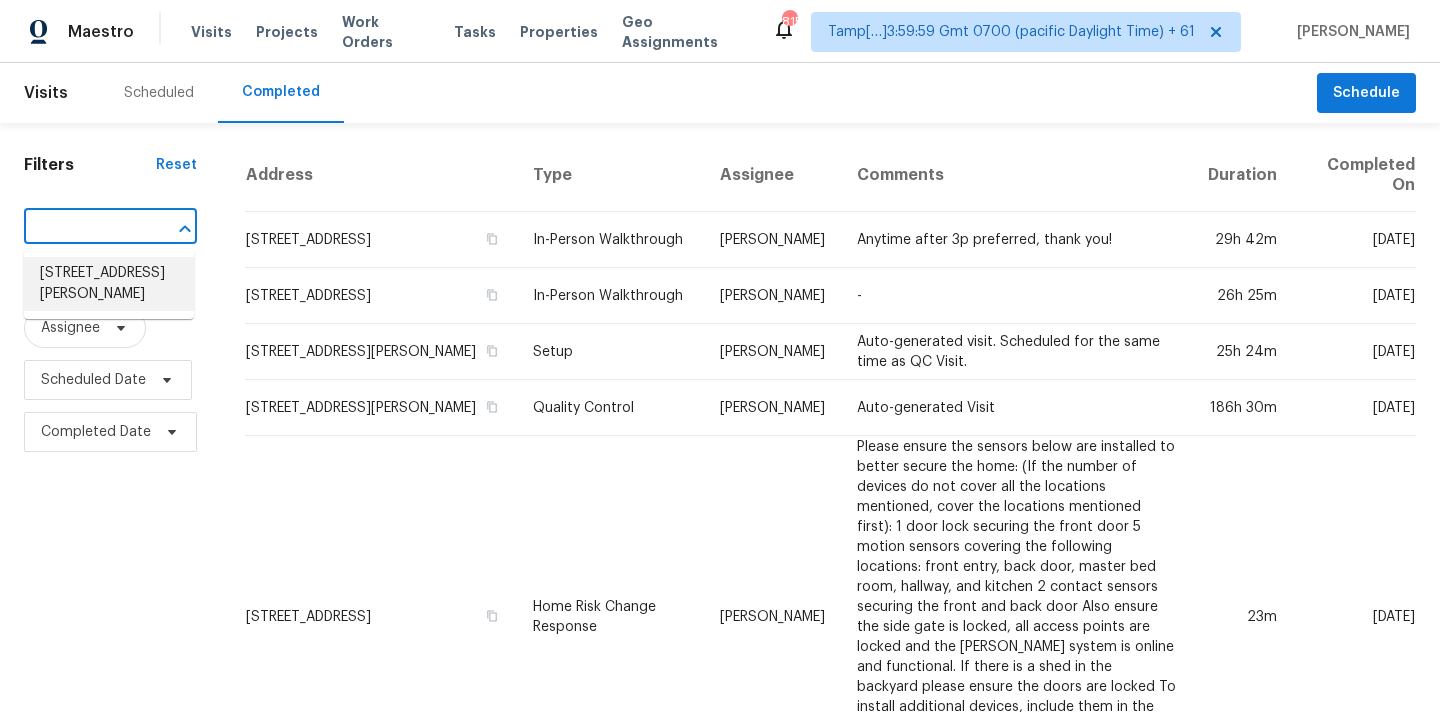 click on "3912 Sukay Dr, McKinney, TX 75070" at bounding box center (109, 284) 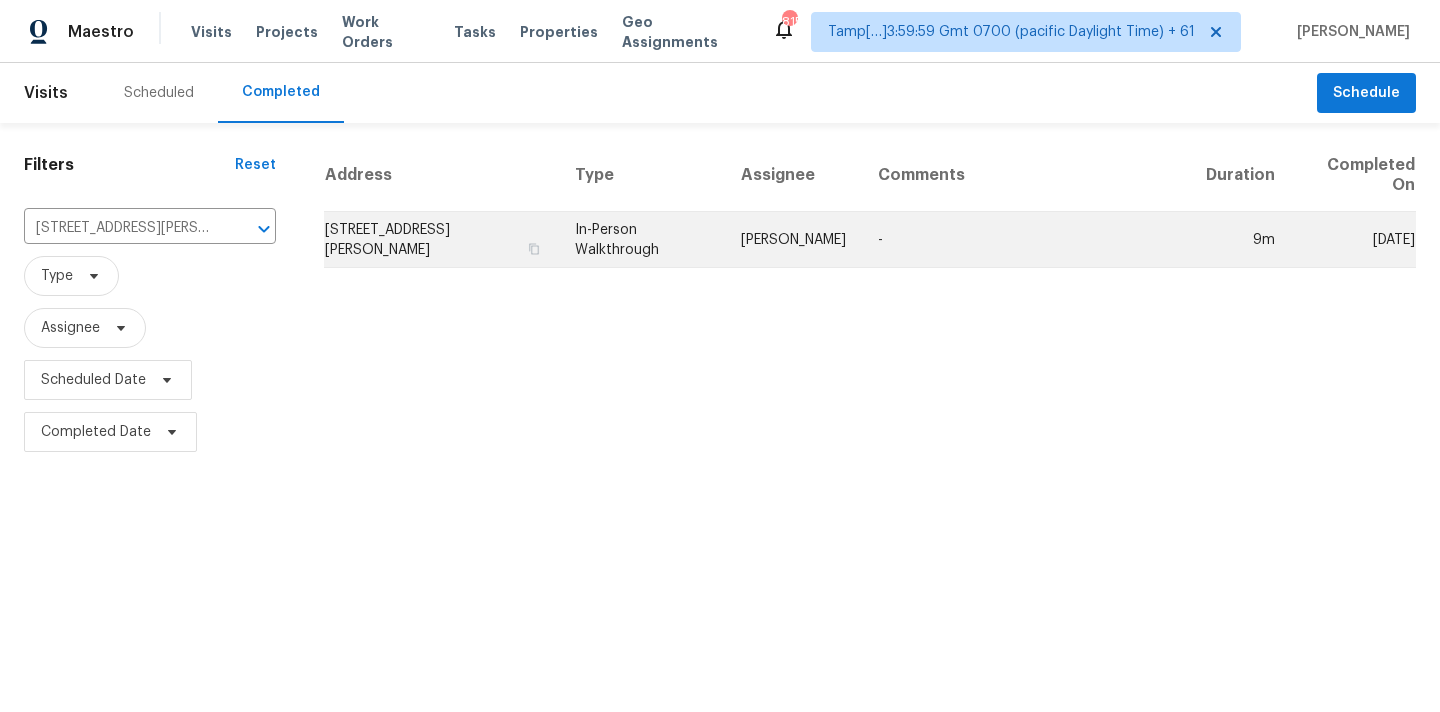 click on "In-Person Walkthrough" at bounding box center [642, 240] 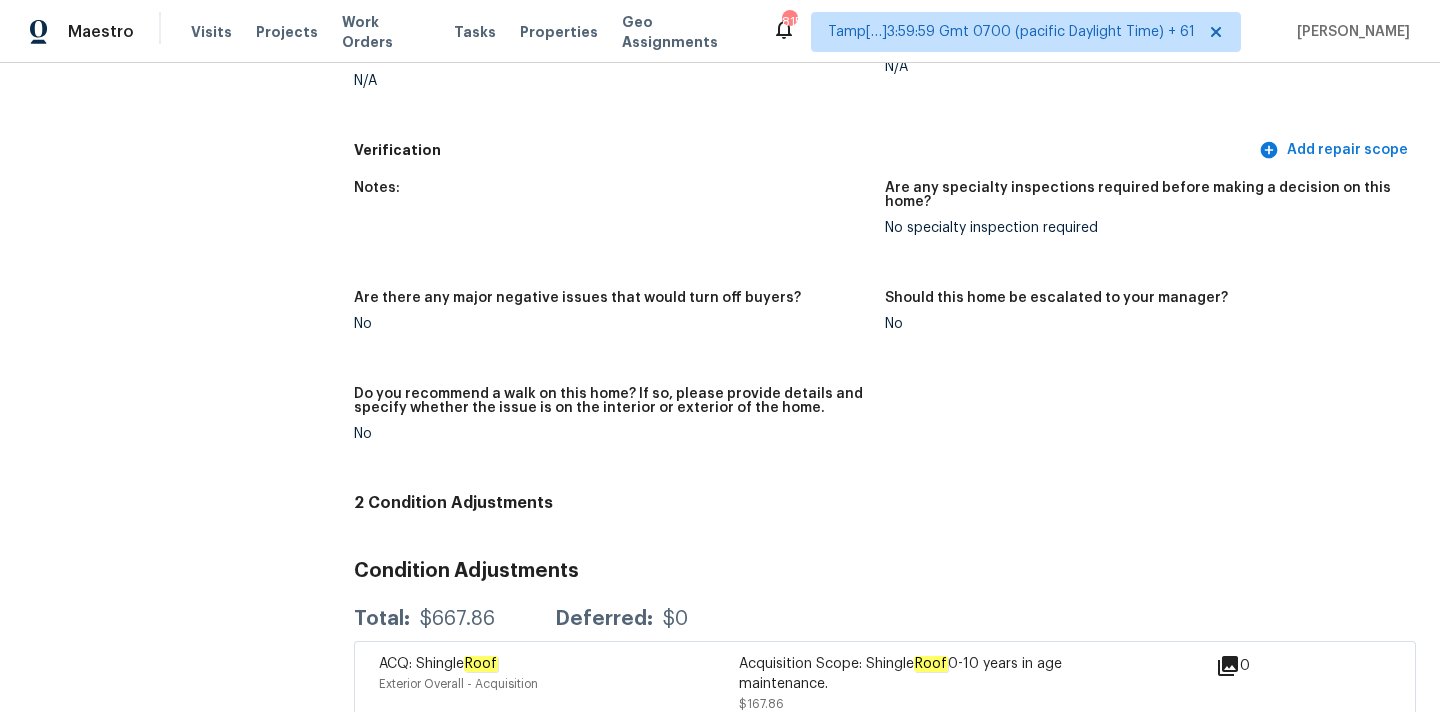 scroll, scrollTop: 4848, scrollLeft: 0, axis: vertical 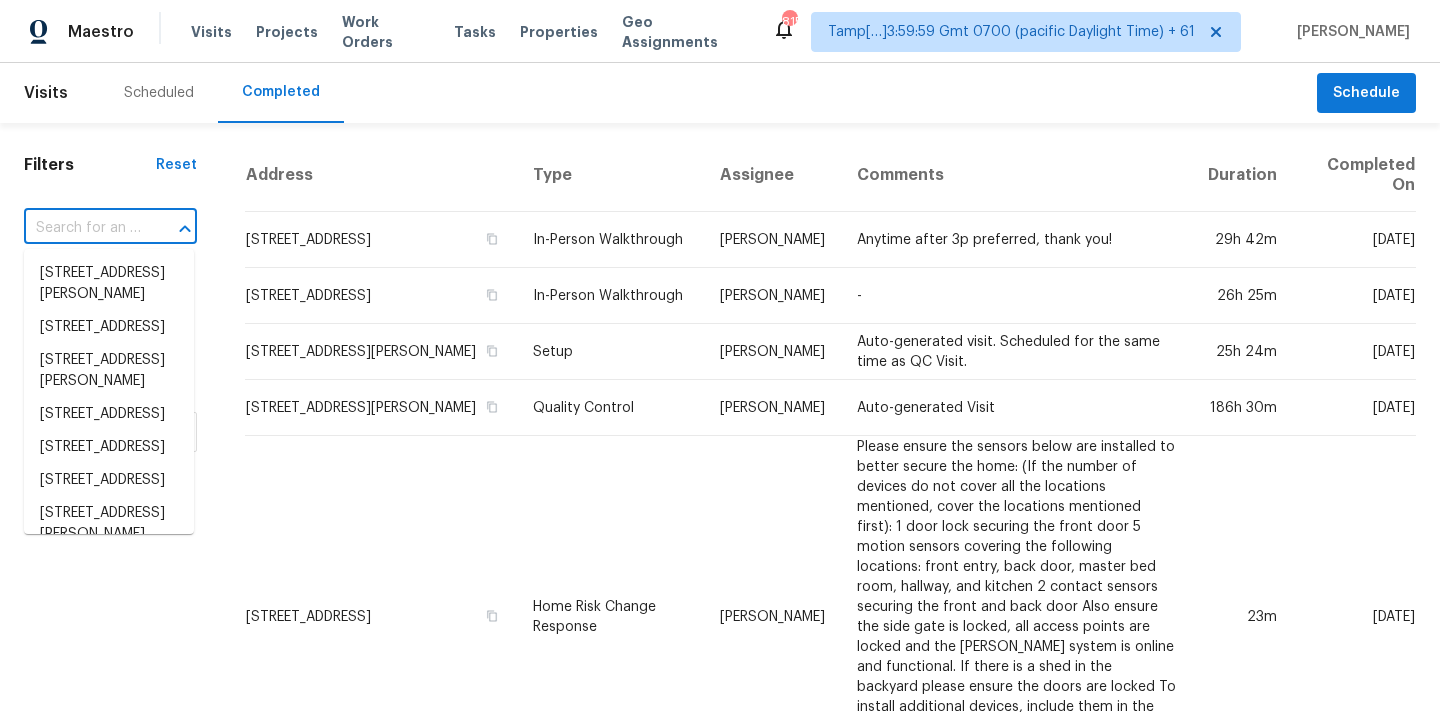 click at bounding box center (82, 228) 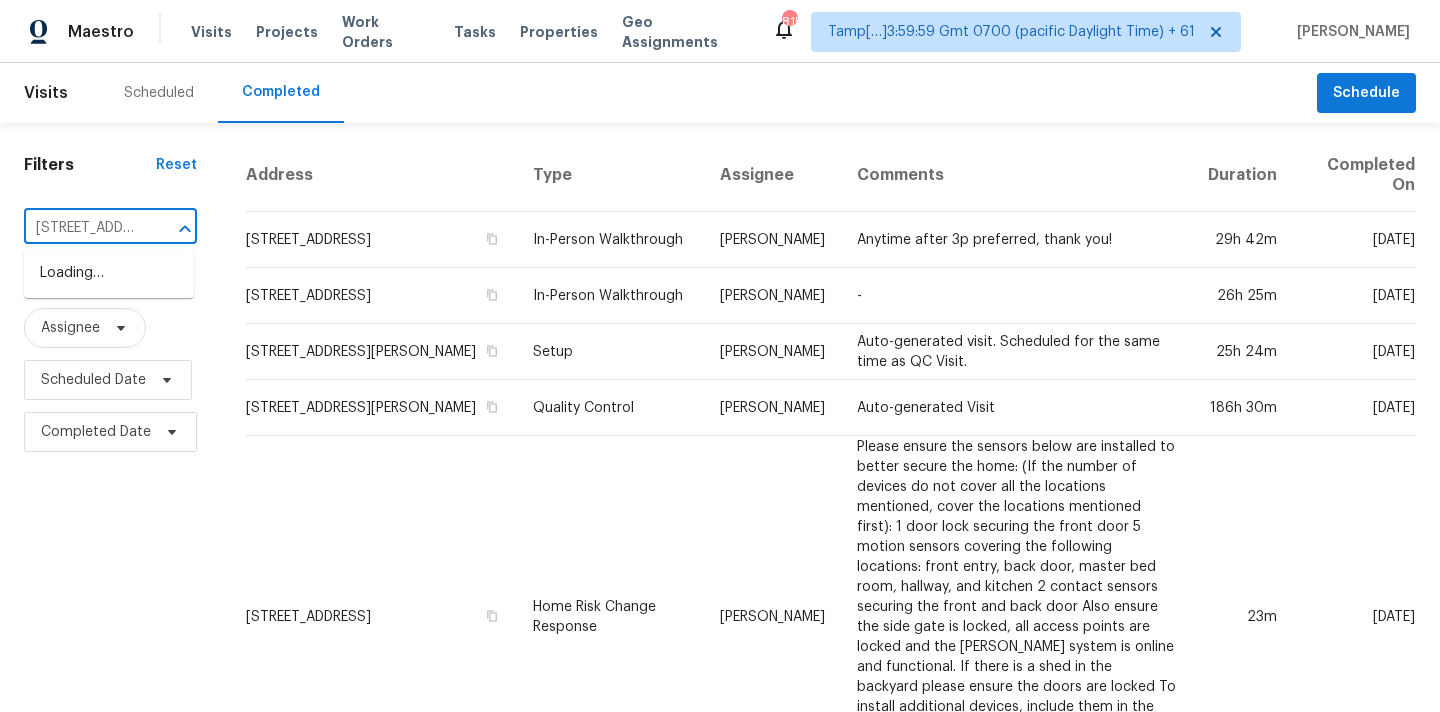 scroll, scrollTop: 0, scrollLeft: 224, axis: horizontal 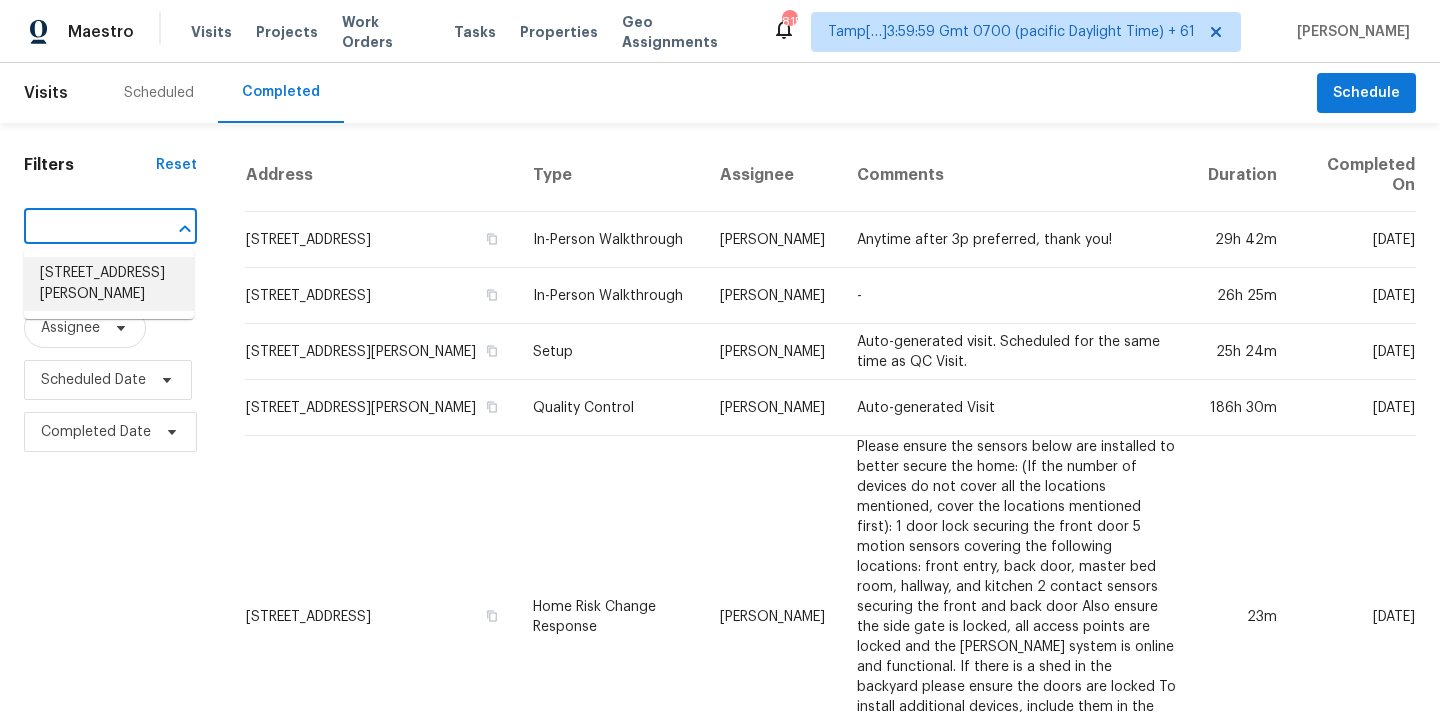 click on "8317 San Joaquin Ave SE, Albuquerque, NM 87108" at bounding box center (109, 284) 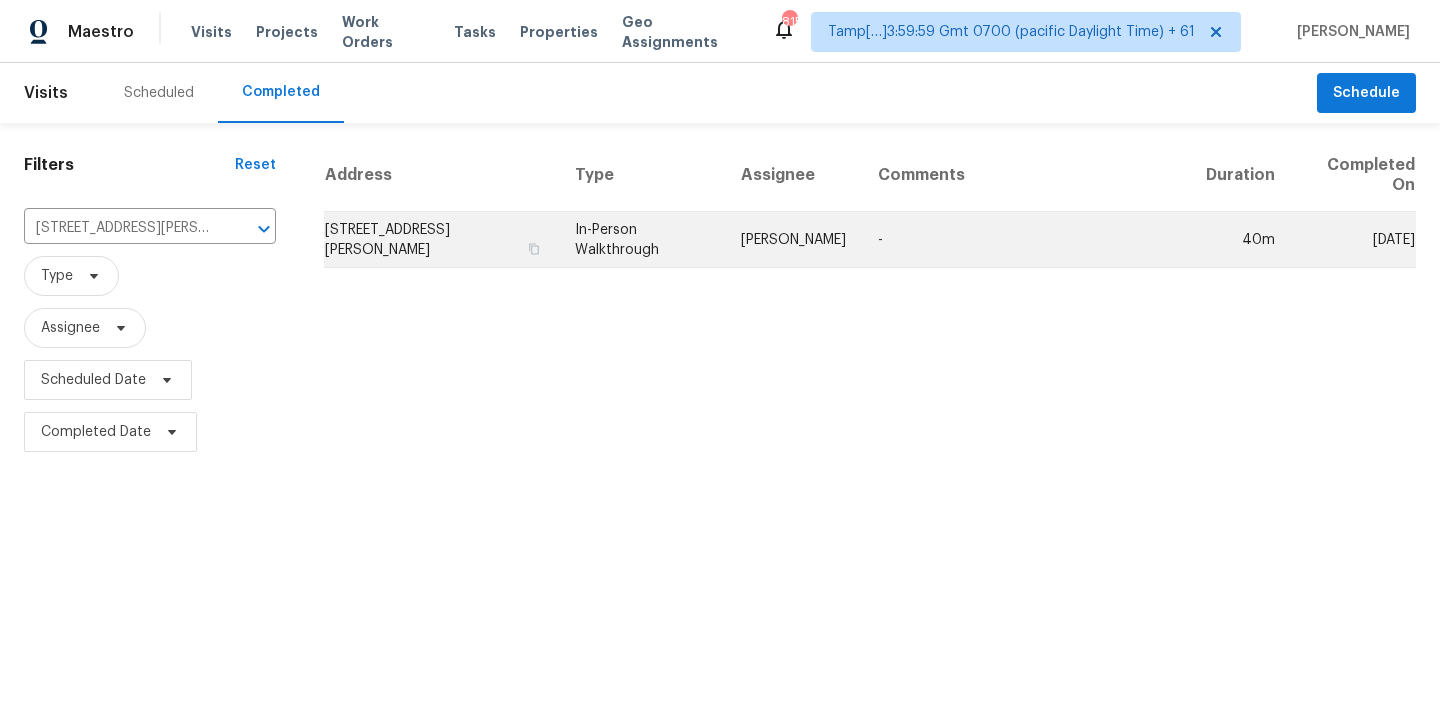 click on "In-Person Walkthrough" at bounding box center [642, 240] 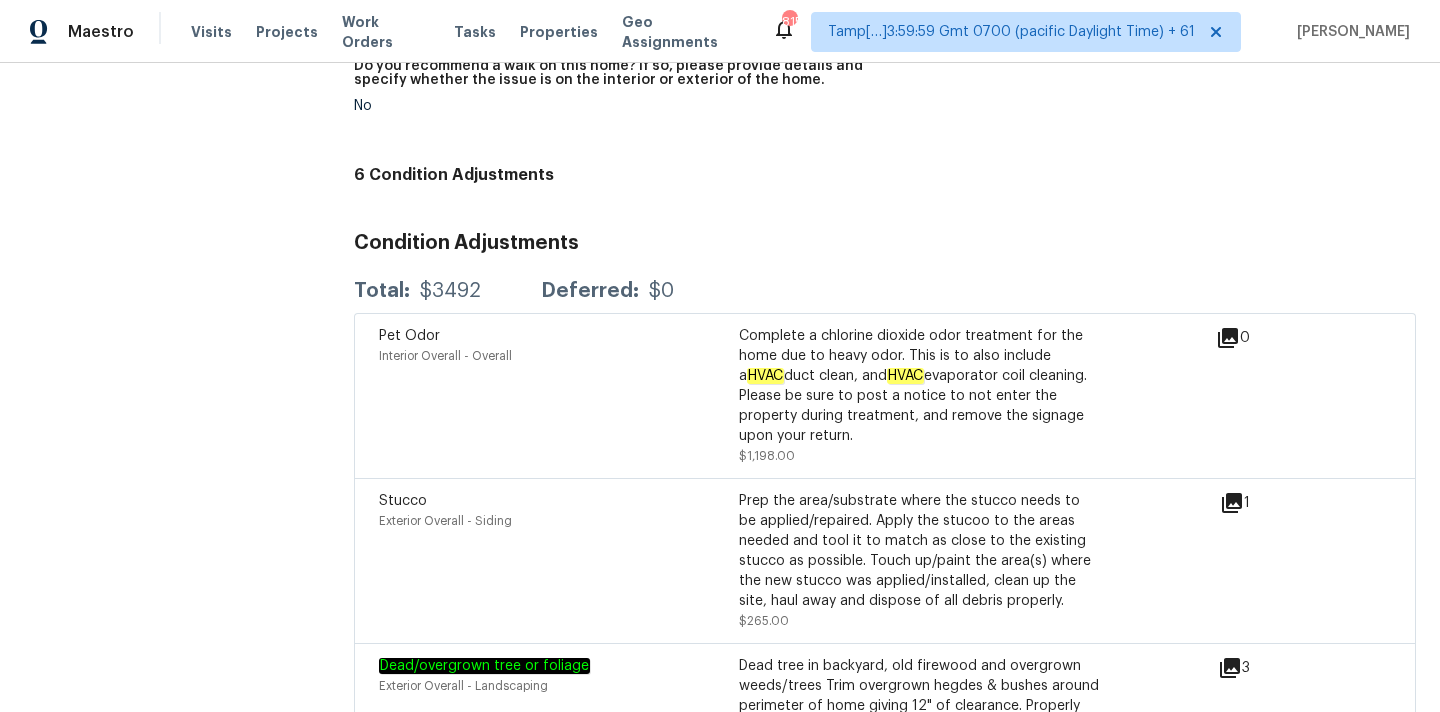 scroll, scrollTop: 5152, scrollLeft: 0, axis: vertical 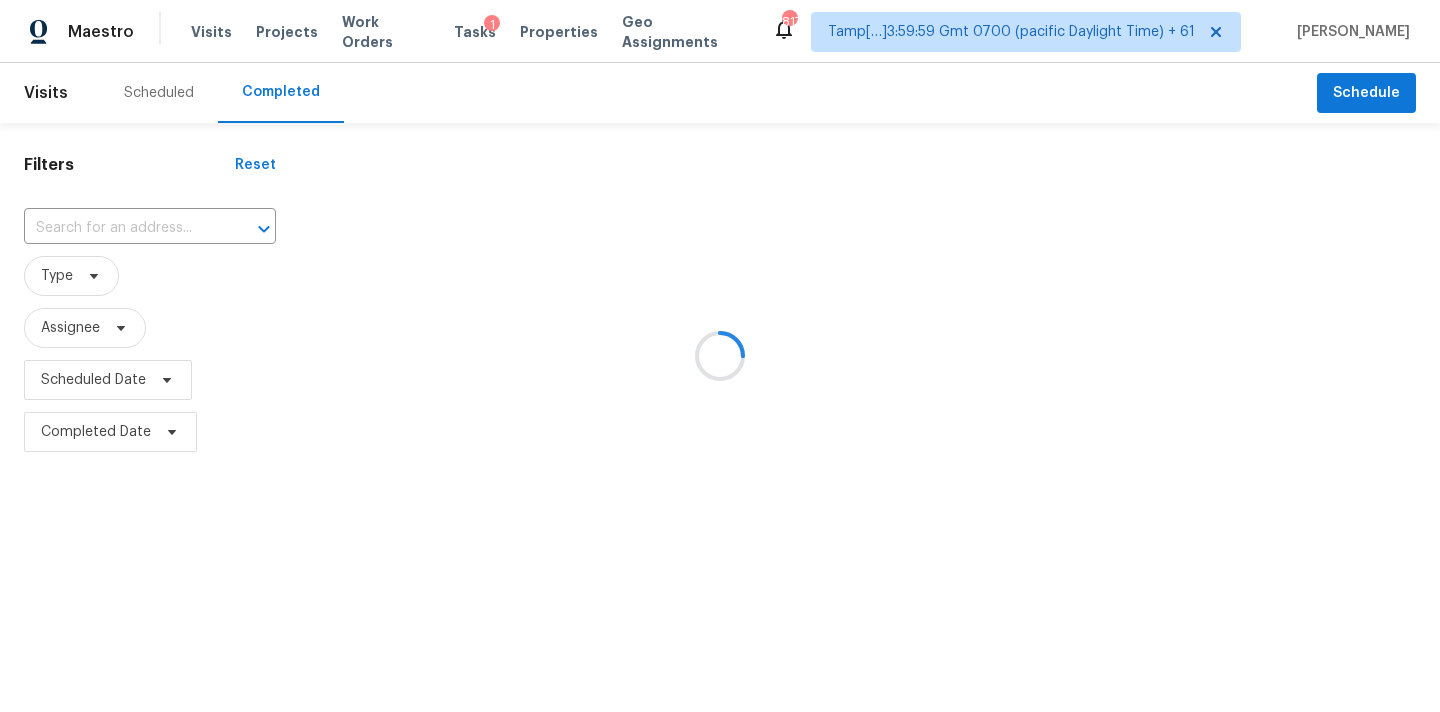 click at bounding box center (720, 356) 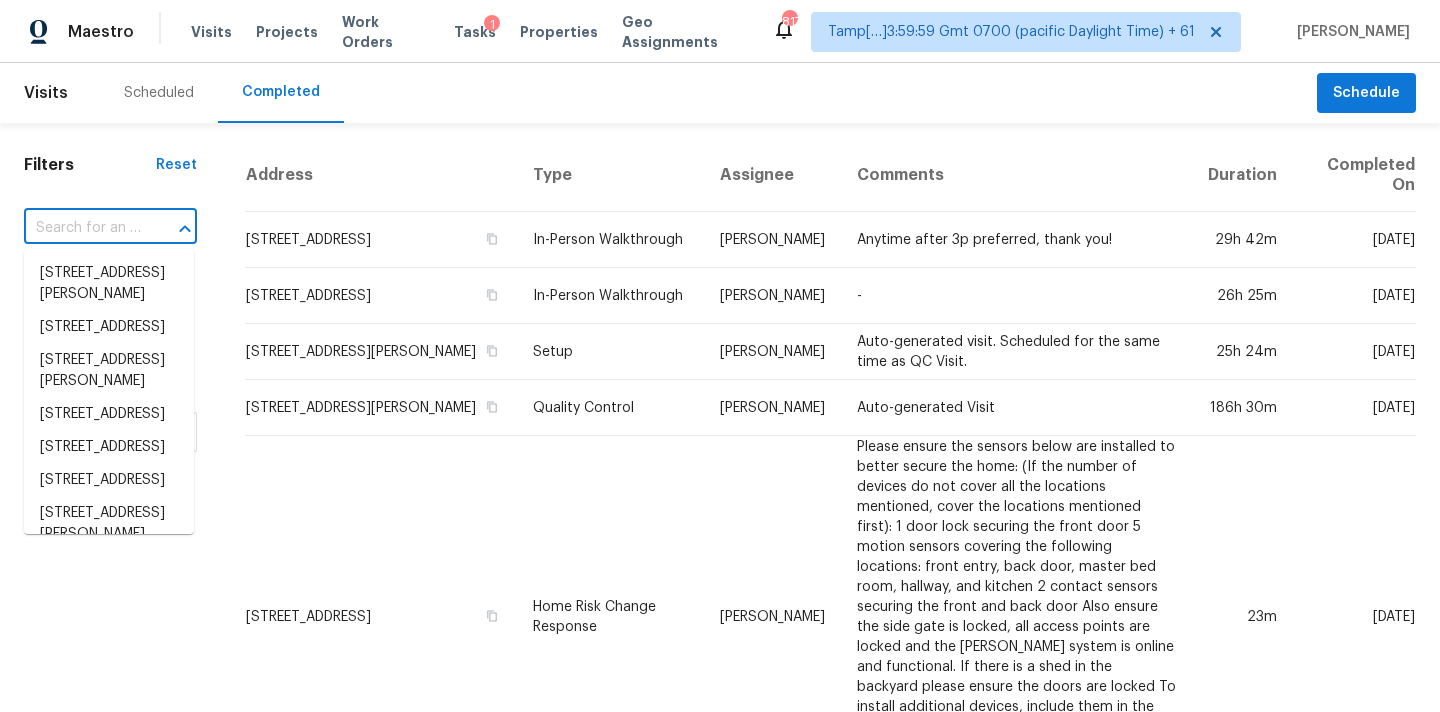 click at bounding box center [82, 228] 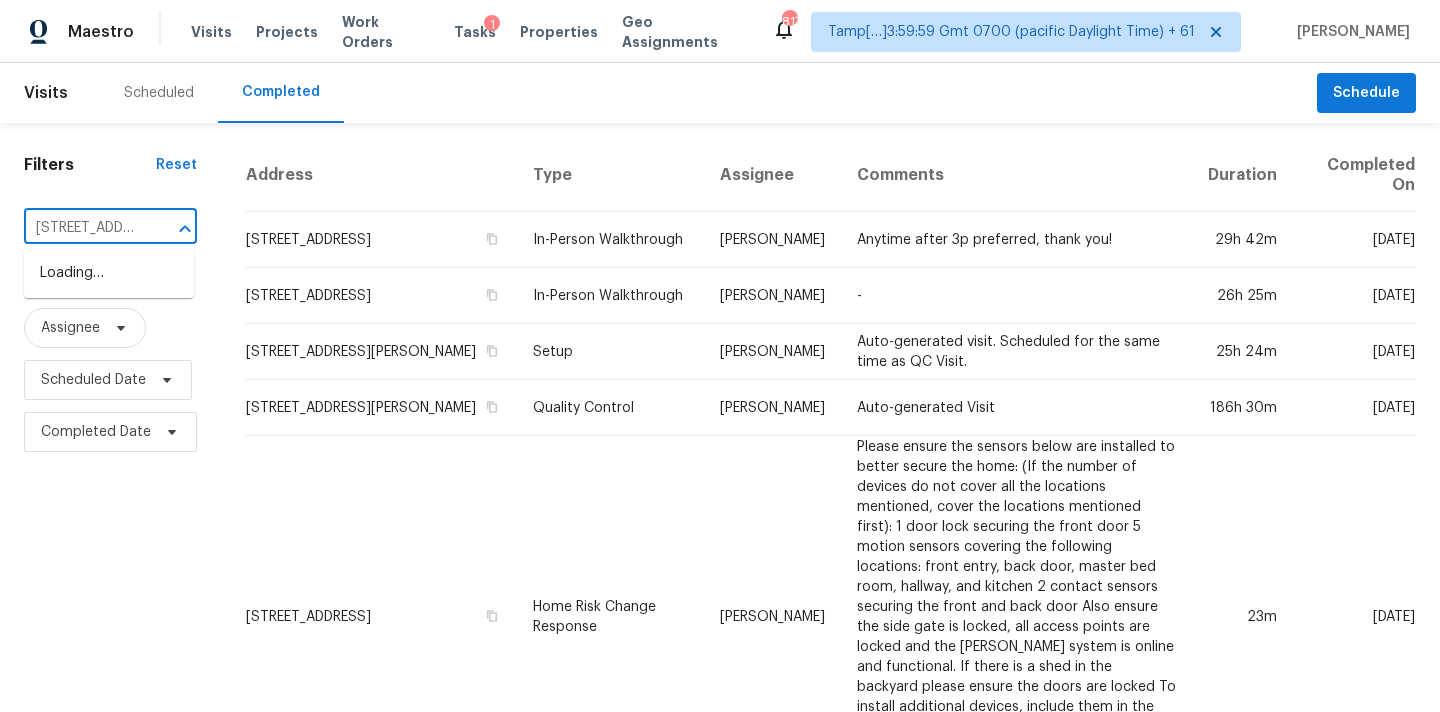 scroll, scrollTop: 0, scrollLeft: 128, axis: horizontal 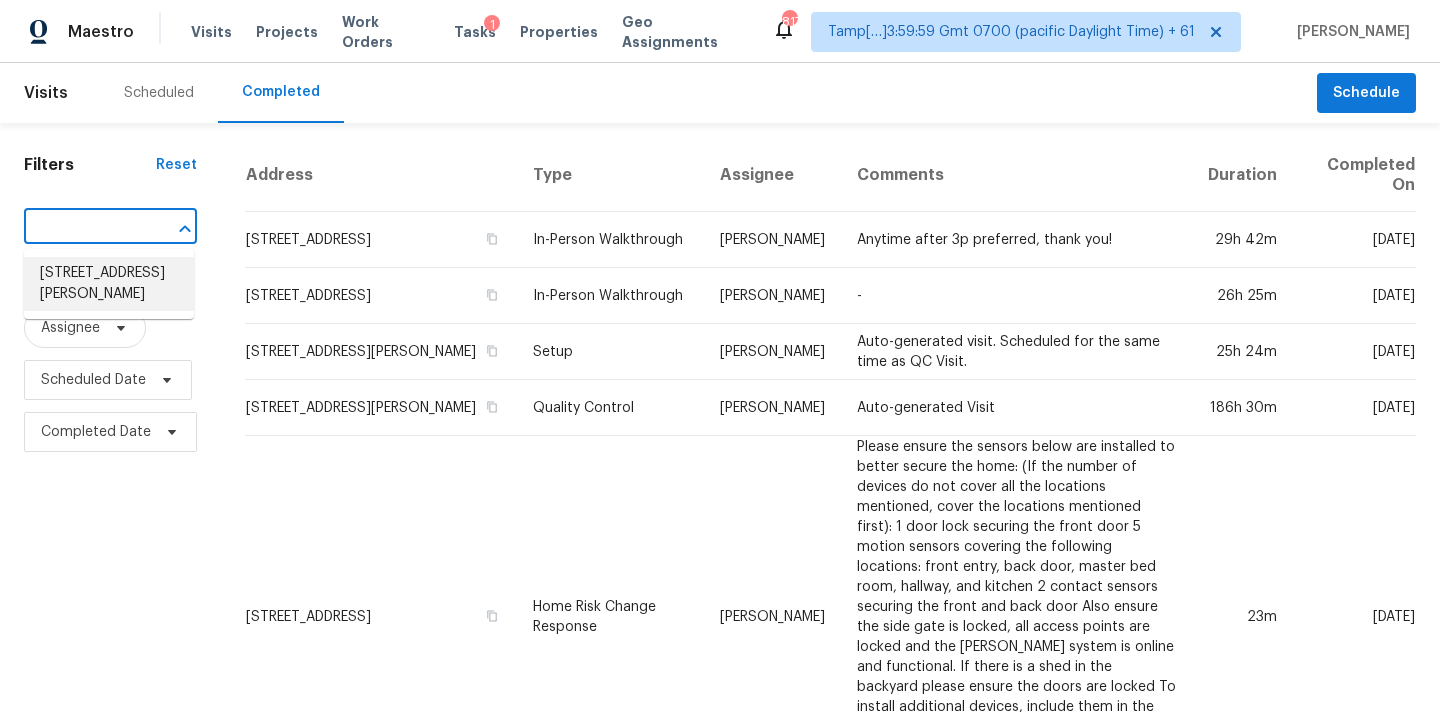 click on "[STREET_ADDRESS][PERSON_NAME]" at bounding box center (109, 284) 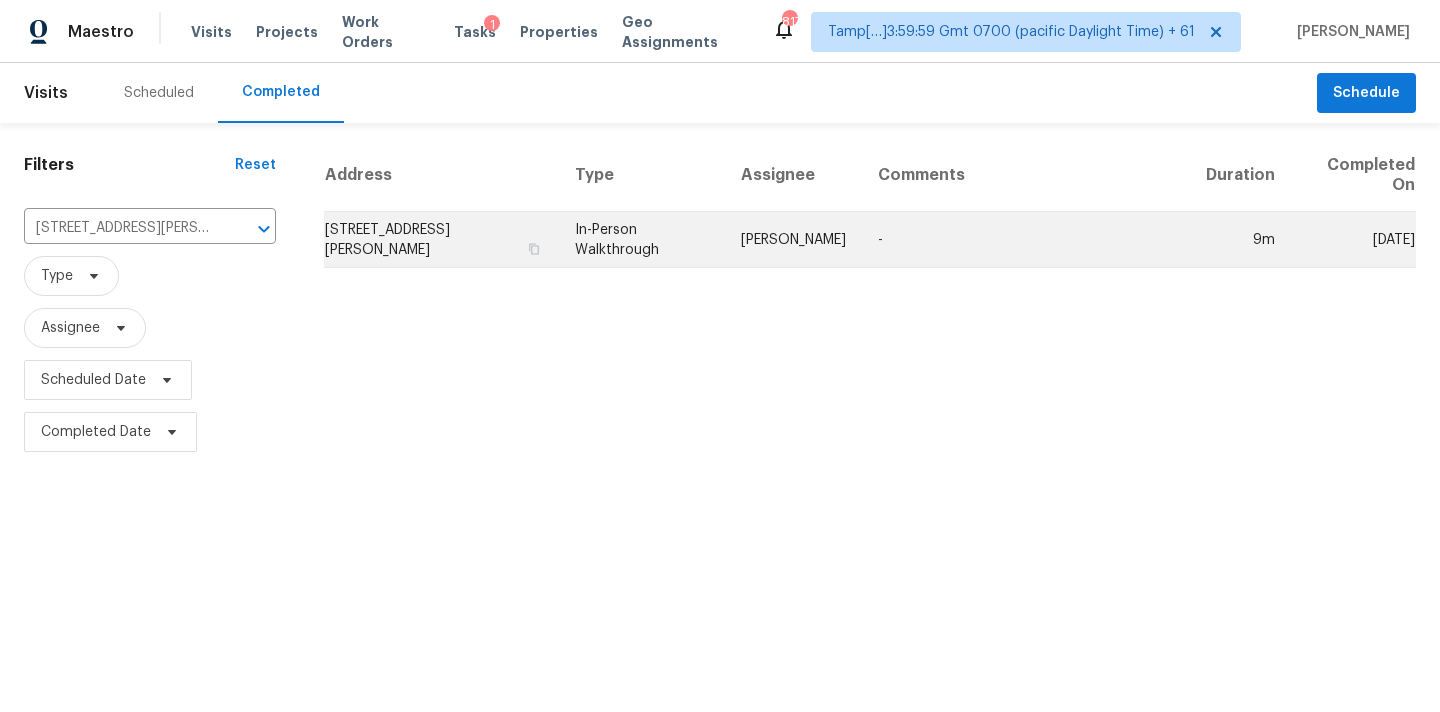 click on "In-Person Walkthrough" at bounding box center (642, 240) 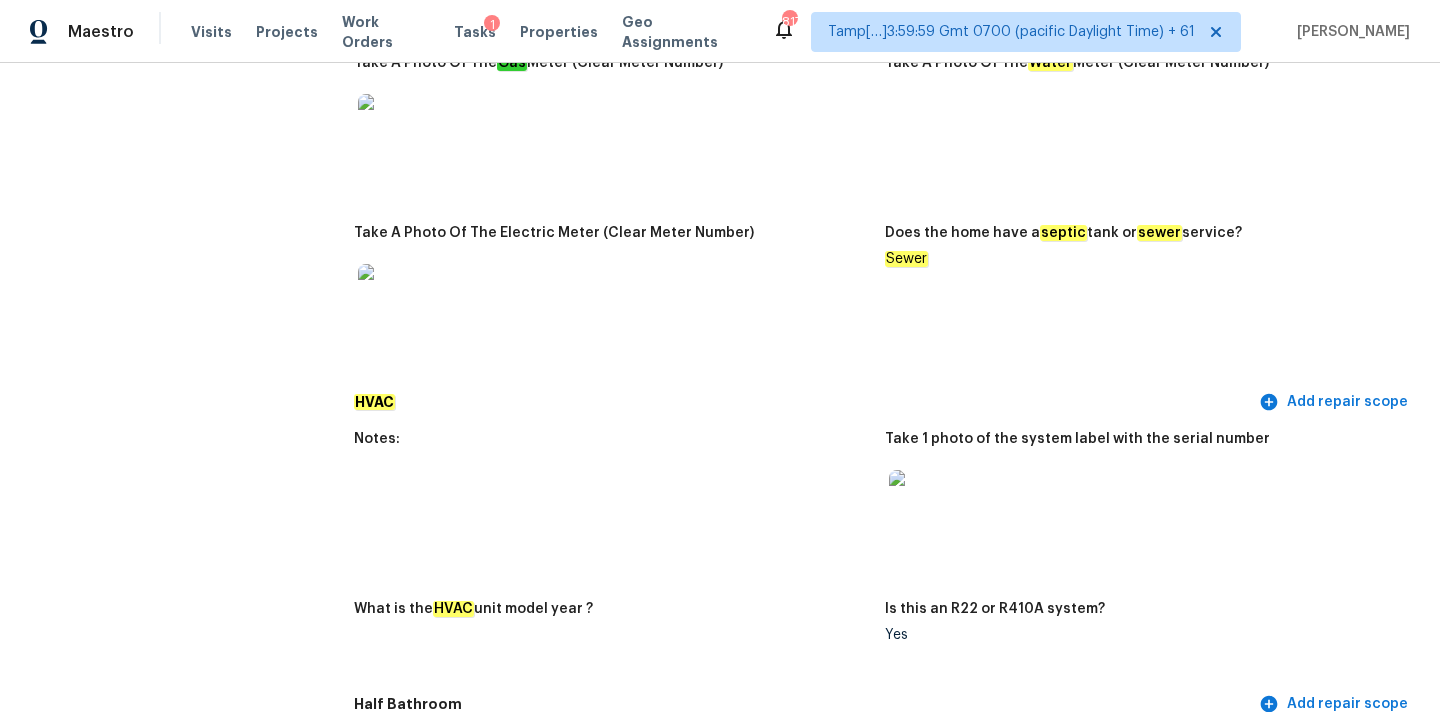 scroll, scrollTop: 1746, scrollLeft: 0, axis: vertical 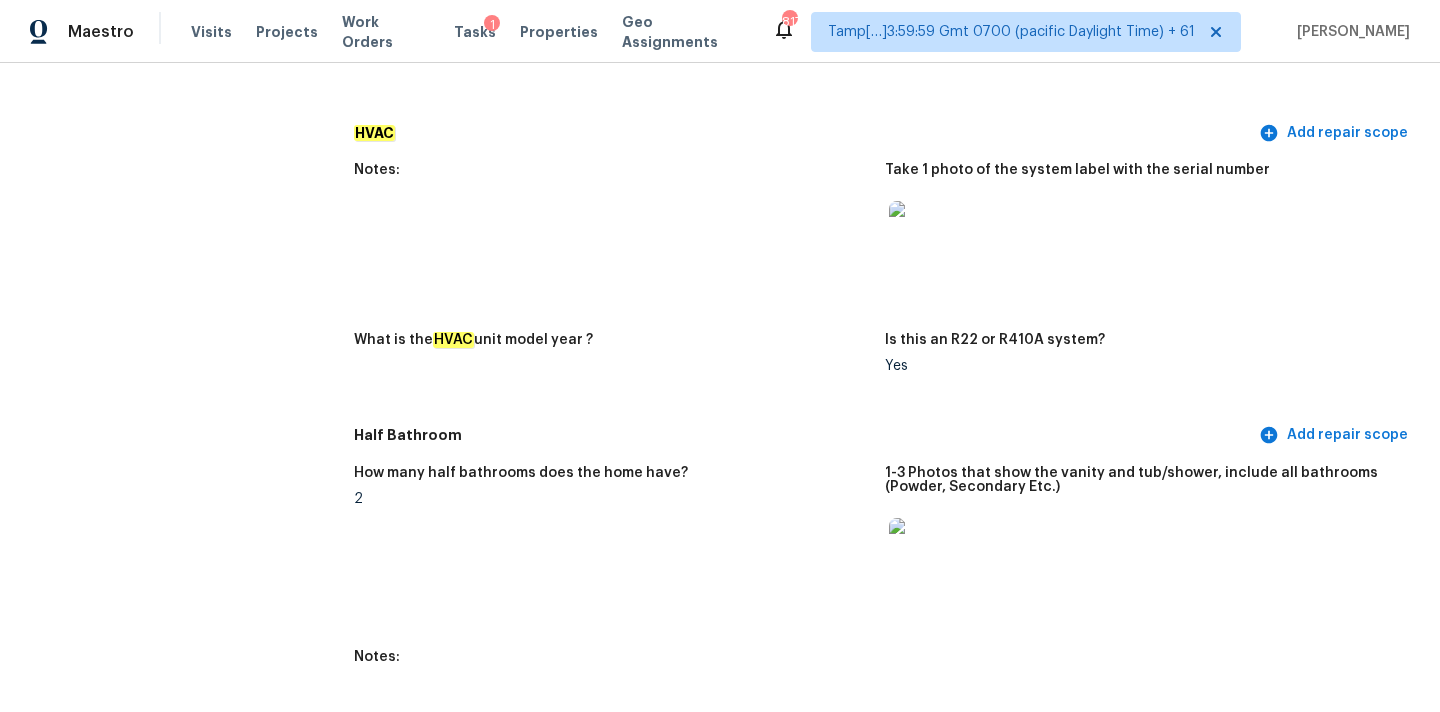 click at bounding box center [921, 233] 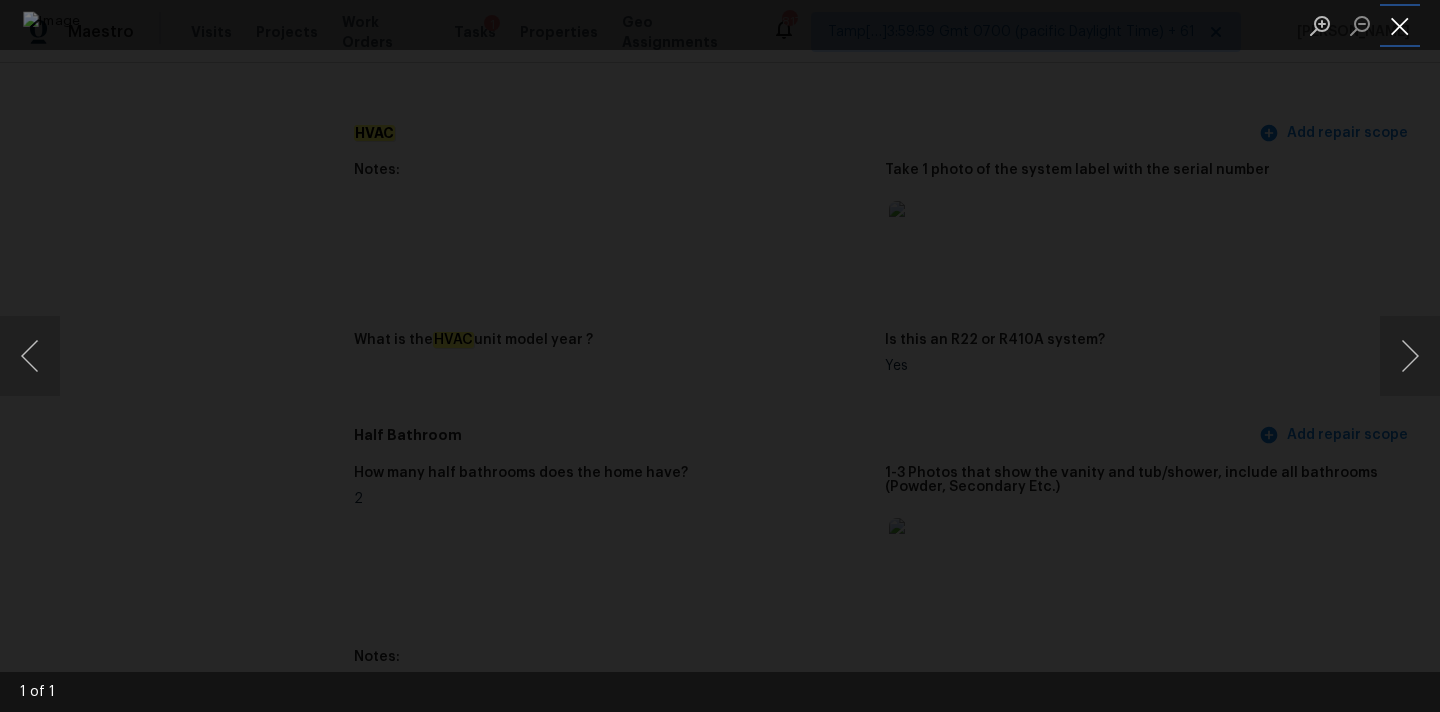 click at bounding box center (1400, 25) 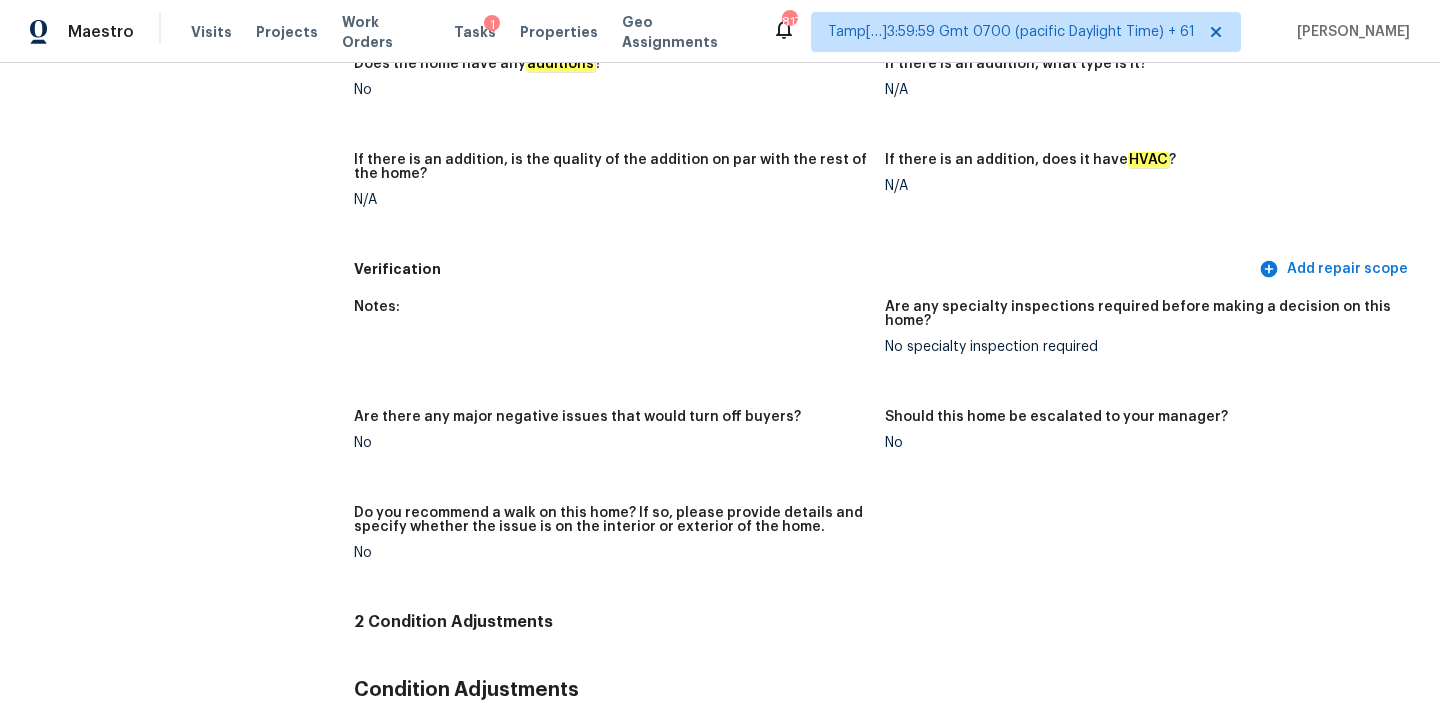 scroll, scrollTop: 99, scrollLeft: 0, axis: vertical 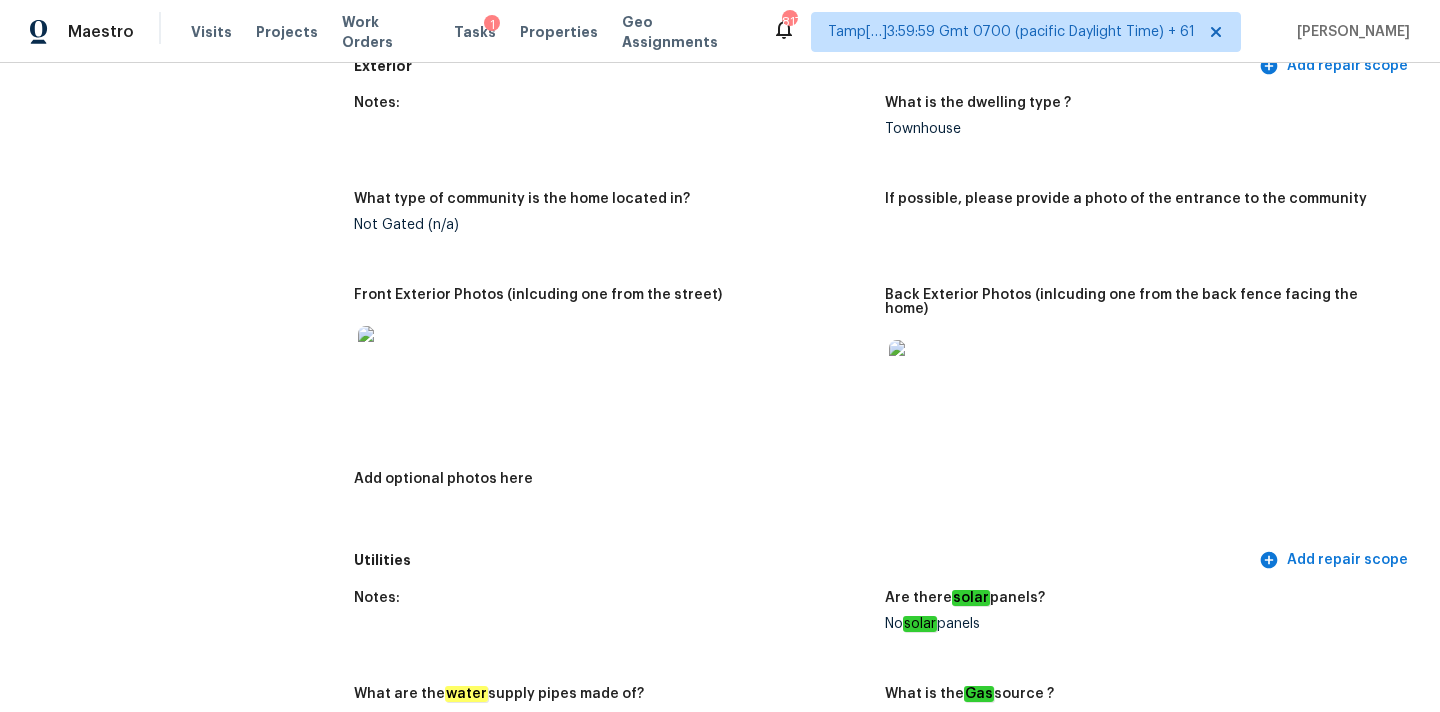 click at bounding box center [390, 358] 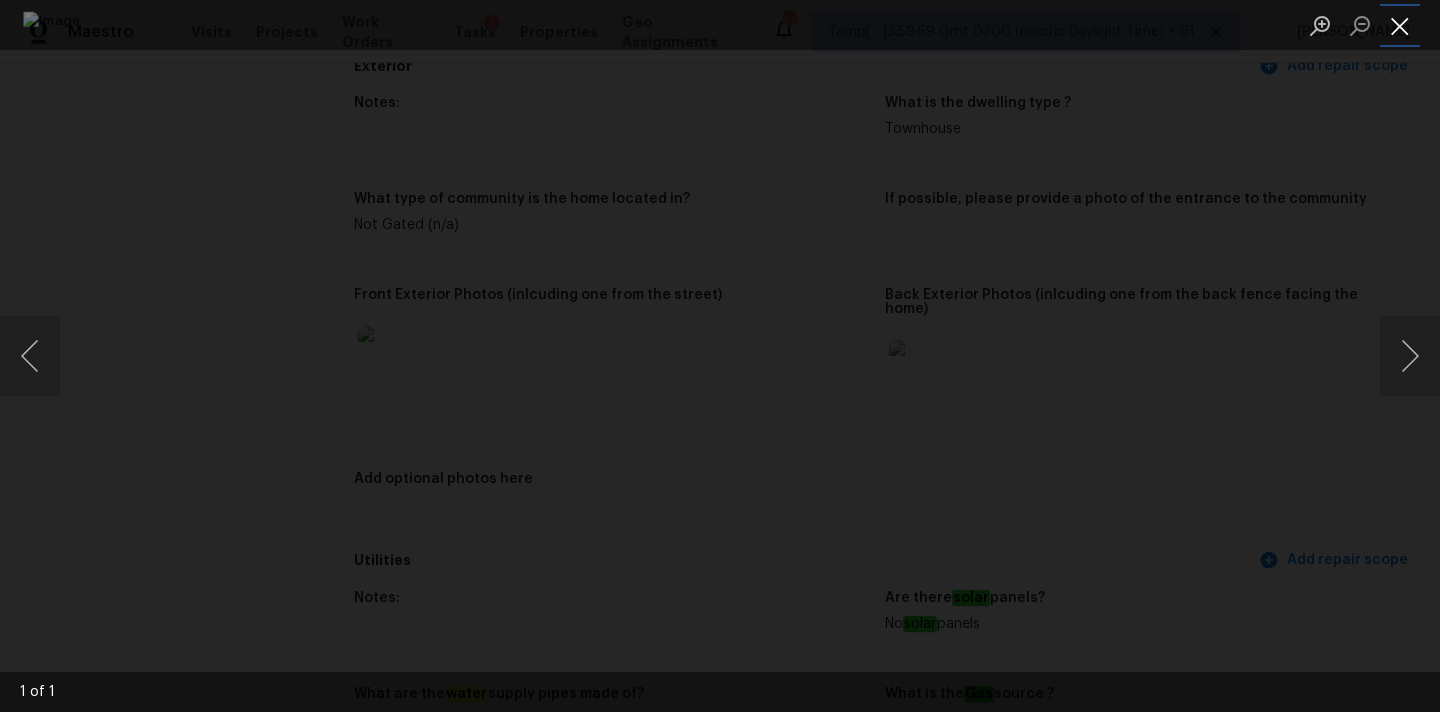 click at bounding box center [1400, 25] 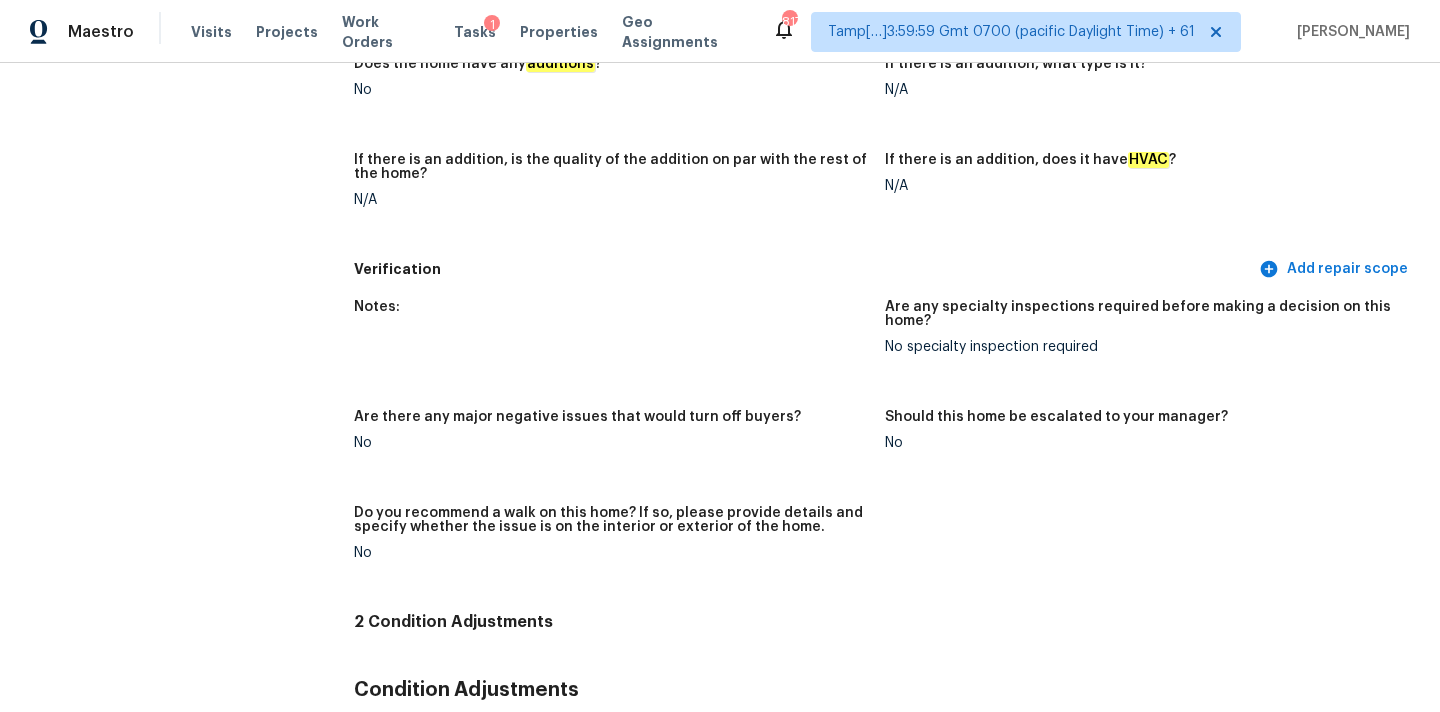 scroll, scrollTop: 99, scrollLeft: 0, axis: vertical 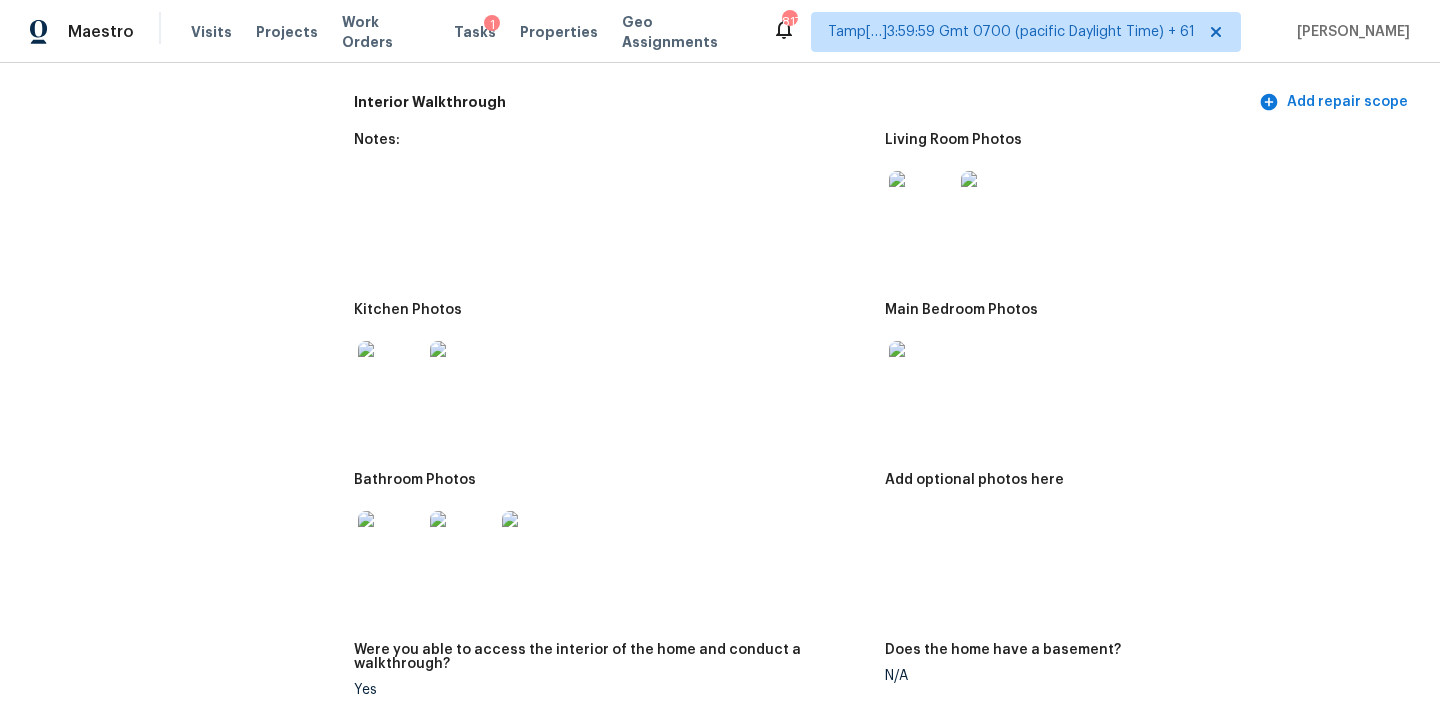 click at bounding box center [921, 203] 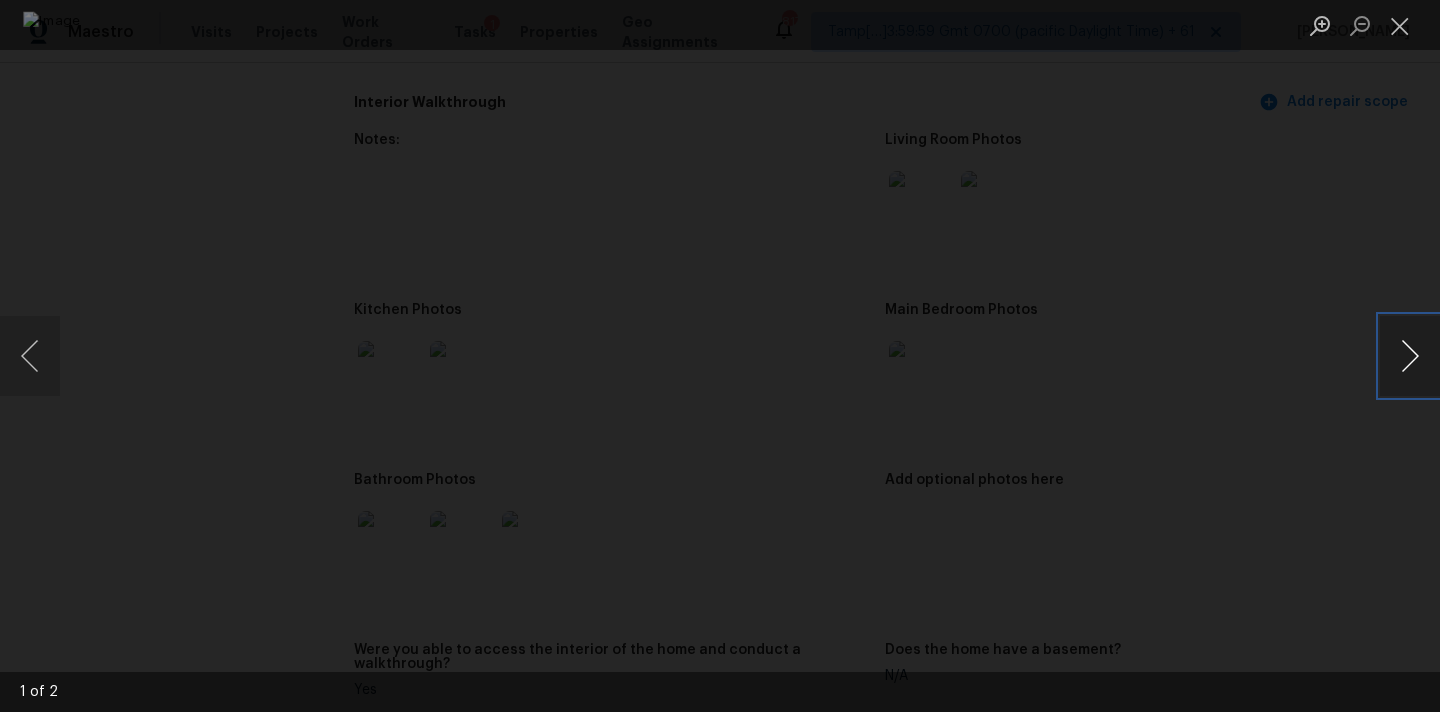 click at bounding box center (1410, 356) 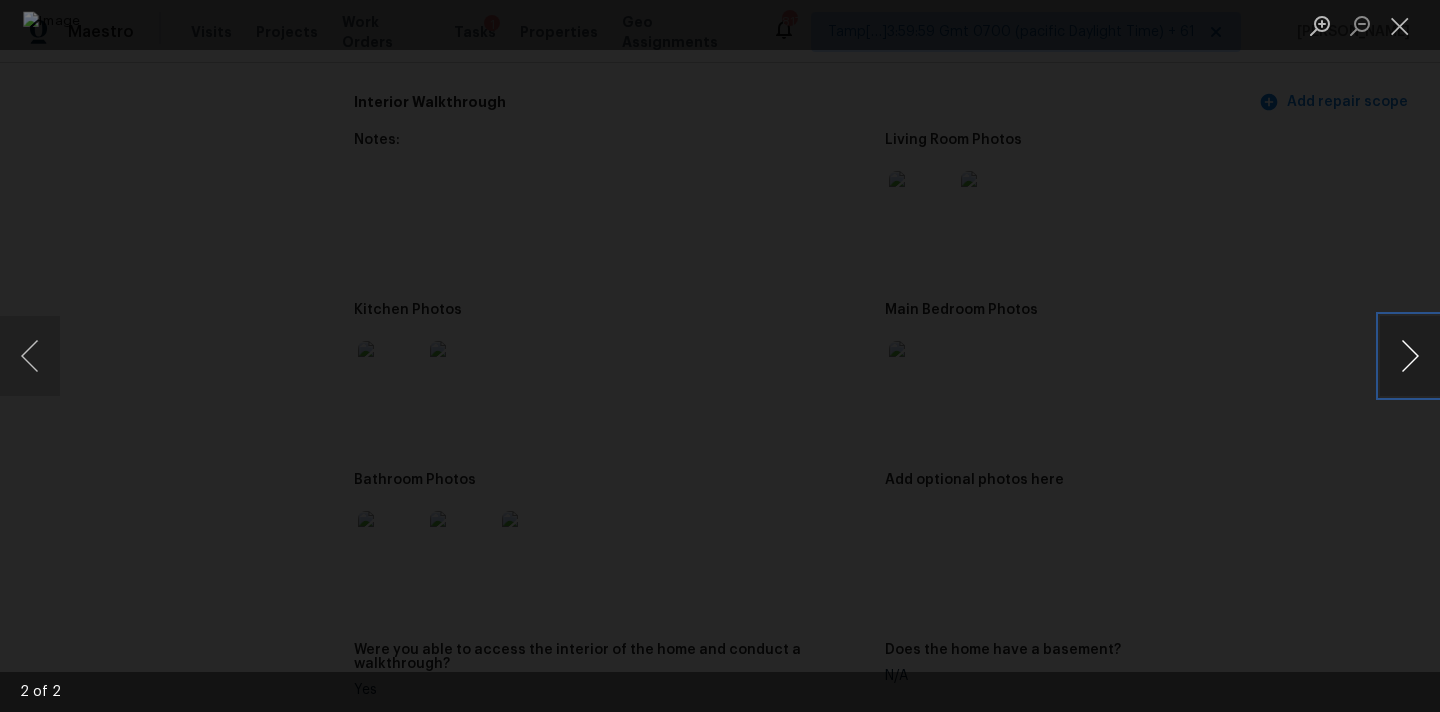 click at bounding box center (1410, 356) 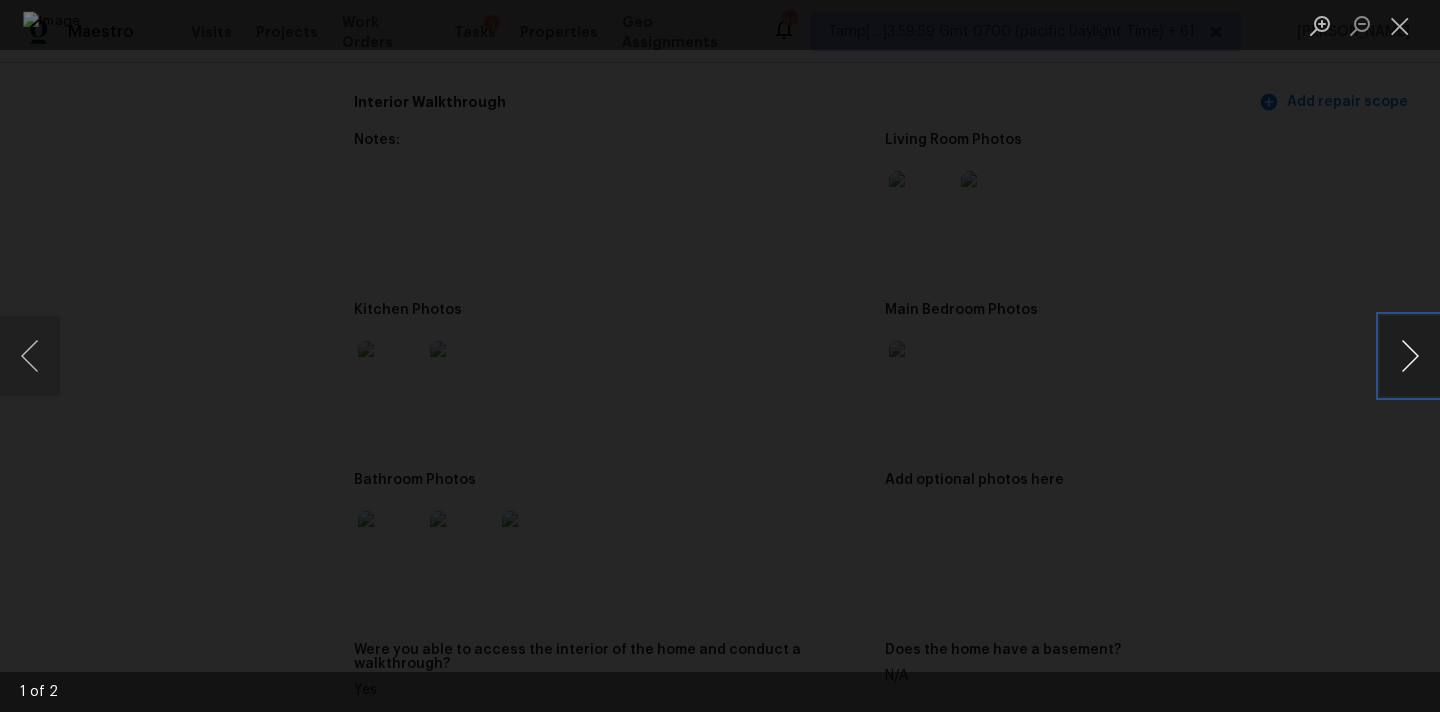 click at bounding box center [1410, 356] 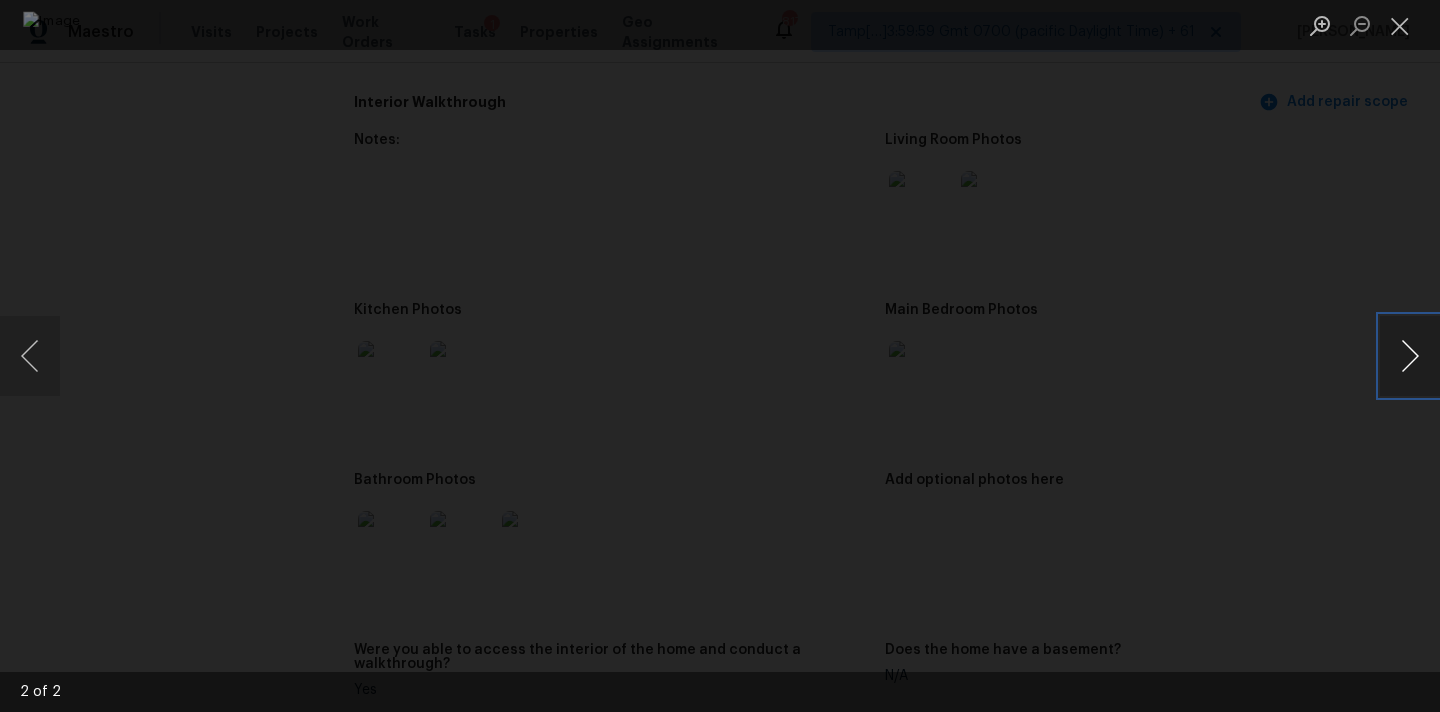 click at bounding box center (1410, 356) 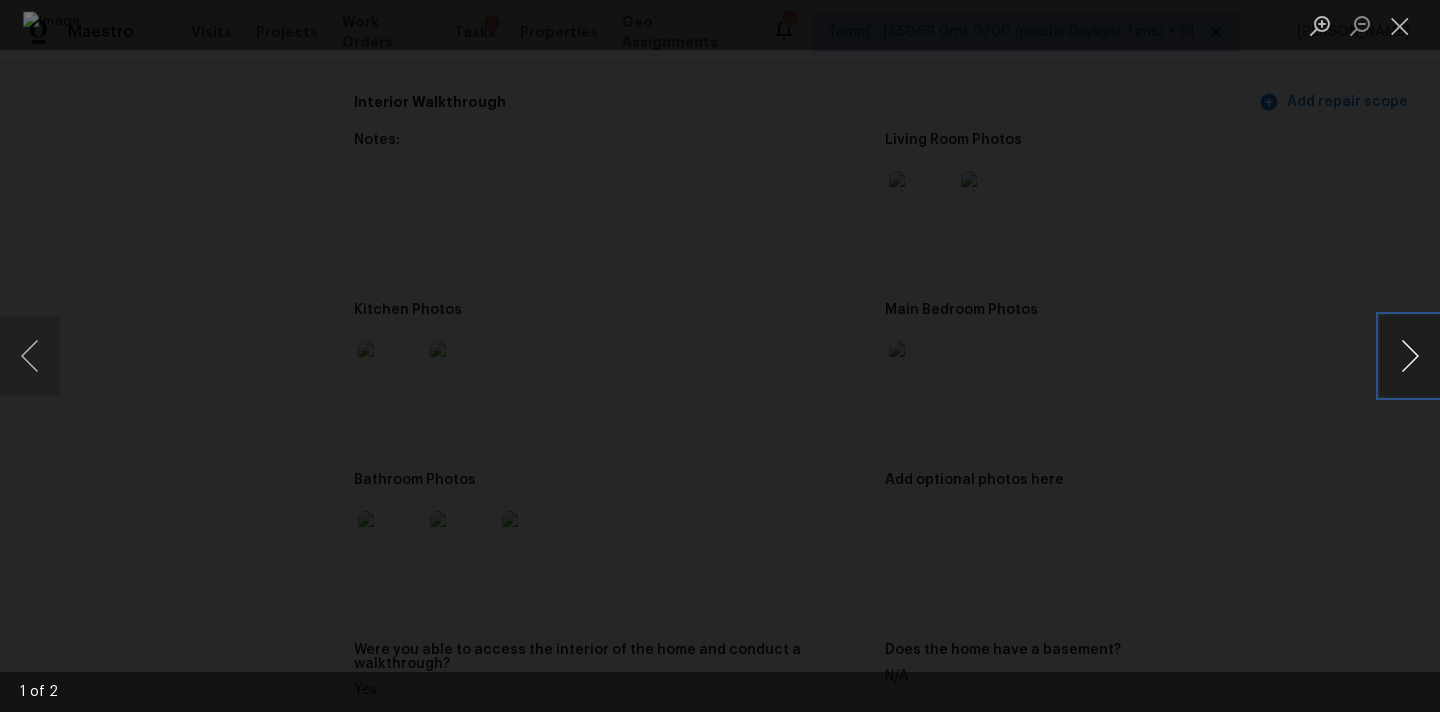 click at bounding box center [1410, 356] 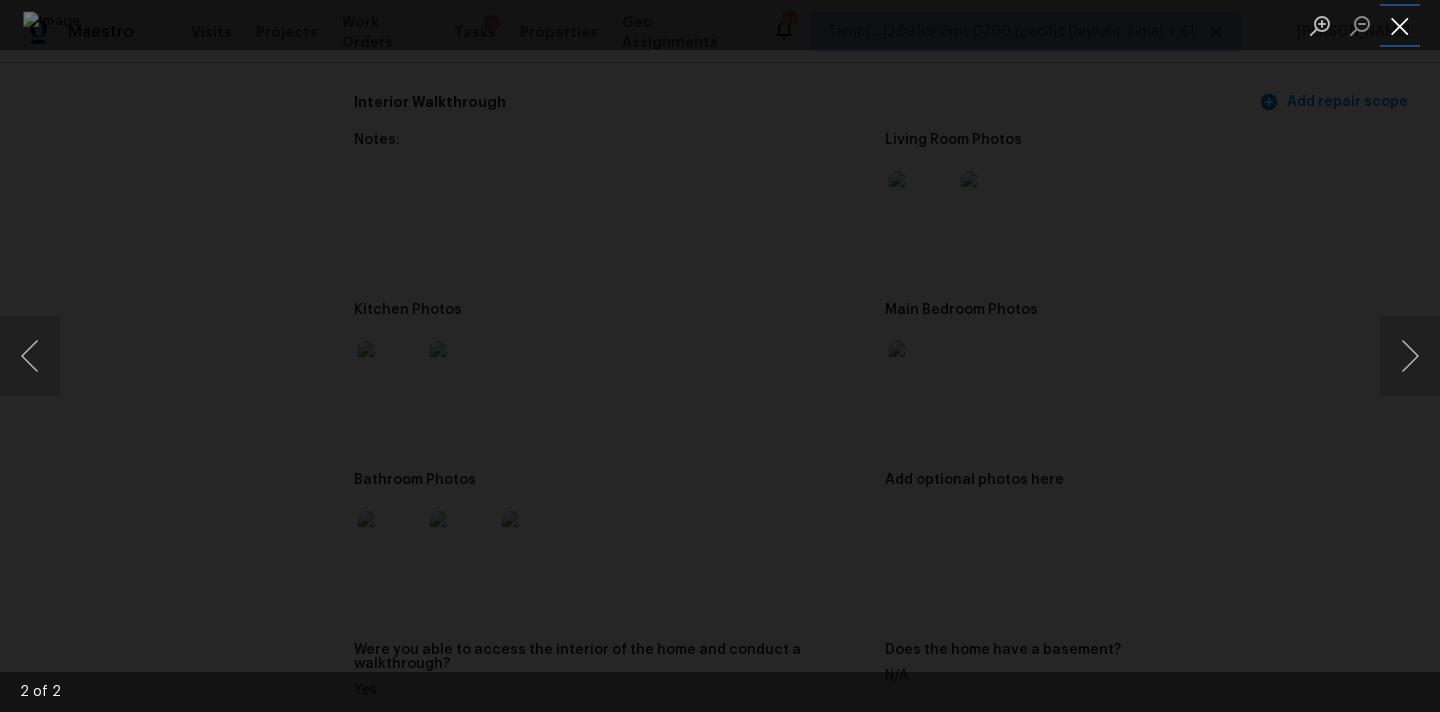 click at bounding box center [1400, 25] 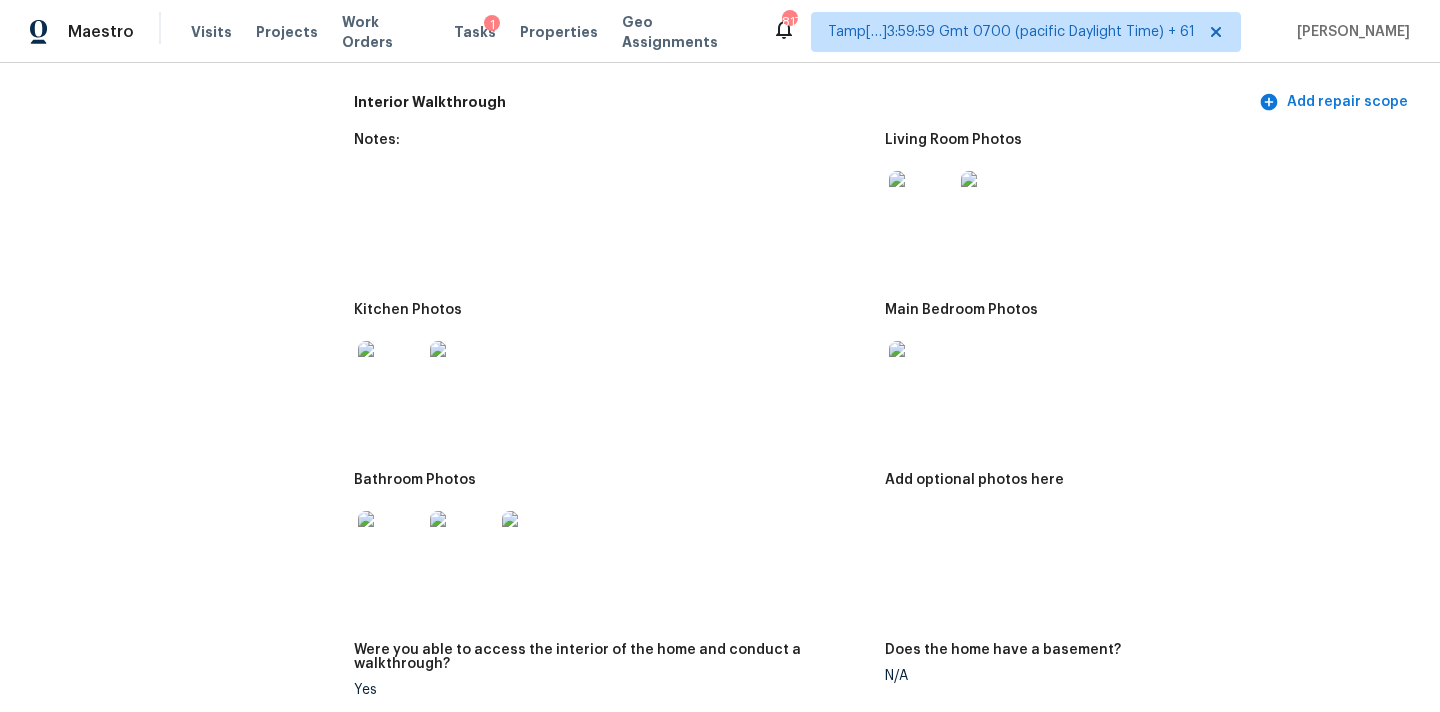 click at bounding box center [921, 373] 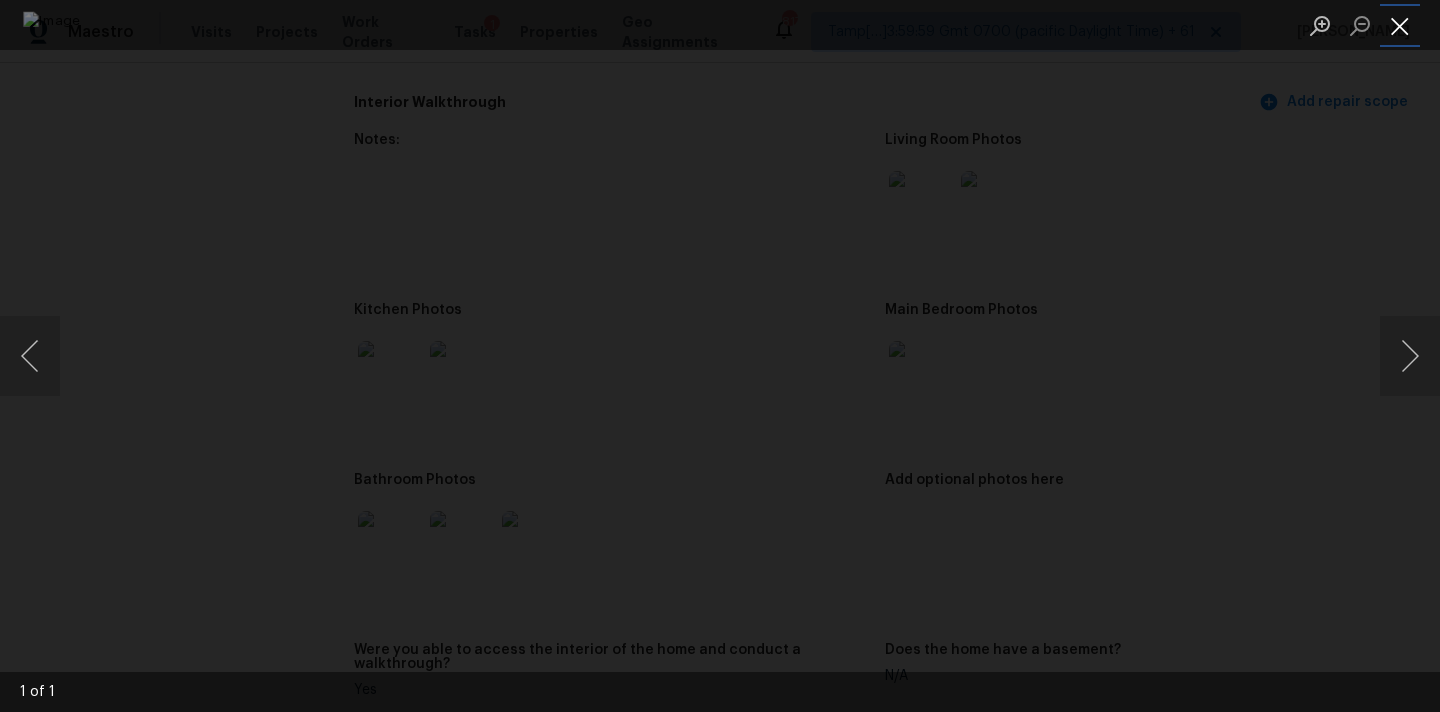 click at bounding box center (1400, 25) 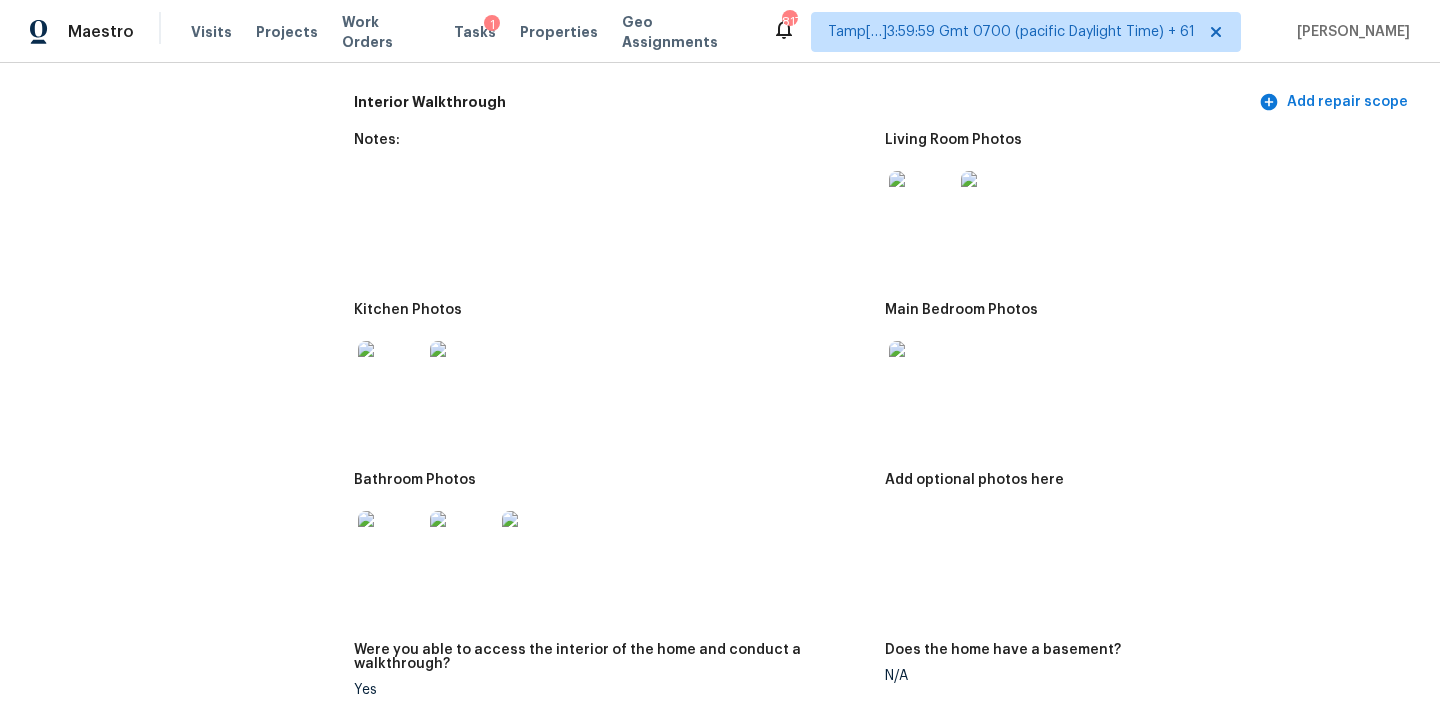 click at bounding box center (390, 373) 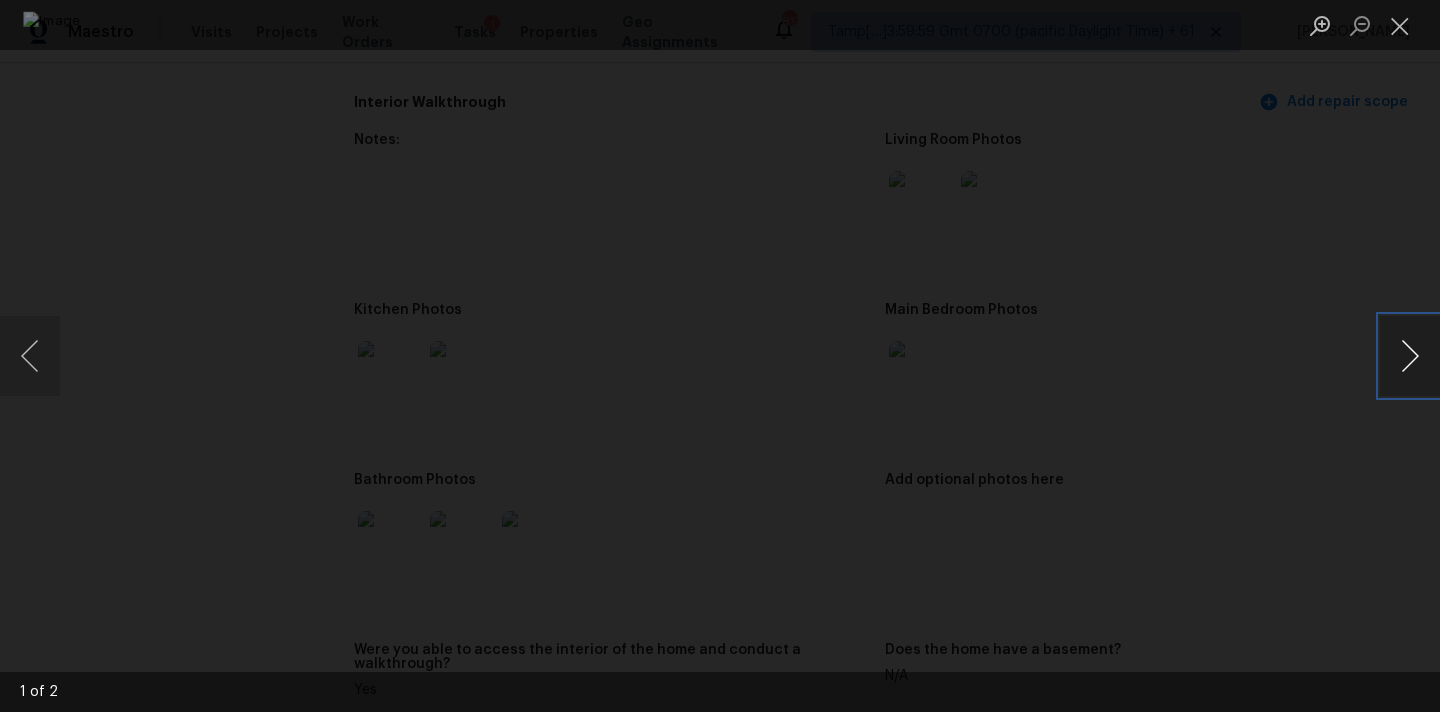 click at bounding box center [1410, 356] 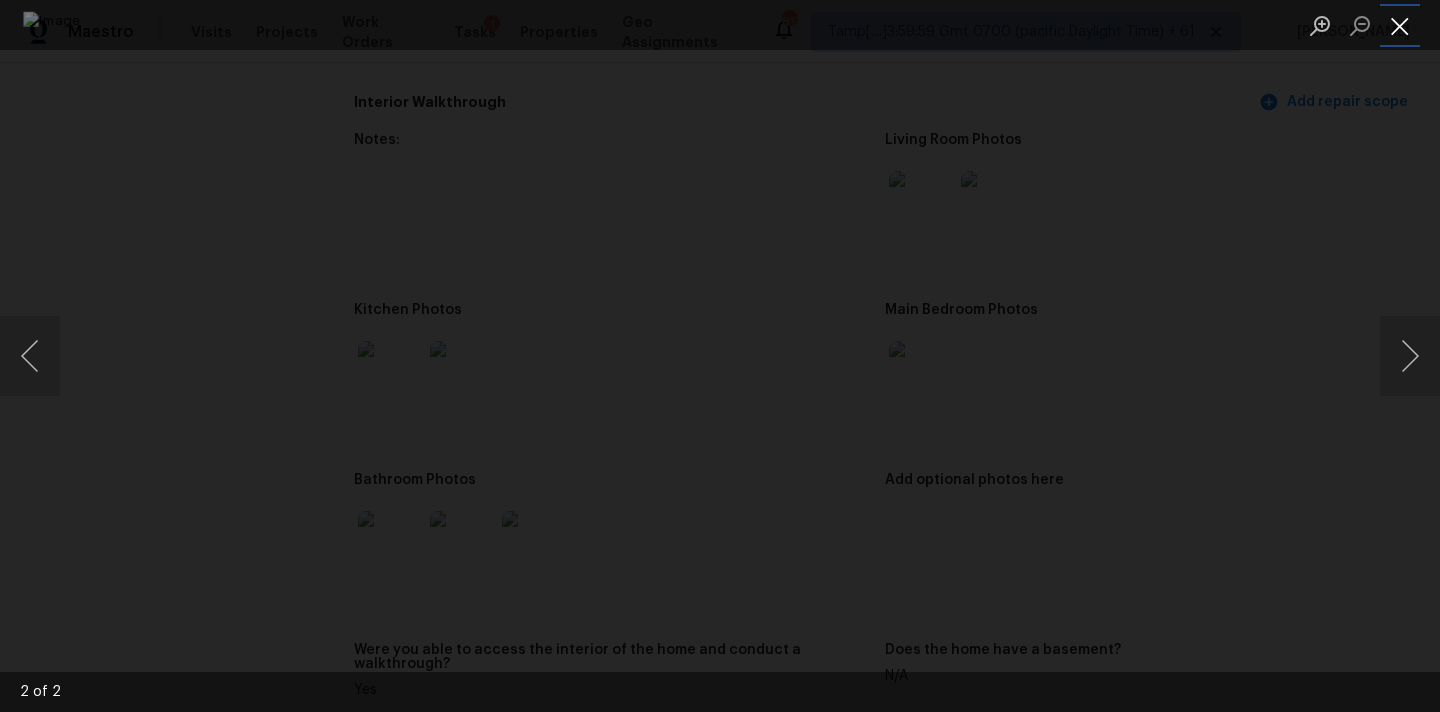 click at bounding box center (1400, 25) 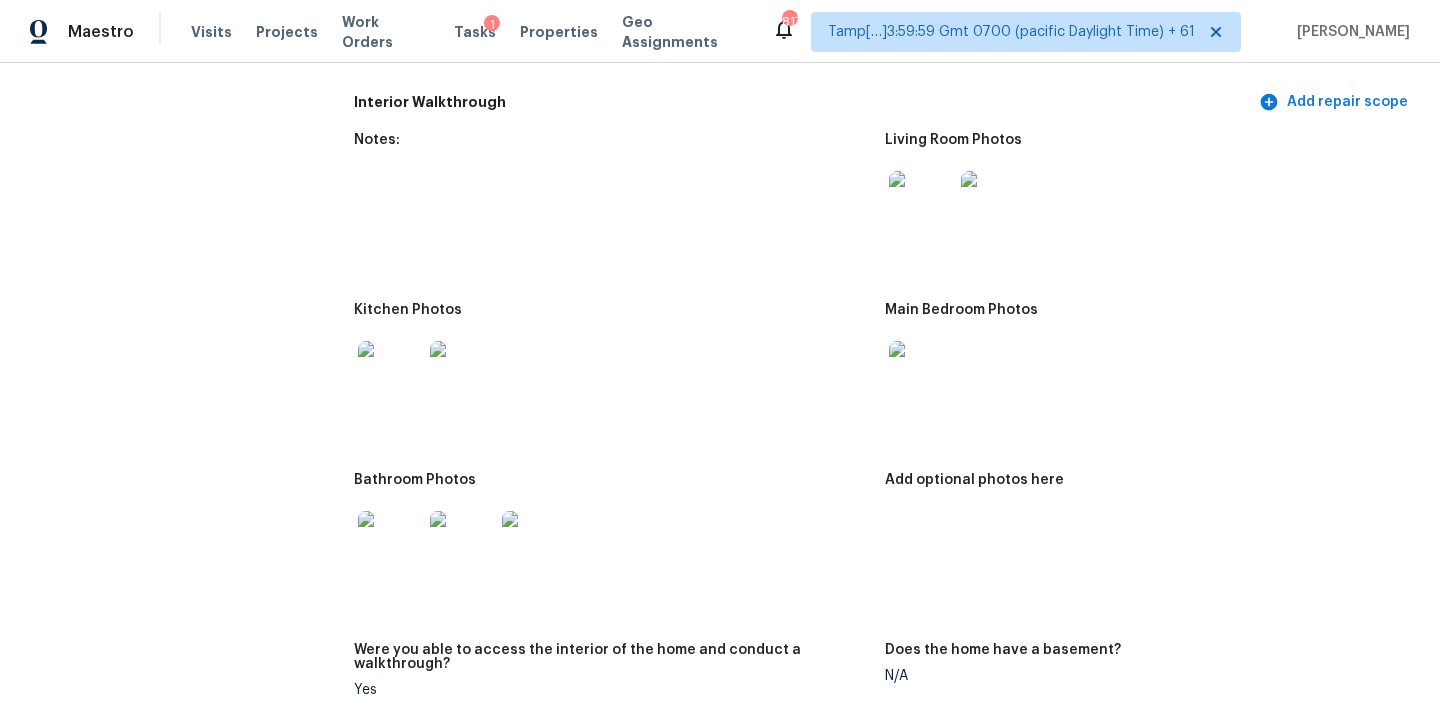 click at bounding box center (390, 543) 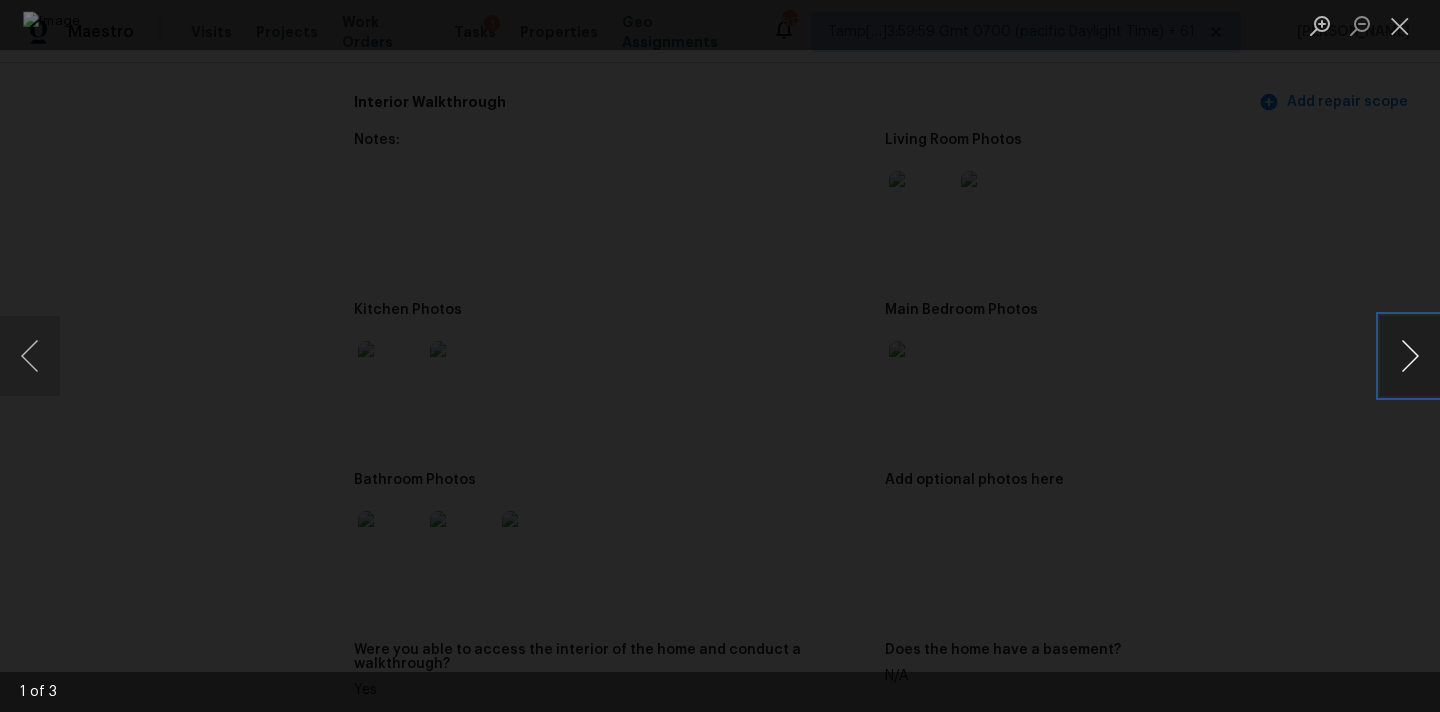 click at bounding box center (1410, 356) 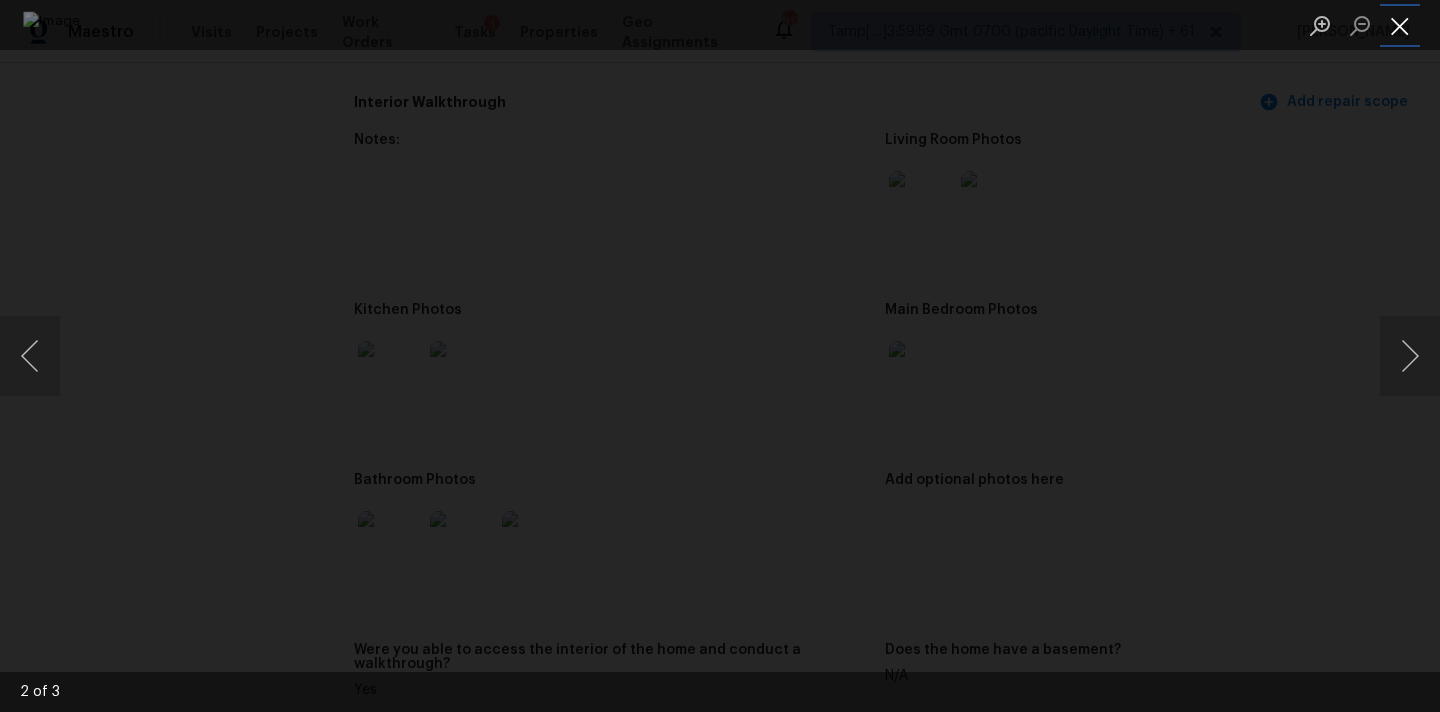 click at bounding box center [1400, 25] 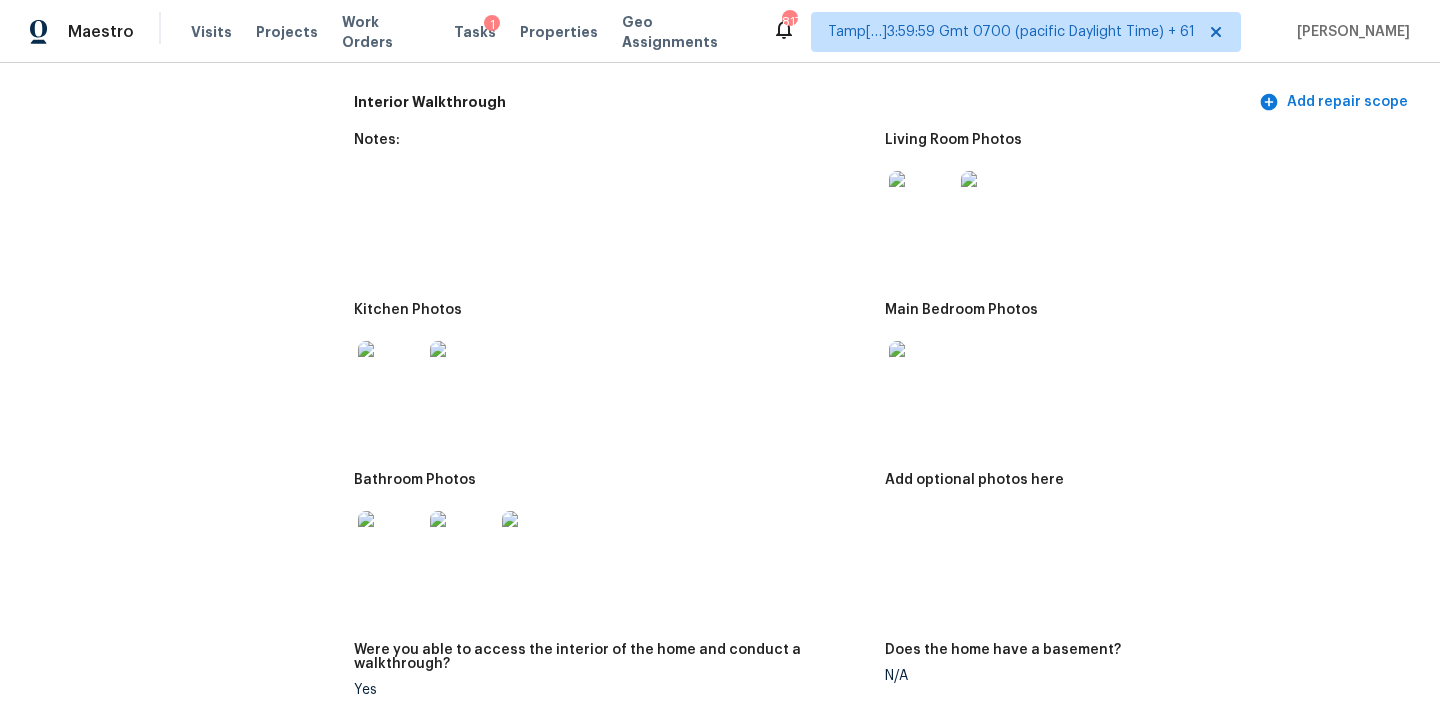 click at bounding box center (921, 203) 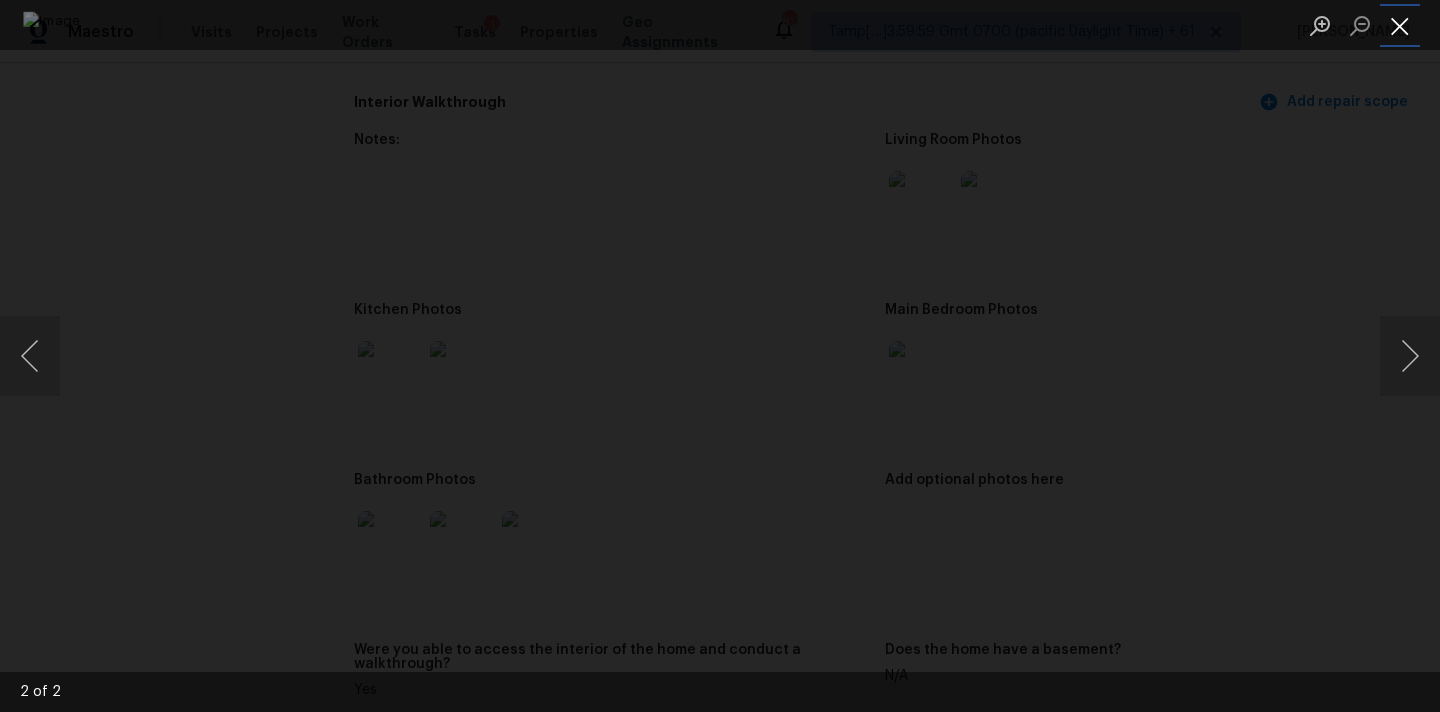 click at bounding box center [1400, 25] 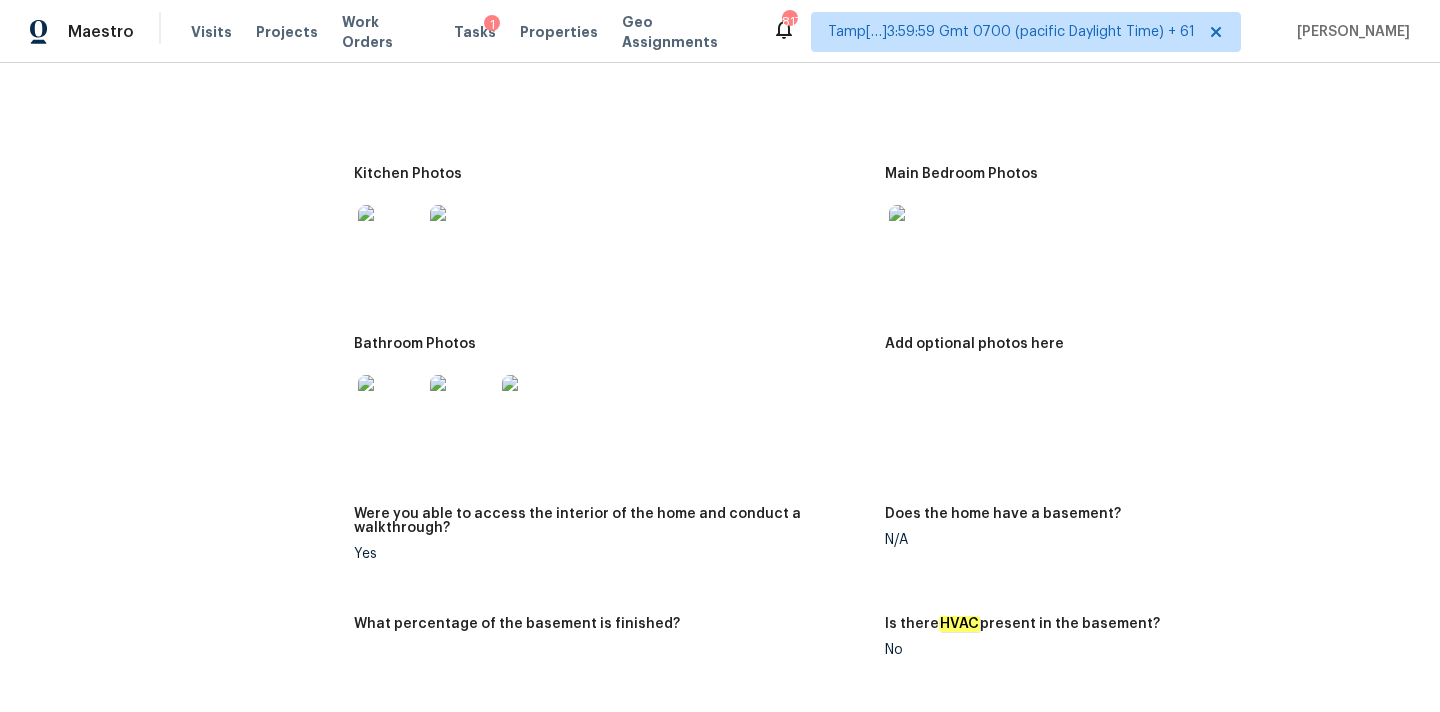 scroll, scrollTop: 2725, scrollLeft: 0, axis: vertical 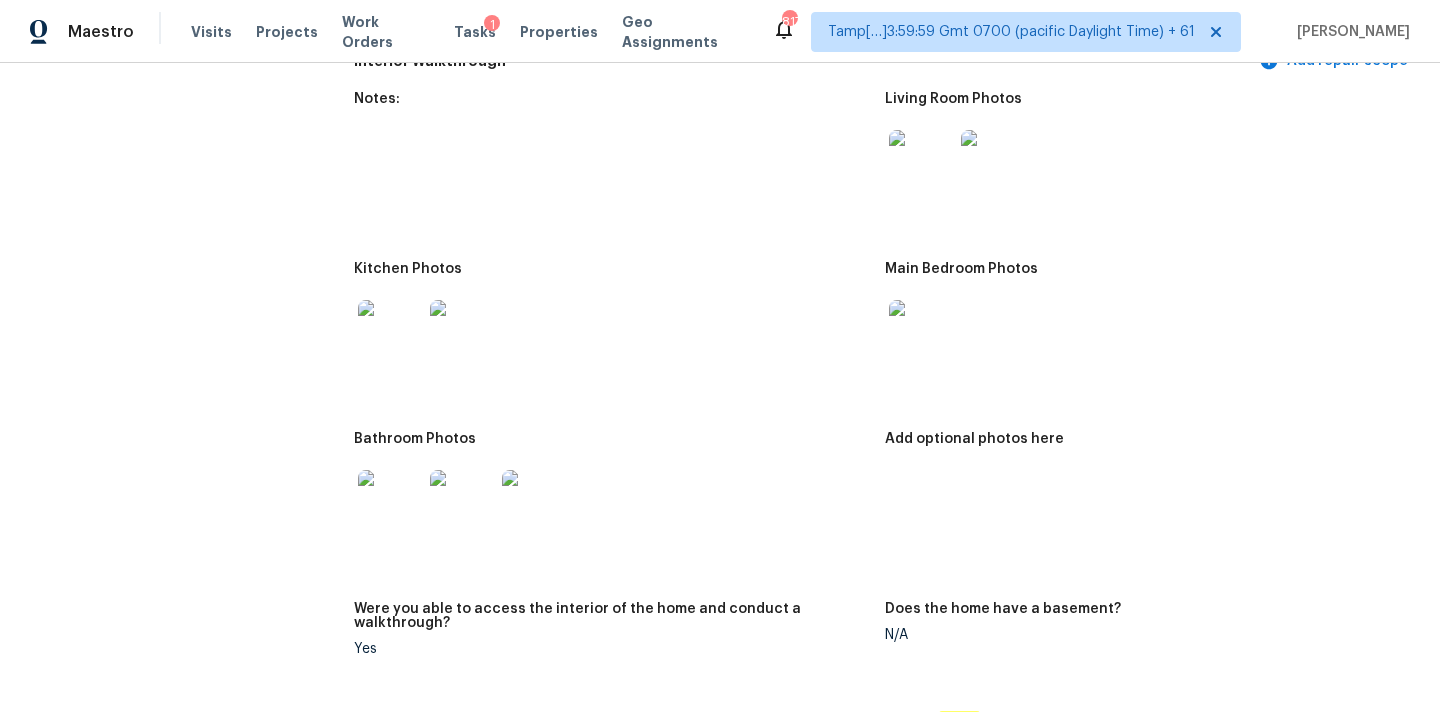 click at bounding box center (921, 162) 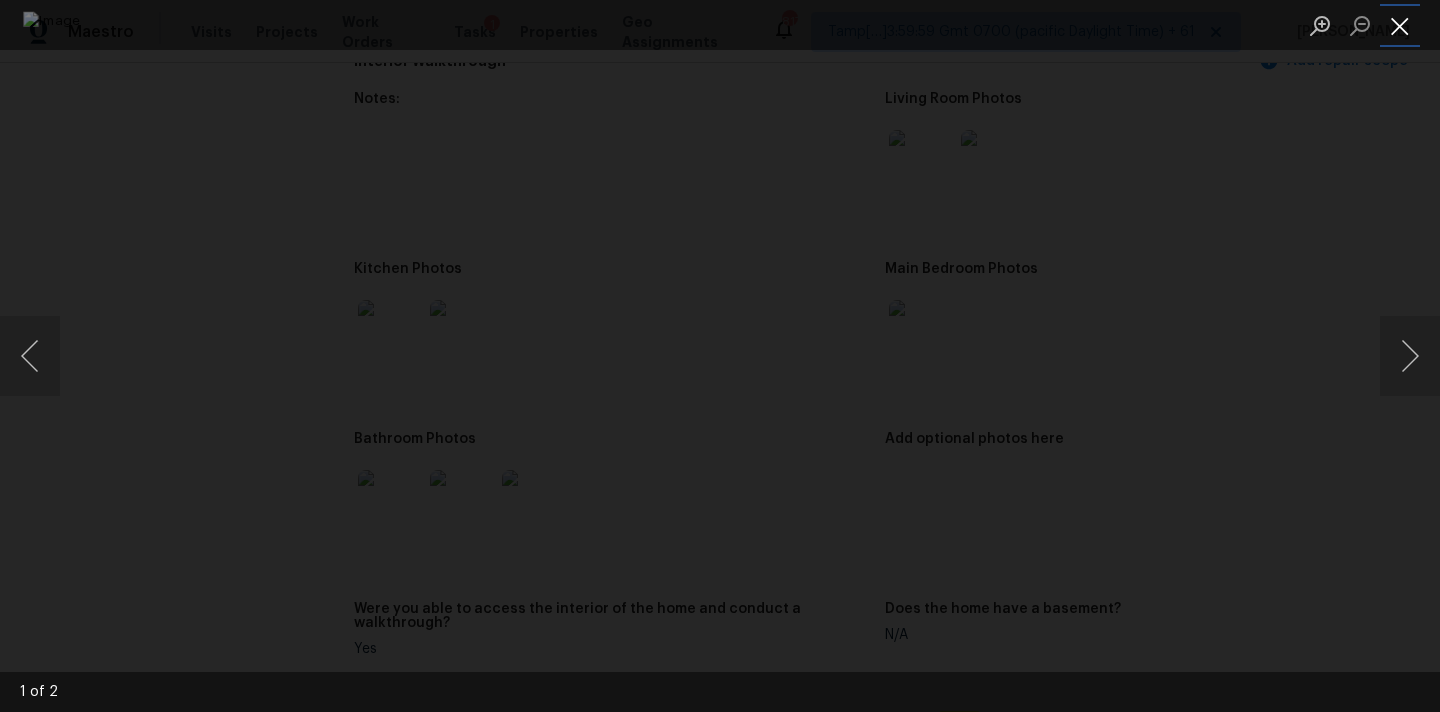 click at bounding box center [1400, 25] 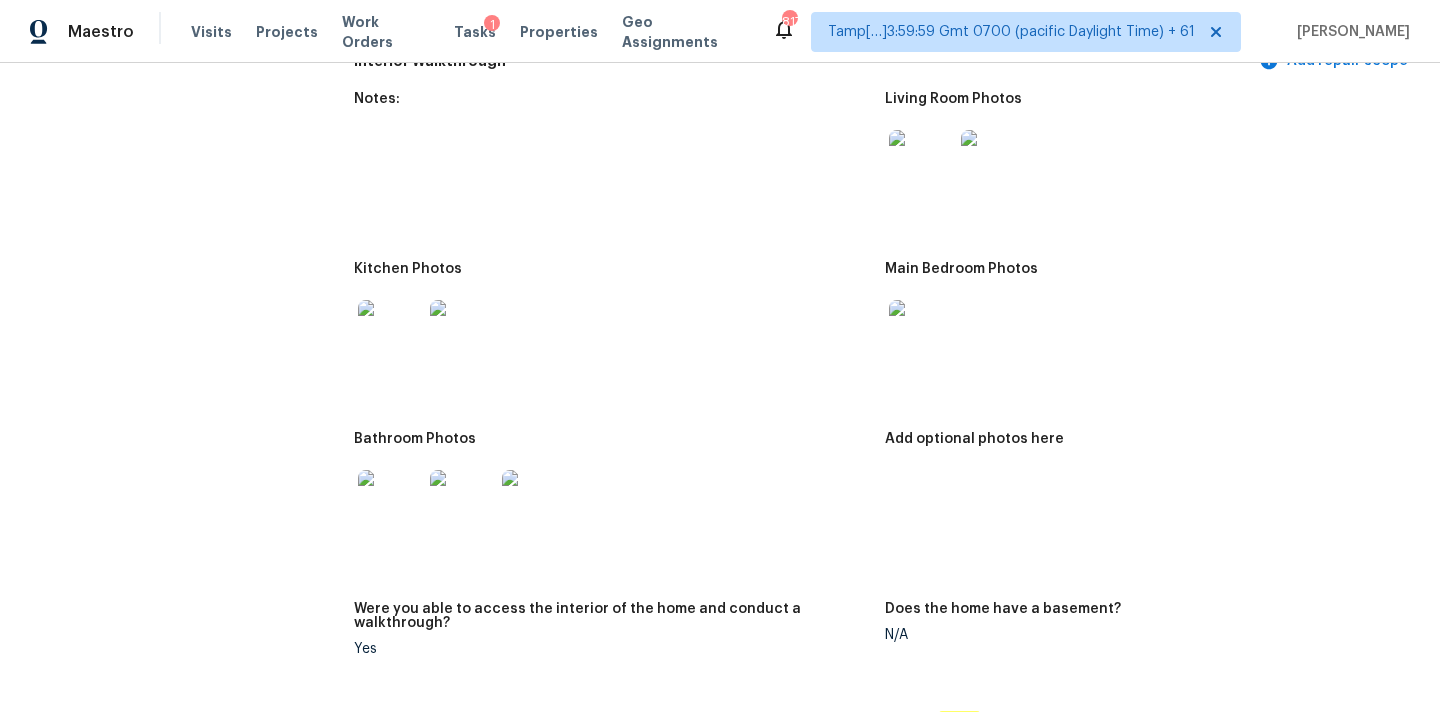 click at bounding box center (921, 332) 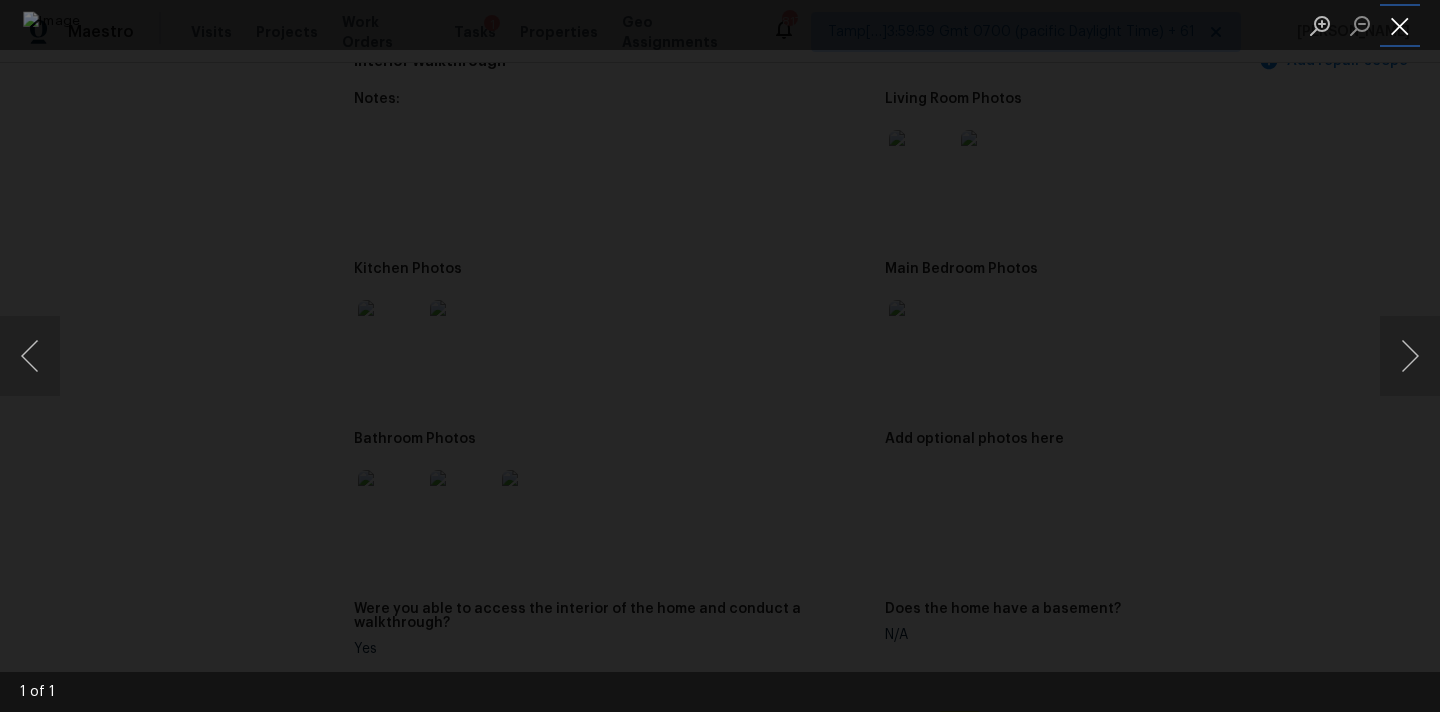 click at bounding box center [1400, 25] 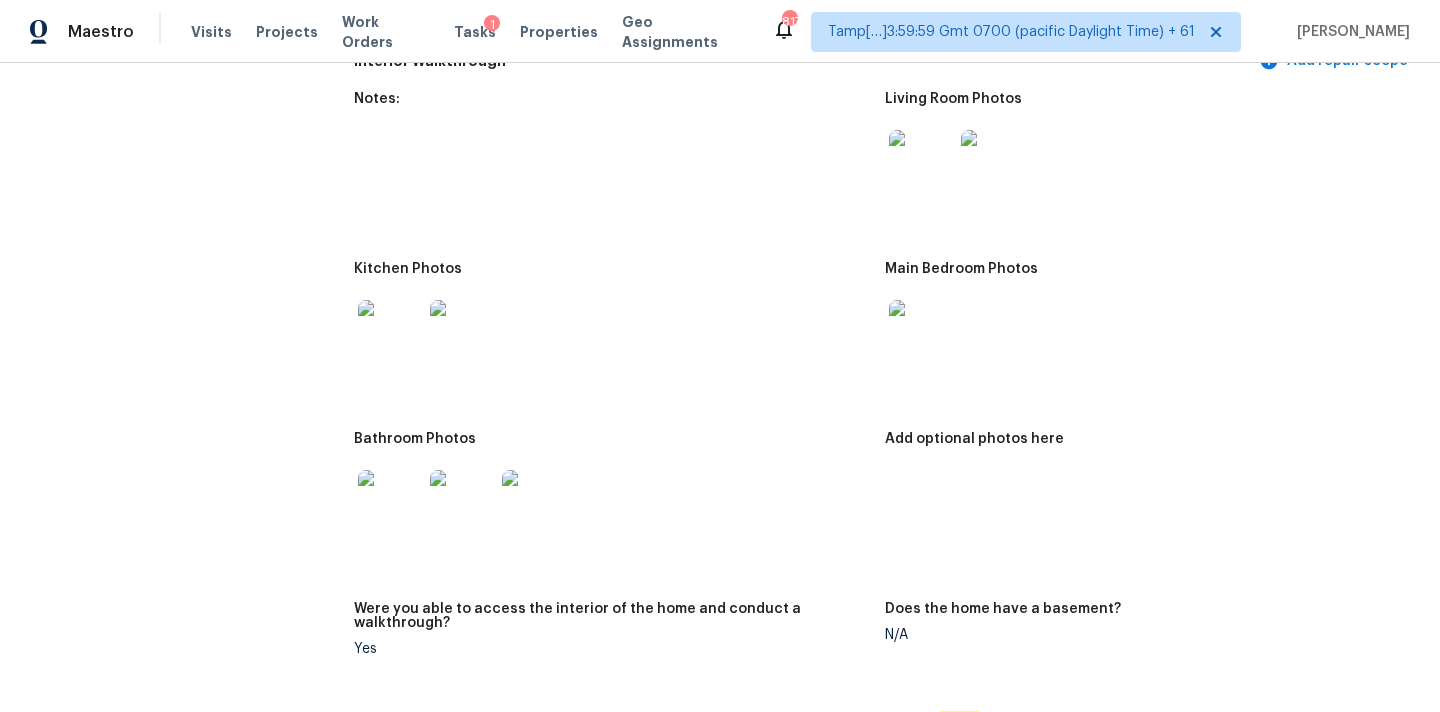 click at bounding box center (390, 502) 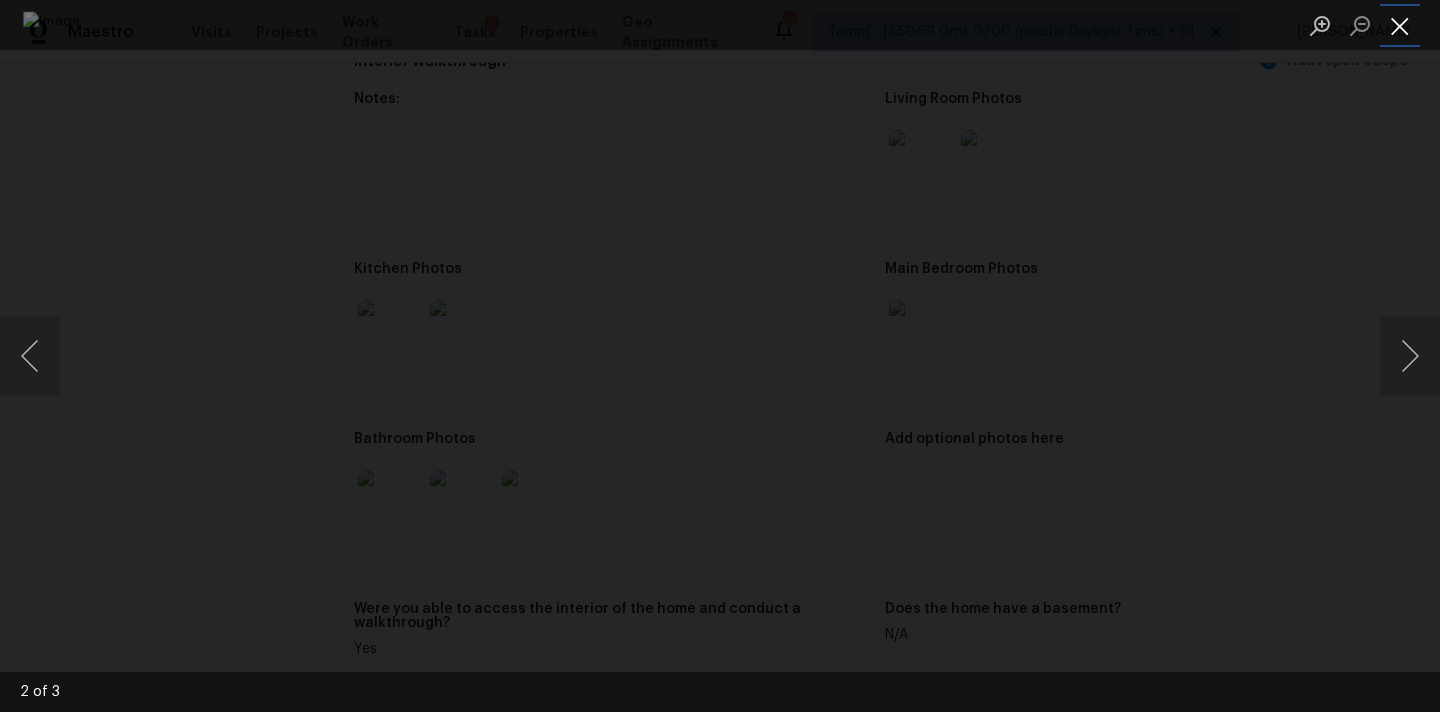 click at bounding box center [1400, 25] 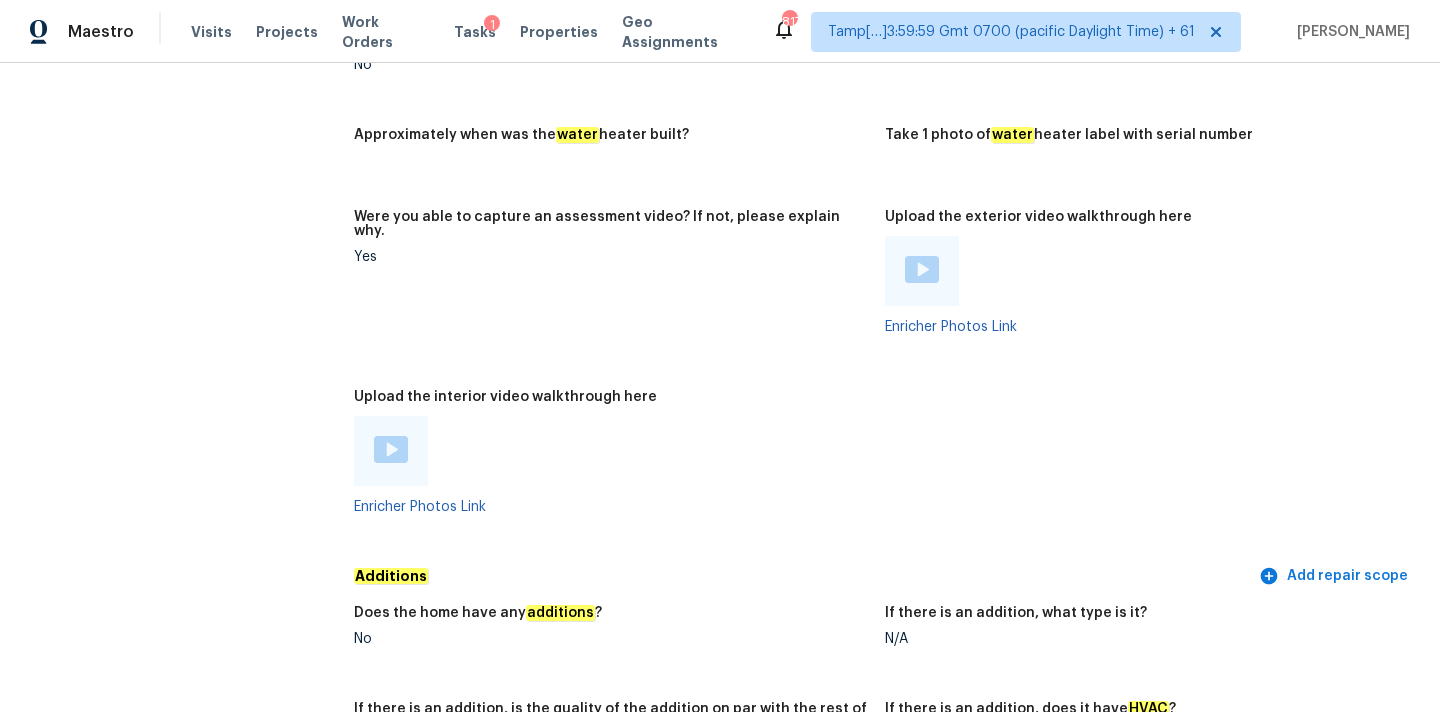 scroll, scrollTop: 4145, scrollLeft: 0, axis: vertical 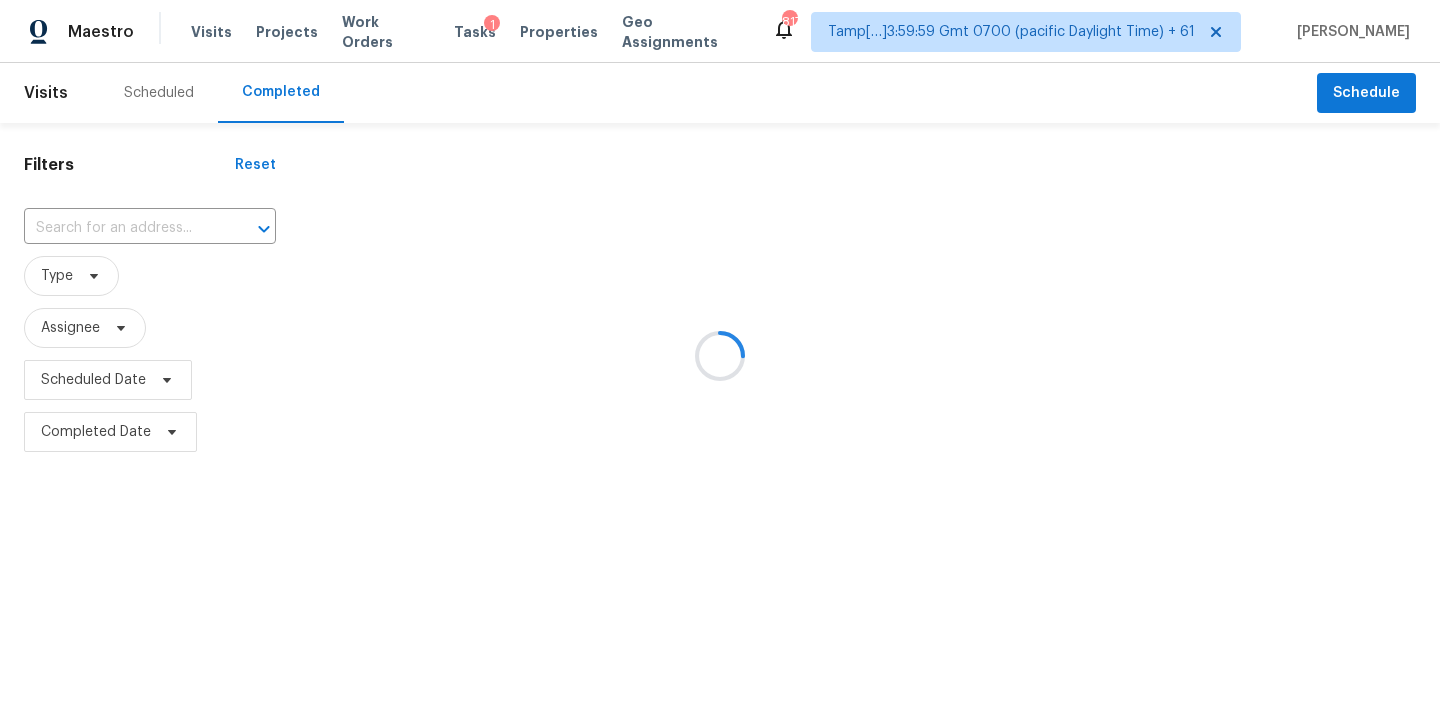 click at bounding box center [720, 356] 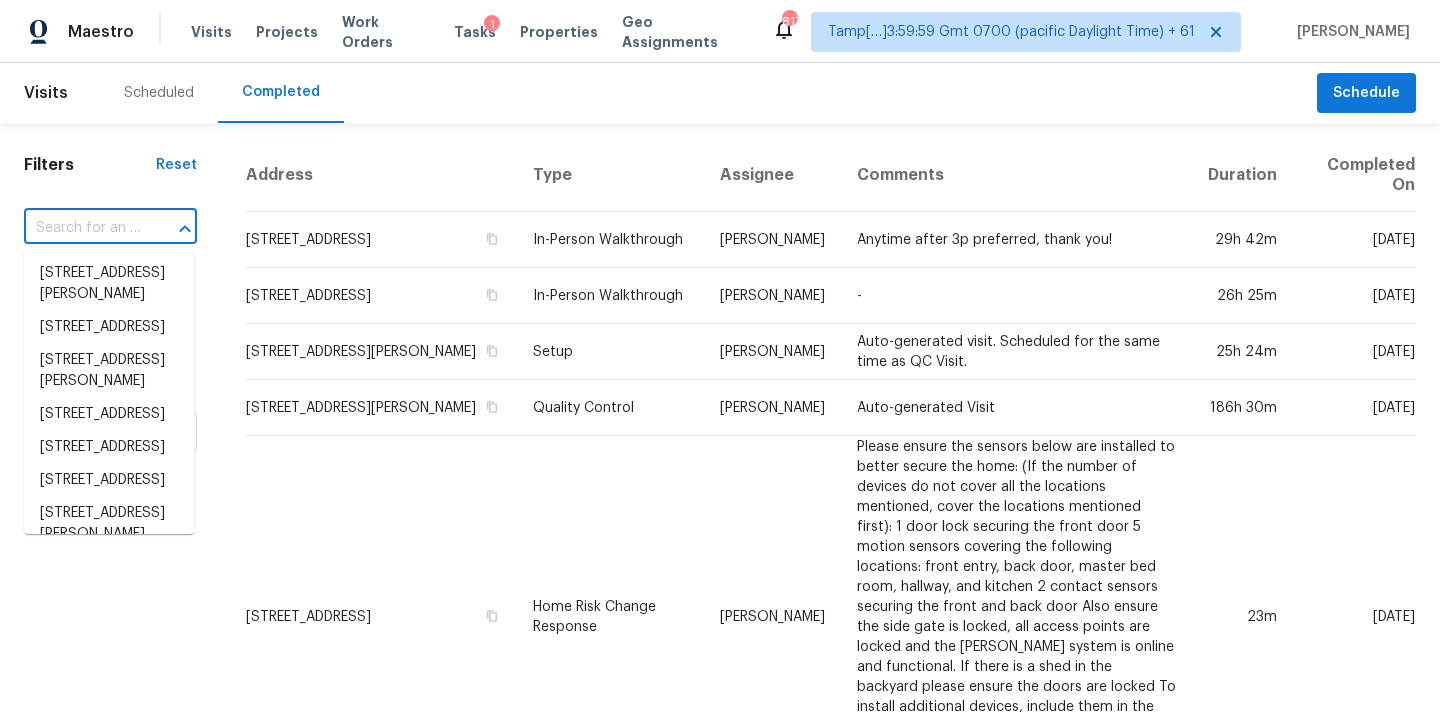 click at bounding box center (82, 228) 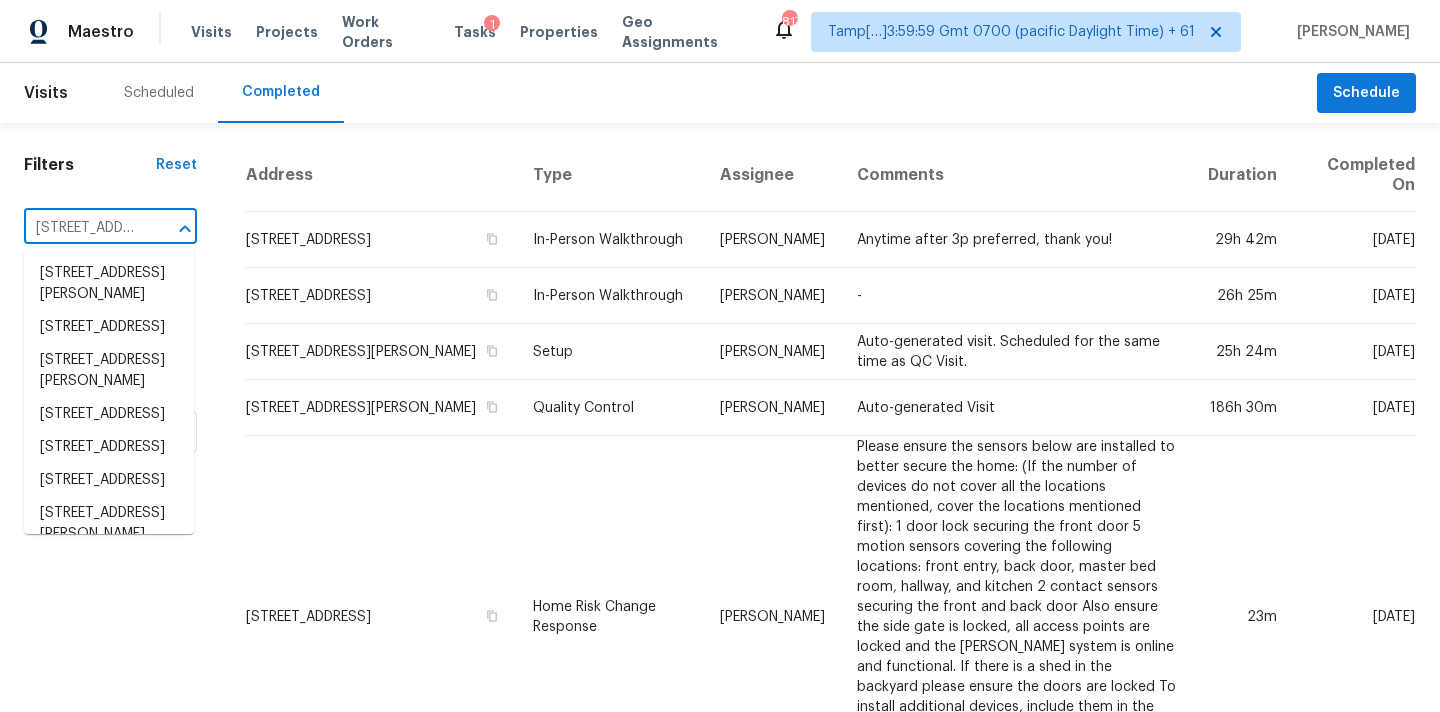 scroll, scrollTop: 0, scrollLeft: 224, axis: horizontal 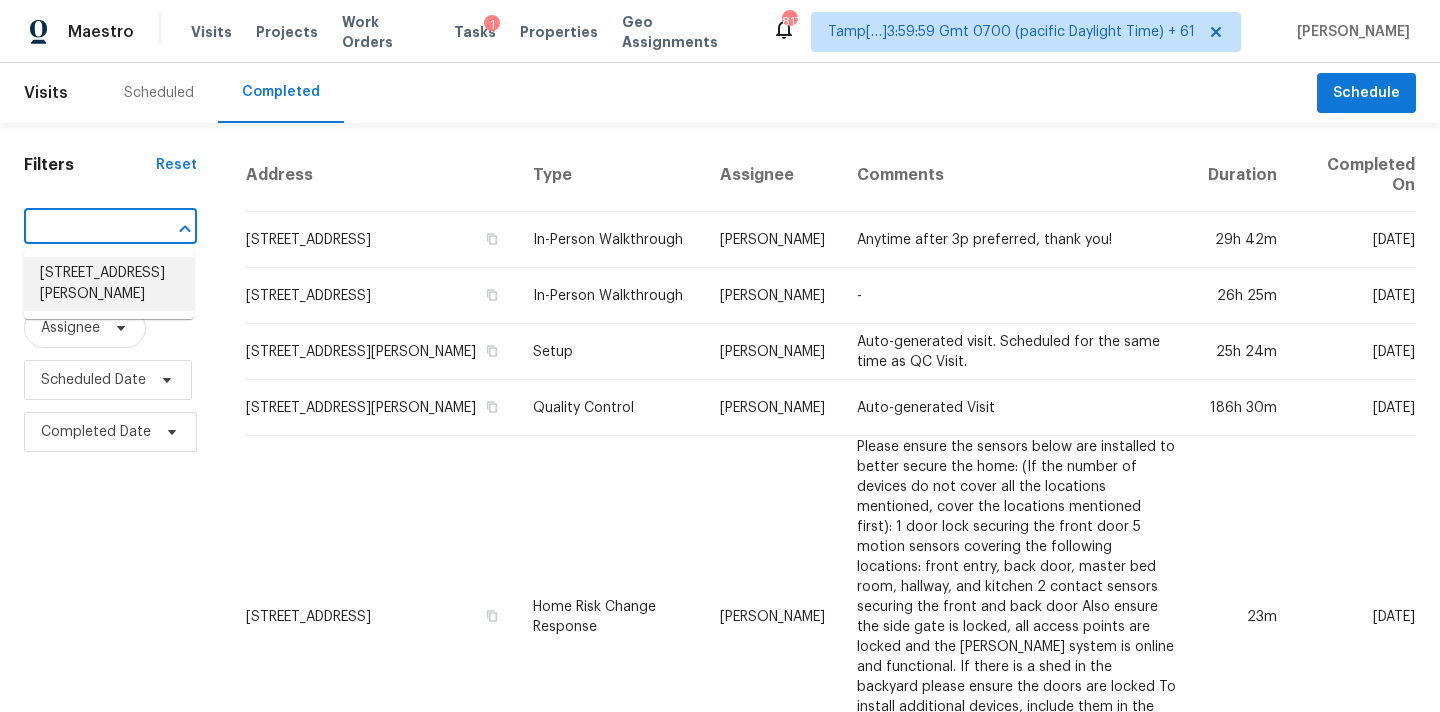 click on "[STREET_ADDRESS][PERSON_NAME]" at bounding box center (109, 284) 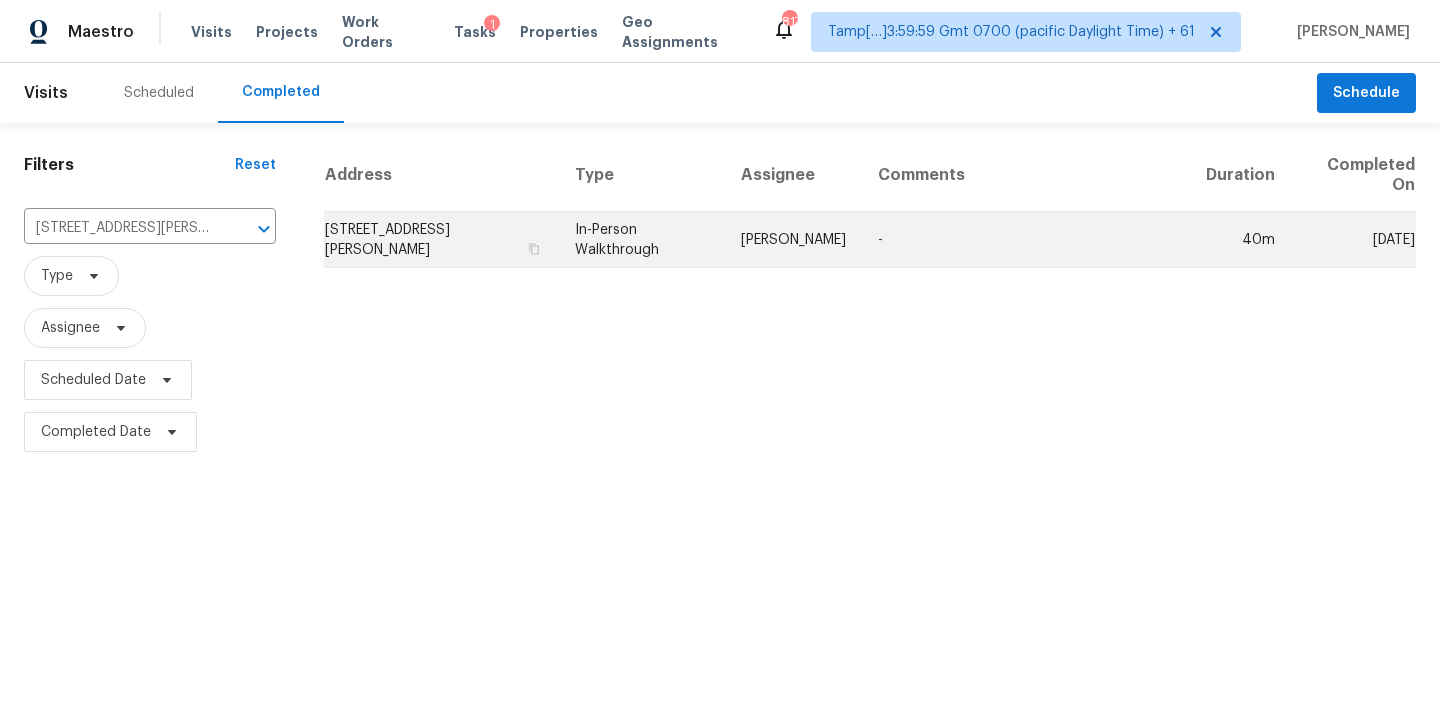 click on "[STREET_ADDRESS][PERSON_NAME]" at bounding box center [441, 240] 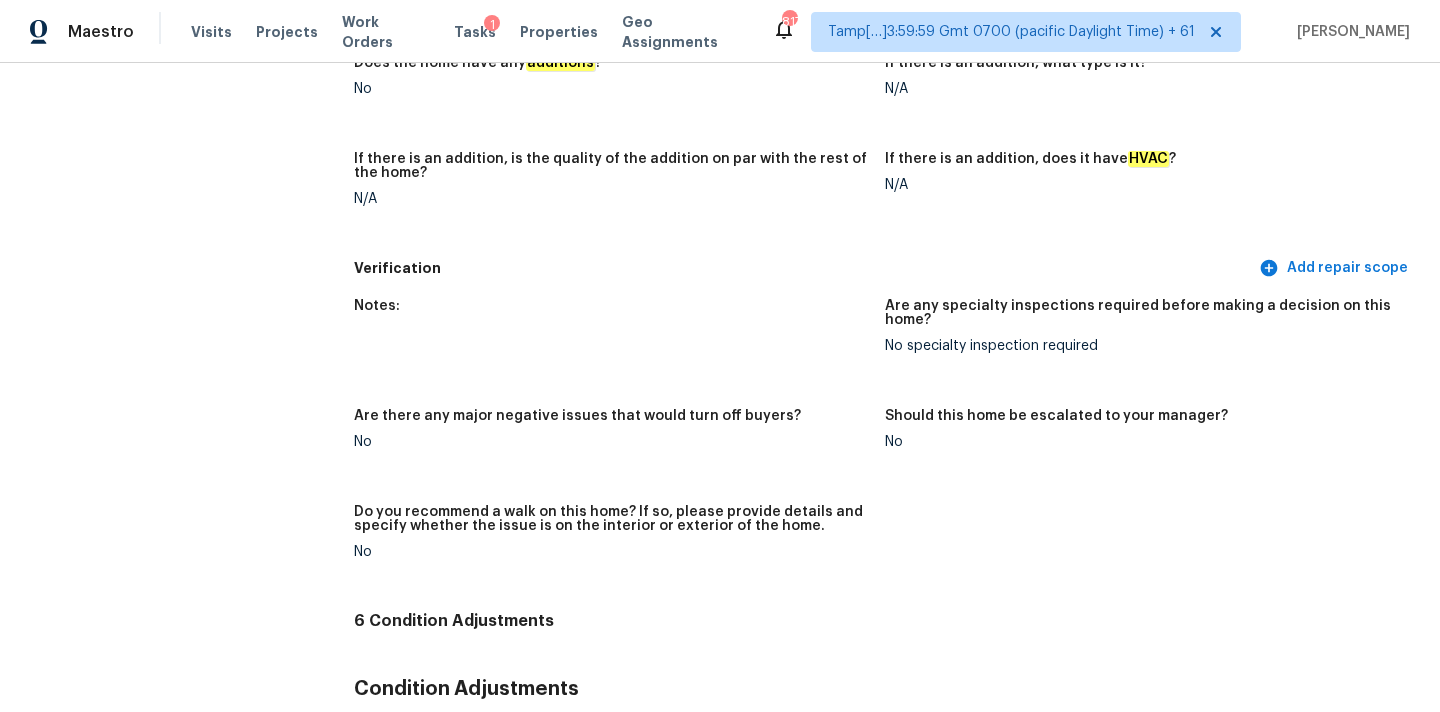 scroll, scrollTop: 123, scrollLeft: 0, axis: vertical 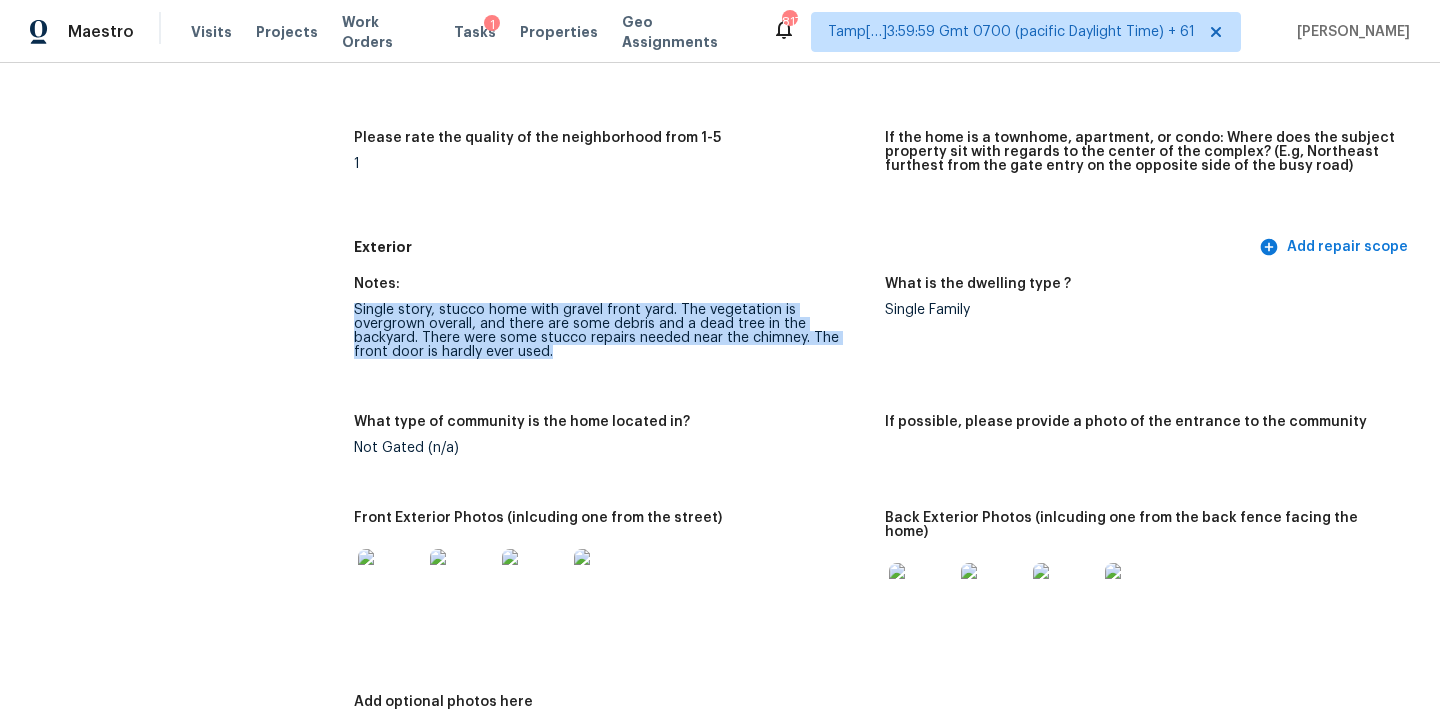 drag, startPoint x: 355, startPoint y: 311, endPoint x: 403, endPoint y: 354, distance: 64.44377 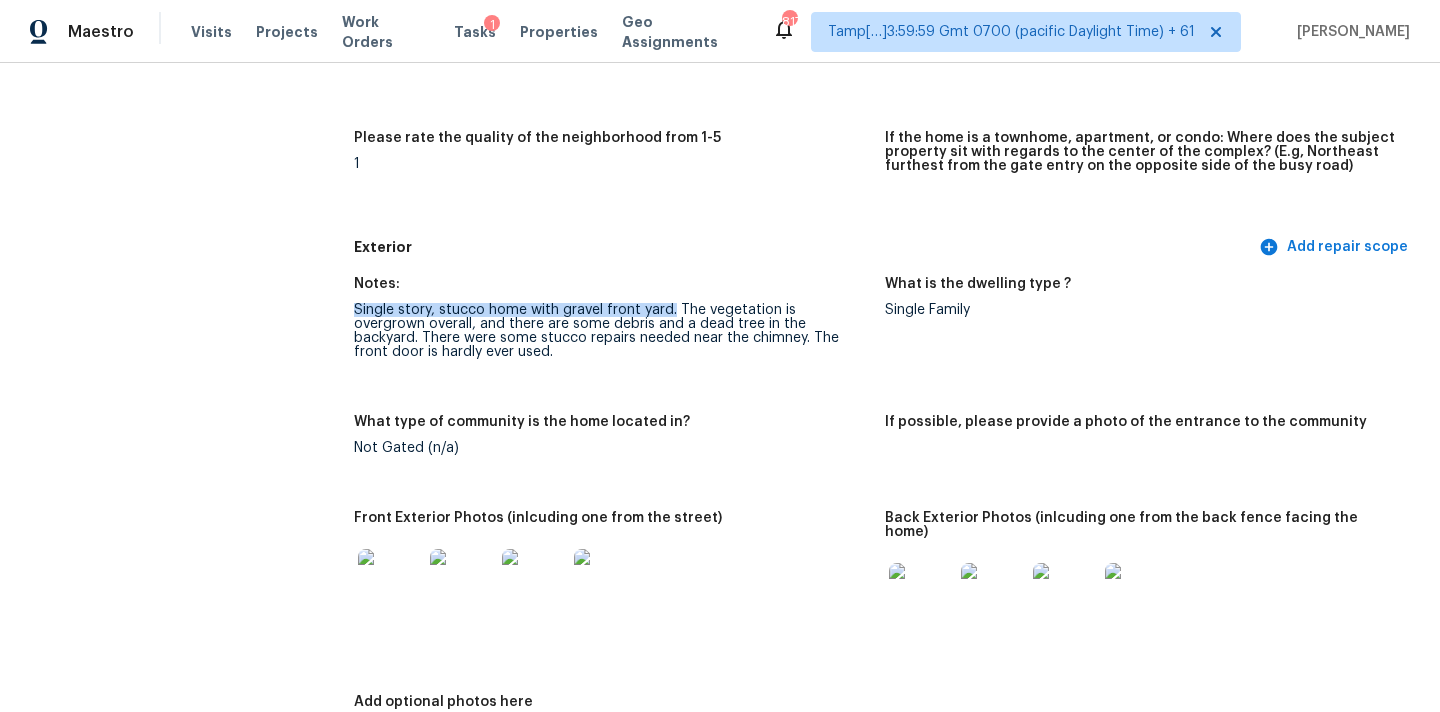drag, startPoint x: 354, startPoint y: 309, endPoint x: 672, endPoint y: 307, distance: 318.0063 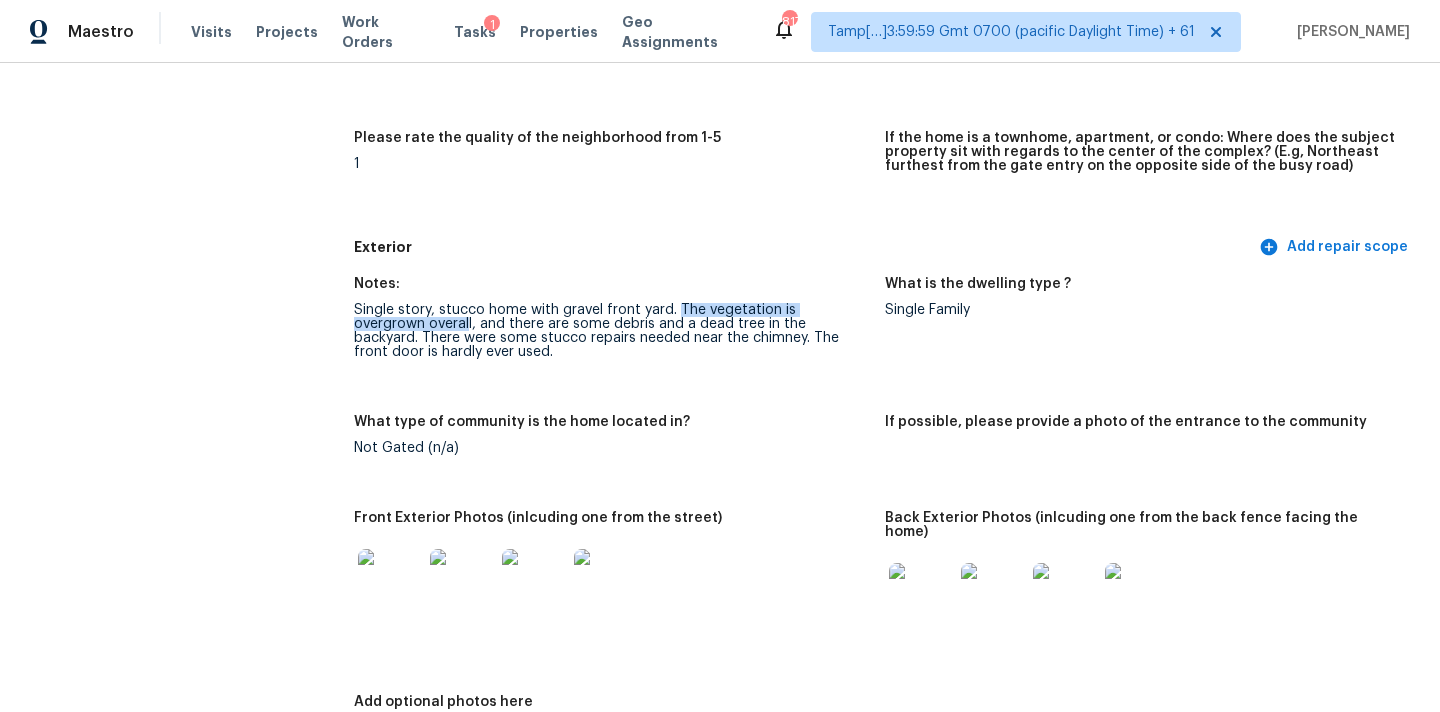 drag, startPoint x: 676, startPoint y: 308, endPoint x: 394, endPoint y: 321, distance: 282.2995 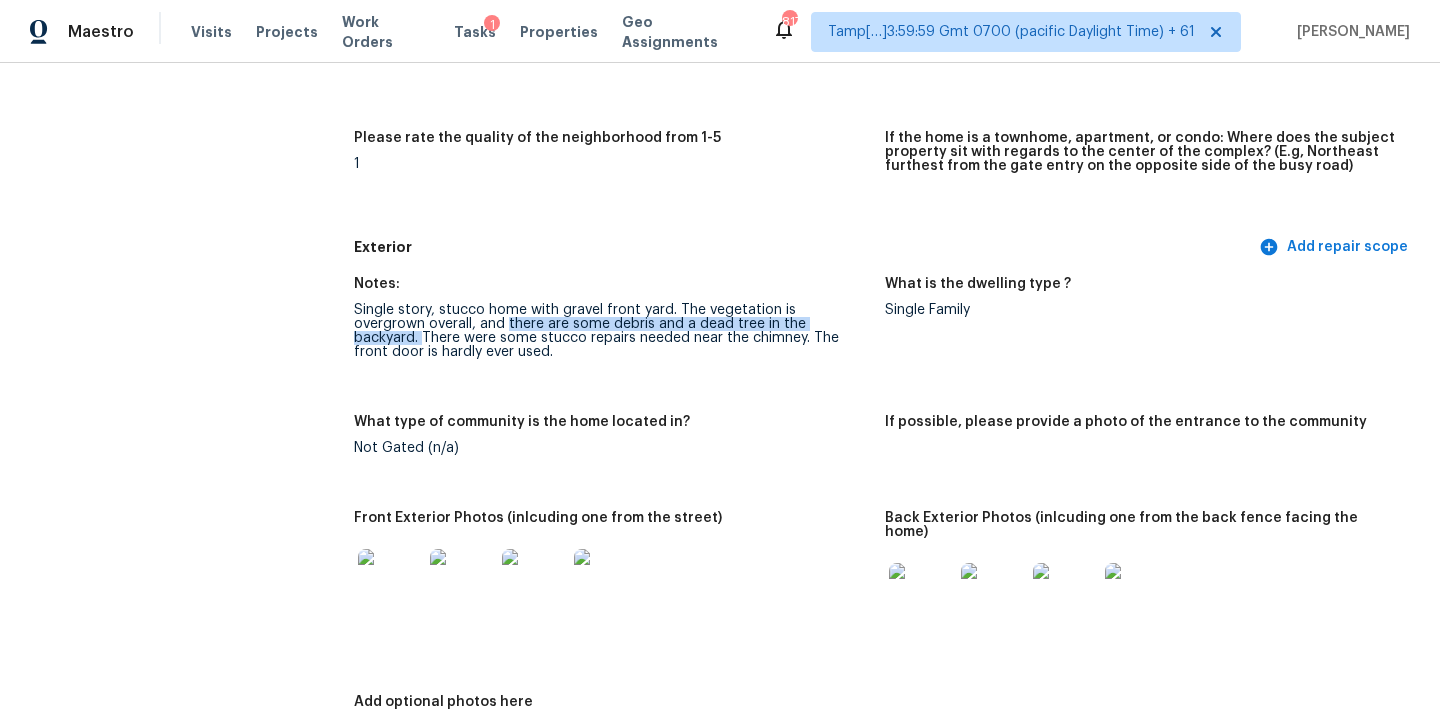 drag, startPoint x: 432, startPoint y: 327, endPoint x: 795, endPoint y: 327, distance: 363 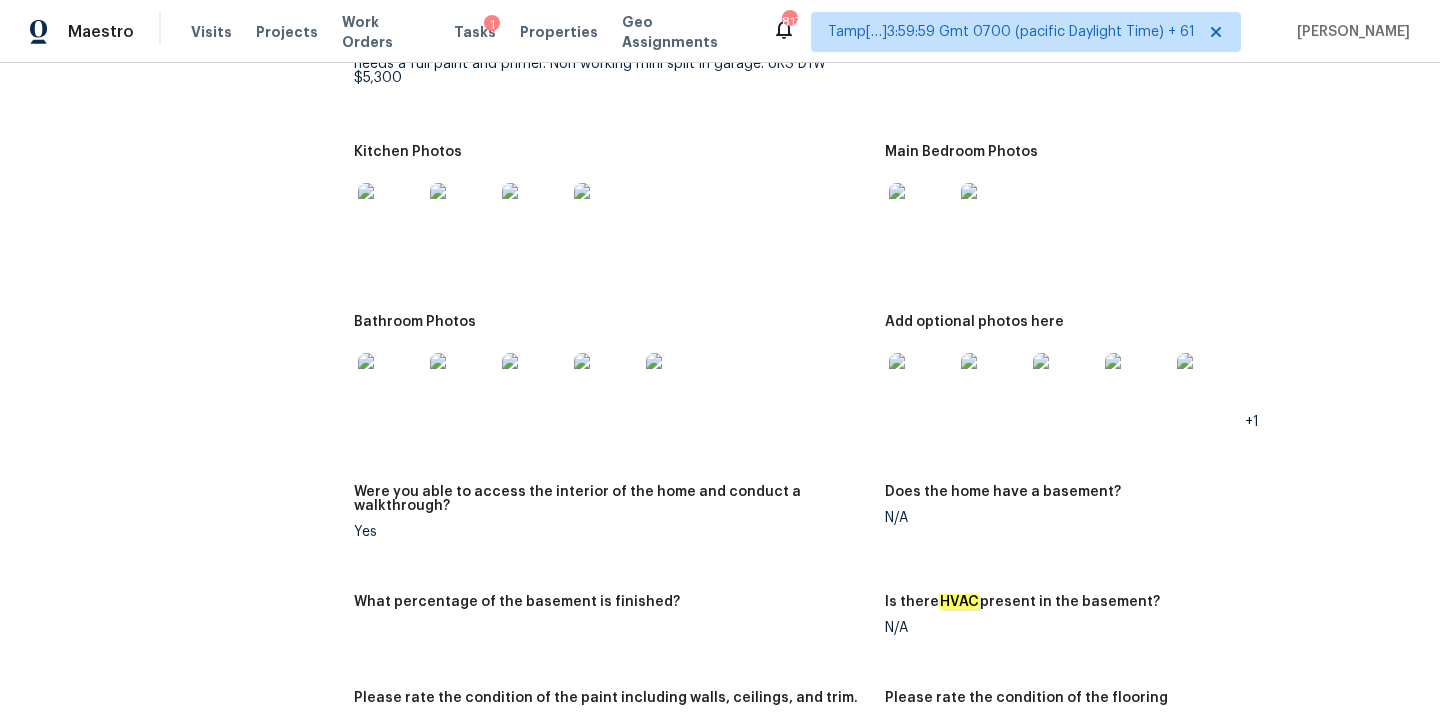 scroll, scrollTop: 2293, scrollLeft: 0, axis: vertical 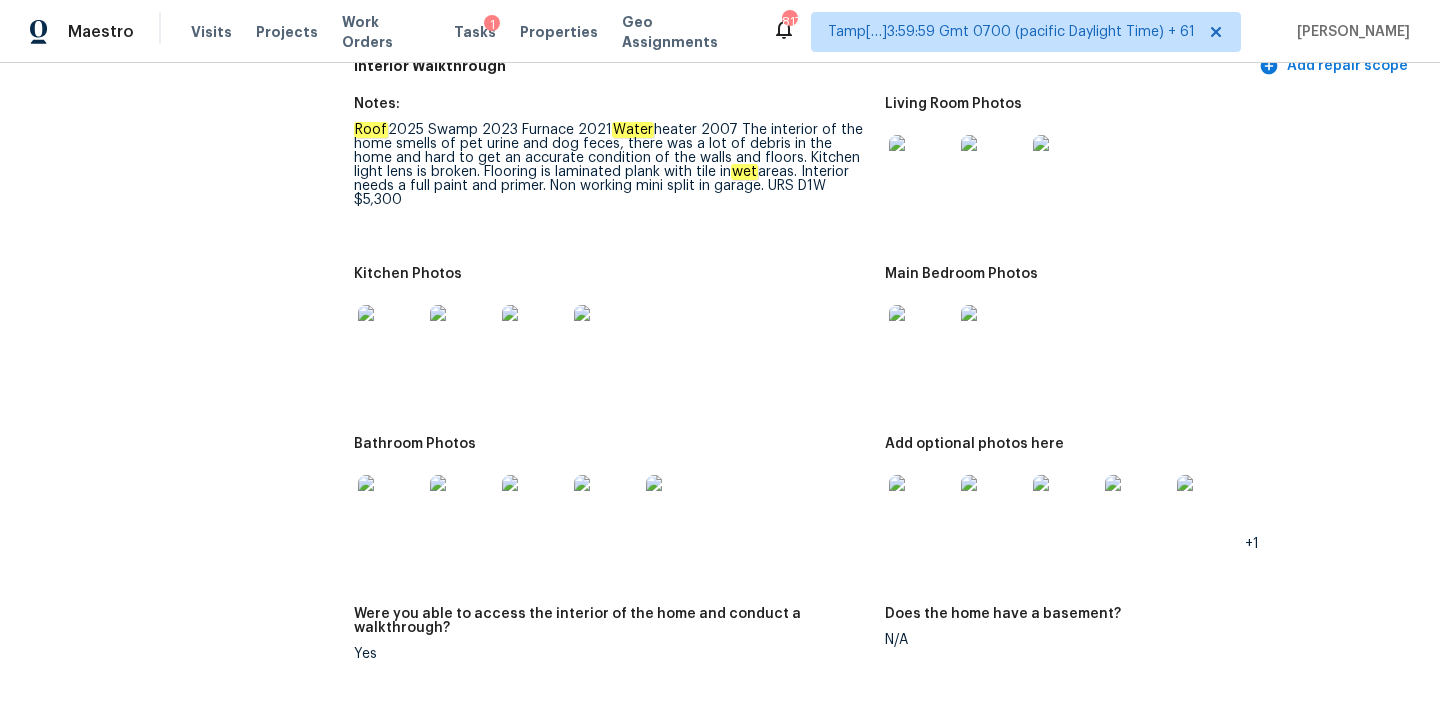 click at bounding box center (921, 167) 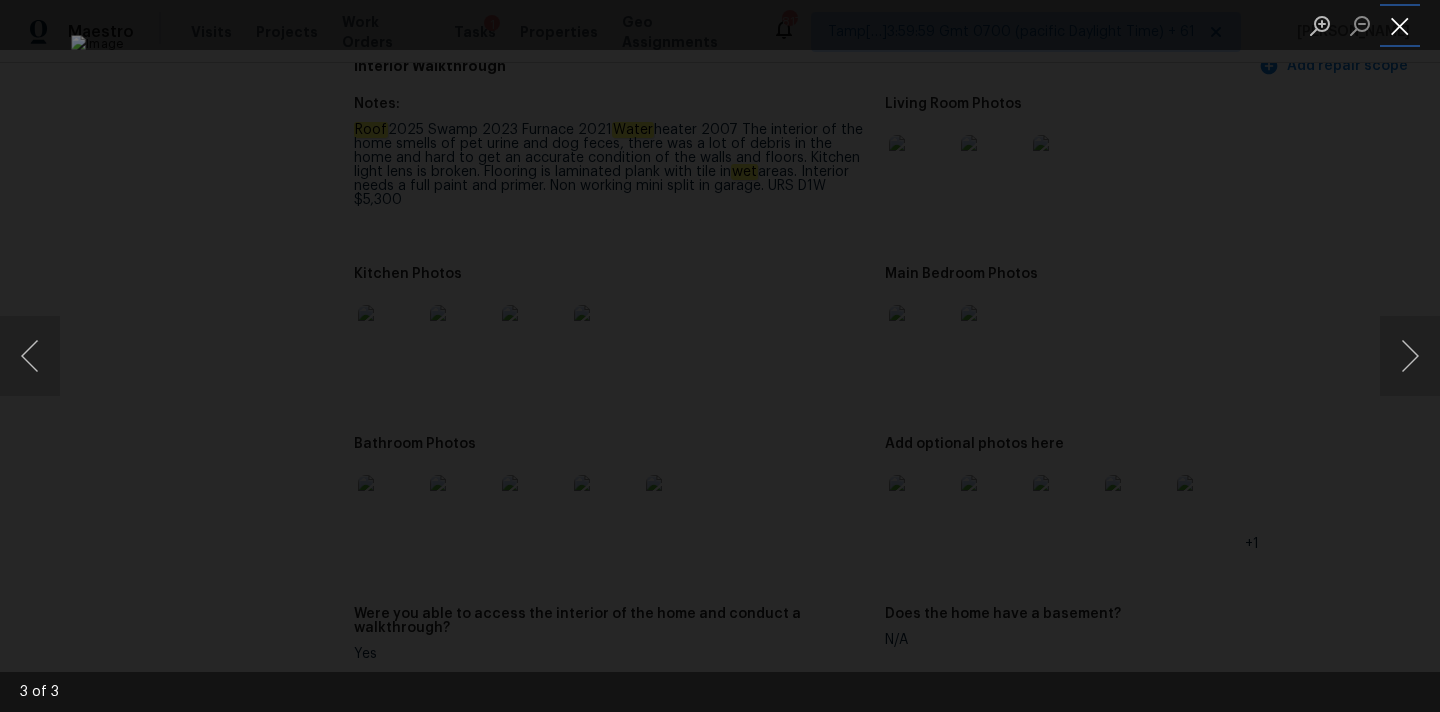 click at bounding box center [1400, 25] 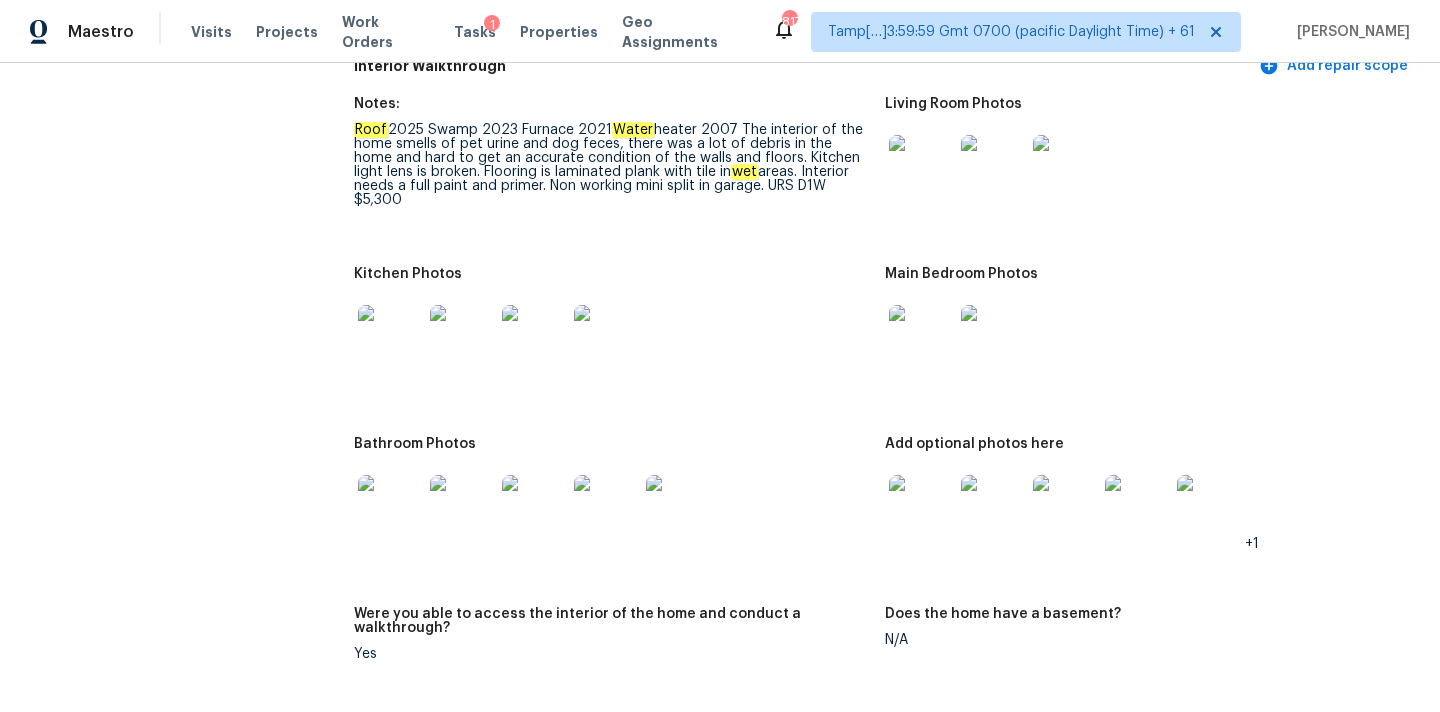 click at bounding box center [921, 337] 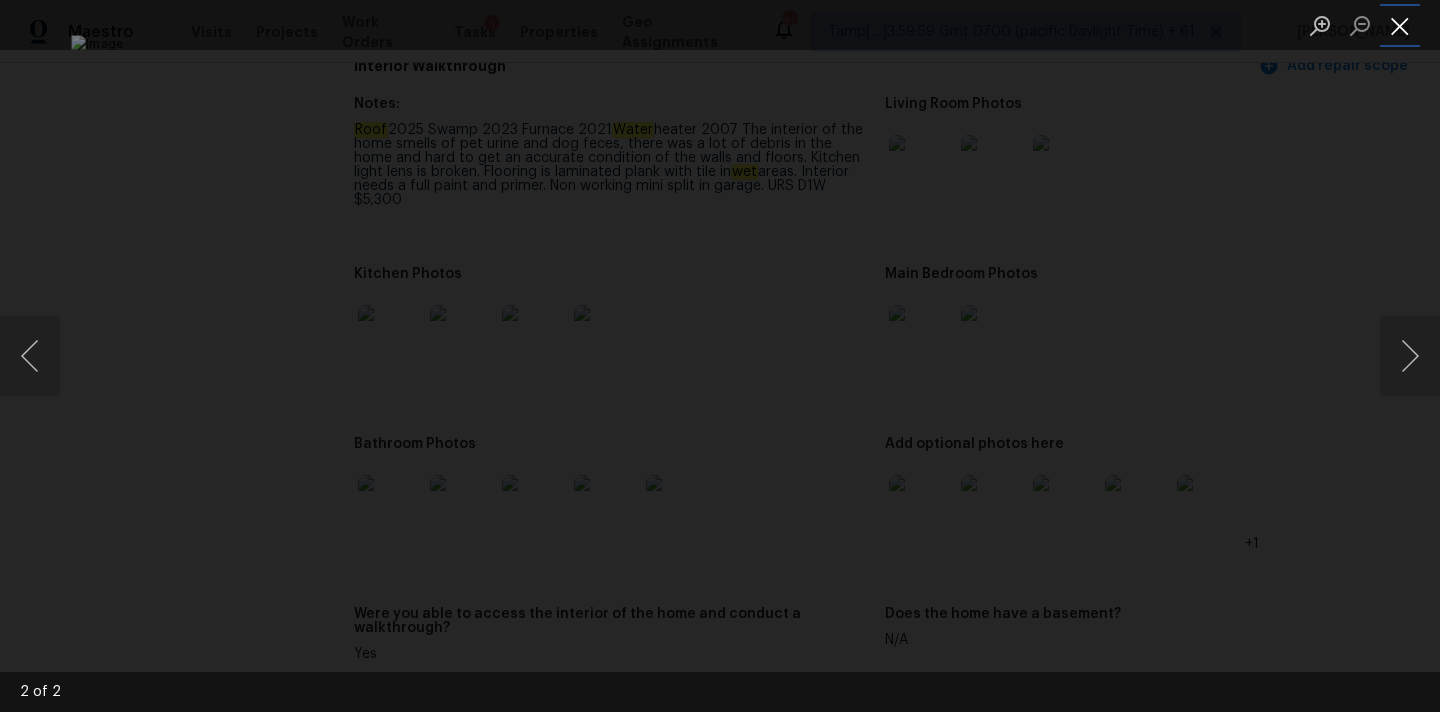 click at bounding box center (1400, 25) 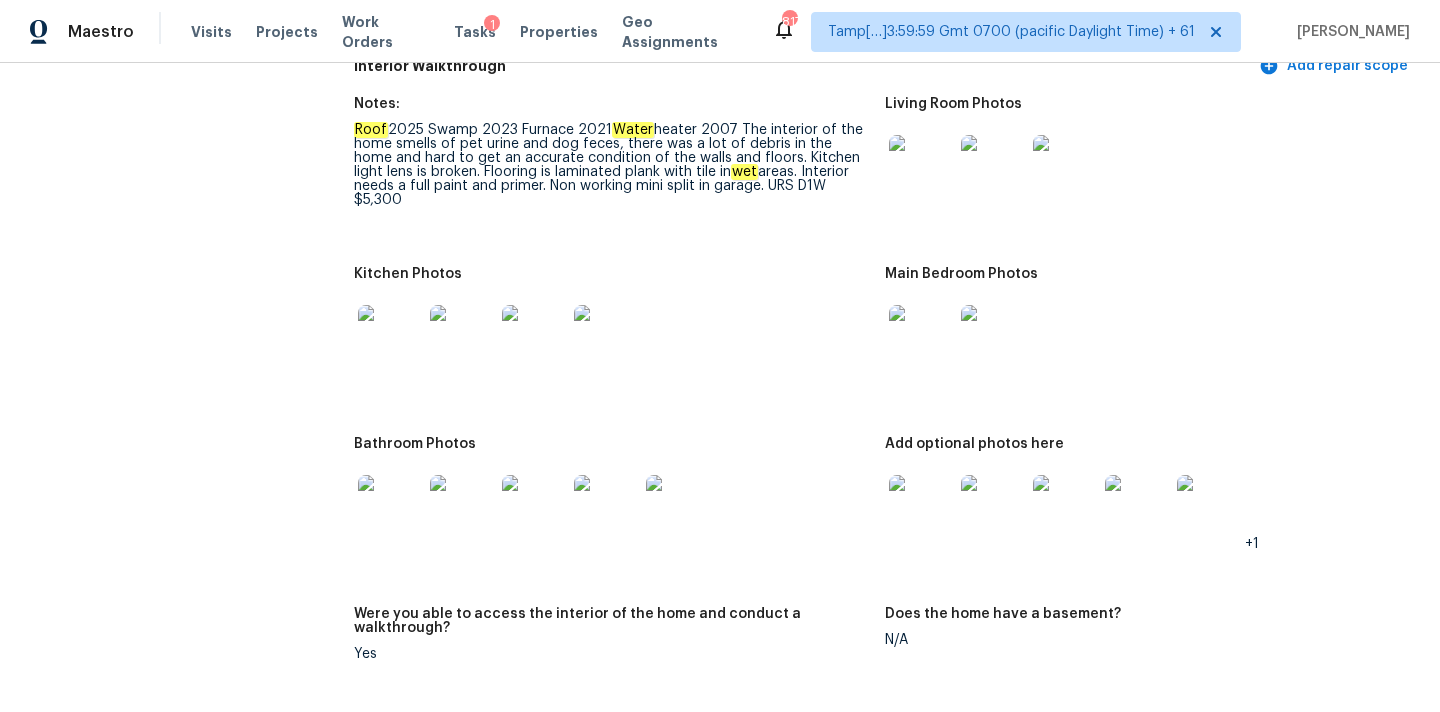 click at bounding box center (390, 337) 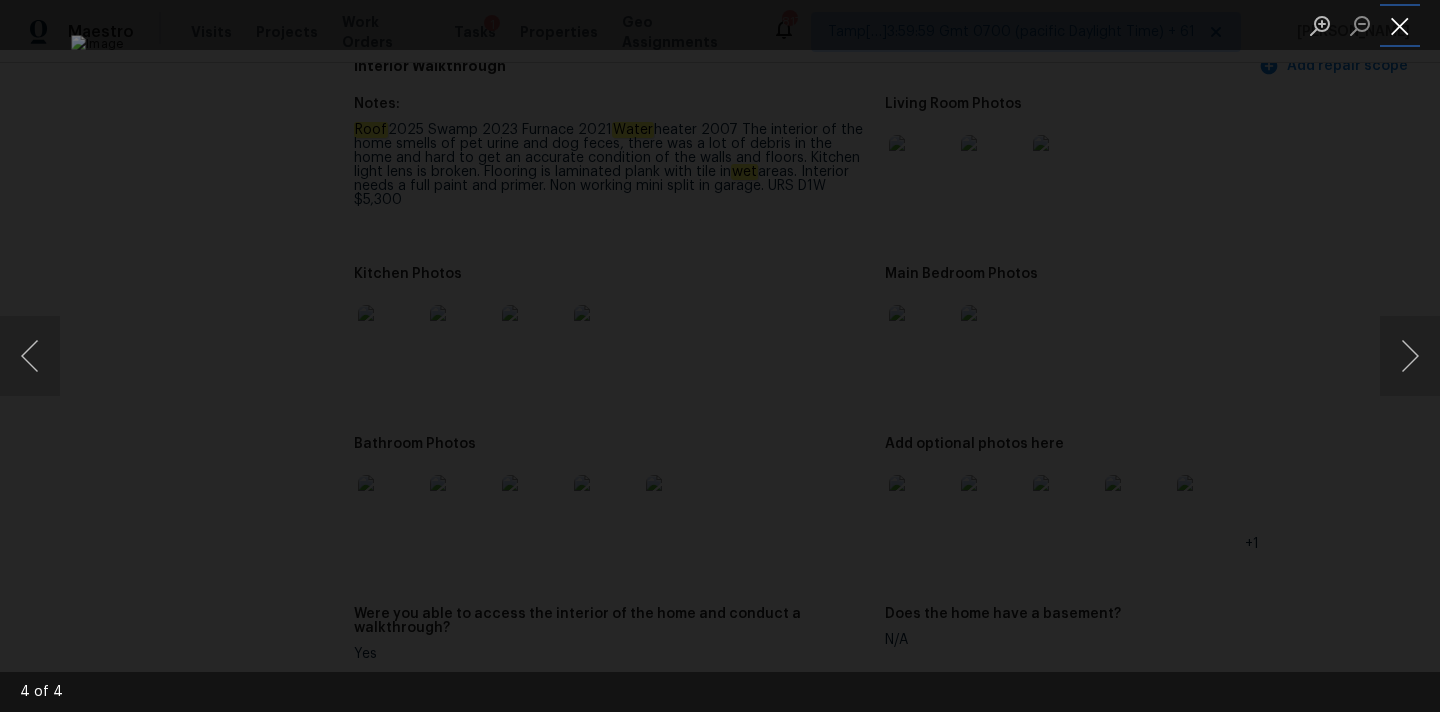 click at bounding box center (1400, 25) 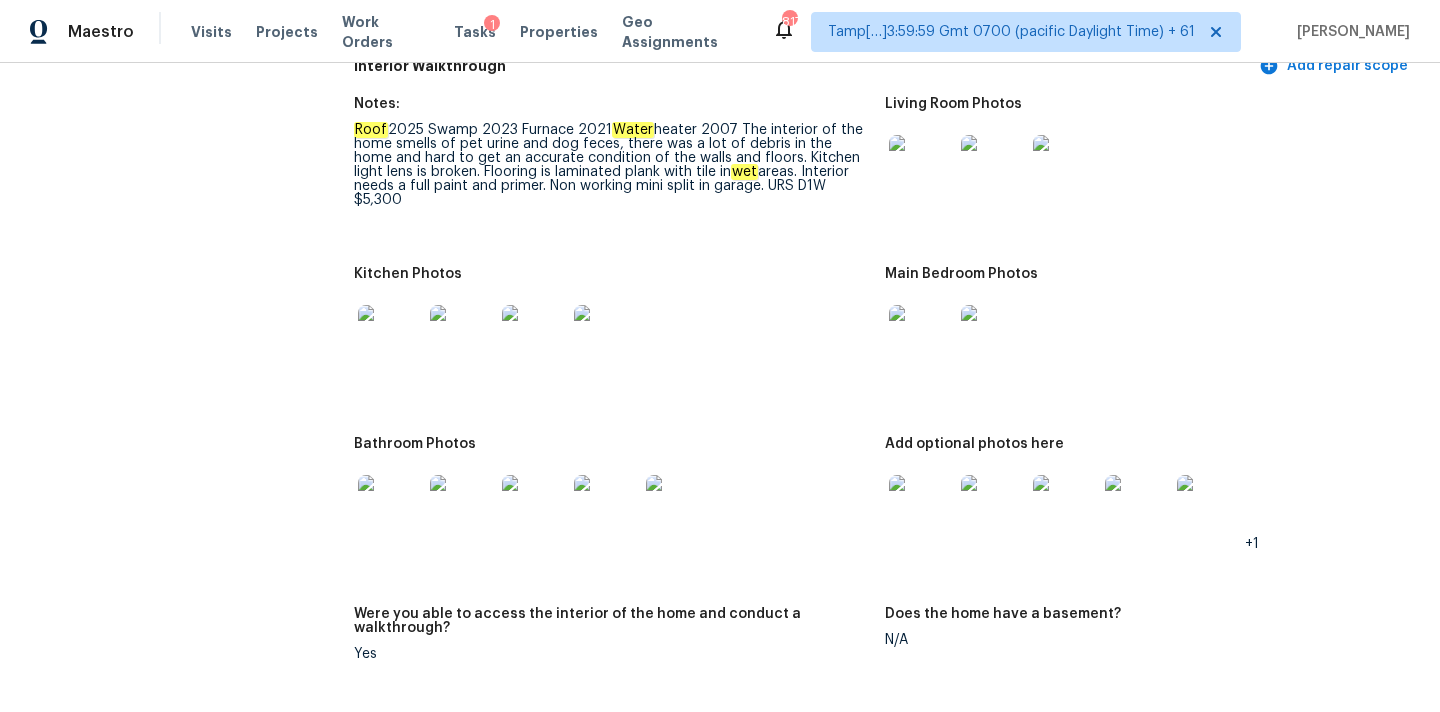click at bounding box center (390, 507) 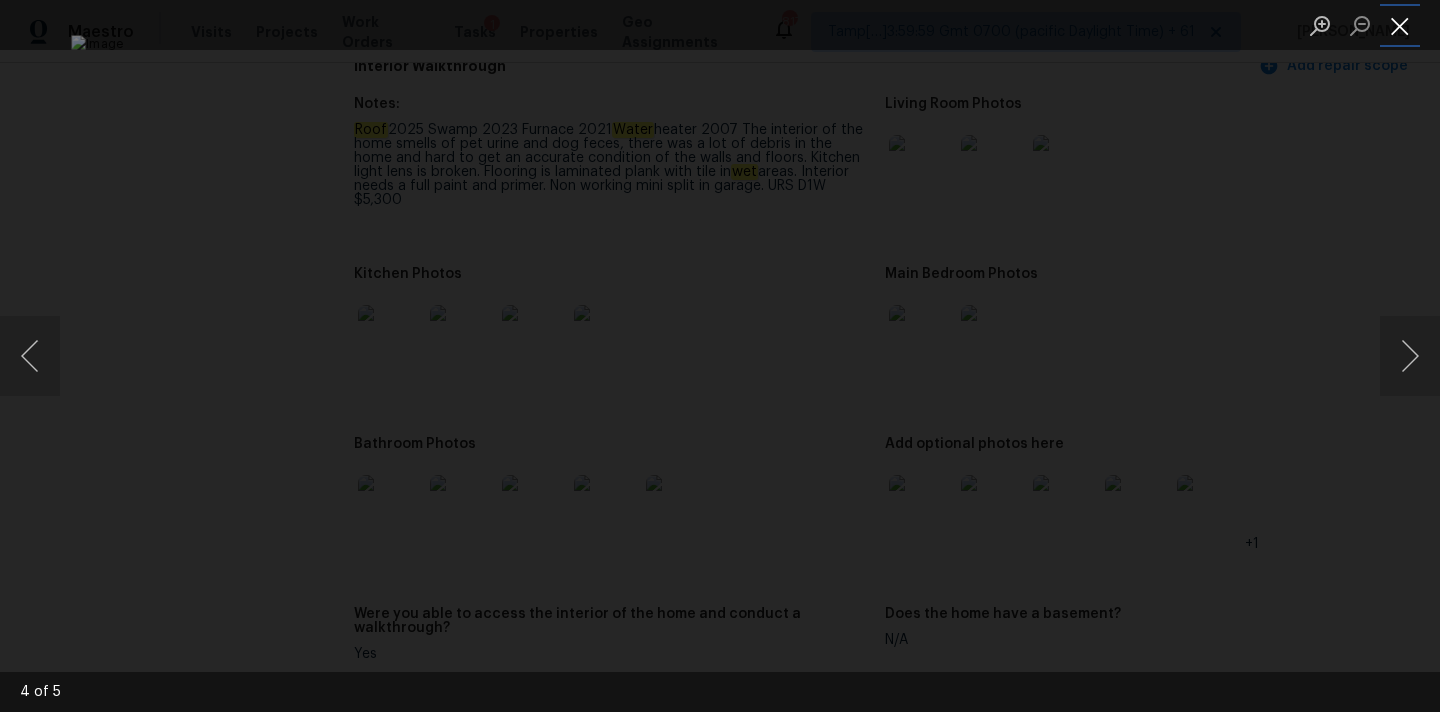 click at bounding box center (1400, 25) 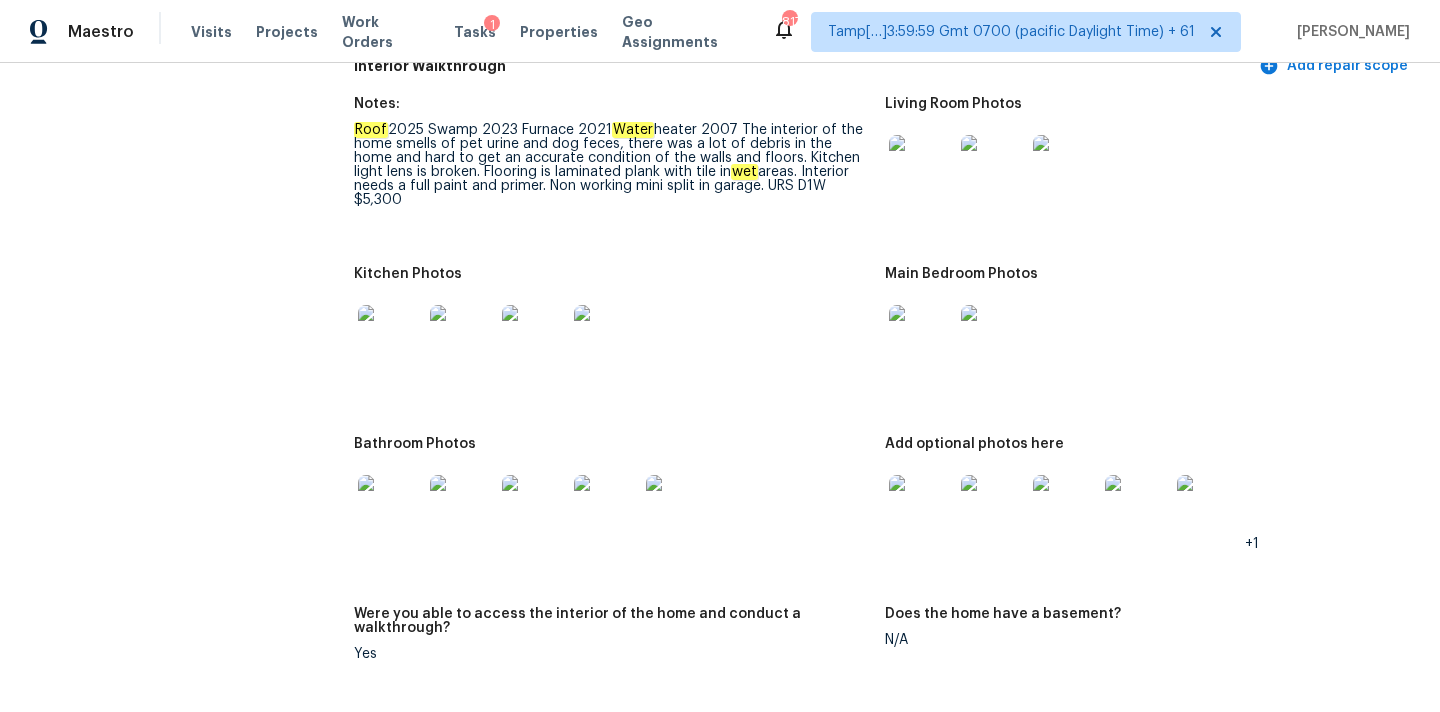 click at bounding box center (921, 507) 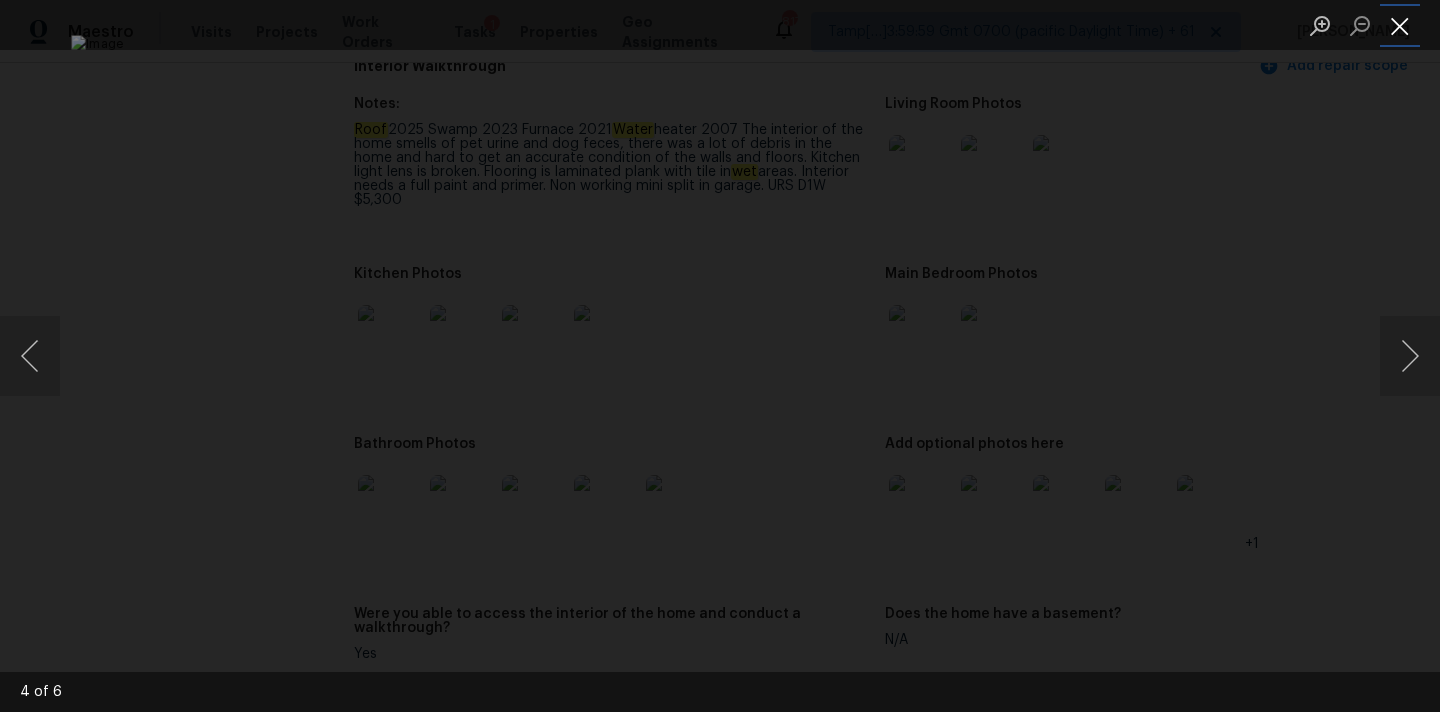 click at bounding box center [1400, 25] 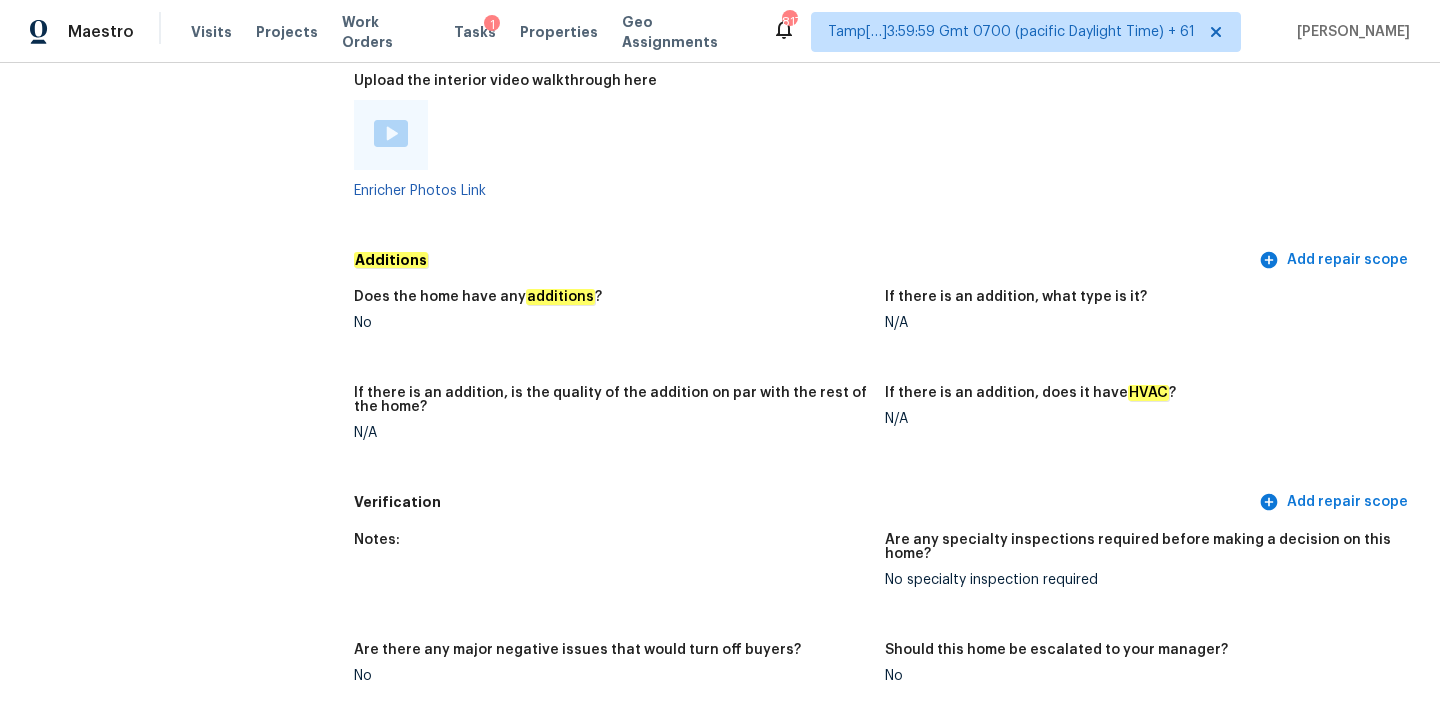 scroll, scrollTop: 4071, scrollLeft: 0, axis: vertical 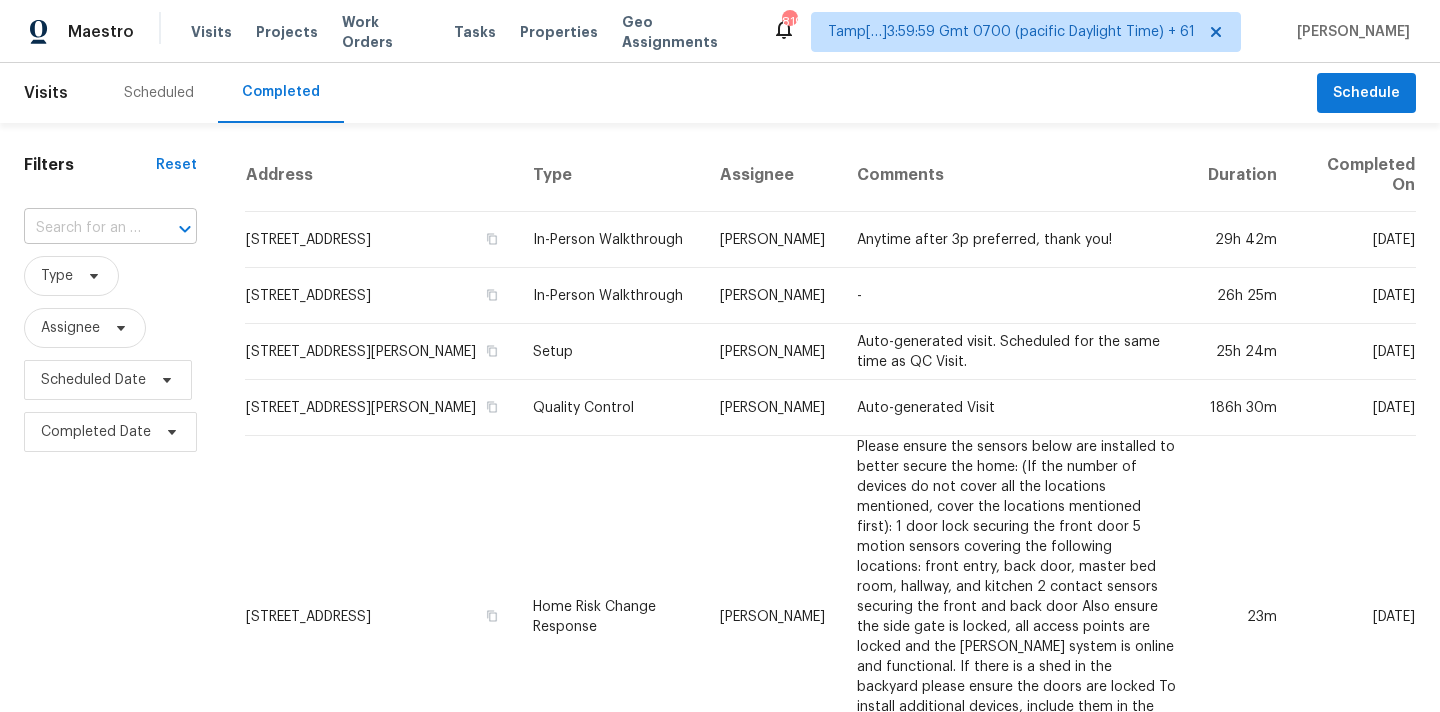 click at bounding box center (82, 228) 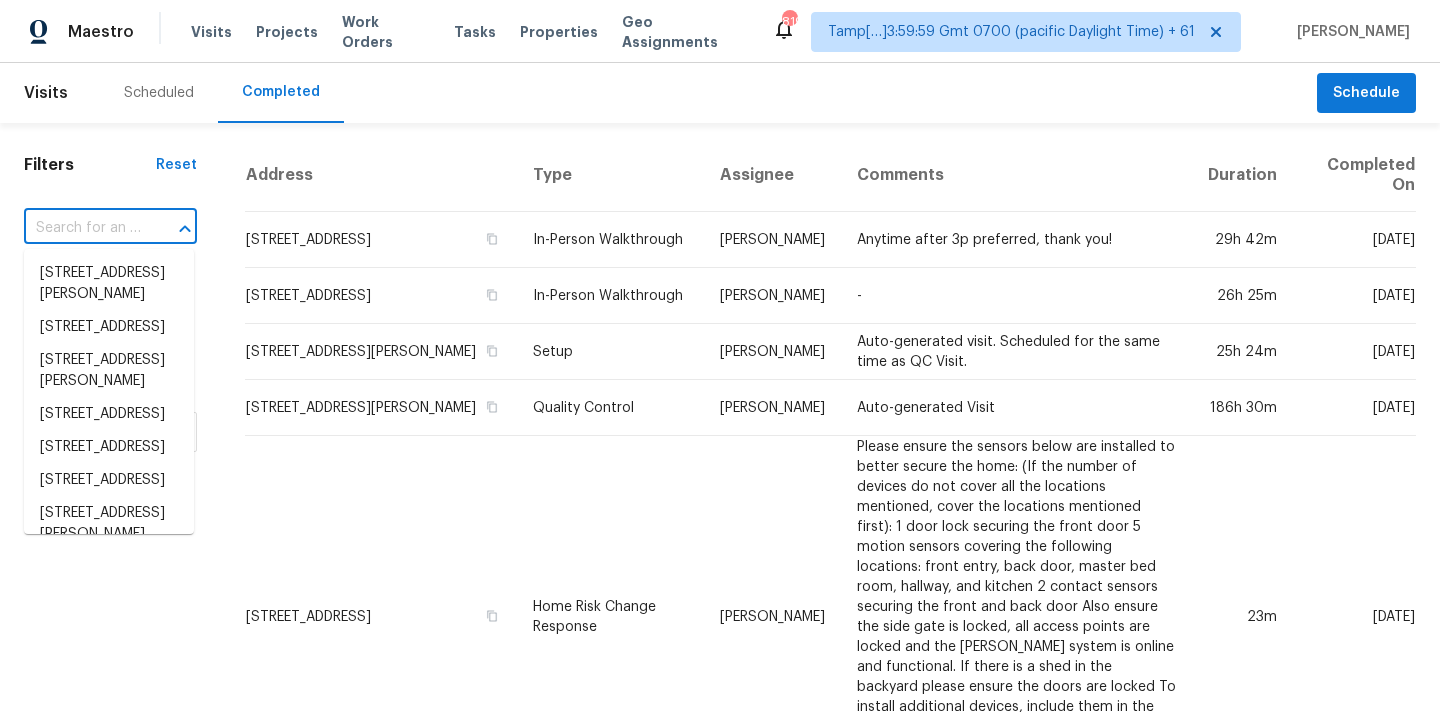 paste on "[STREET_ADDRESS][PERSON_NAME]" 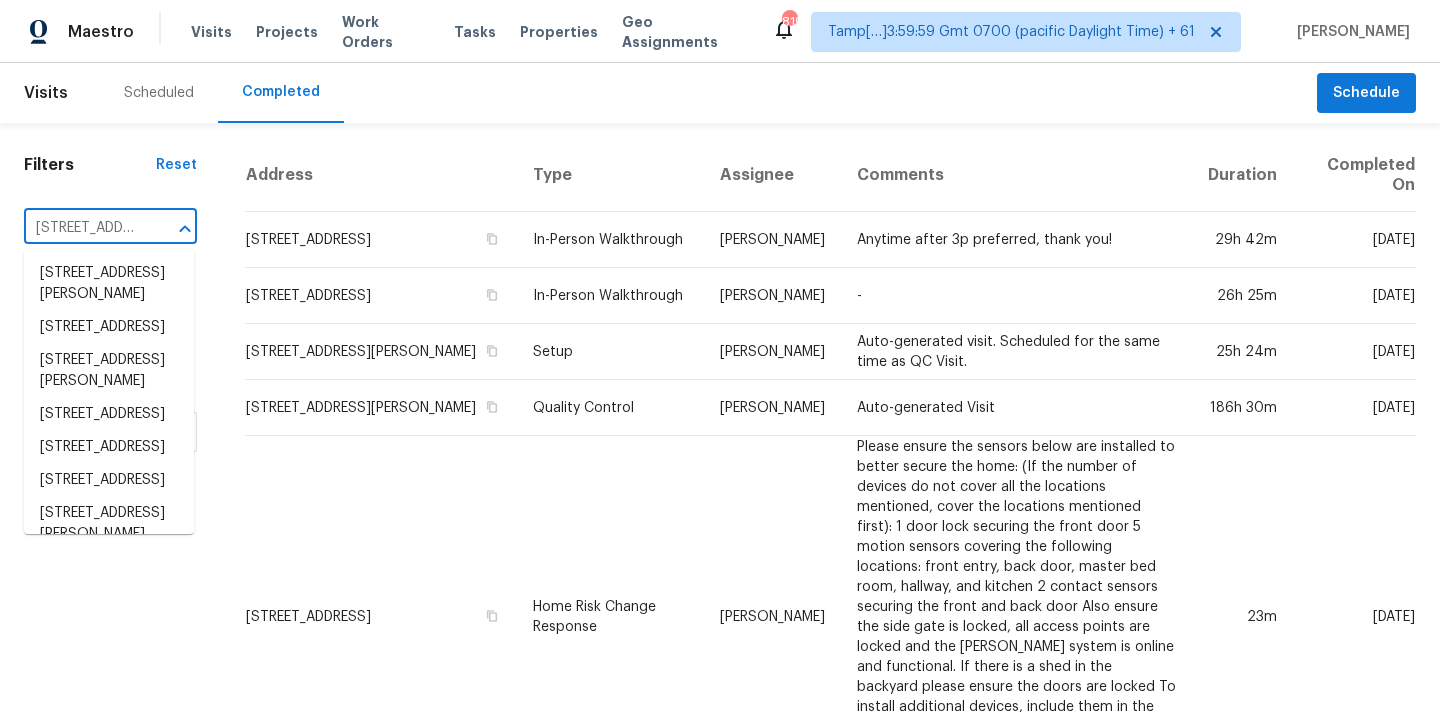 scroll, scrollTop: 0, scrollLeft: 188, axis: horizontal 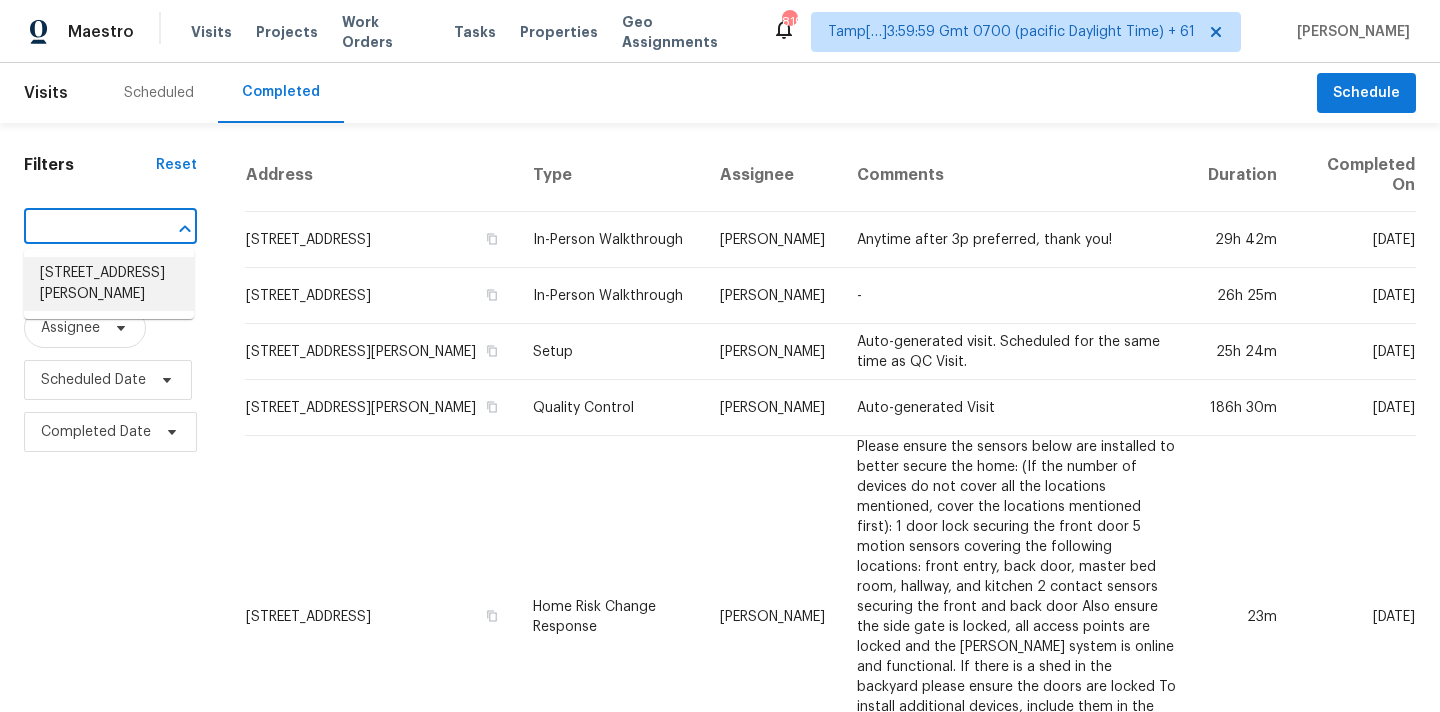 click on "[STREET_ADDRESS][PERSON_NAME]" at bounding box center (109, 284) 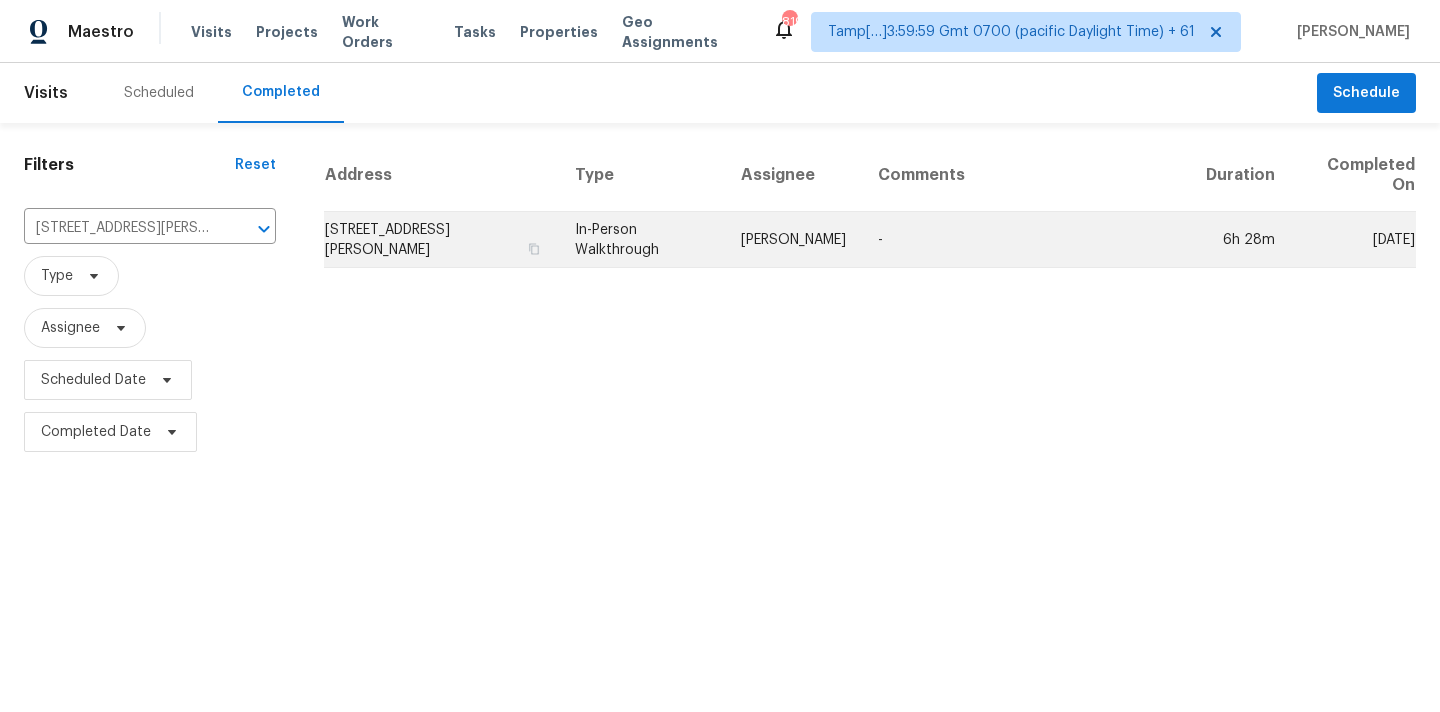 click on "In-Person Walkthrough" at bounding box center (642, 240) 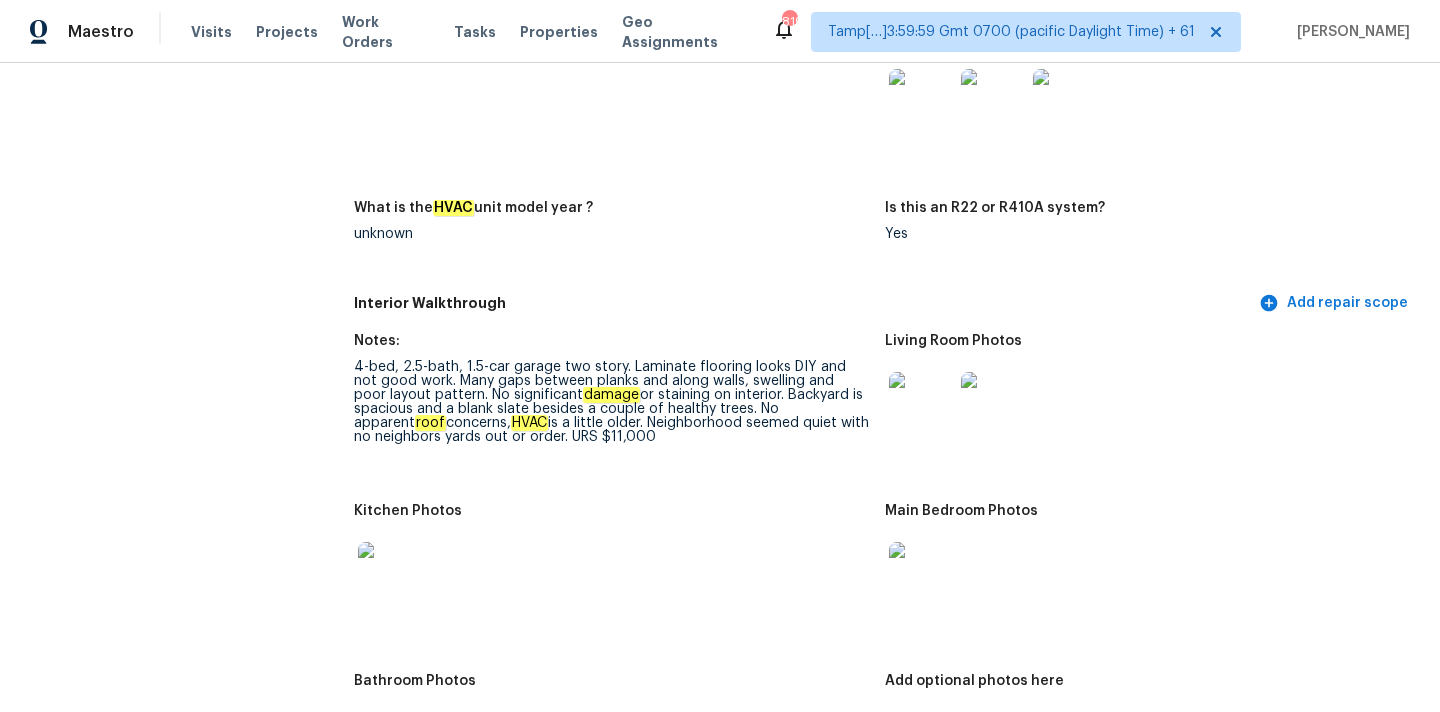 scroll, scrollTop: 1926, scrollLeft: 0, axis: vertical 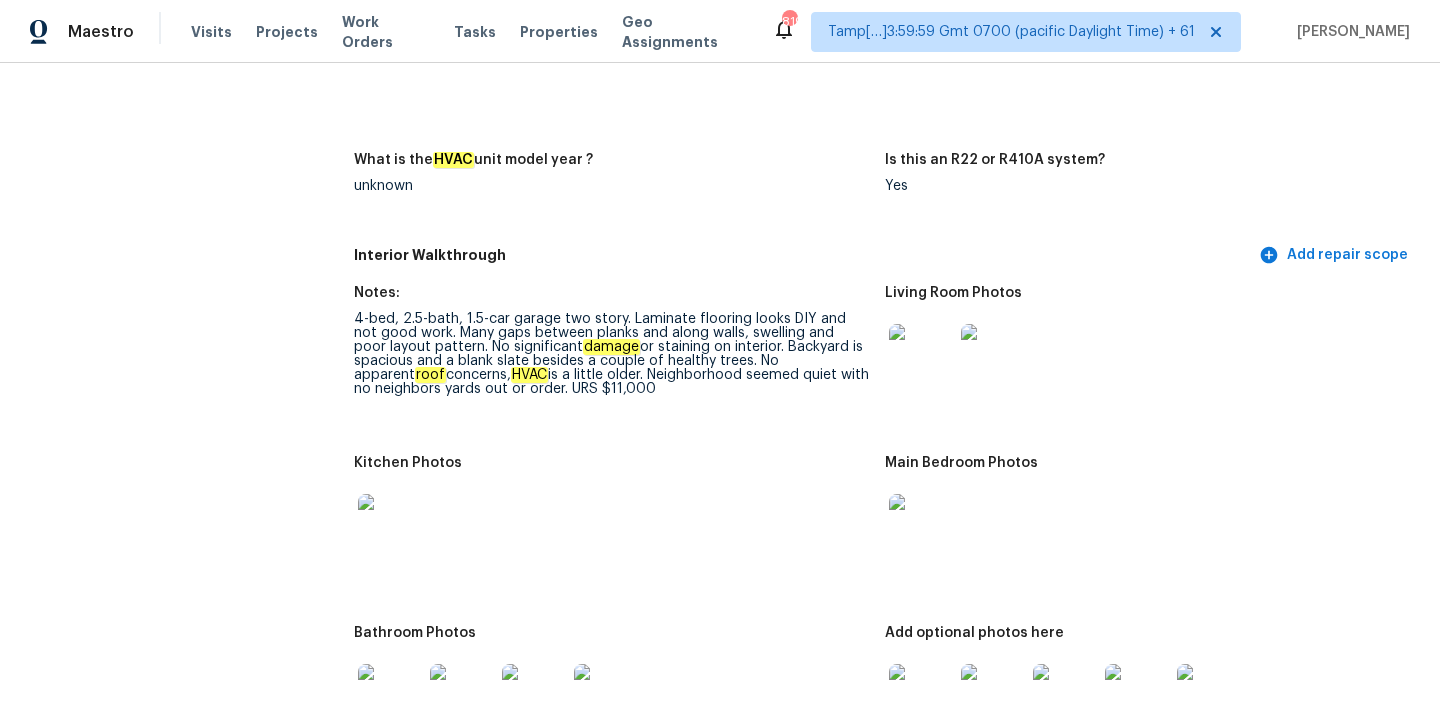 drag, startPoint x: 357, startPoint y: 308, endPoint x: 663, endPoint y: 375, distance: 313.2491 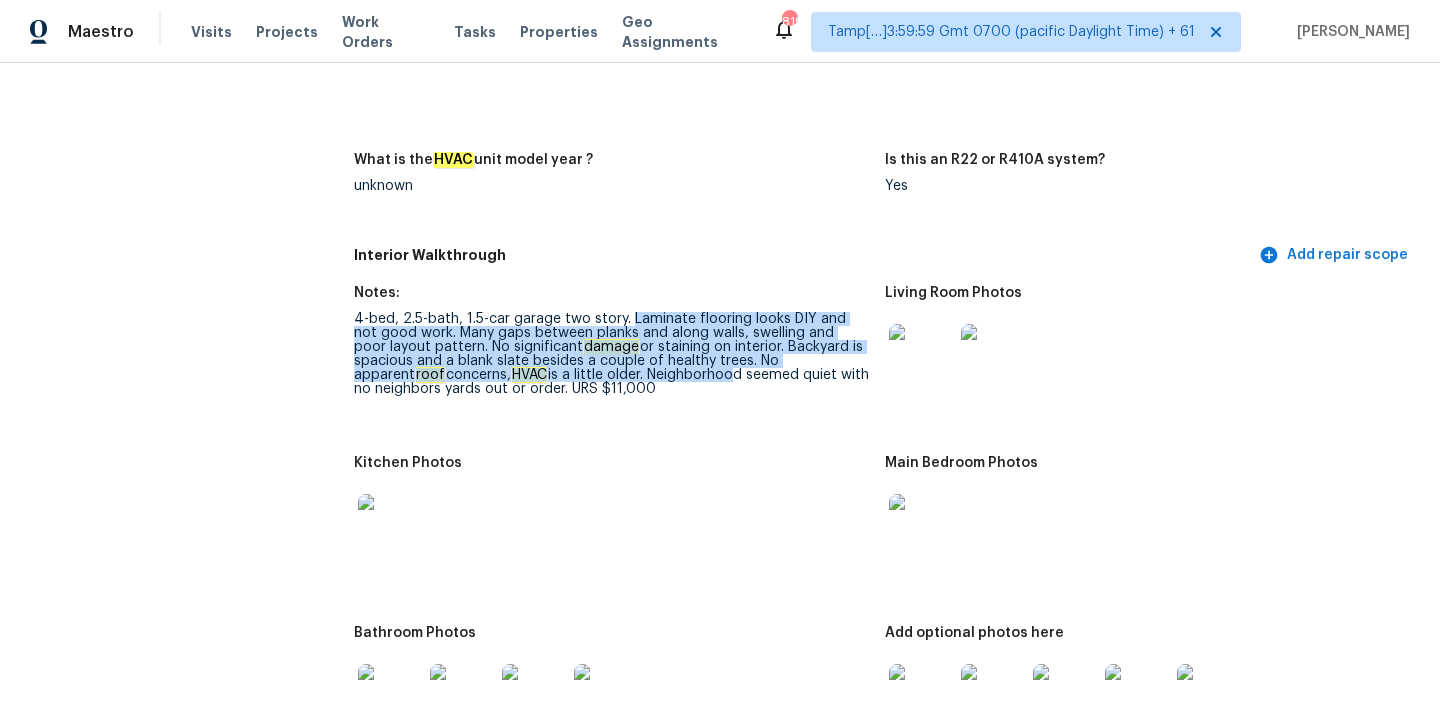 drag, startPoint x: 625, startPoint y: 306, endPoint x: 648, endPoint y: 371, distance: 68.94926 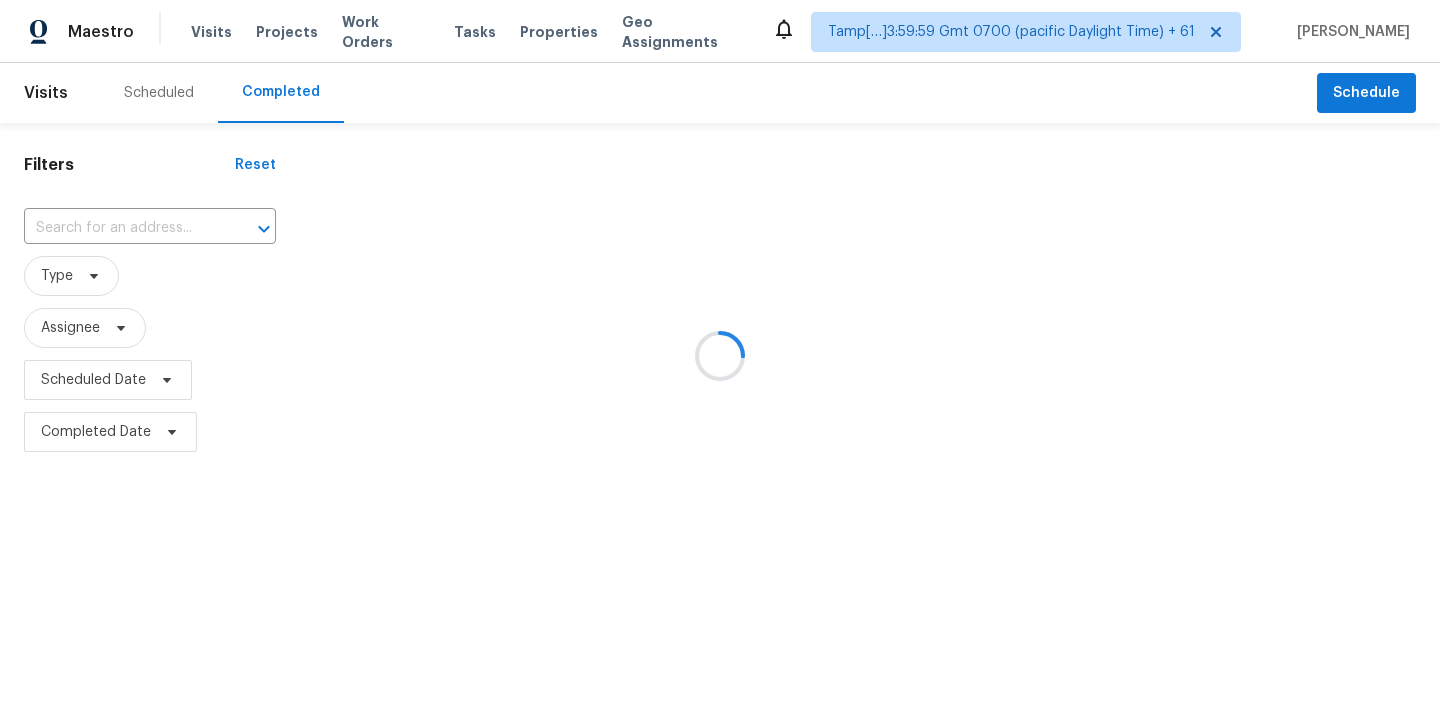 scroll, scrollTop: 0, scrollLeft: 0, axis: both 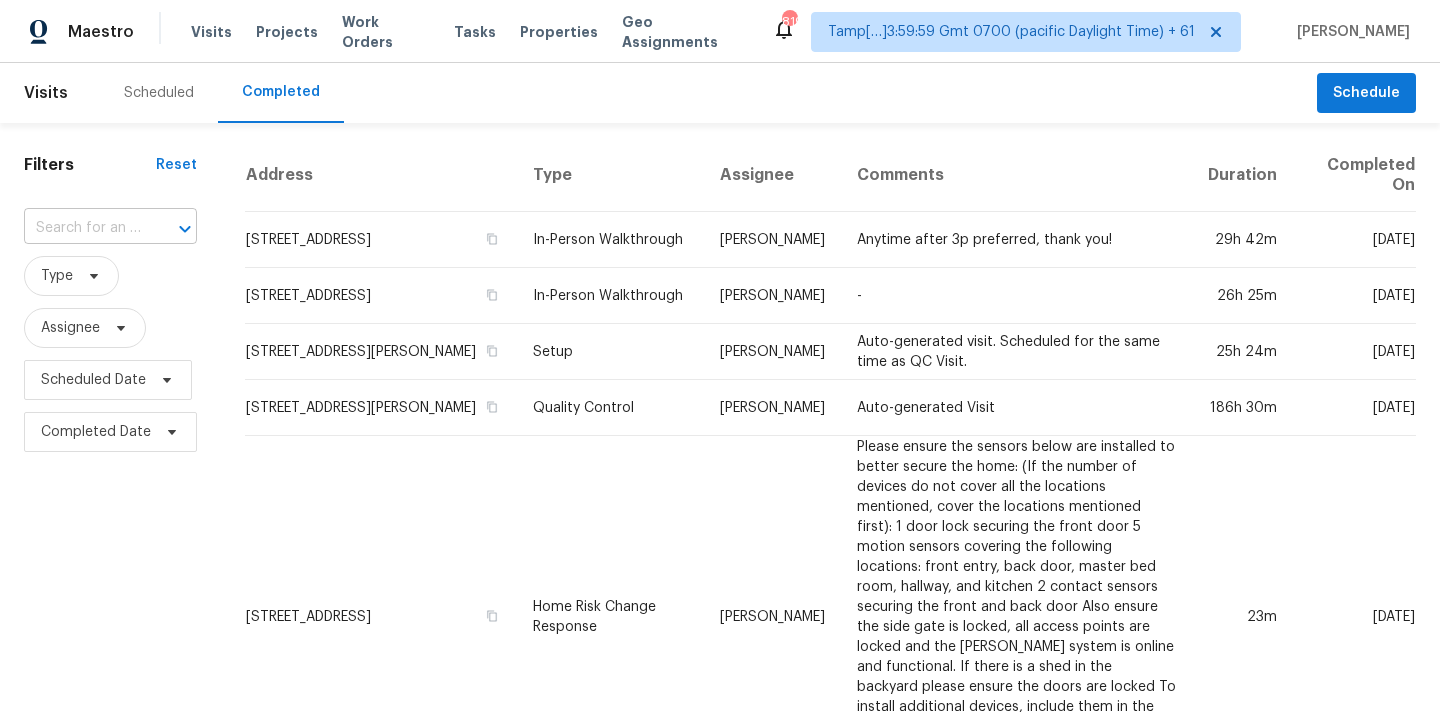 click at bounding box center (82, 228) 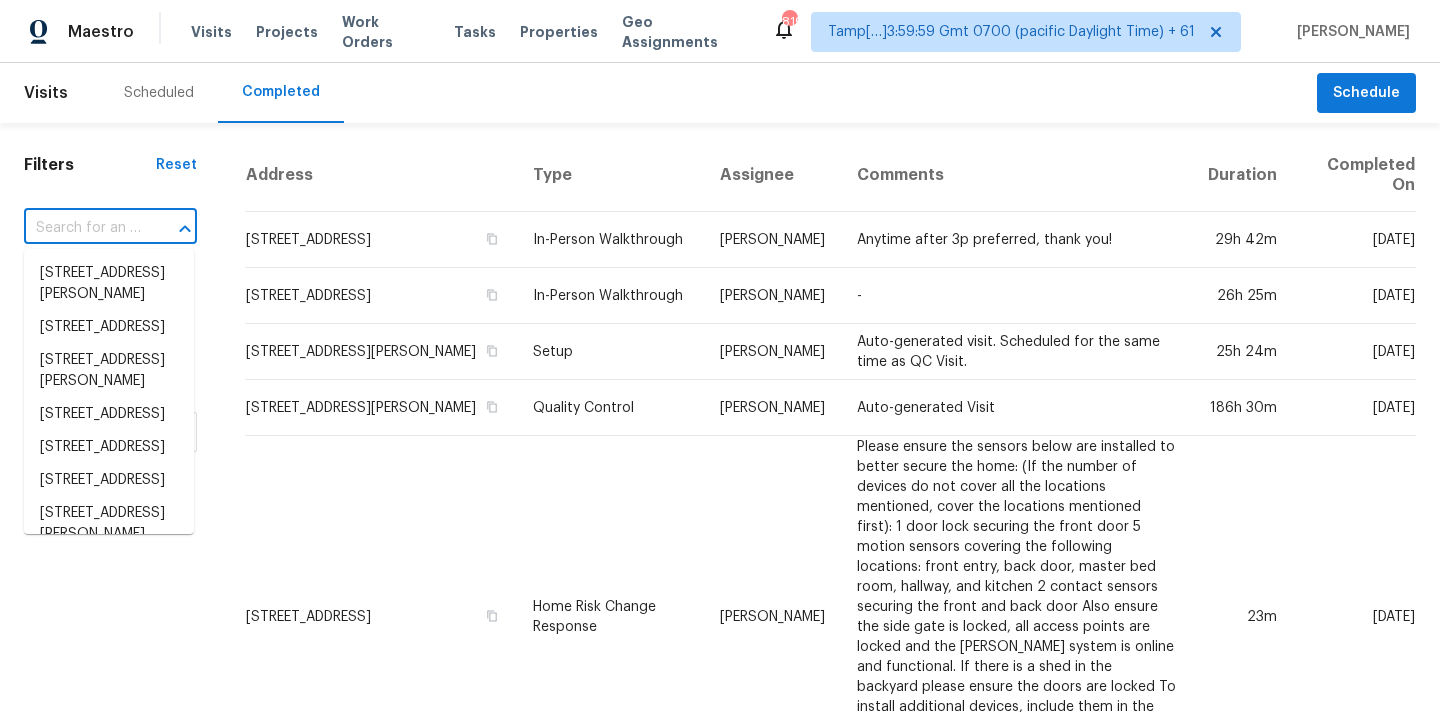 paste on "669 Birdie Dr, Spring Hill, TN 37174" 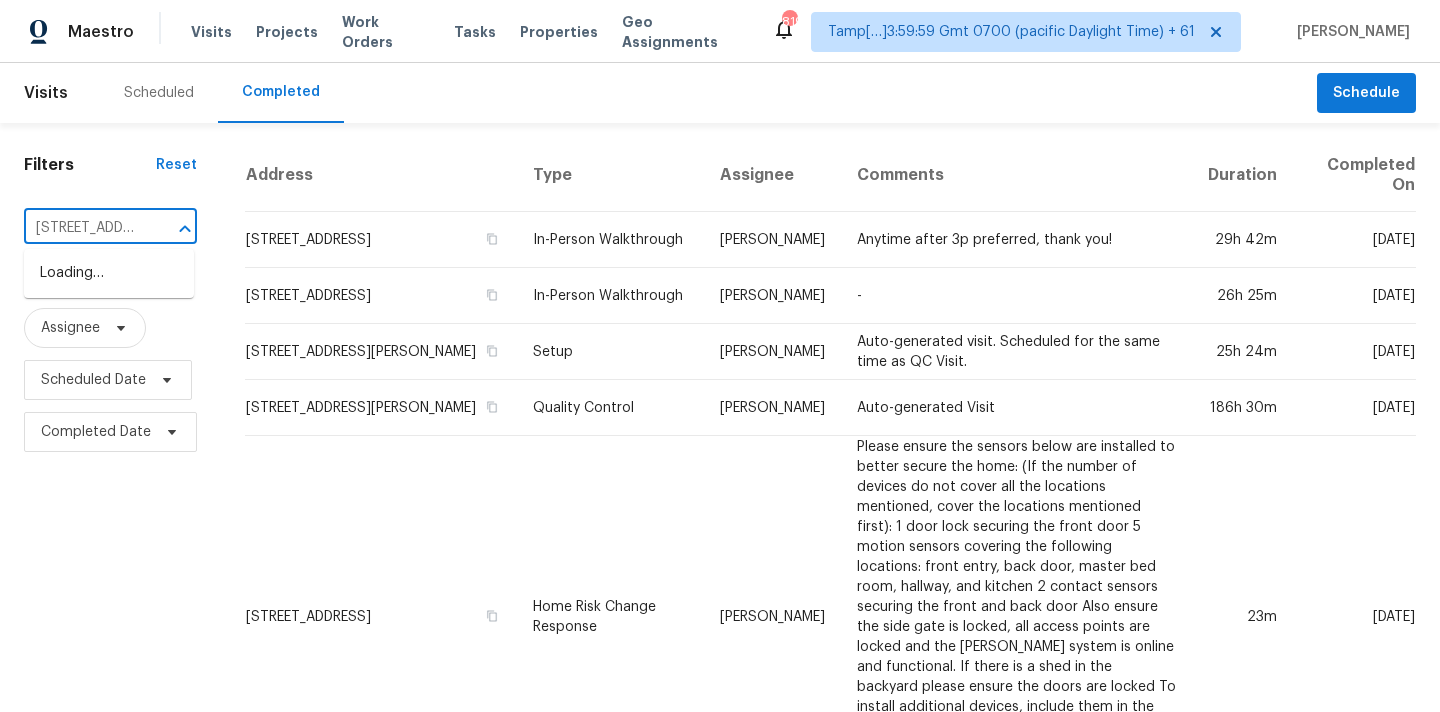 scroll, scrollTop: 0, scrollLeft: 123, axis: horizontal 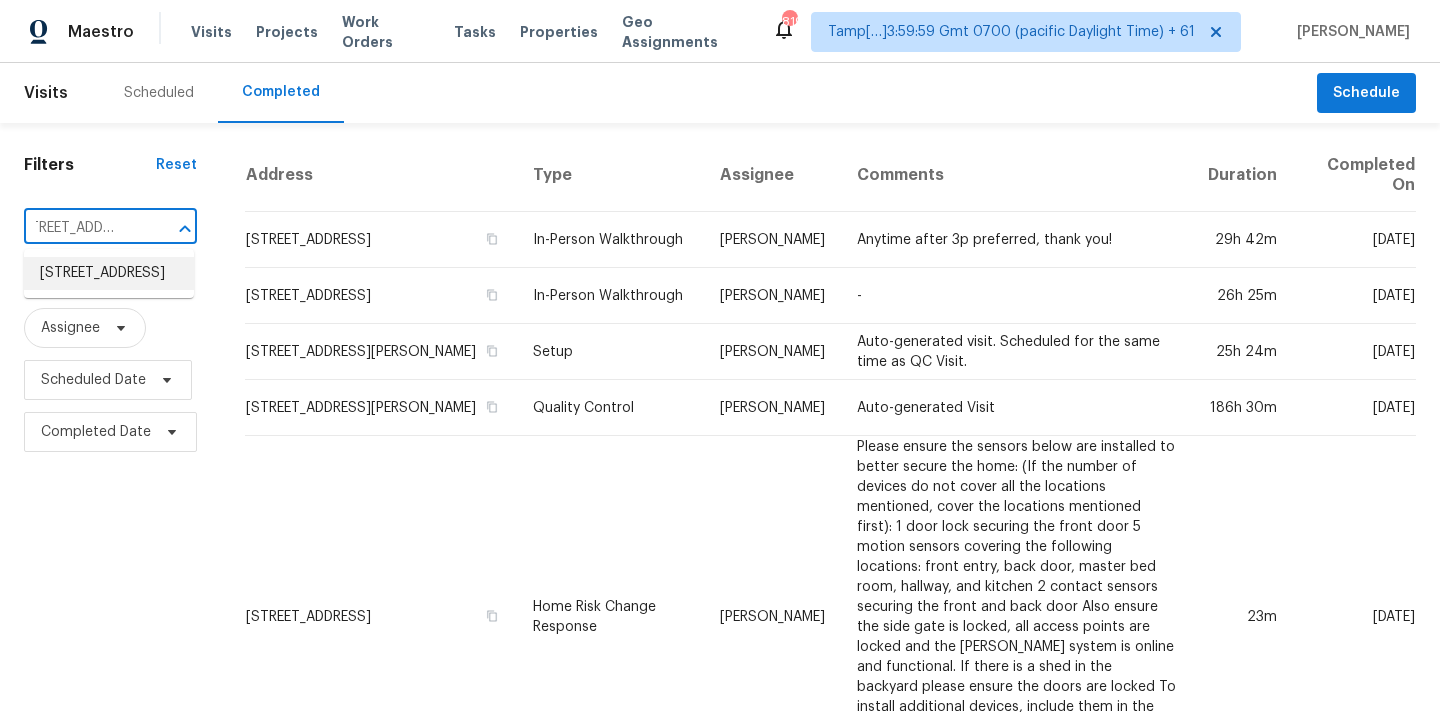 click on "669 Birdie Dr, Spring Hill, TN 37174" at bounding box center (109, 273) 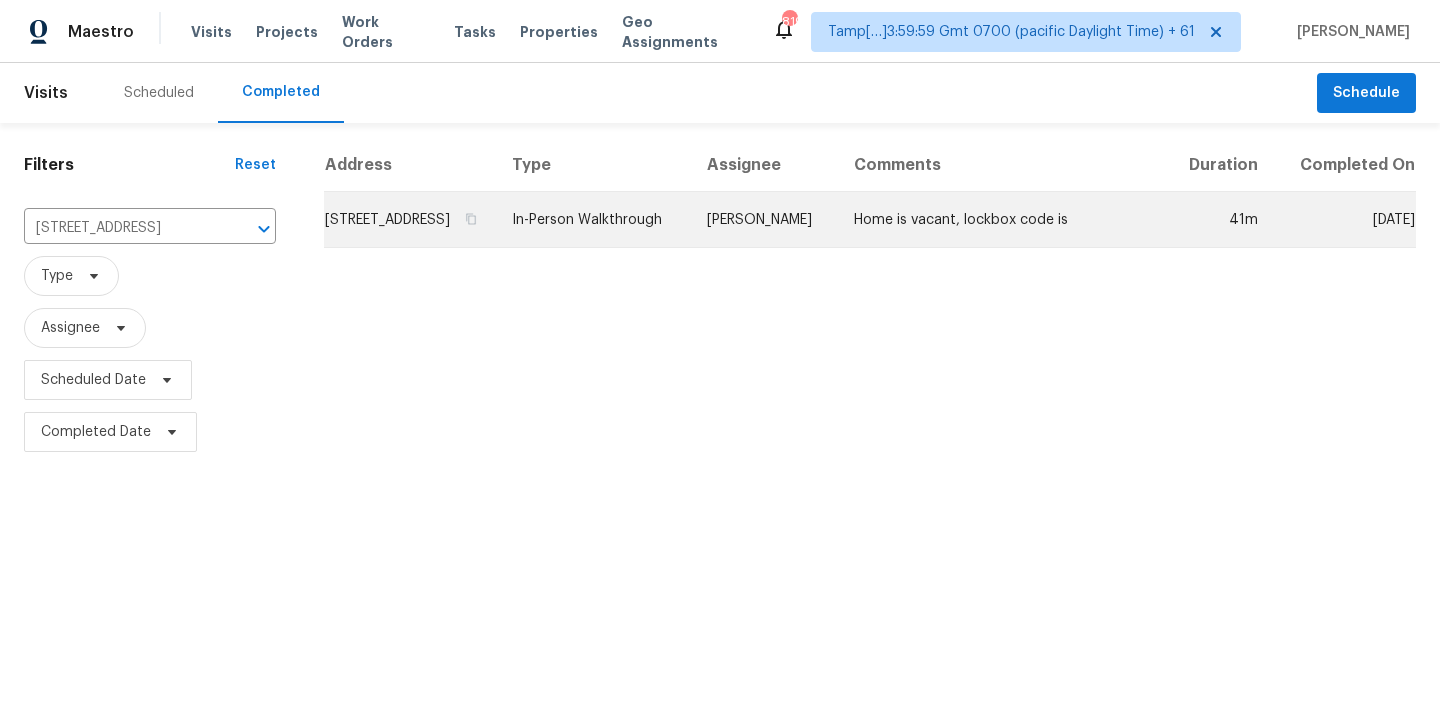 click on "In-Person Walkthrough" at bounding box center (593, 220) 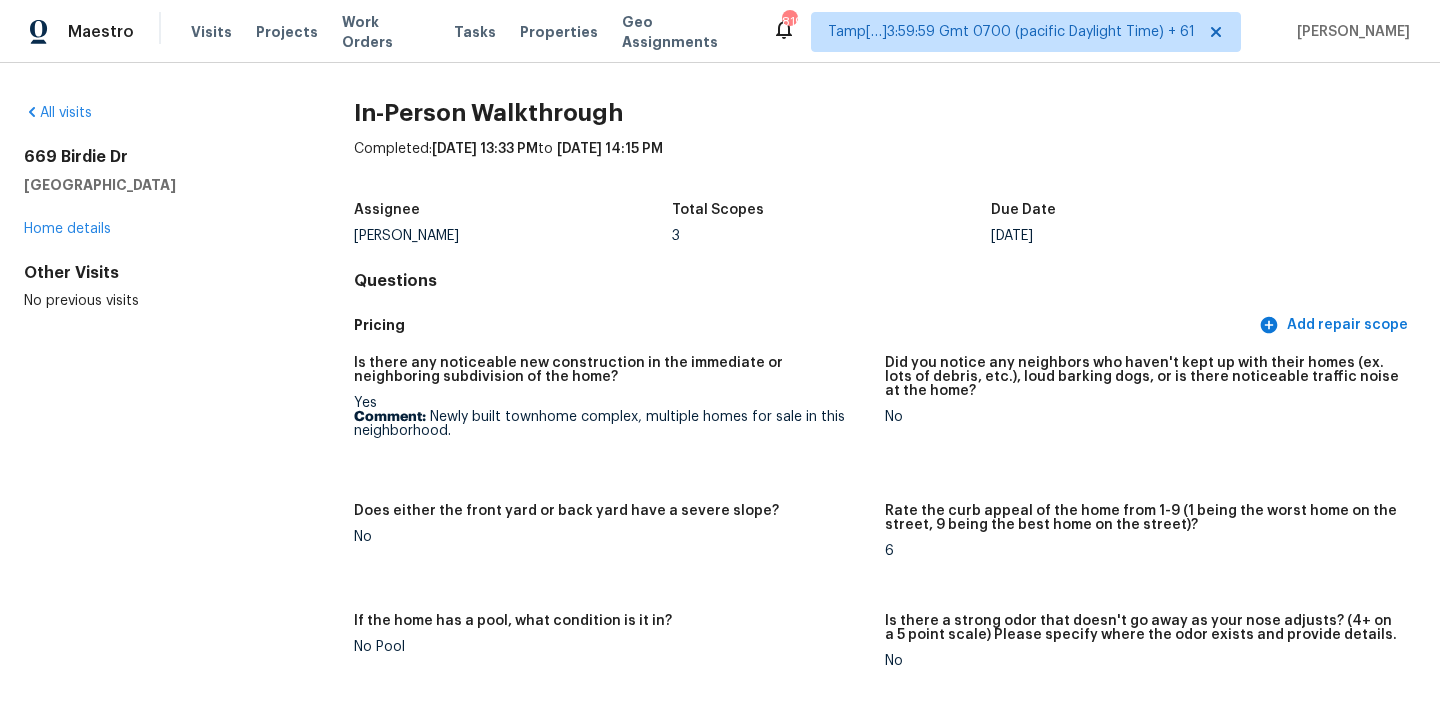 scroll, scrollTop: 241, scrollLeft: 0, axis: vertical 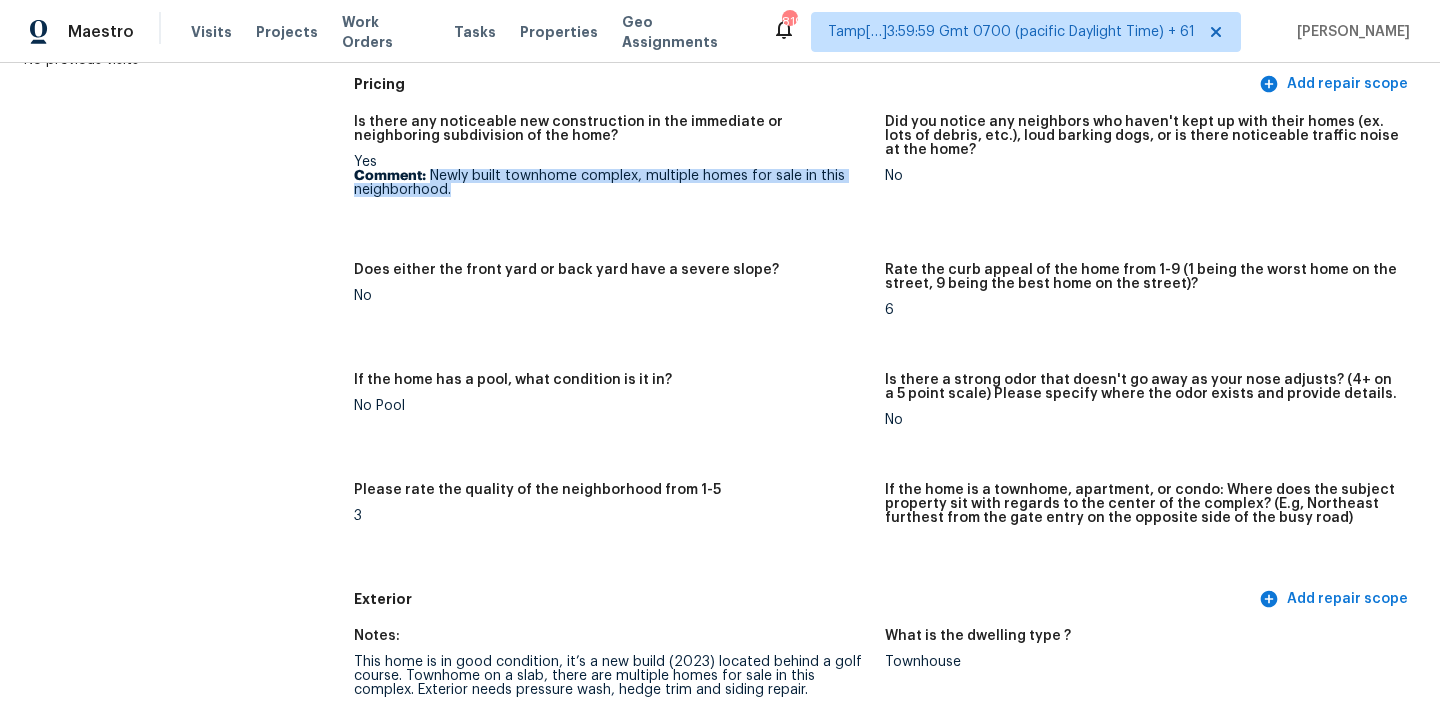 drag, startPoint x: 428, startPoint y: 175, endPoint x: 509, endPoint y: 200, distance: 84.77028 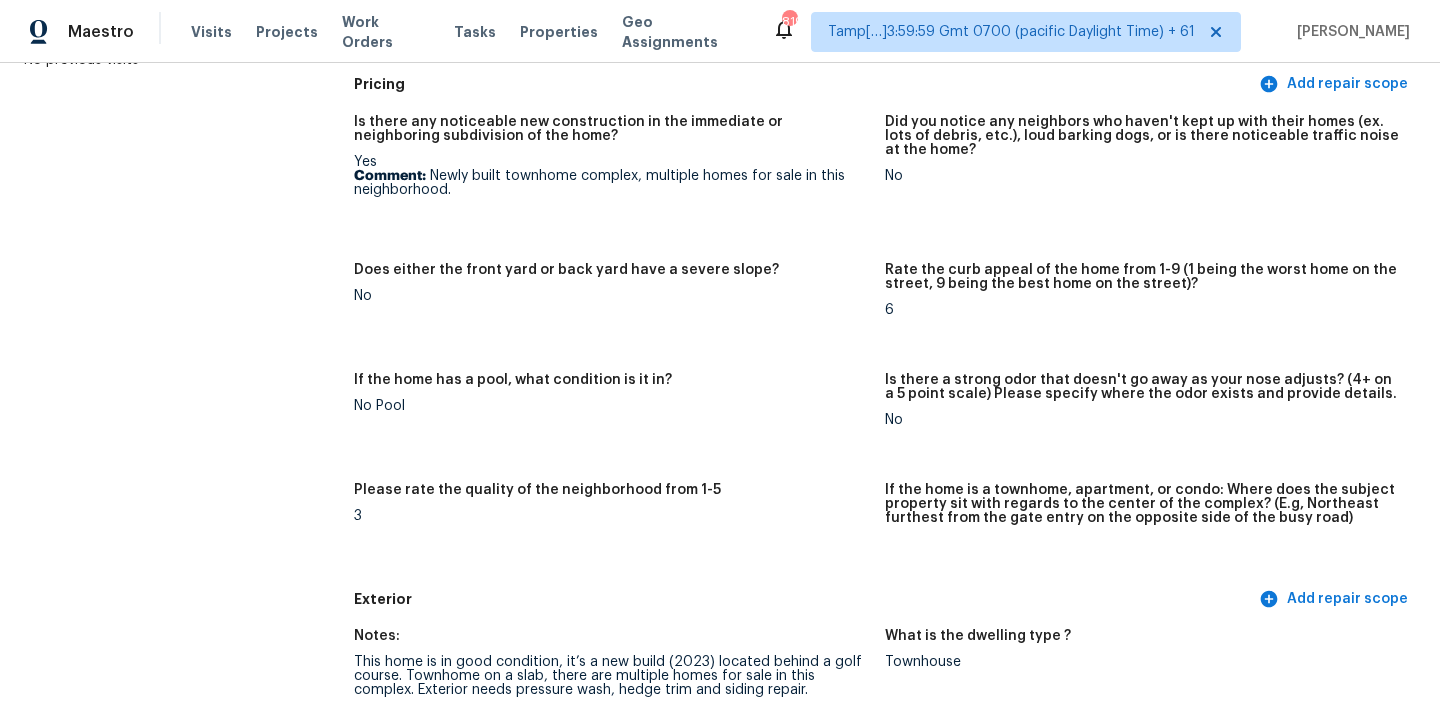 click on "If the home has a pool, what condition is it in?" at bounding box center (611, 386) 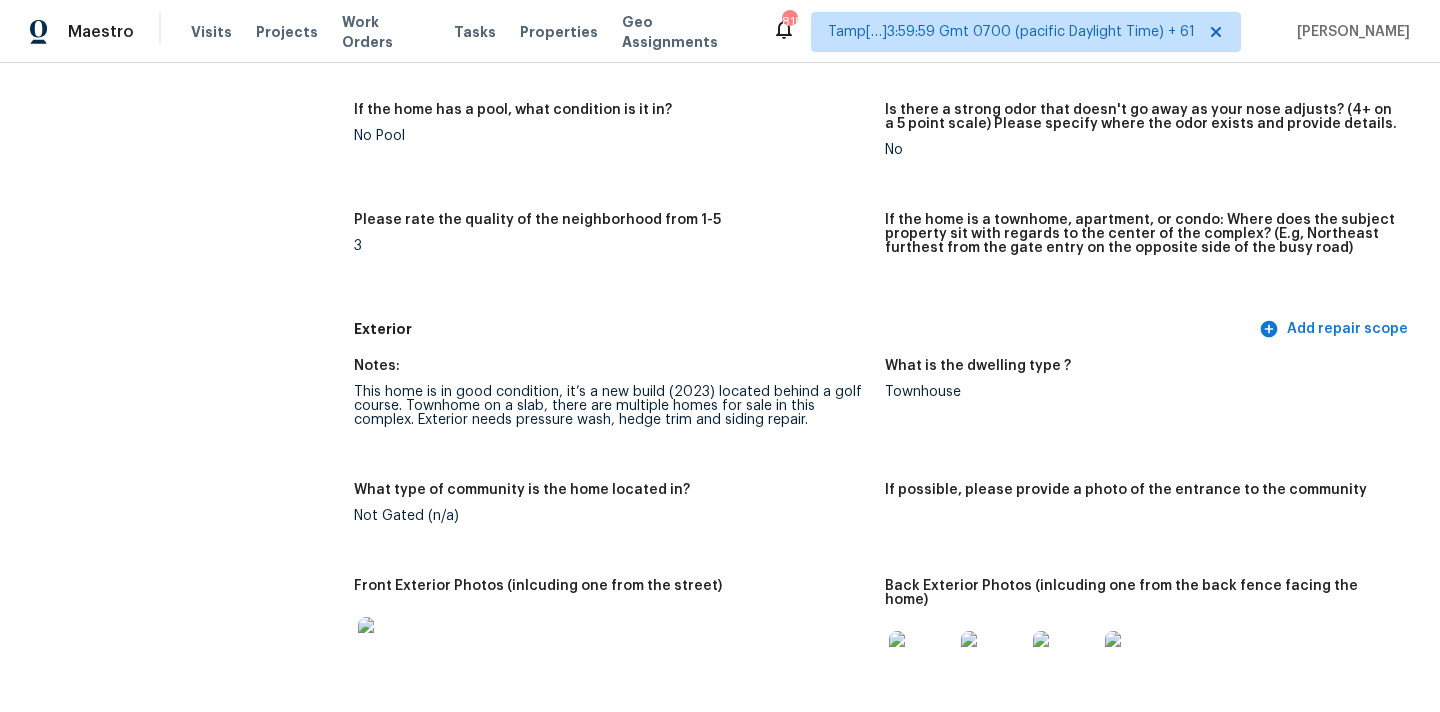 scroll, scrollTop: 613, scrollLeft: 0, axis: vertical 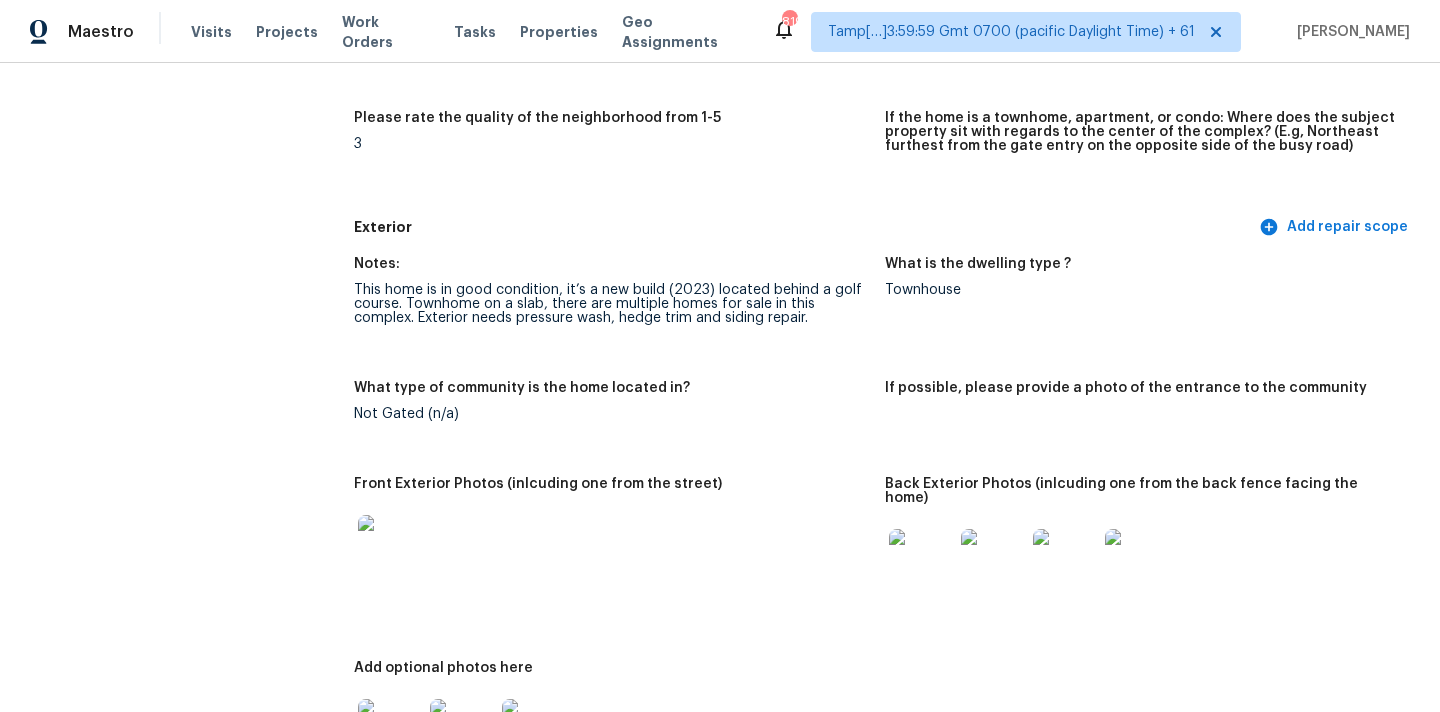 drag, startPoint x: 357, startPoint y: 292, endPoint x: 512, endPoint y: 309, distance: 155.92947 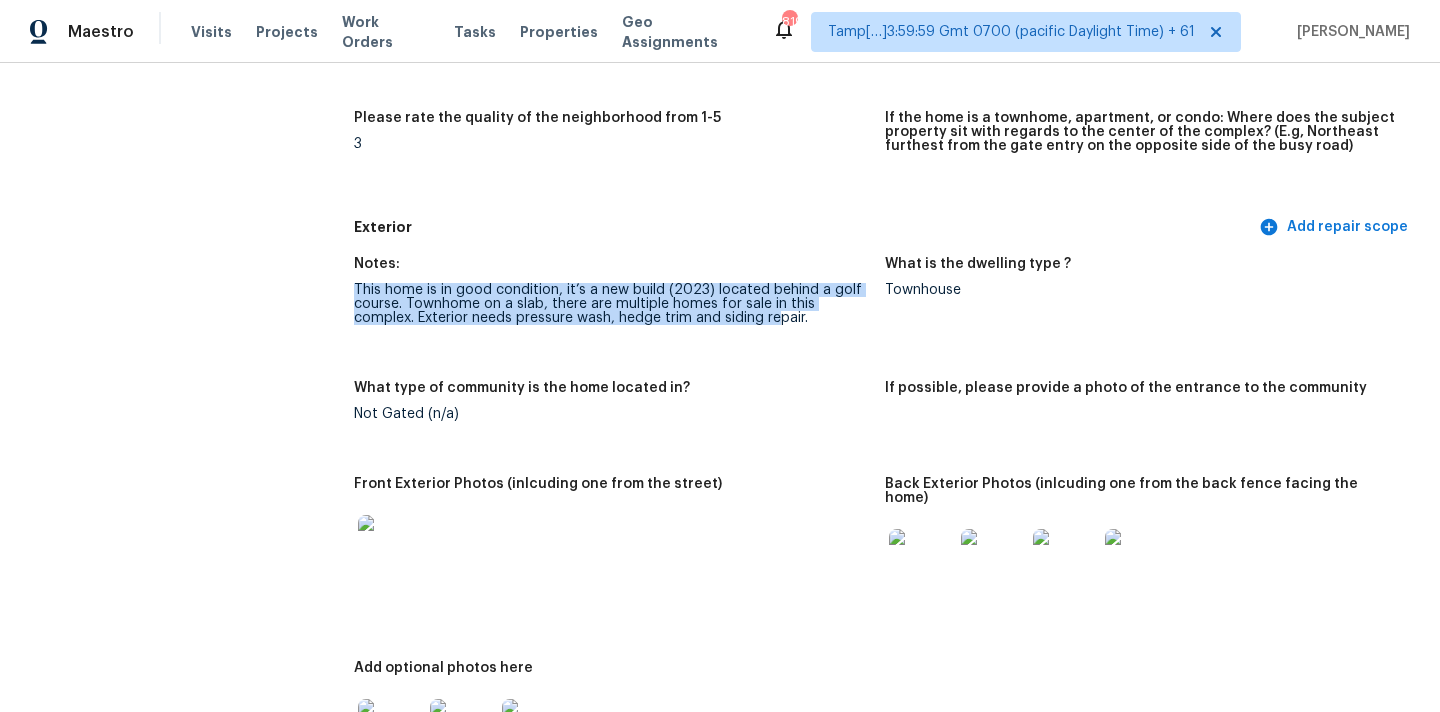 drag, startPoint x: 353, startPoint y: 297, endPoint x: 787, endPoint y: 323, distance: 434.7781 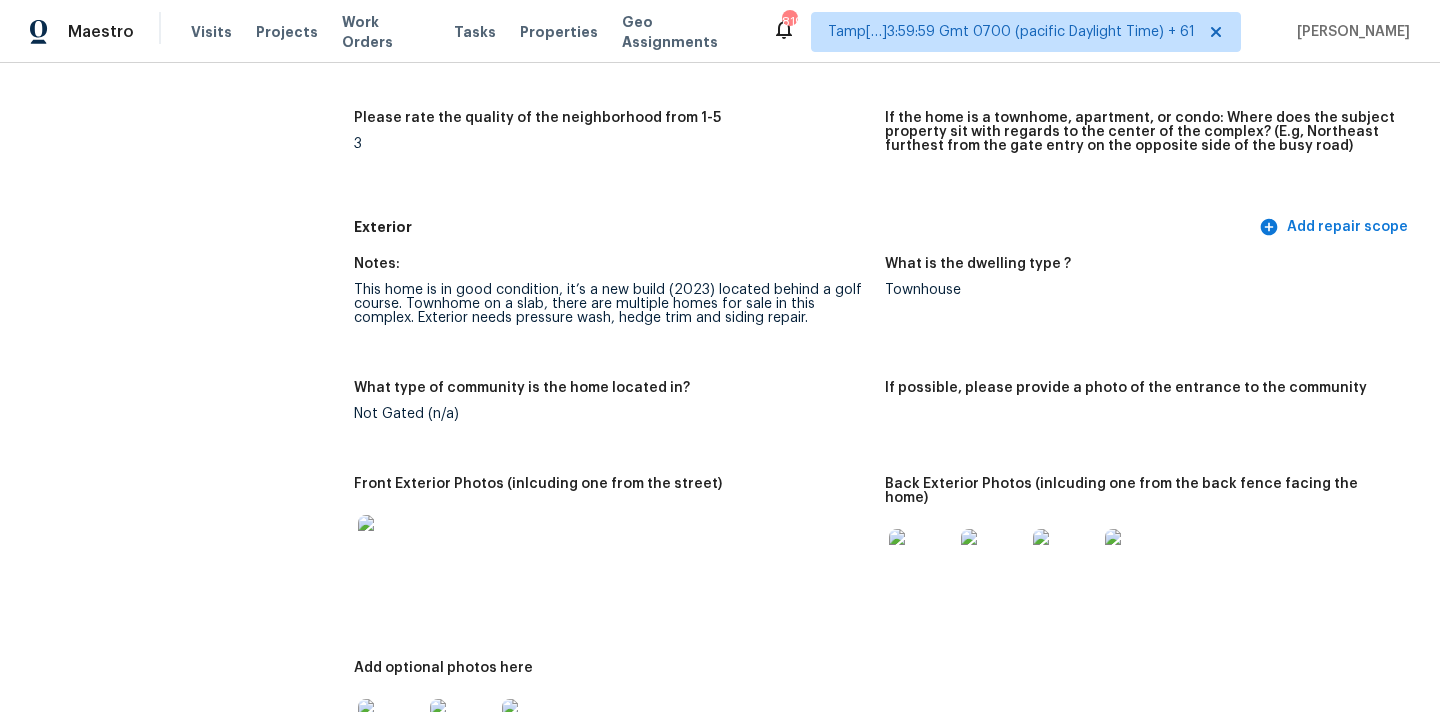 click on "What is the dwelling type ? Townhouse" at bounding box center [1150, 307] 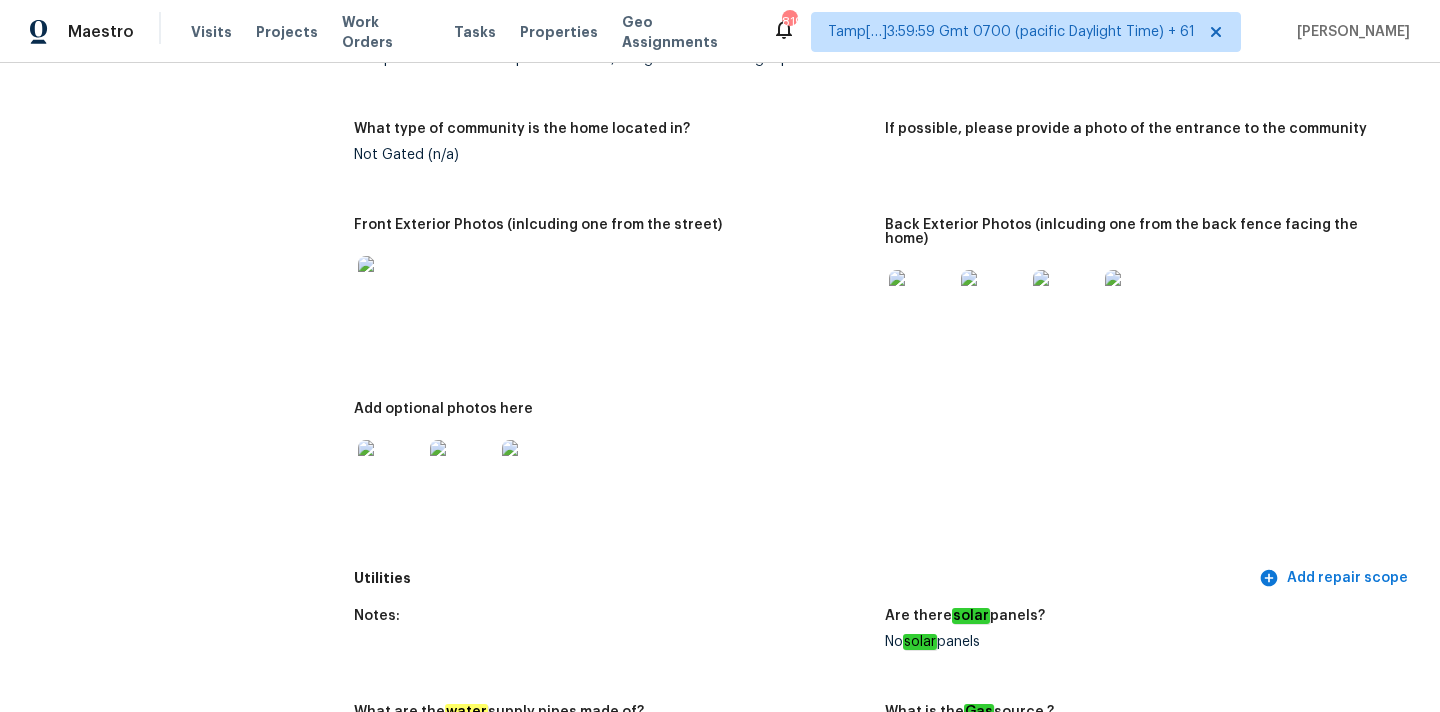 scroll, scrollTop: 0, scrollLeft: 0, axis: both 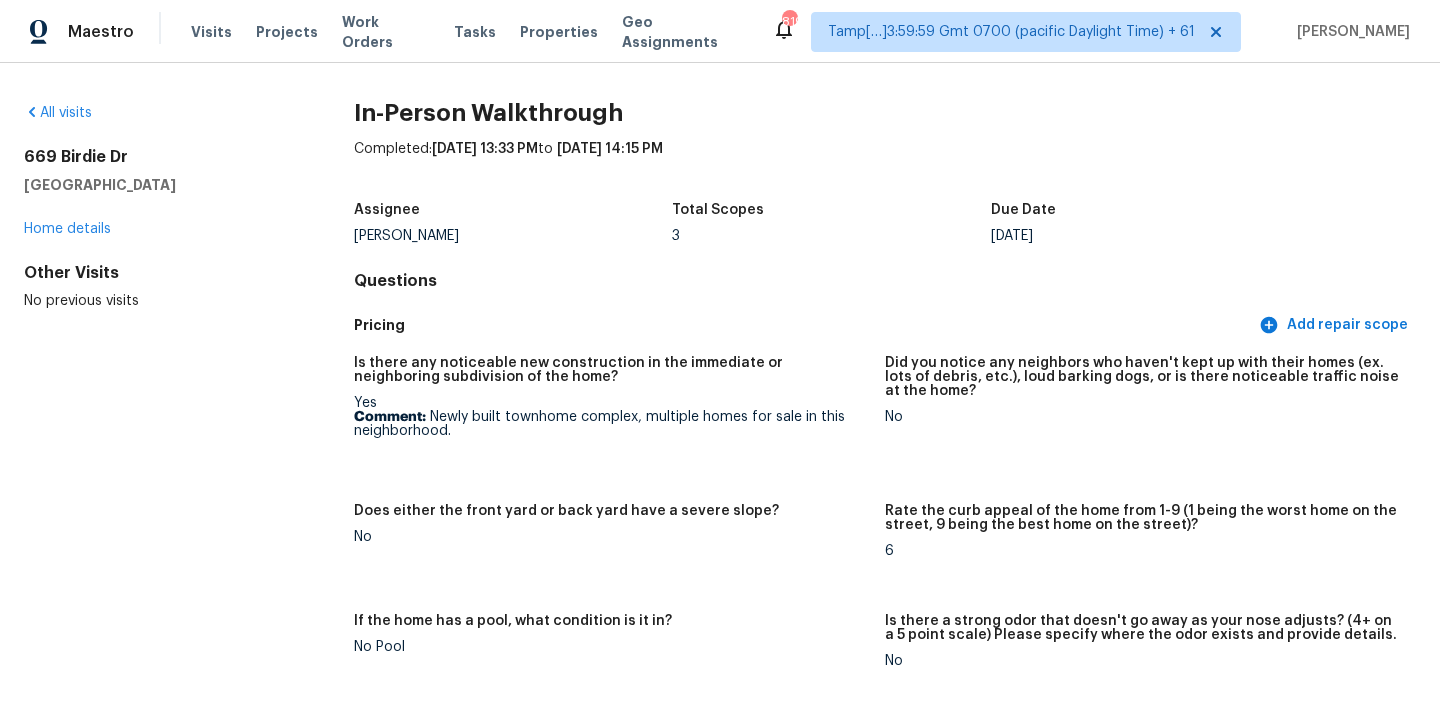 click on "Completed:  7/18/2025, 13:33 PM  to   7/18/2025, 14:15 PM" at bounding box center (885, 165) 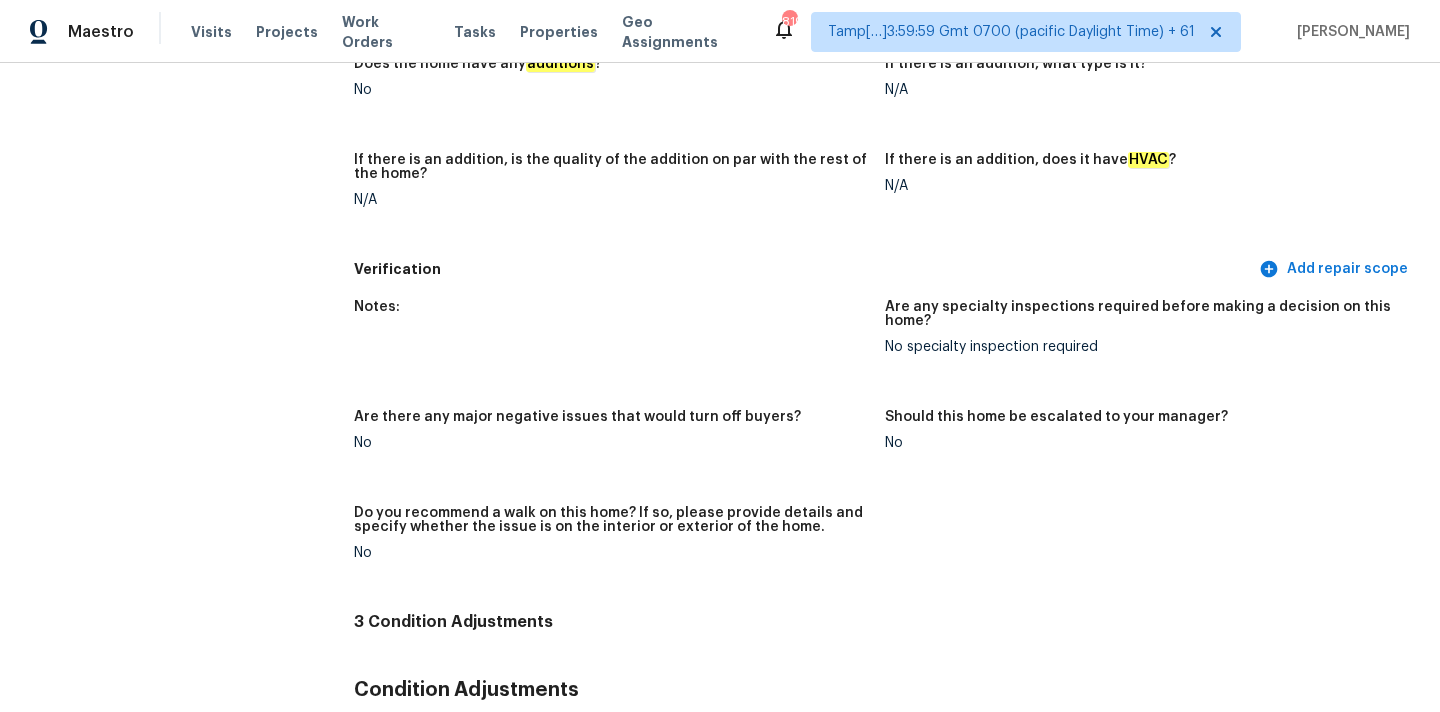 scroll, scrollTop: 123, scrollLeft: 0, axis: vertical 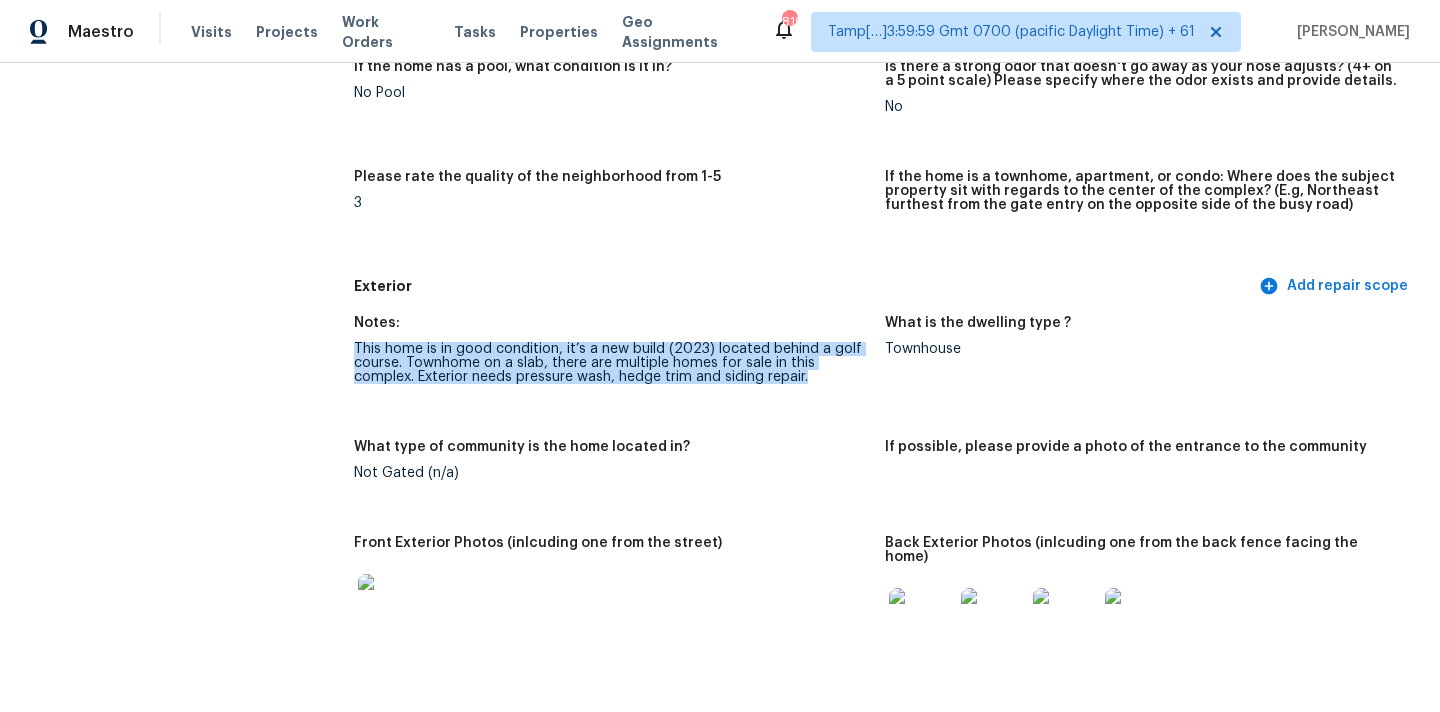 drag, startPoint x: 355, startPoint y: 348, endPoint x: 826, endPoint y: 378, distance: 471.95444 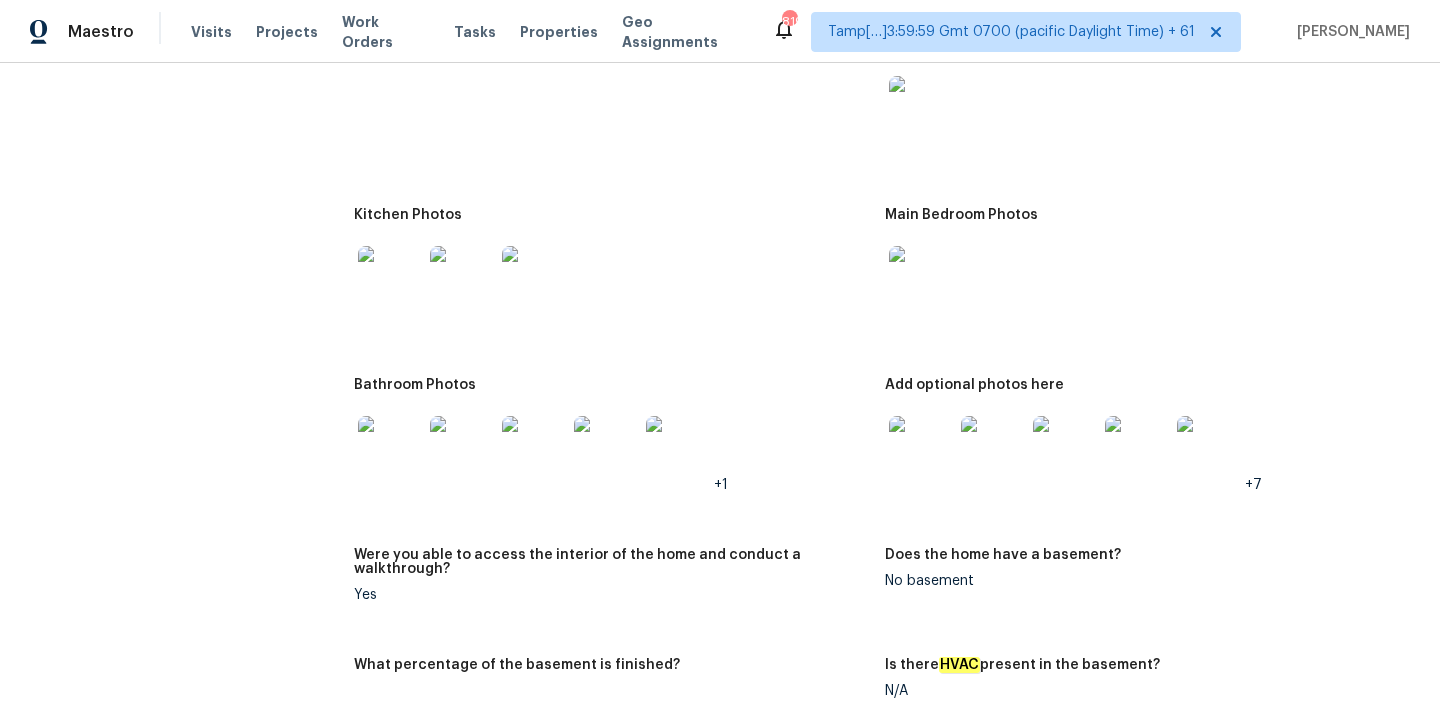 scroll, scrollTop: 2115, scrollLeft: 0, axis: vertical 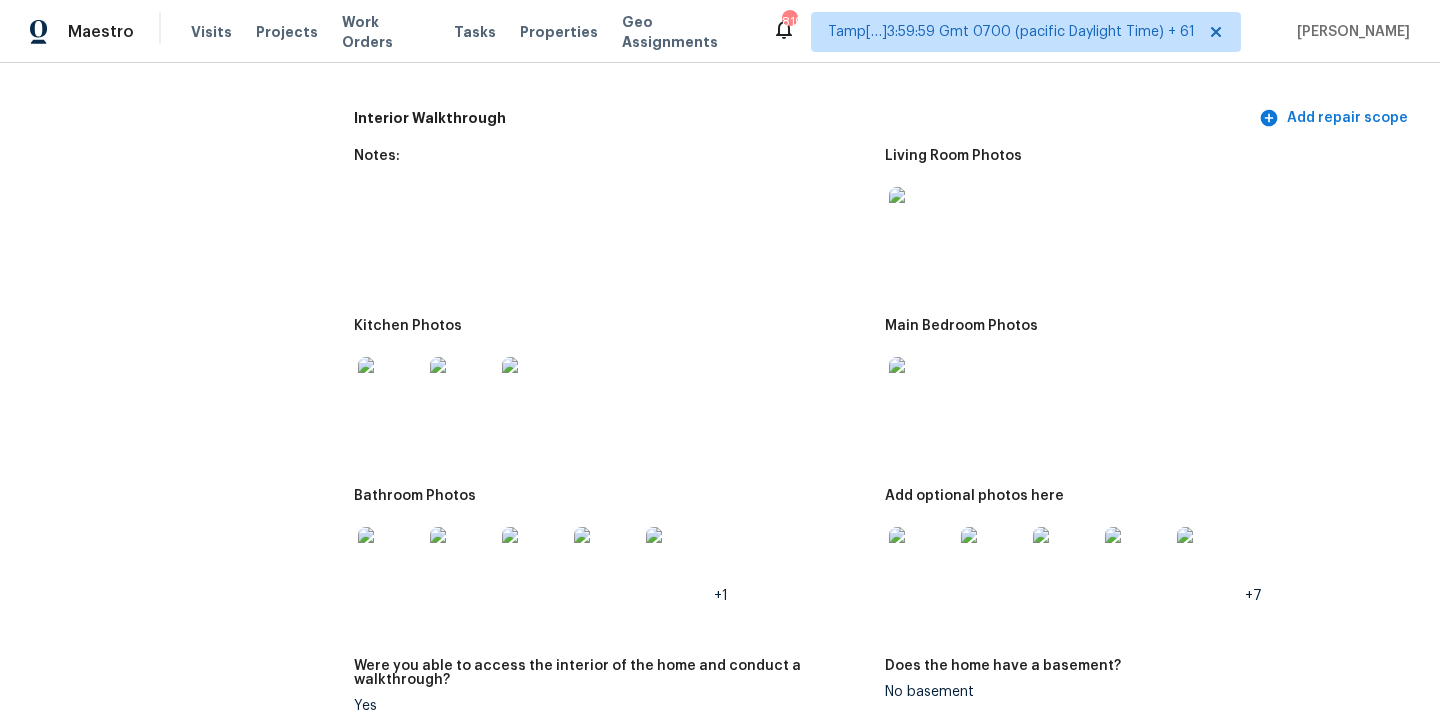 click at bounding box center [921, 219] 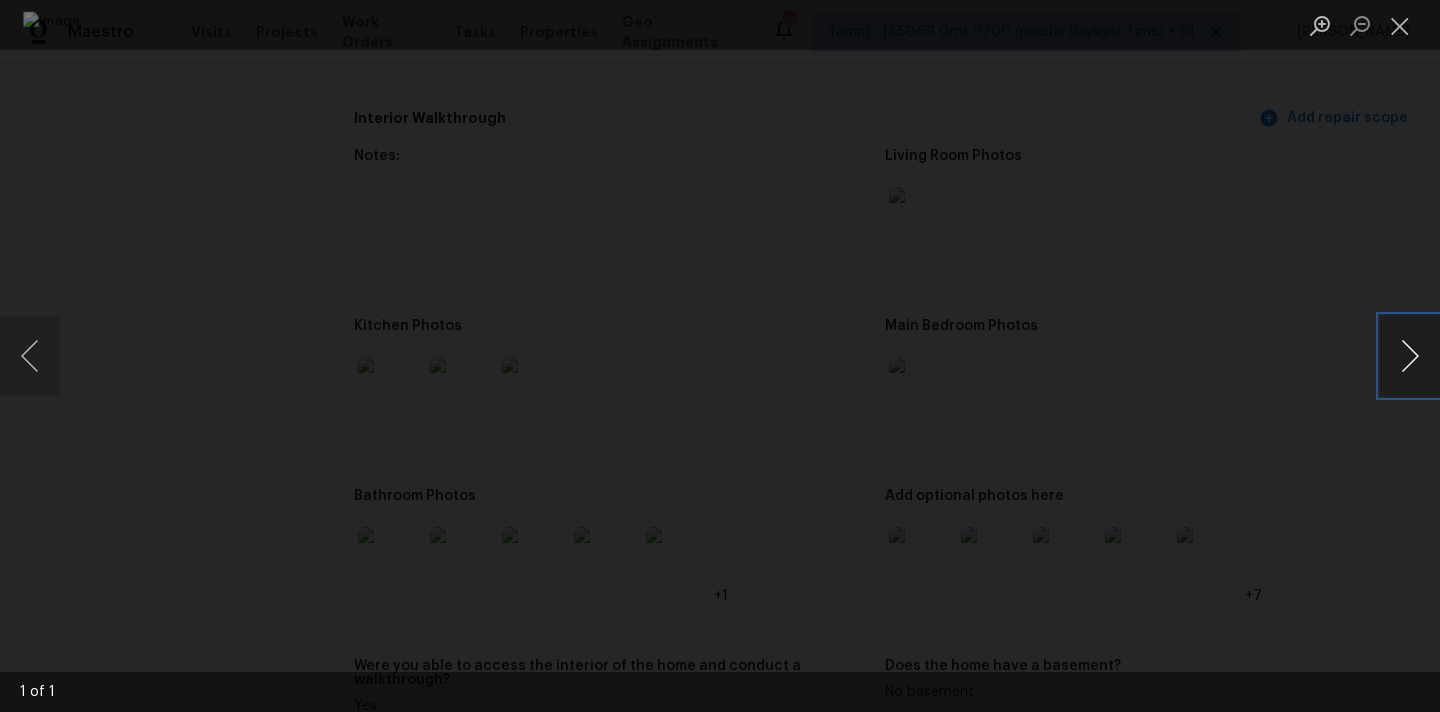 click at bounding box center (1410, 356) 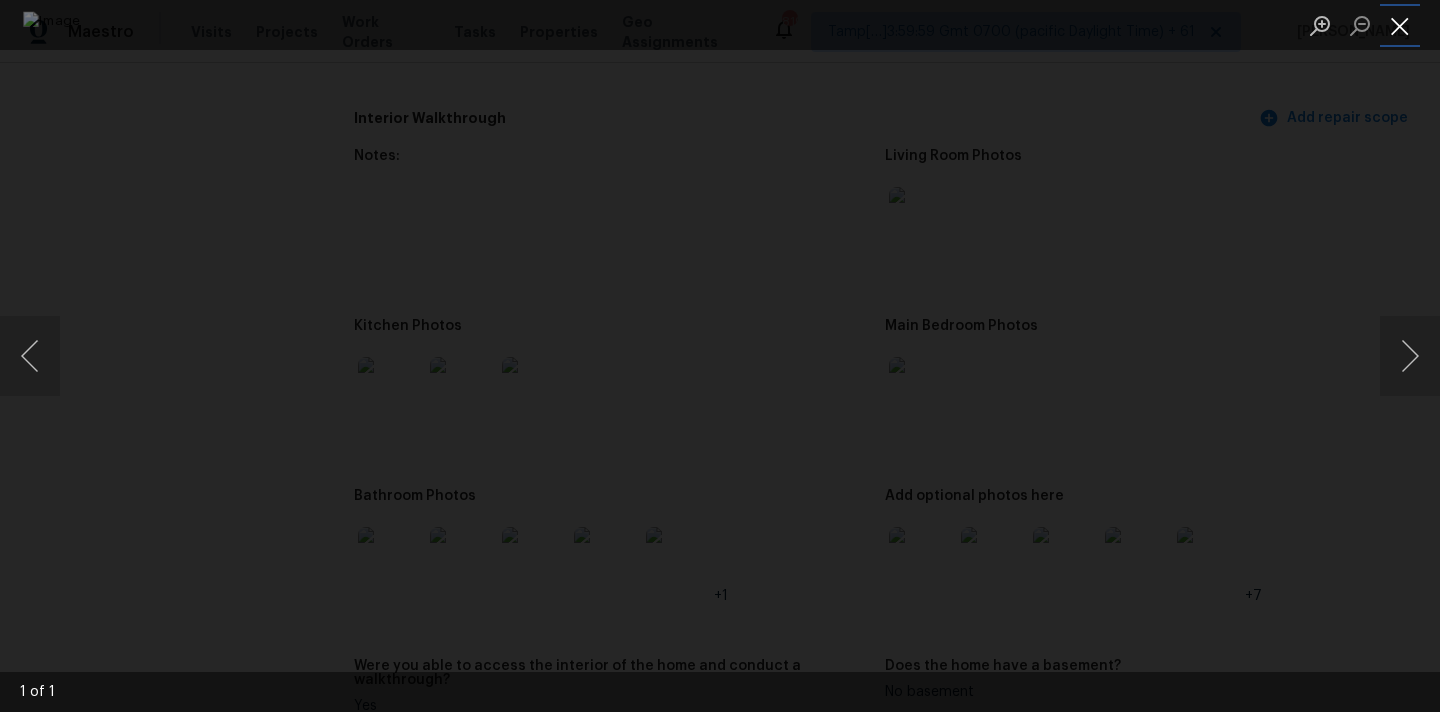 click at bounding box center [1400, 25] 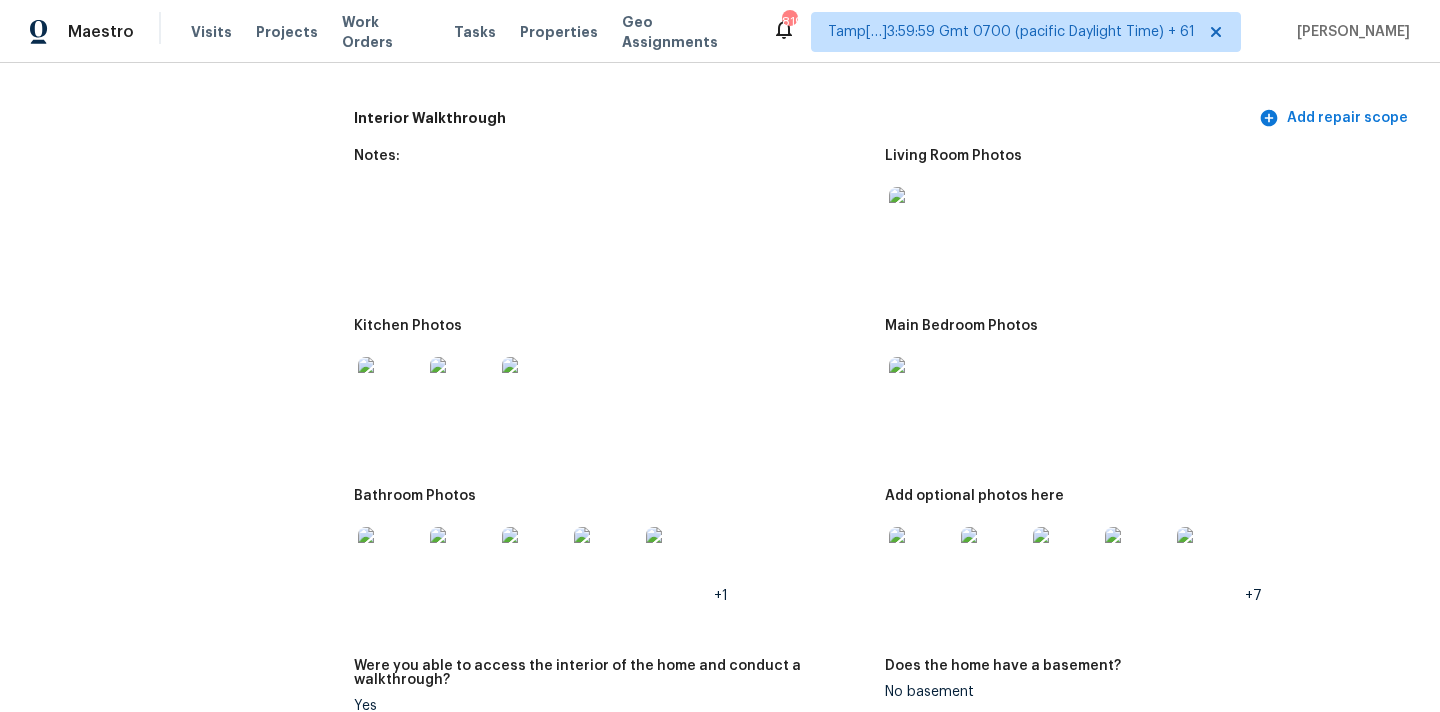 click at bounding box center [921, 219] 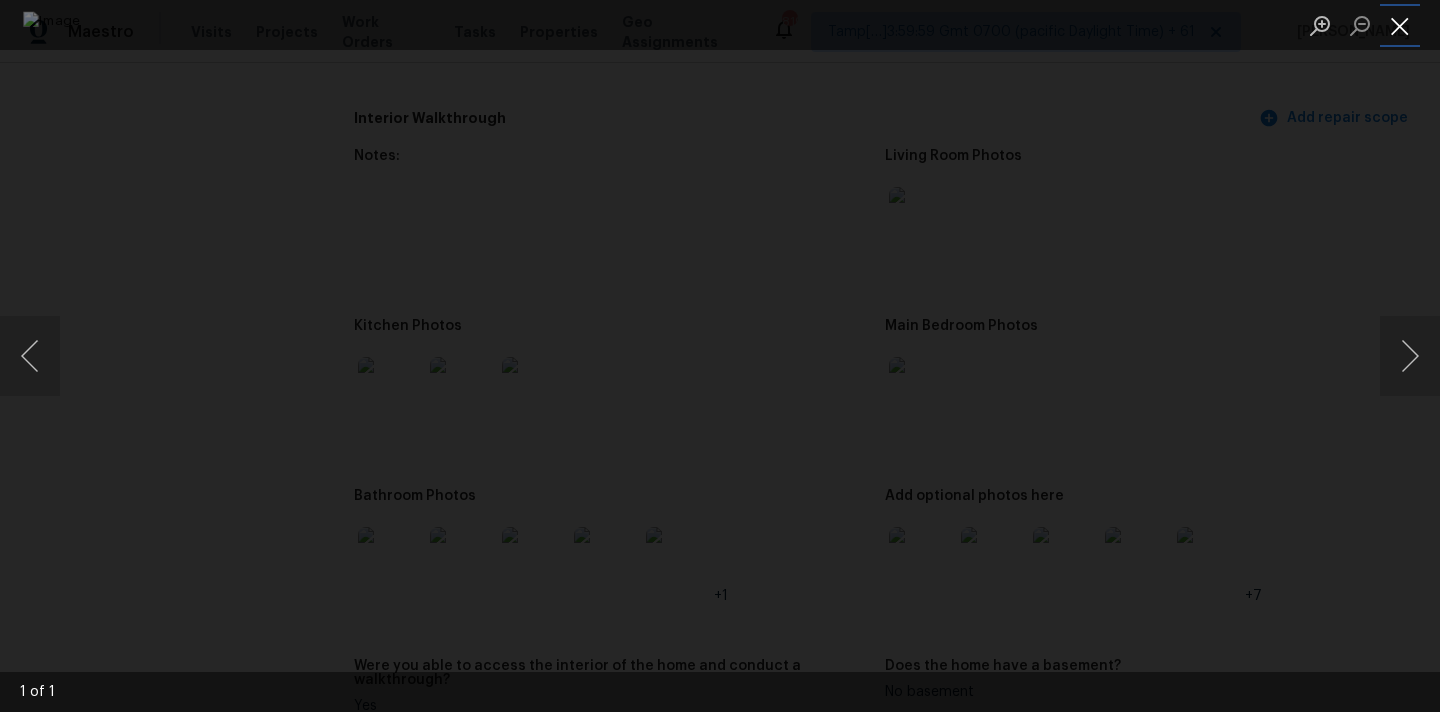 click at bounding box center [1400, 25] 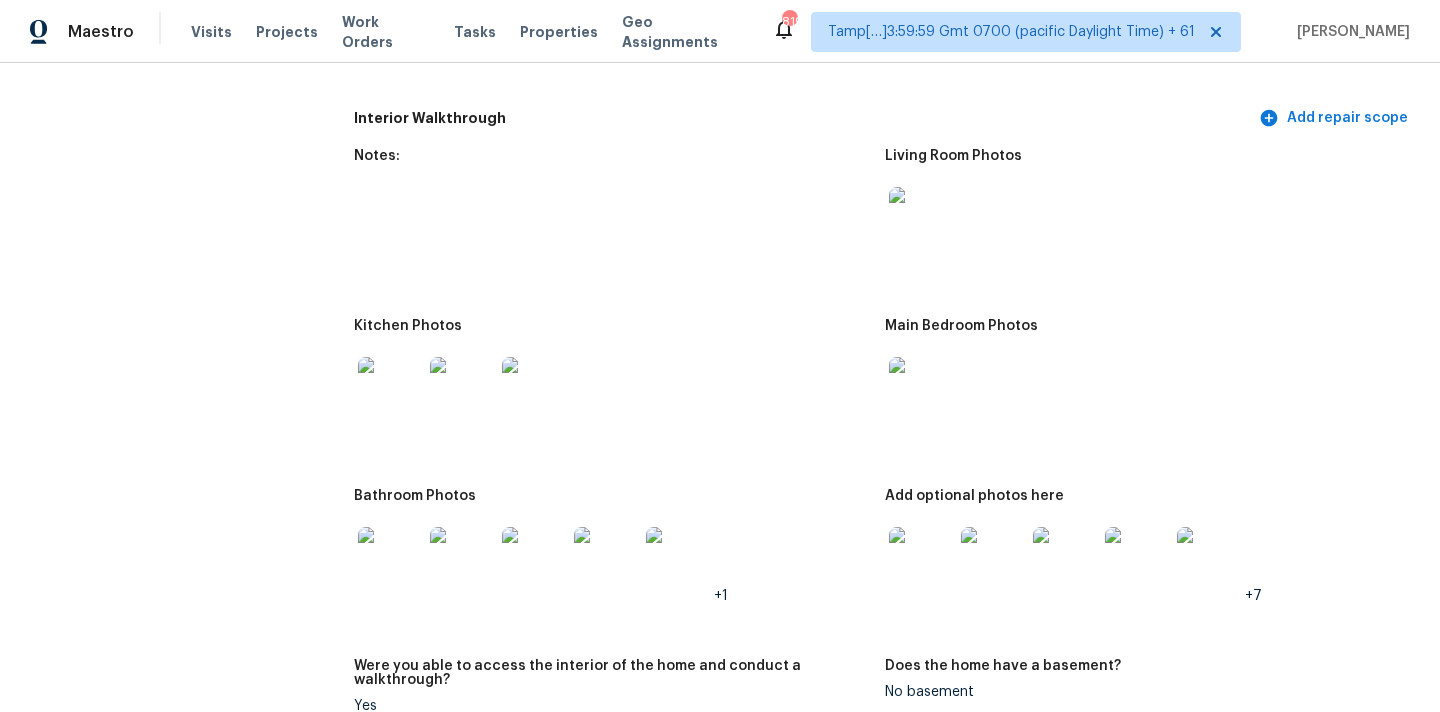 click at bounding box center [921, 389] 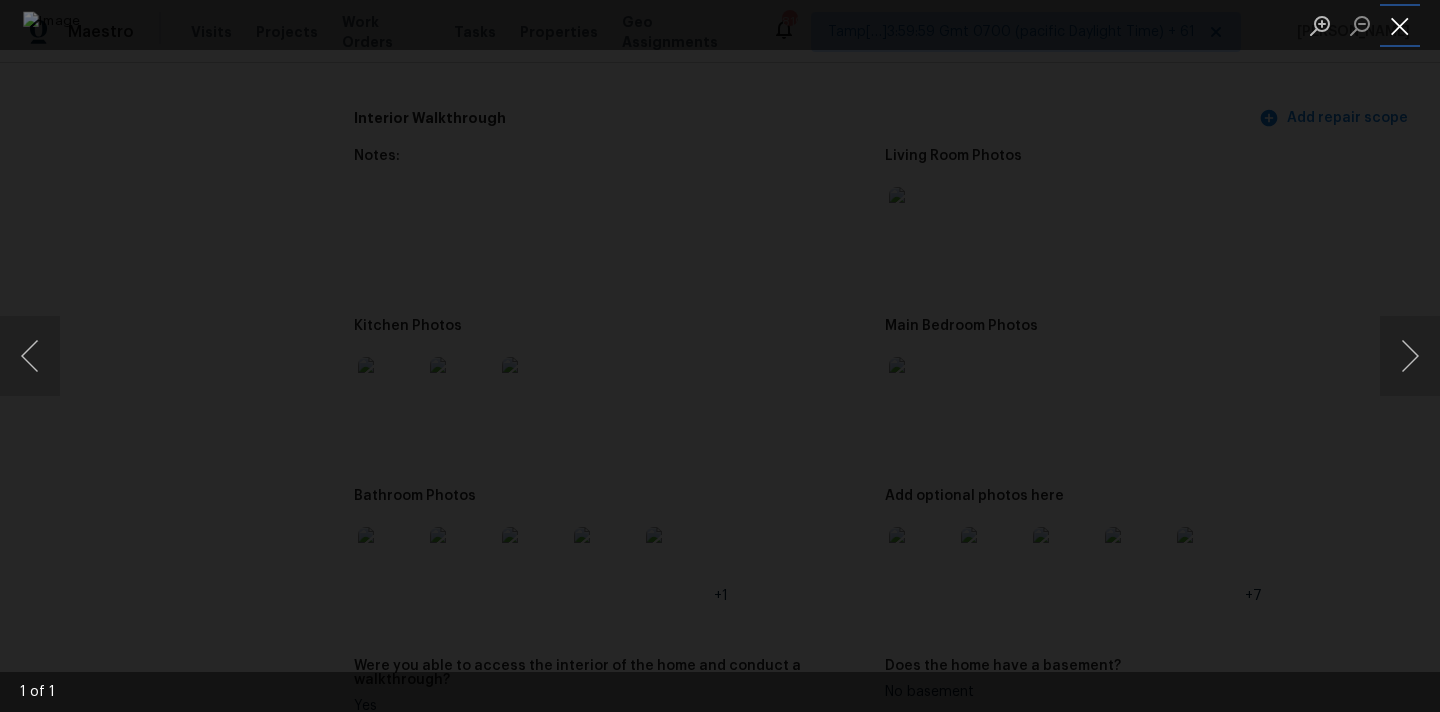 click at bounding box center [1400, 25] 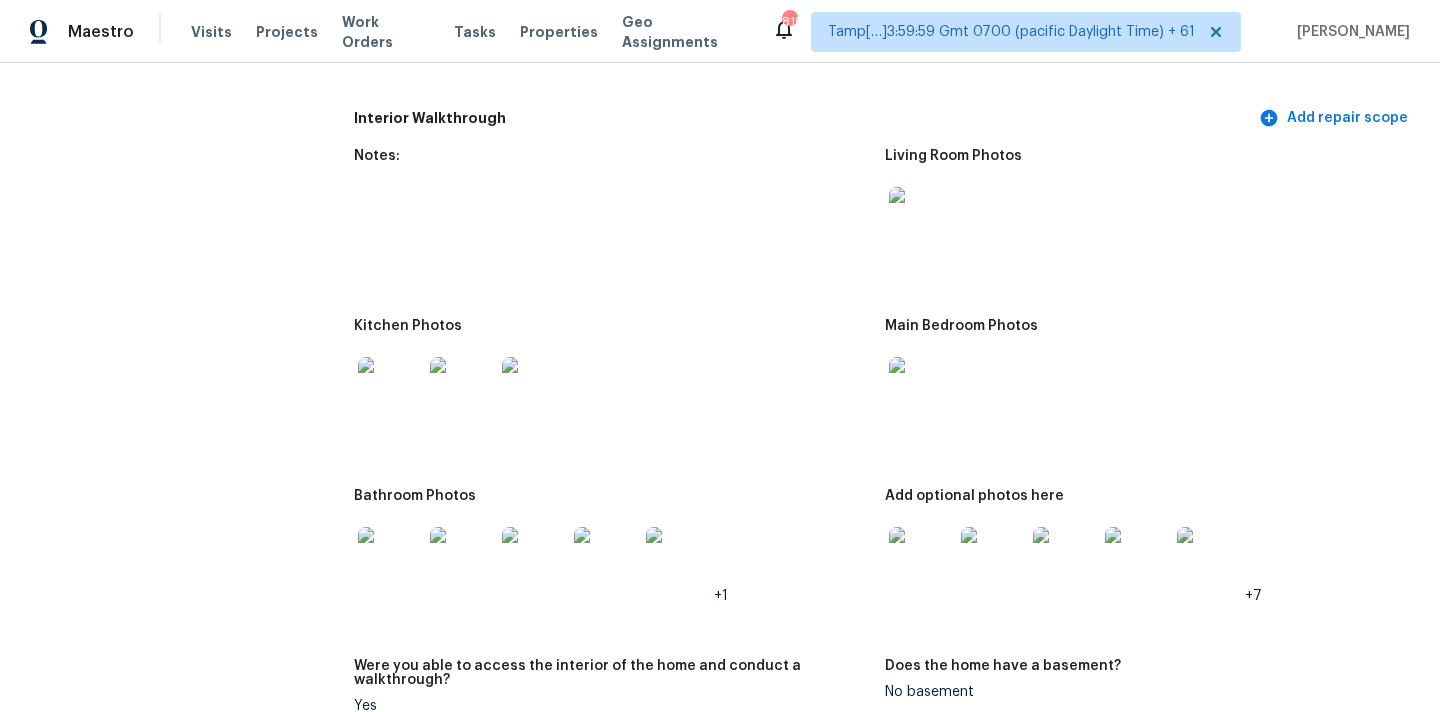 click at bounding box center [390, 389] 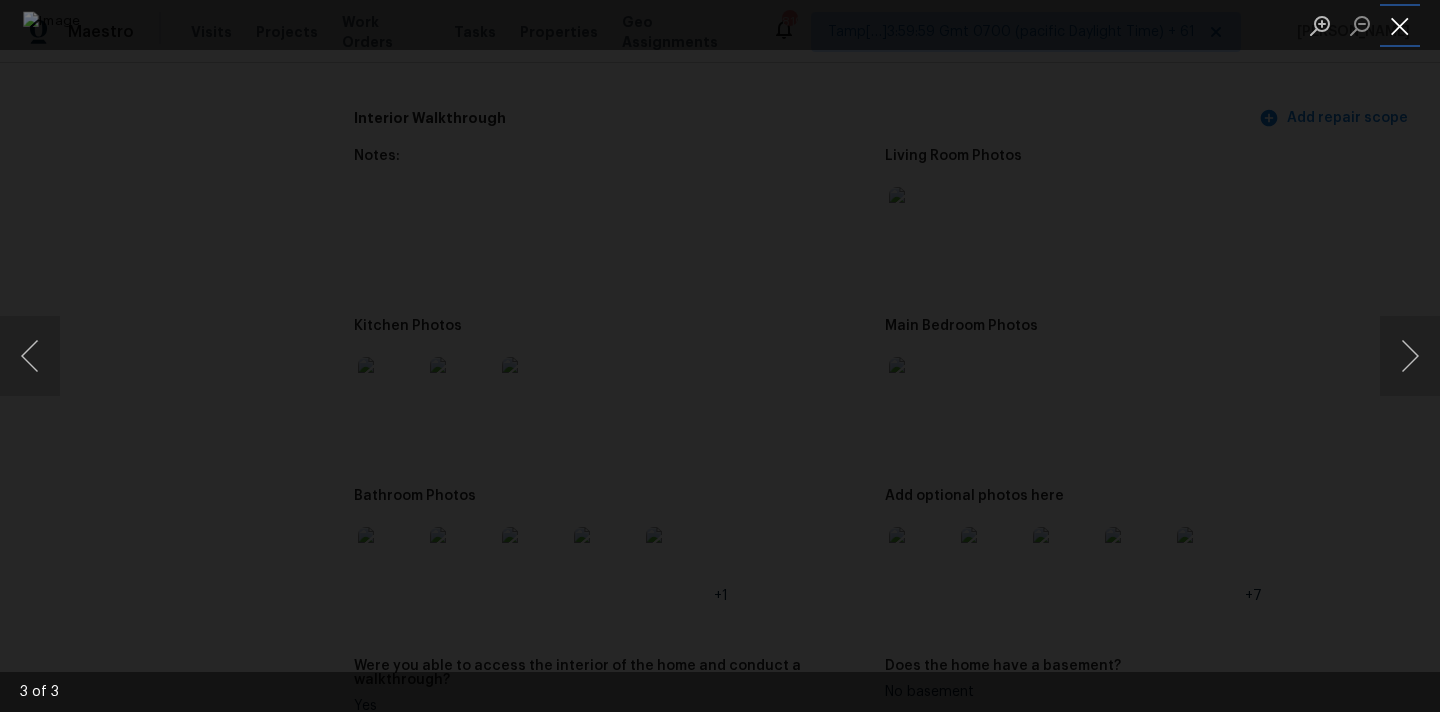click at bounding box center (1400, 25) 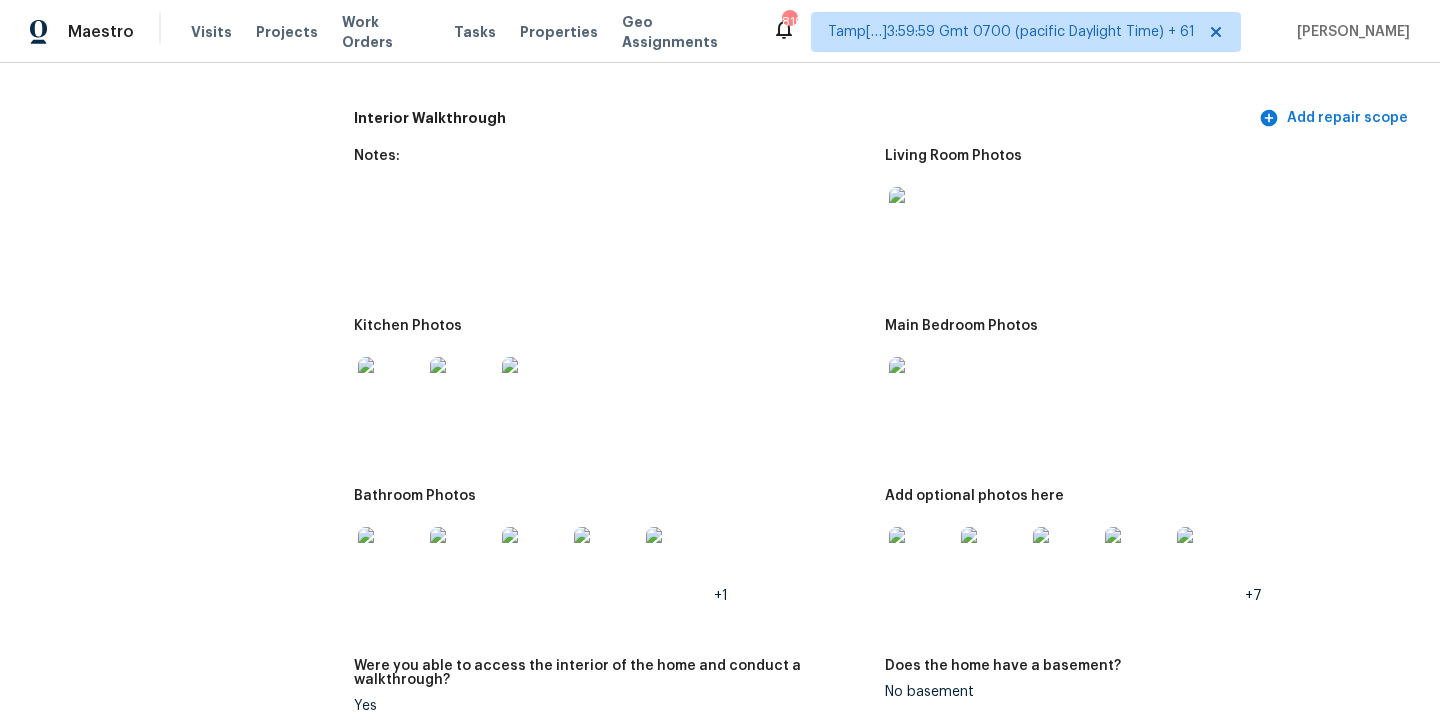 click at bounding box center (390, 559) 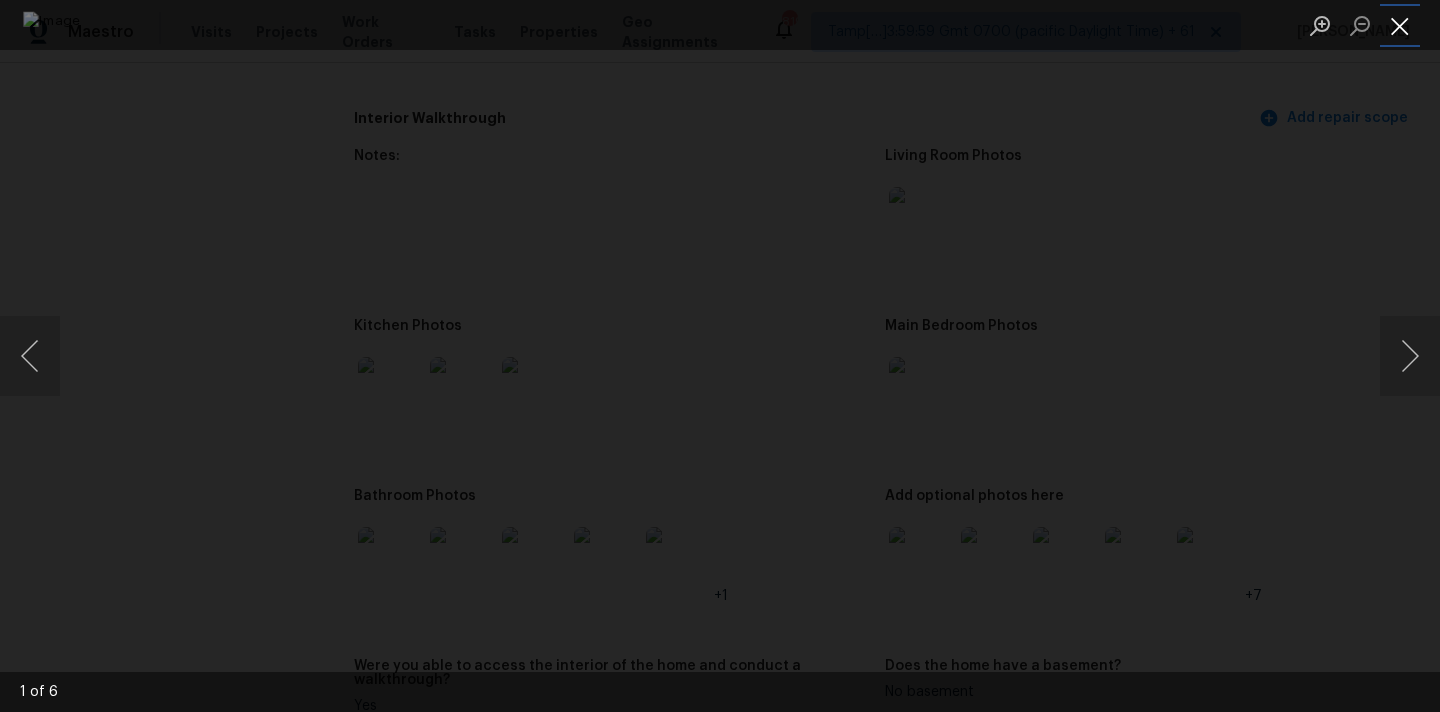 click at bounding box center [1400, 25] 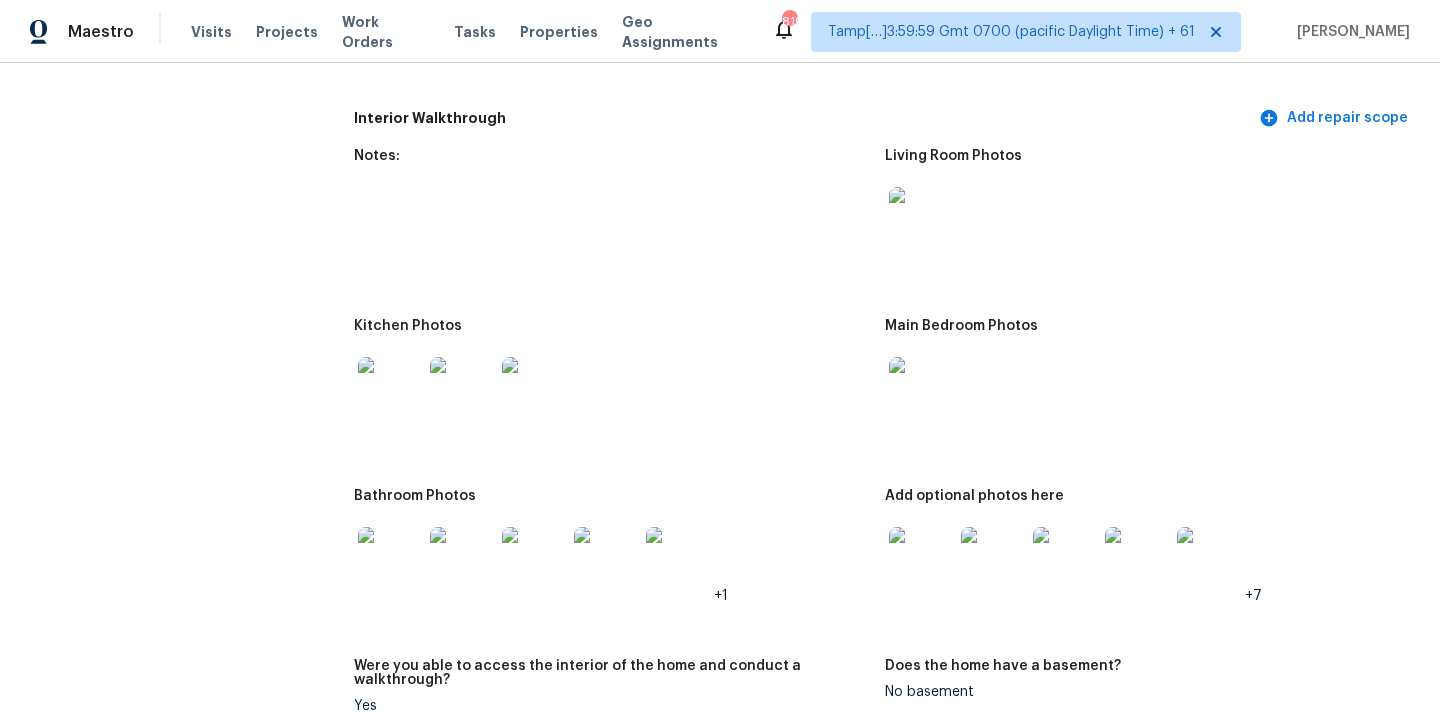 click at bounding box center [921, 559] 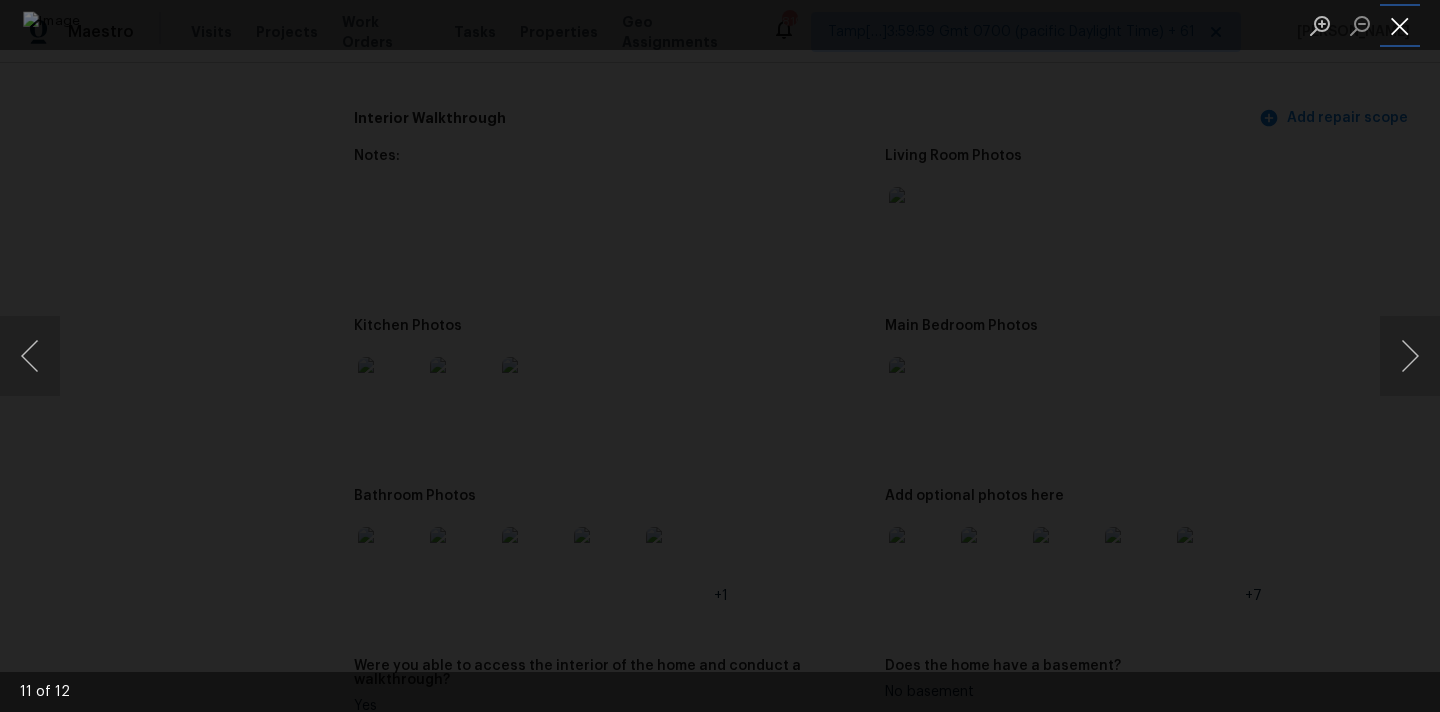 click at bounding box center [1400, 25] 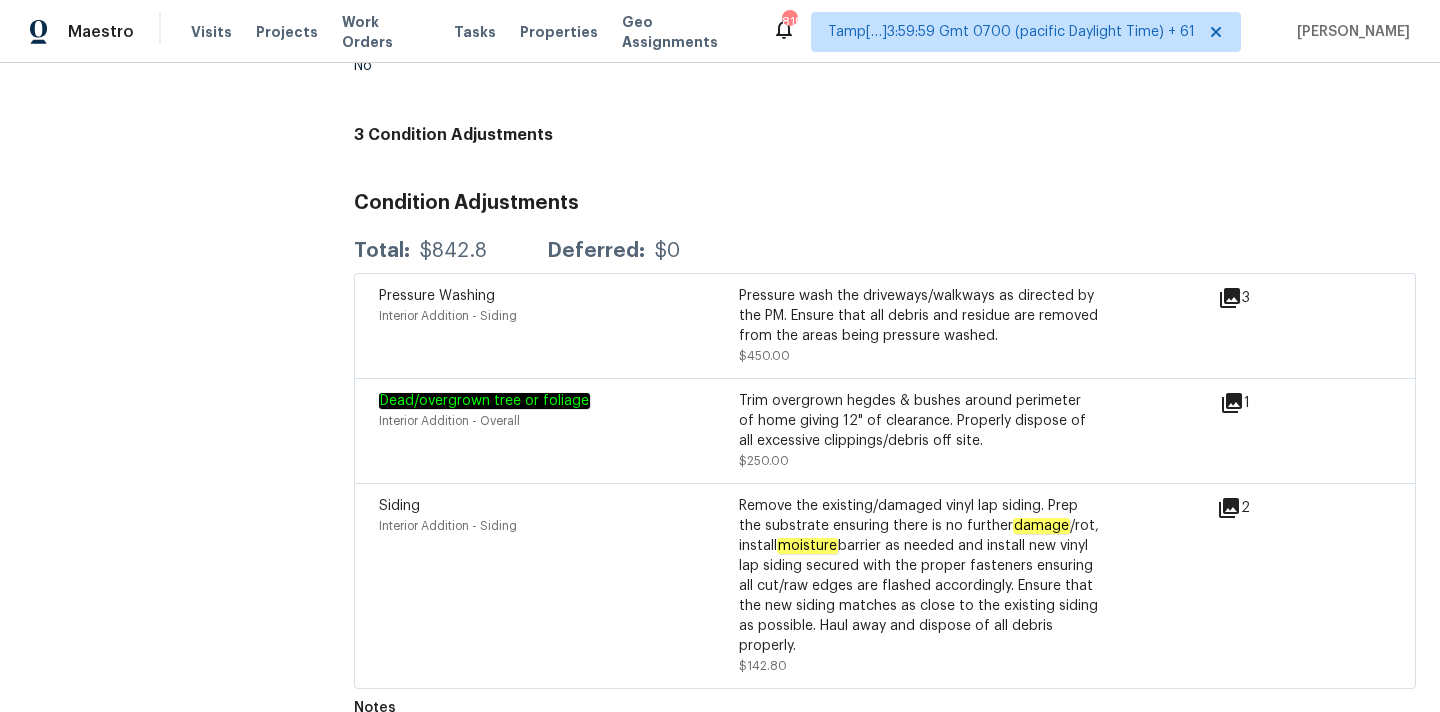 scroll, scrollTop: 4663, scrollLeft: 0, axis: vertical 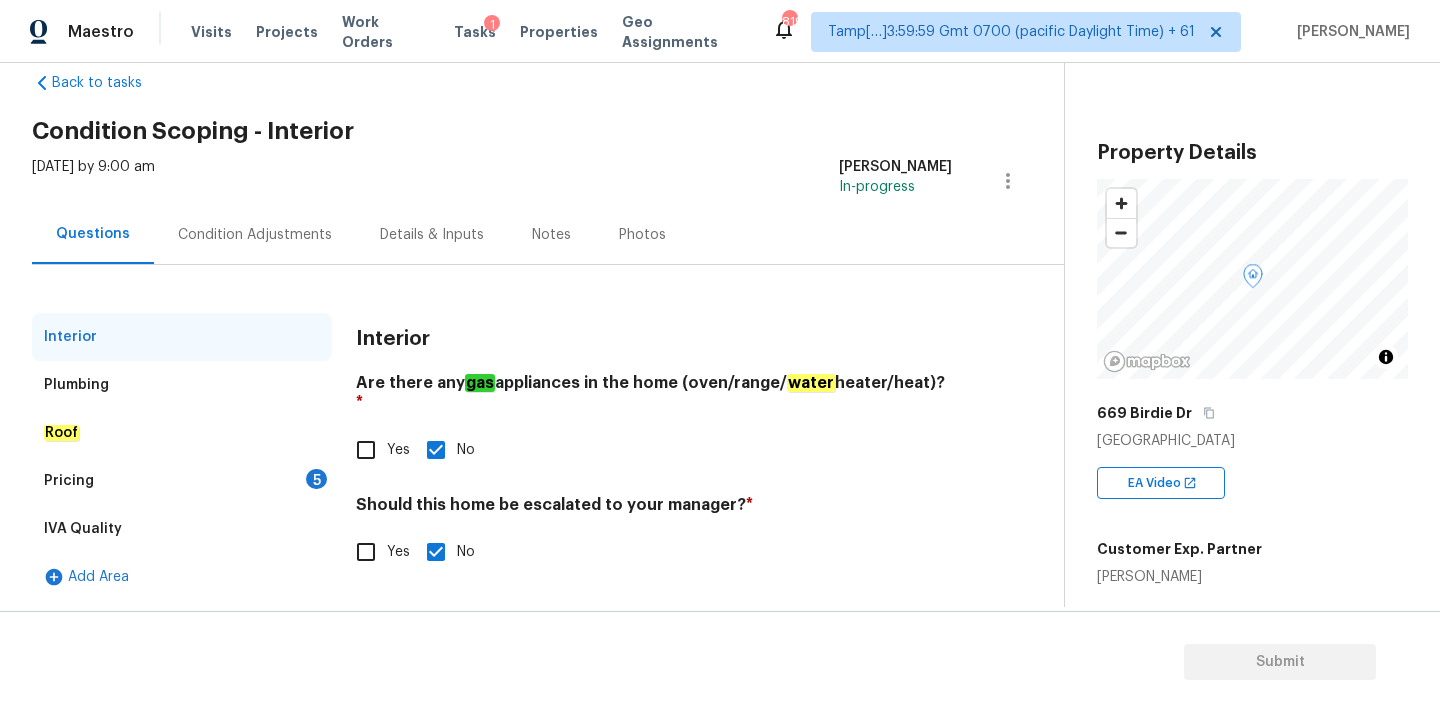 click on "Pricing 5" at bounding box center [182, 481] 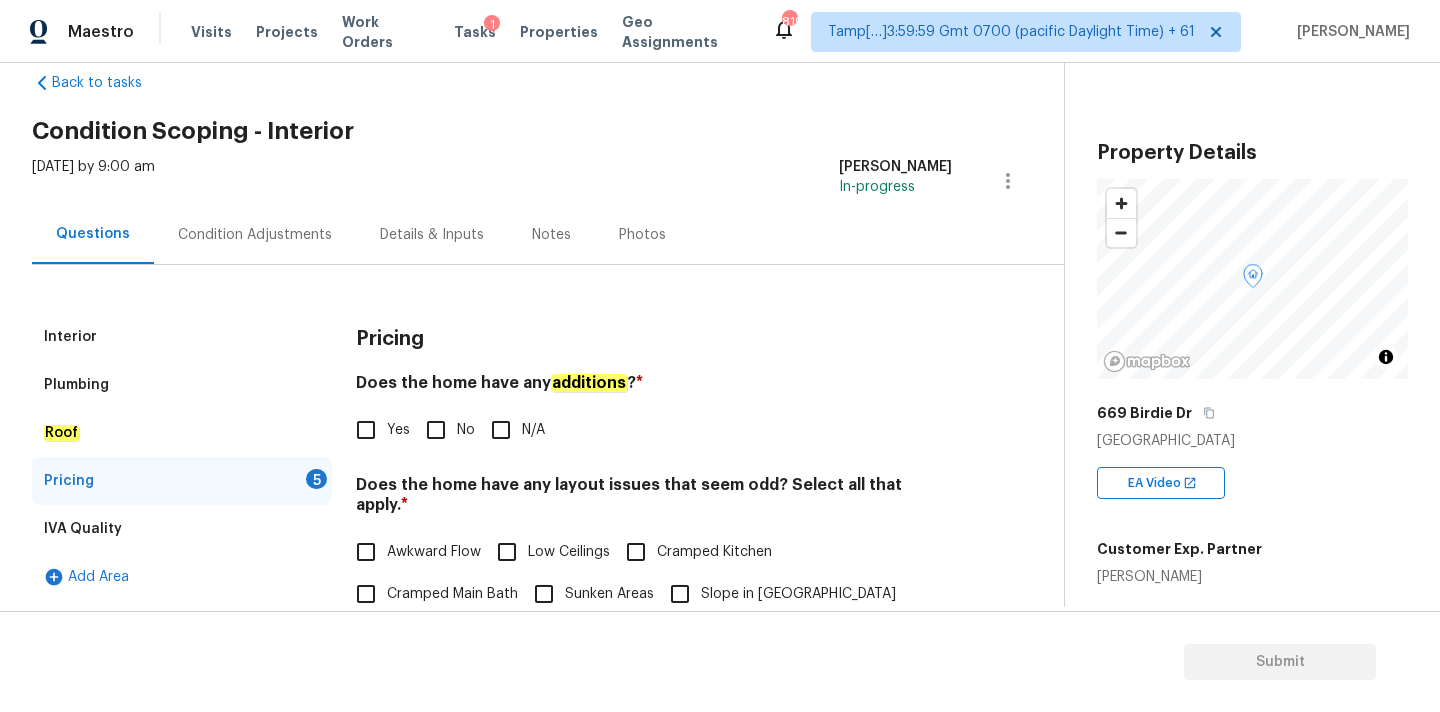 click on "No" at bounding box center [466, 430] 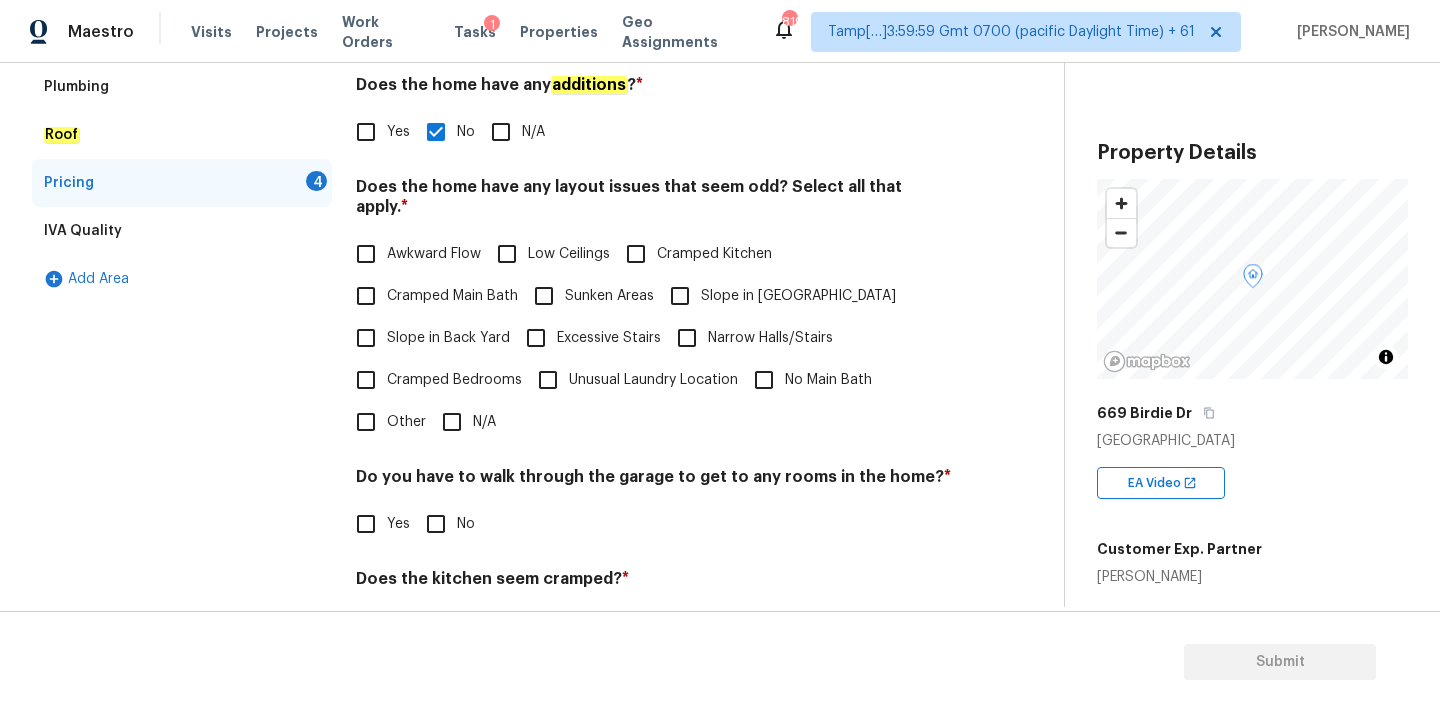 scroll, scrollTop: 488, scrollLeft: 0, axis: vertical 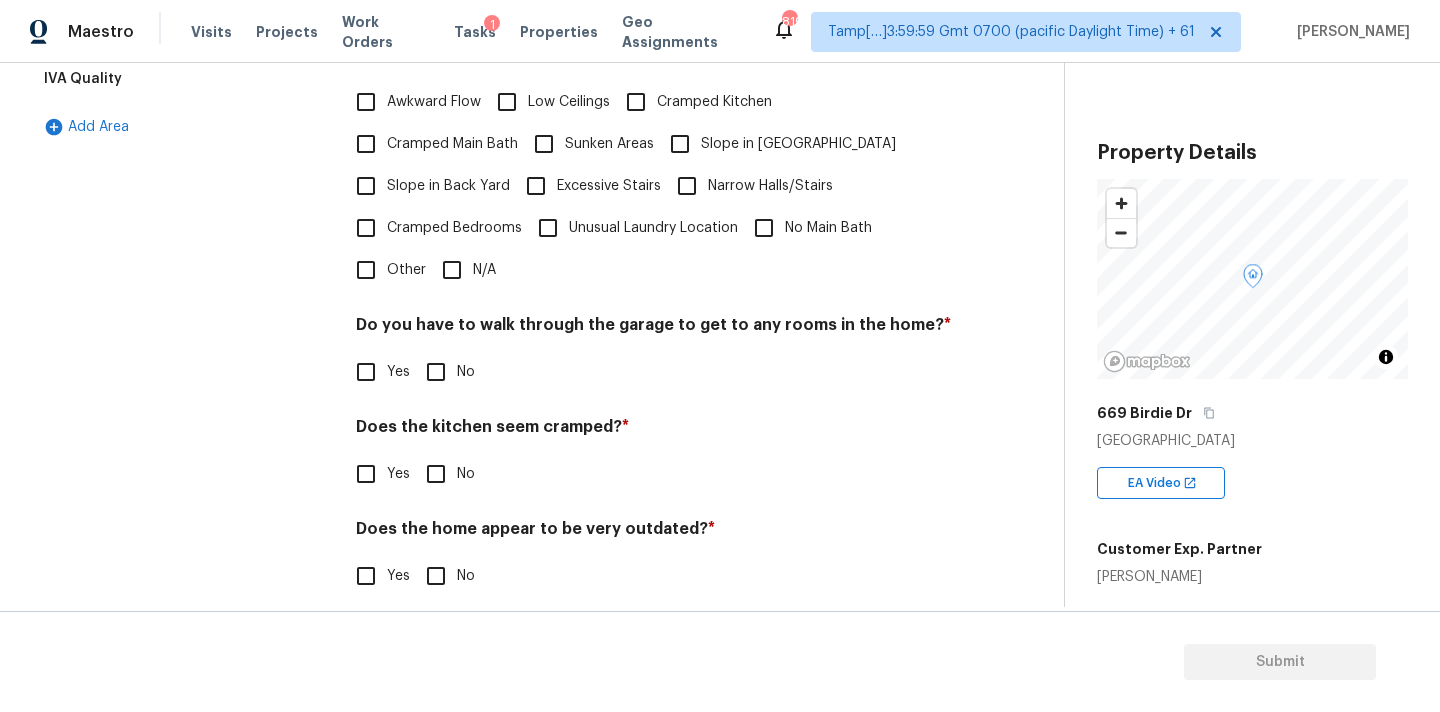 click on "N/A" at bounding box center [452, 270] 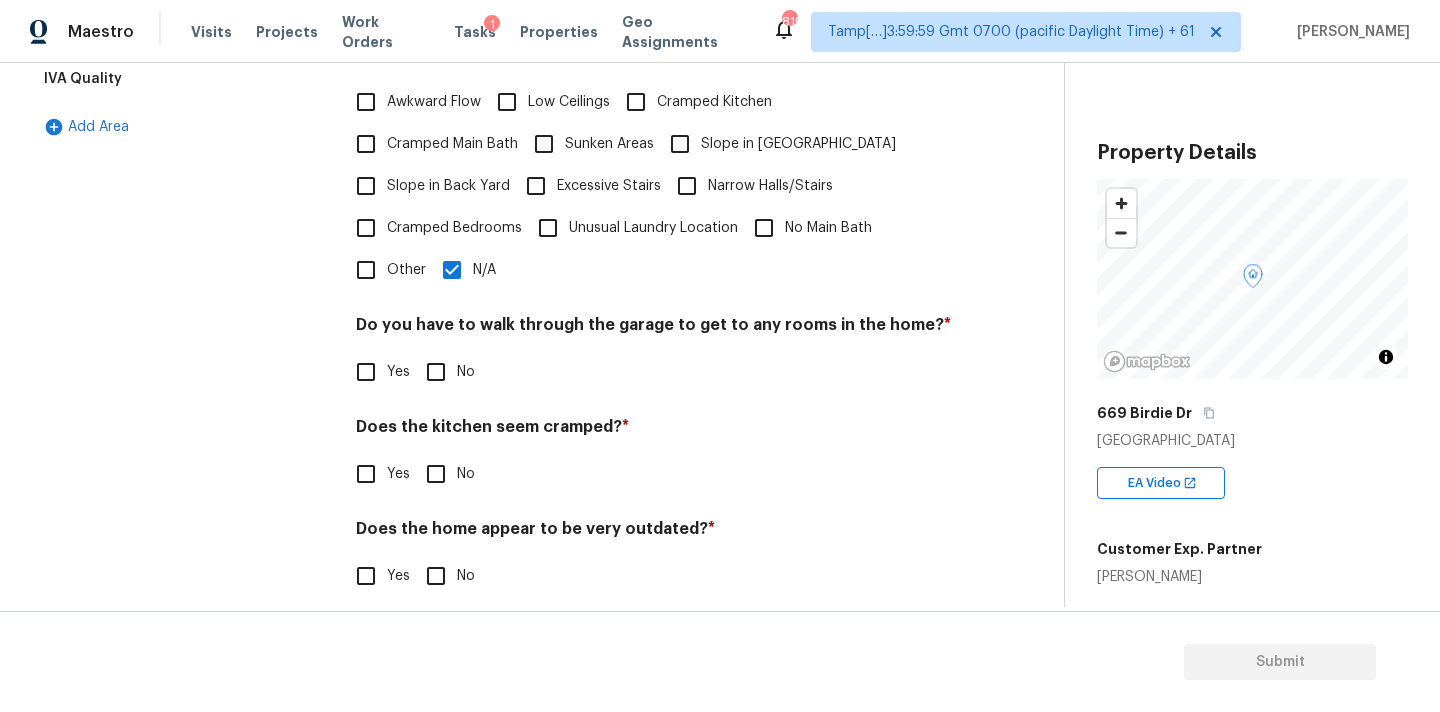 click on "No" at bounding box center (436, 372) 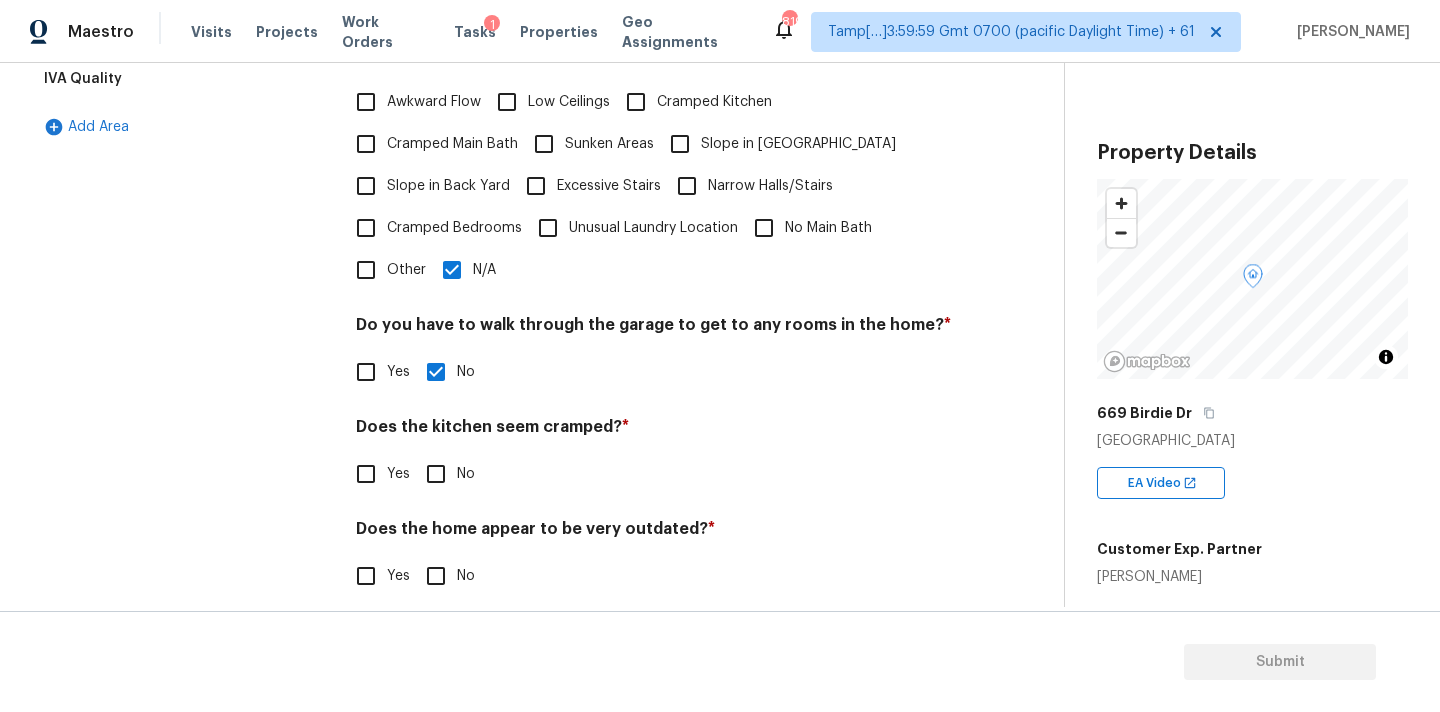 click on "No" at bounding box center [436, 474] 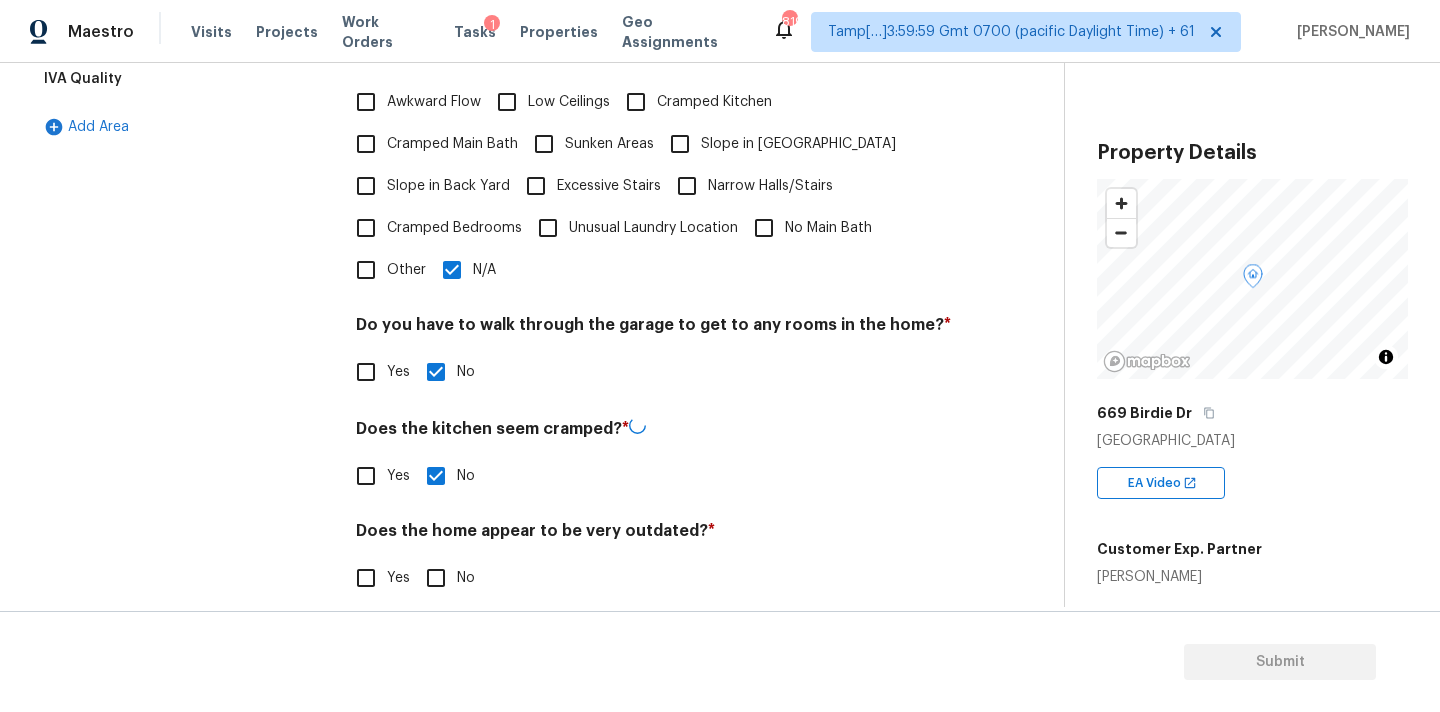click on "No" at bounding box center [436, 578] 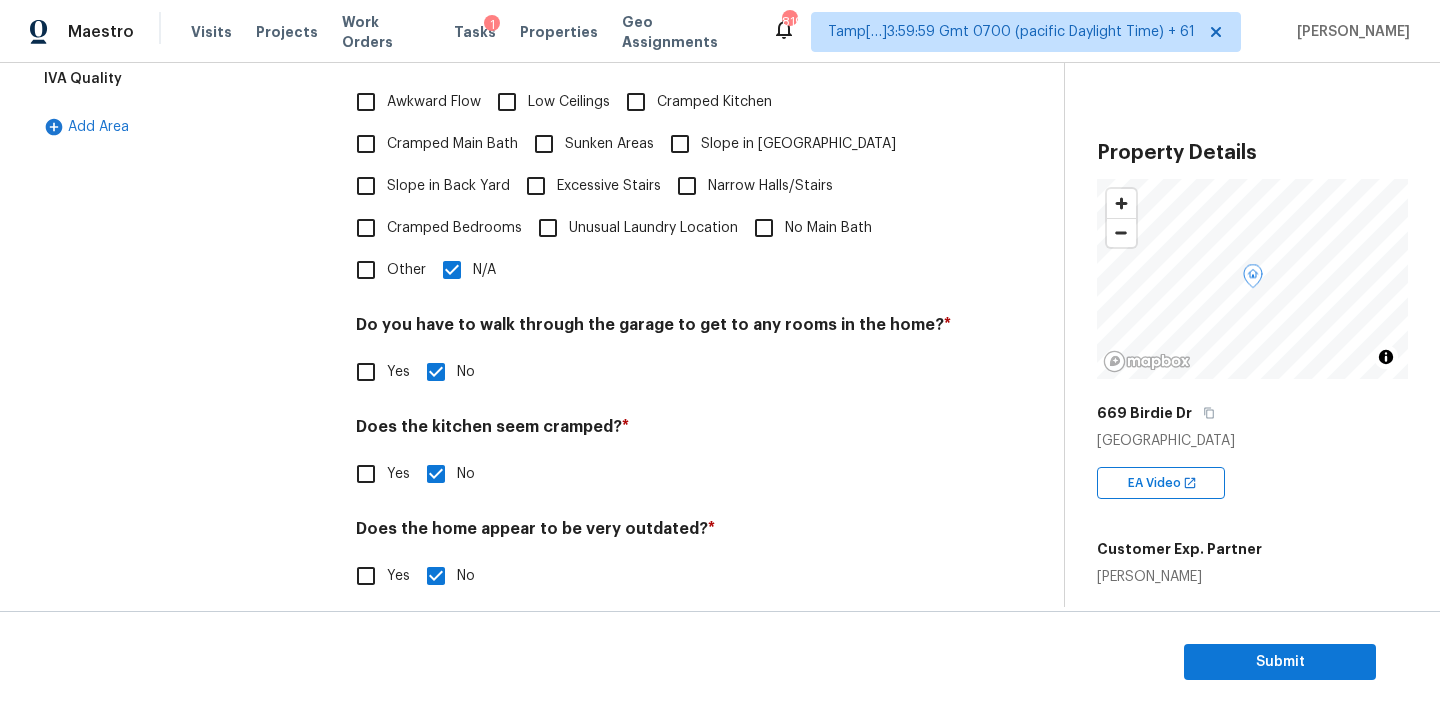 scroll, scrollTop: 67, scrollLeft: 0, axis: vertical 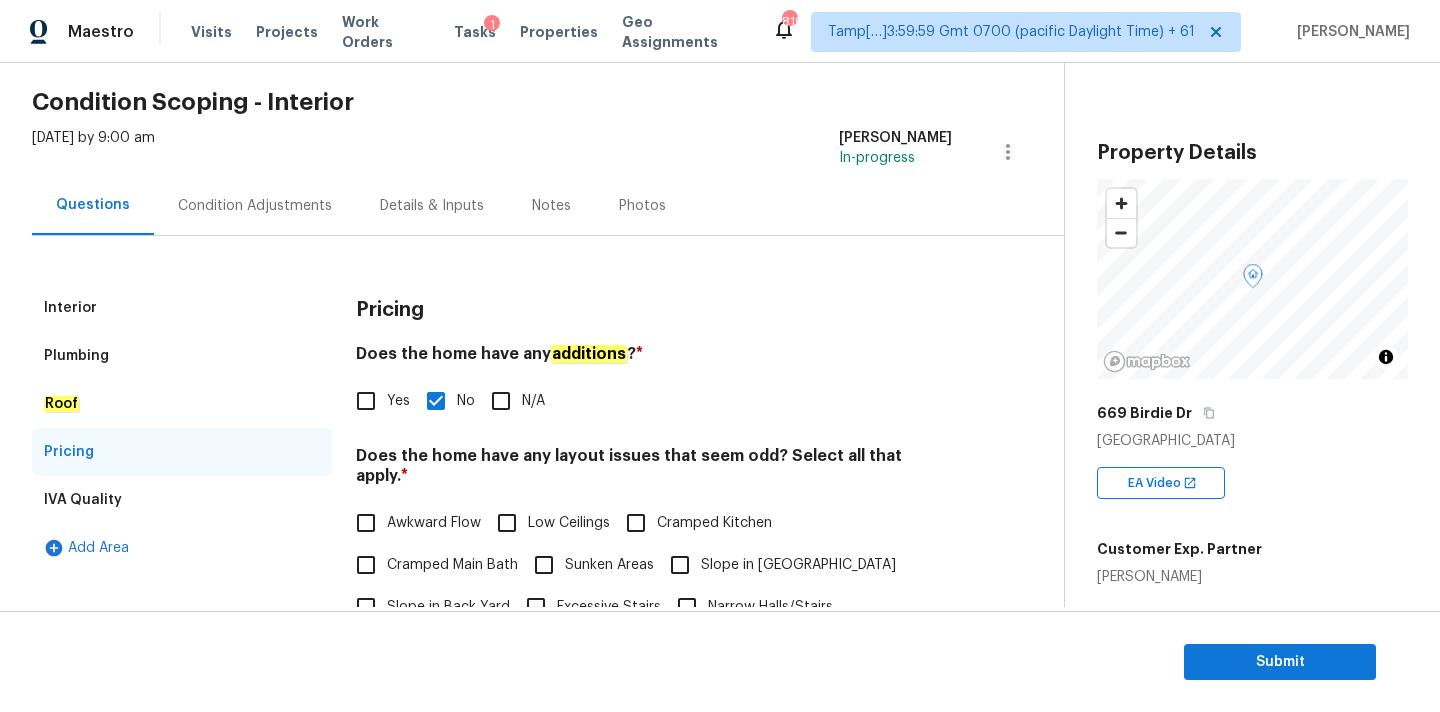 click on "Questions Condition Adjustments Details & Inputs Notes Photos" at bounding box center [548, 206] 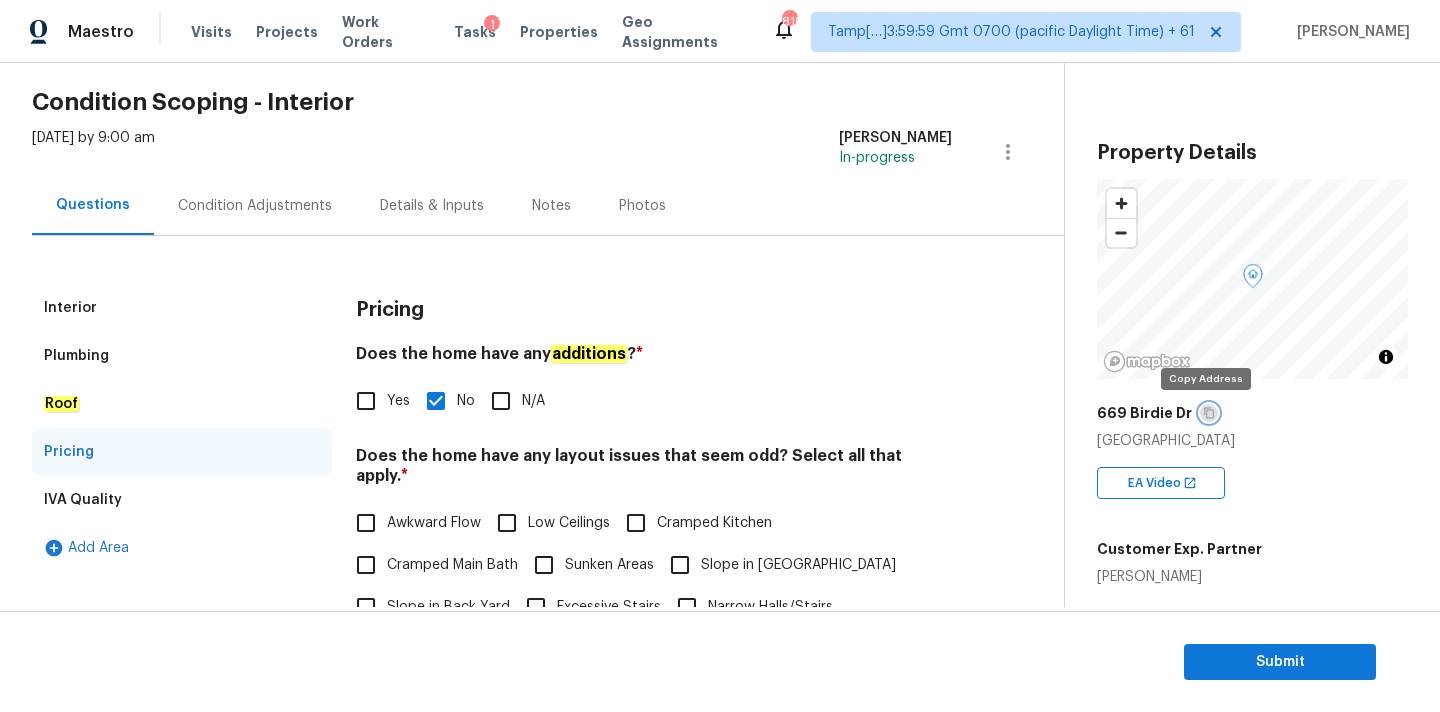 click at bounding box center [1209, 413] 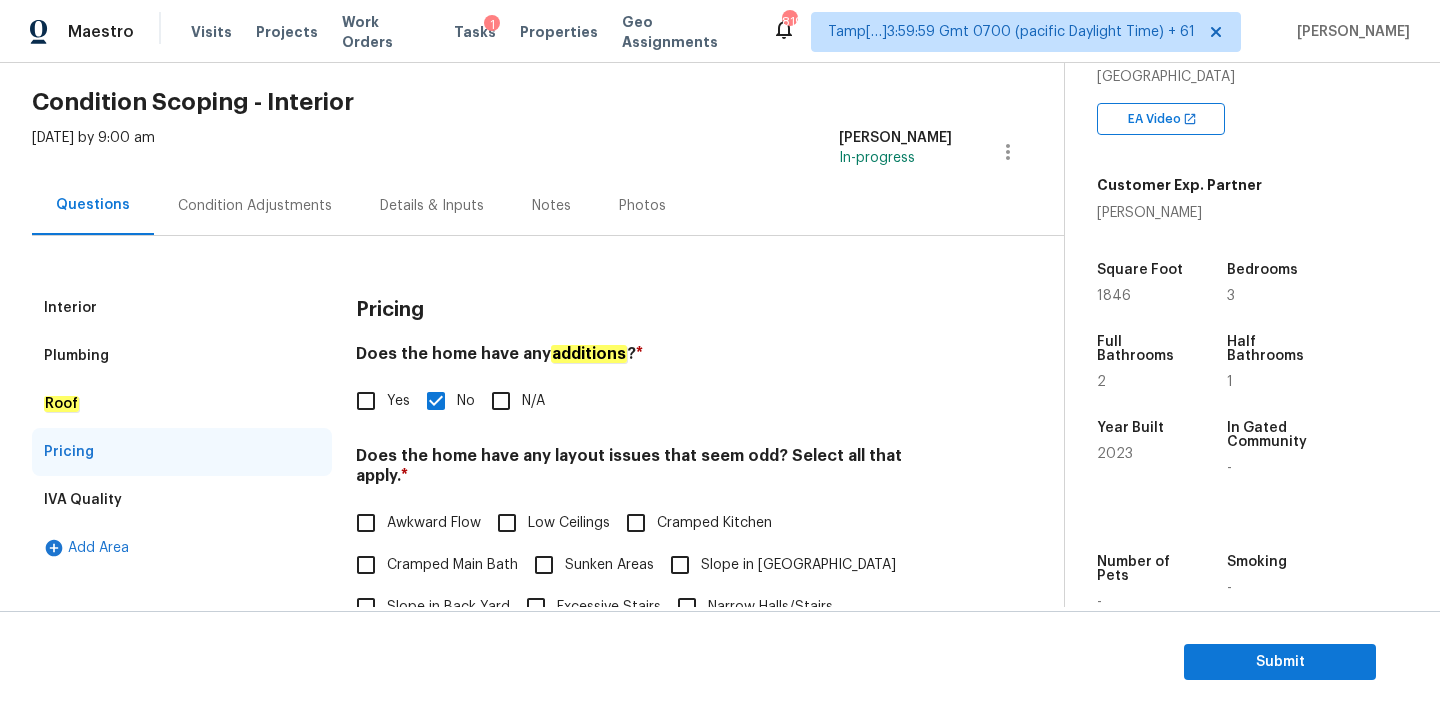 scroll, scrollTop: 406, scrollLeft: 0, axis: vertical 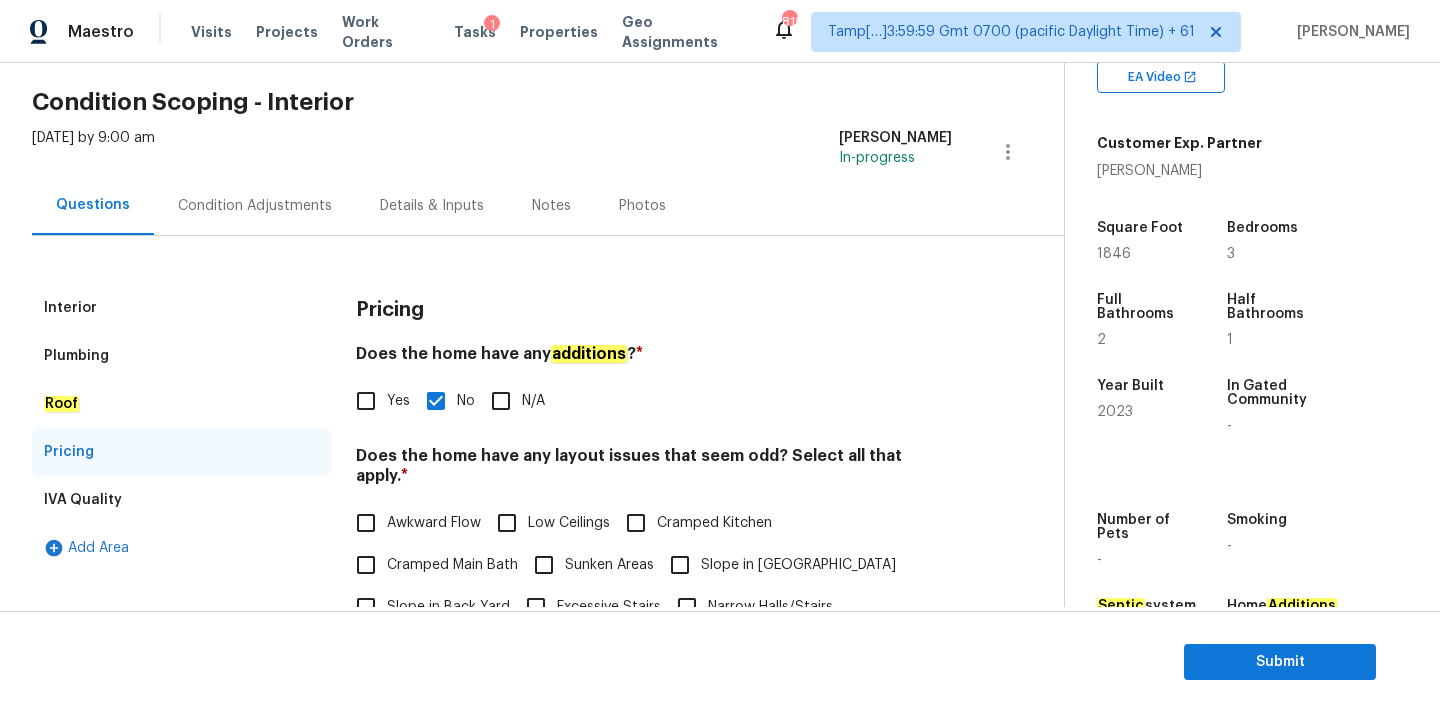 click on "Interior" at bounding box center [182, 308] 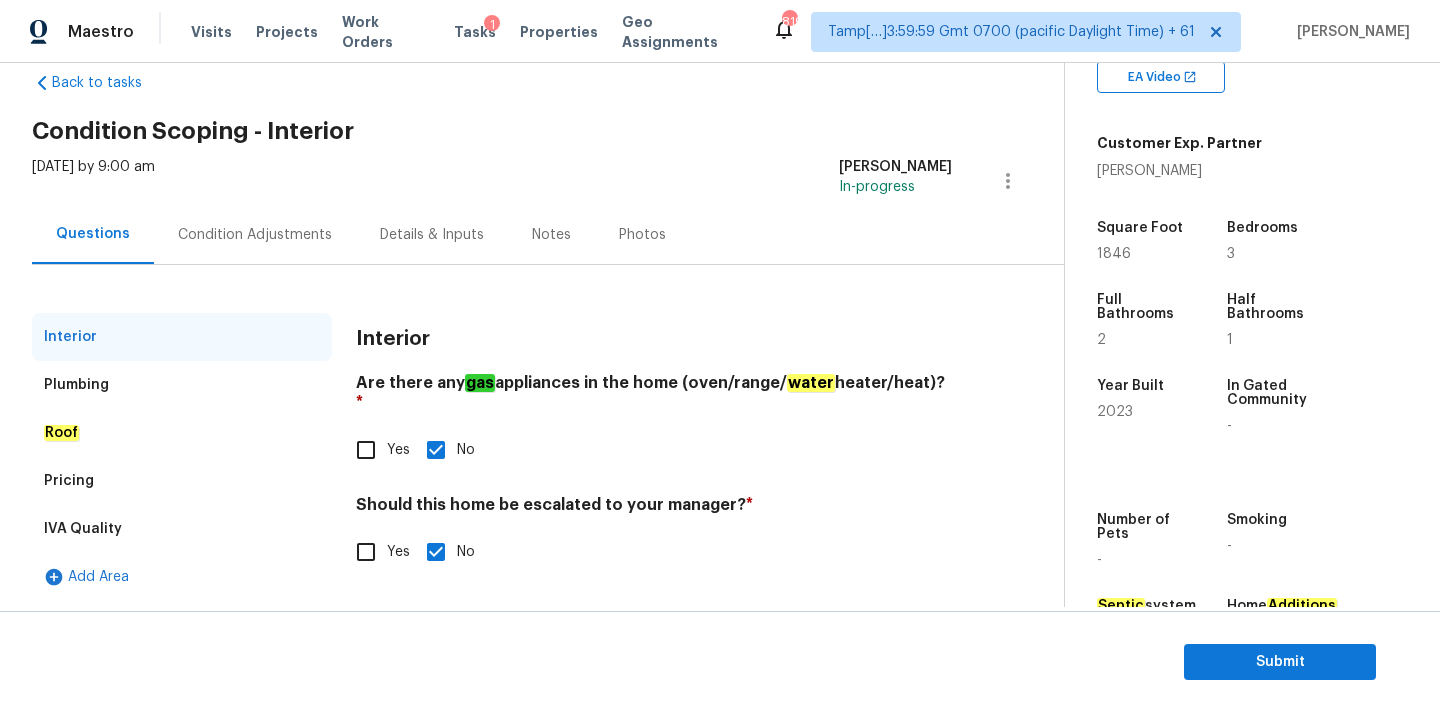 click on "Condition Adjustments" at bounding box center (255, 234) 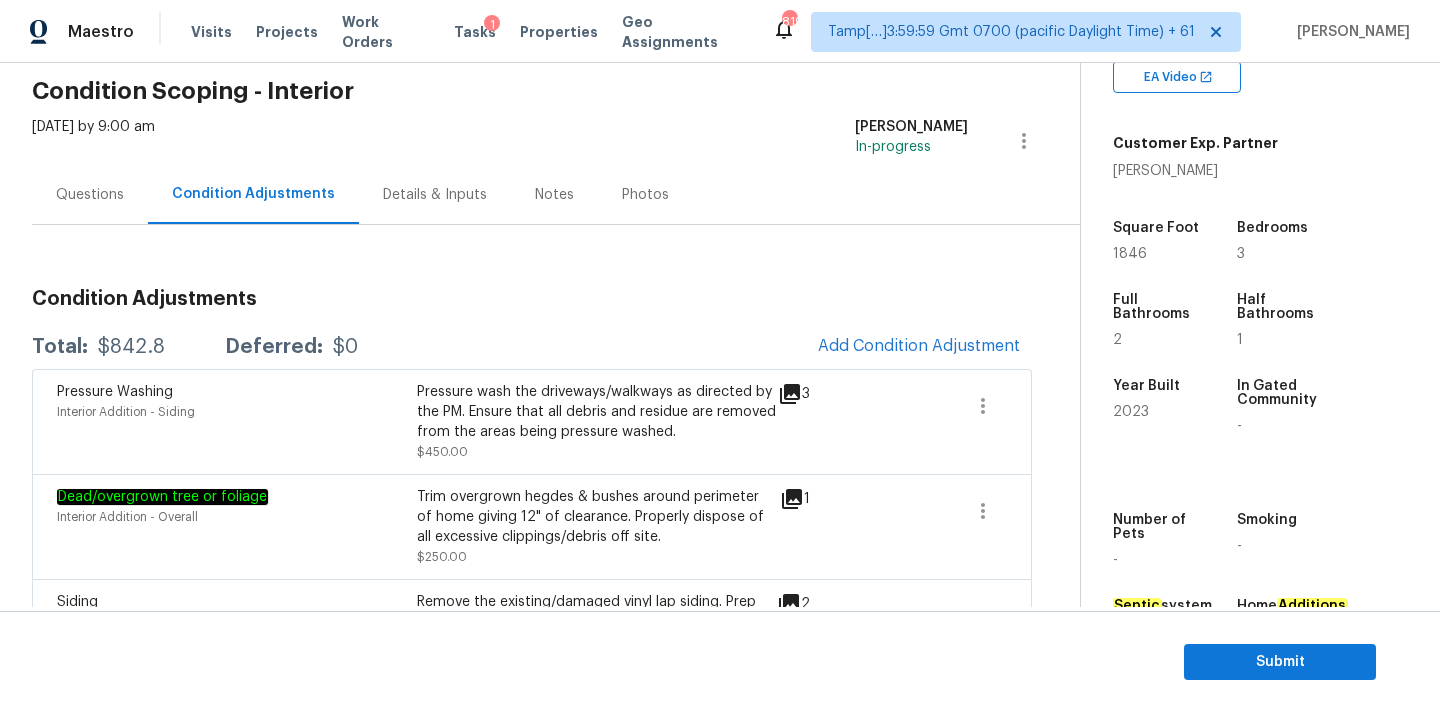 scroll, scrollTop: 263, scrollLeft: 0, axis: vertical 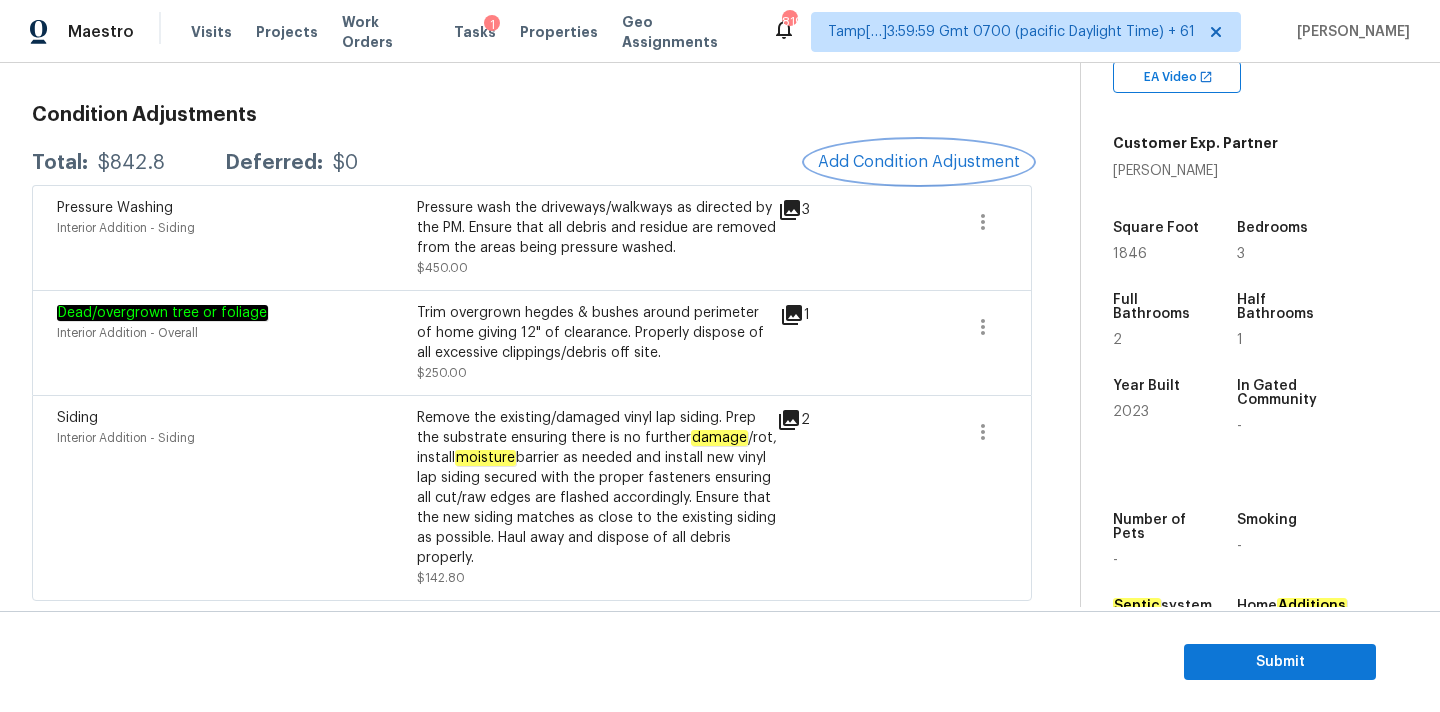 click on "Add Condition Adjustment" at bounding box center (919, 162) 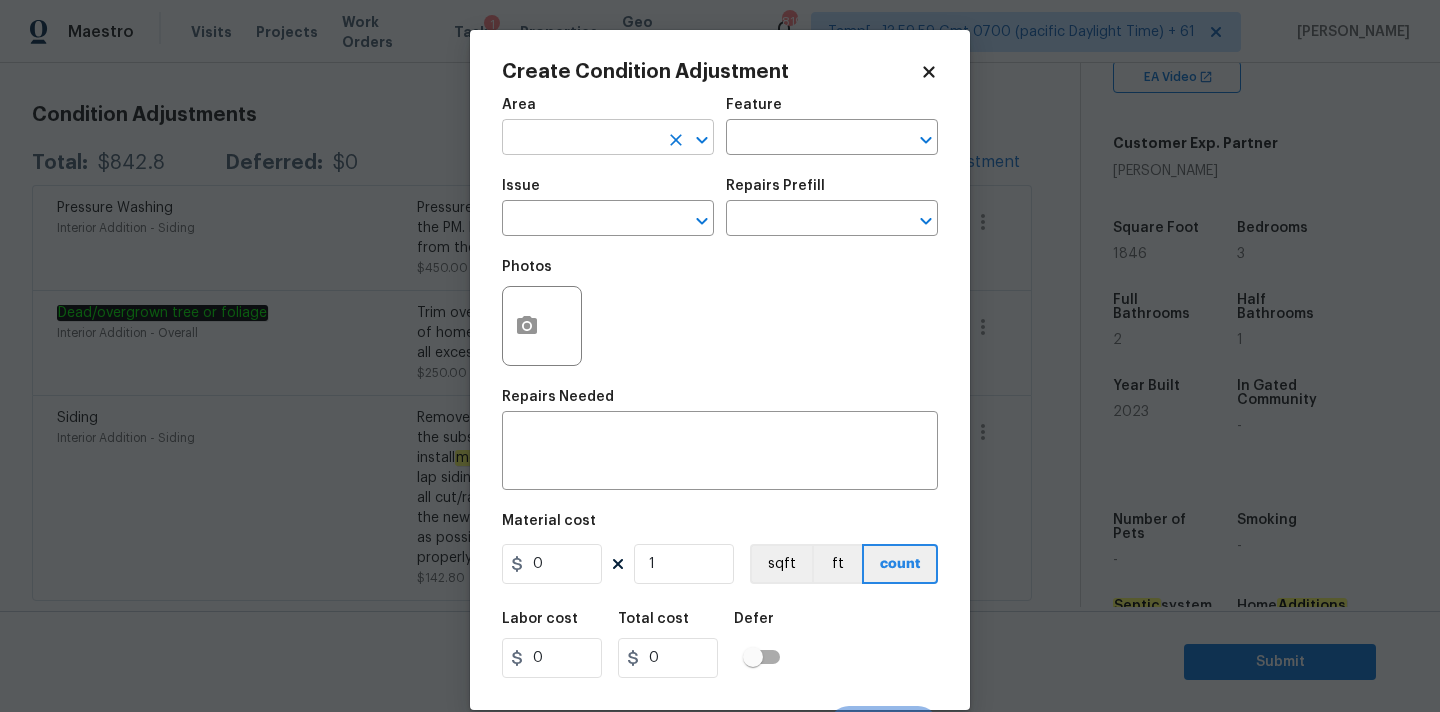 click at bounding box center [580, 139] 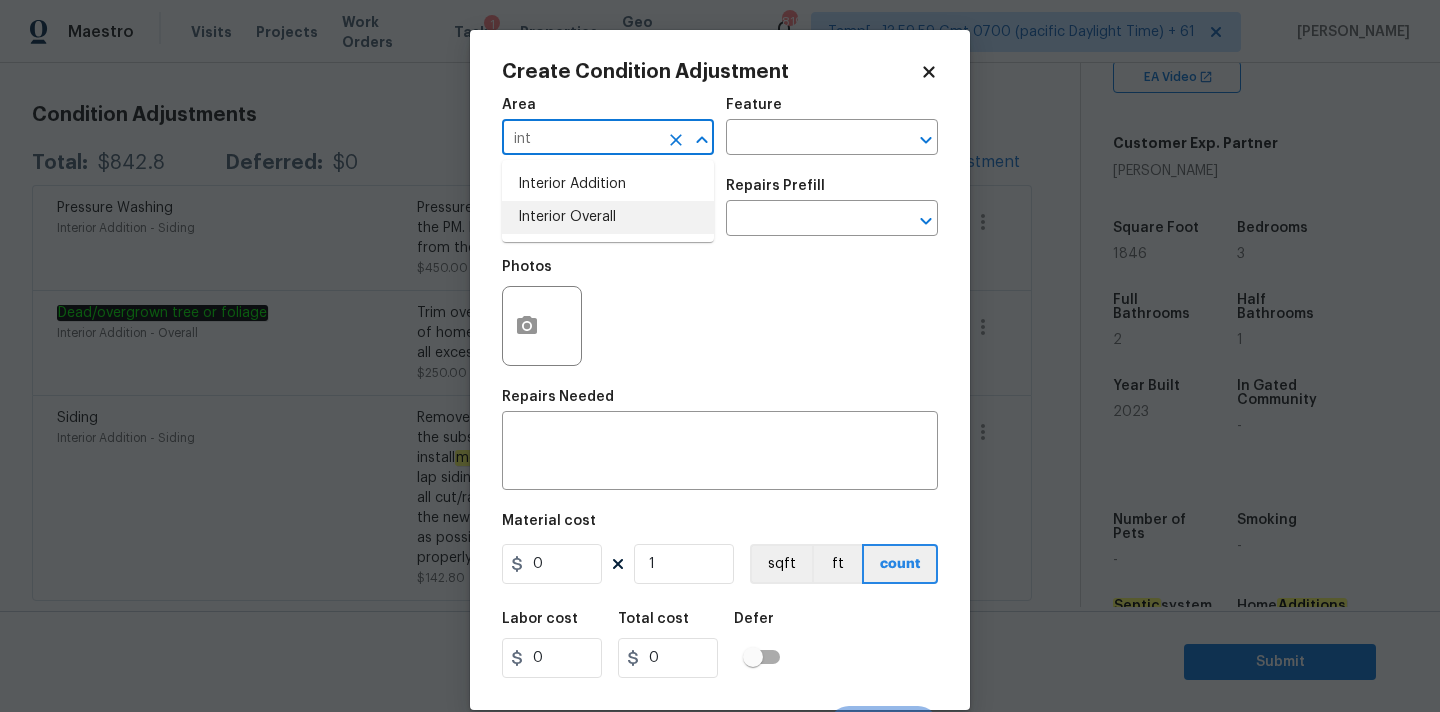 click on "Interior Overall" at bounding box center [608, 217] 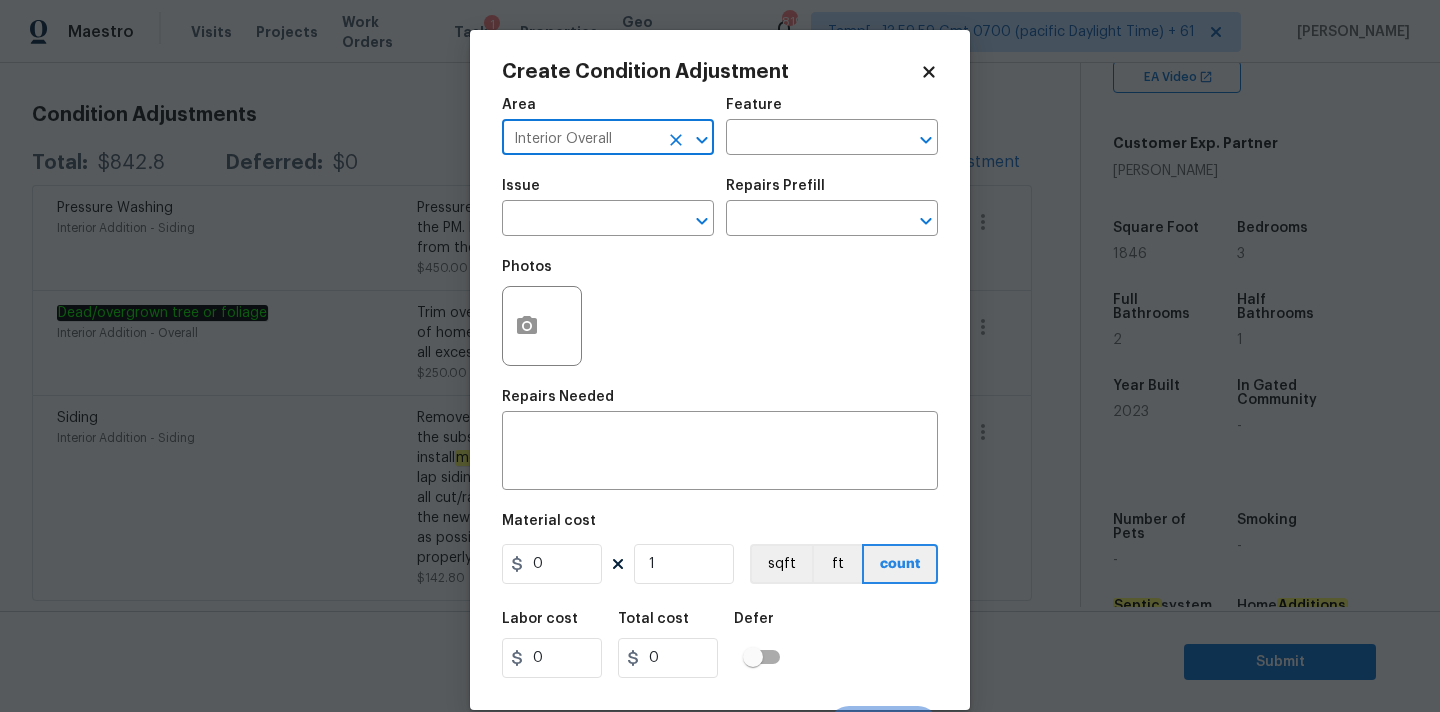 type on "Interior Overall" 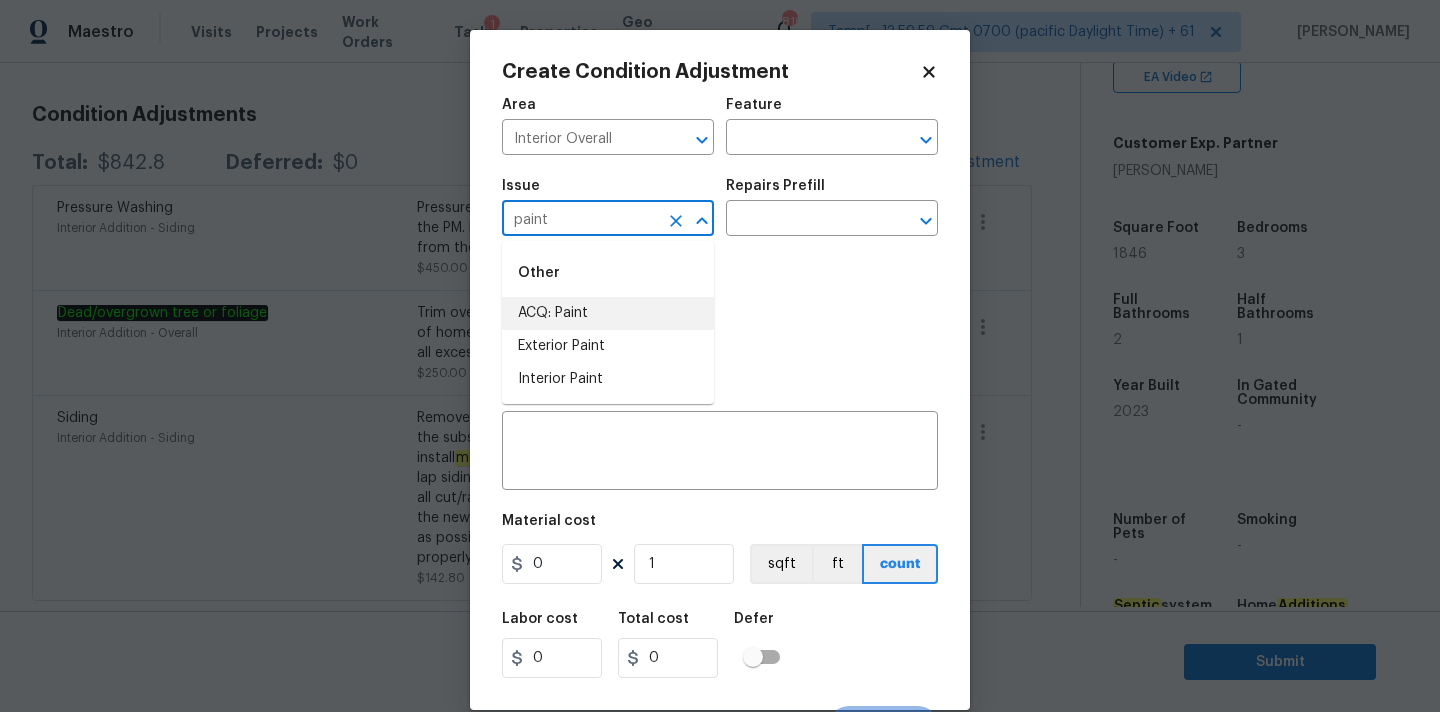 click on "ACQ: Paint" at bounding box center [608, 313] 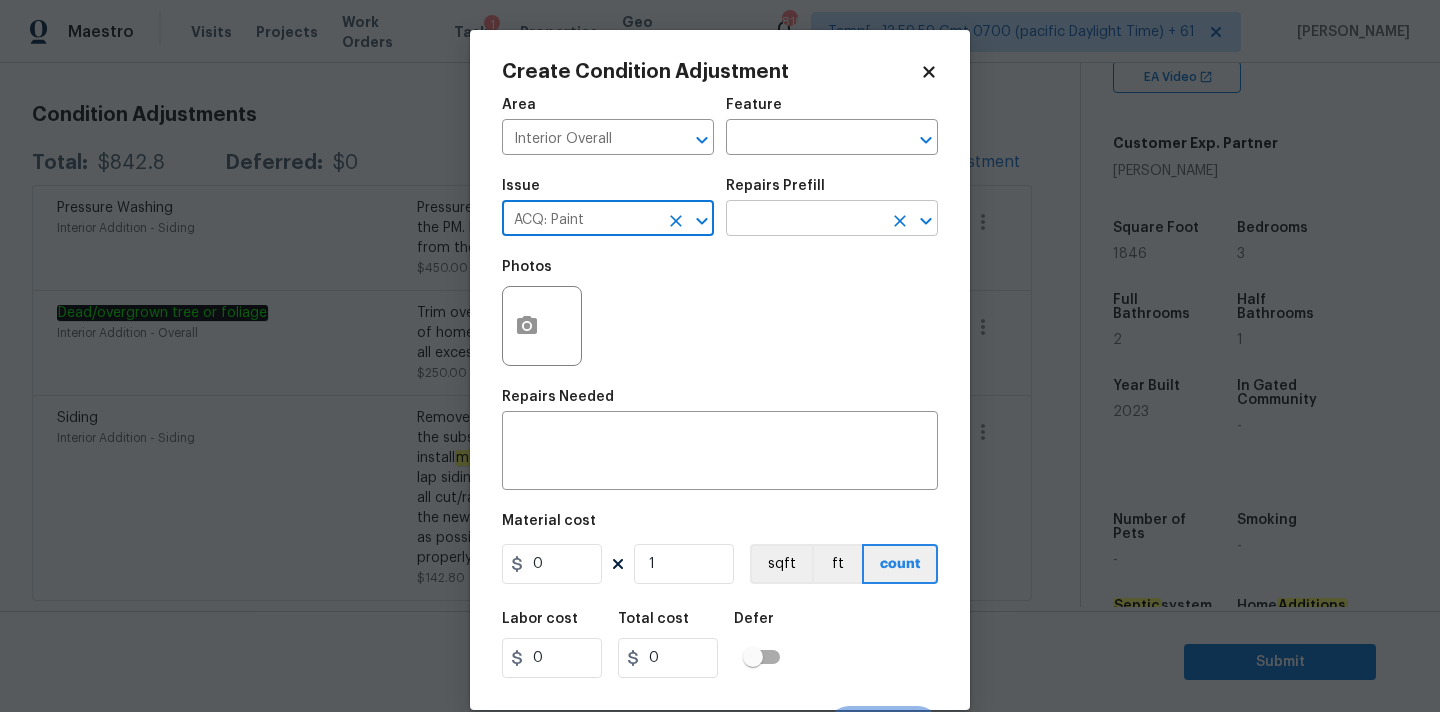 type on "ACQ: Paint" 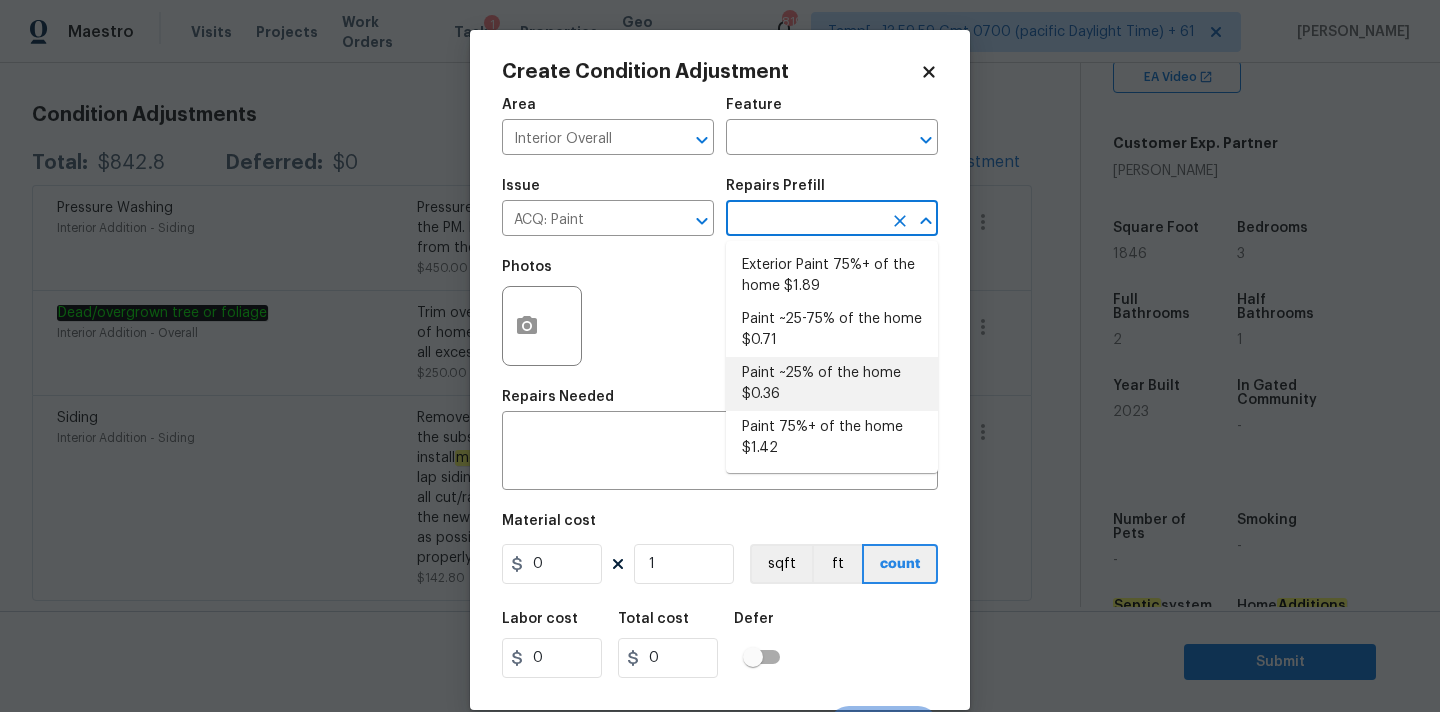click on "Paint ~25% of the home $0.36" at bounding box center (832, 384) 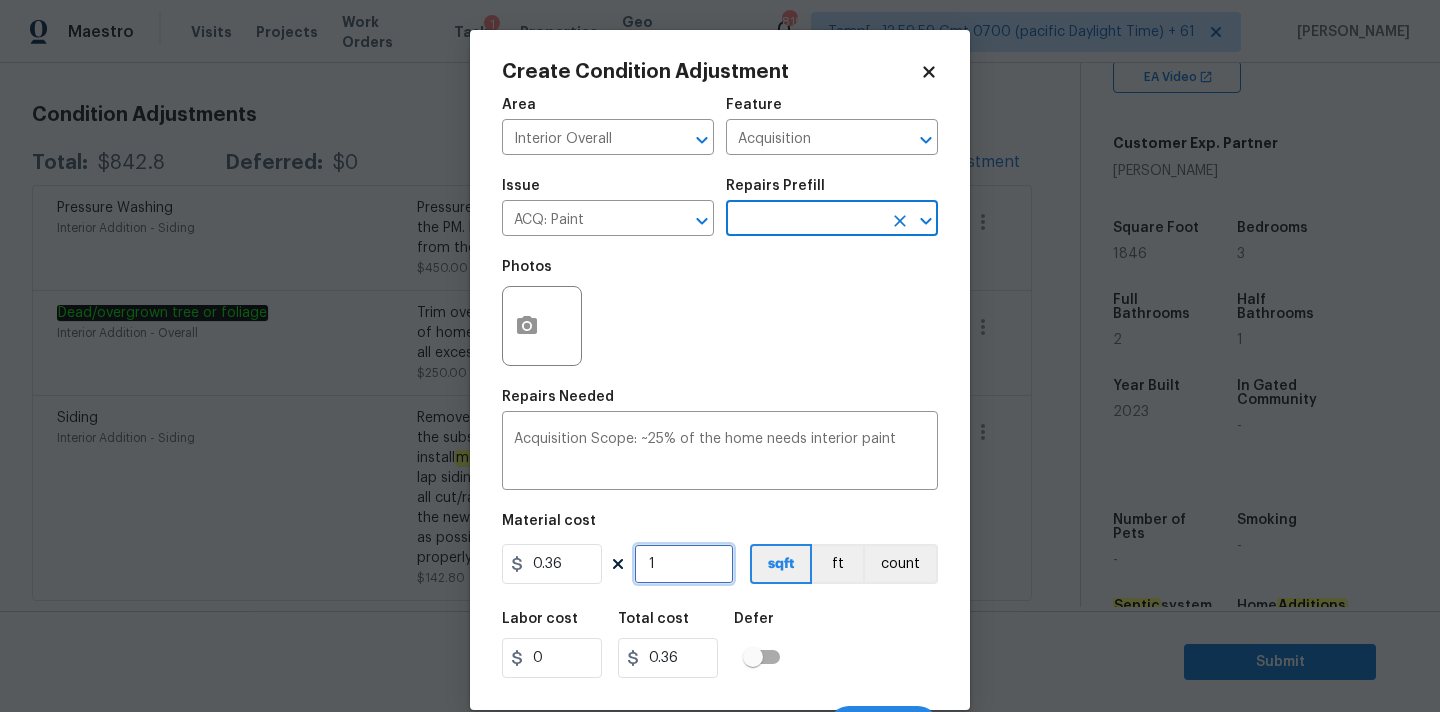 click on "1" at bounding box center (684, 564) 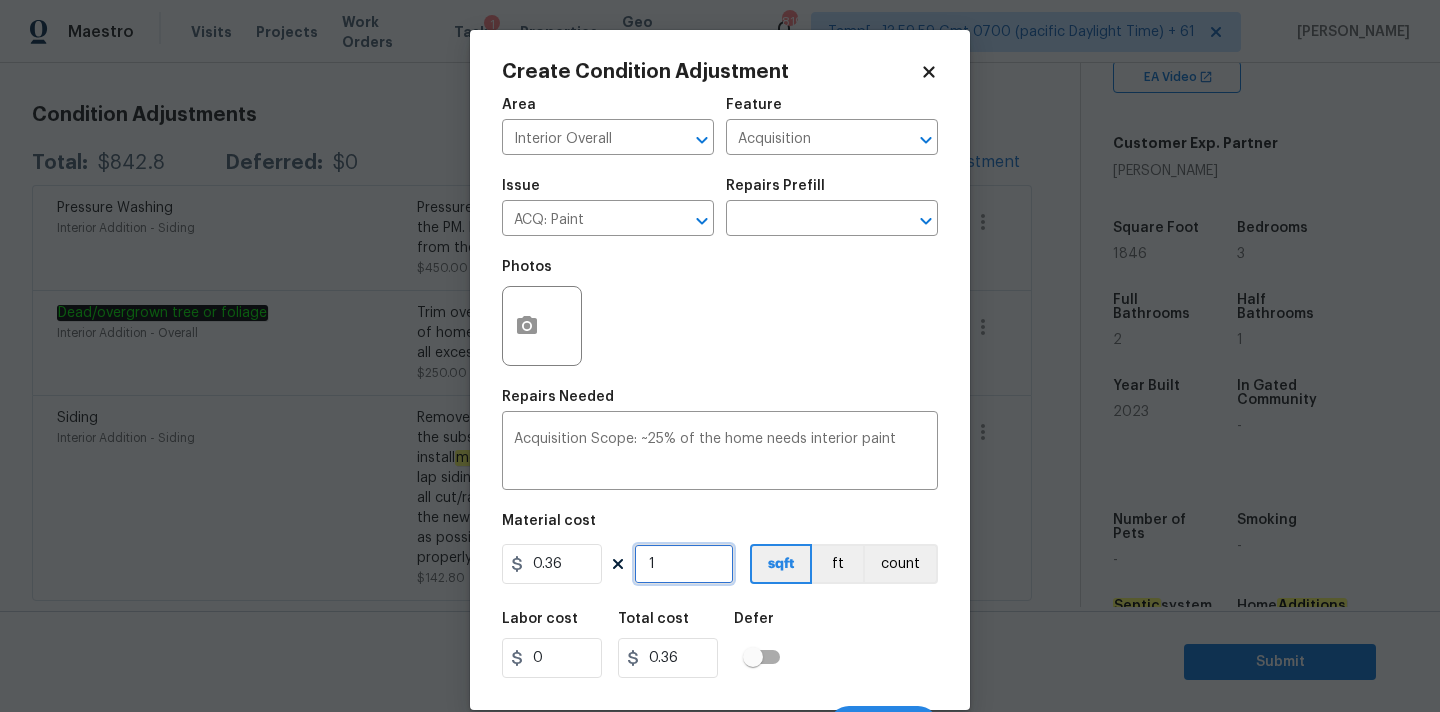 type on "18" 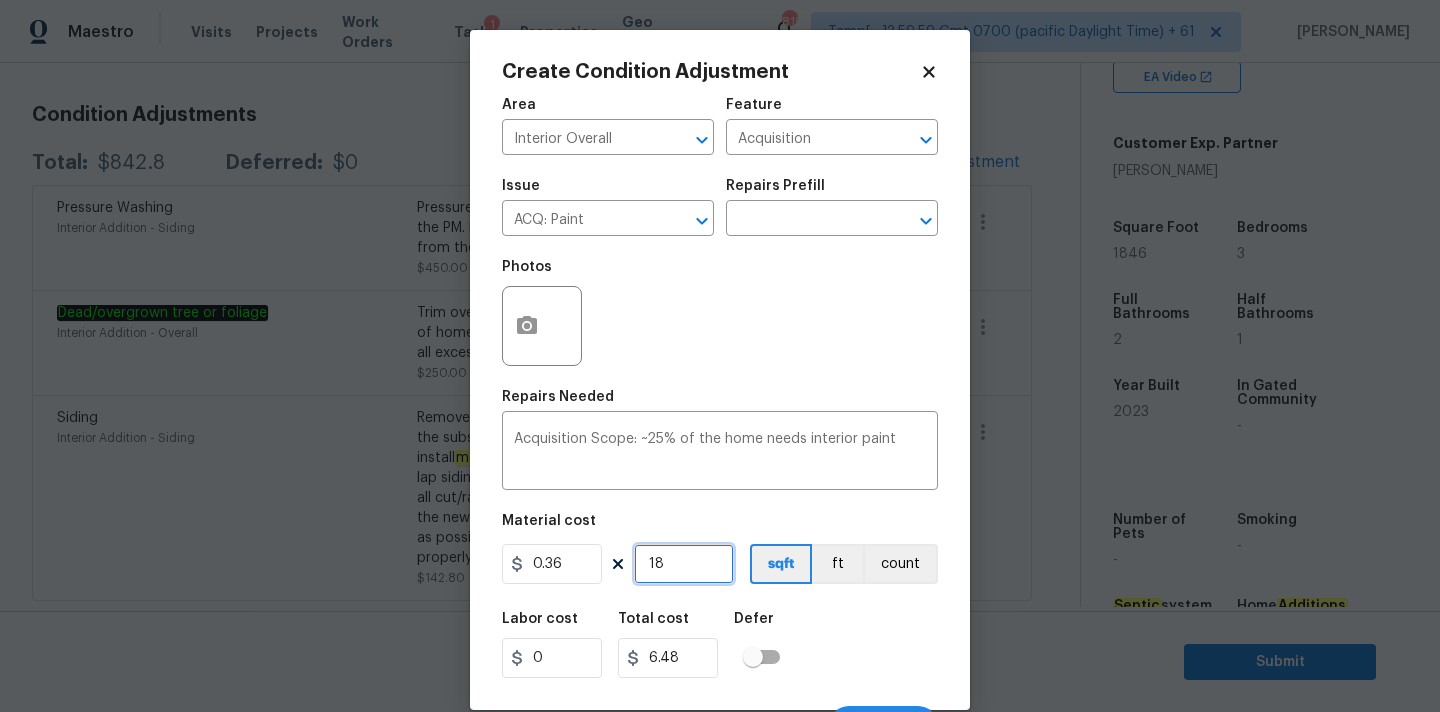 type on "184" 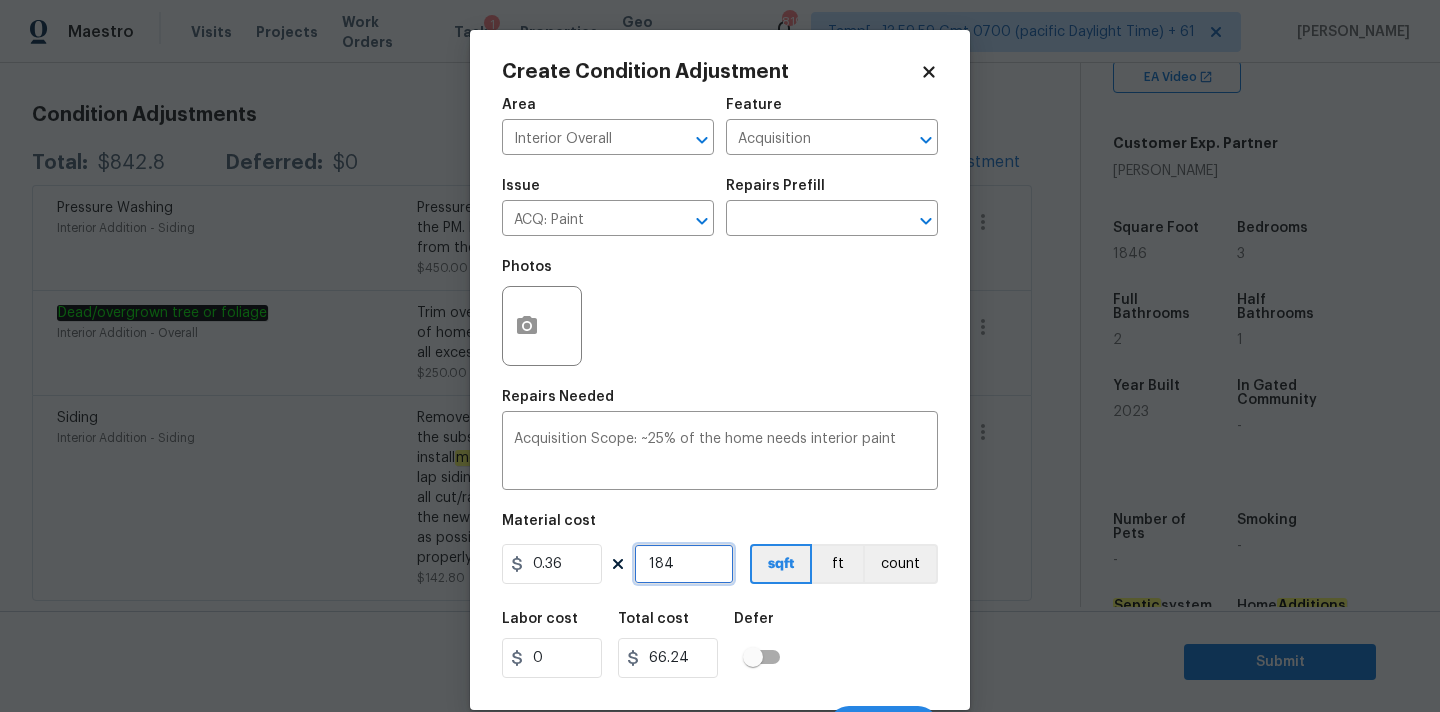 type on "1846" 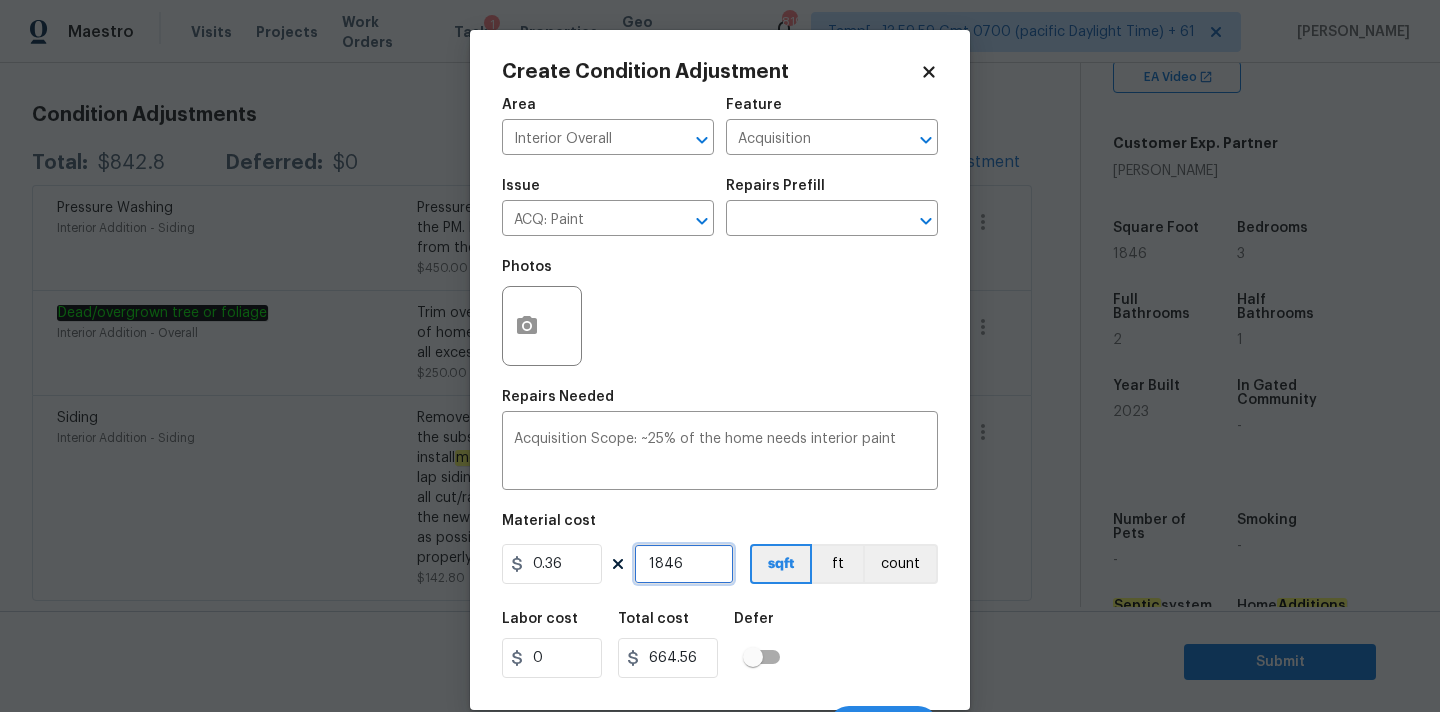 scroll, scrollTop: 35, scrollLeft: 0, axis: vertical 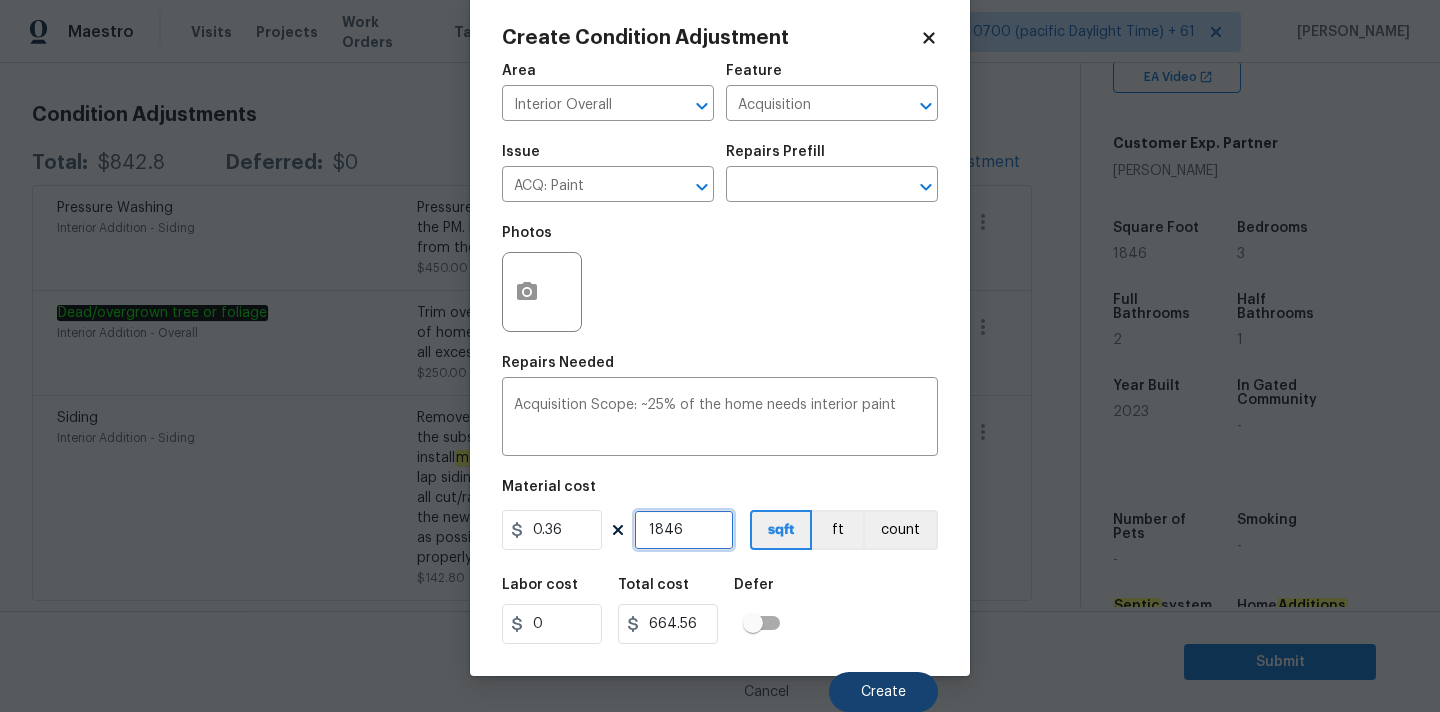type on "1846" 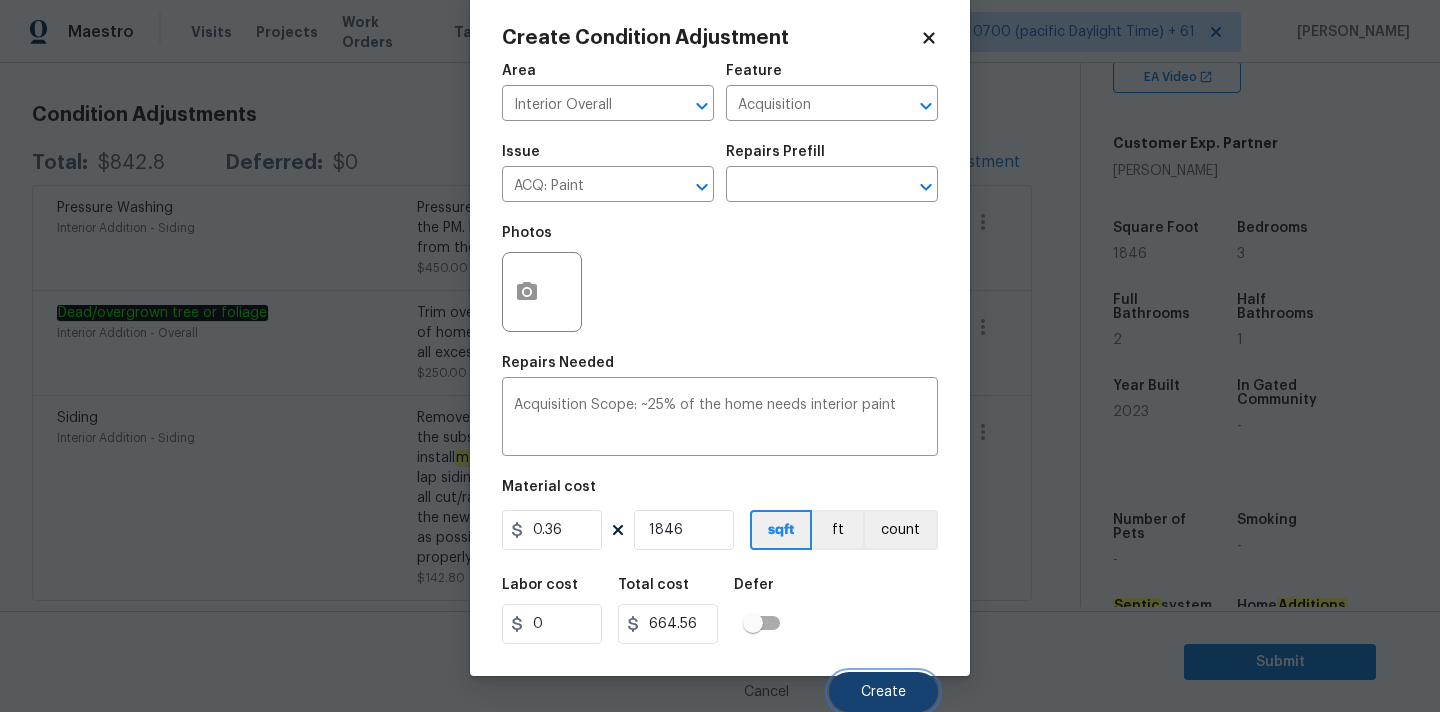click on "Create" at bounding box center [883, 692] 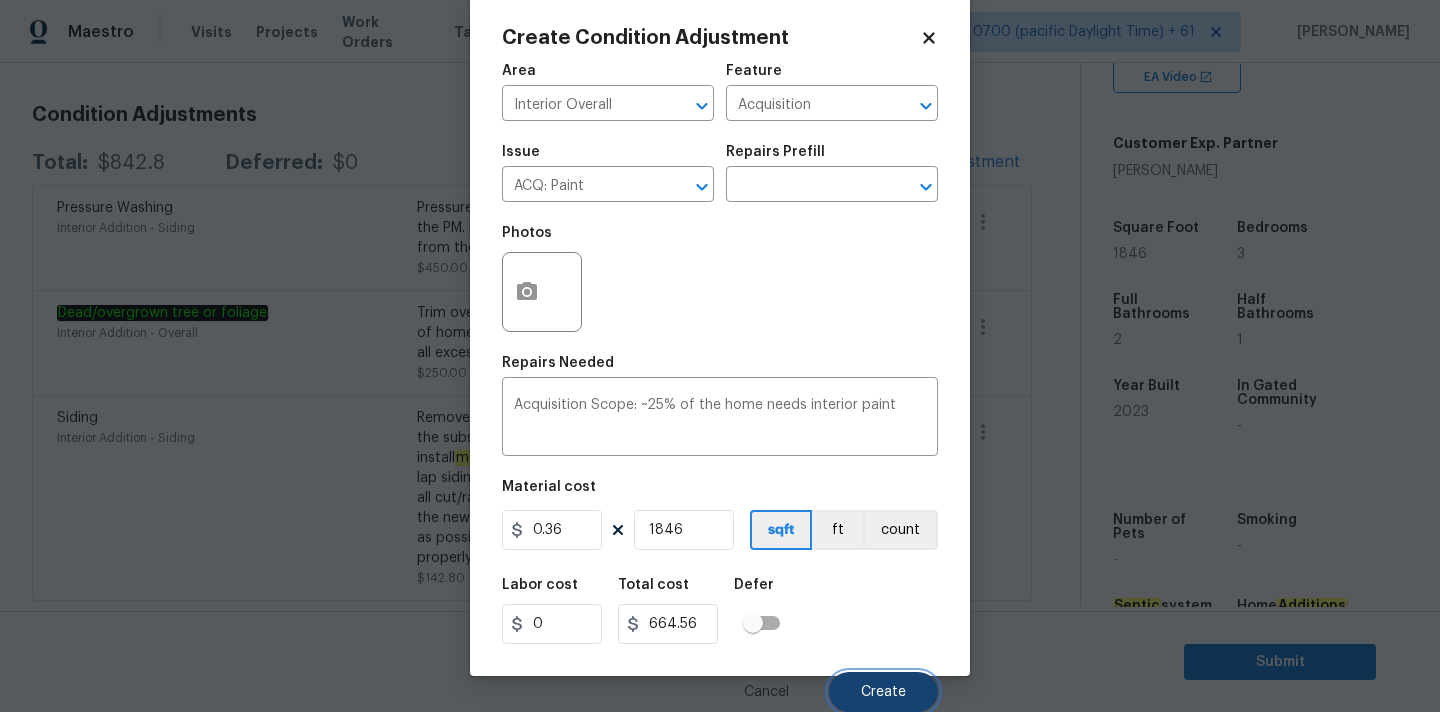 scroll, scrollTop: 263, scrollLeft: 0, axis: vertical 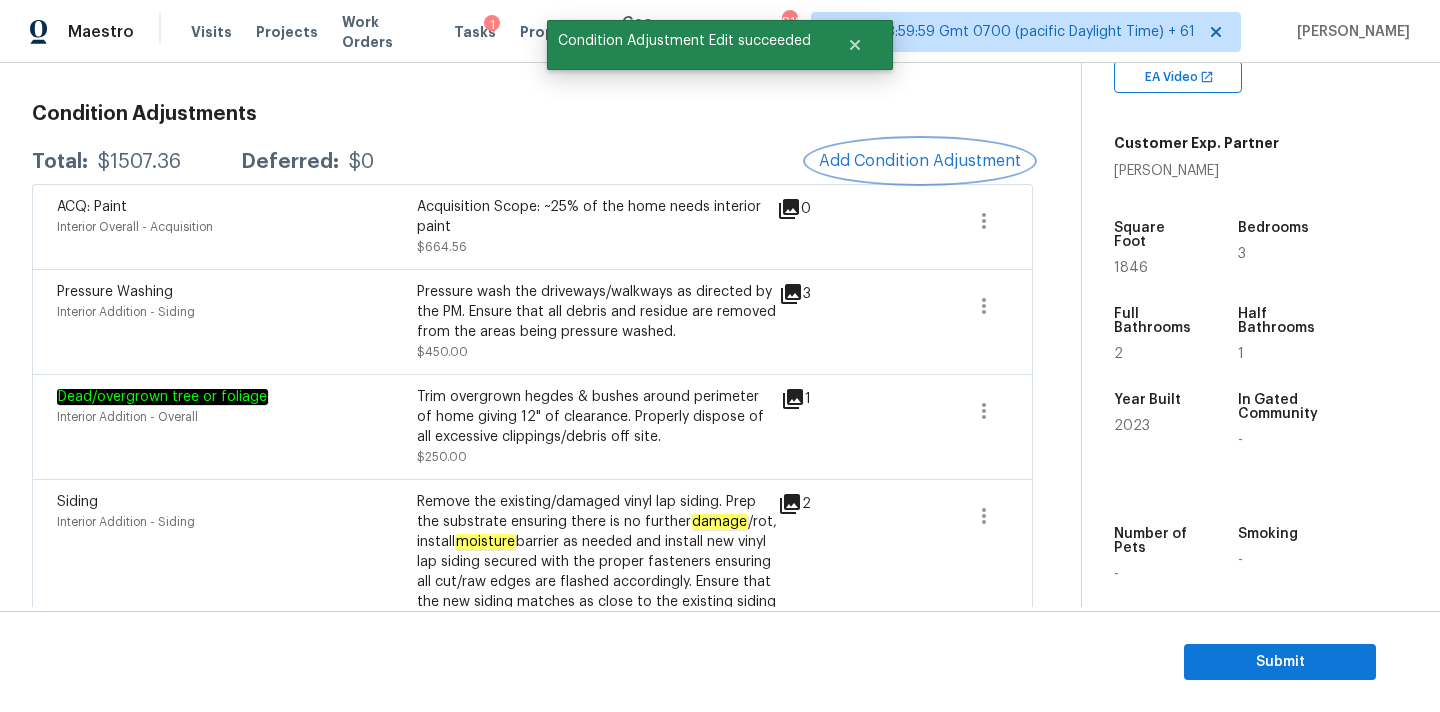 click on "Add Condition Adjustment" at bounding box center (920, 161) 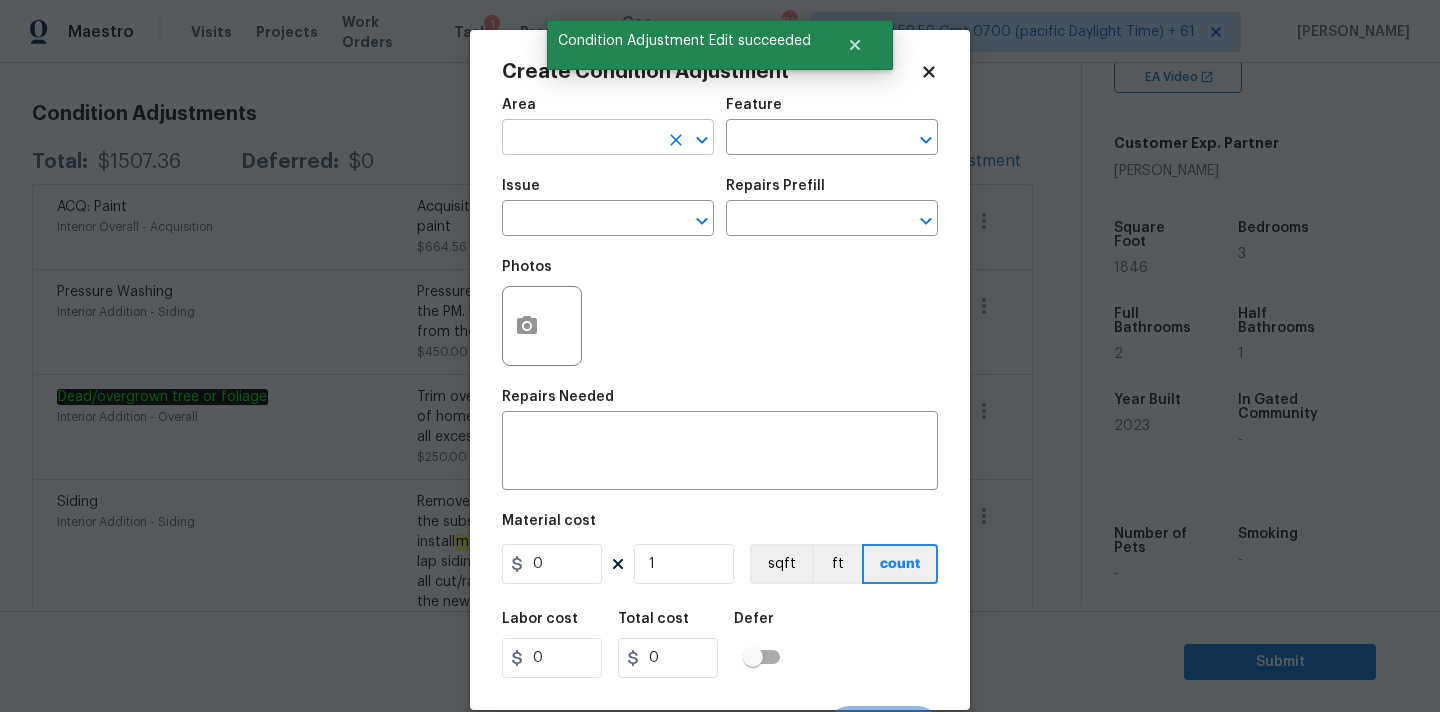 click at bounding box center [580, 139] 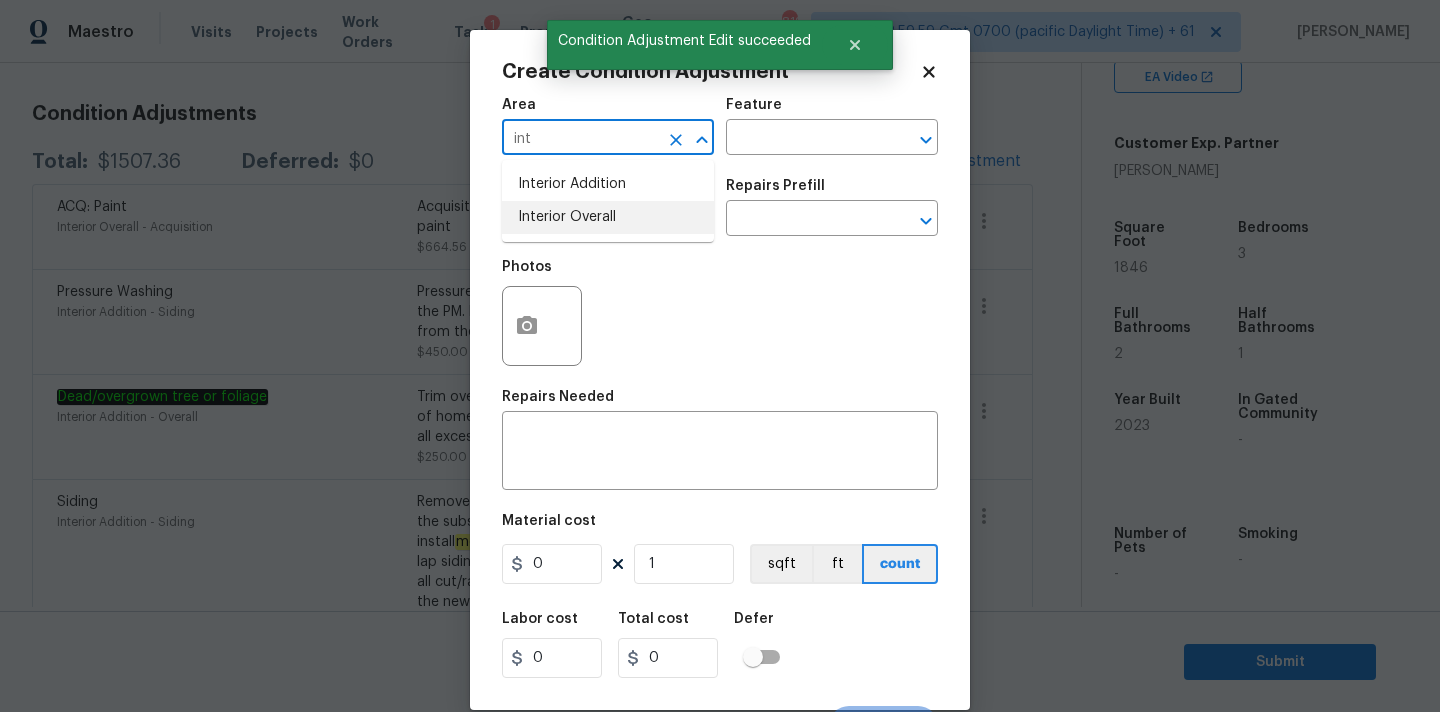 click on "Interior Overall" at bounding box center [608, 217] 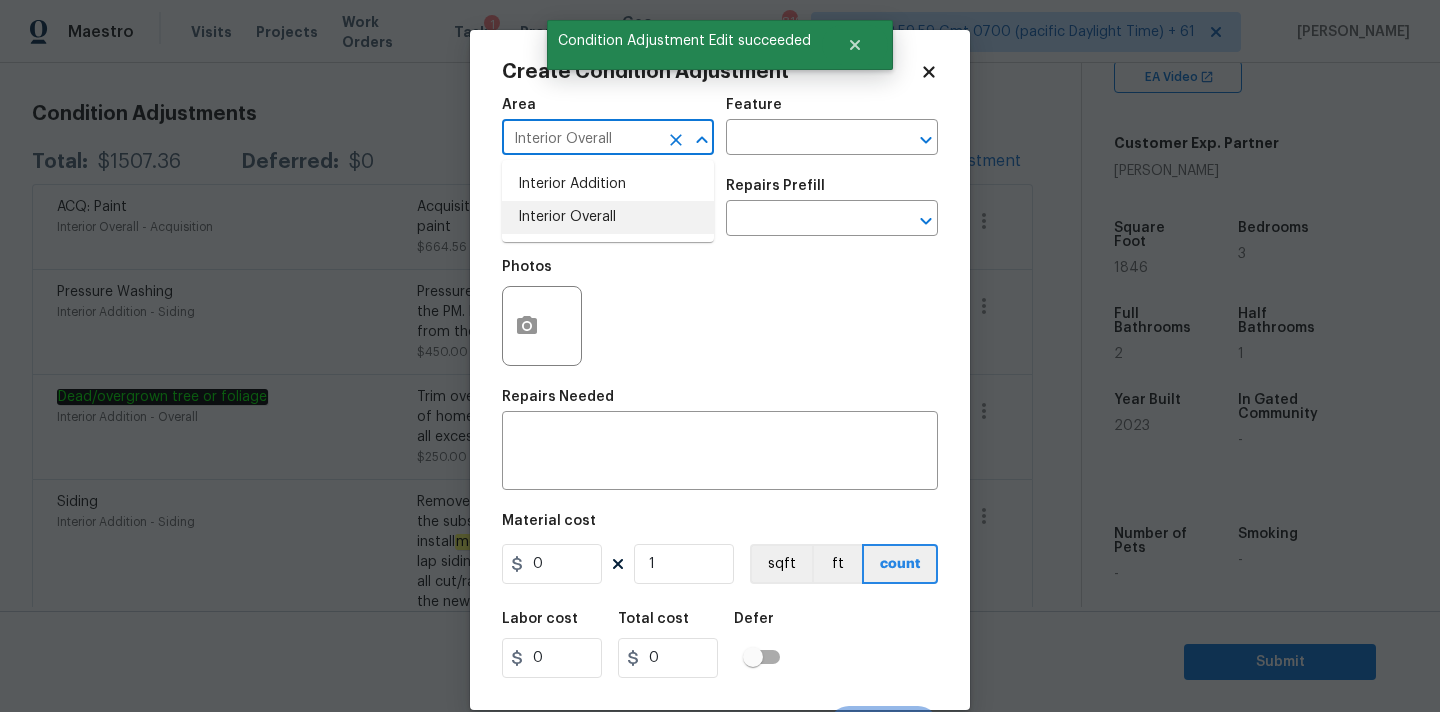 type on "Interior Overall" 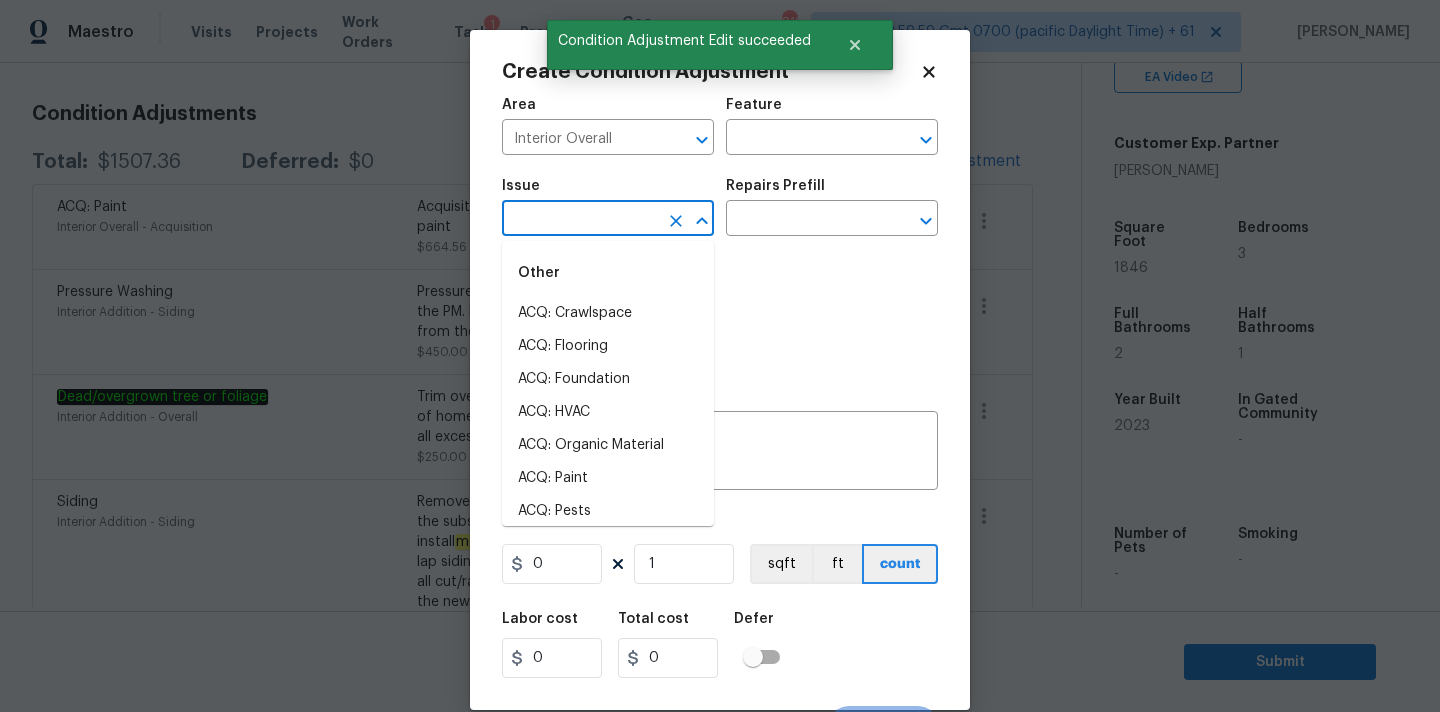 click at bounding box center (580, 220) 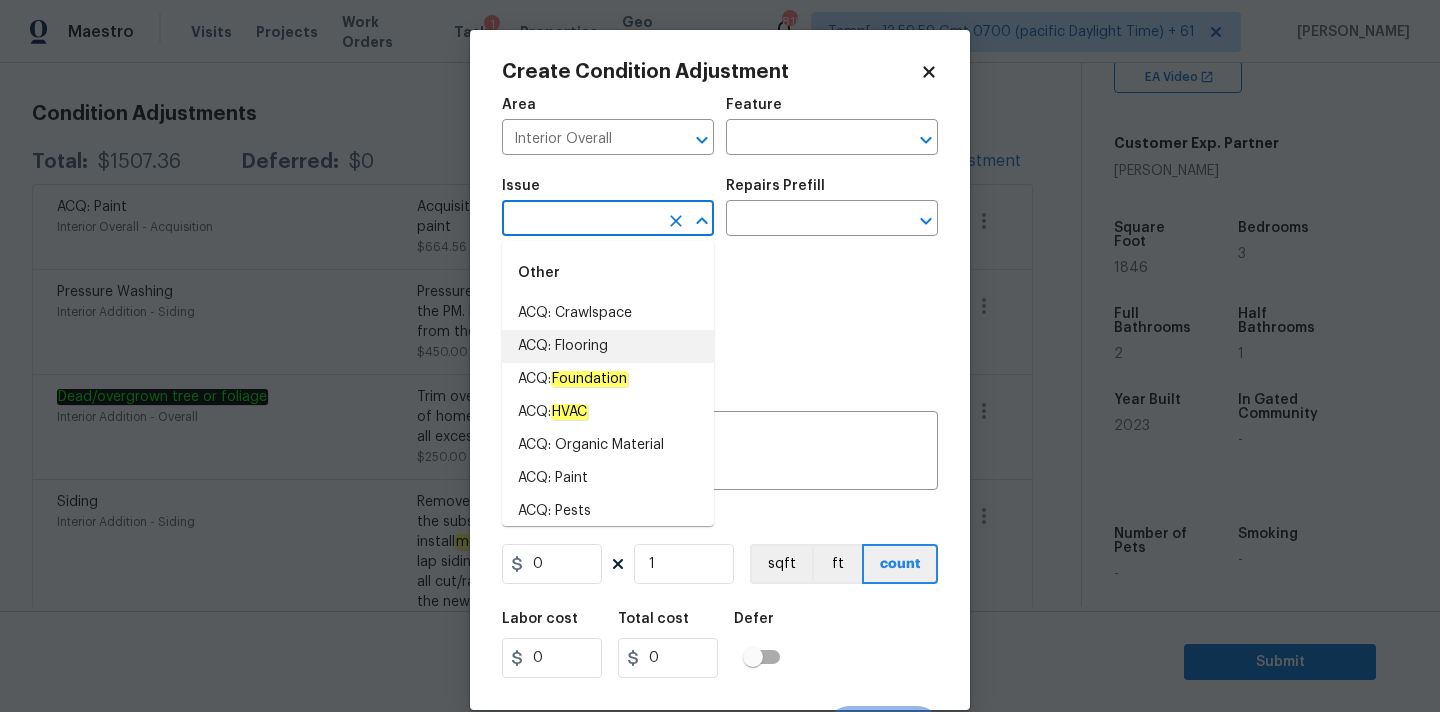click on "ACQ: Flooring" at bounding box center (608, 346) 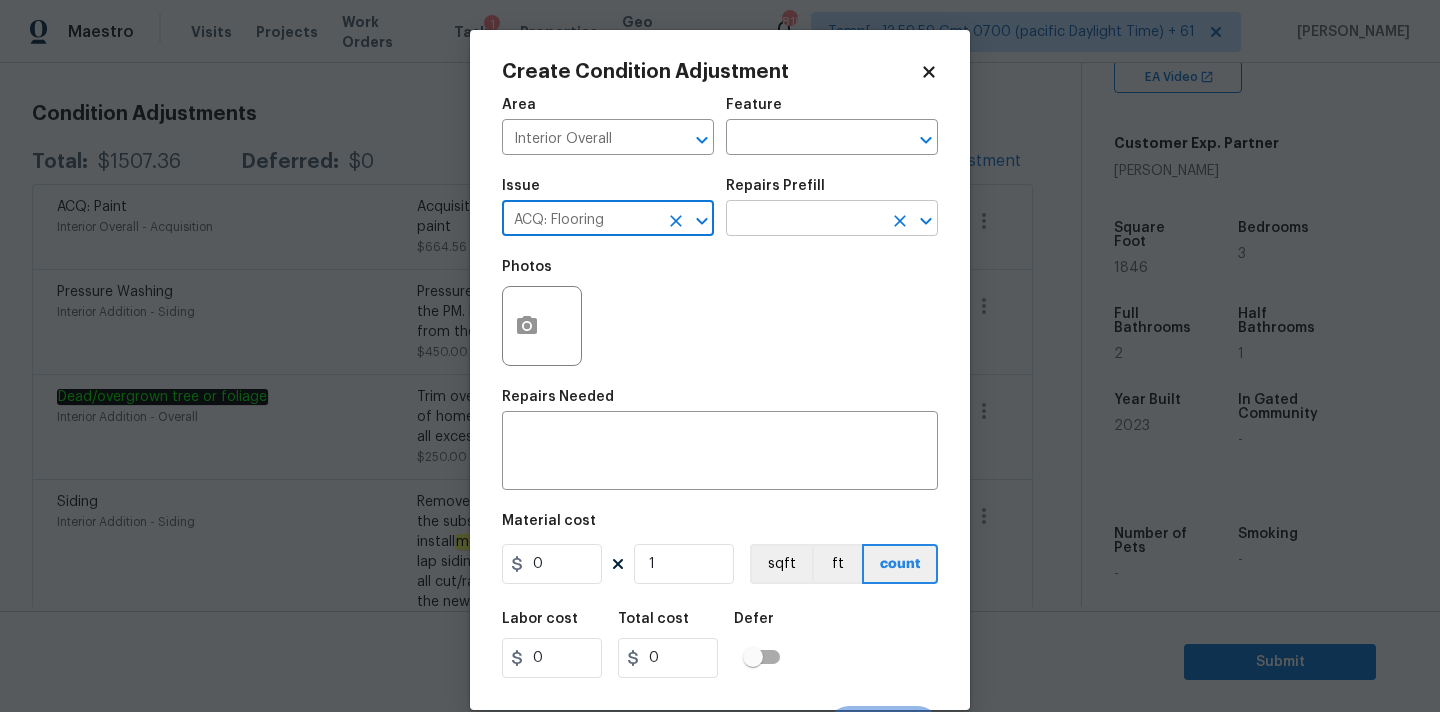click at bounding box center [804, 220] 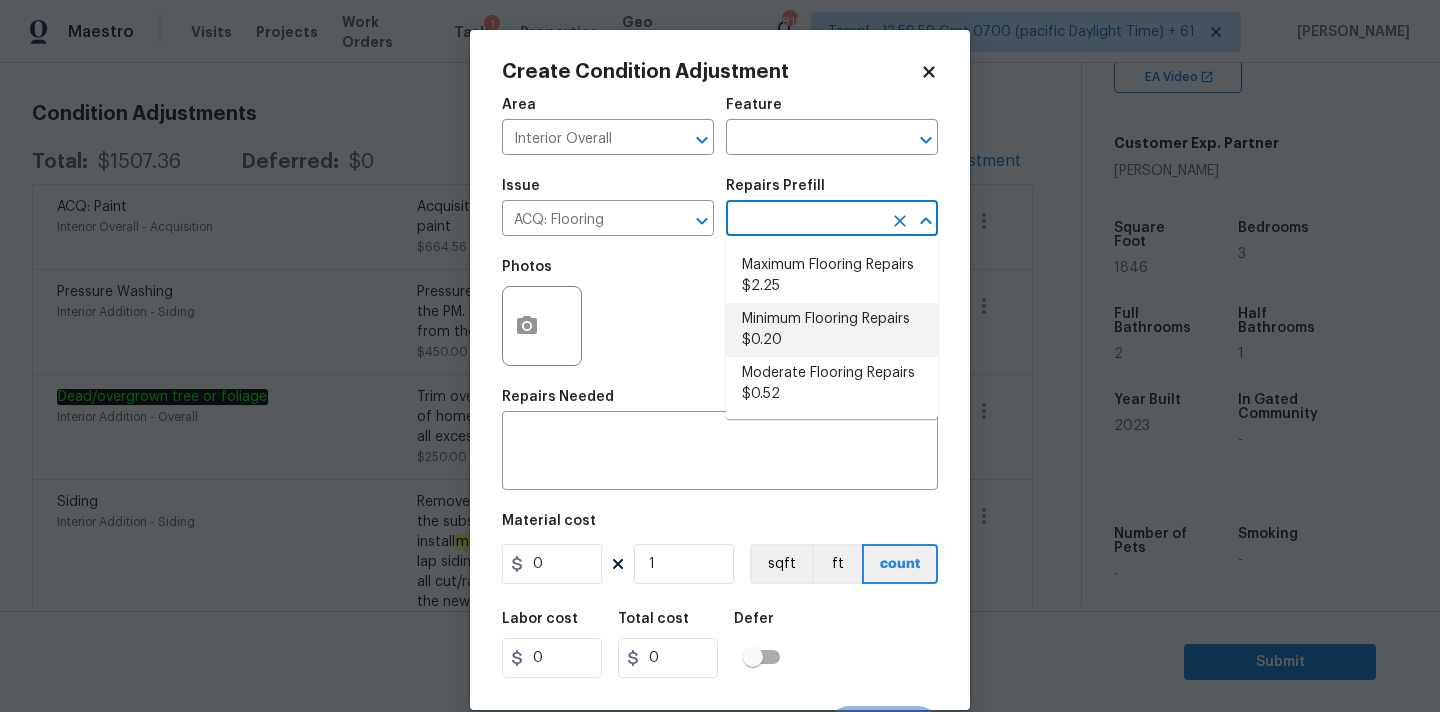 click on "Minimum Flooring Repairs $0.20" at bounding box center [832, 330] 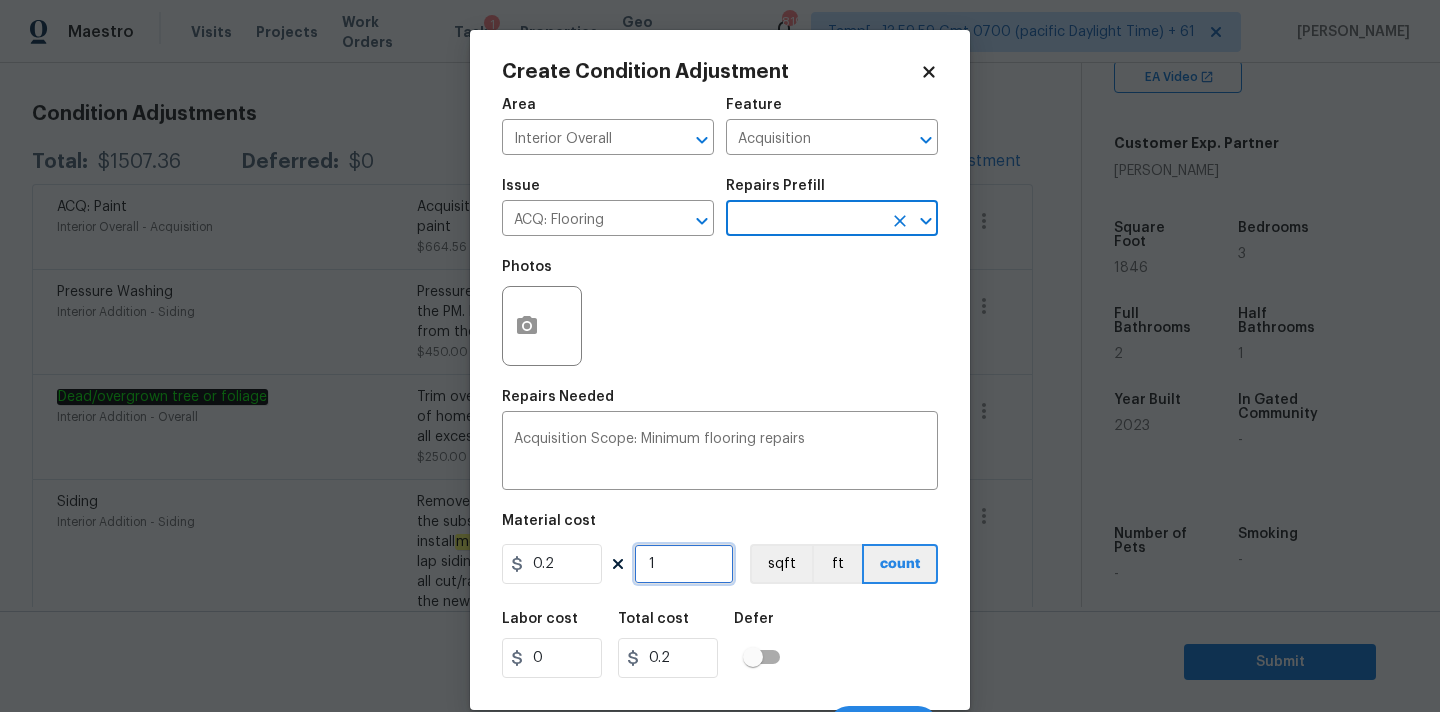 click on "1" at bounding box center [684, 564] 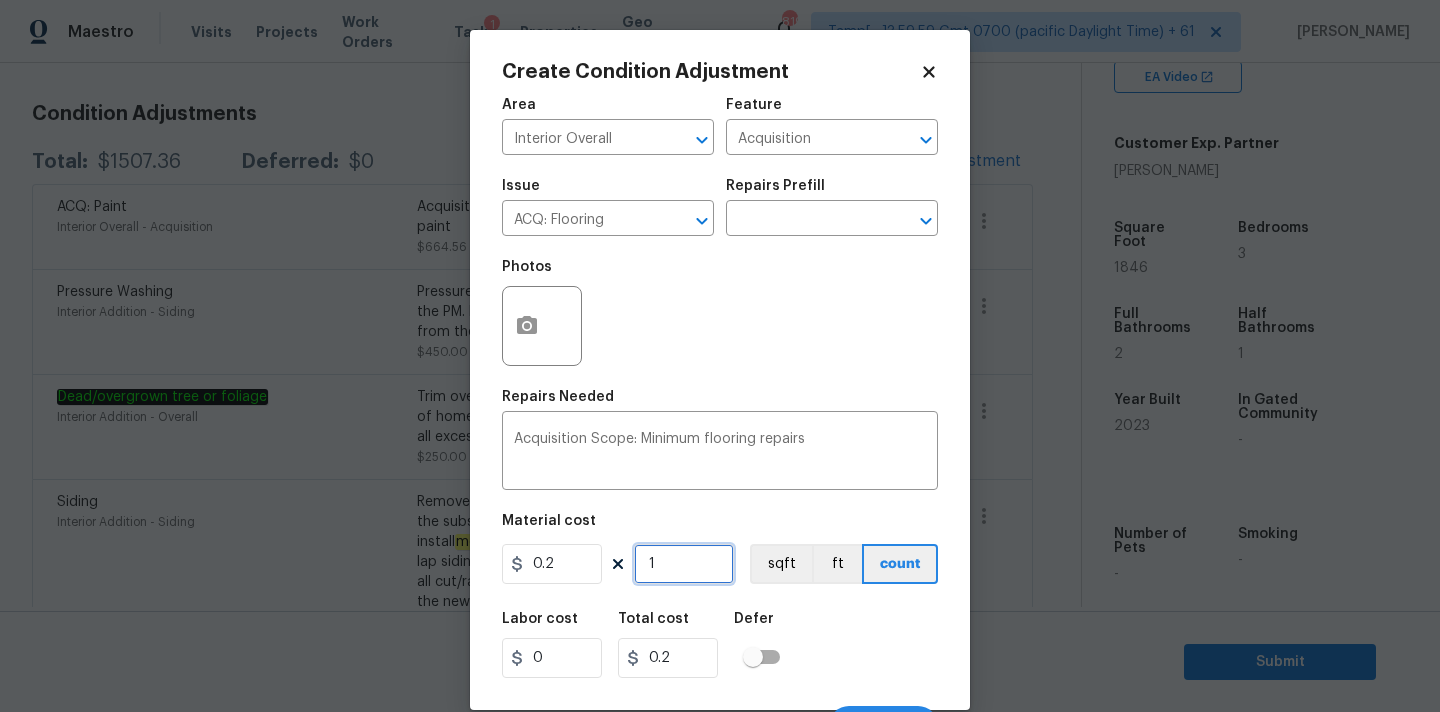 type on "18" 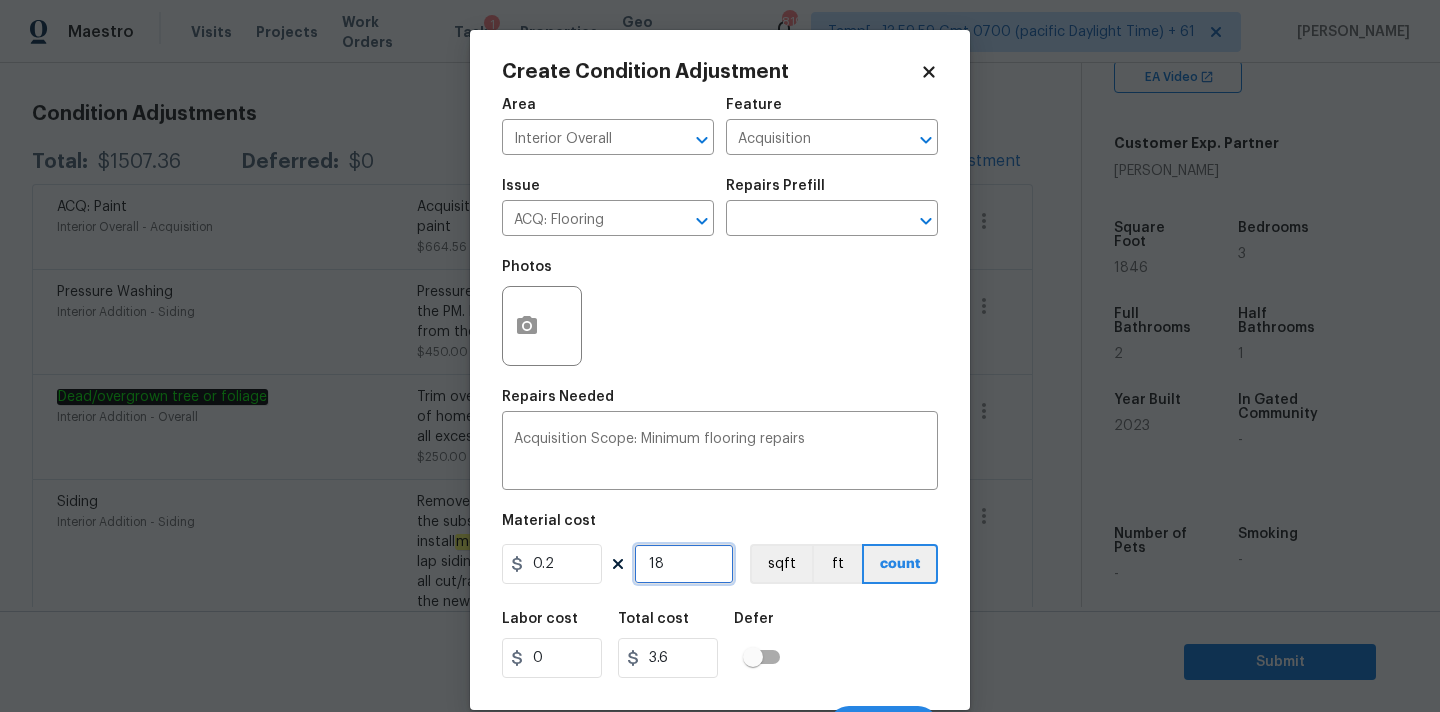 type on "184" 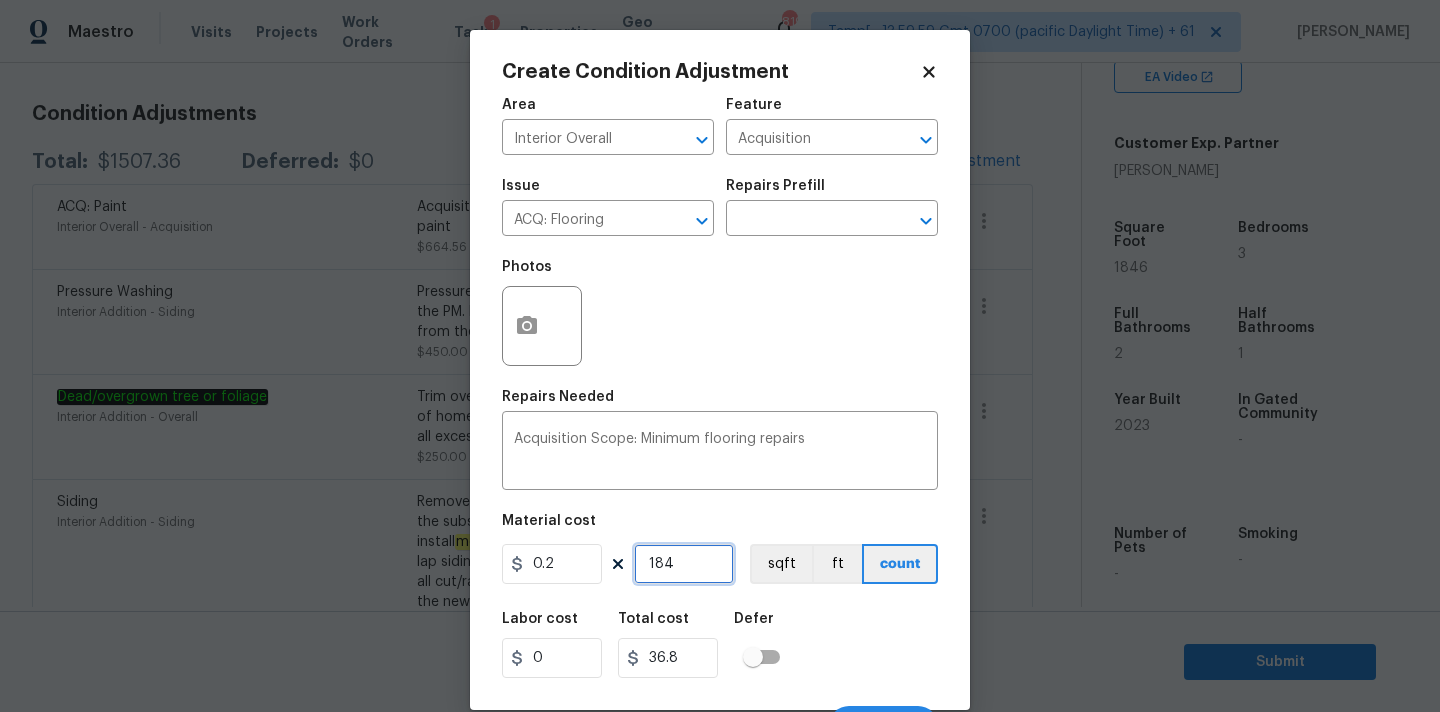 type on "1846" 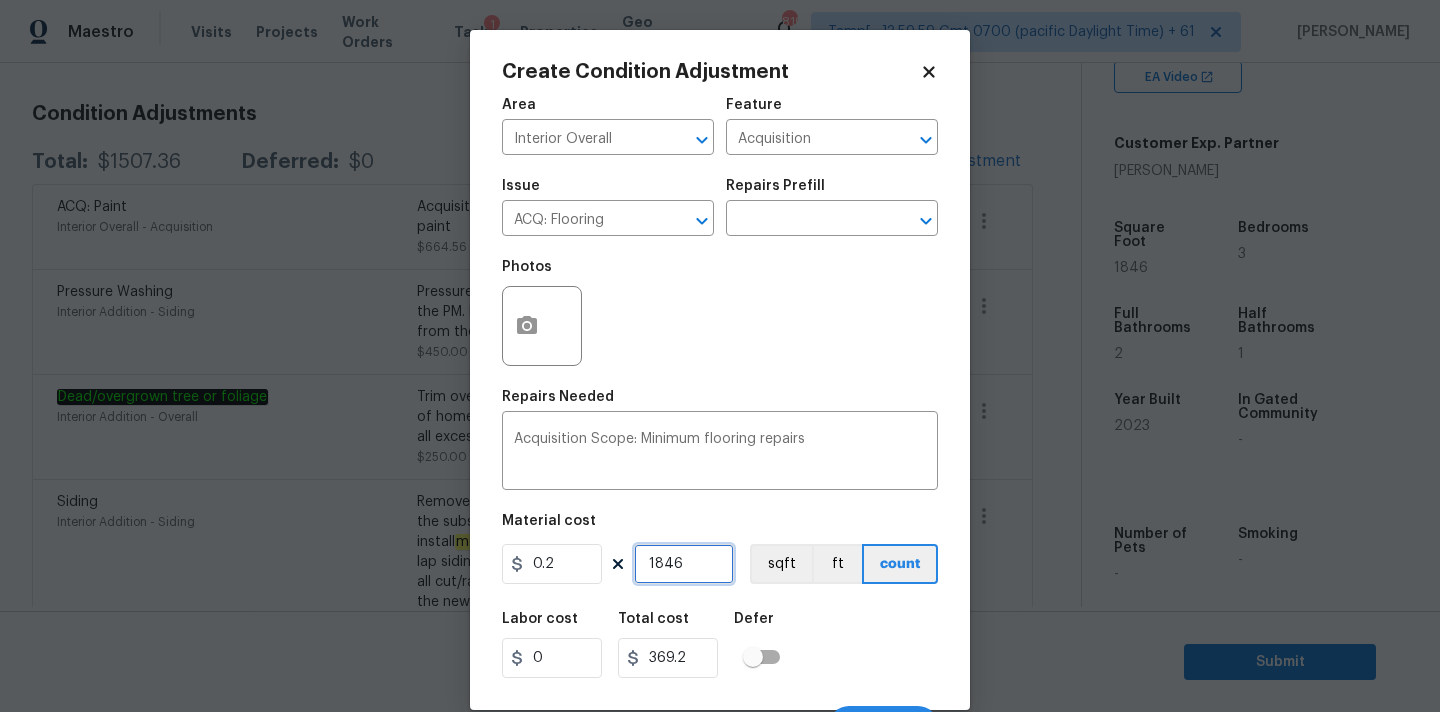 scroll, scrollTop: 35, scrollLeft: 0, axis: vertical 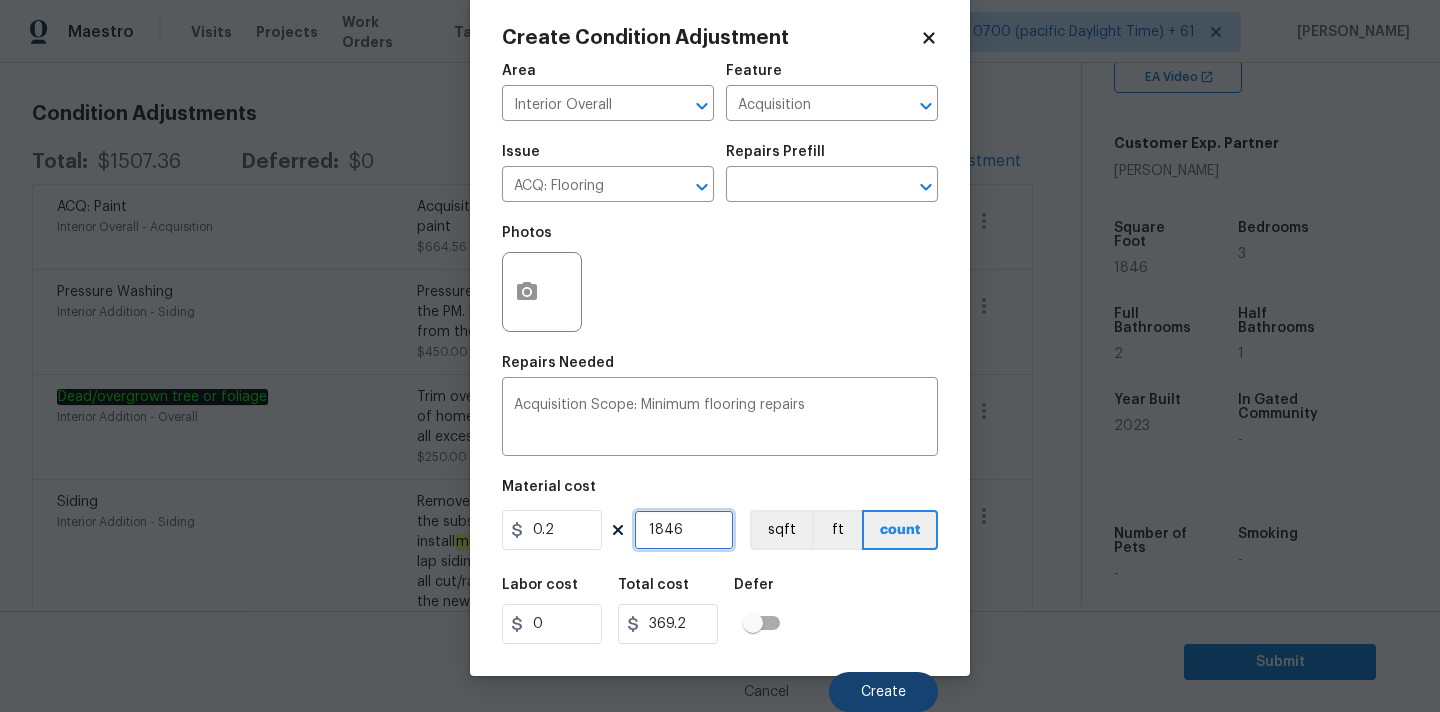type on "1846" 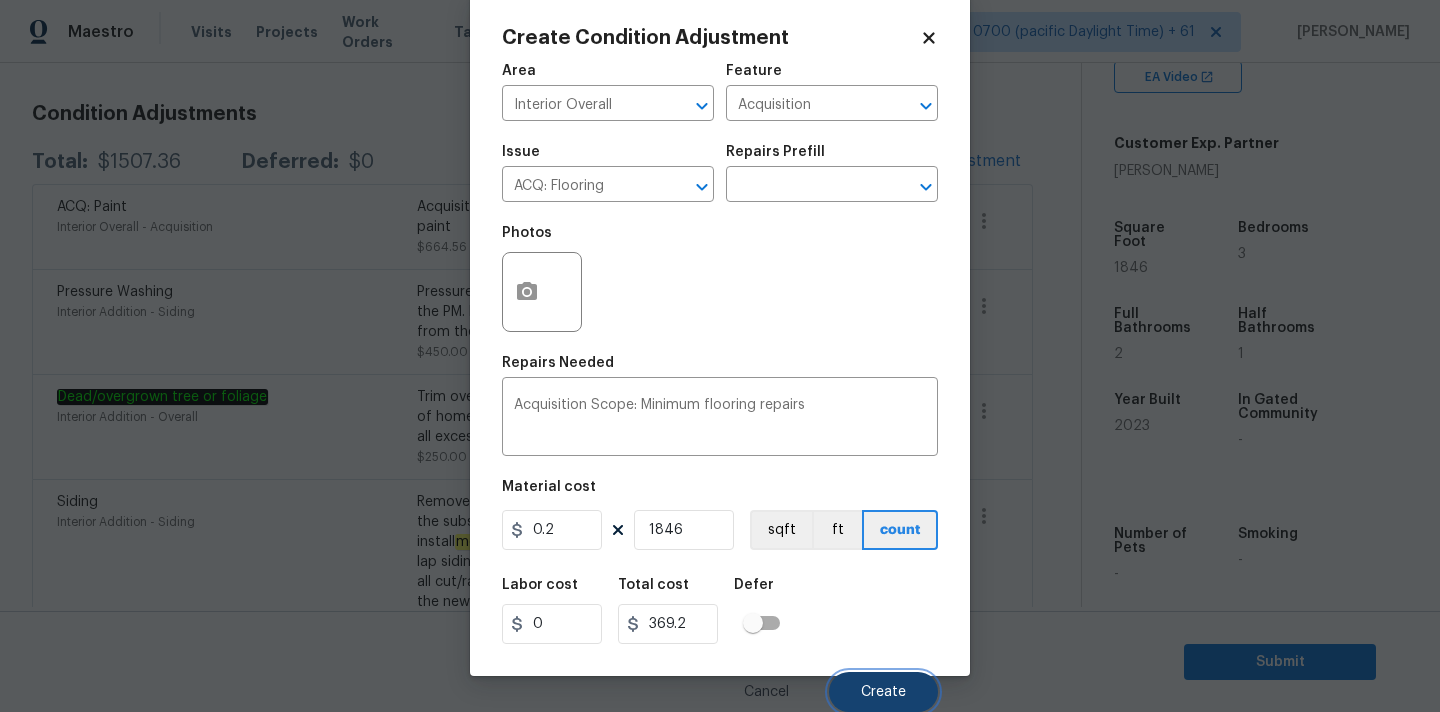 click on "Create" at bounding box center (883, 692) 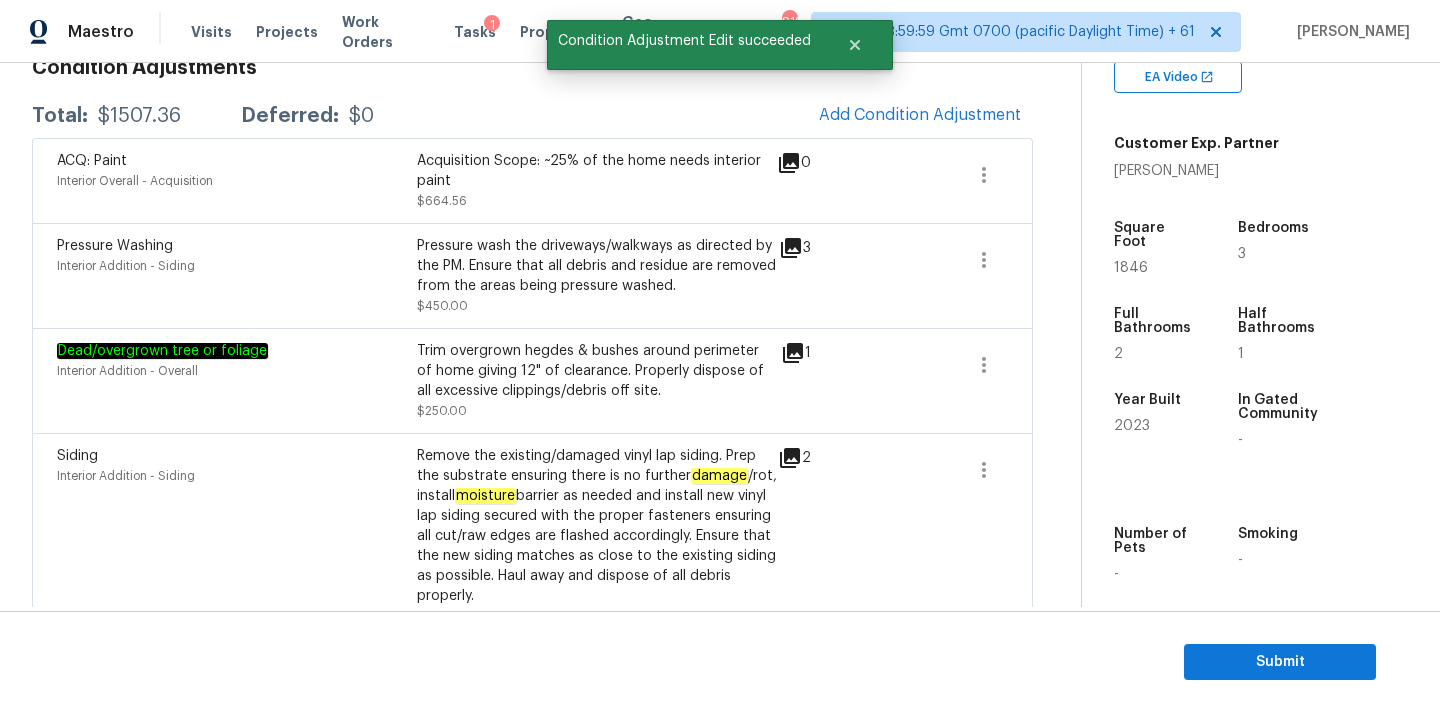 scroll, scrollTop: 263, scrollLeft: 0, axis: vertical 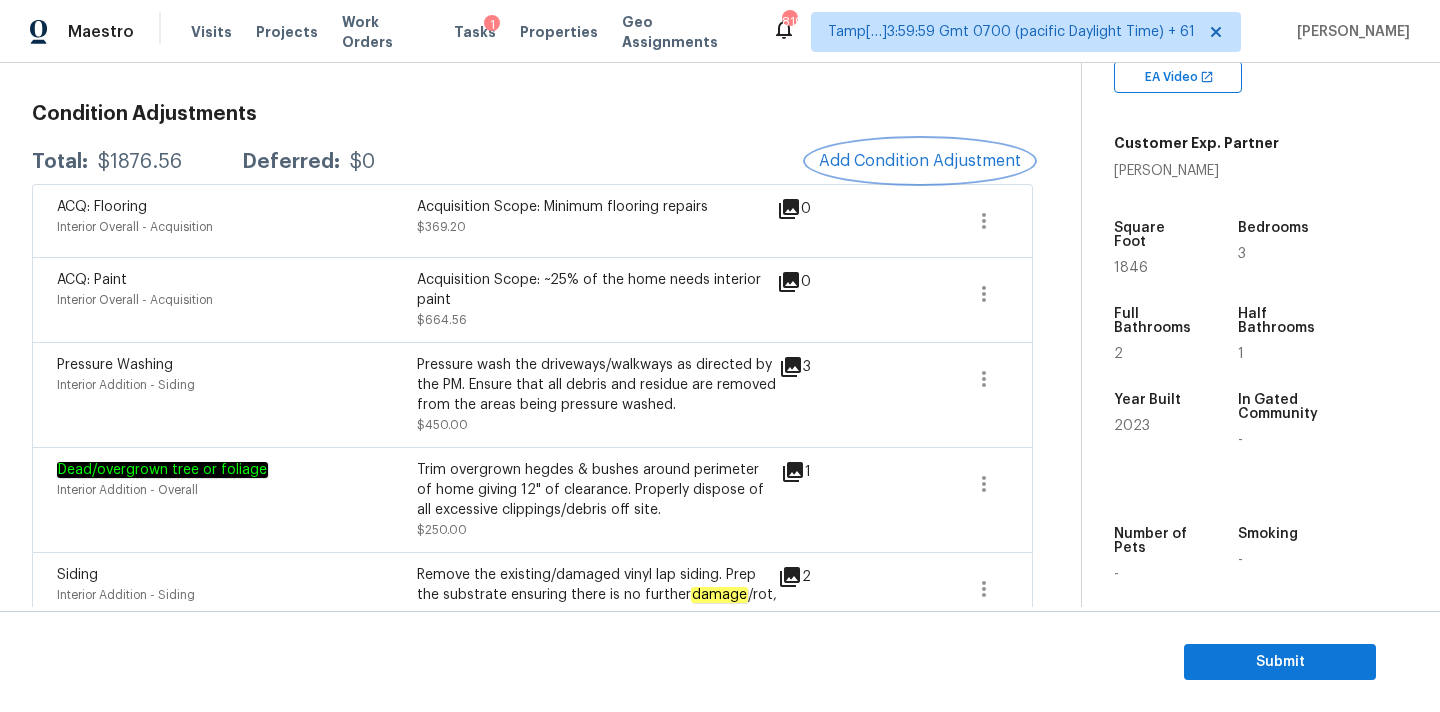 click on "Add Condition Adjustment" at bounding box center [920, 161] 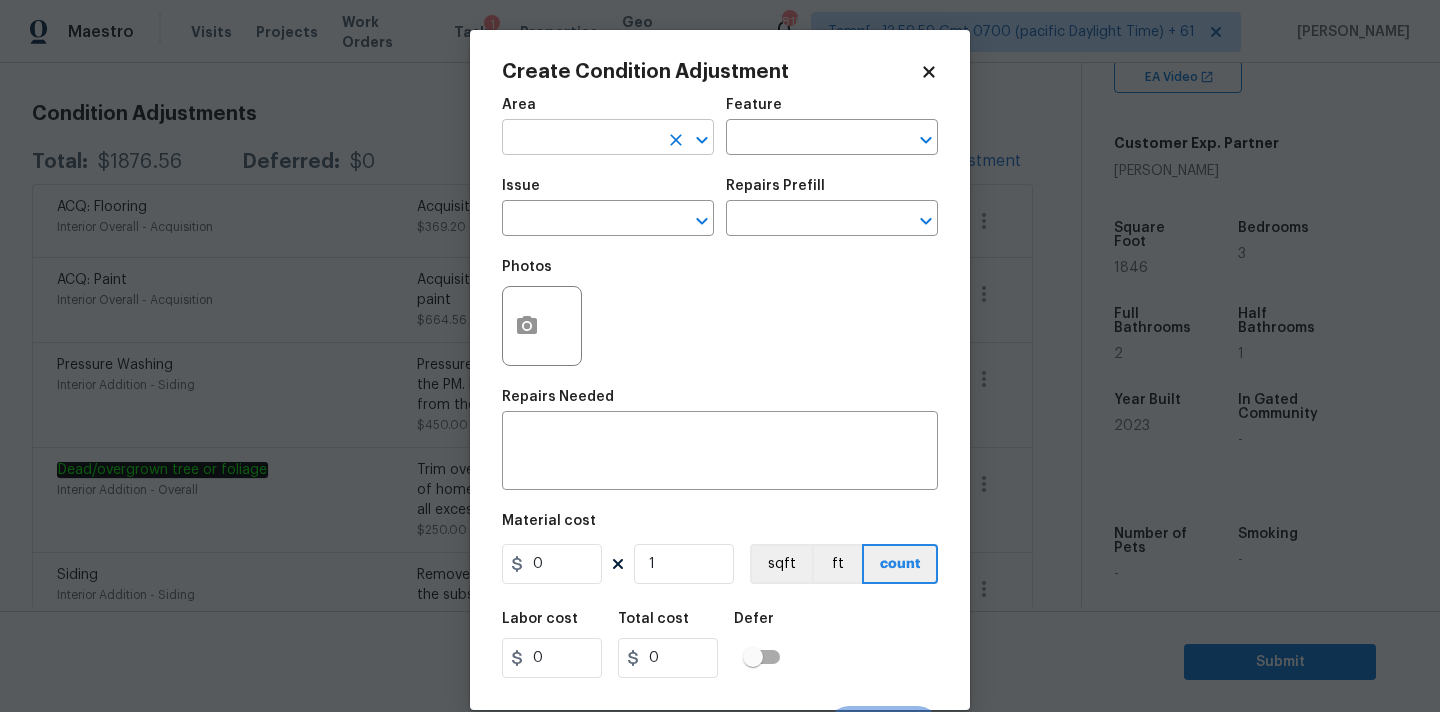 click at bounding box center [580, 139] 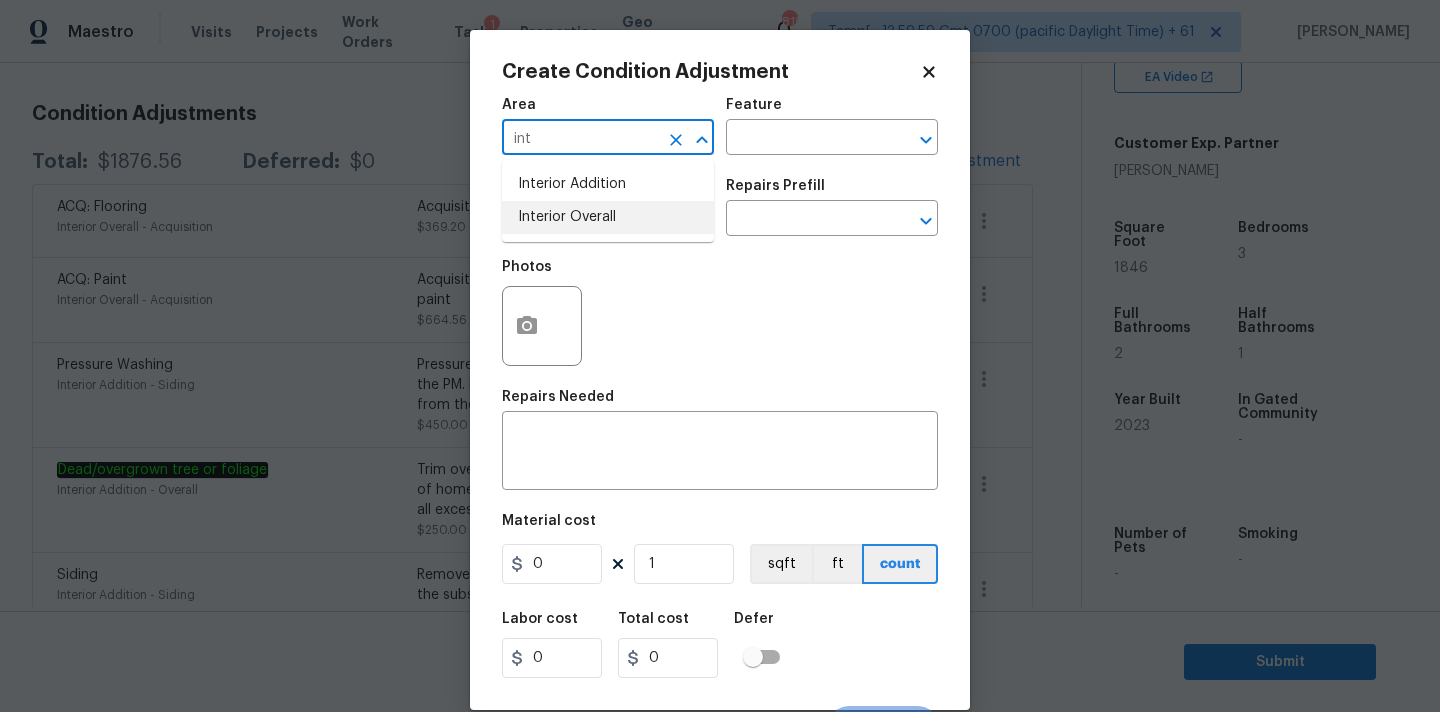 click on "Interior Overall" at bounding box center [608, 217] 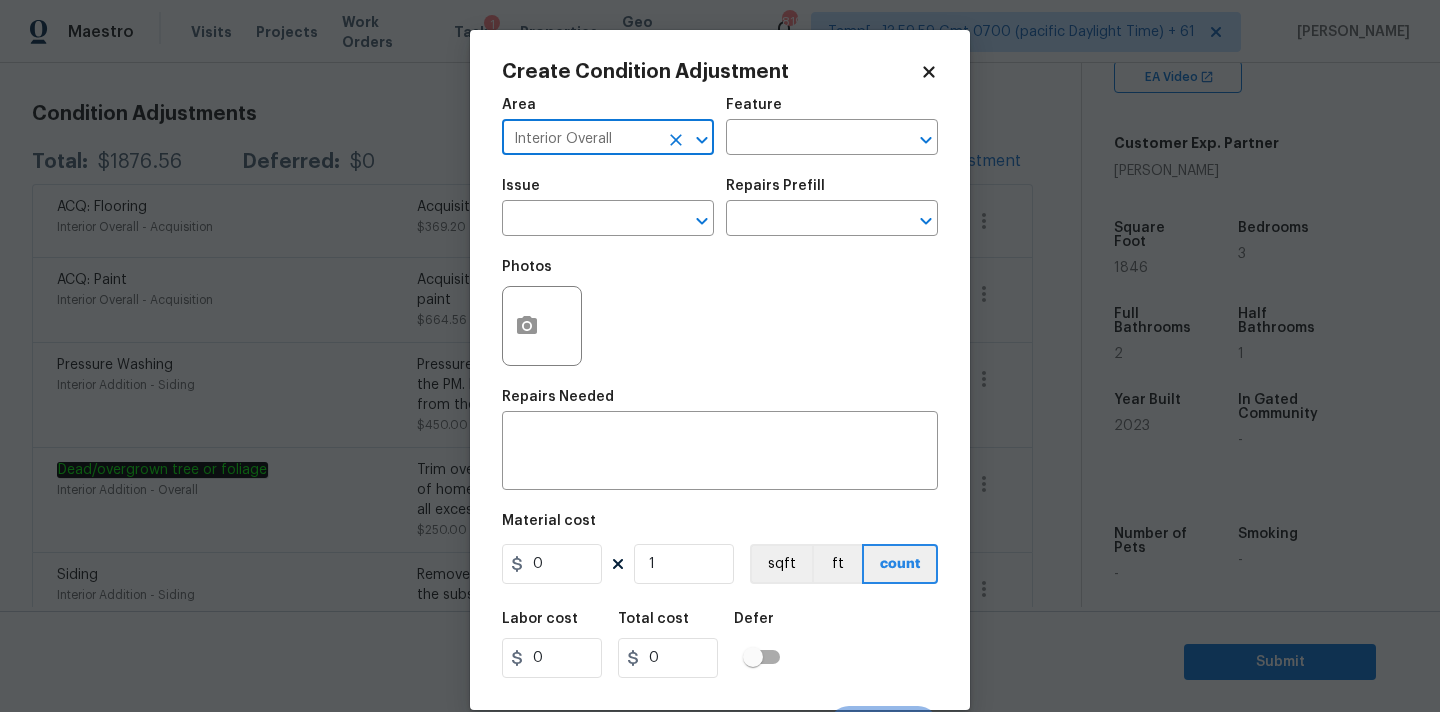 type on "Interior Overall" 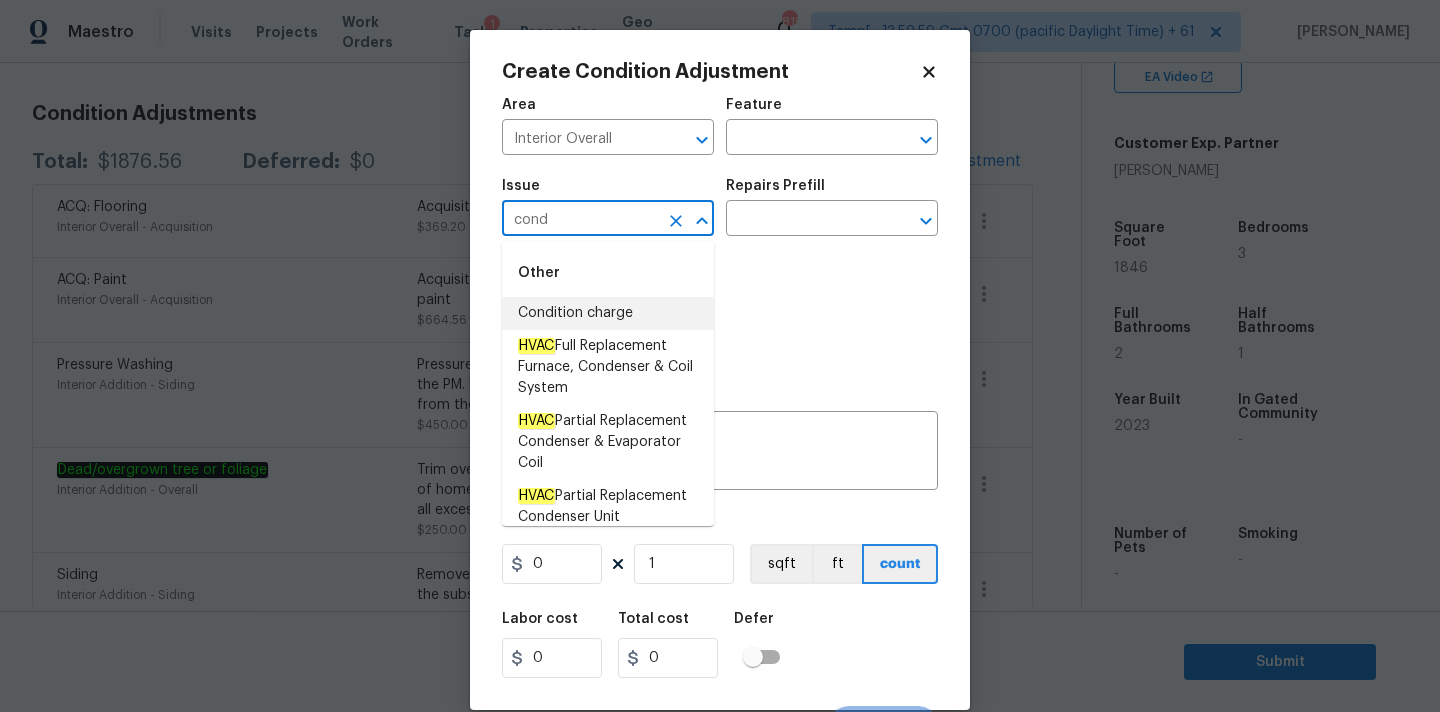 click on "Condition charge" at bounding box center [608, 313] 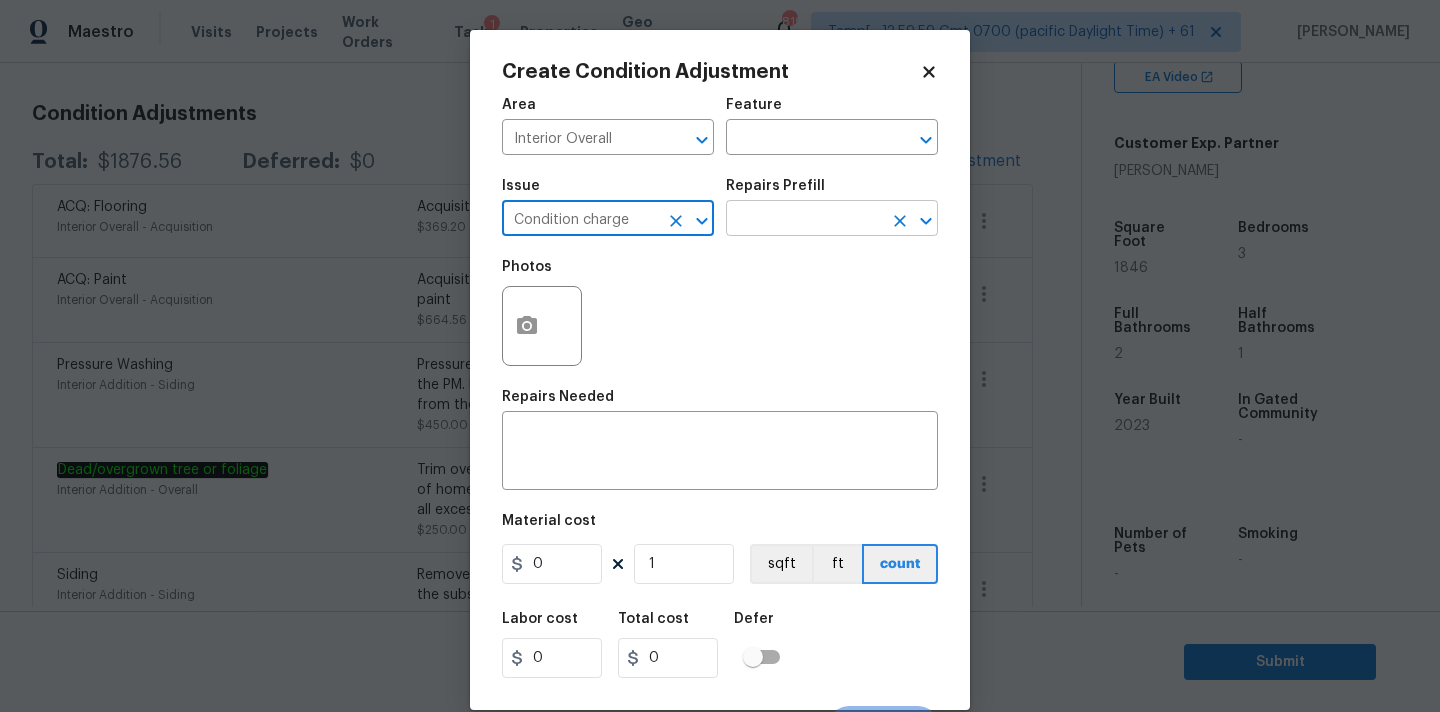 type on "Condition charge" 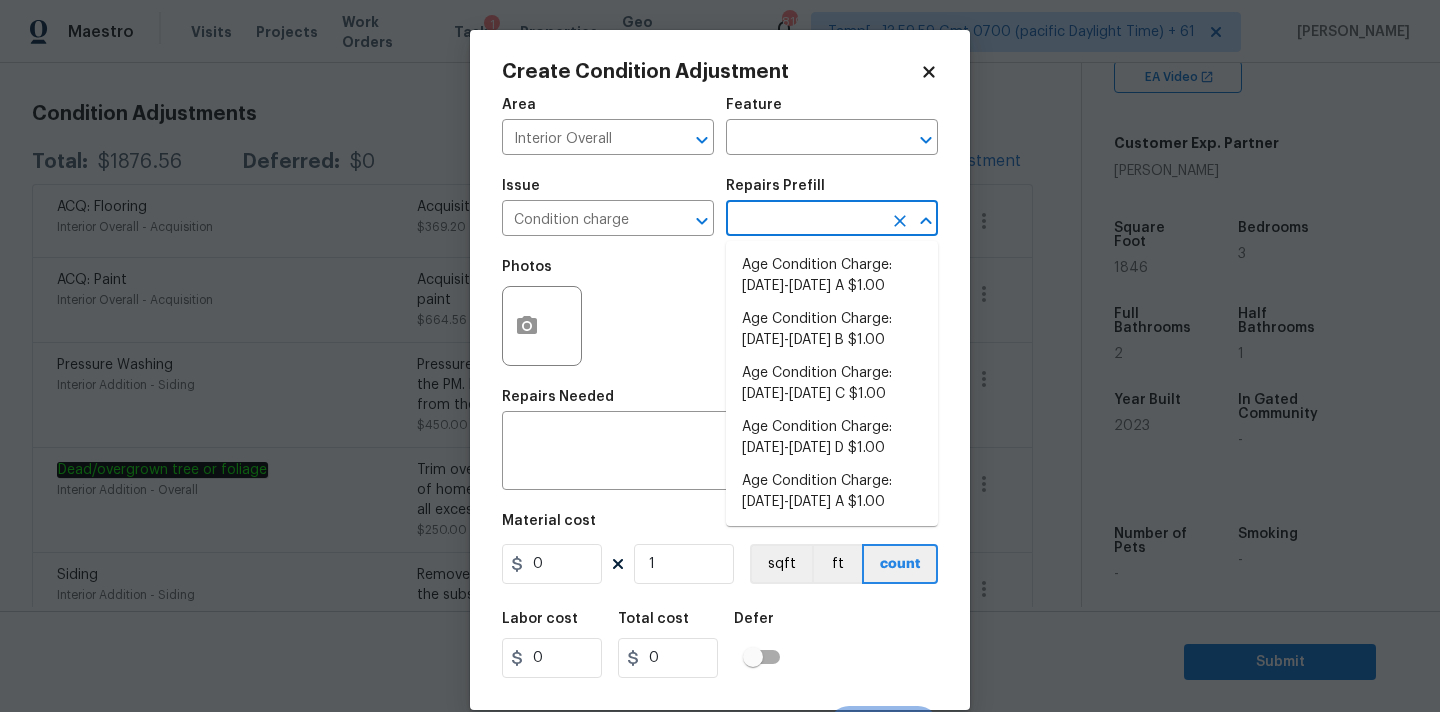 click at bounding box center (804, 220) 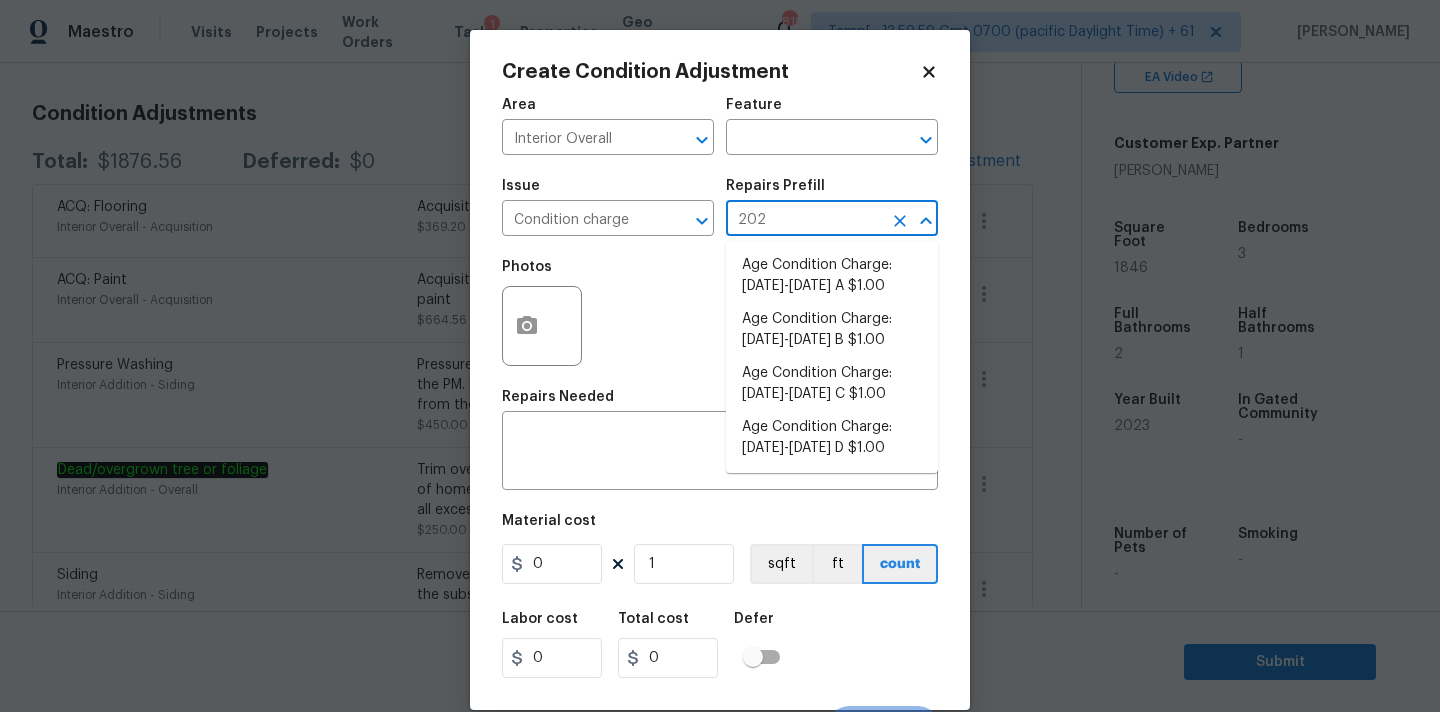 type on "2023" 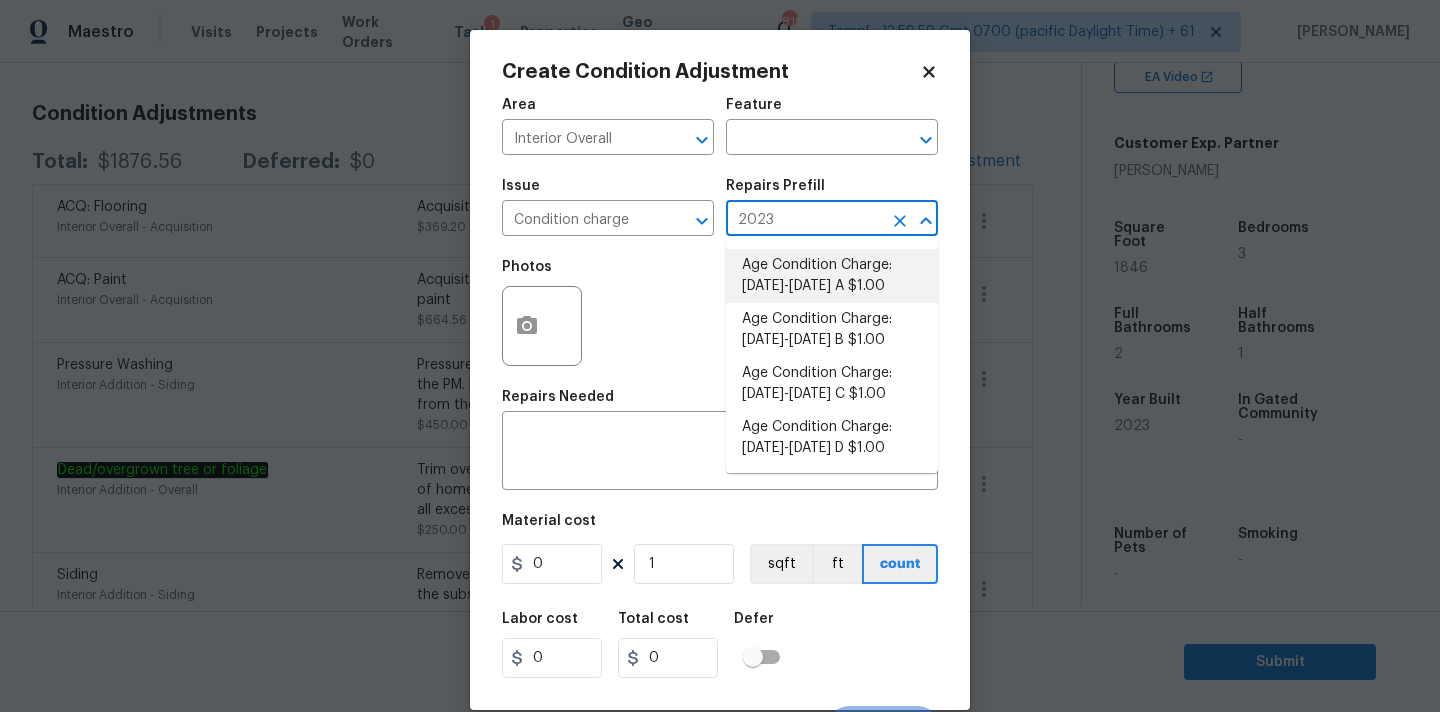 click on "Age Condition Charge: 2009-2023 A	 $1.00" at bounding box center (832, 276) 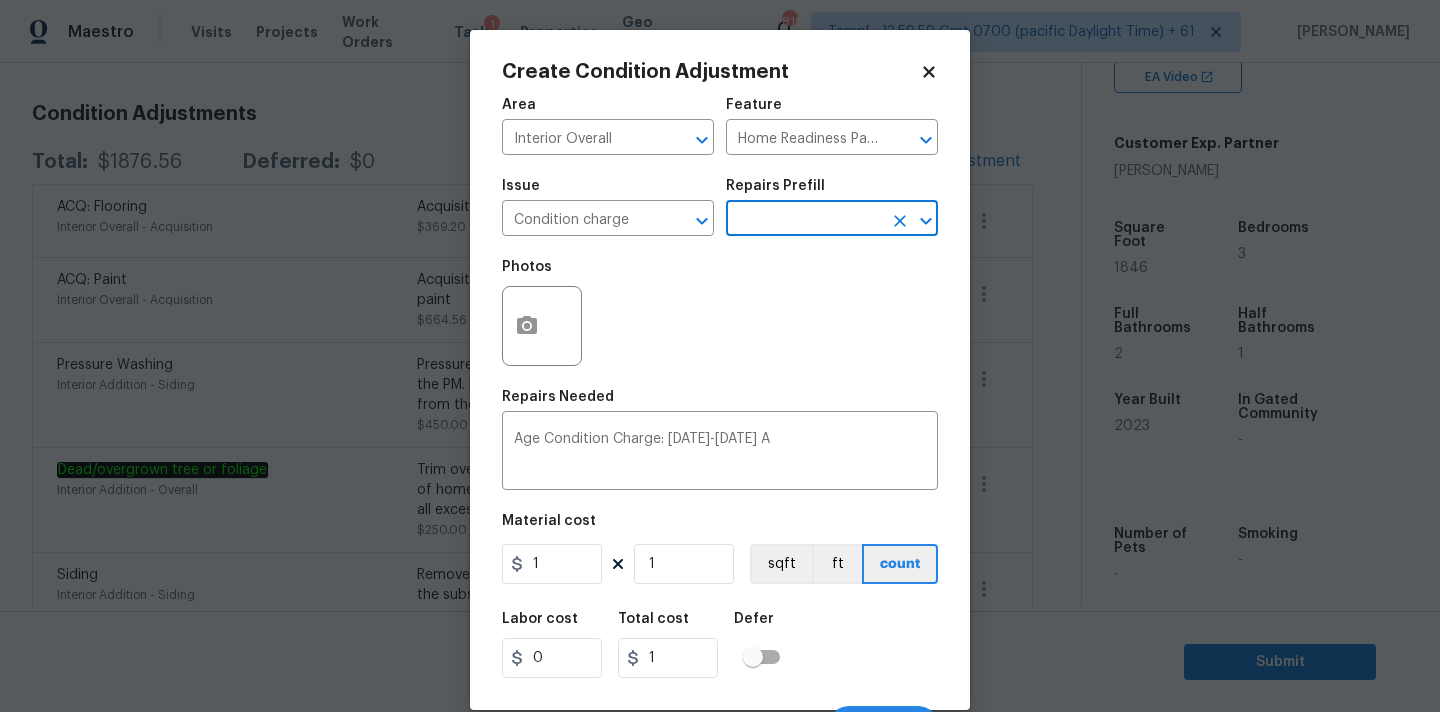 scroll, scrollTop: 35, scrollLeft: 0, axis: vertical 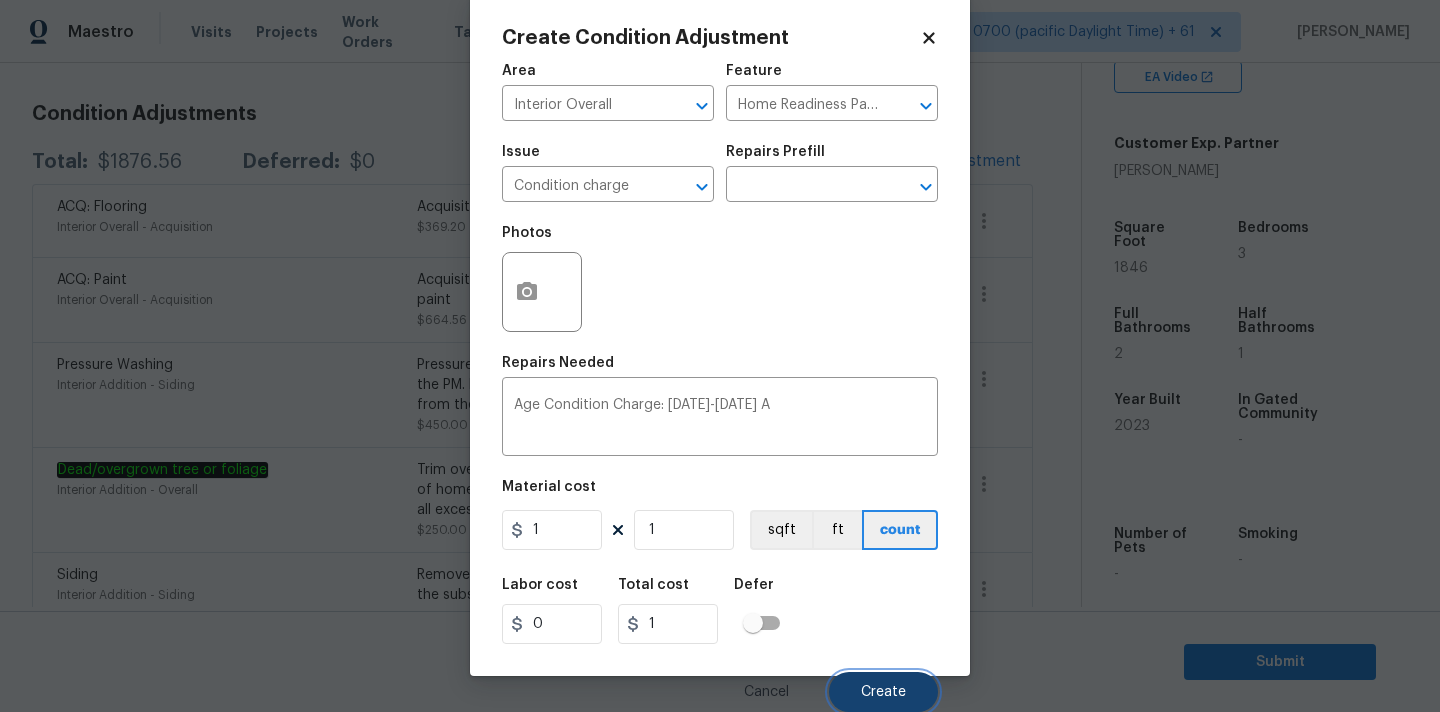 click on "Create" at bounding box center (883, 692) 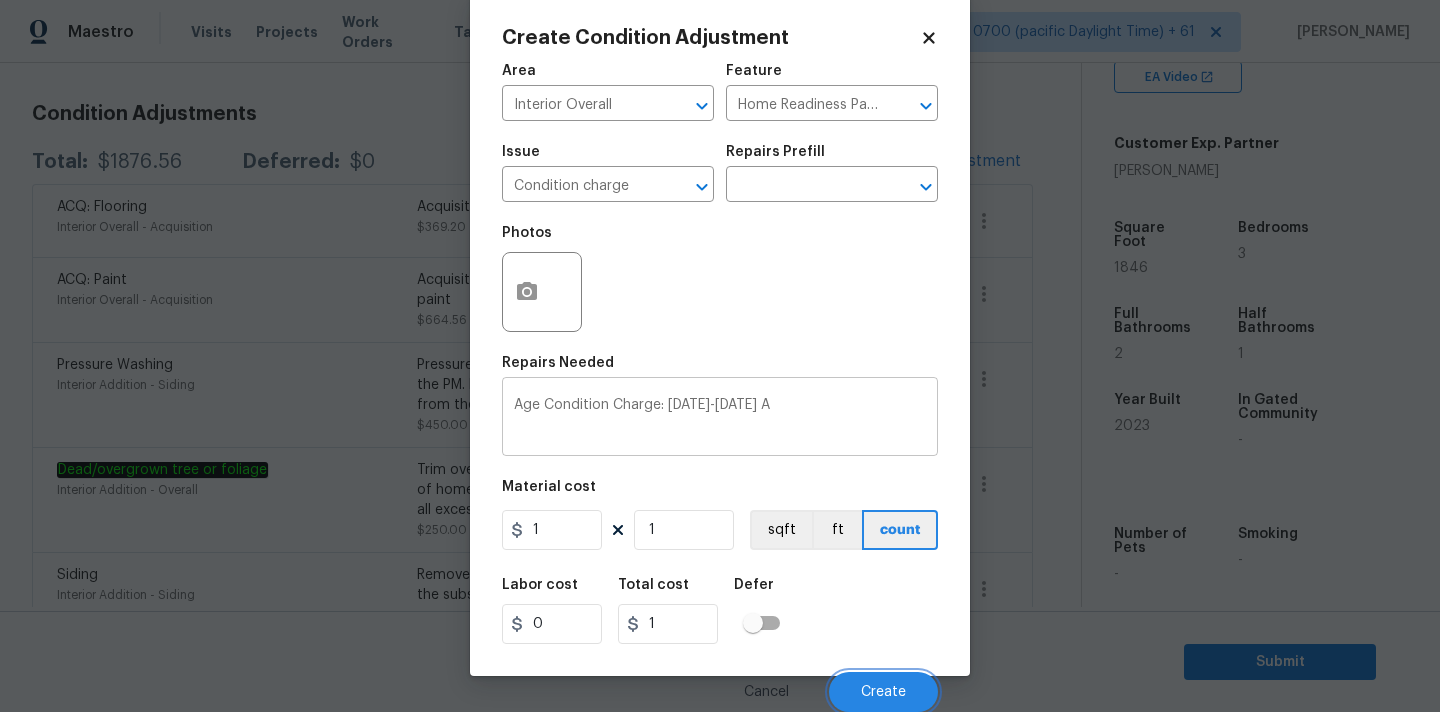 scroll, scrollTop: 263, scrollLeft: 0, axis: vertical 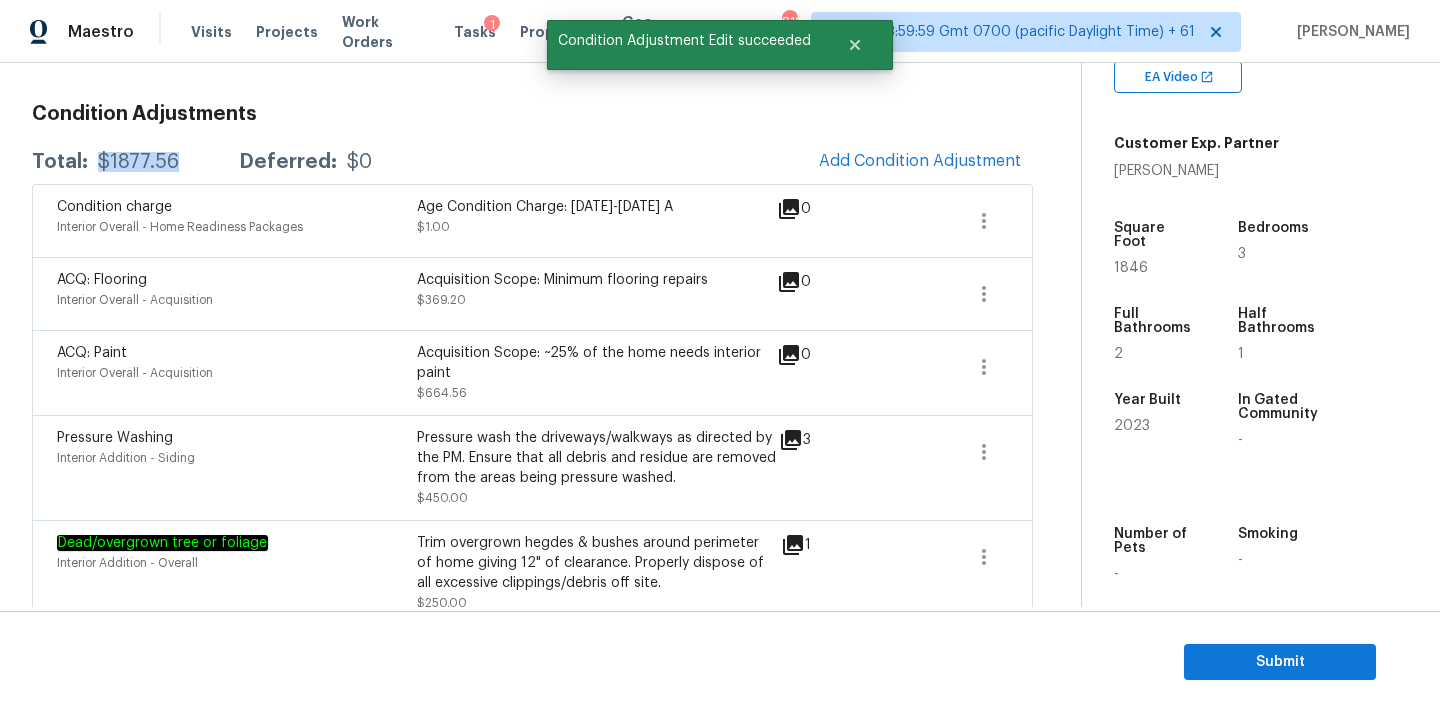 drag, startPoint x: 96, startPoint y: 165, endPoint x: 185, endPoint y: 165, distance: 89 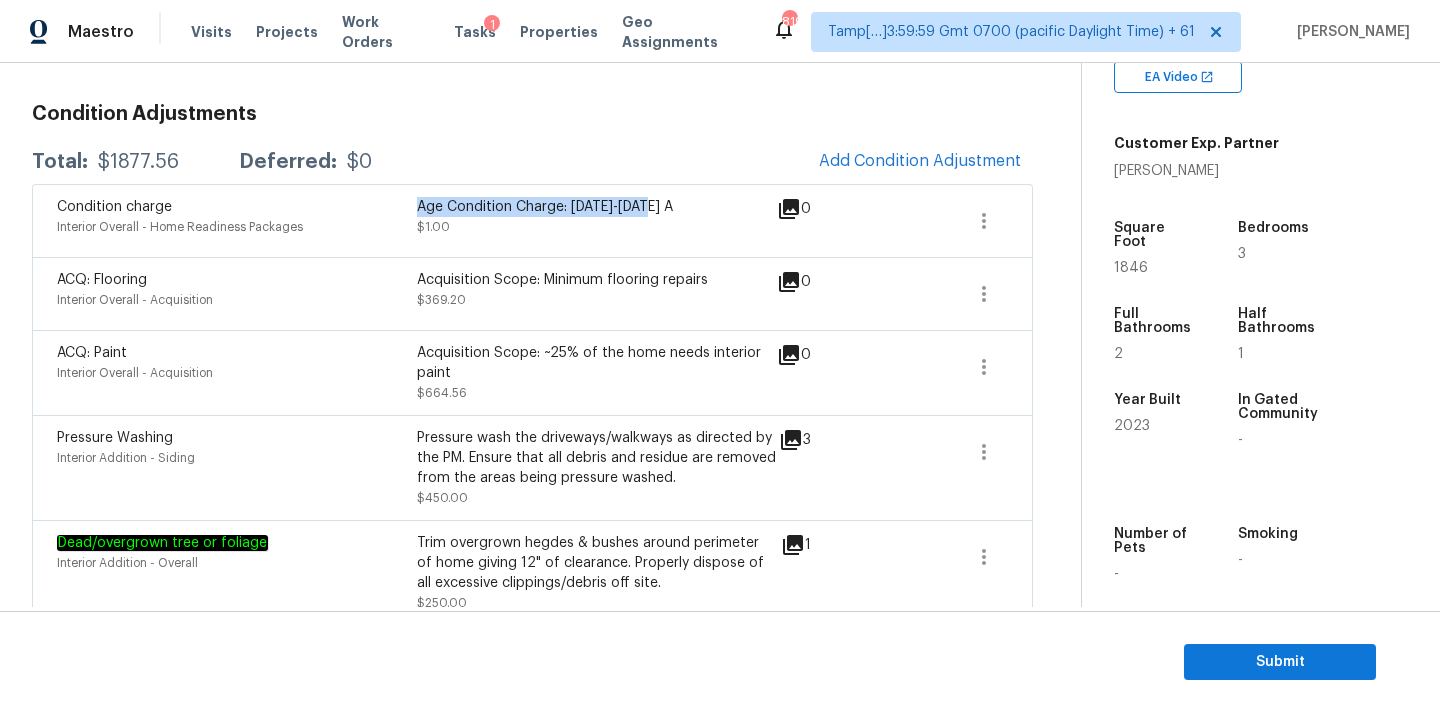 drag, startPoint x: 419, startPoint y: 208, endPoint x: 729, endPoint y: 208, distance: 310 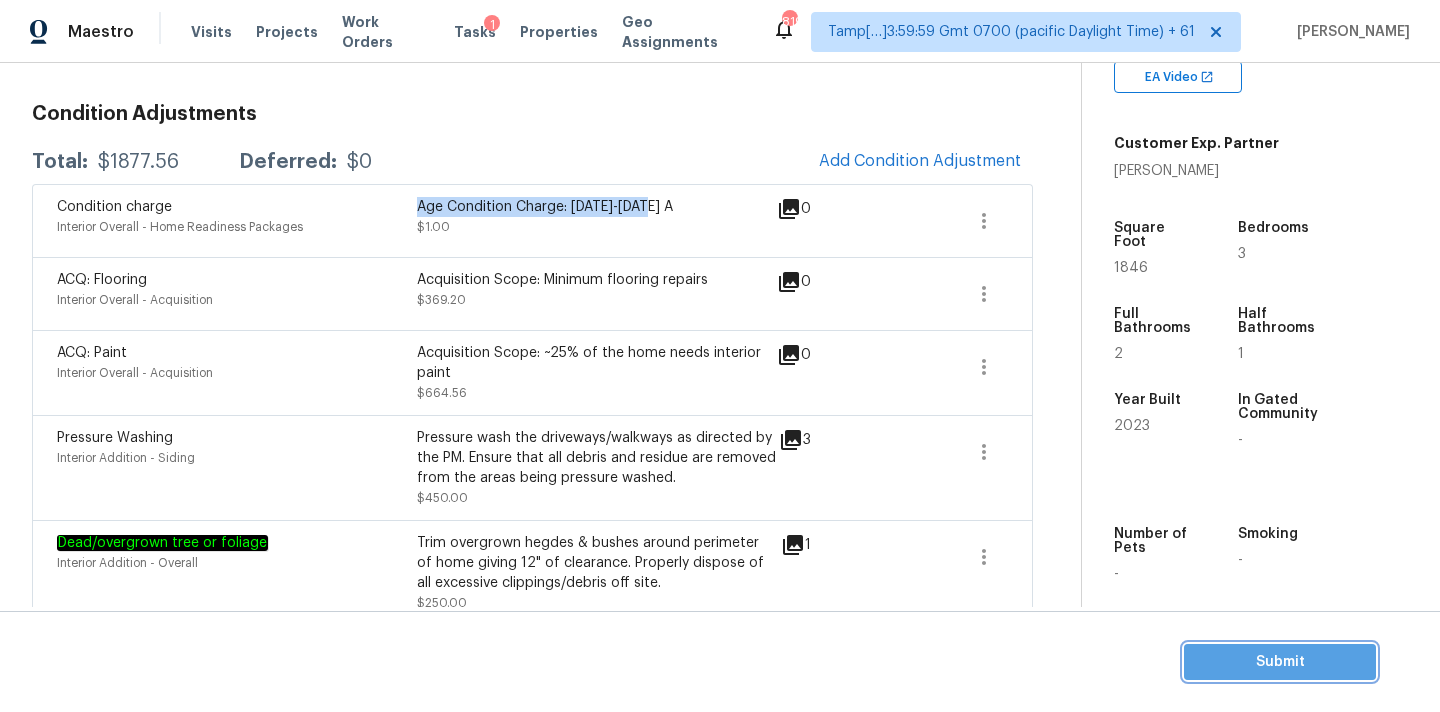click on "Submit" at bounding box center [1280, 662] 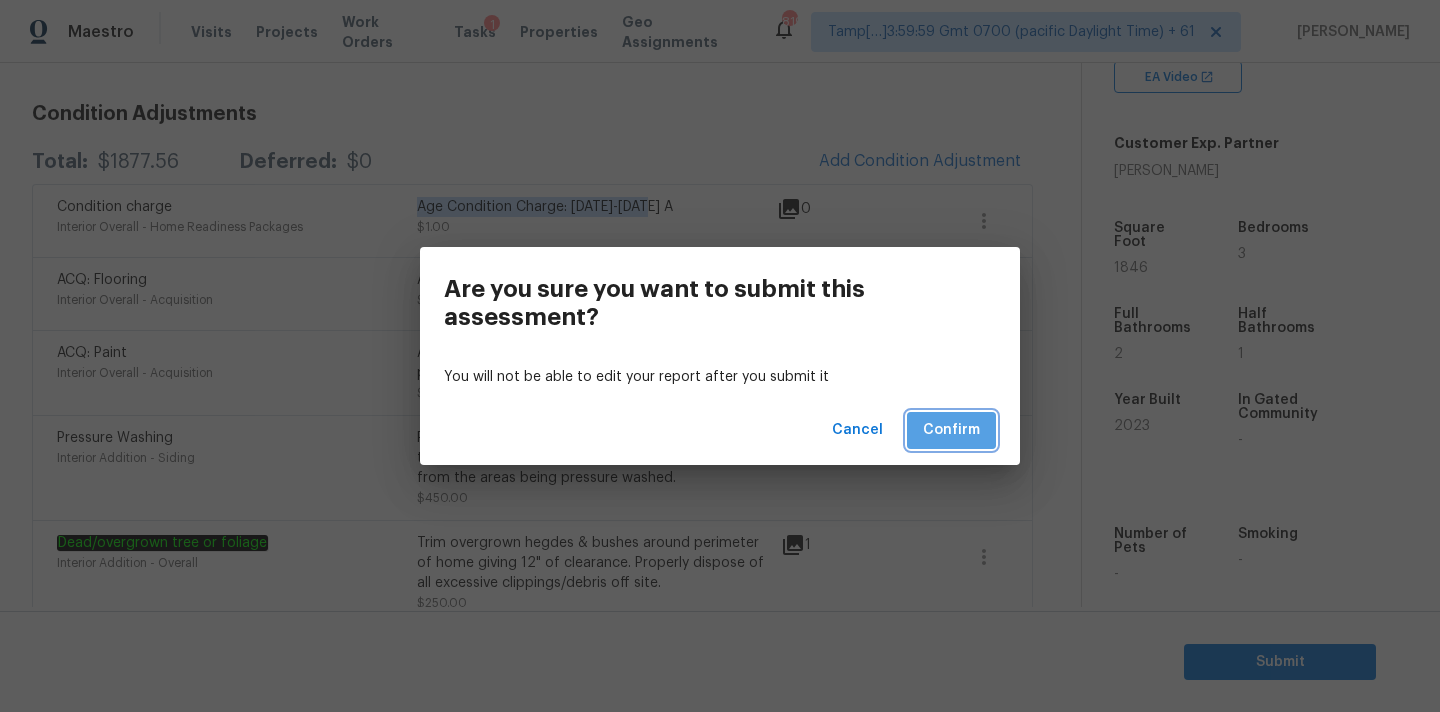 click on "Confirm" at bounding box center (951, 430) 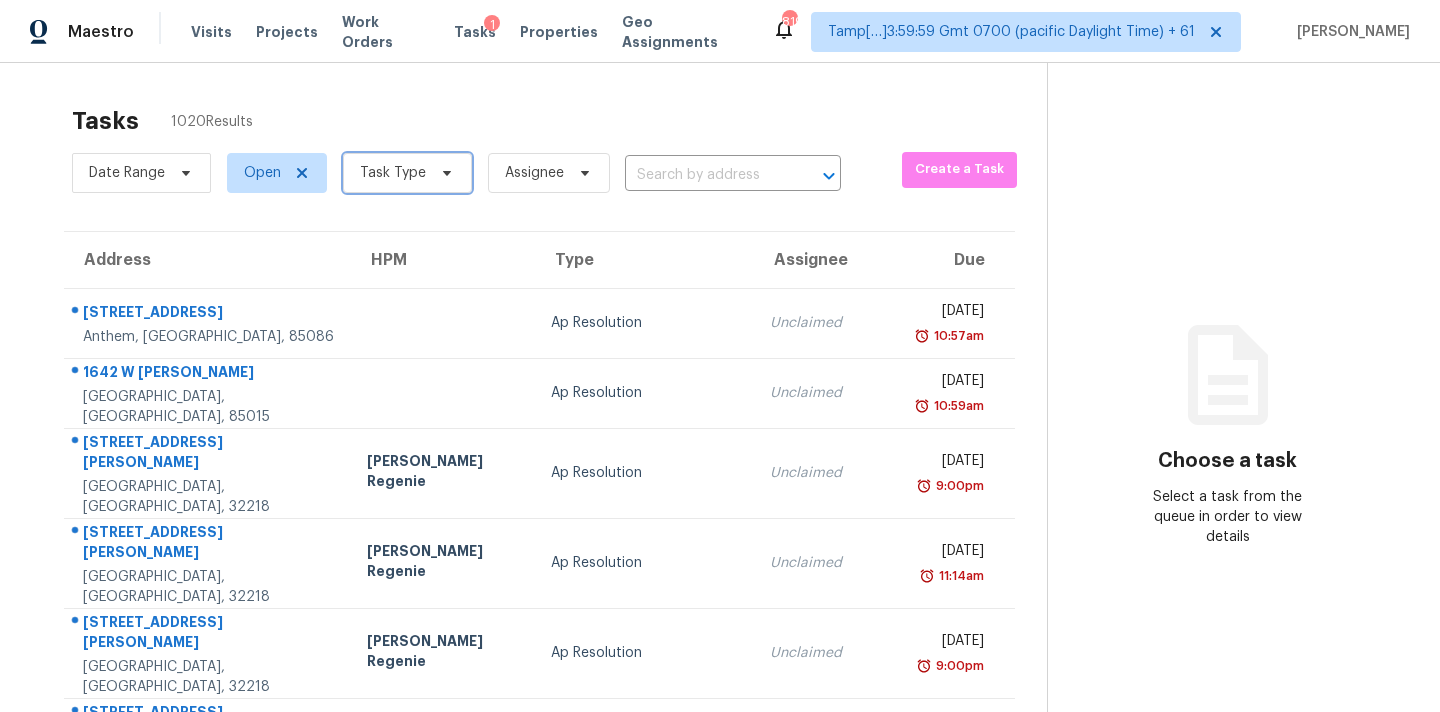 click on "Task Type" at bounding box center (407, 173) 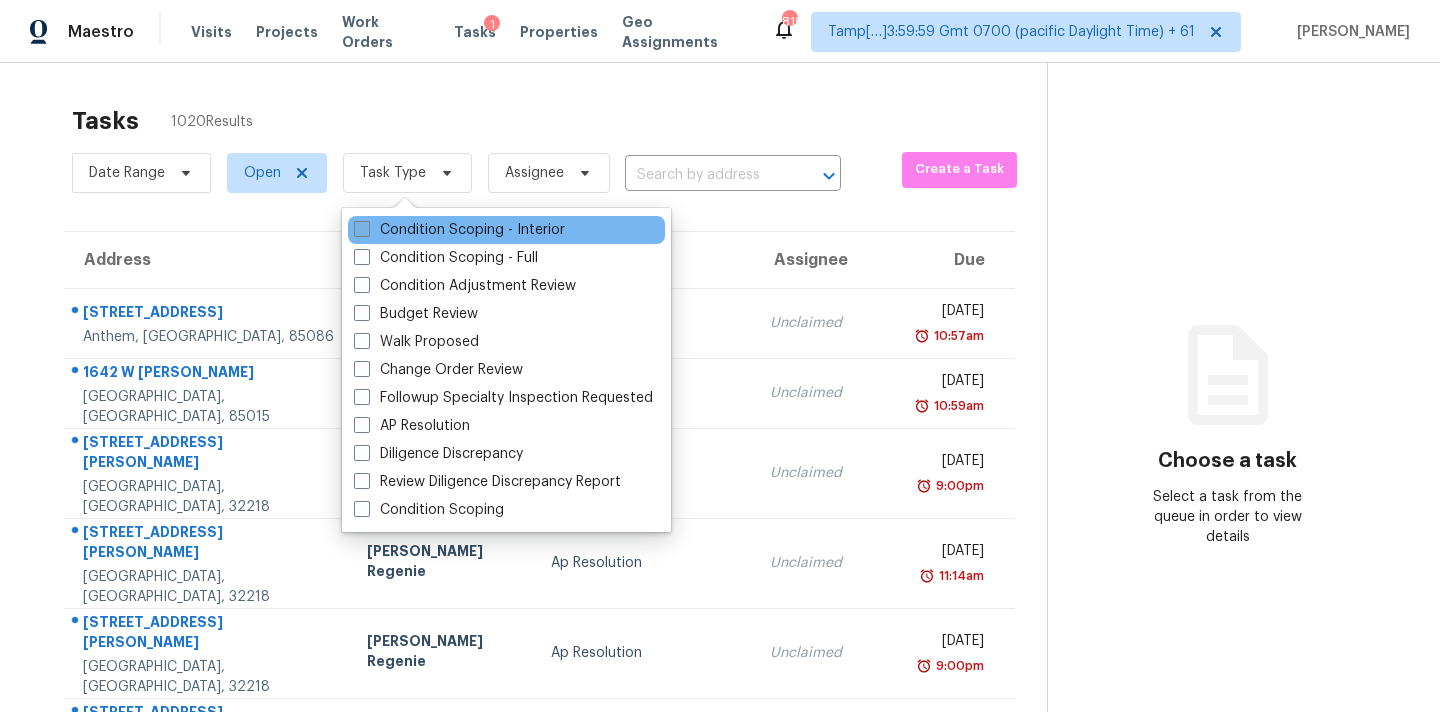 click on "Condition Scoping - Interior" at bounding box center (459, 230) 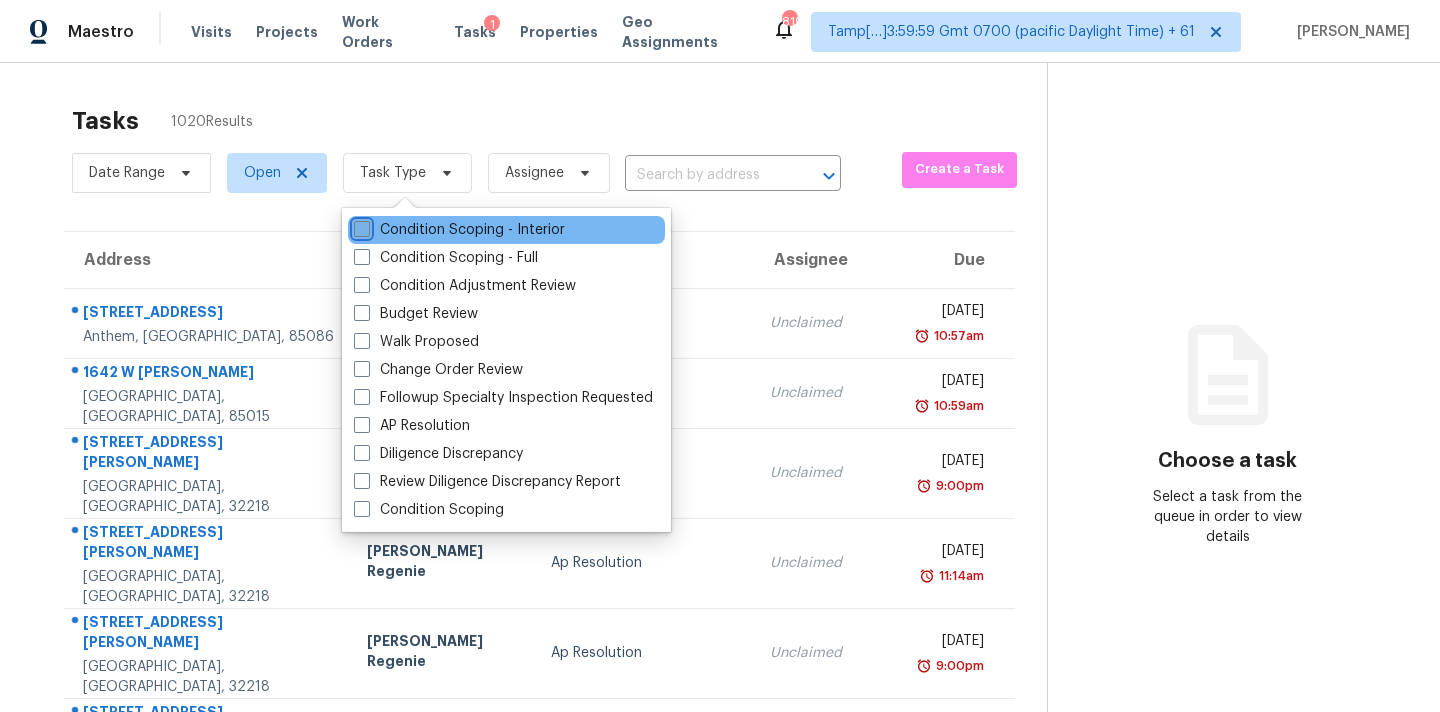 click on "Condition Scoping - Interior" at bounding box center [360, 226] 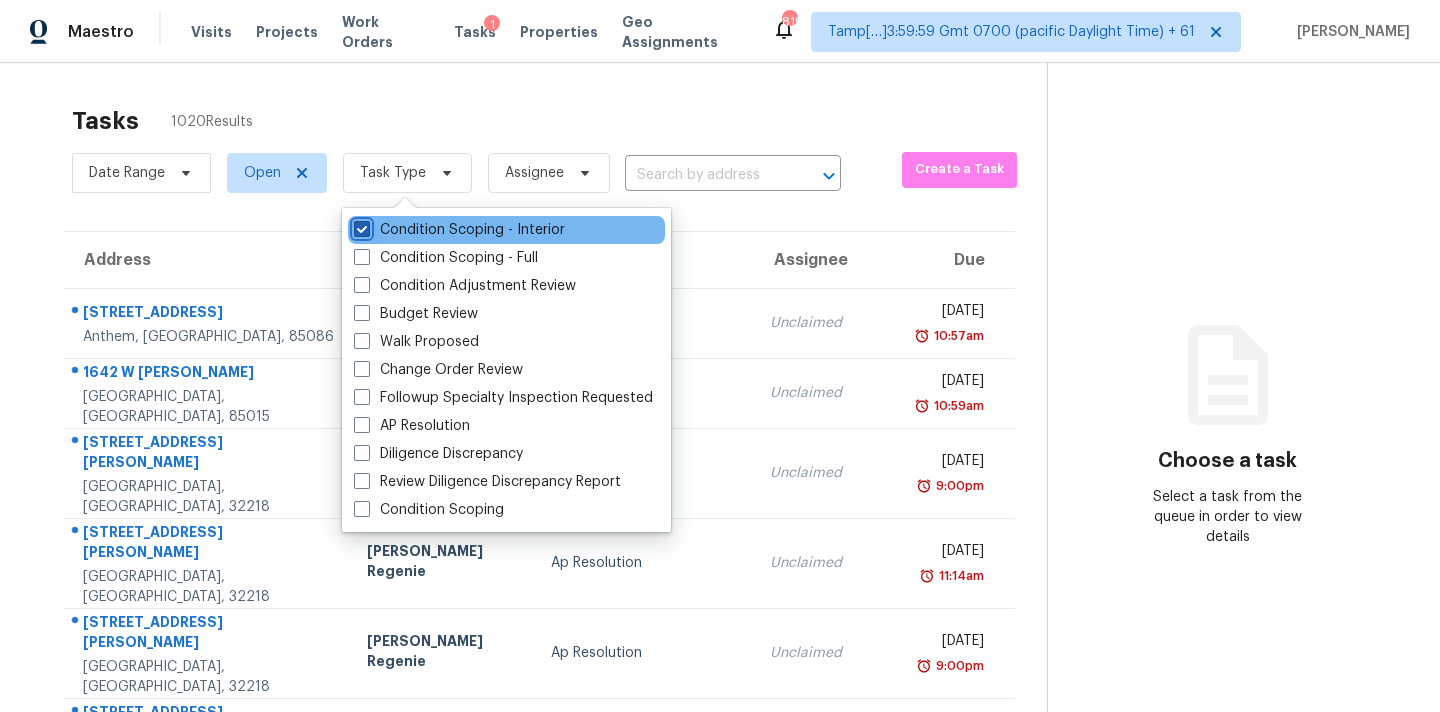 checkbox on "true" 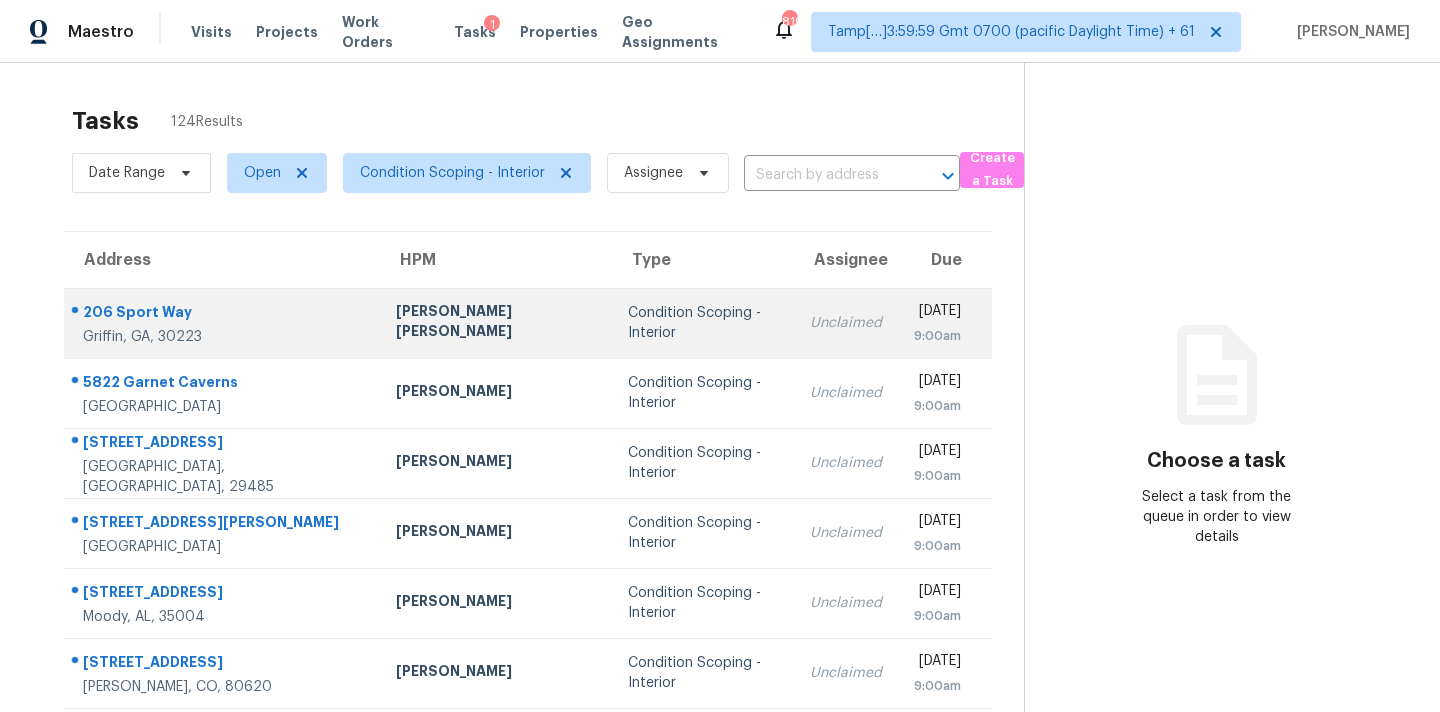 click on "Unclaimed" at bounding box center [846, 323] 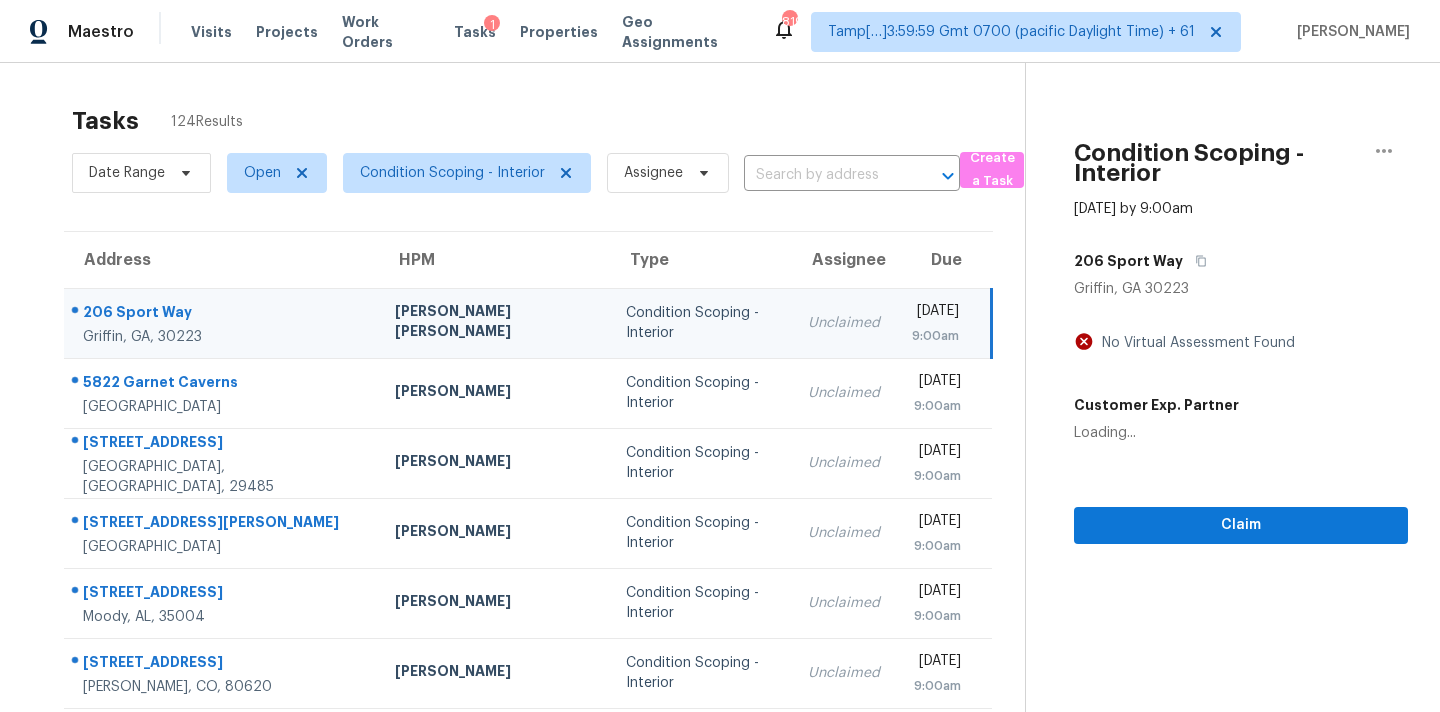 scroll, scrollTop: 329, scrollLeft: 0, axis: vertical 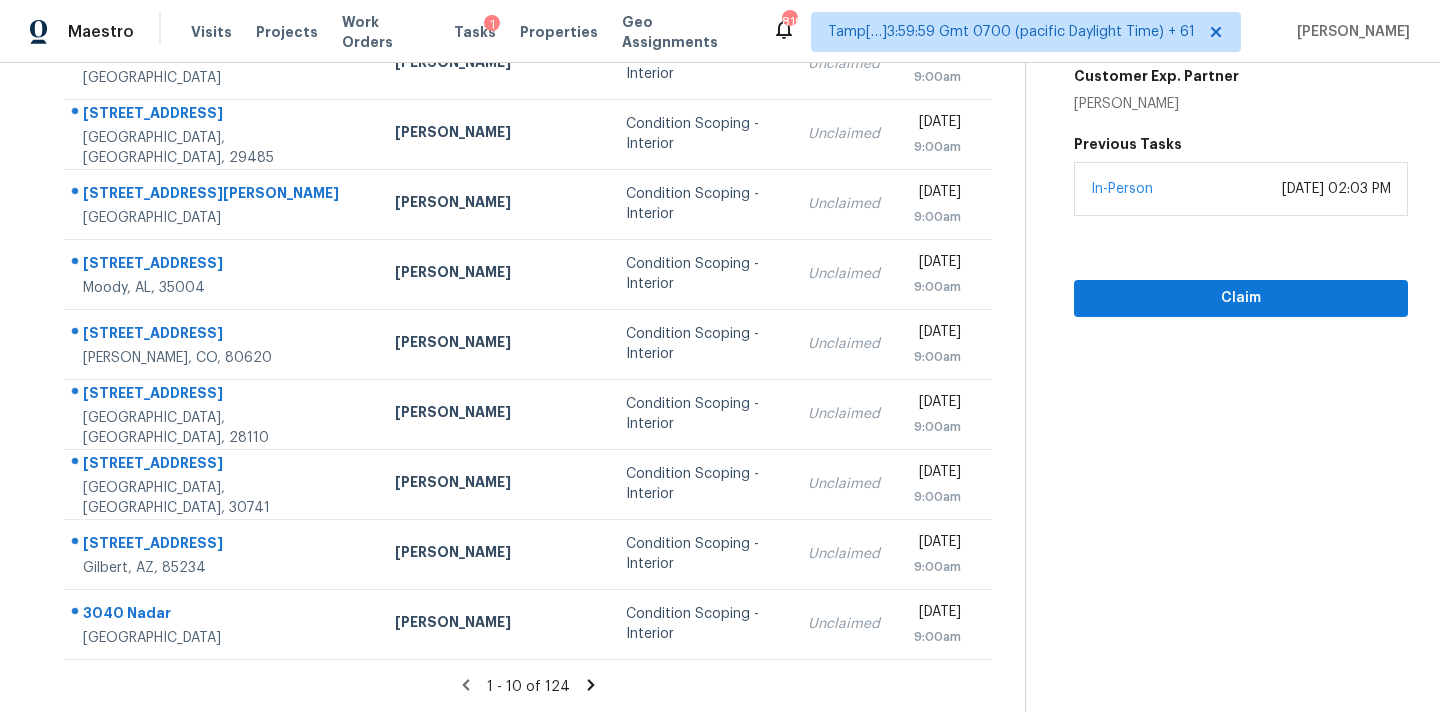 click 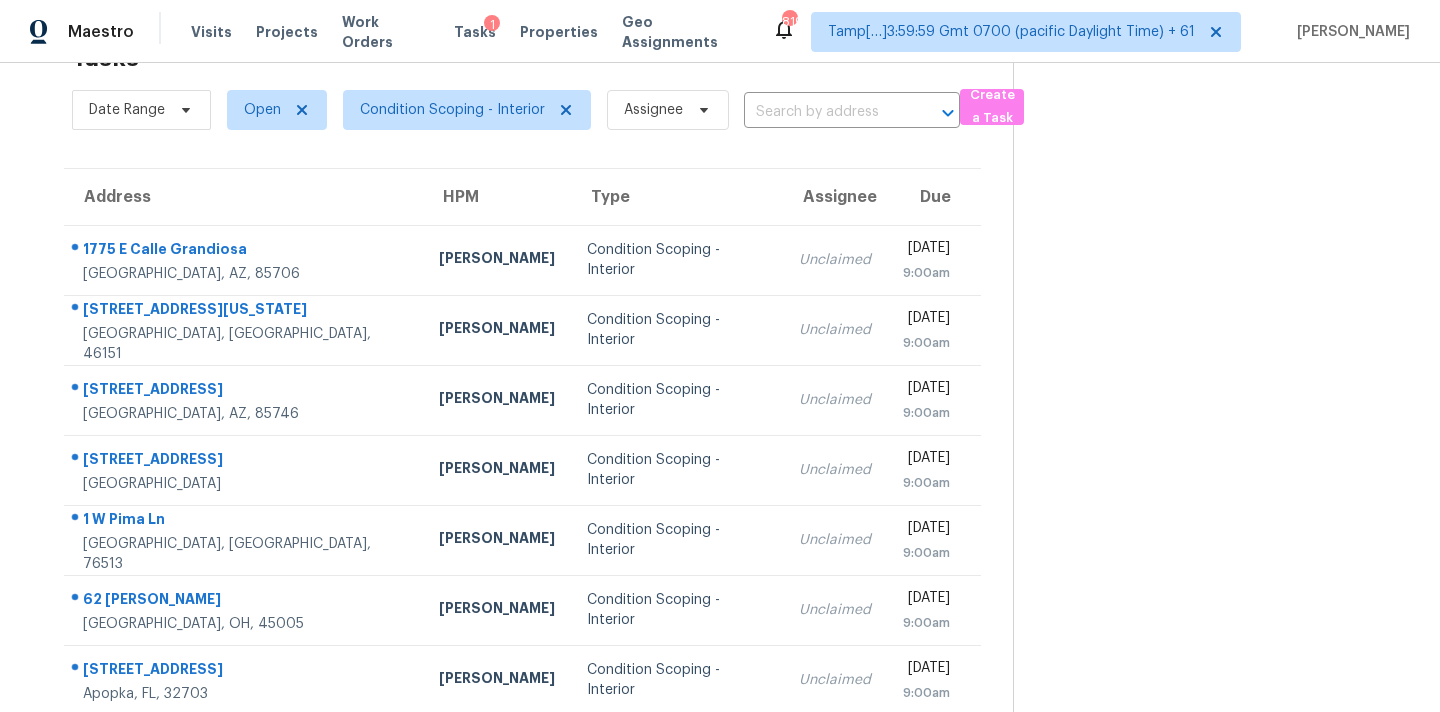 scroll, scrollTop: 329, scrollLeft: 0, axis: vertical 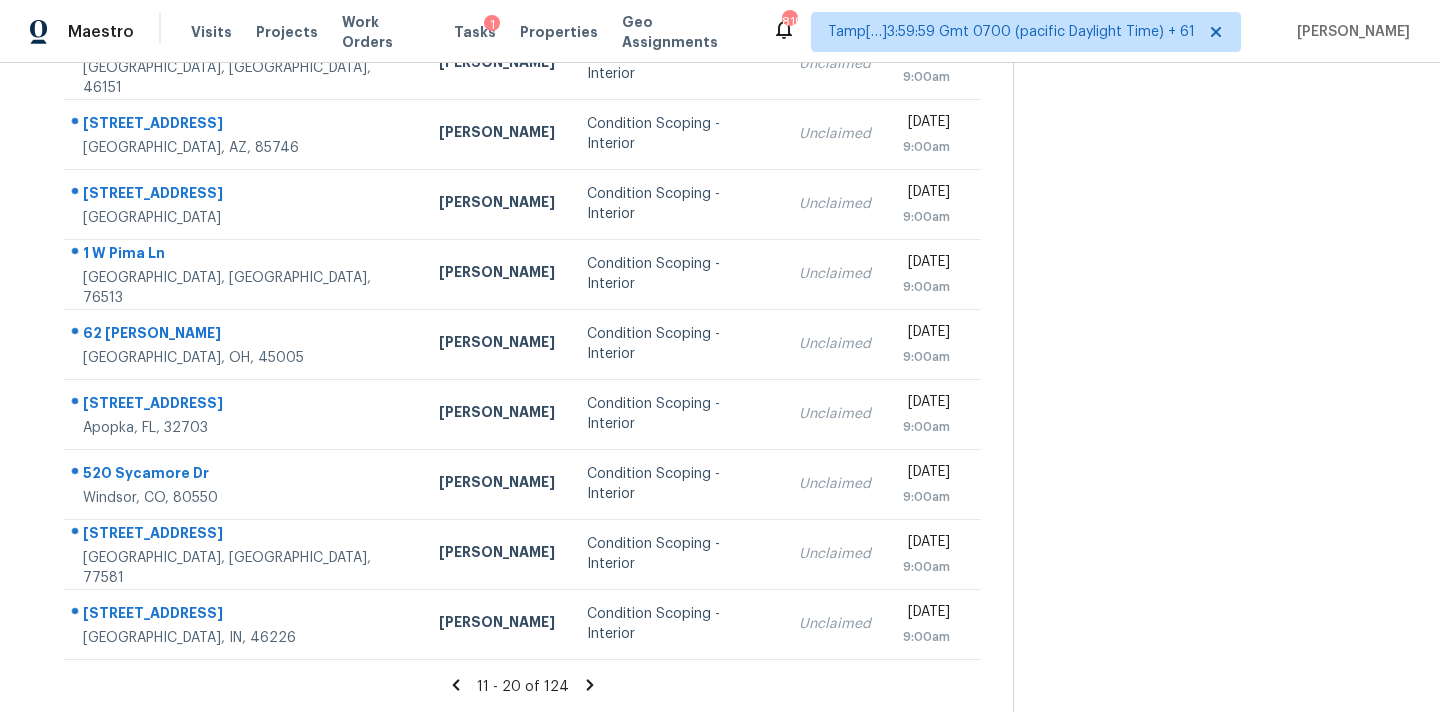 click 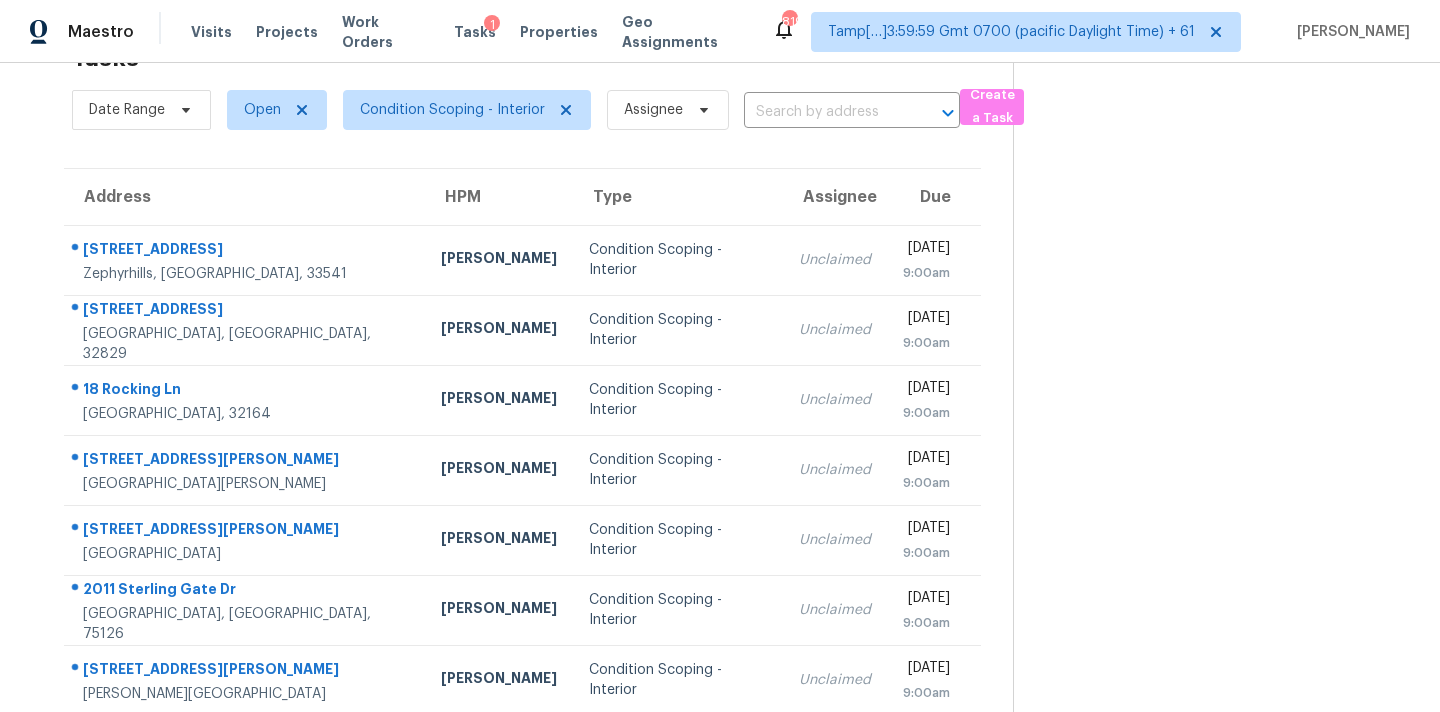 scroll, scrollTop: 329, scrollLeft: 0, axis: vertical 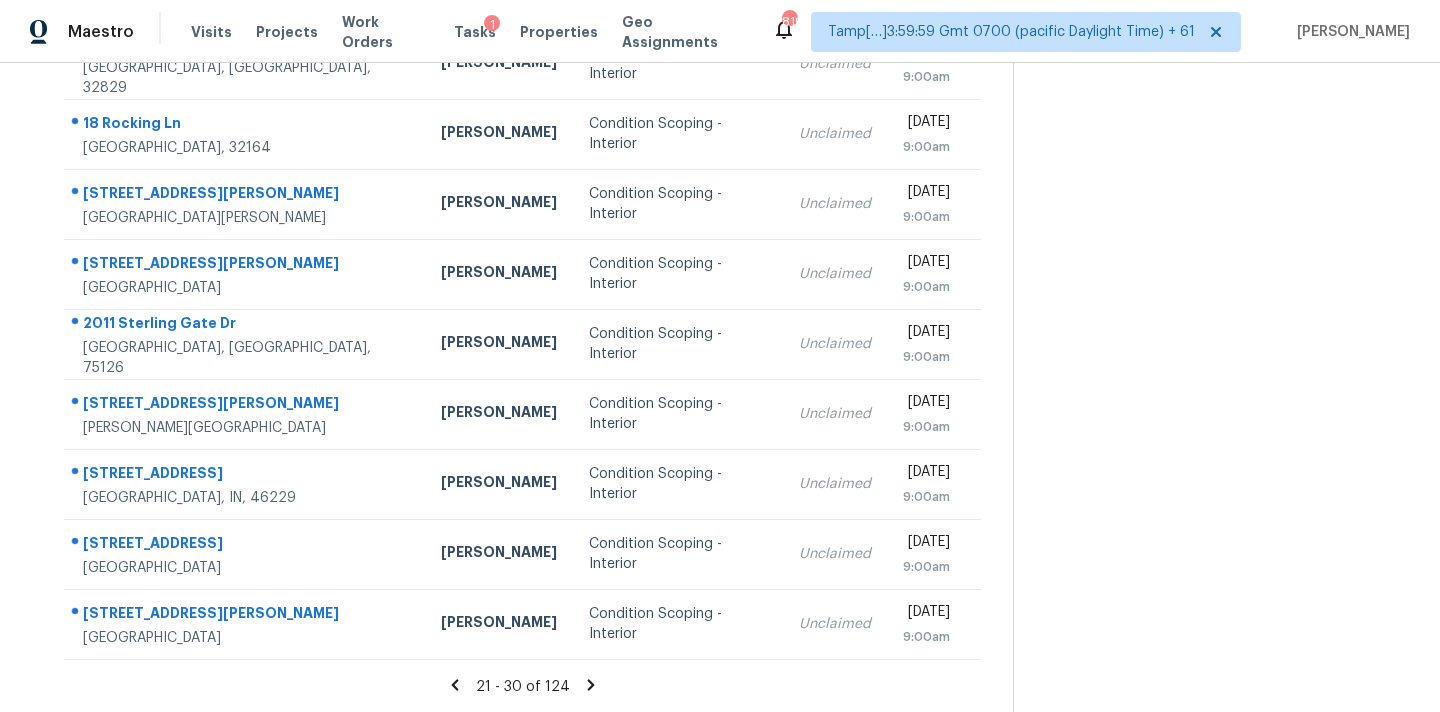 click 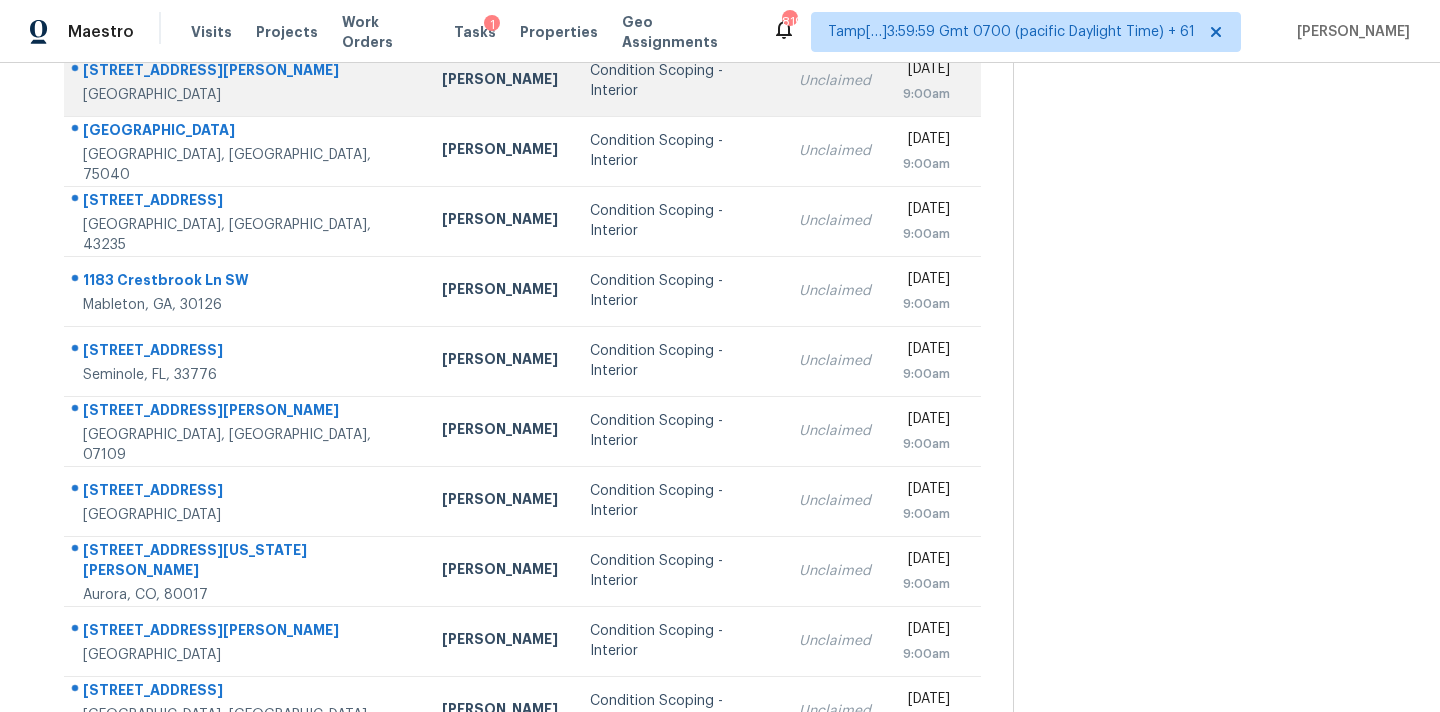scroll, scrollTop: 329, scrollLeft: 0, axis: vertical 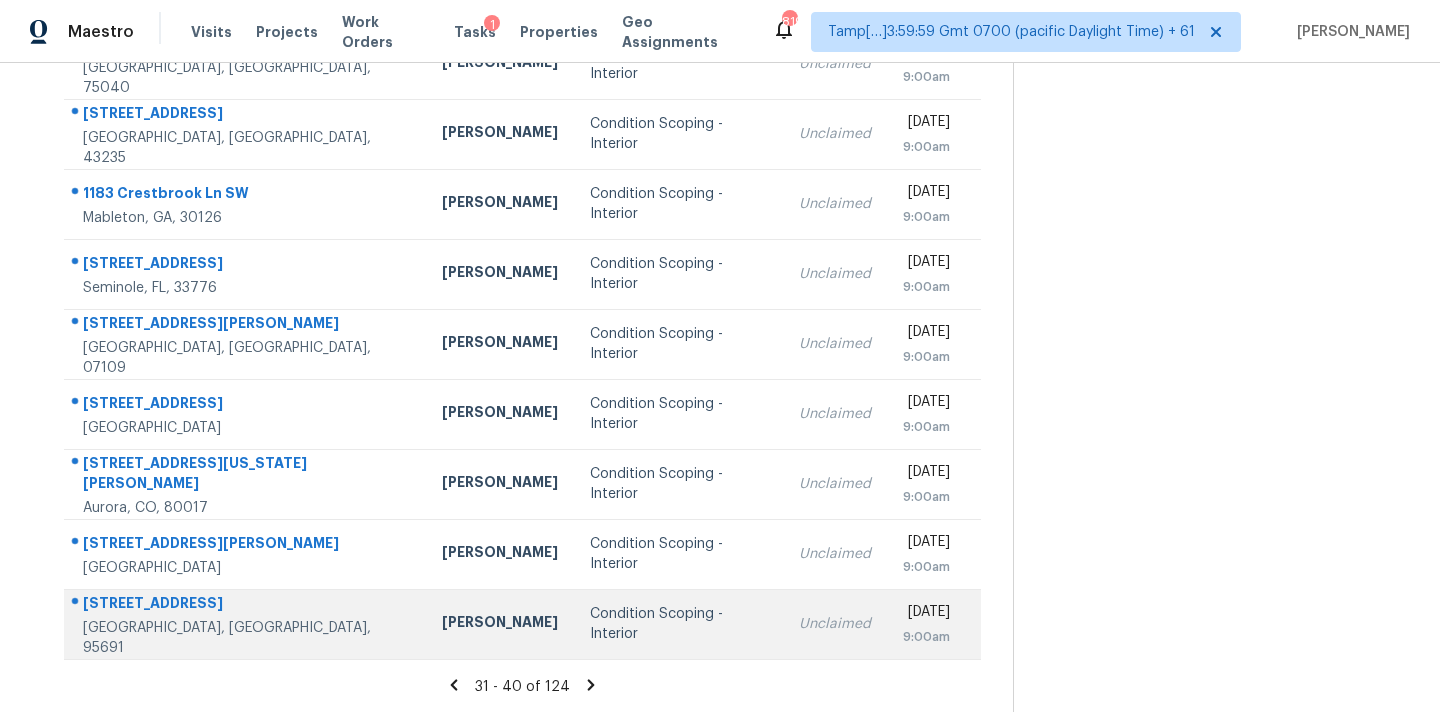 click on "Condition Scoping - Interior" at bounding box center [678, 624] 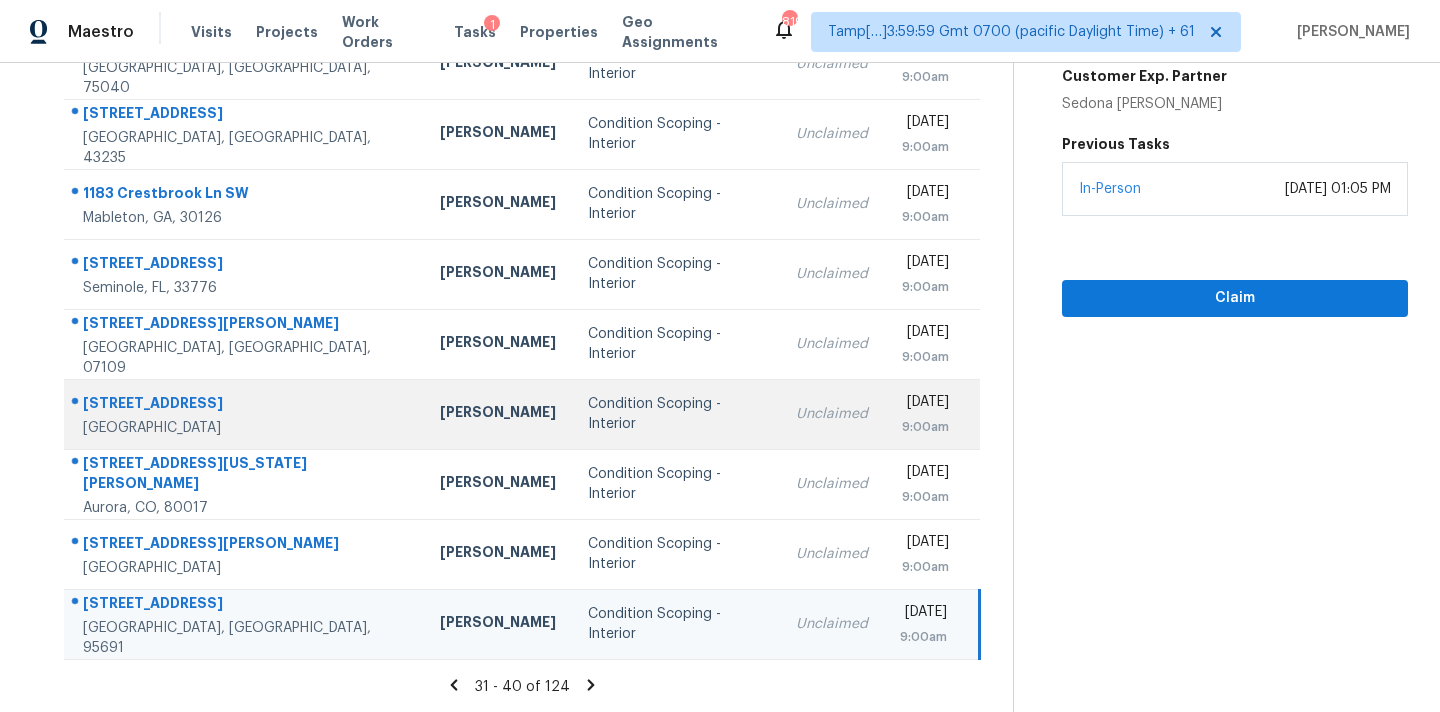 click on "Condition Scoping - Interior" at bounding box center [676, 414] 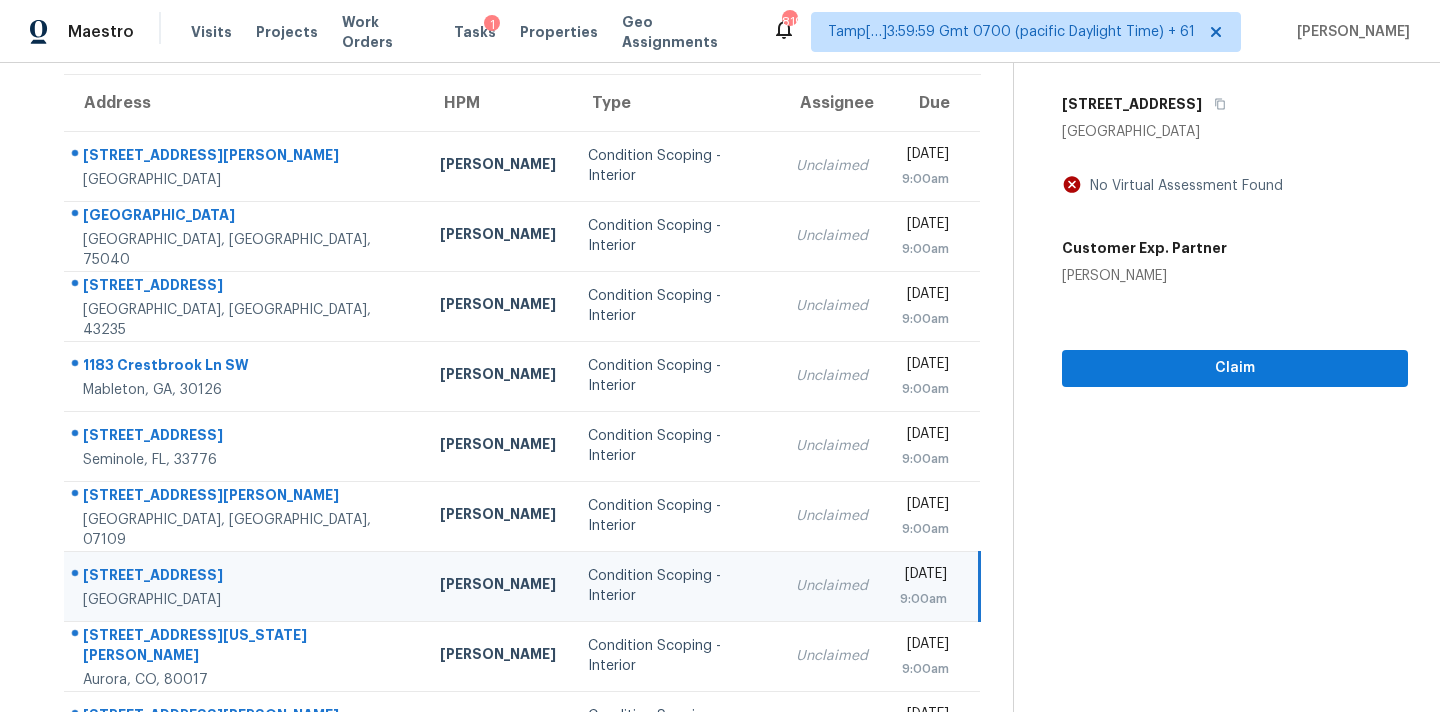 scroll, scrollTop: 118, scrollLeft: 0, axis: vertical 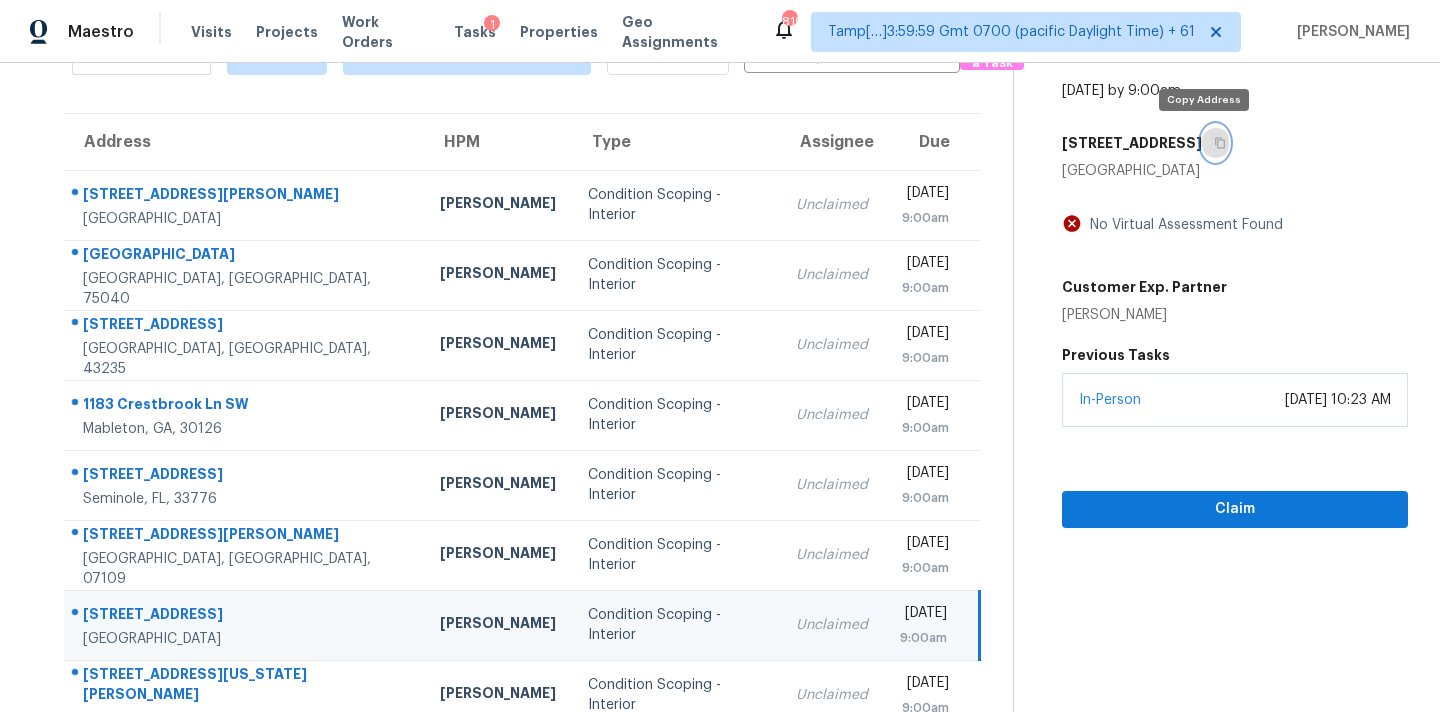 click 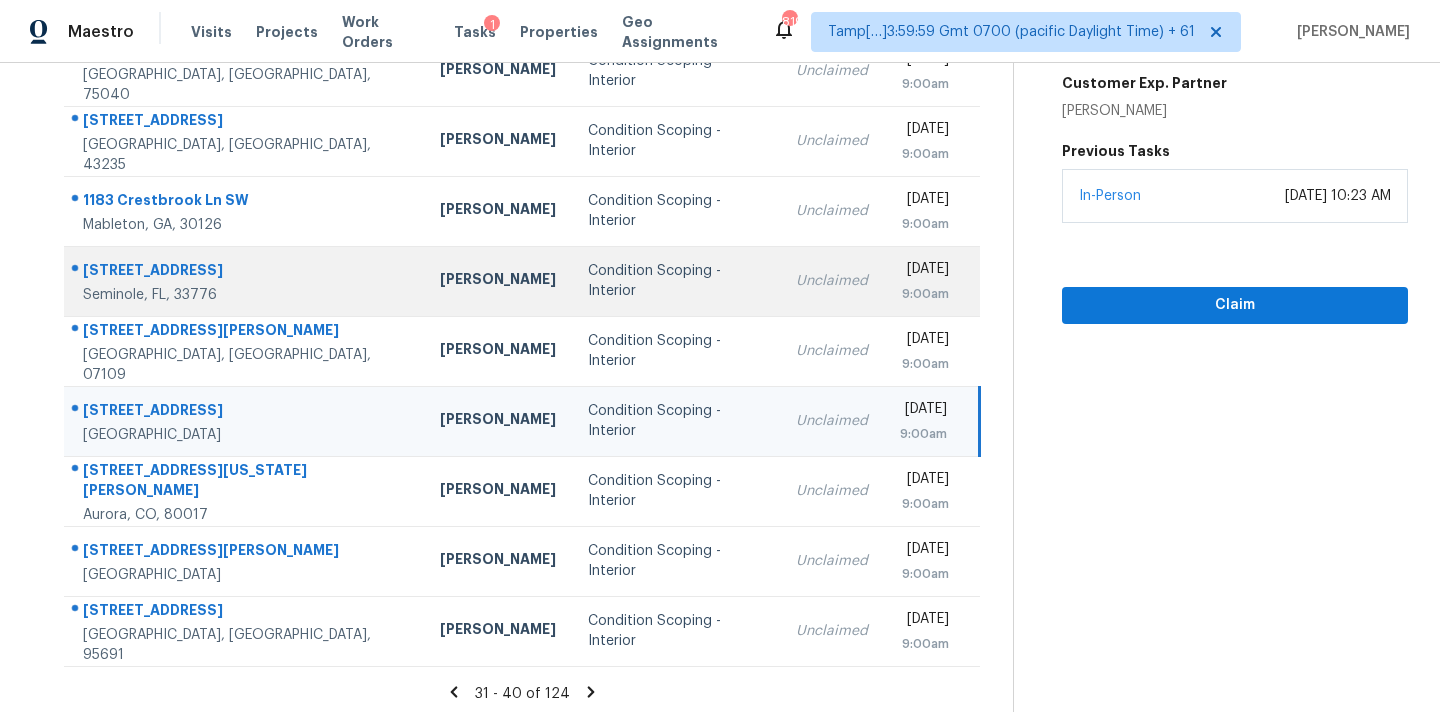 scroll, scrollTop: 329, scrollLeft: 0, axis: vertical 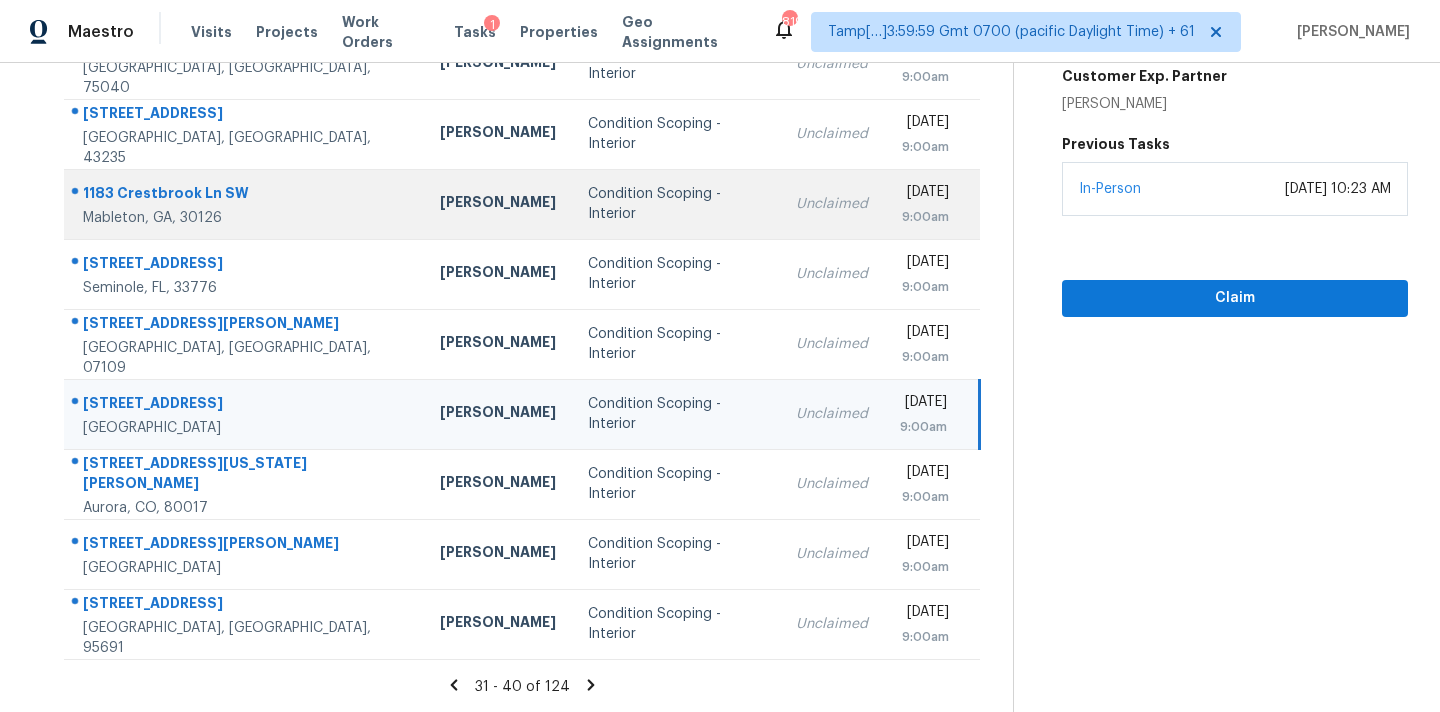 click on "Unclaimed" at bounding box center [832, 204] 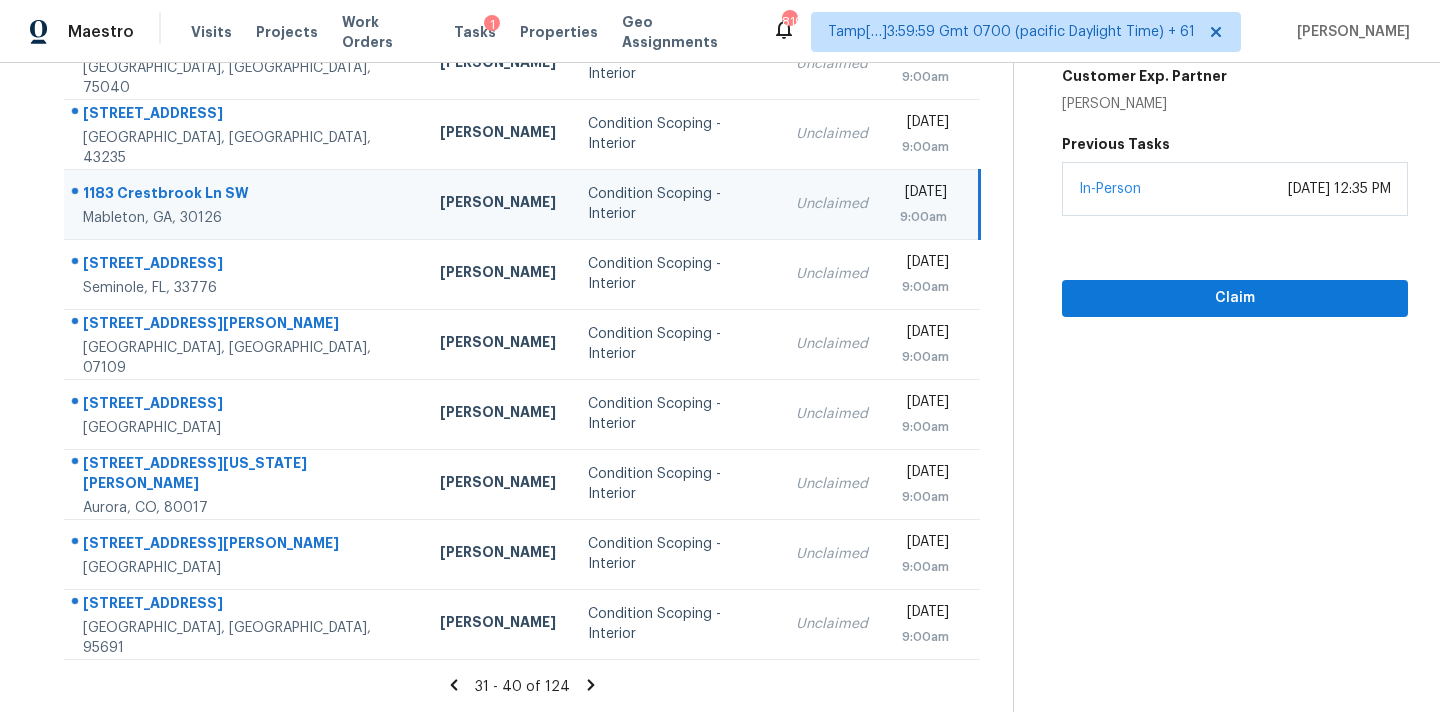 scroll, scrollTop: 218, scrollLeft: 0, axis: vertical 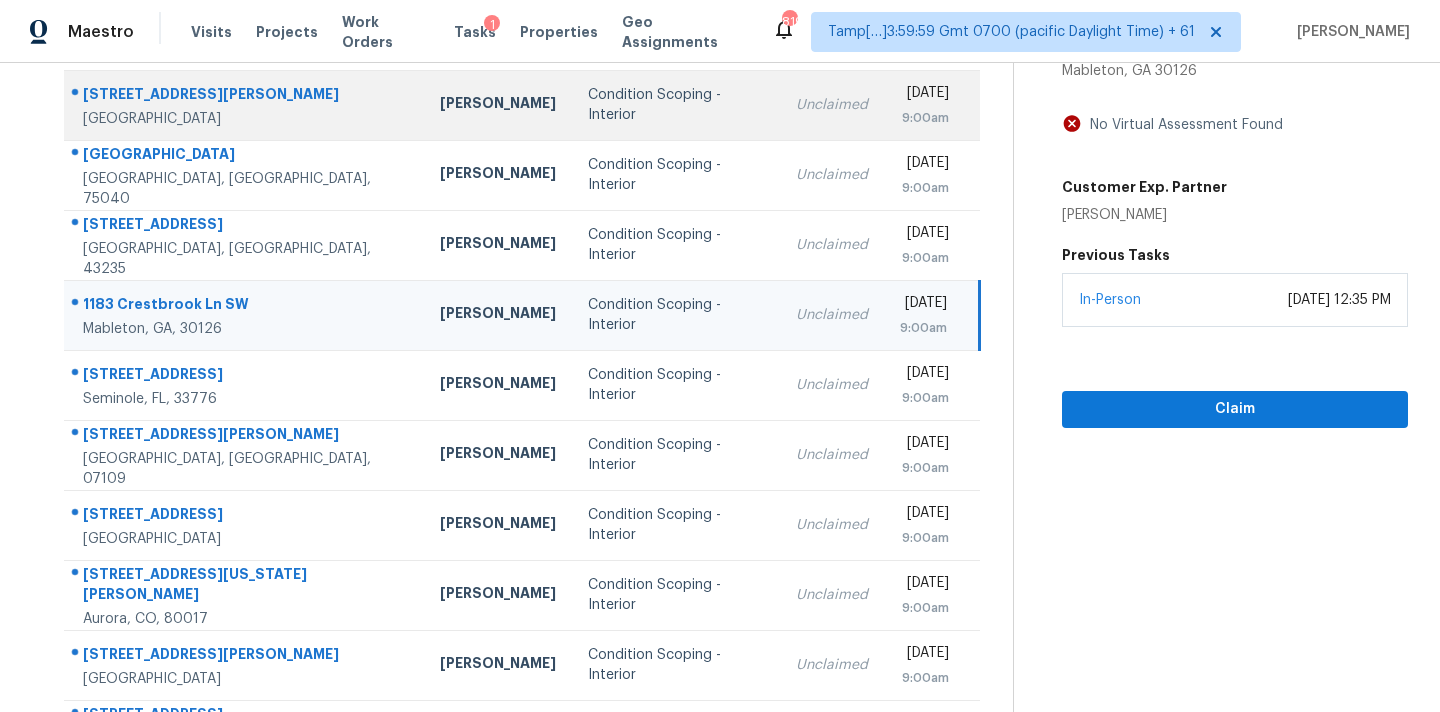 click on "Unclaimed" at bounding box center (832, 105) 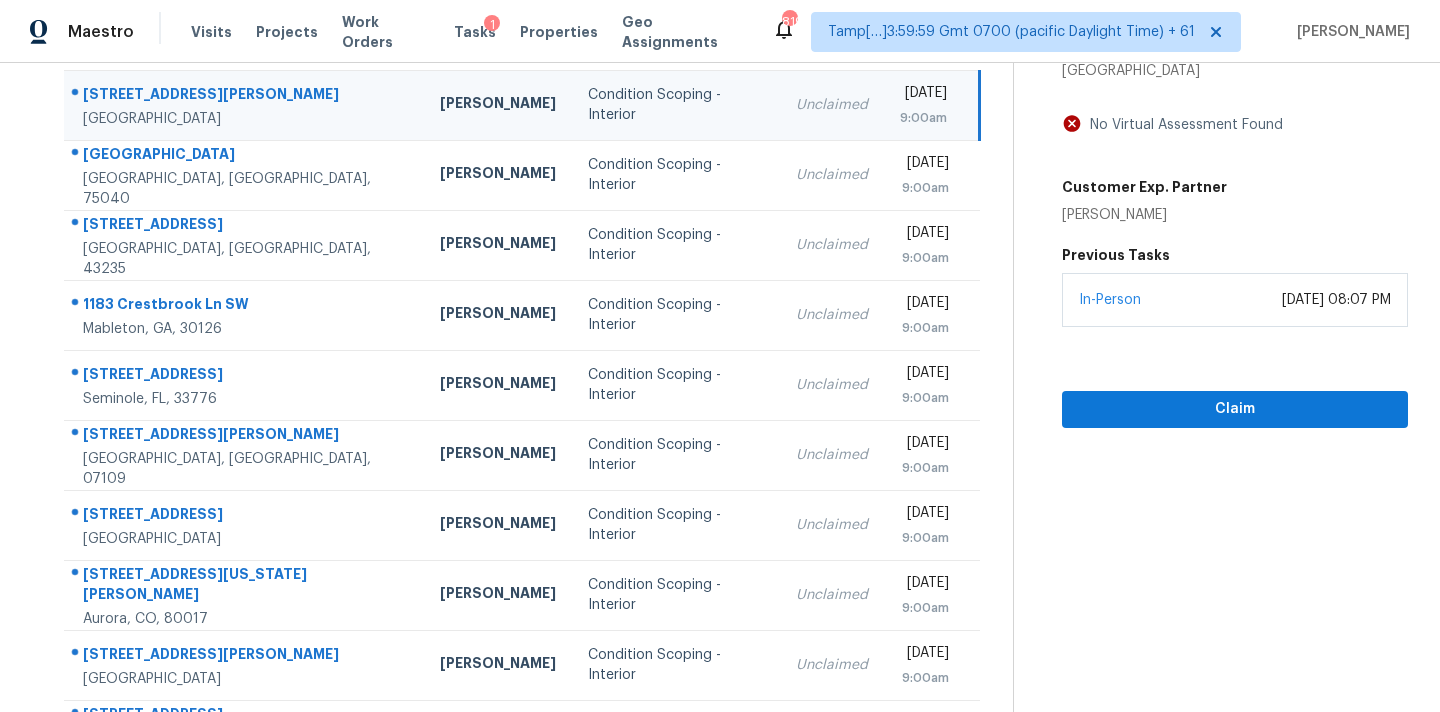 scroll, scrollTop: 139, scrollLeft: 0, axis: vertical 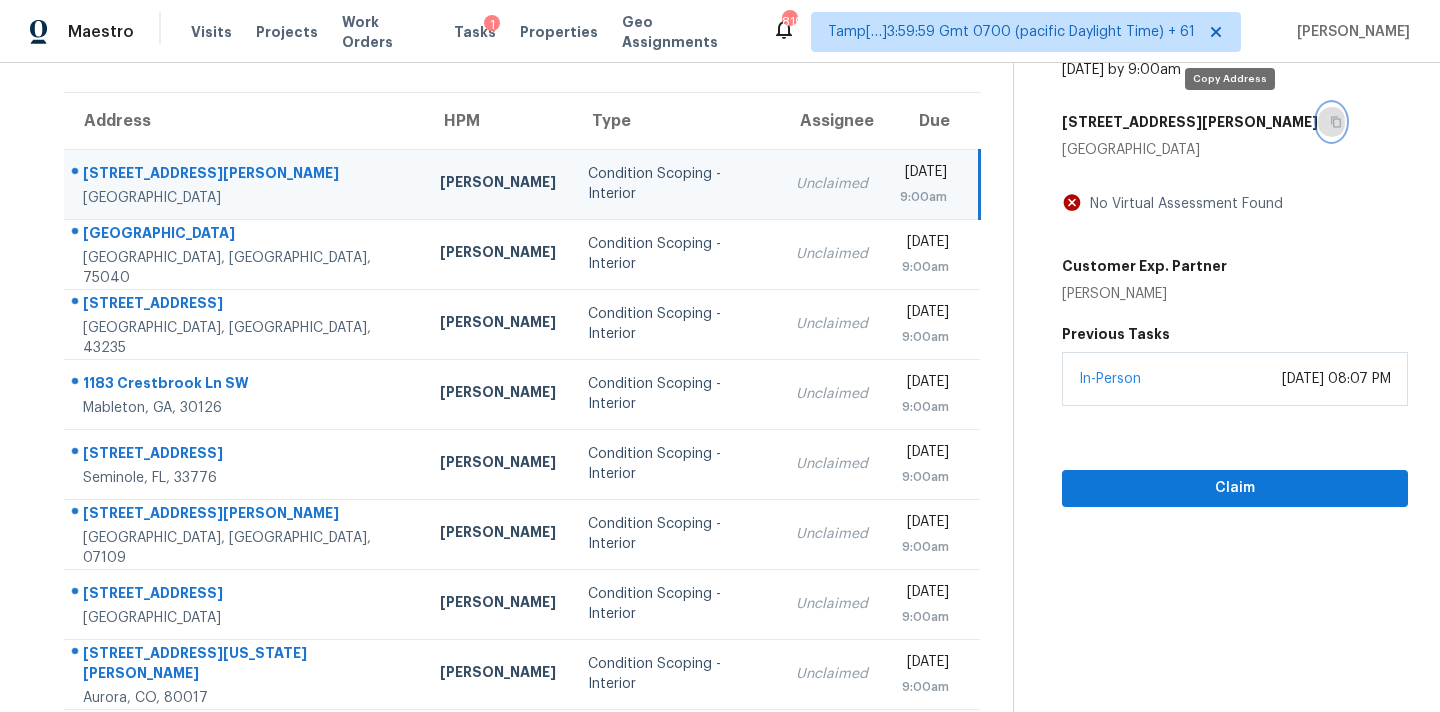 click 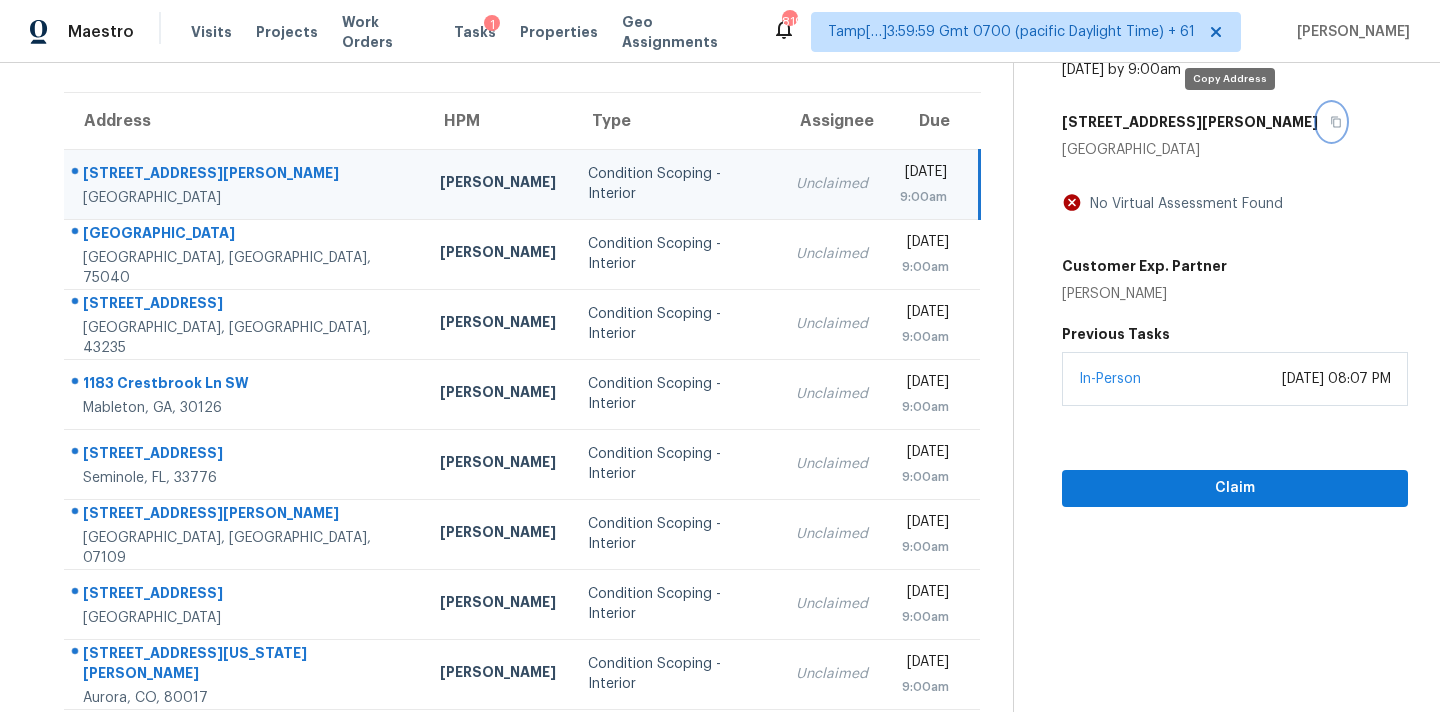 click 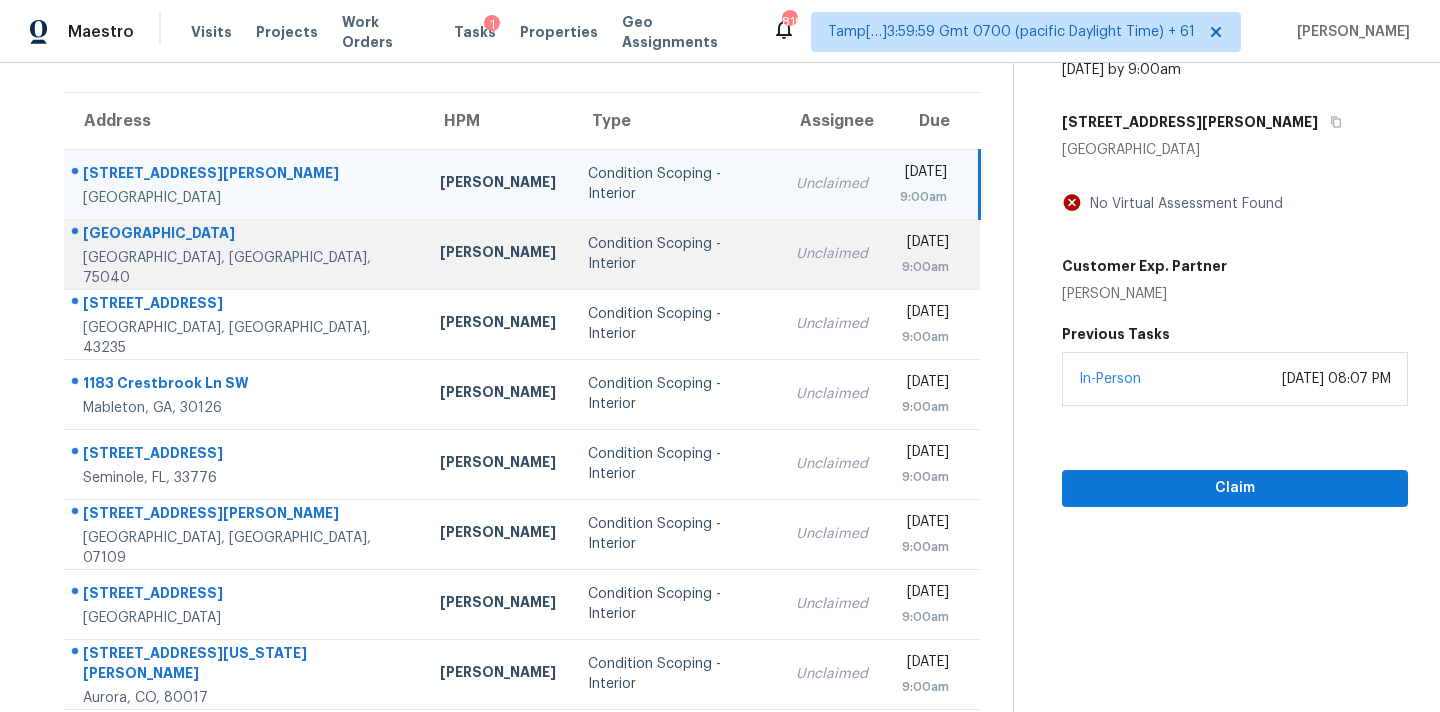 click on "Unclaimed" at bounding box center (832, 254) 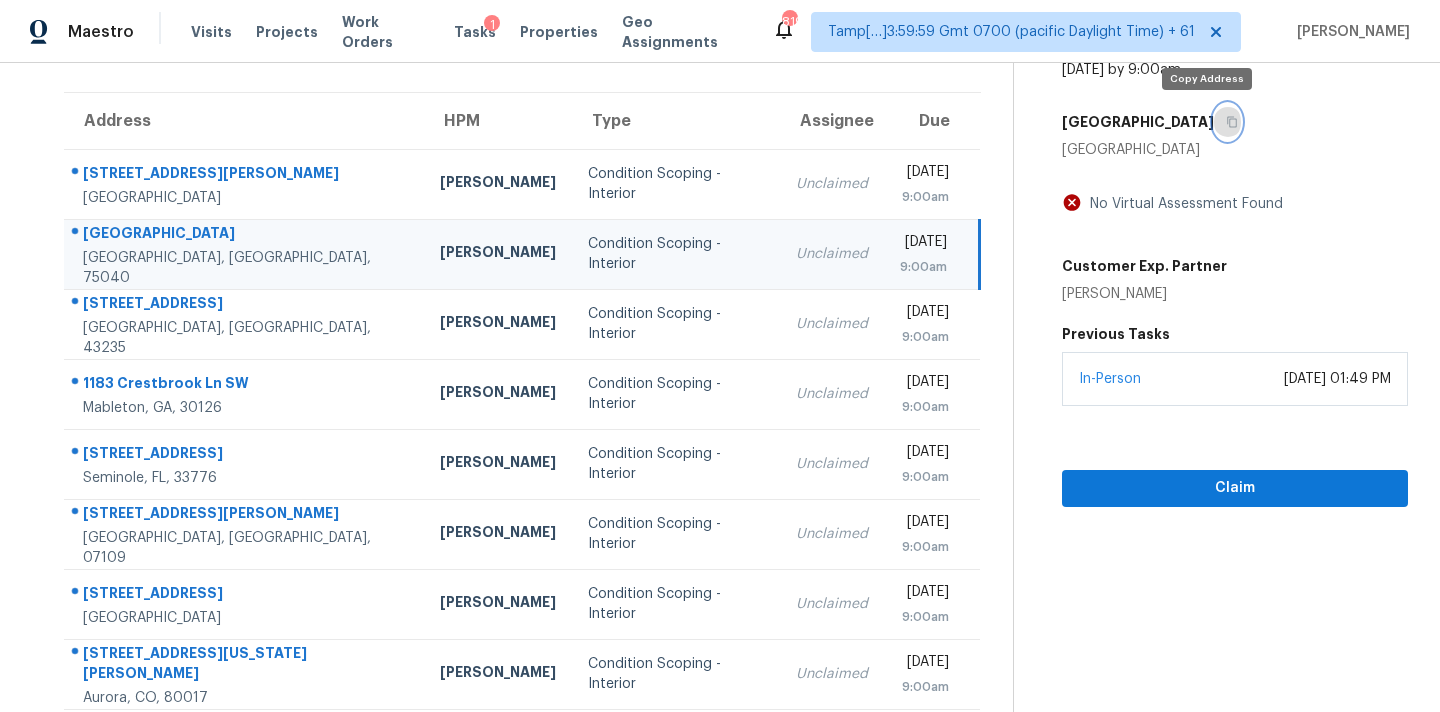click 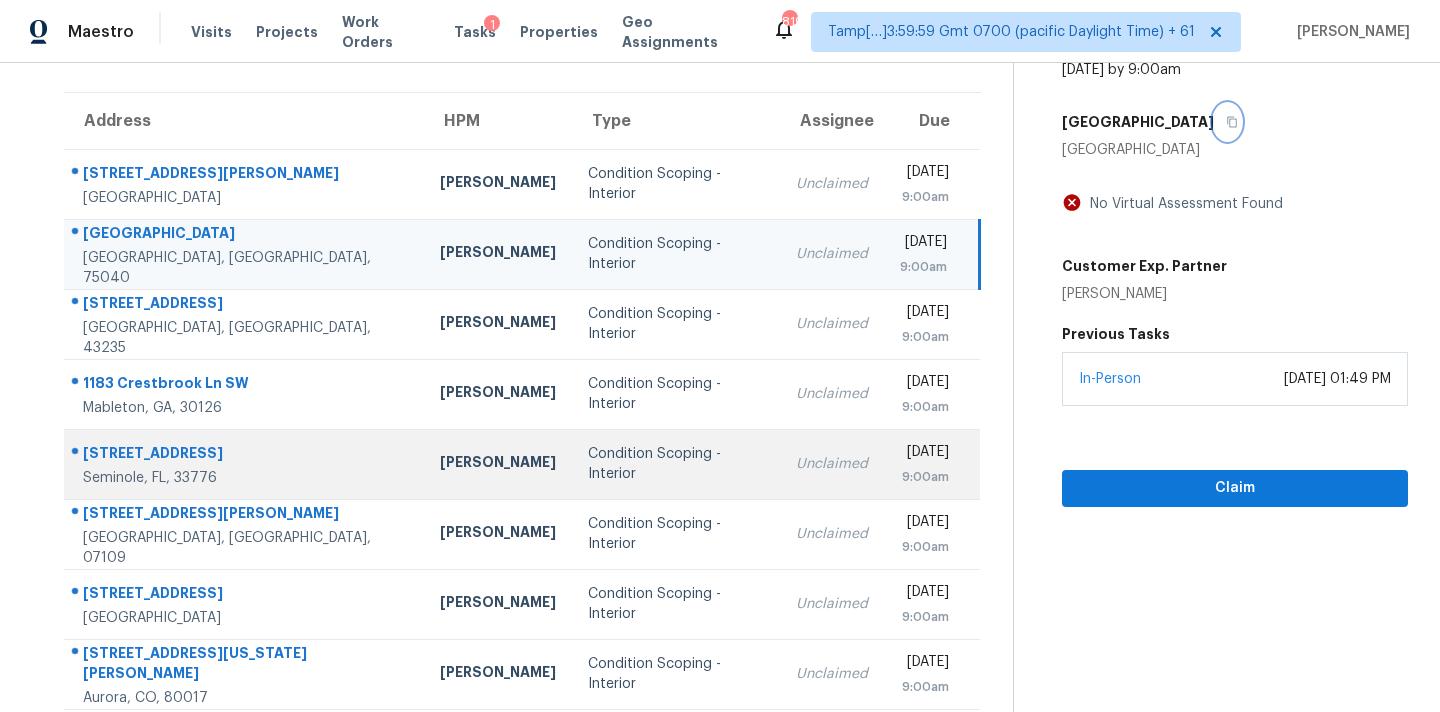 scroll, scrollTop: 329, scrollLeft: 0, axis: vertical 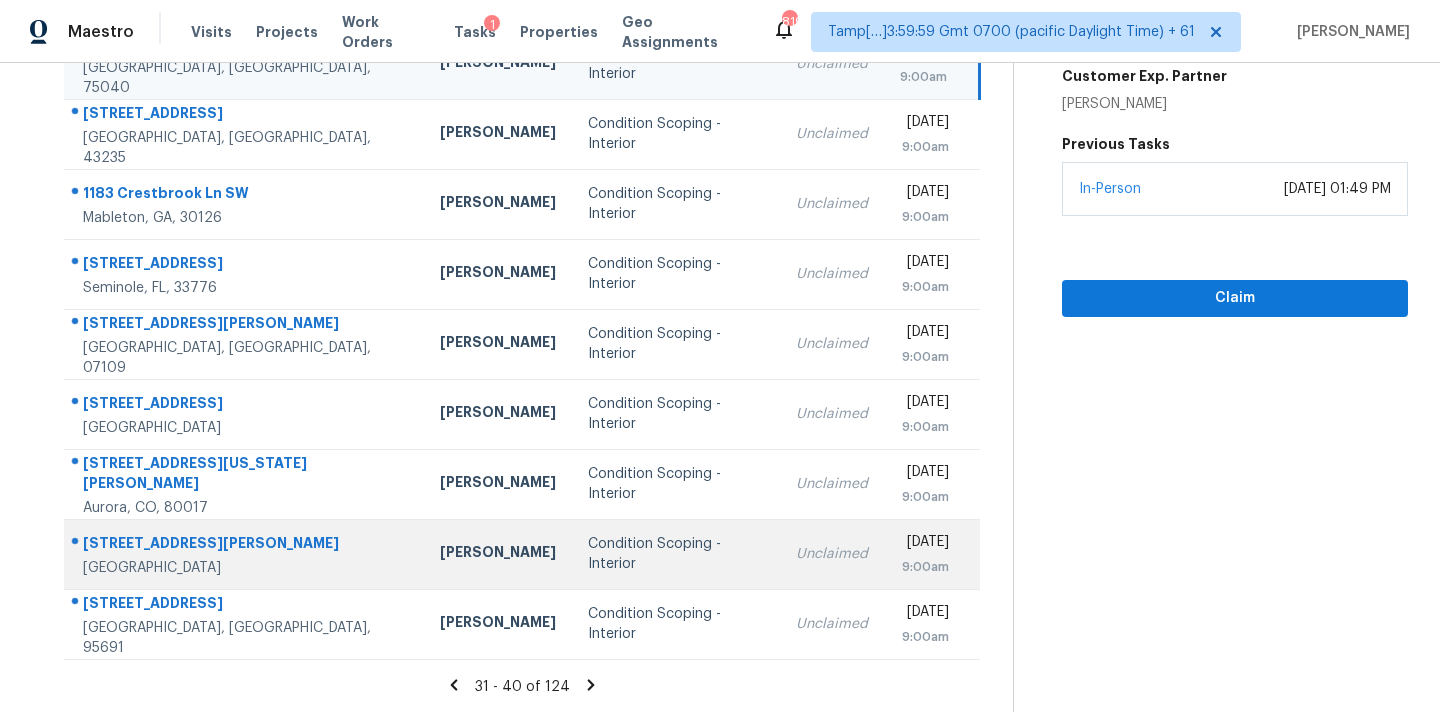 click on "Condition Scoping - Interior" at bounding box center [676, 554] 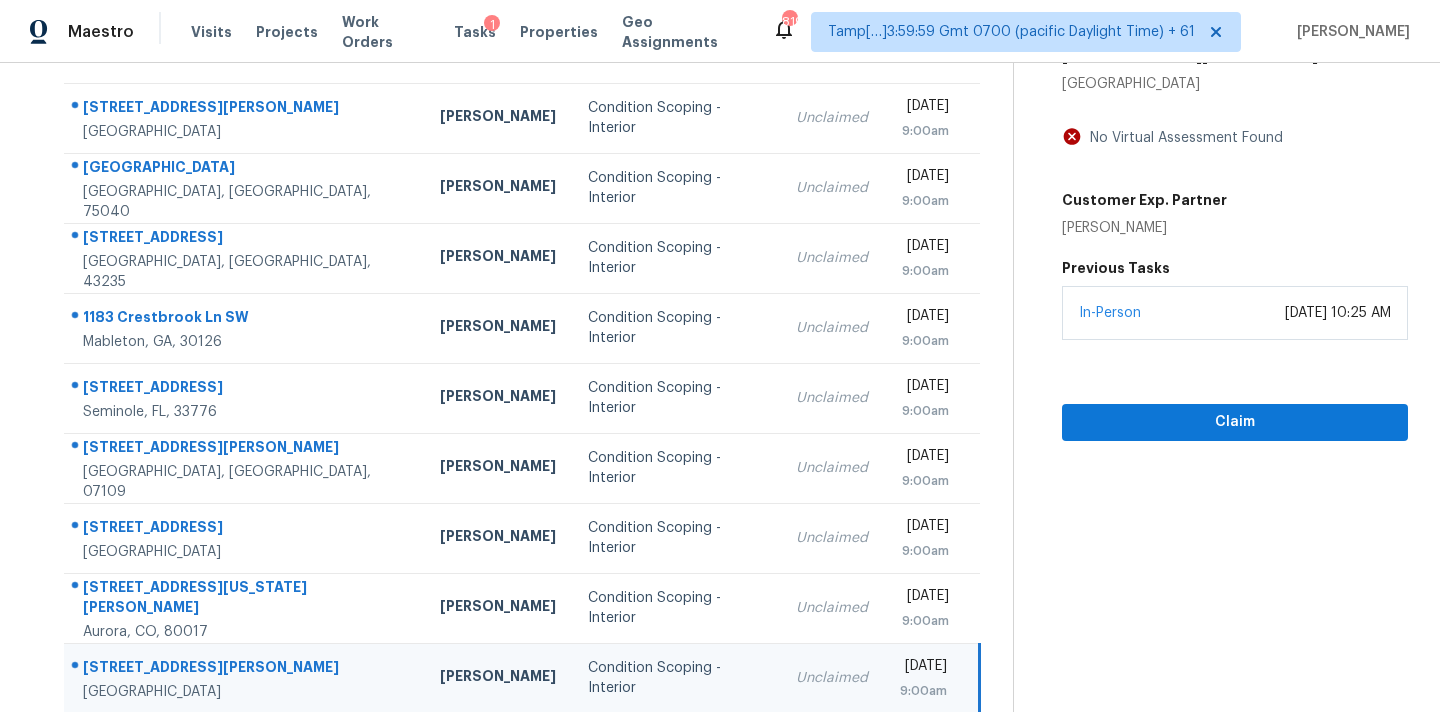 scroll, scrollTop: 168, scrollLeft: 0, axis: vertical 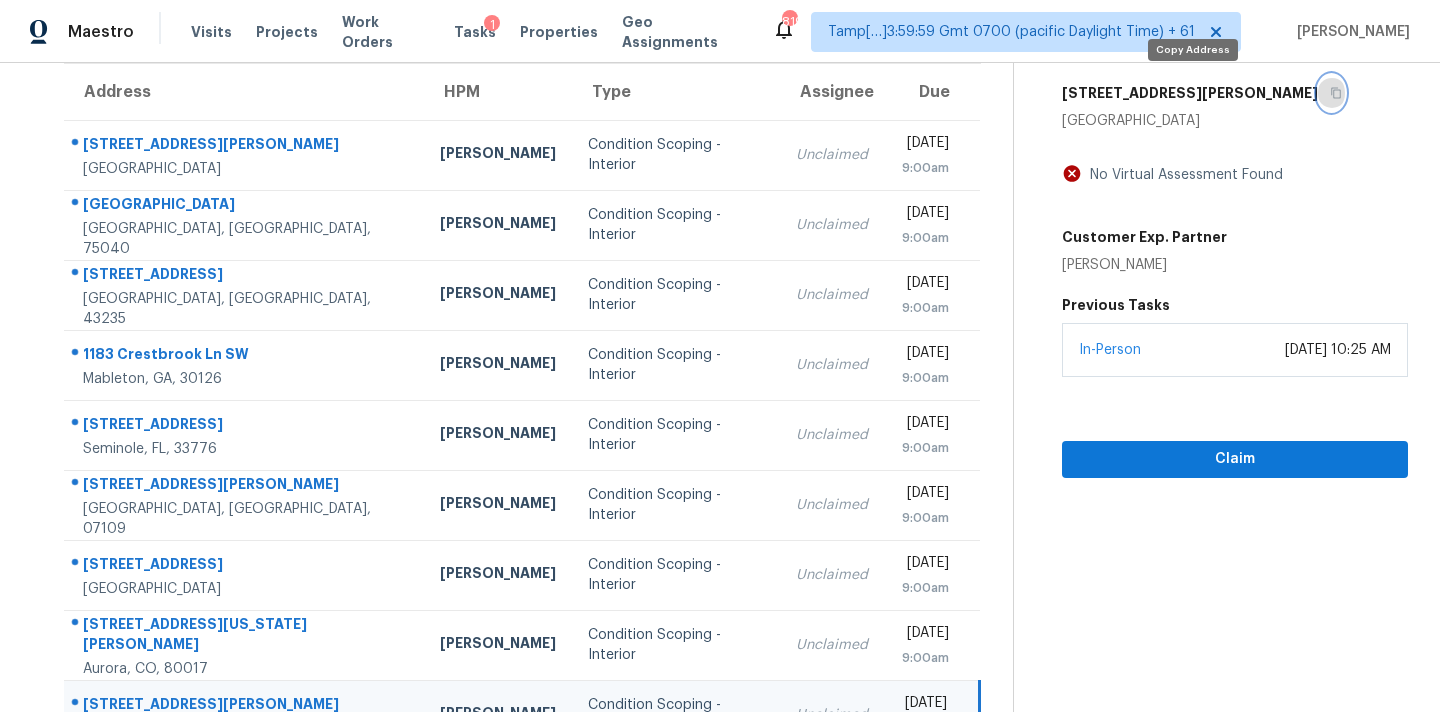 click 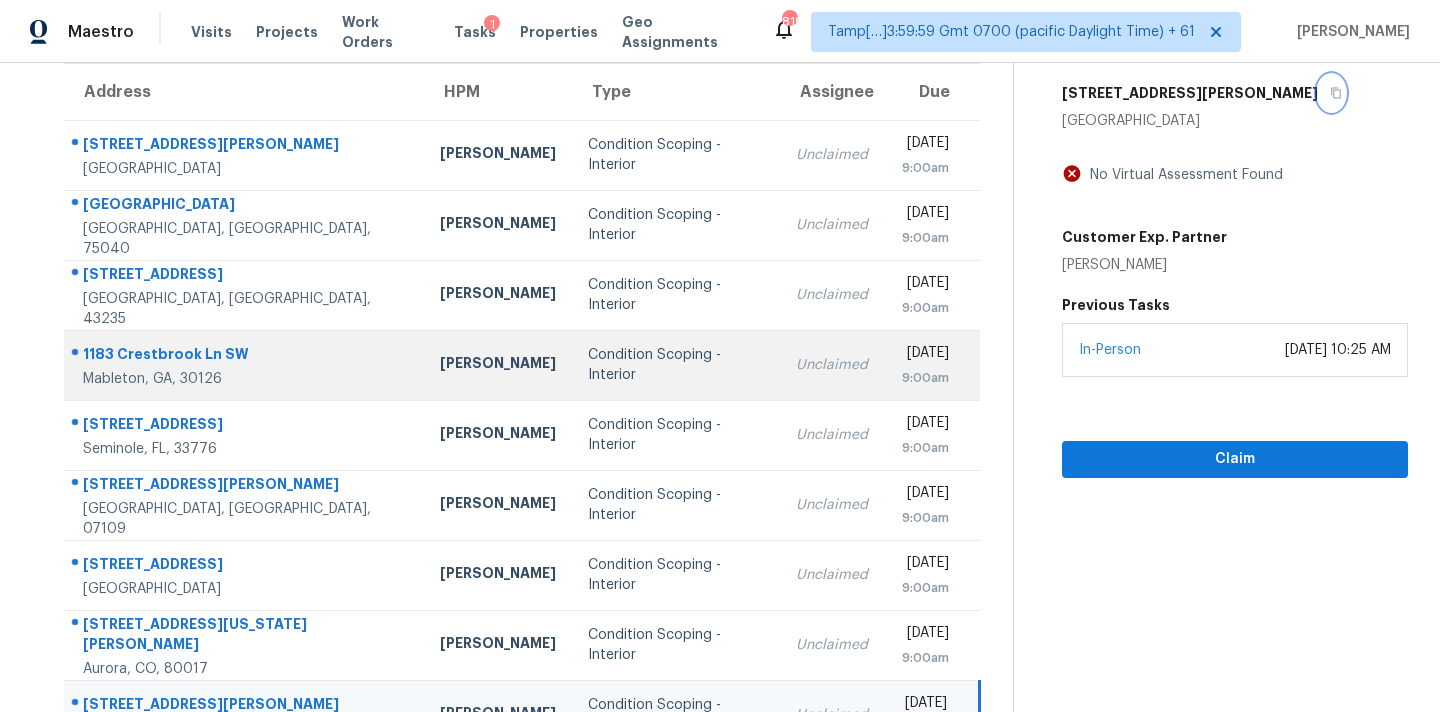 scroll, scrollTop: 329, scrollLeft: 0, axis: vertical 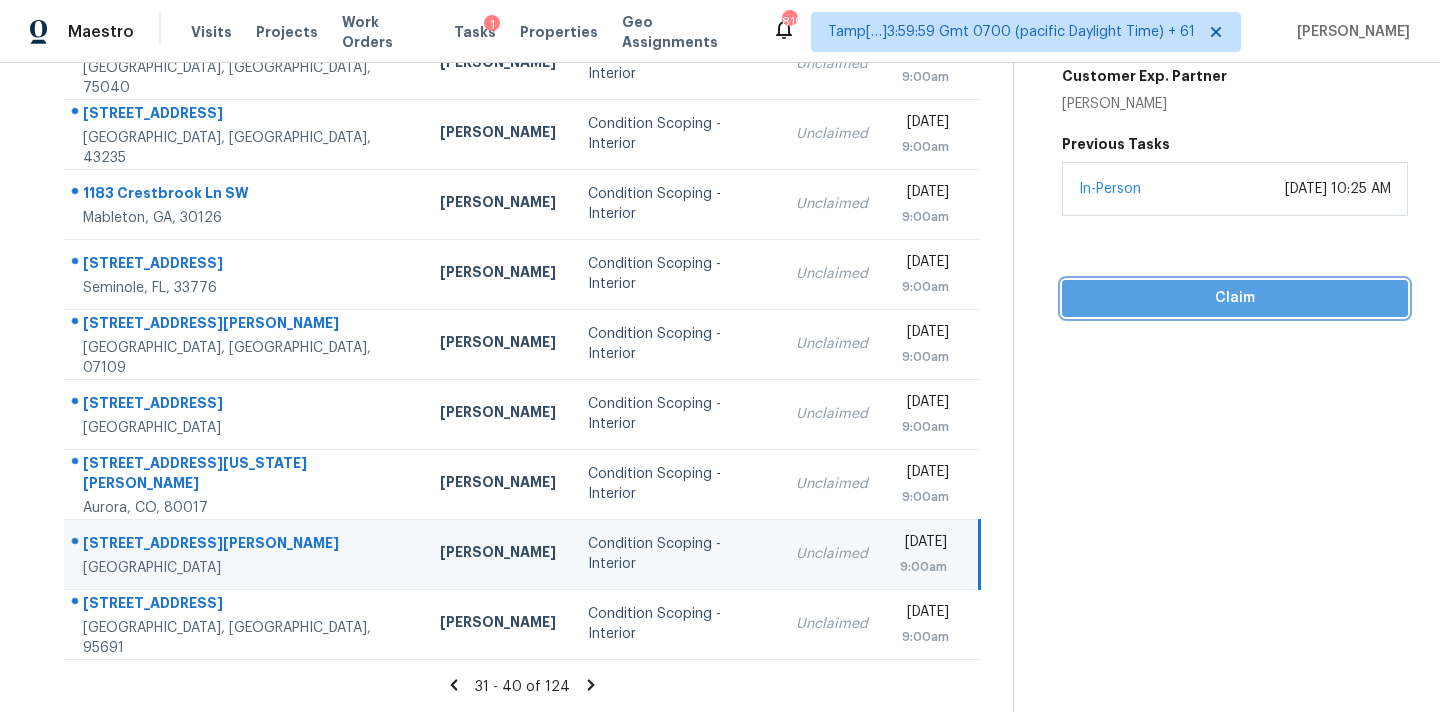 click on "Claim" at bounding box center [1235, 298] 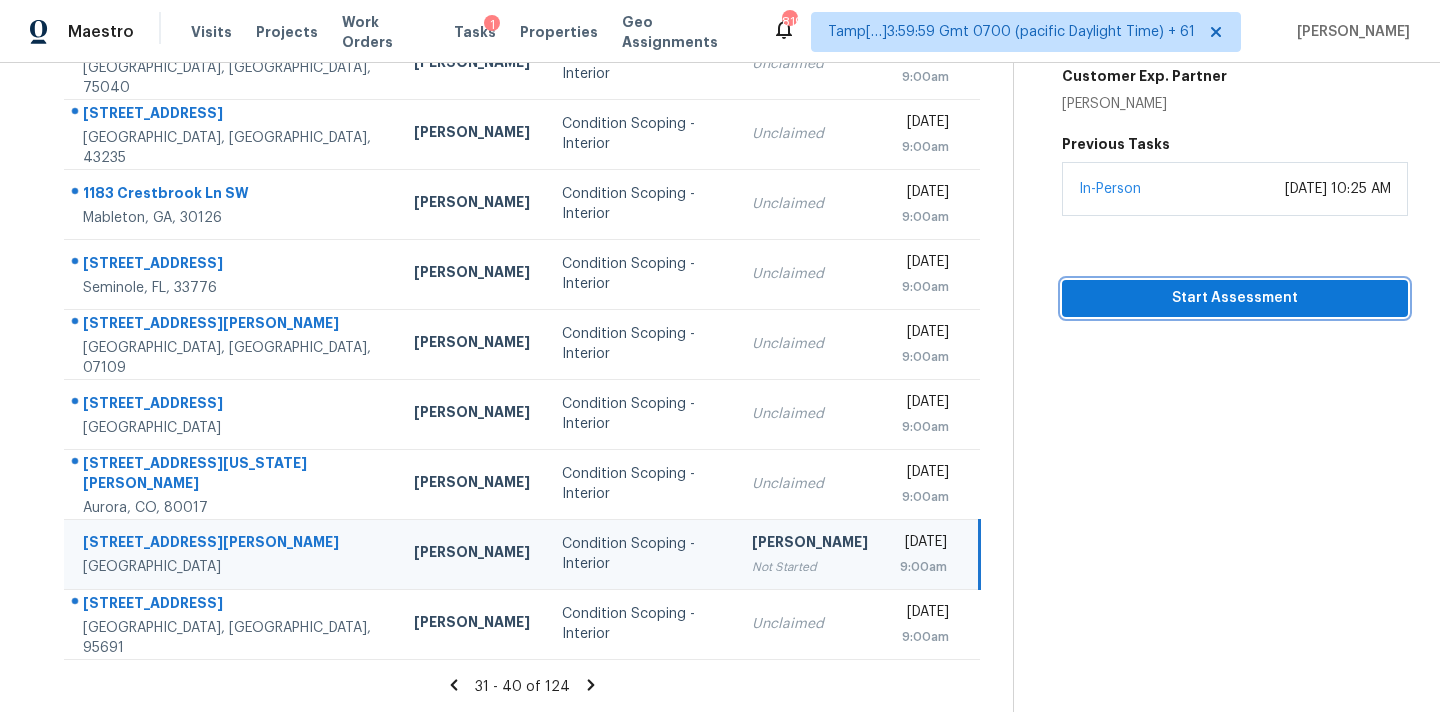 click on "Start Assessment" at bounding box center [1235, 298] 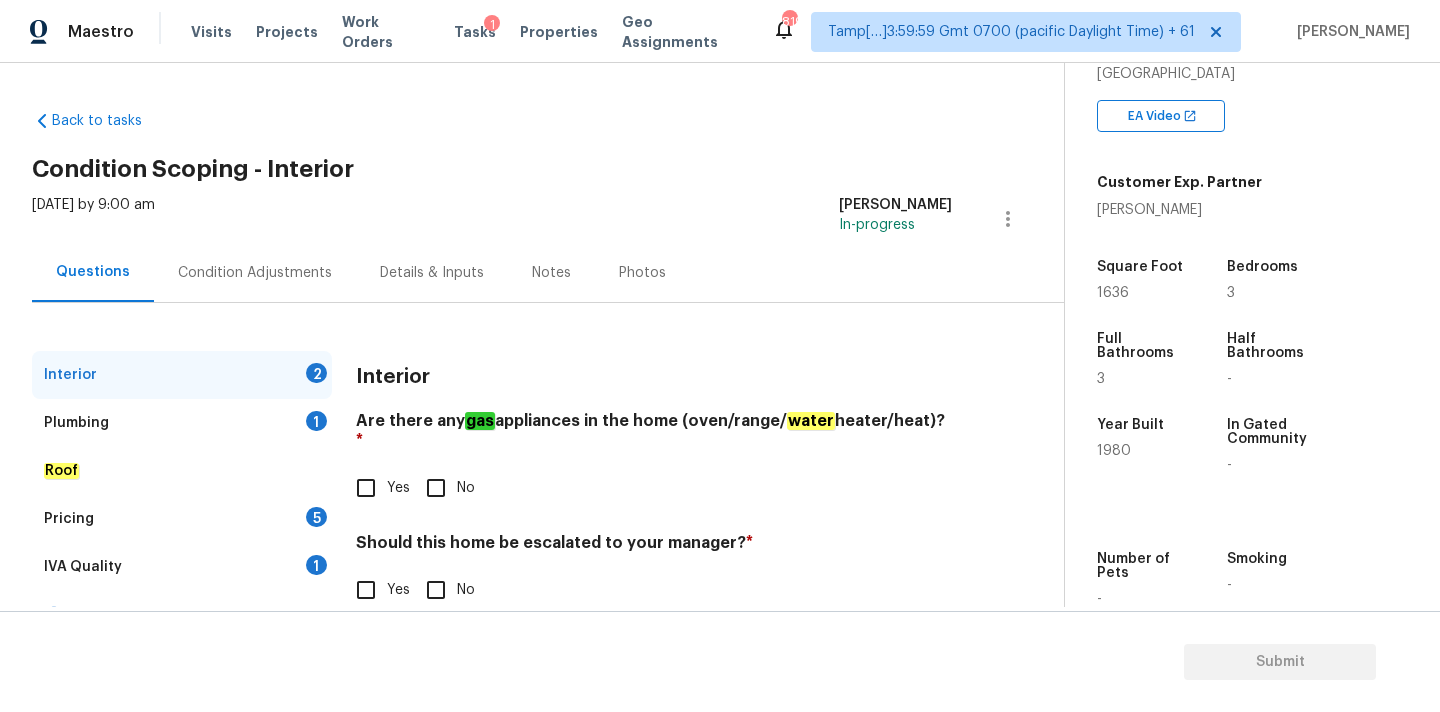 scroll, scrollTop: 290, scrollLeft: 0, axis: vertical 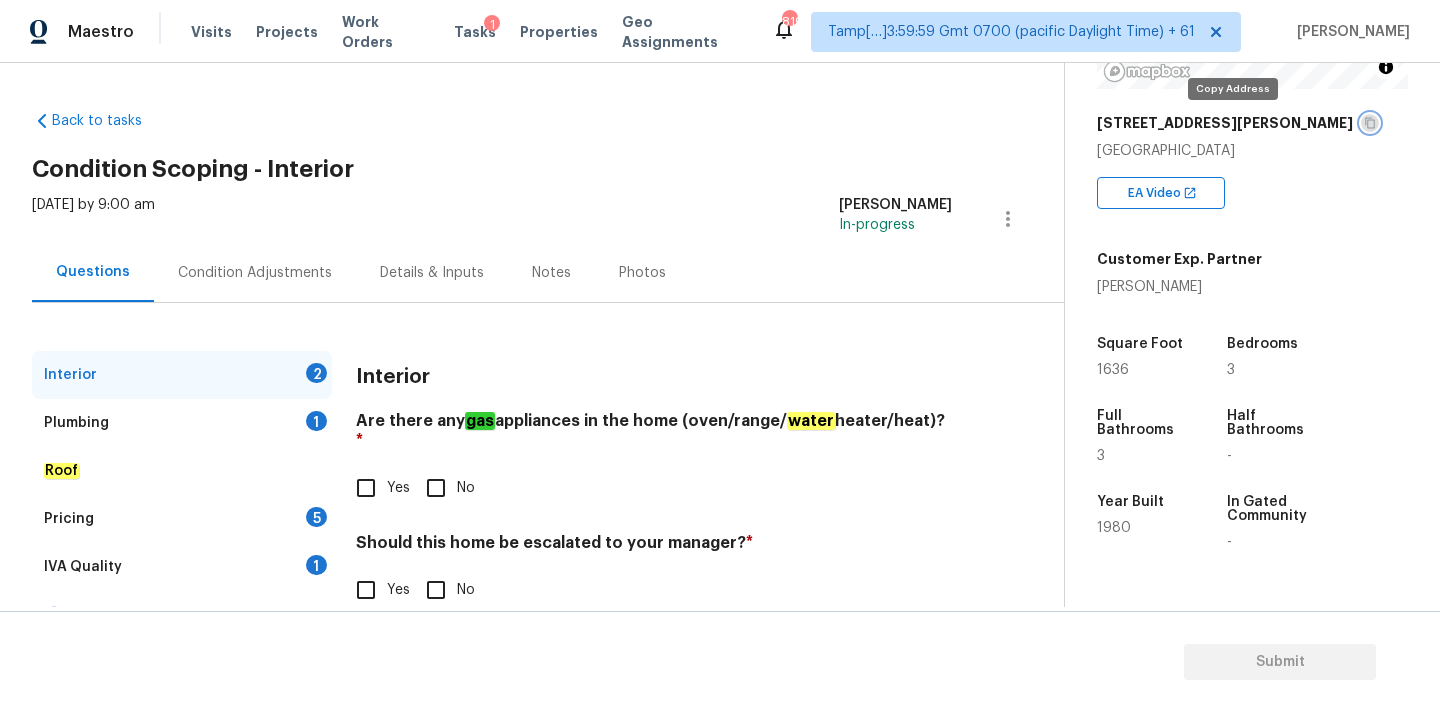 click 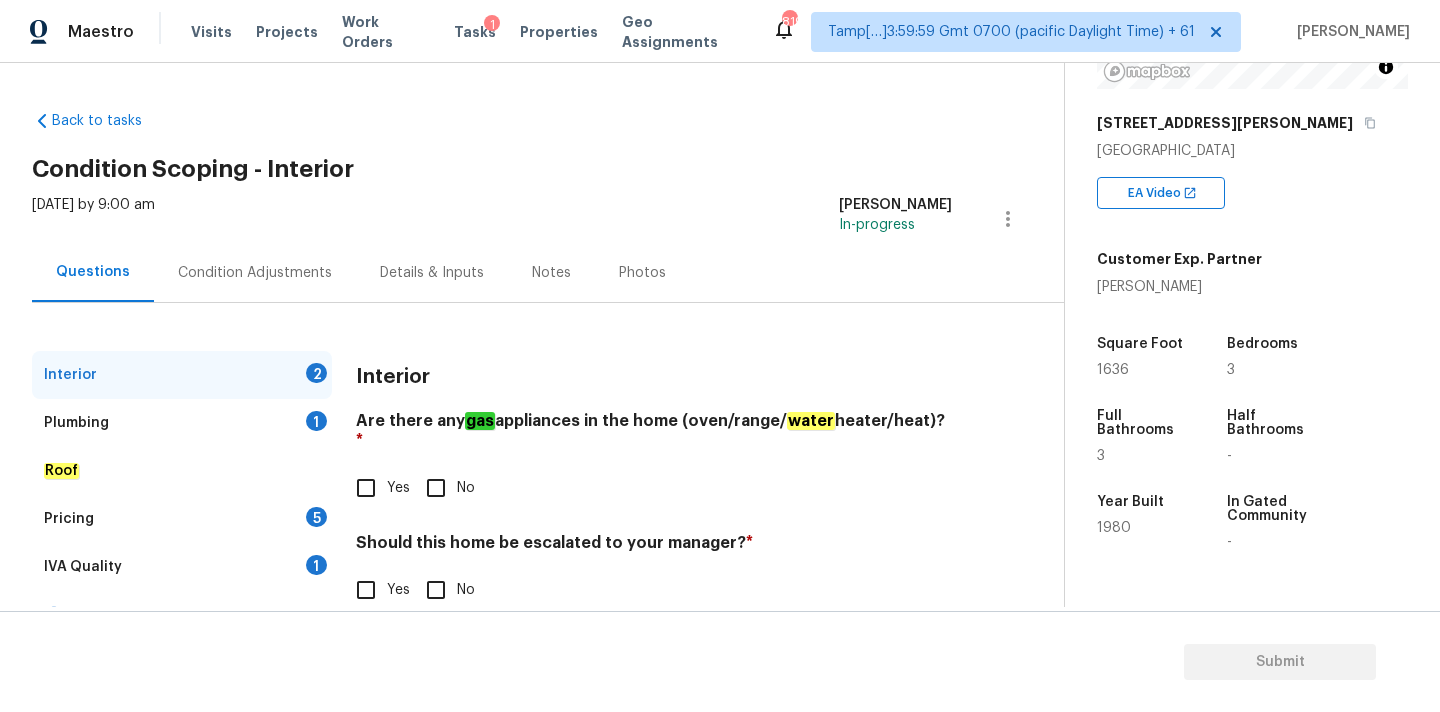 scroll, scrollTop: 4, scrollLeft: 0, axis: vertical 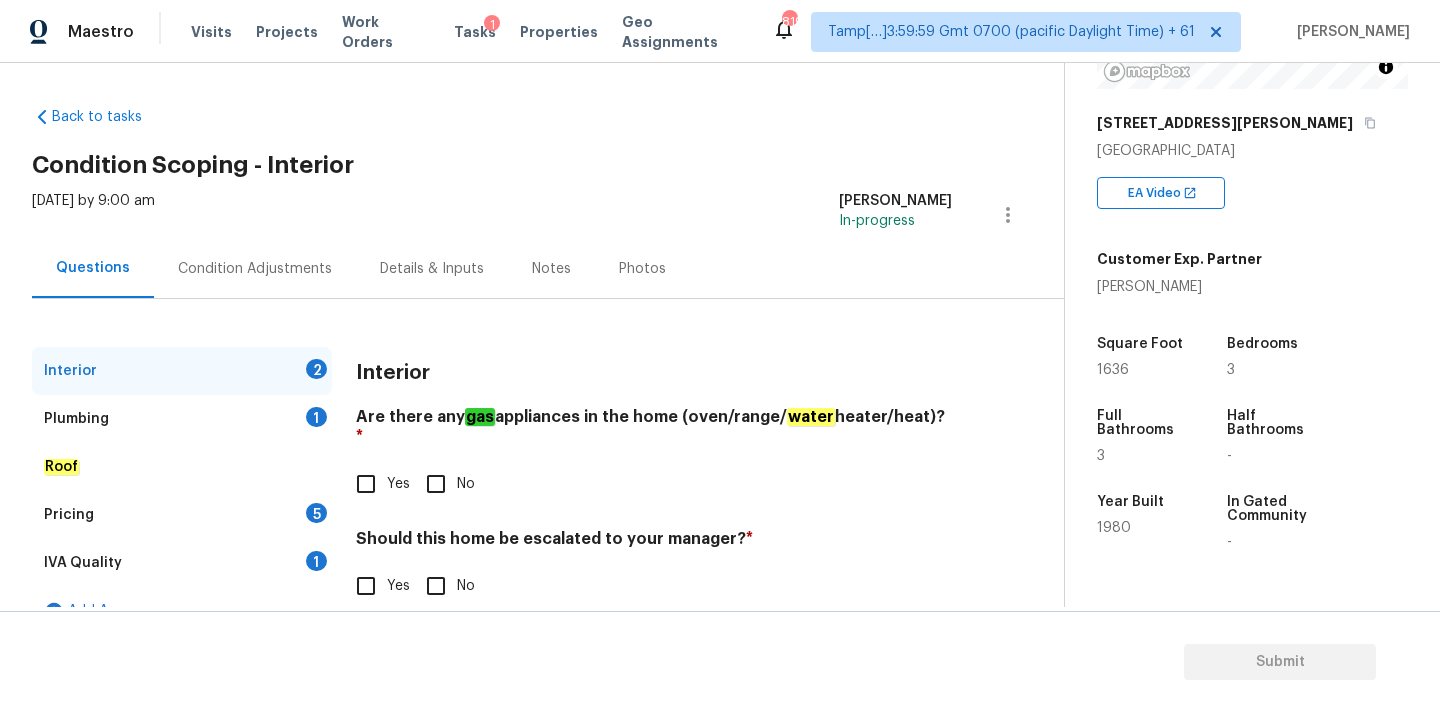 click on "Yes" at bounding box center (398, 484) 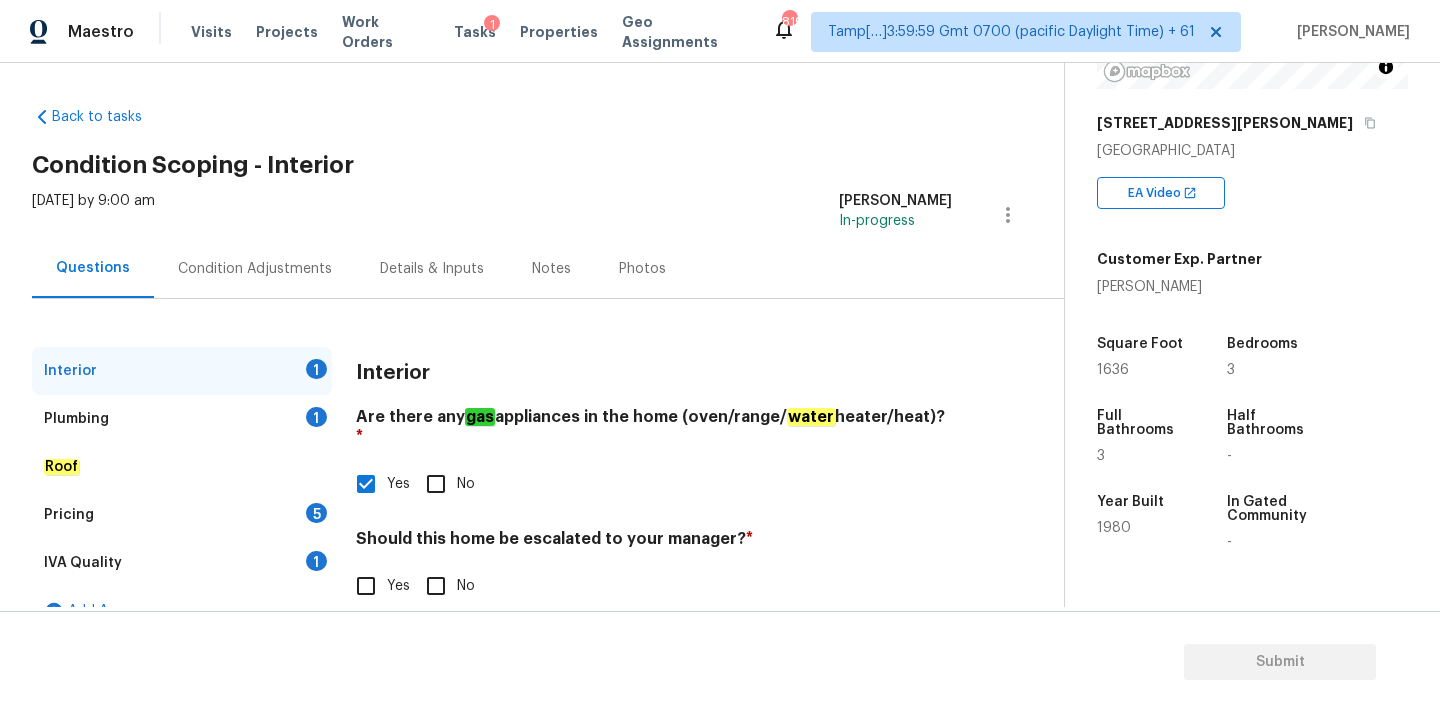 click on "No" at bounding box center (436, 586) 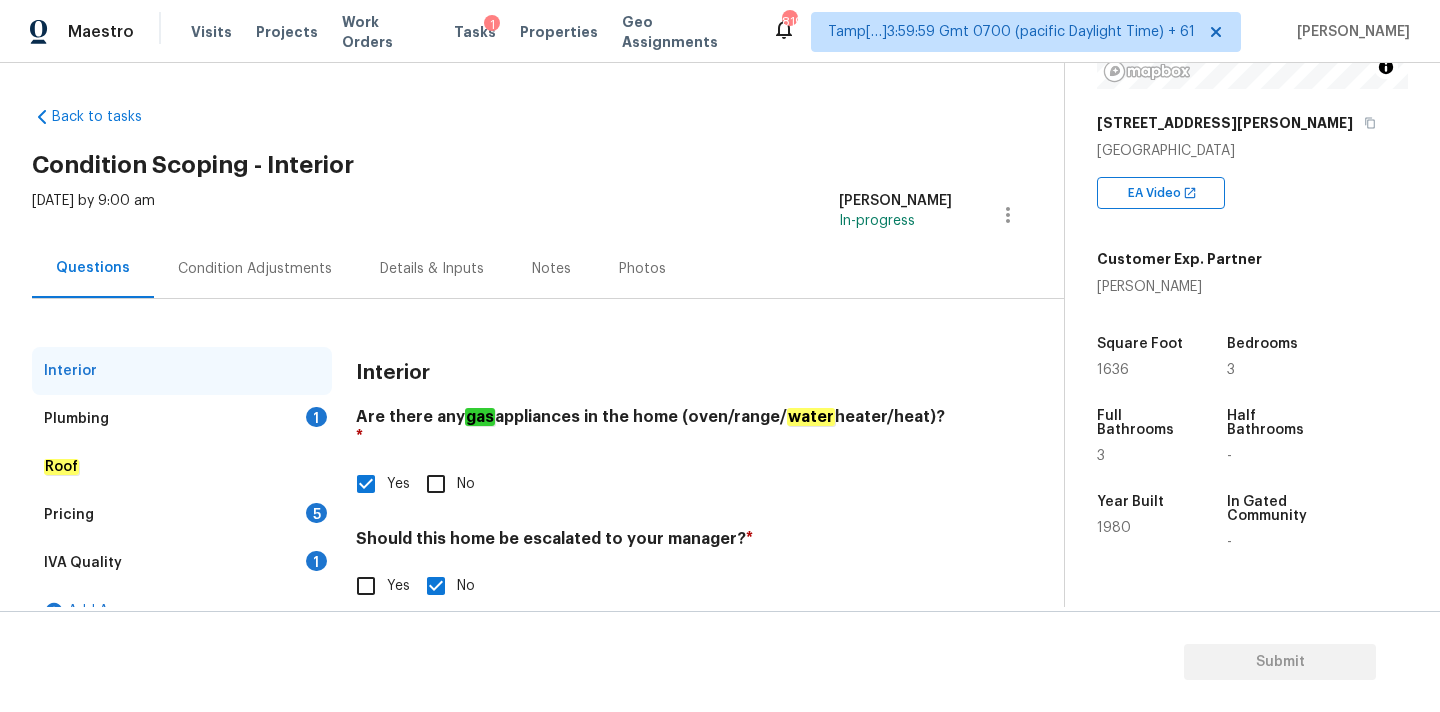 click on "Plumbing 1" at bounding box center [182, 419] 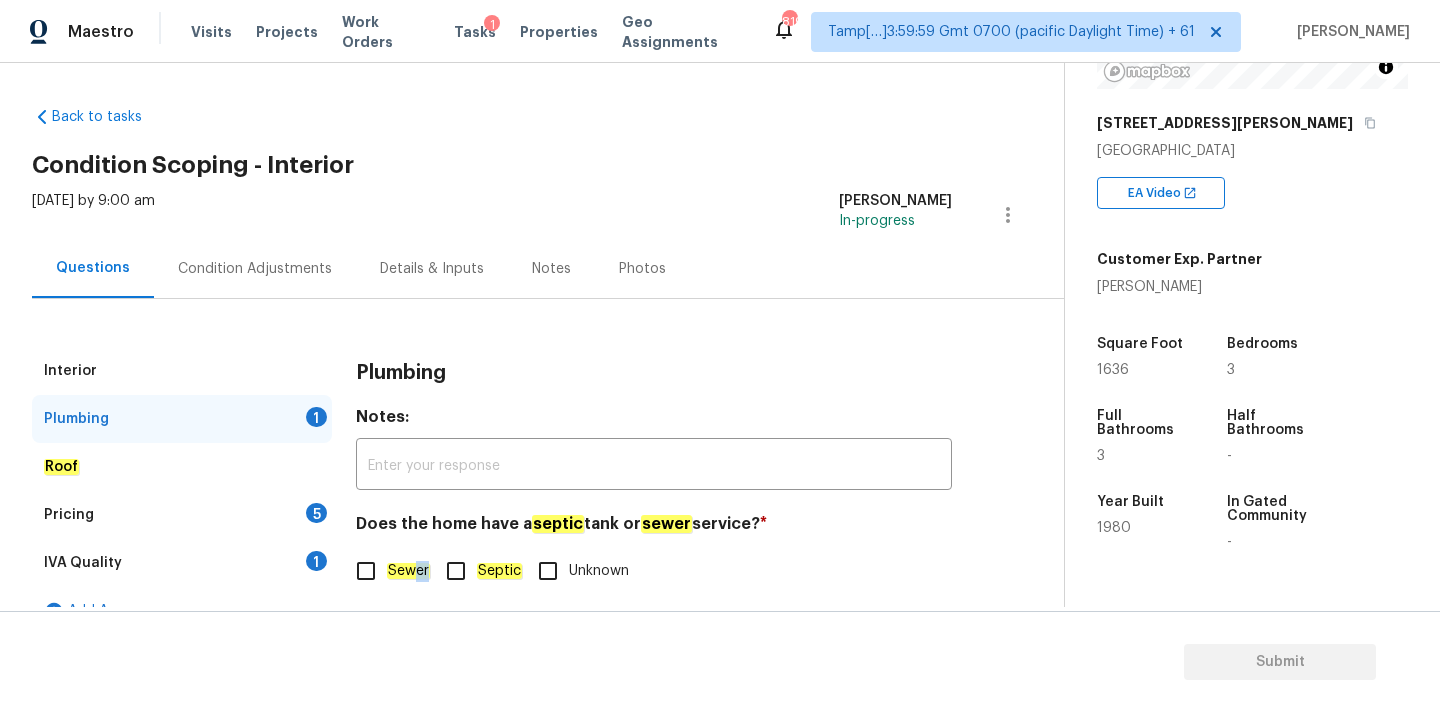 click on "Sewer" at bounding box center (387, 571) 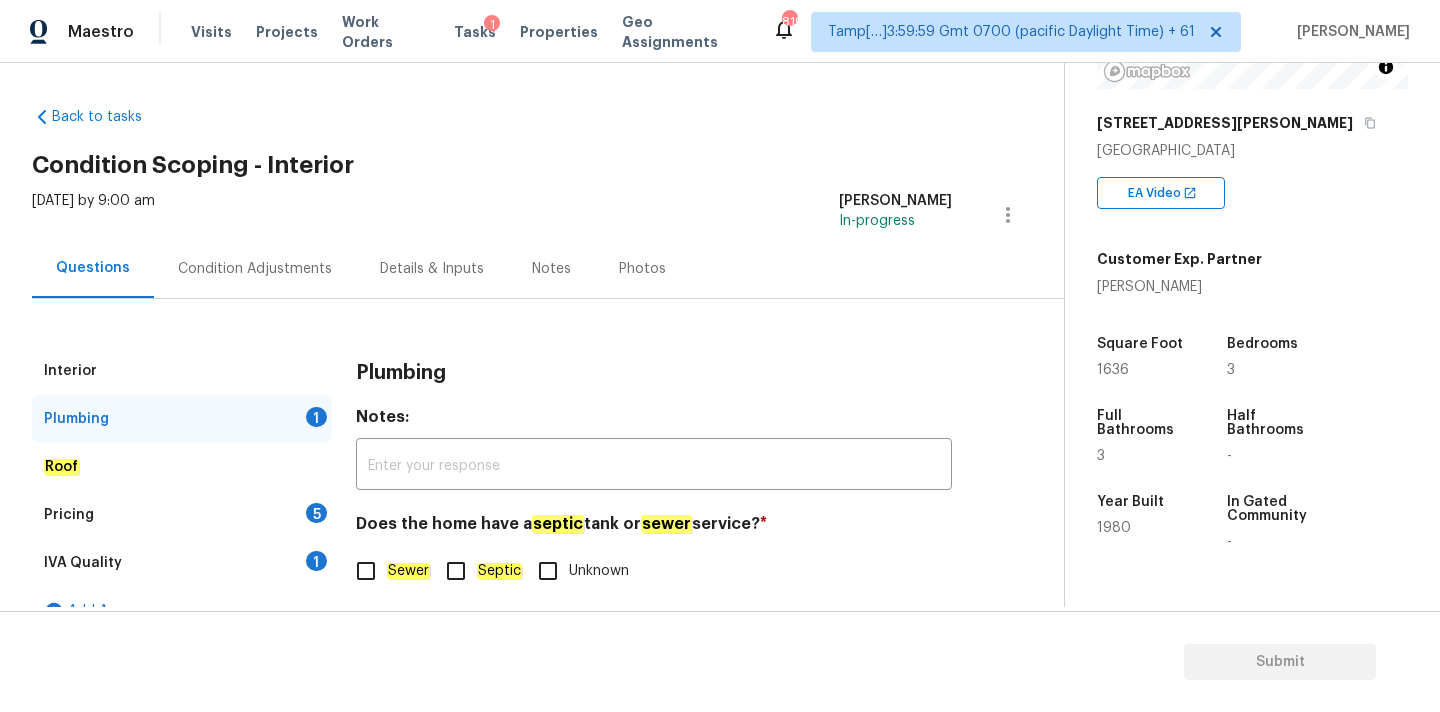 click on "IVA Quality 1" at bounding box center (182, 563) 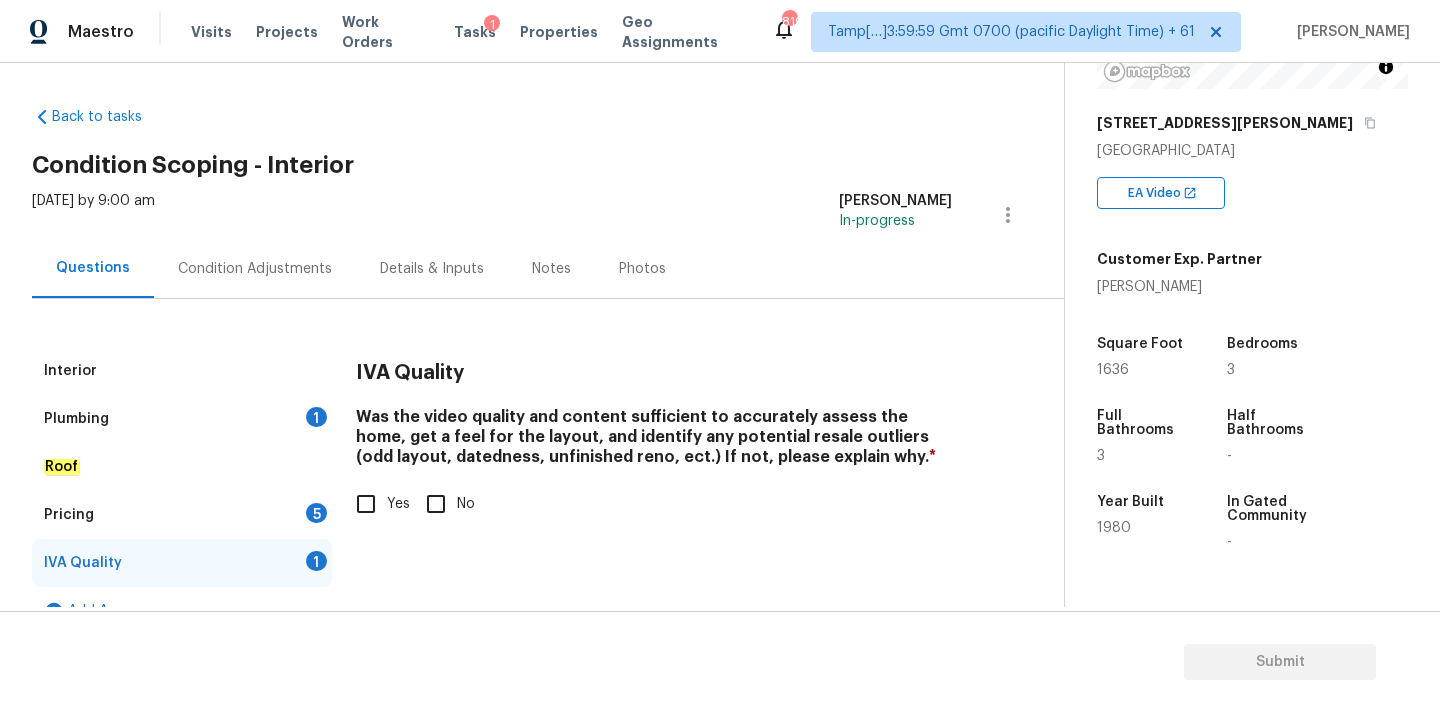 click on "Yes" at bounding box center [398, 504] 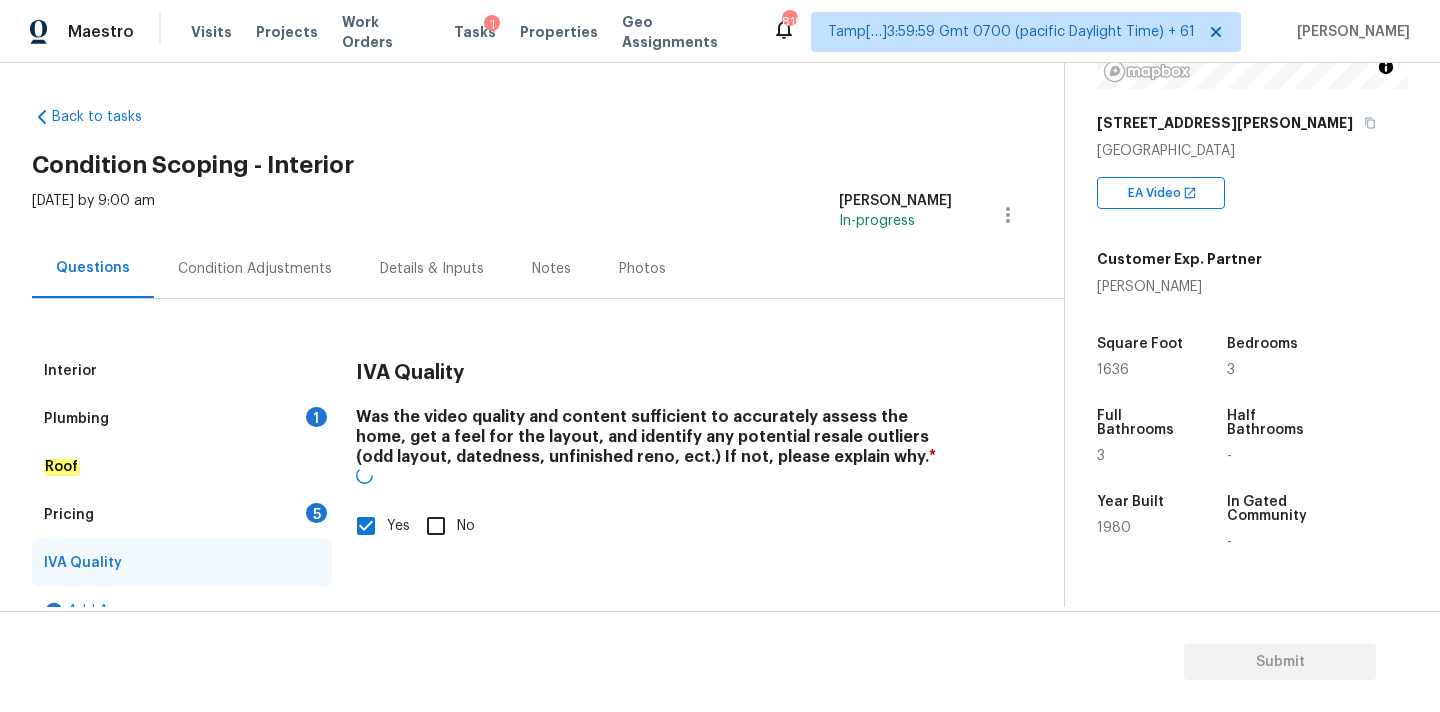 click on "Pricing 5" at bounding box center [182, 515] 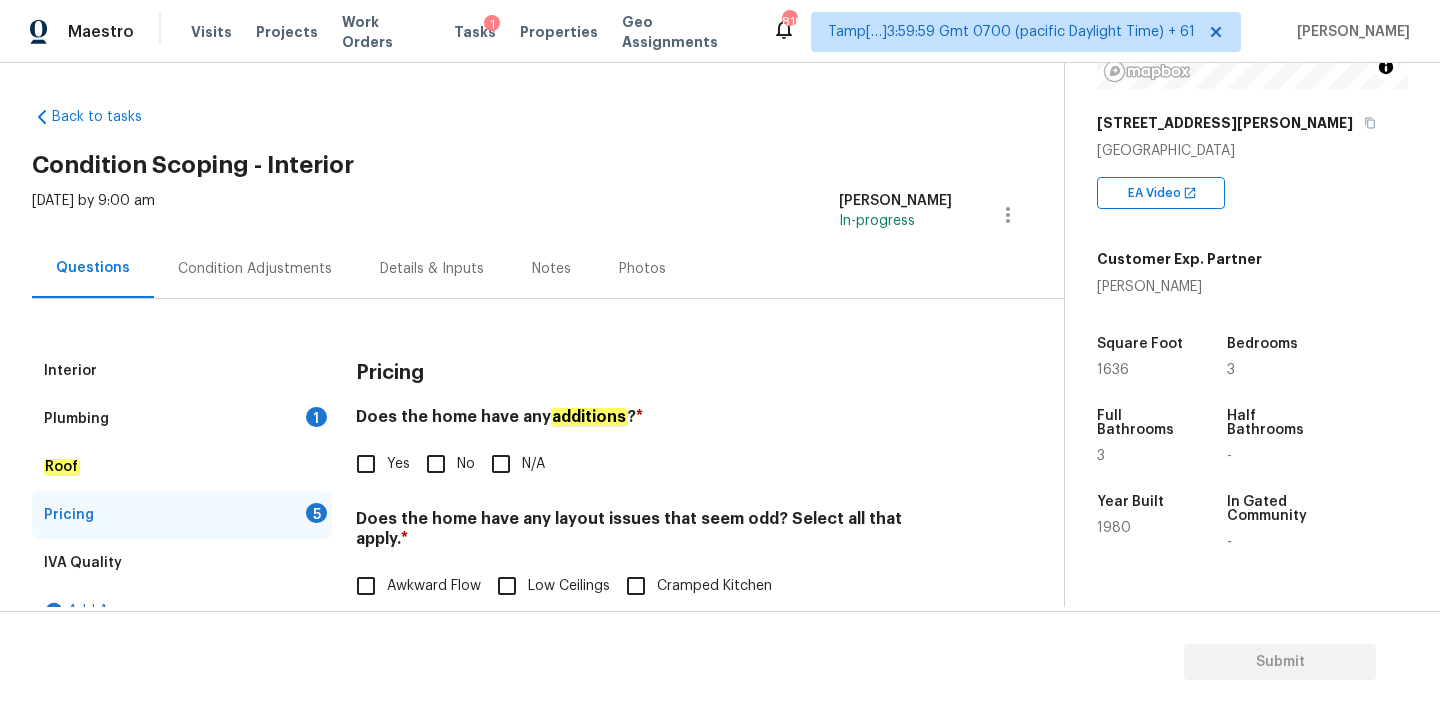 click on "No" at bounding box center [436, 464] 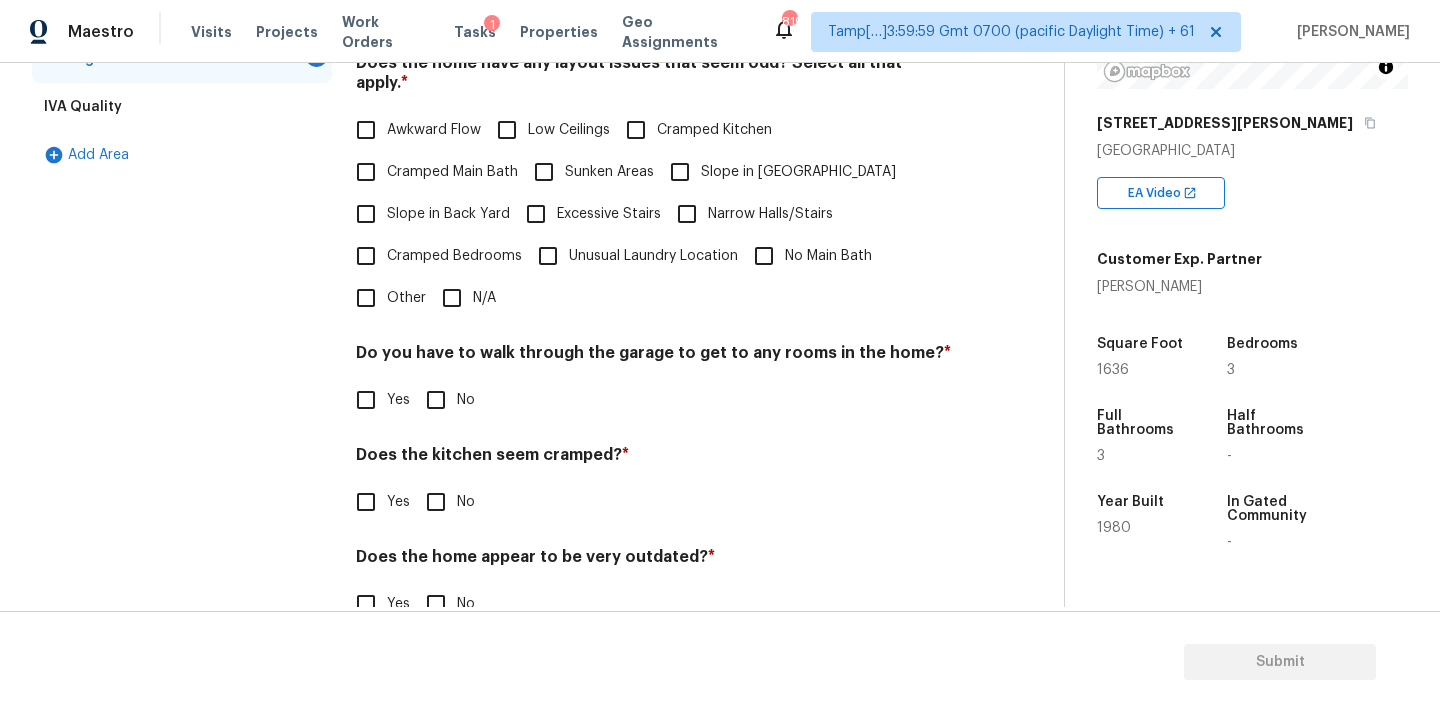 scroll, scrollTop: 488, scrollLeft: 0, axis: vertical 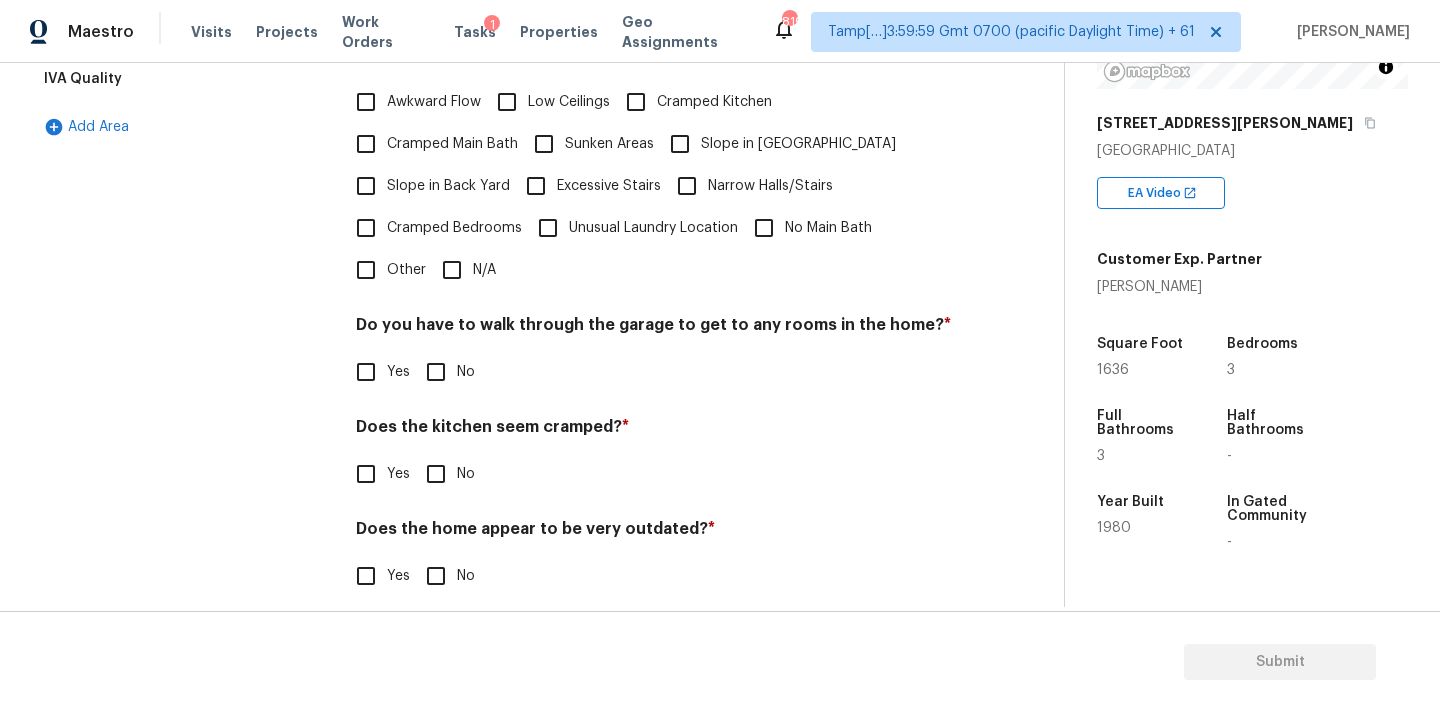 click on "N/A" at bounding box center [484, 270] 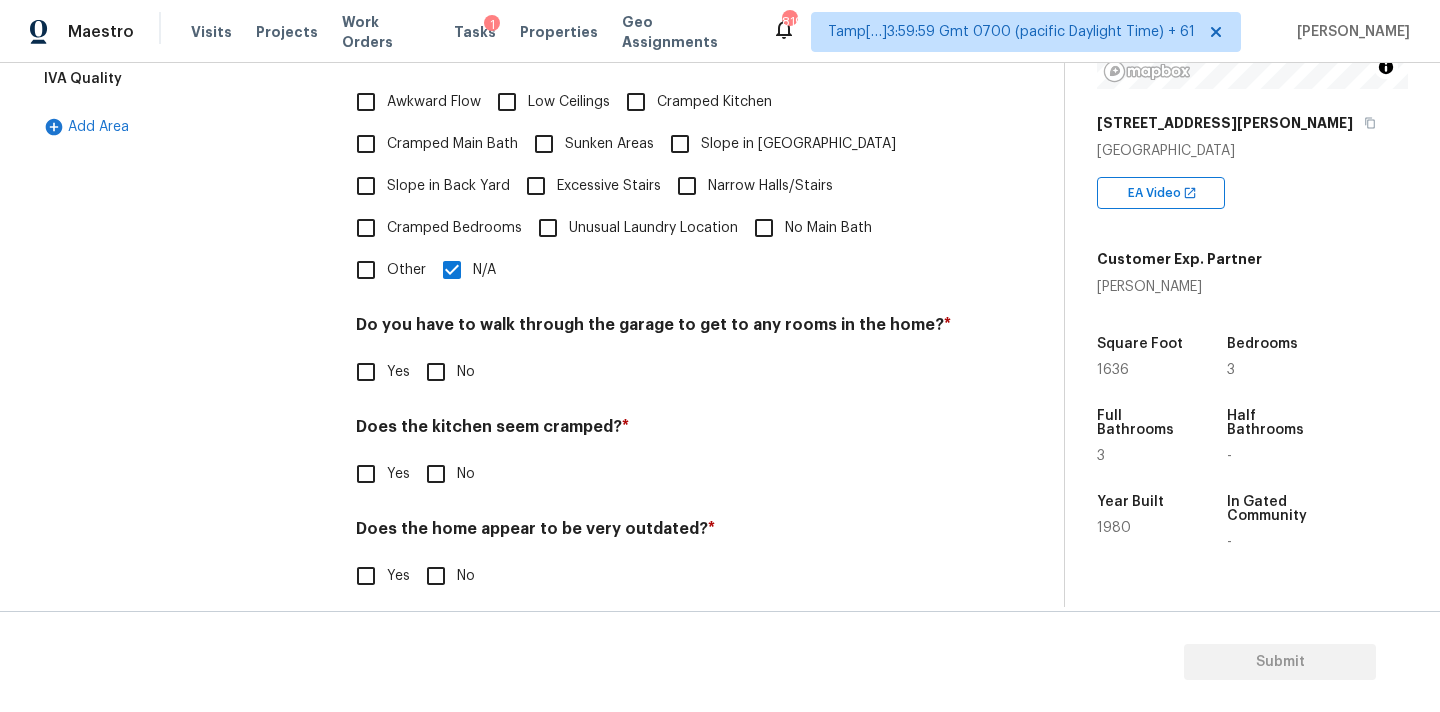 click on "No" at bounding box center (436, 372) 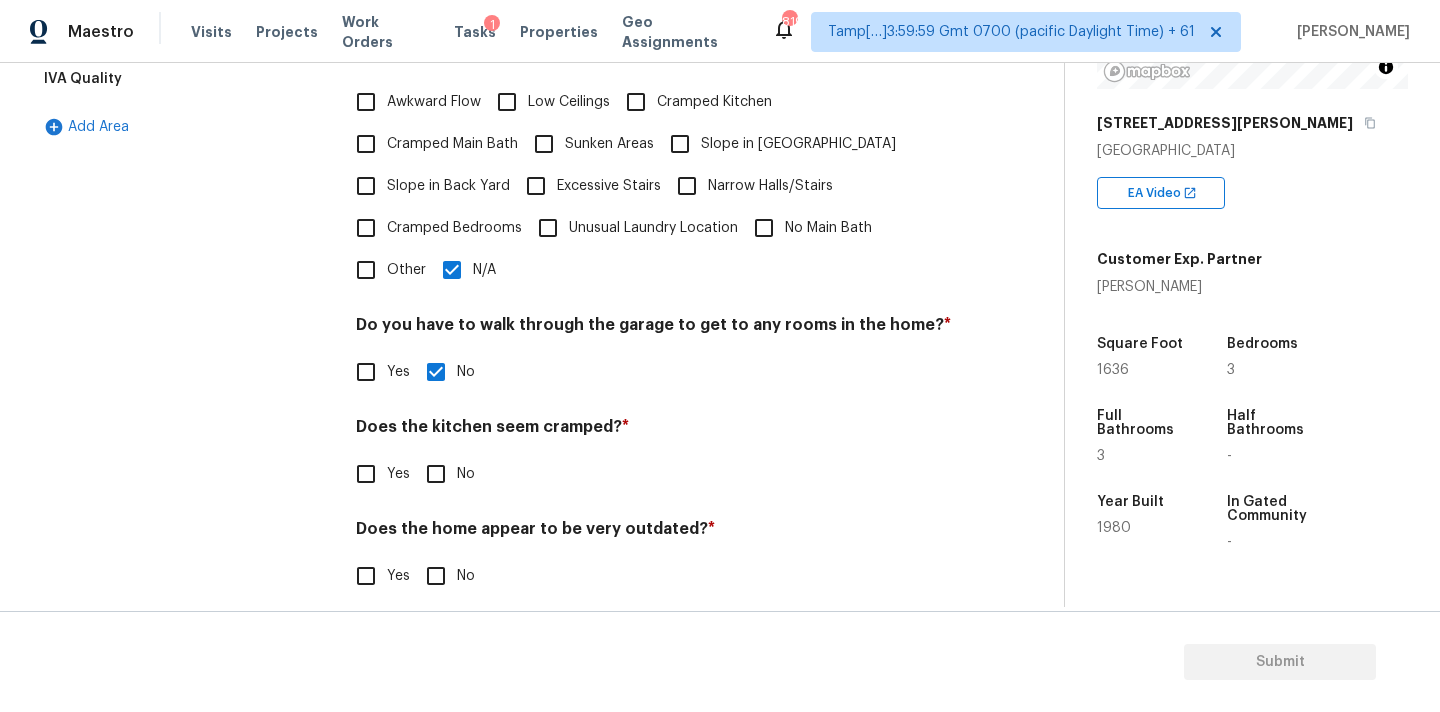 click on "No" at bounding box center [436, 474] 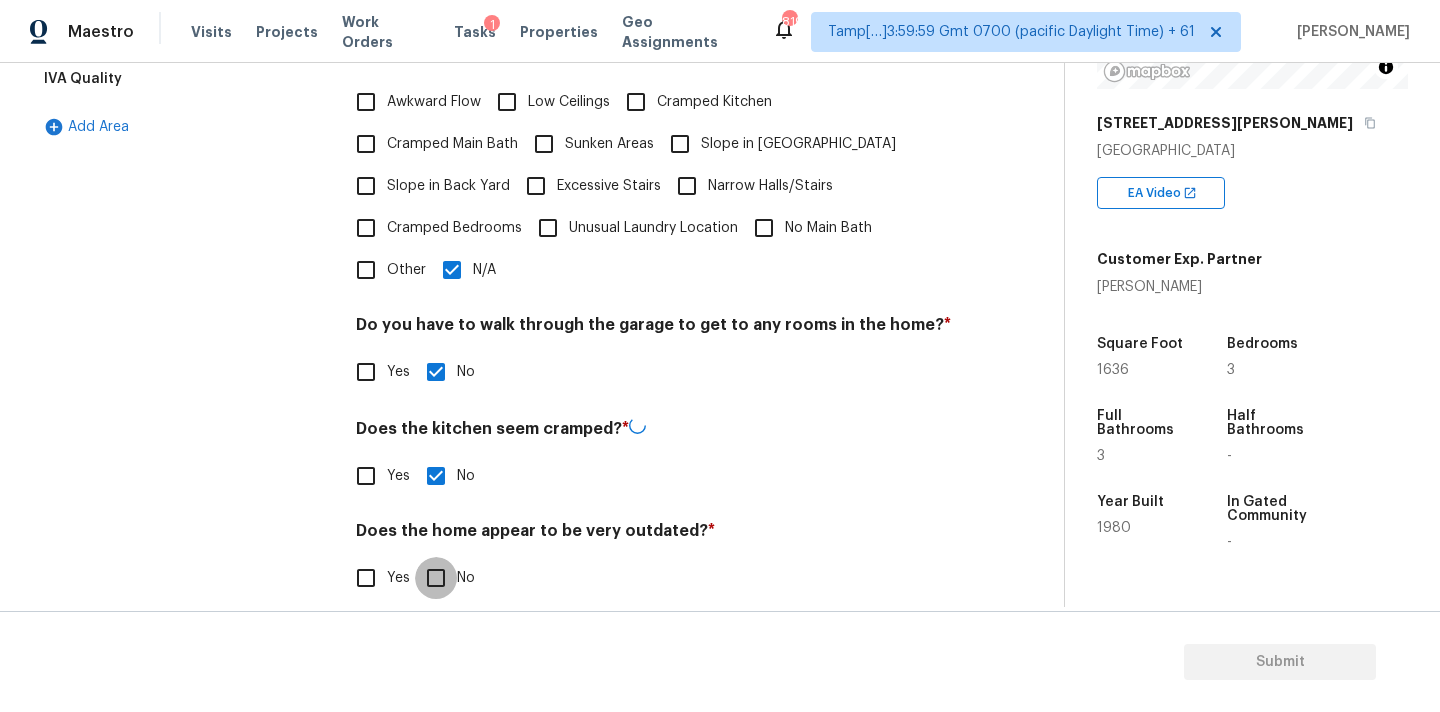 click on "No" at bounding box center (436, 578) 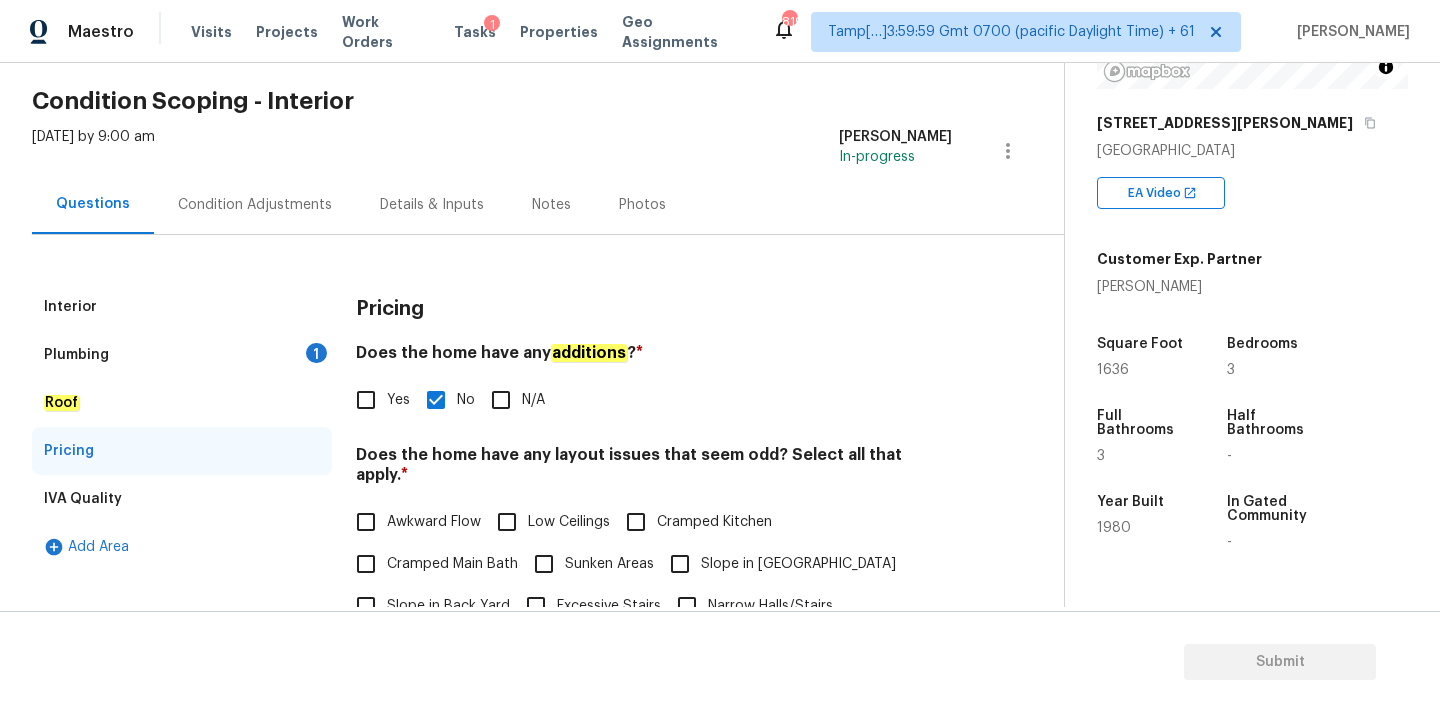 scroll, scrollTop: 0, scrollLeft: 0, axis: both 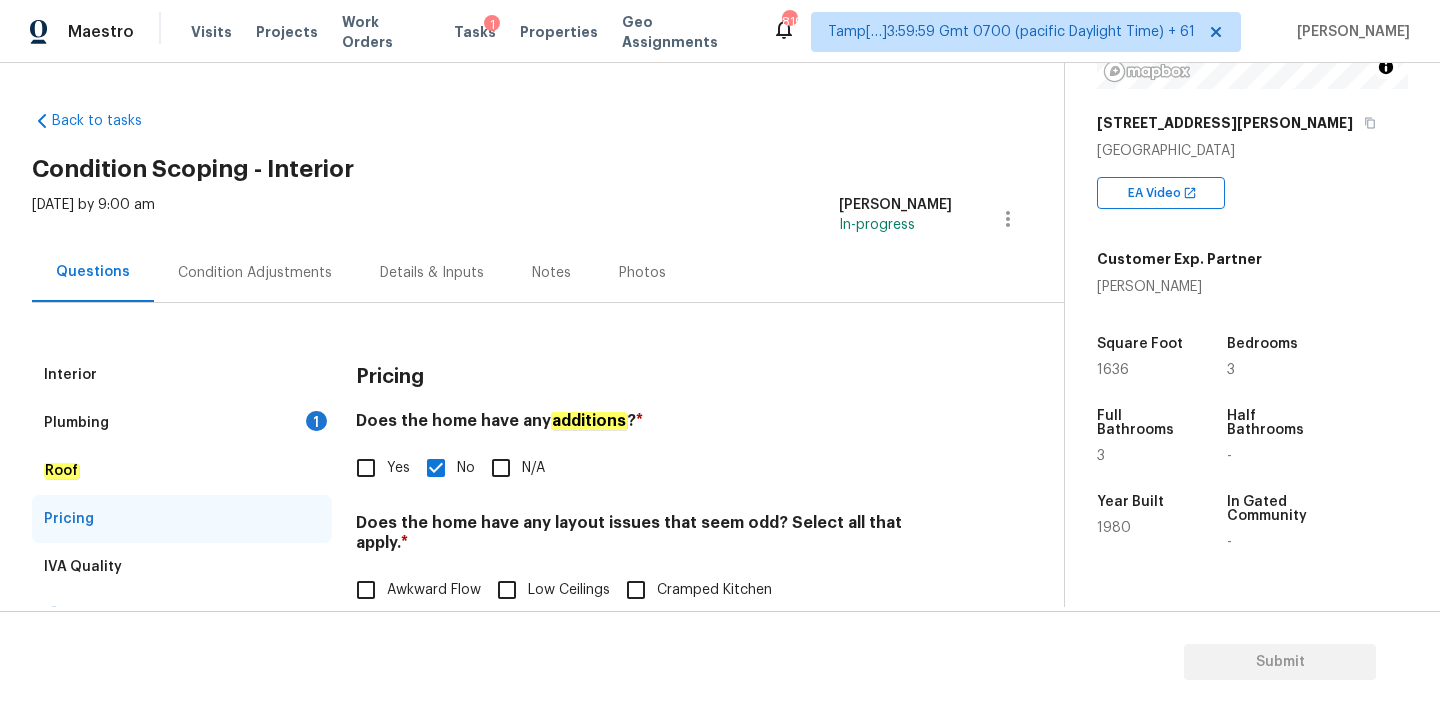 click on "Plumbing 1" at bounding box center [182, 423] 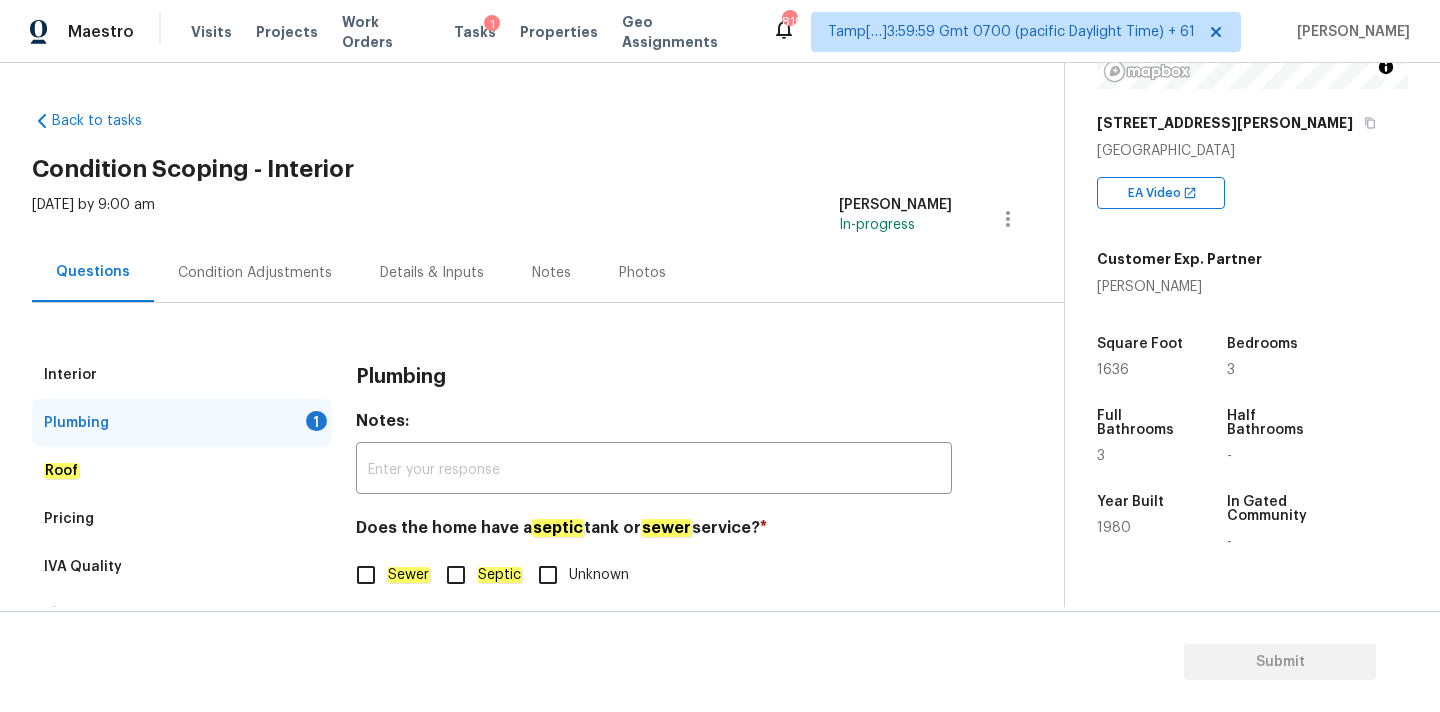 scroll, scrollTop: 38, scrollLeft: 0, axis: vertical 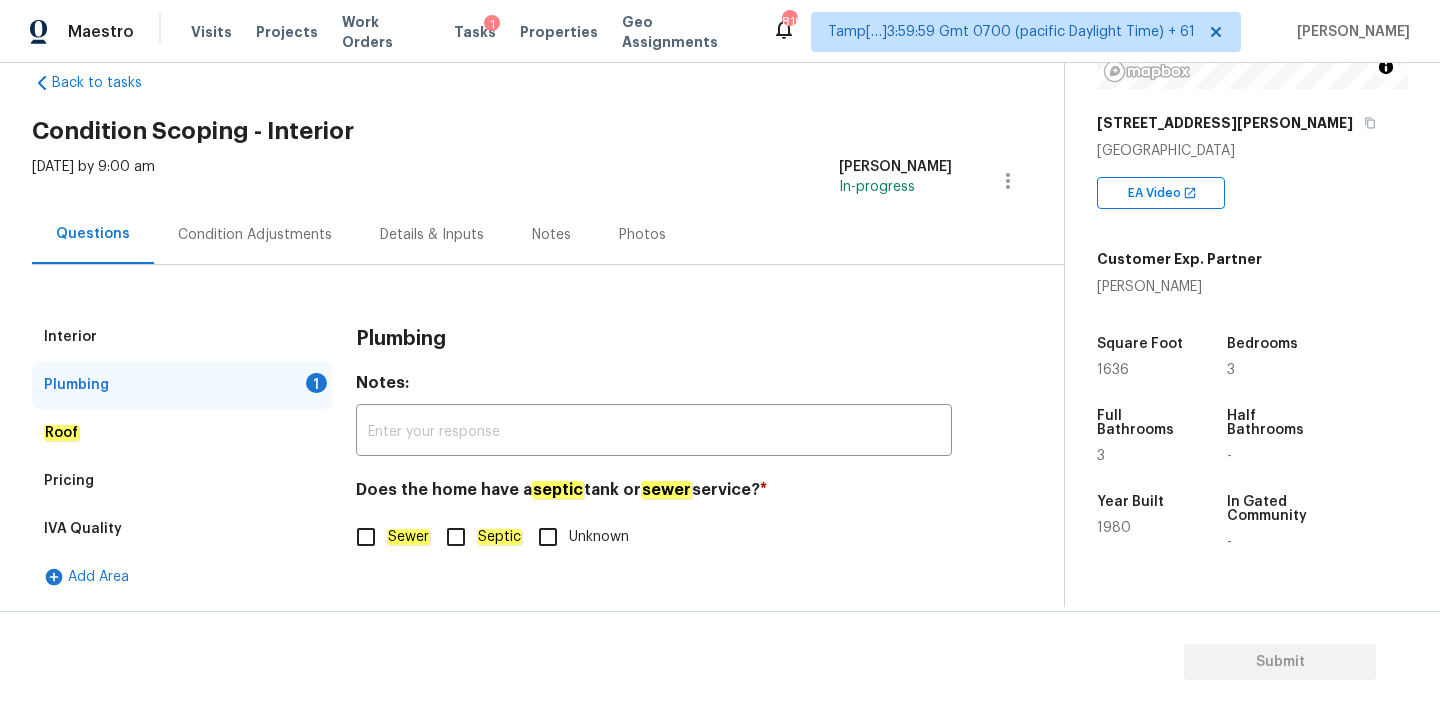 click on "Sewer" 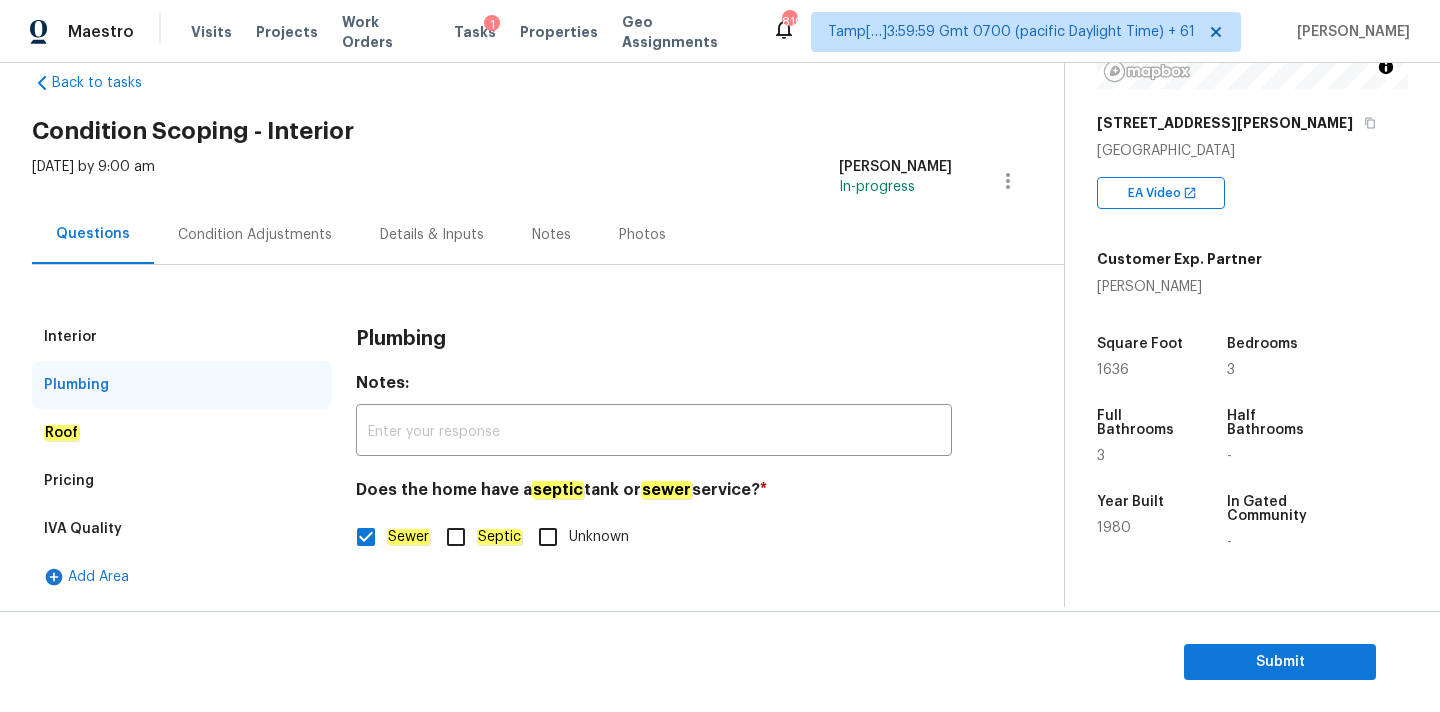 click on "Condition Adjustments" at bounding box center [255, 234] 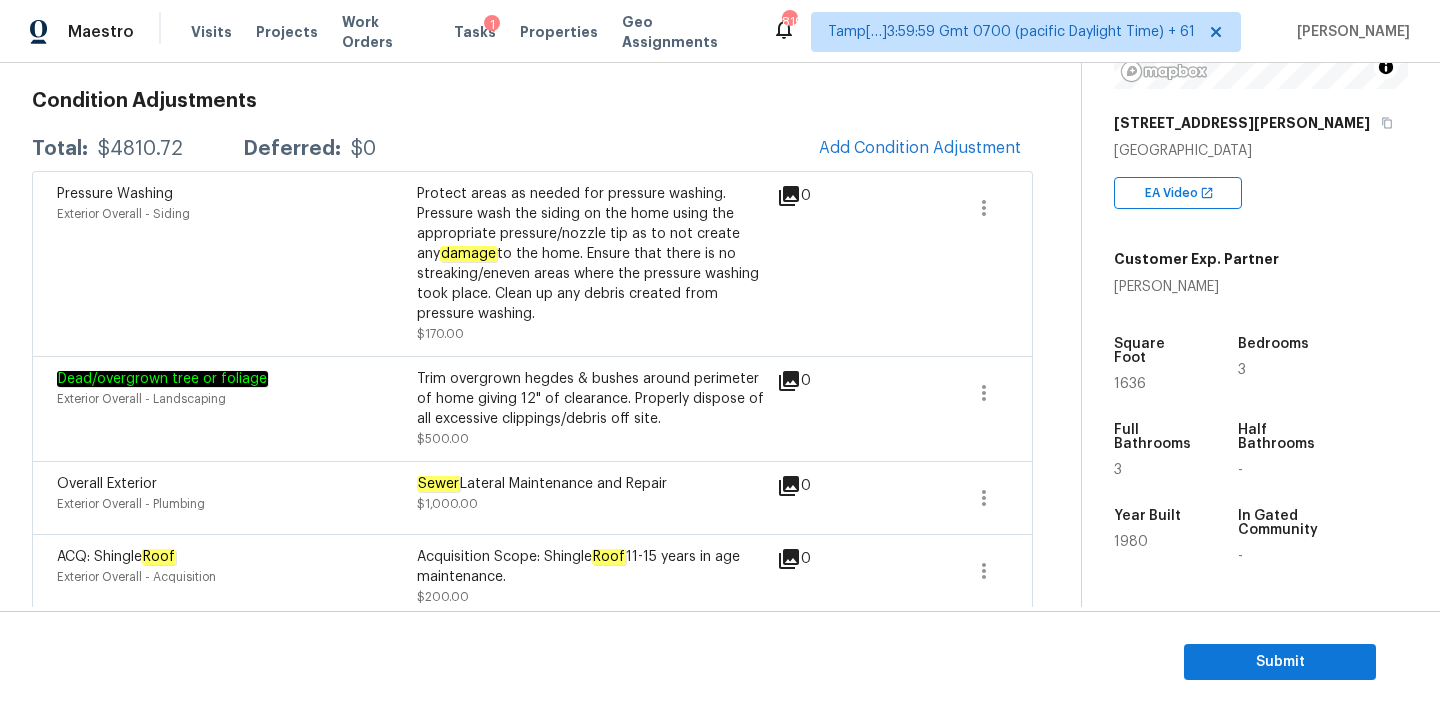 scroll, scrollTop: 155, scrollLeft: 0, axis: vertical 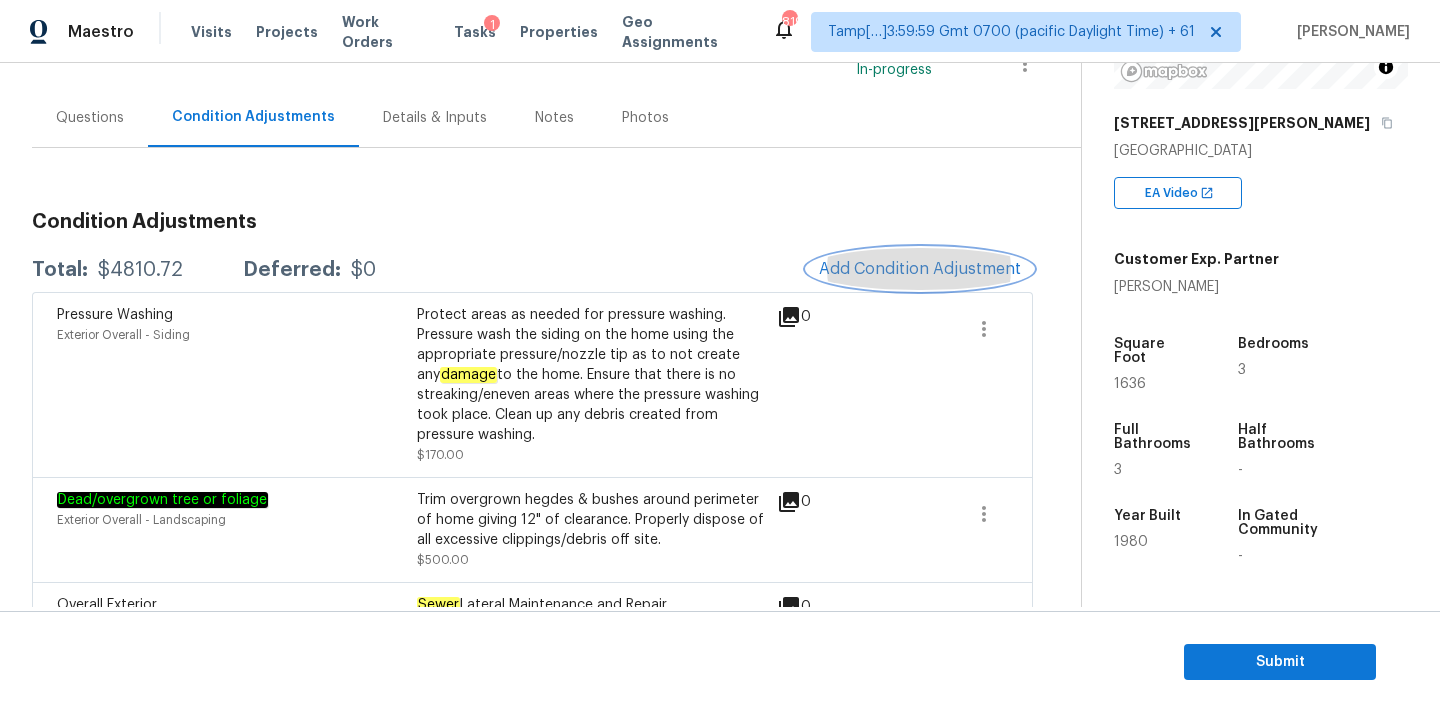 click on "Add Condition Adjustment" at bounding box center [920, 269] 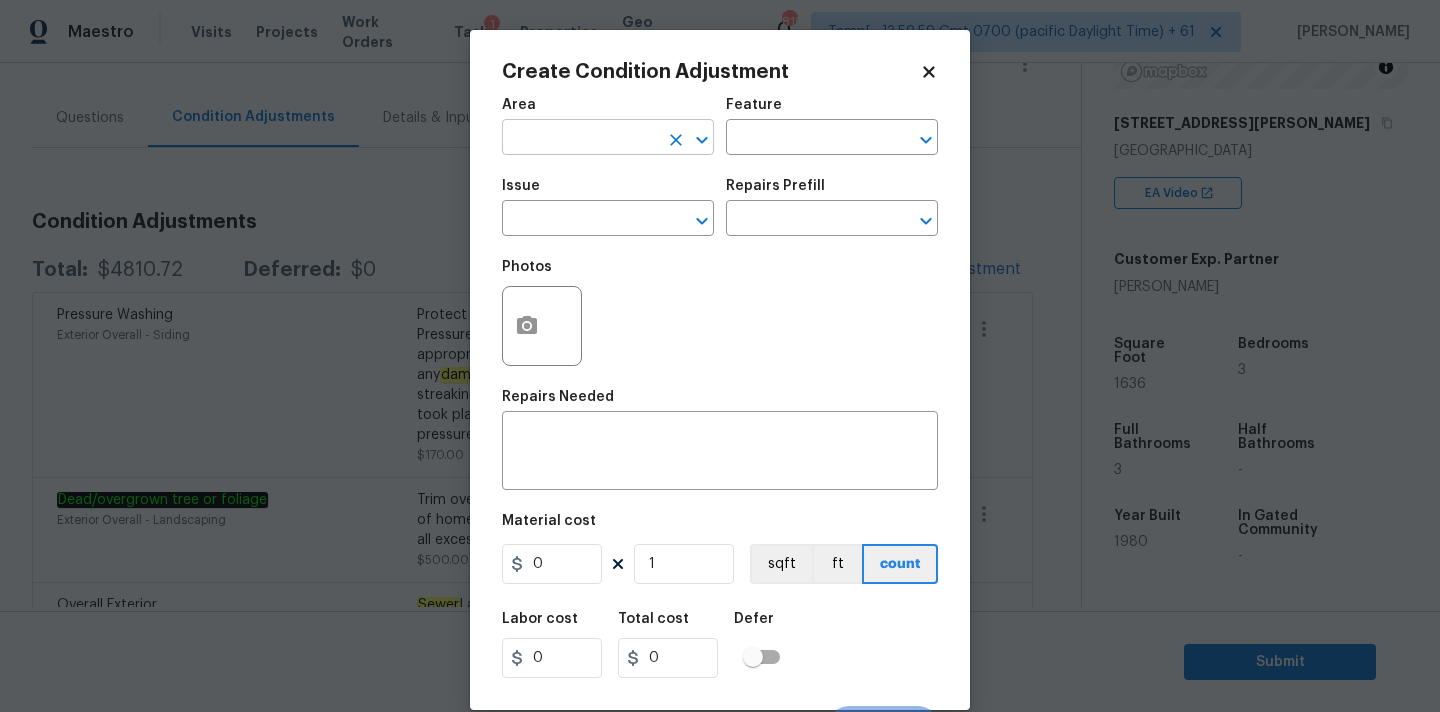 click at bounding box center [580, 139] 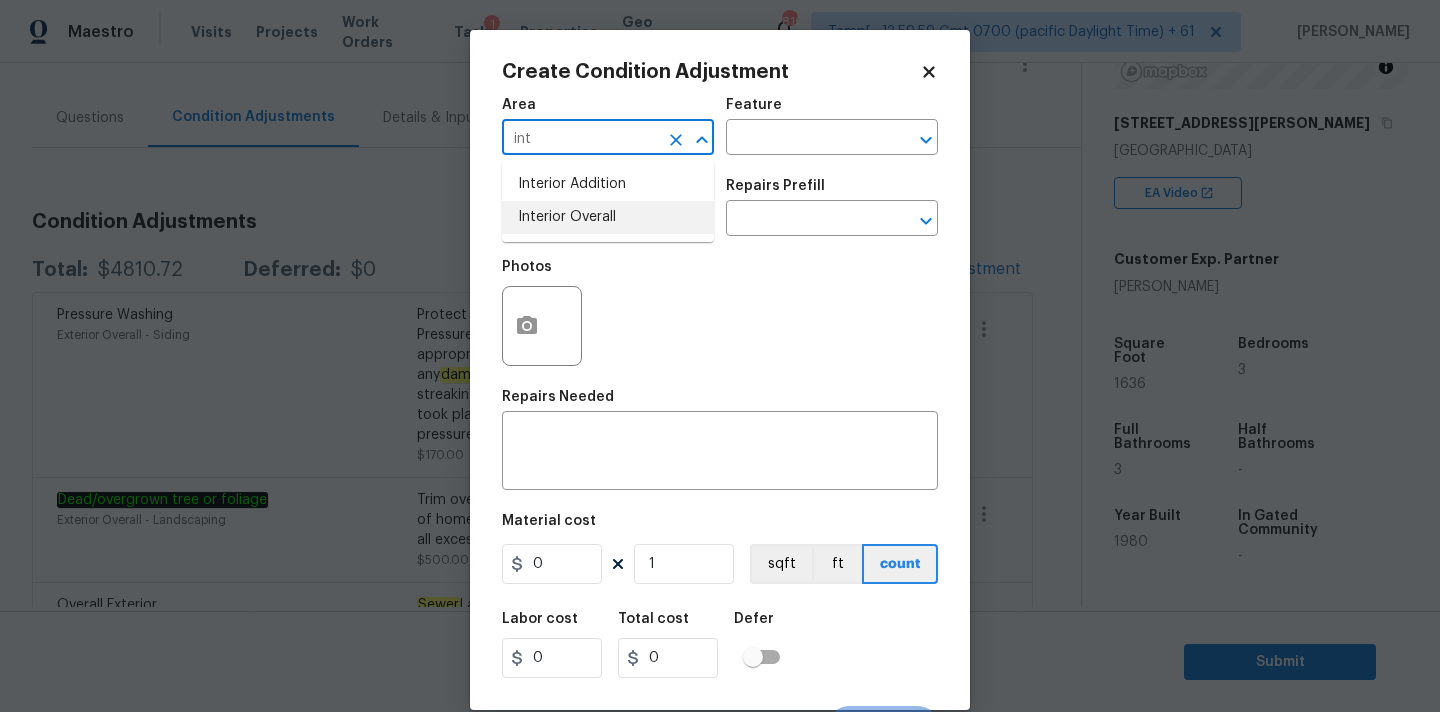 click on "Interior Overall" at bounding box center [608, 217] 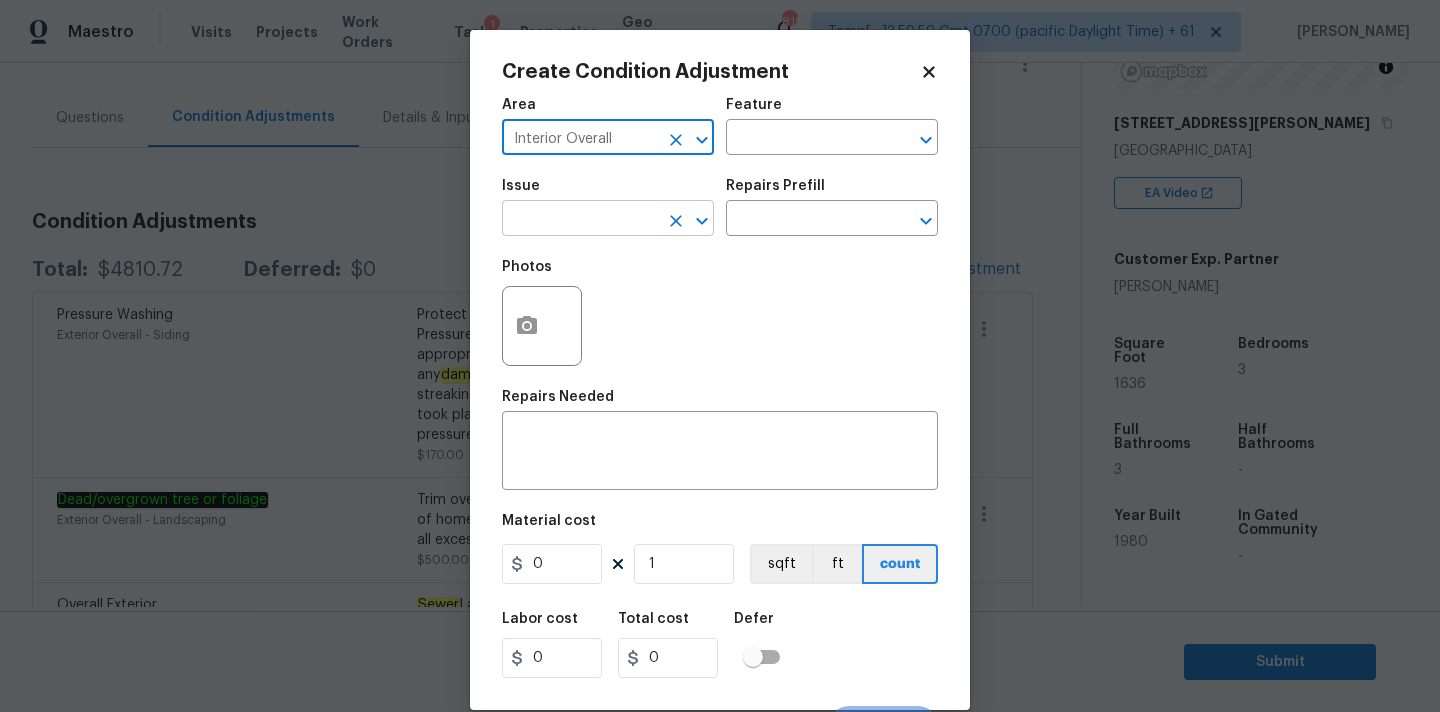 type on "Interior Overall" 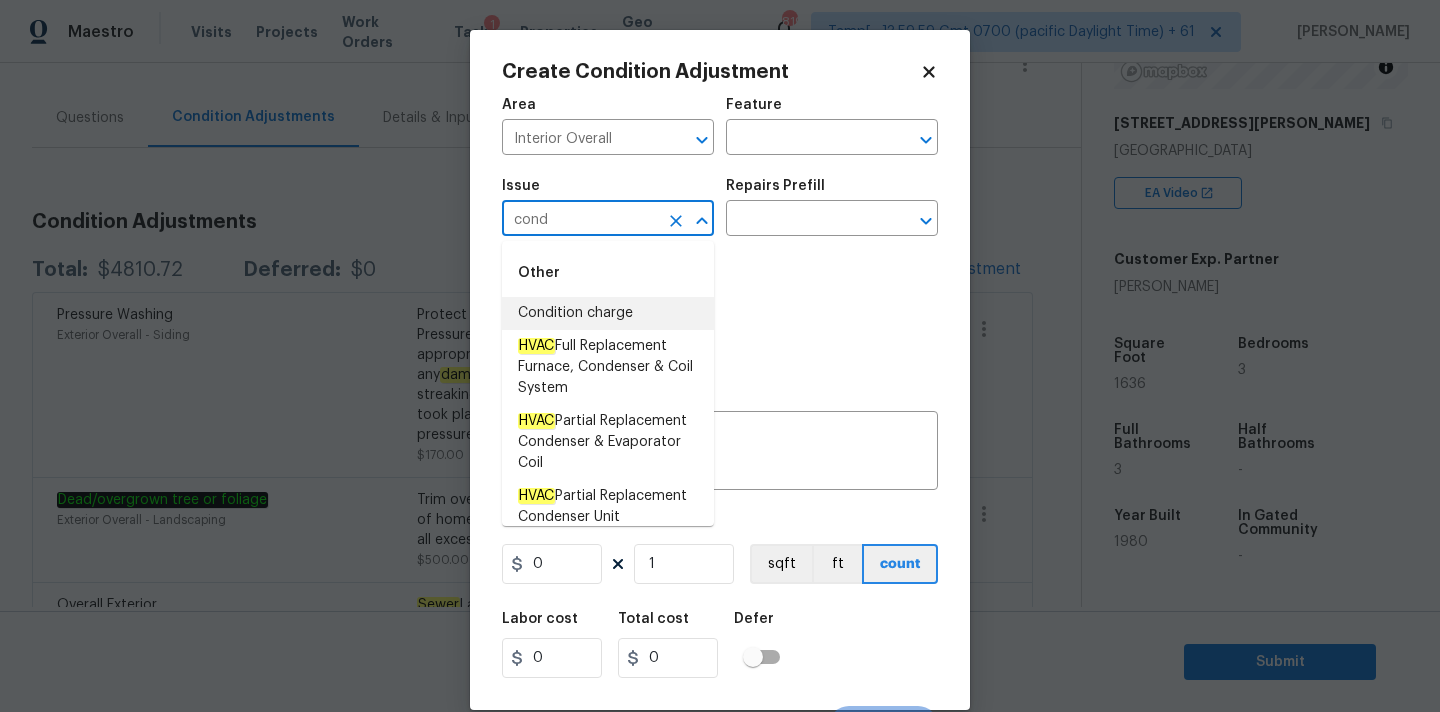 click on "Condition charge" at bounding box center (608, 313) 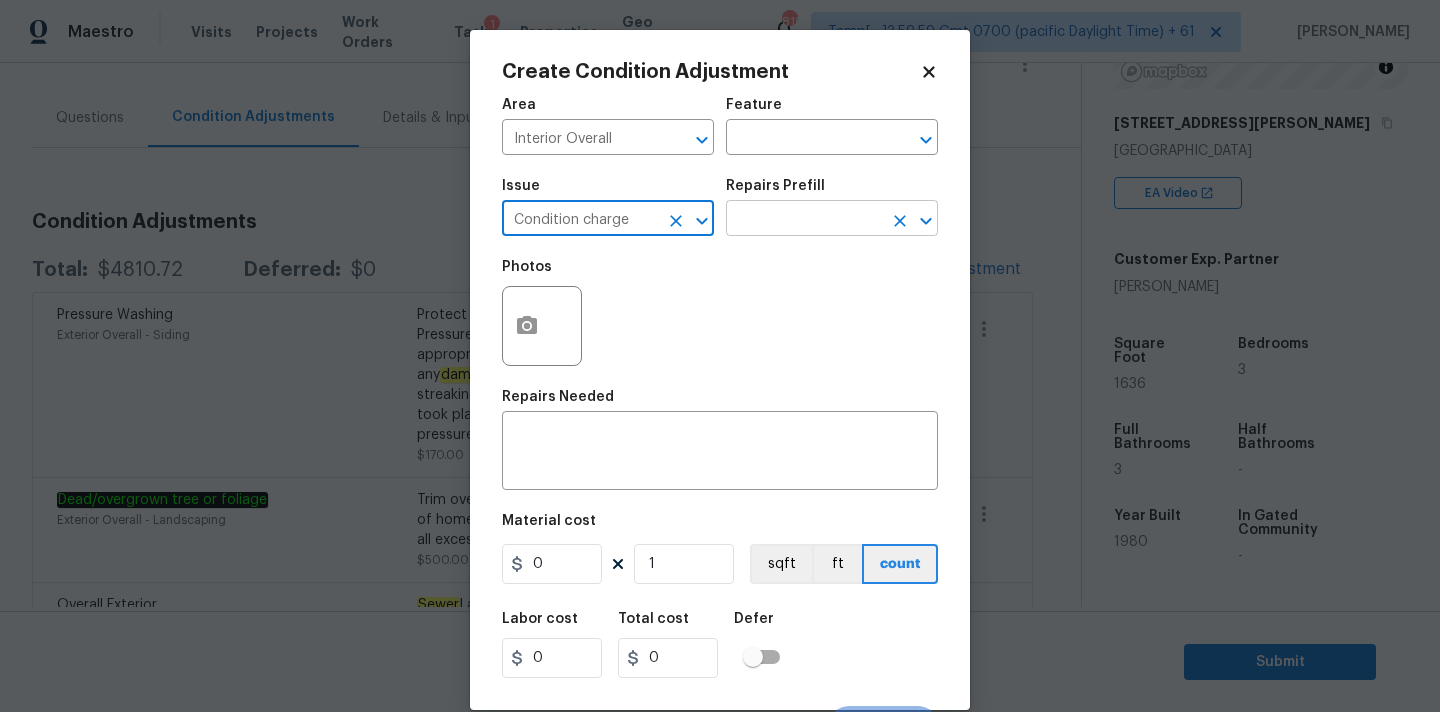 type on "Condition charge" 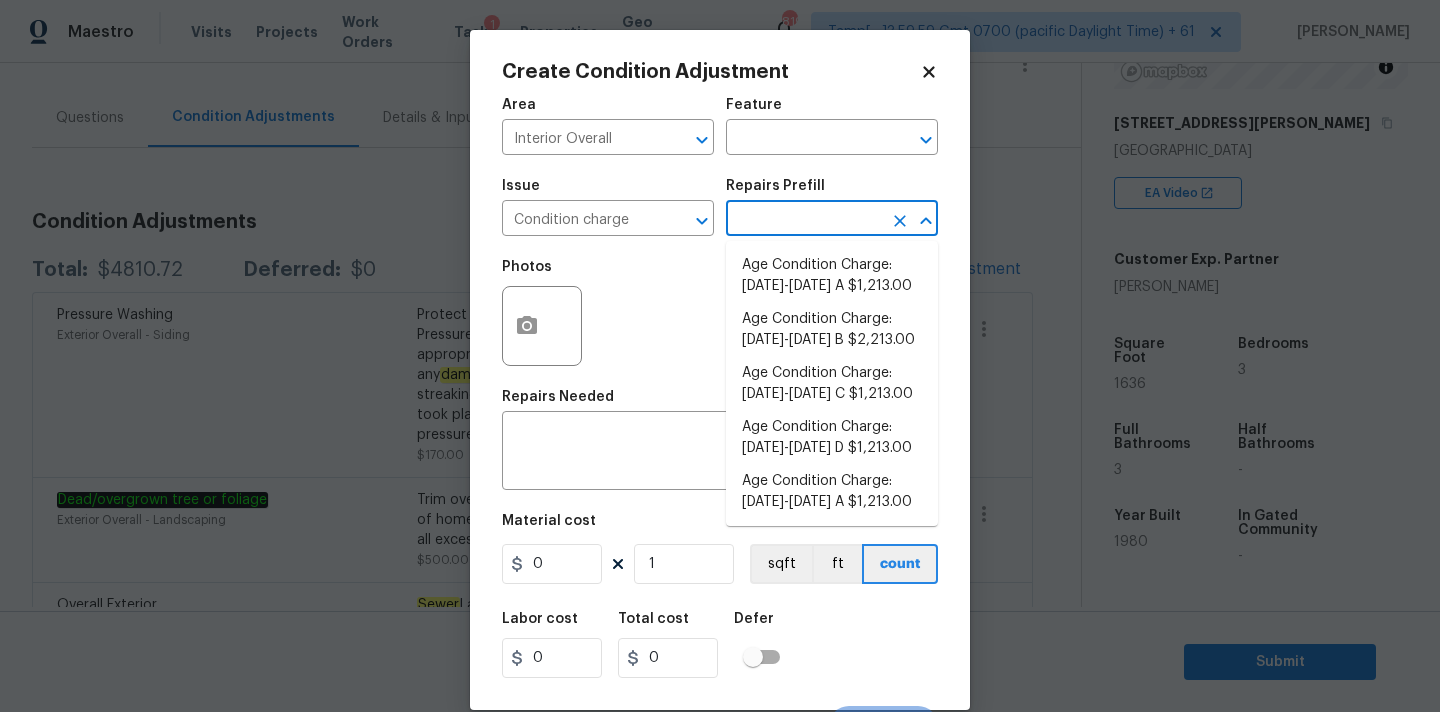 click at bounding box center [804, 220] 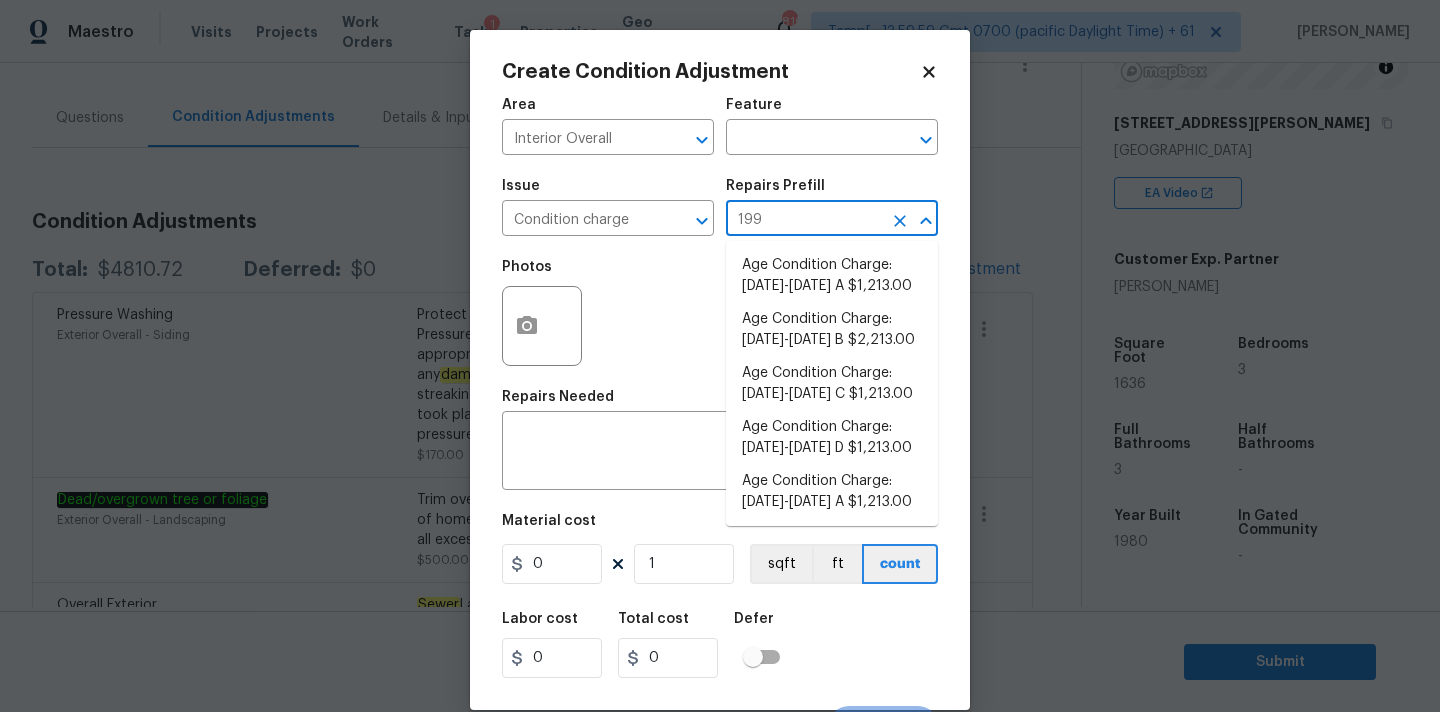 type on "1992" 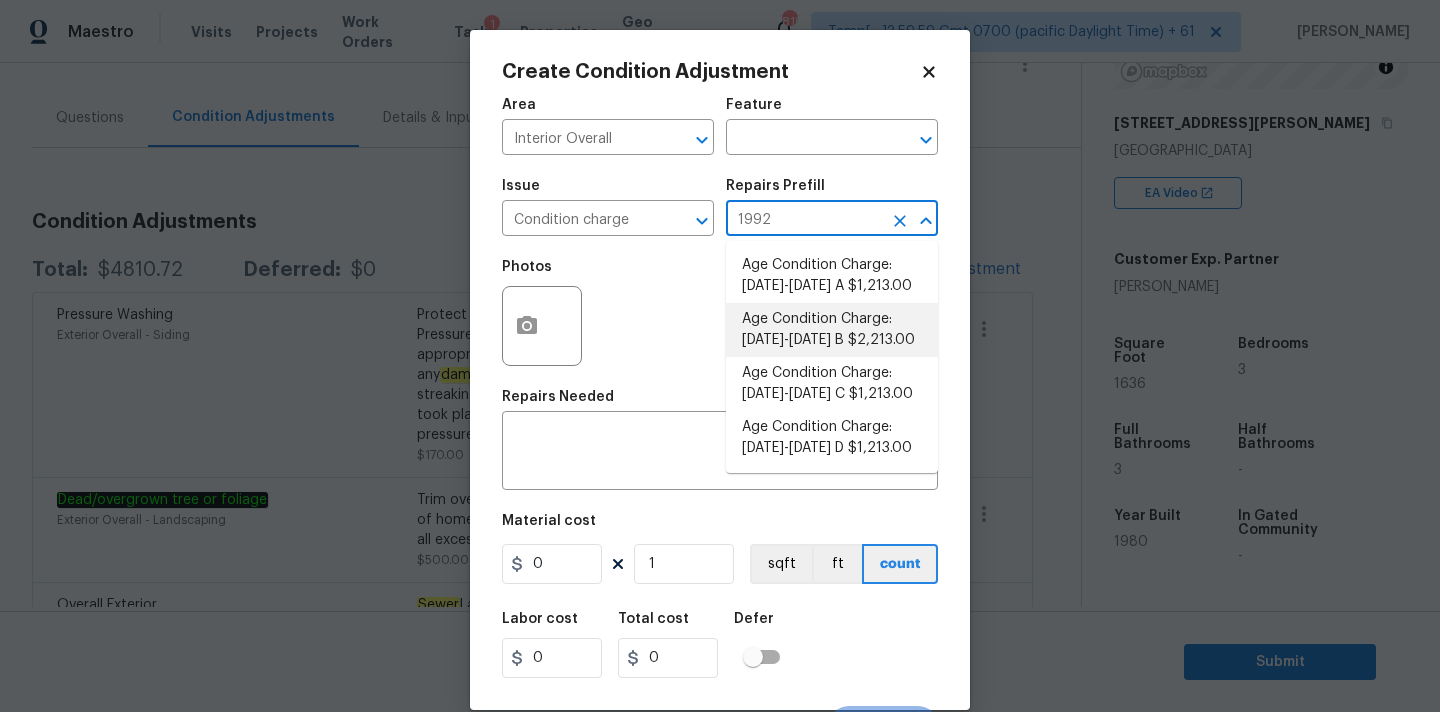 click on "Age Condition Charge: 1979-1992 B	 $2,213.00" at bounding box center [832, 330] 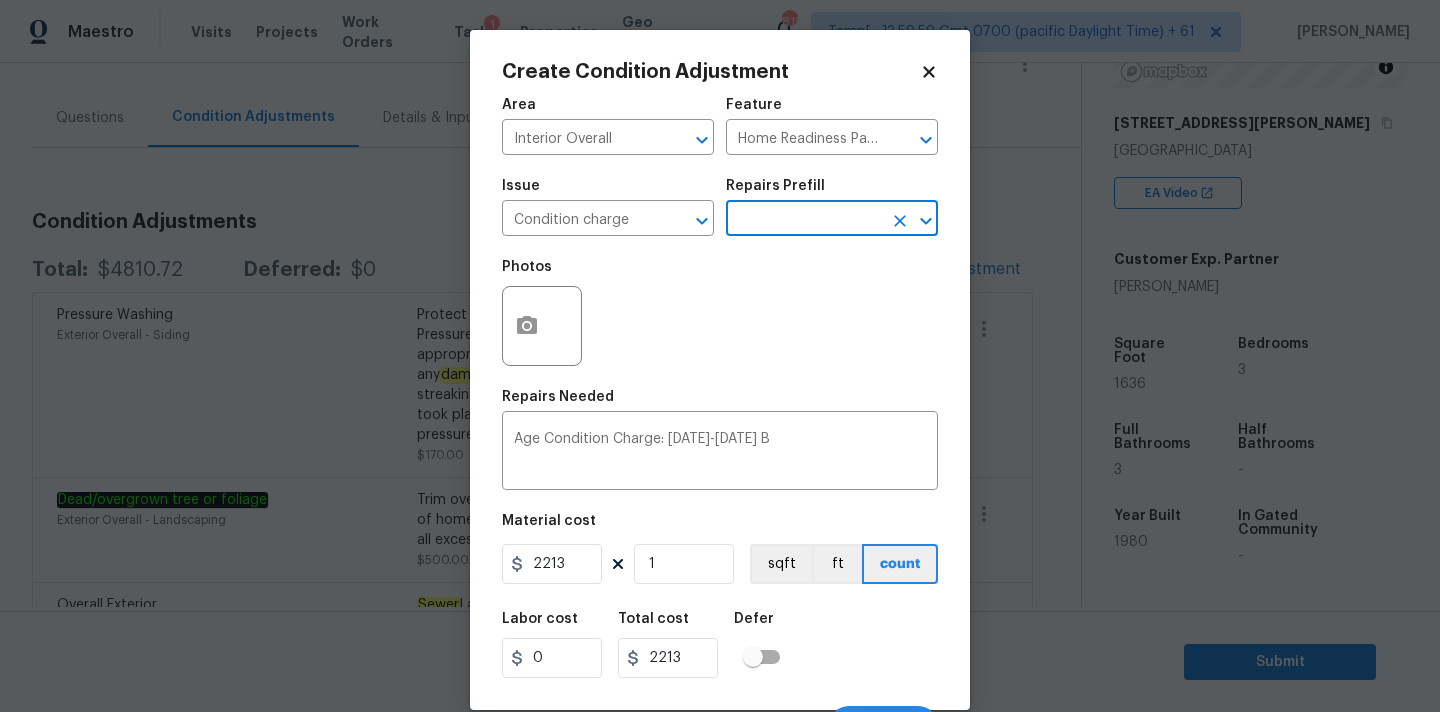 scroll, scrollTop: 35, scrollLeft: 0, axis: vertical 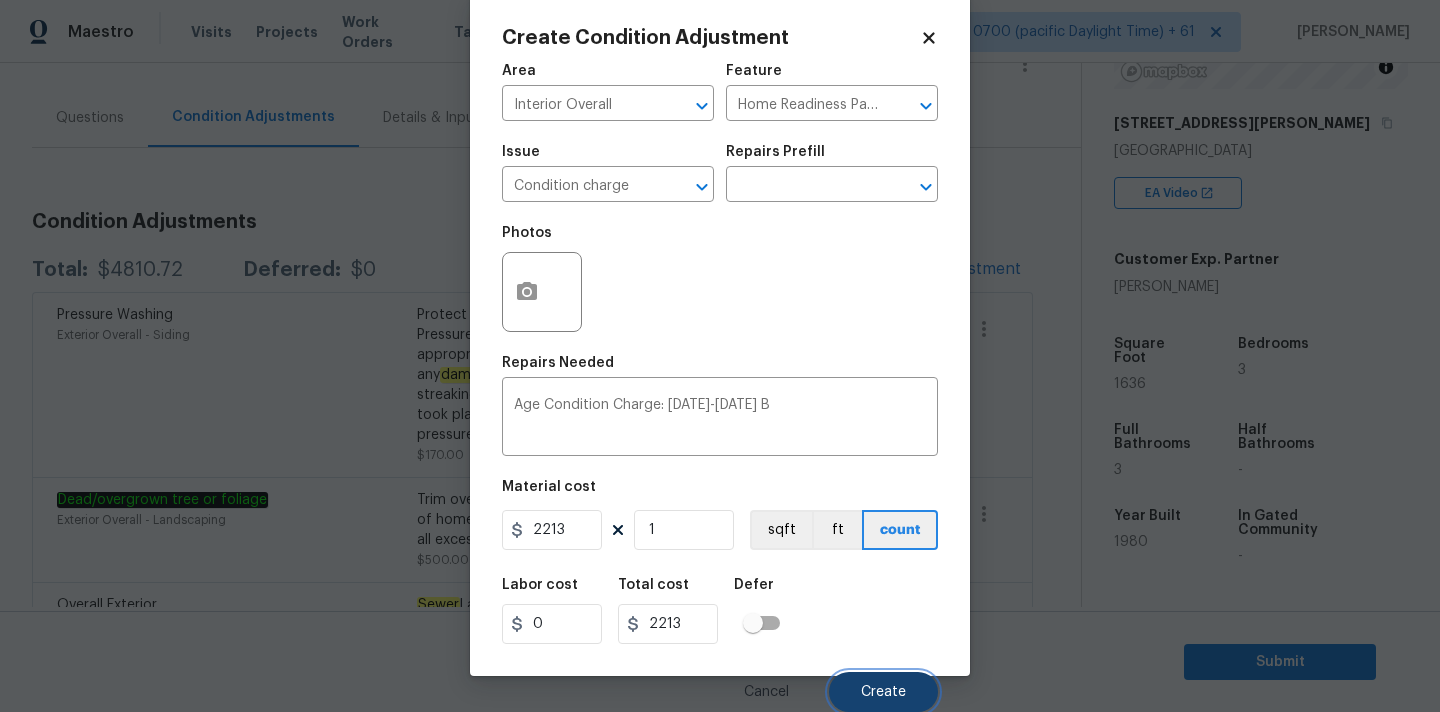 click on "Create" at bounding box center (883, 692) 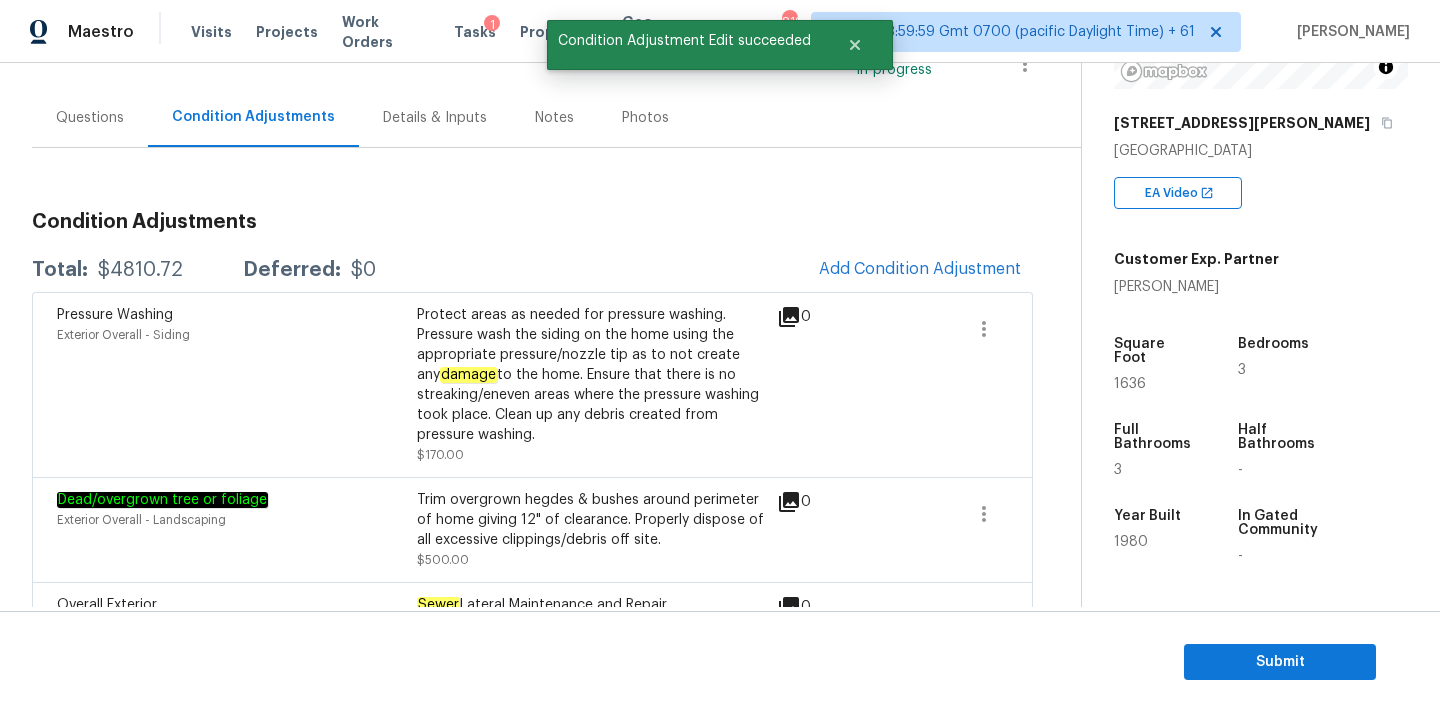 scroll, scrollTop: 28, scrollLeft: 0, axis: vertical 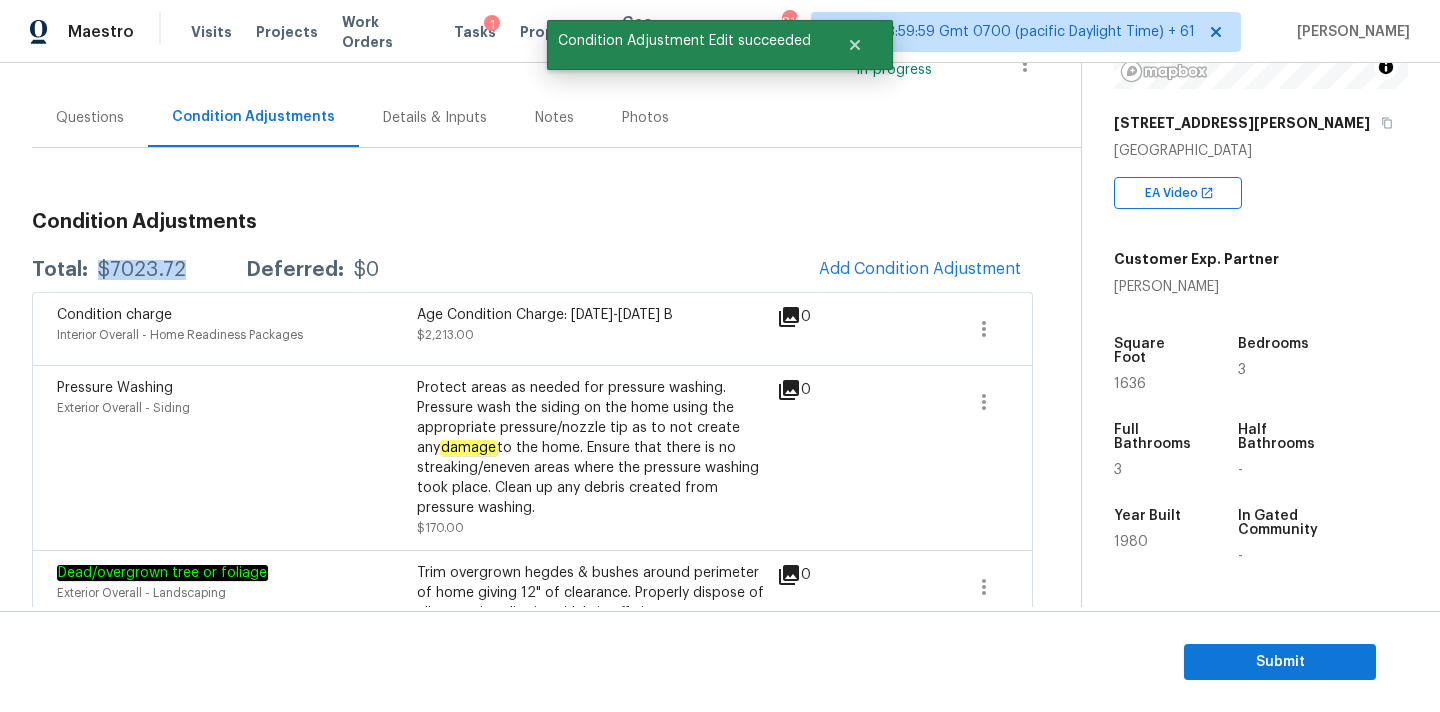 drag, startPoint x: 92, startPoint y: 267, endPoint x: 203, endPoint y: 267, distance: 111 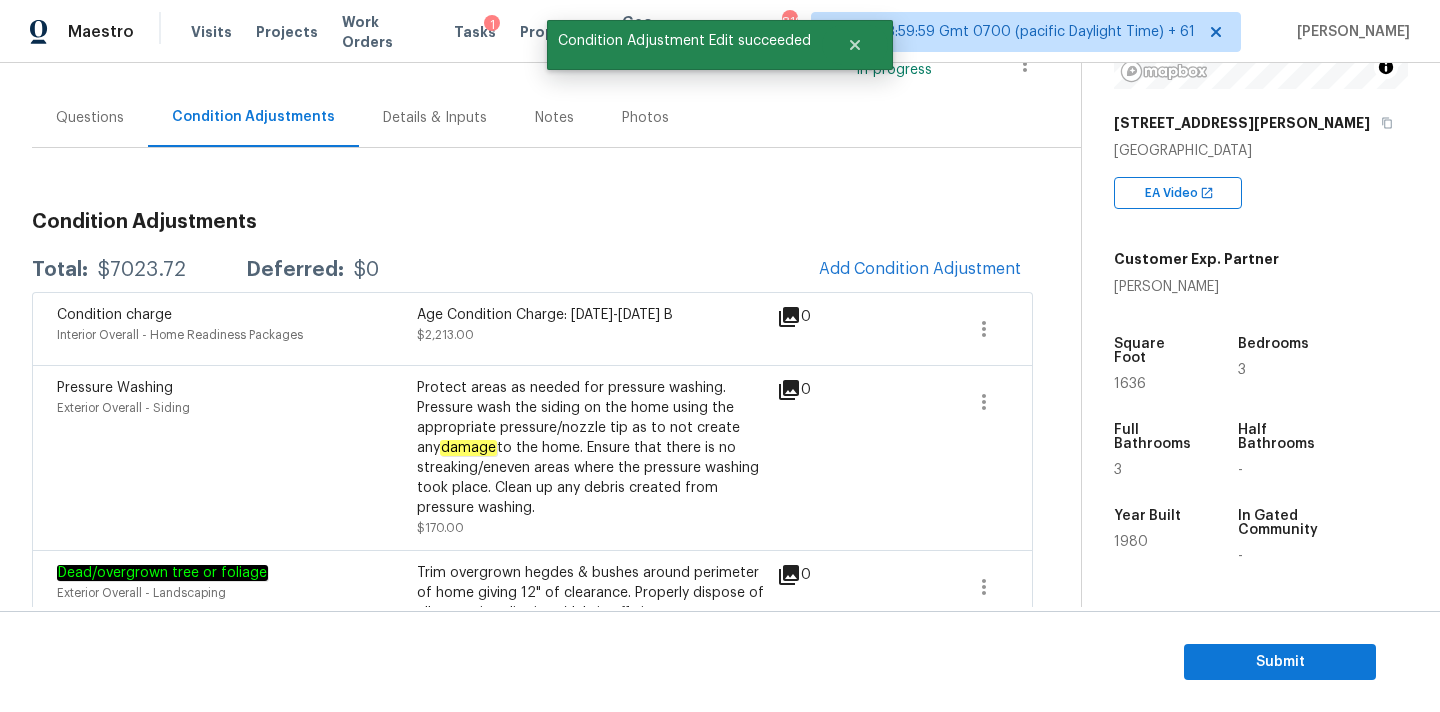 click on "Questions" at bounding box center [90, 117] 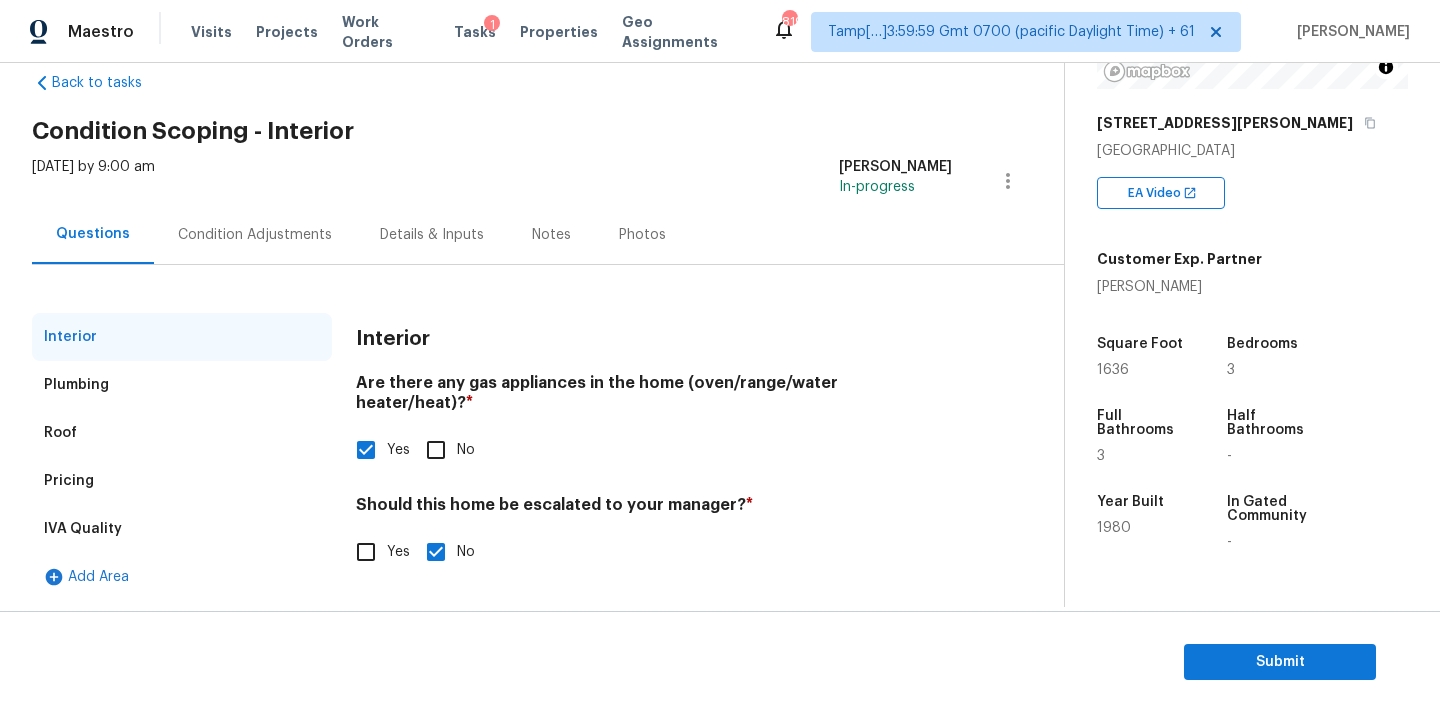 scroll, scrollTop: 38, scrollLeft: 0, axis: vertical 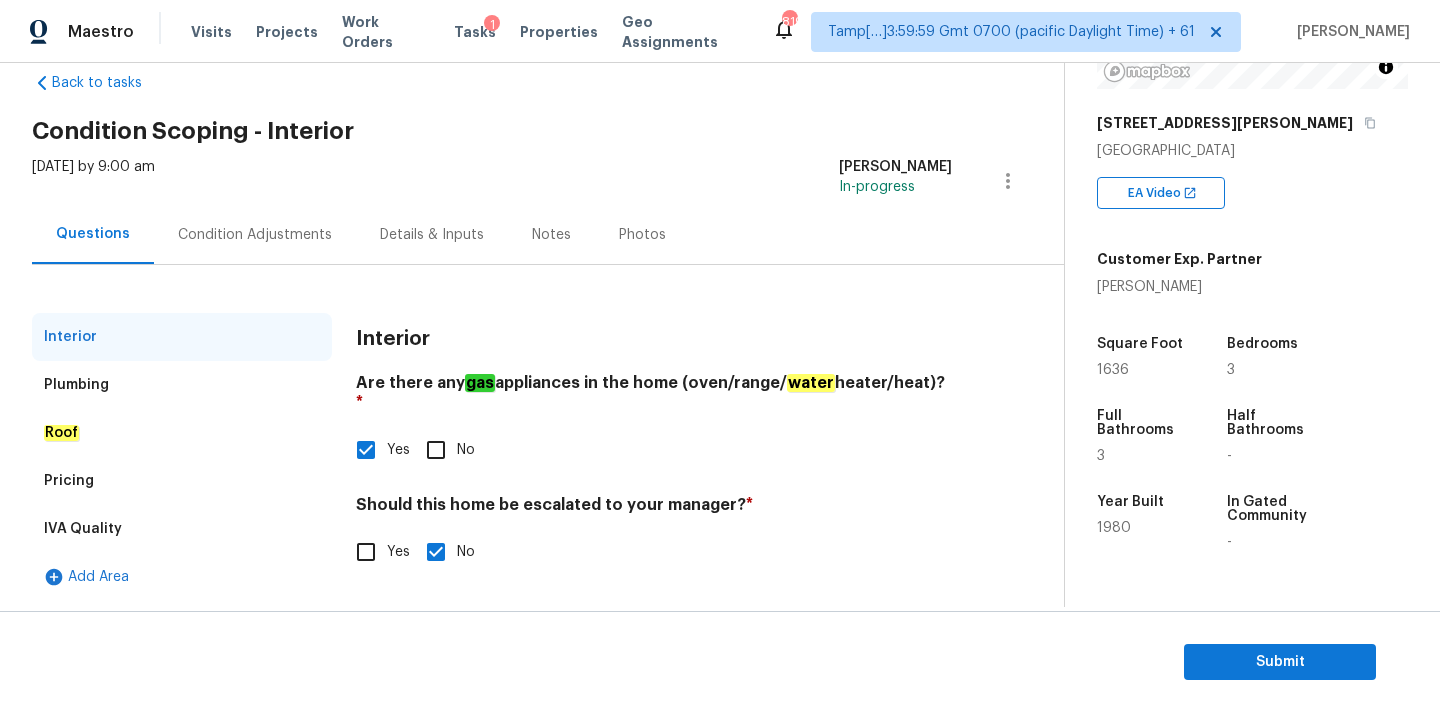 click on "Condition Adjustments" at bounding box center [255, 235] 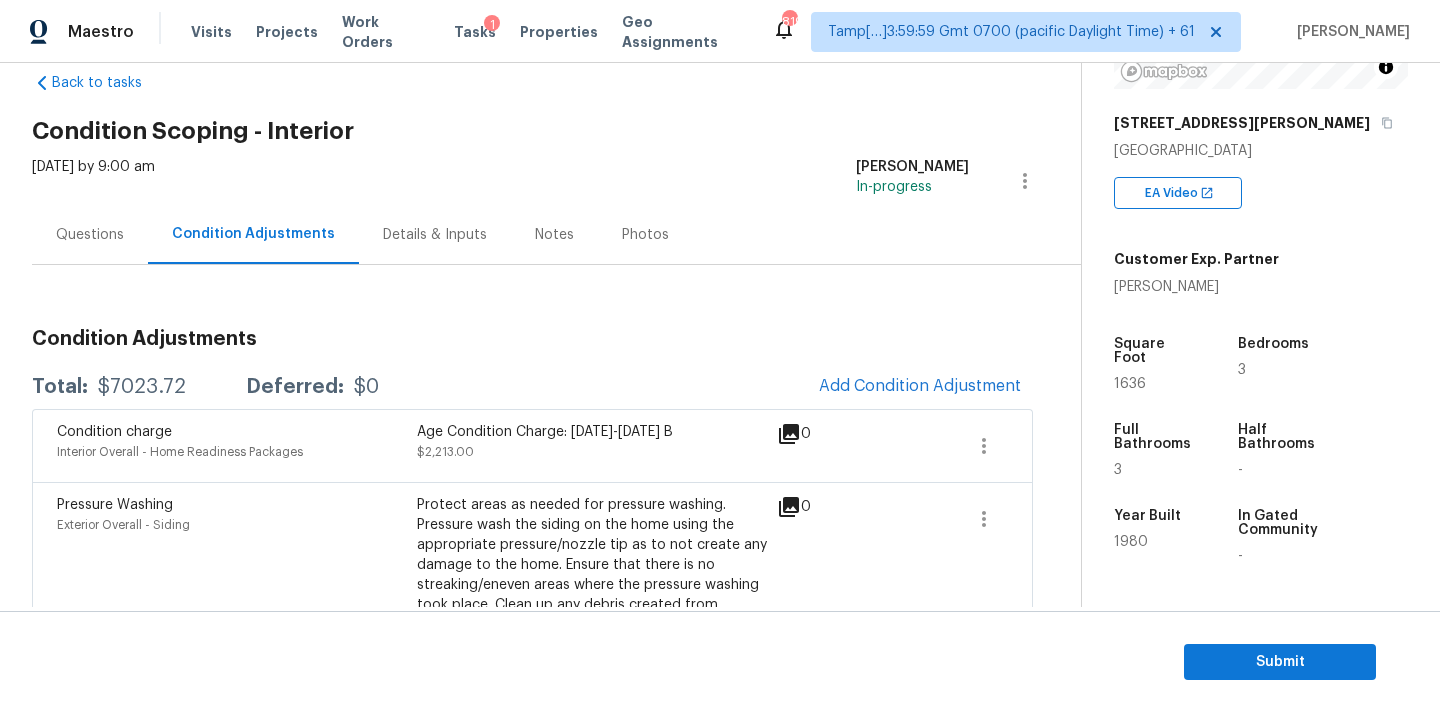 scroll, scrollTop: 155, scrollLeft: 0, axis: vertical 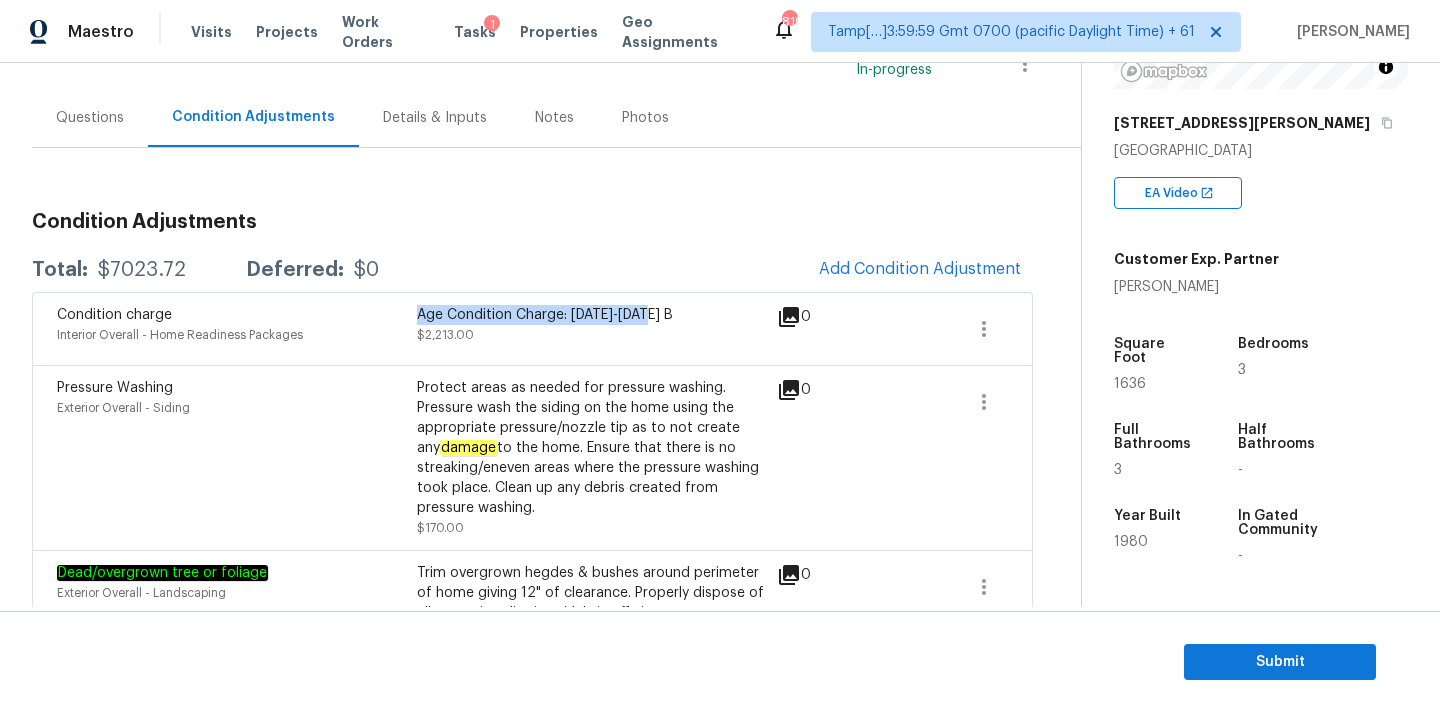 drag, startPoint x: 418, startPoint y: 314, endPoint x: 700, endPoint y: 313, distance: 282.00177 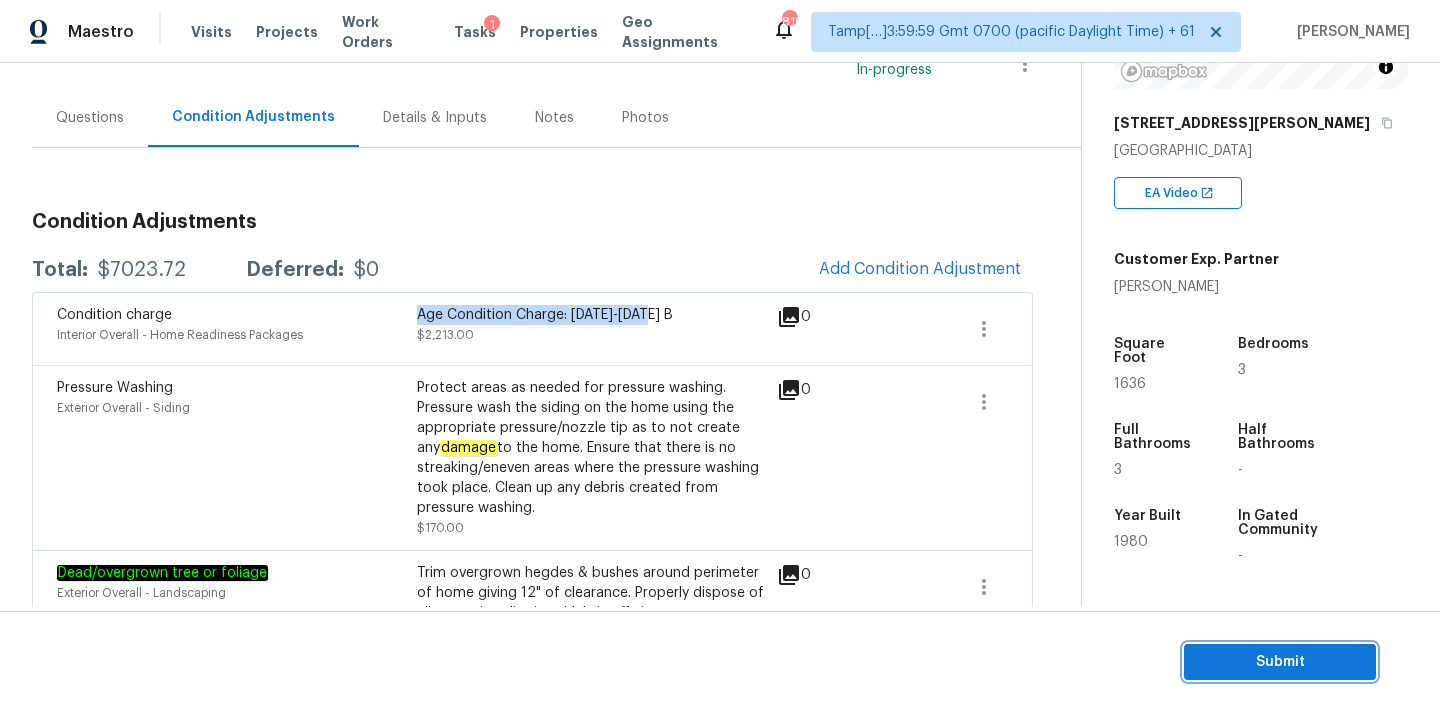 click on "Submit" at bounding box center [1280, 662] 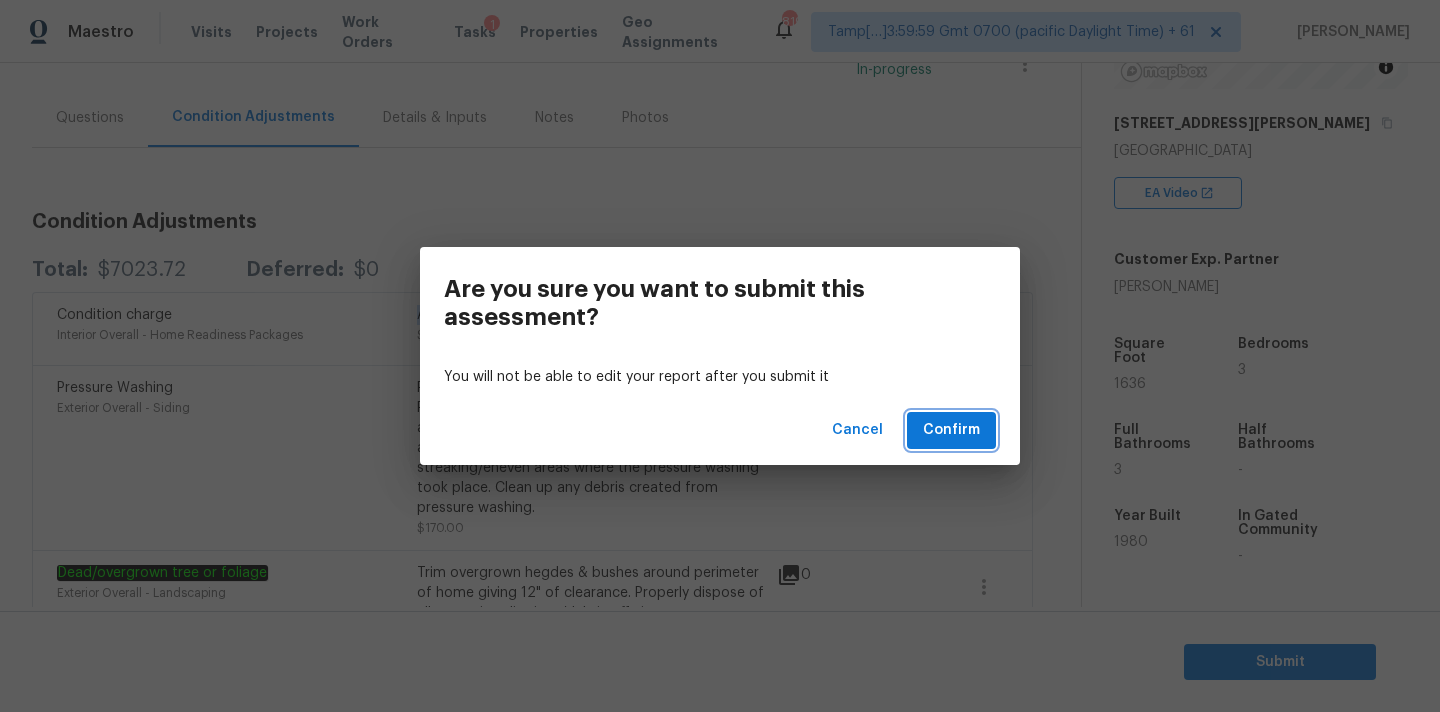 click on "Confirm" at bounding box center [951, 430] 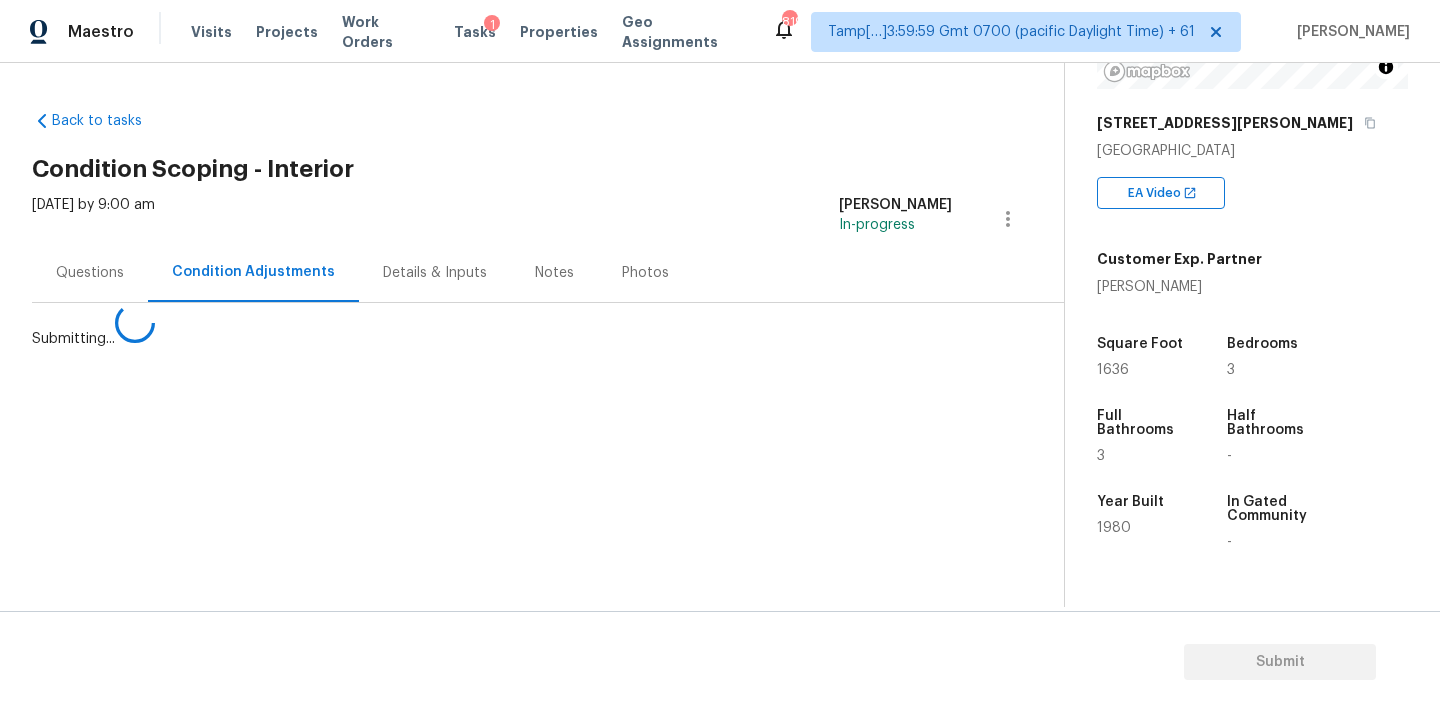 scroll, scrollTop: 0, scrollLeft: 0, axis: both 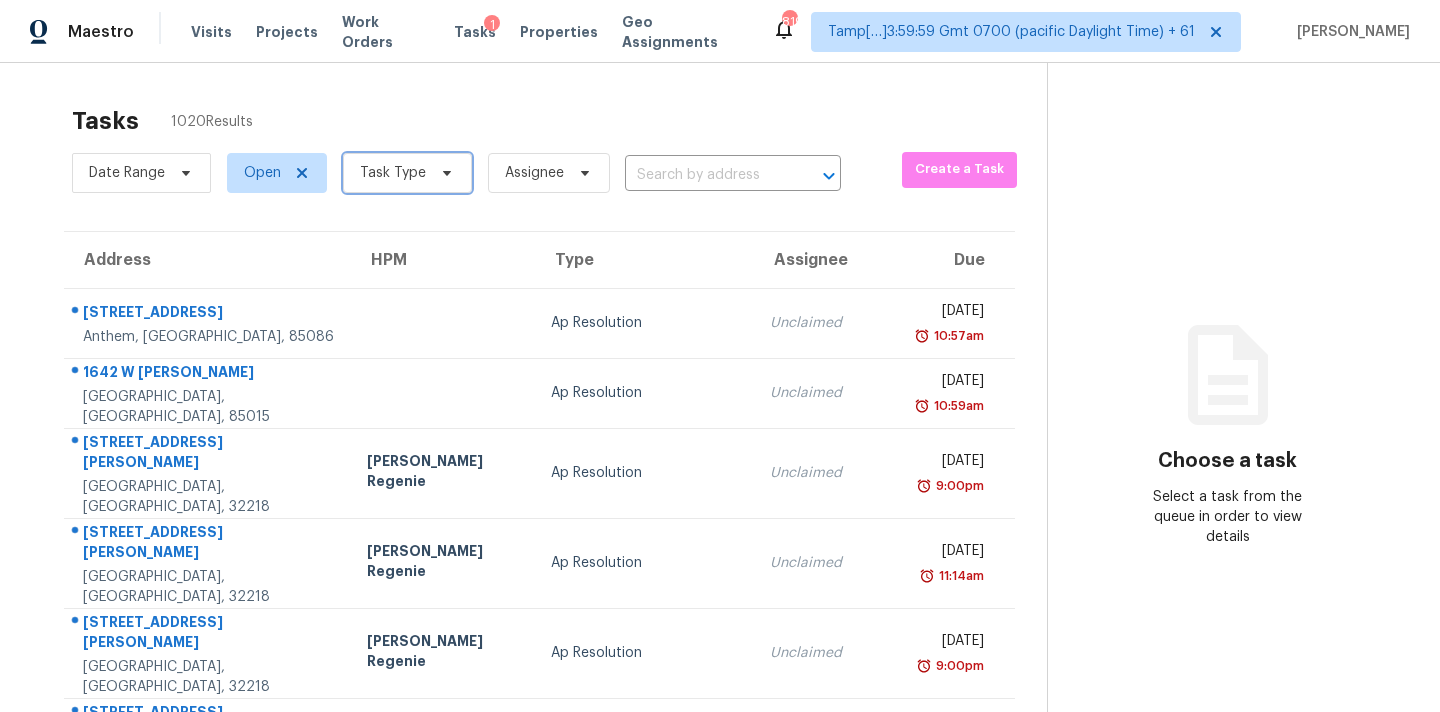 click on "Task Type" at bounding box center (407, 173) 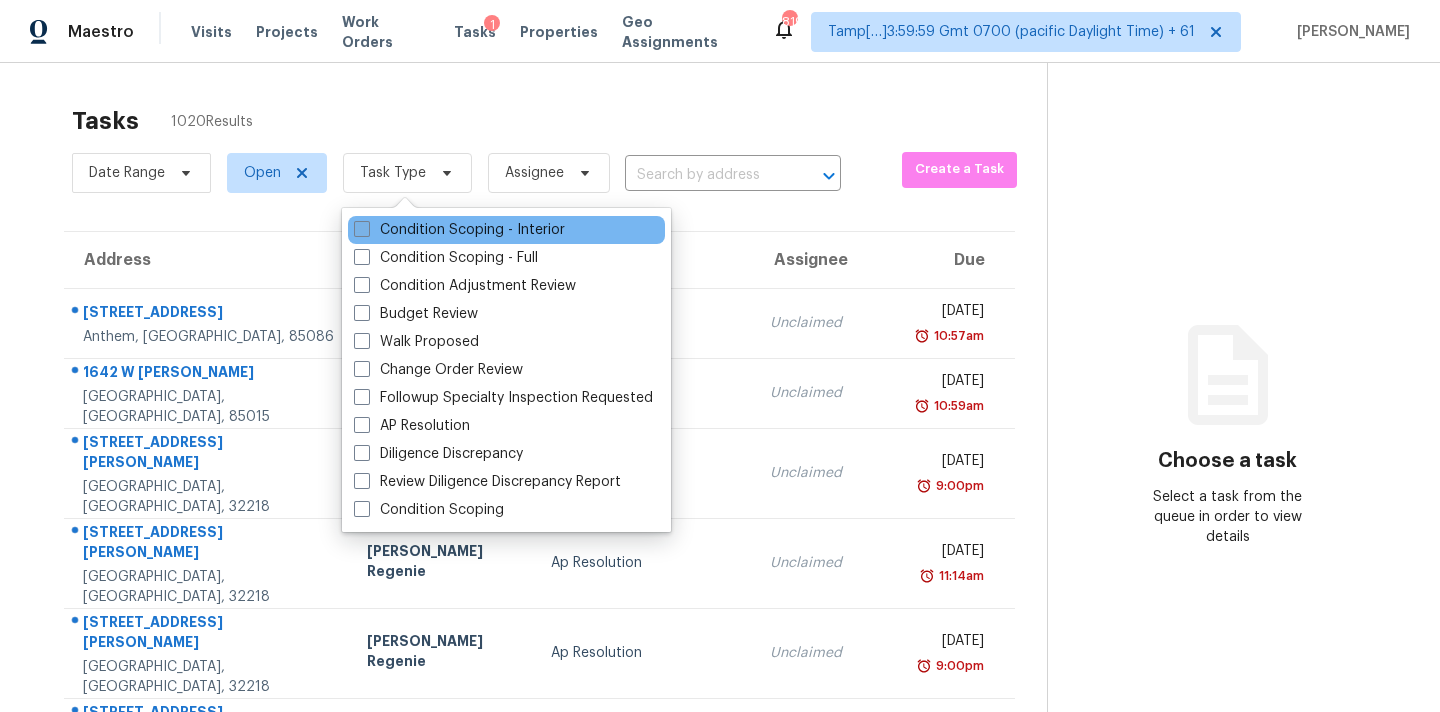 click on "Condition Scoping - Interior" at bounding box center [459, 230] 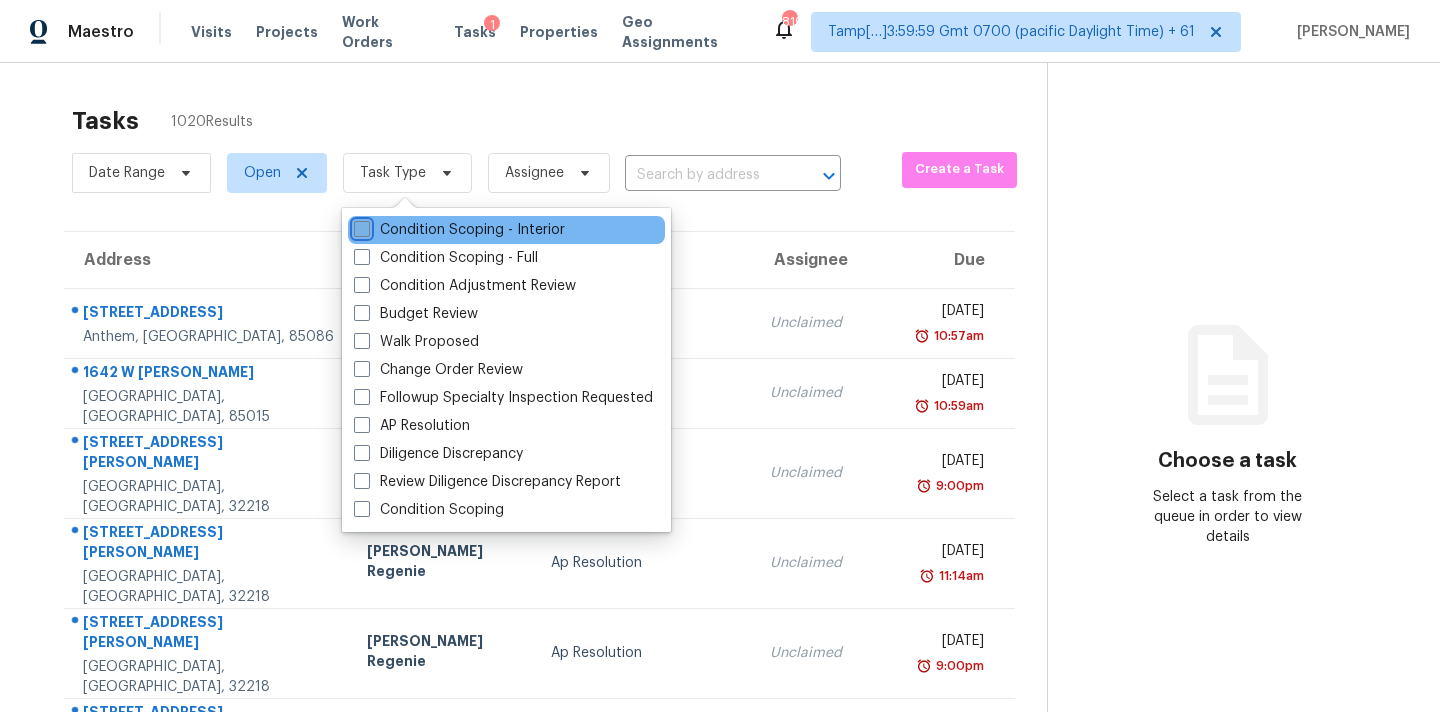 click on "Condition Scoping - Interior" at bounding box center [360, 226] 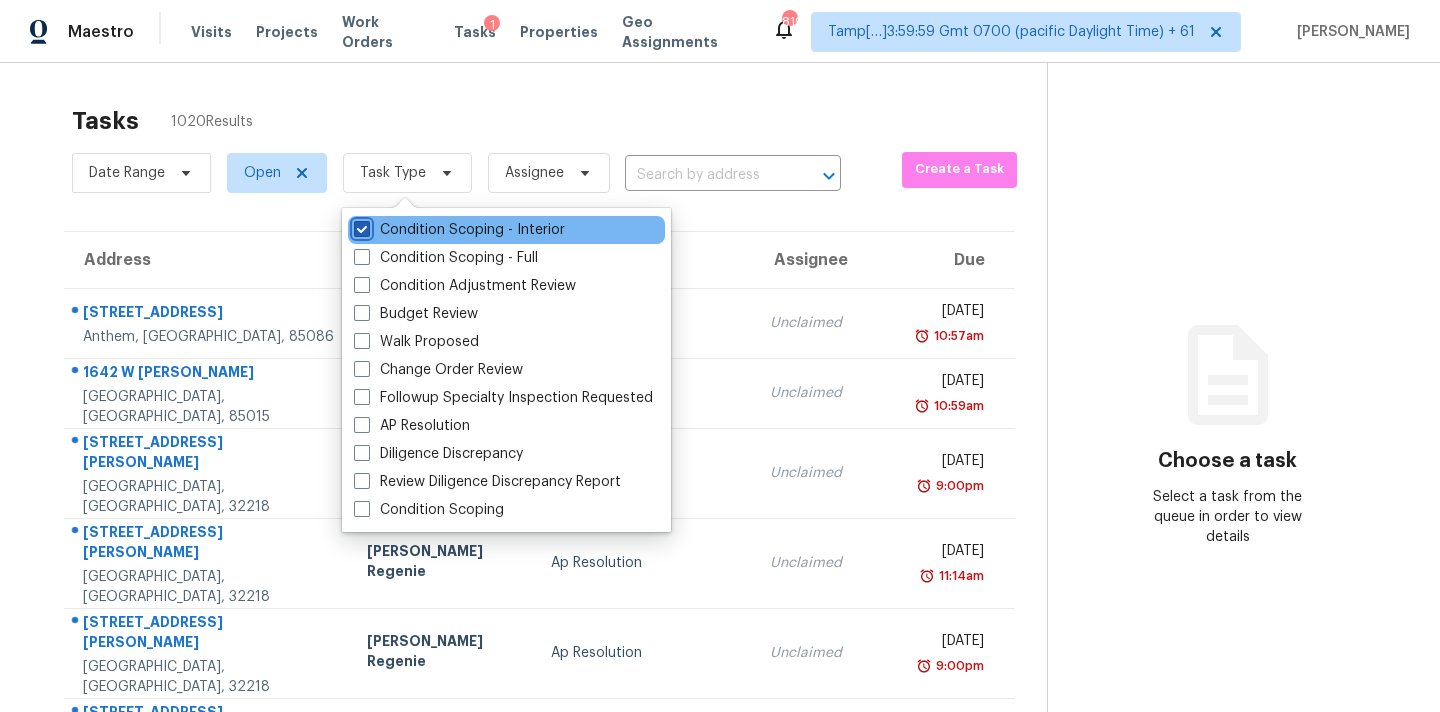 checkbox on "true" 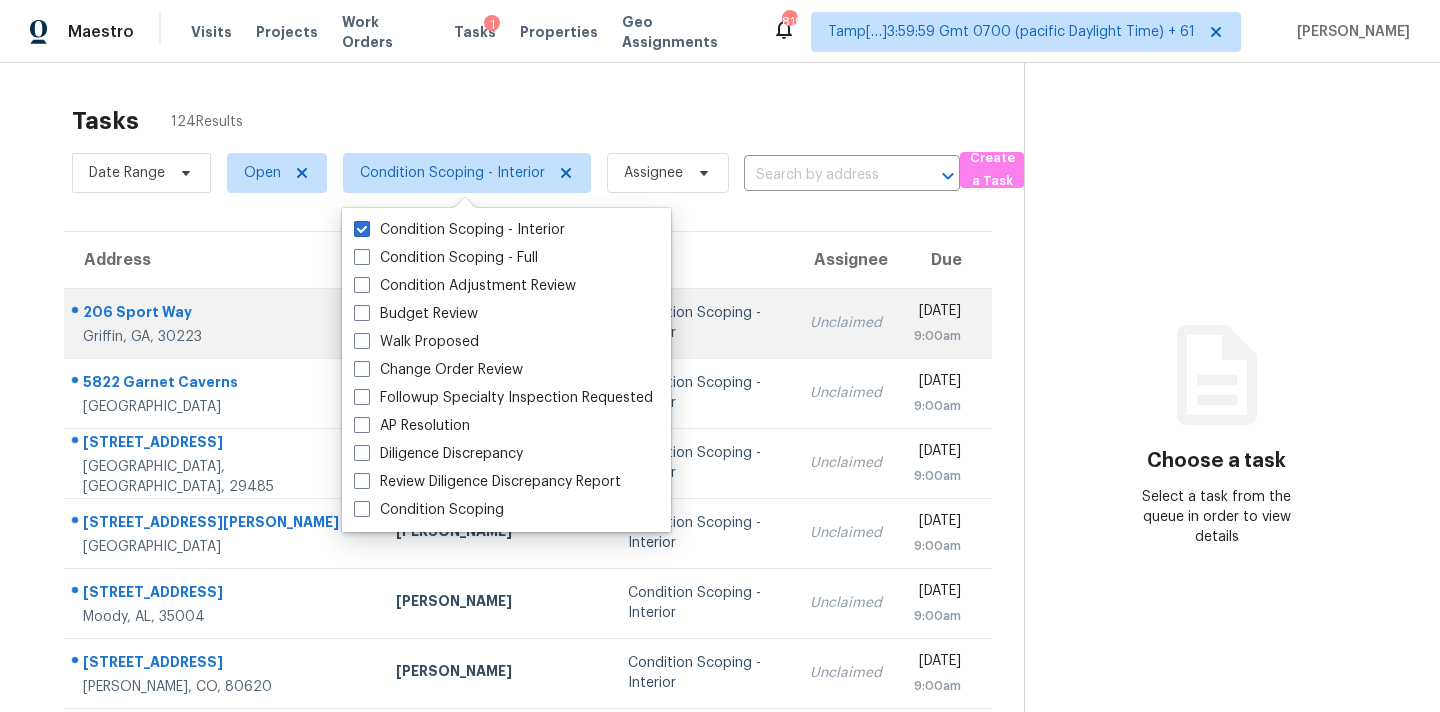 click on "Unclaimed" at bounding box center [846, 323] 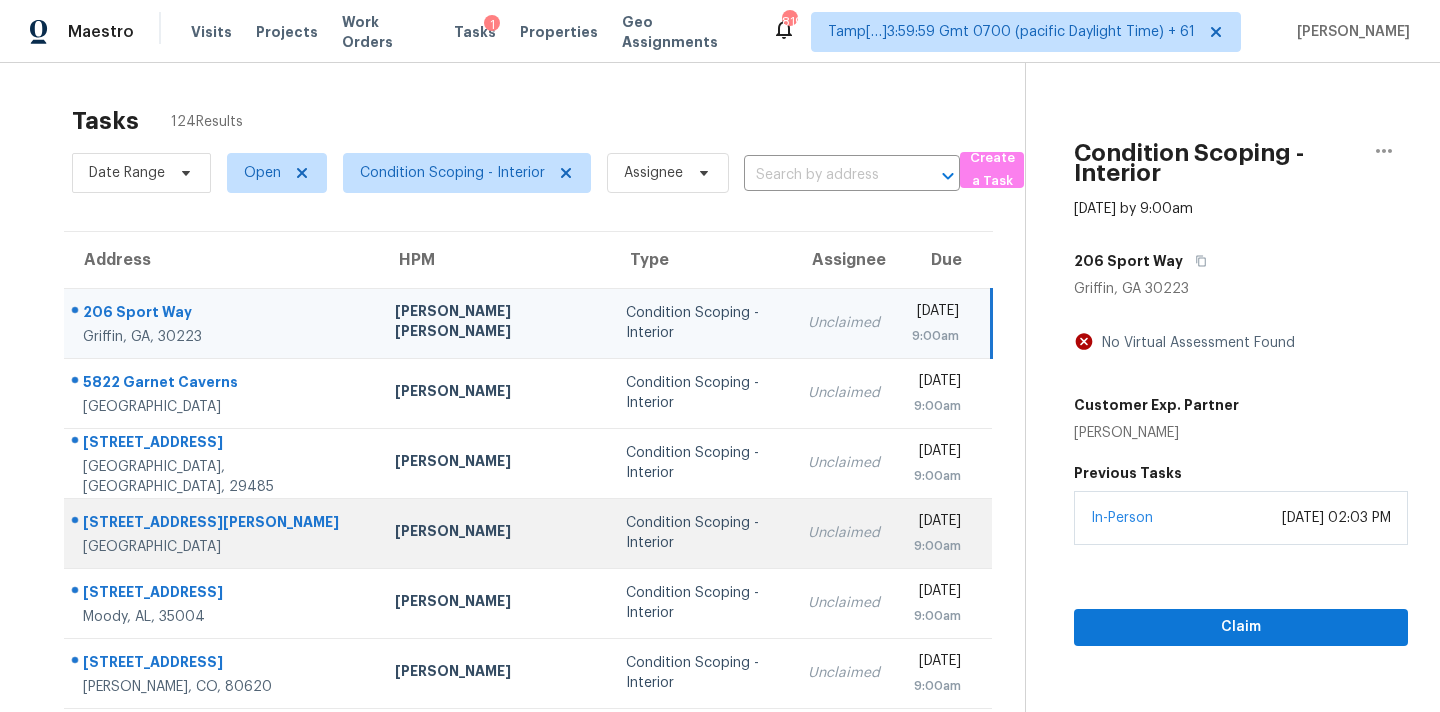 scroll, scrollTop: 329, scrollLeft: 0, axis: vertical 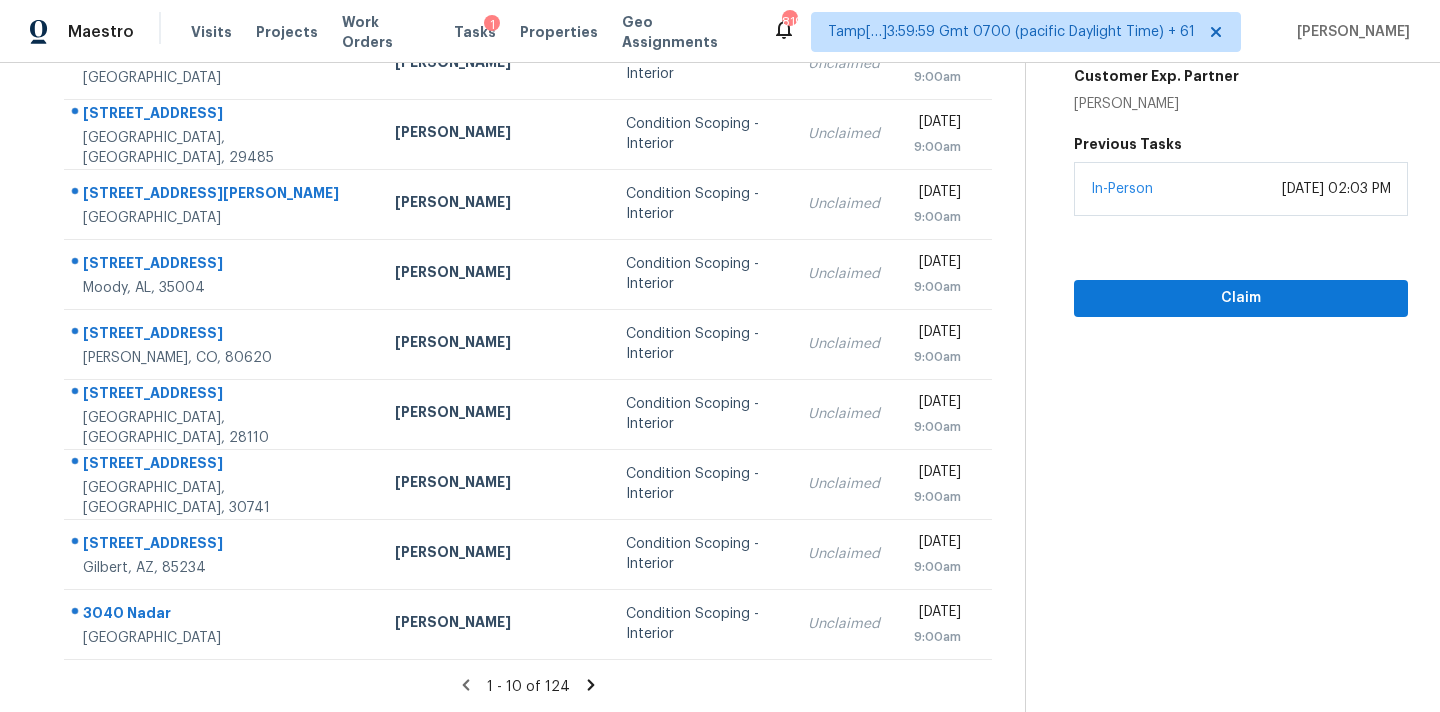 click 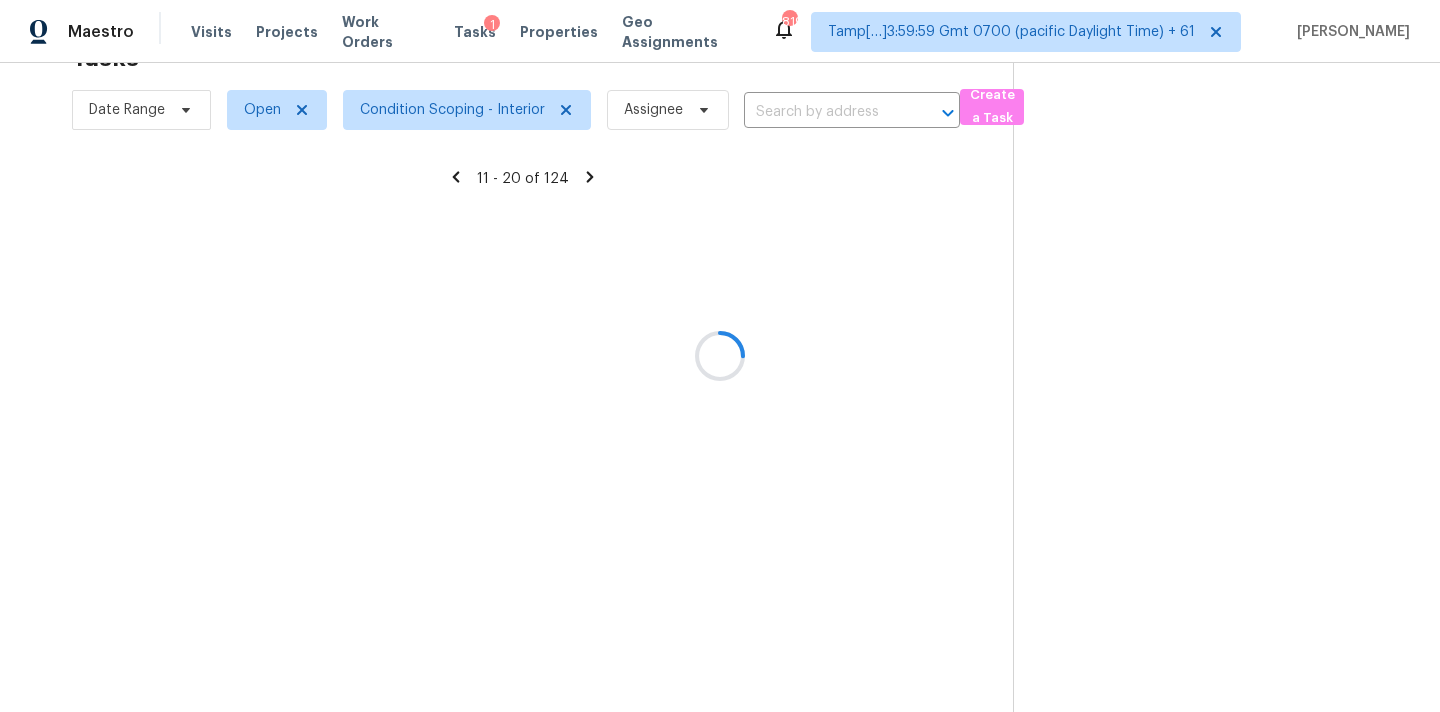 scroll, scrollTop: 329, scrollLeft: 0, axis: vertical 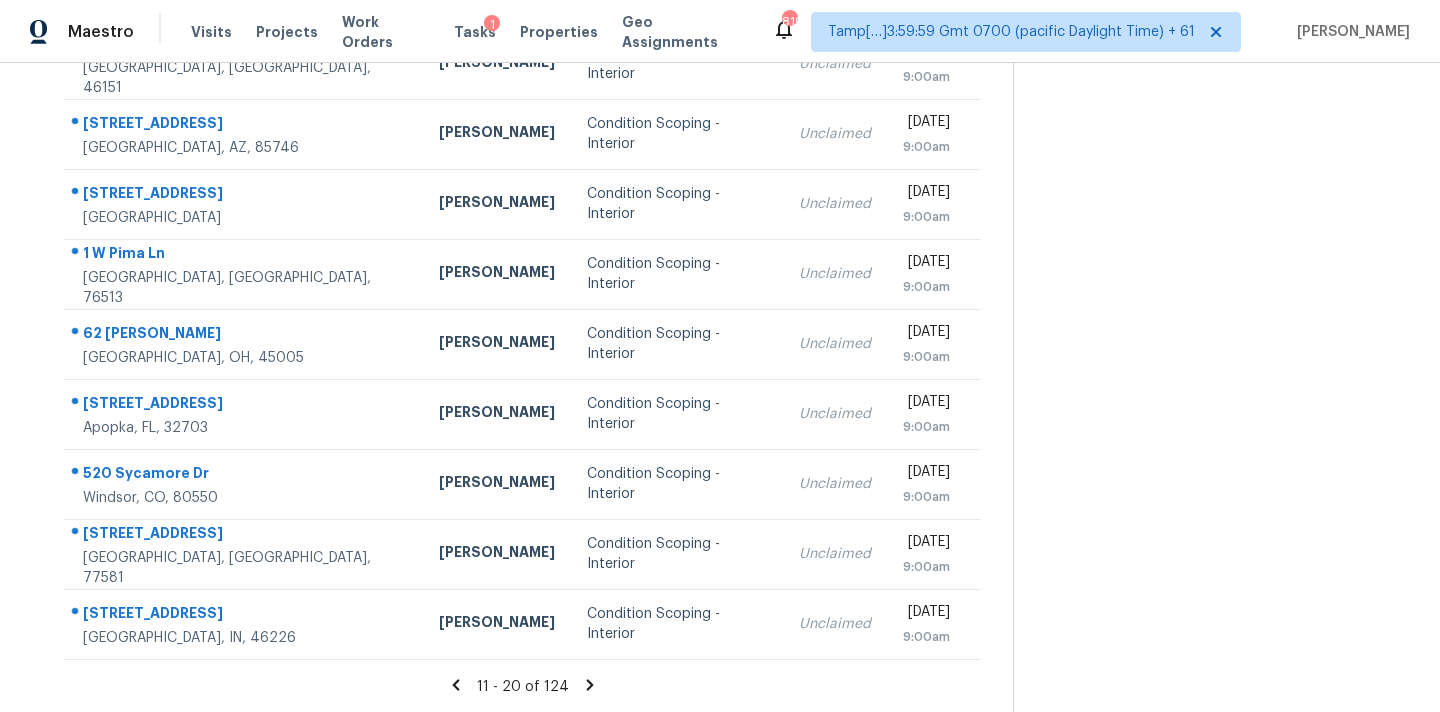 click 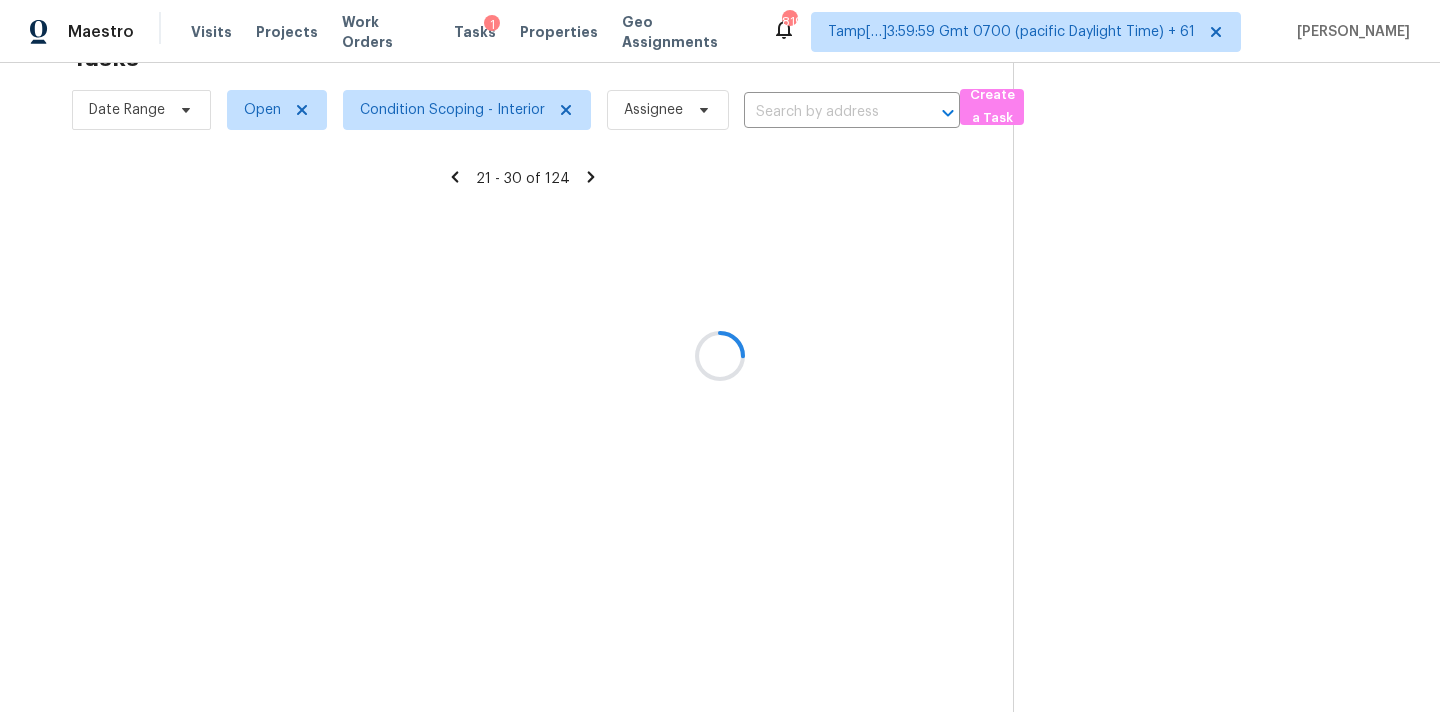 scroll, scrollTop: 329, scrollLeft: 0, axis: vertical 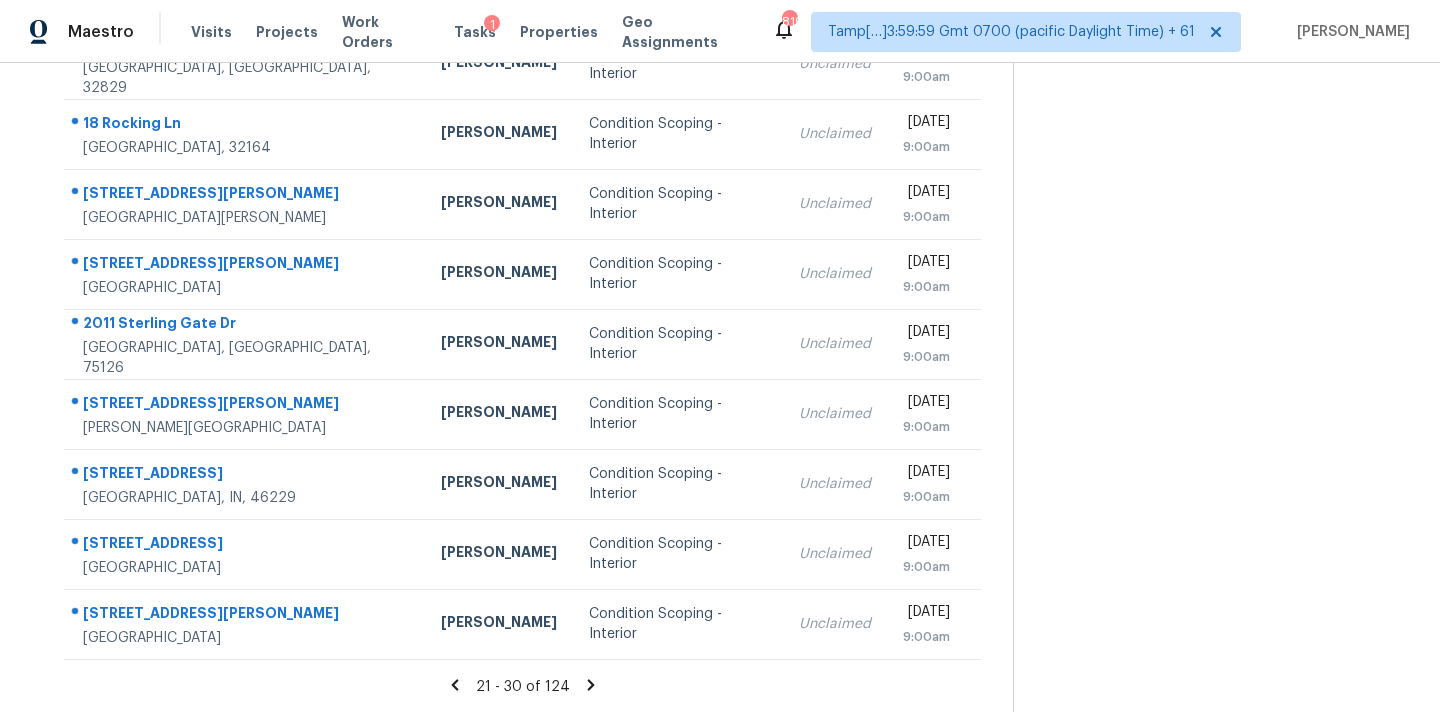 click 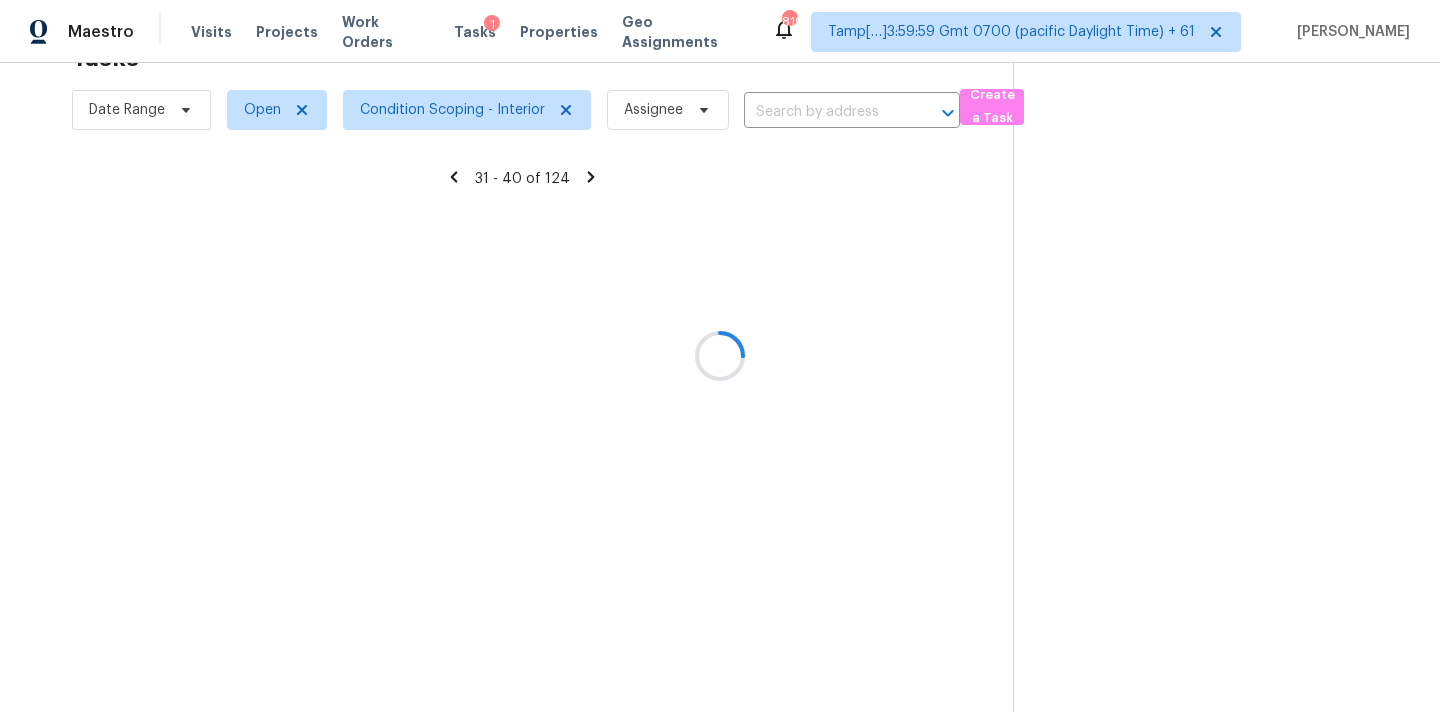 scroll, scrollTop: 329, scrollLeft: 0, axis: vertical 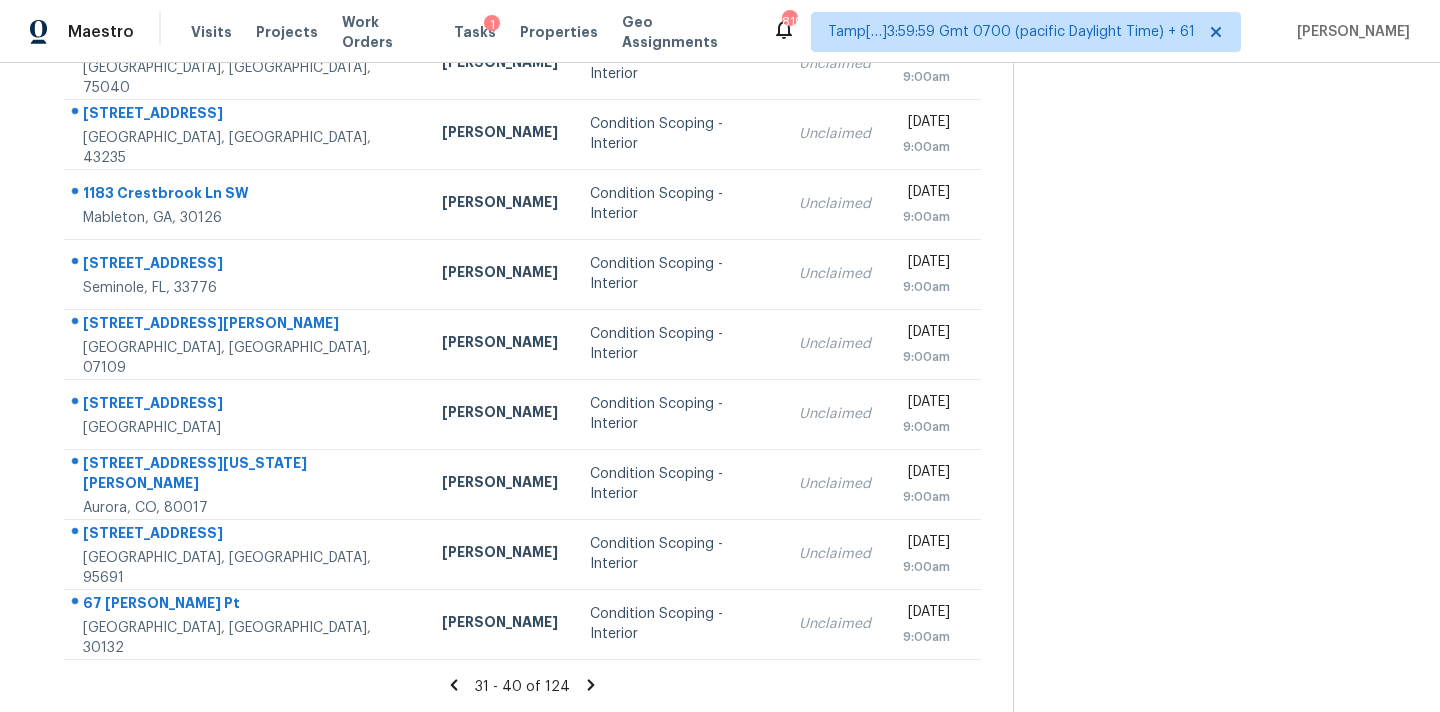 click 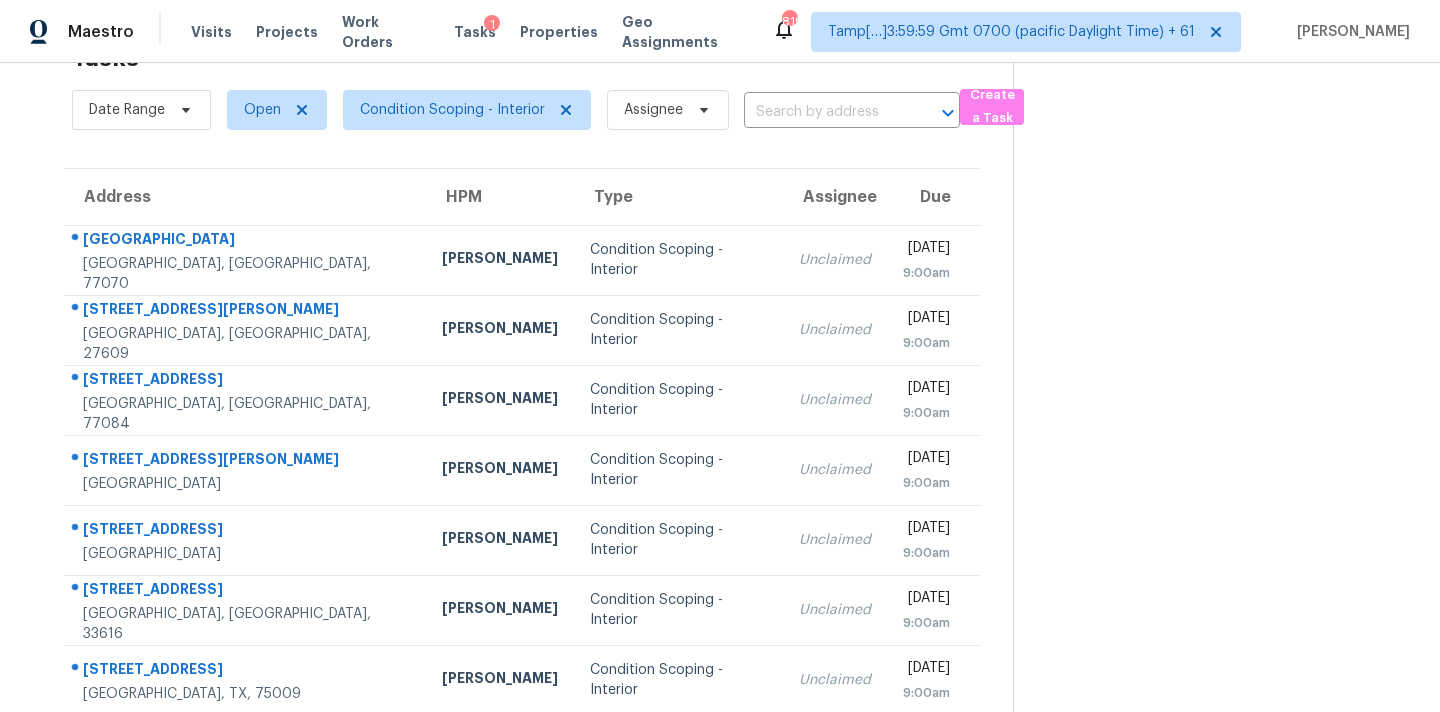 scroll, scrollTop: 329, scrollLeft: 0, axis: vertical 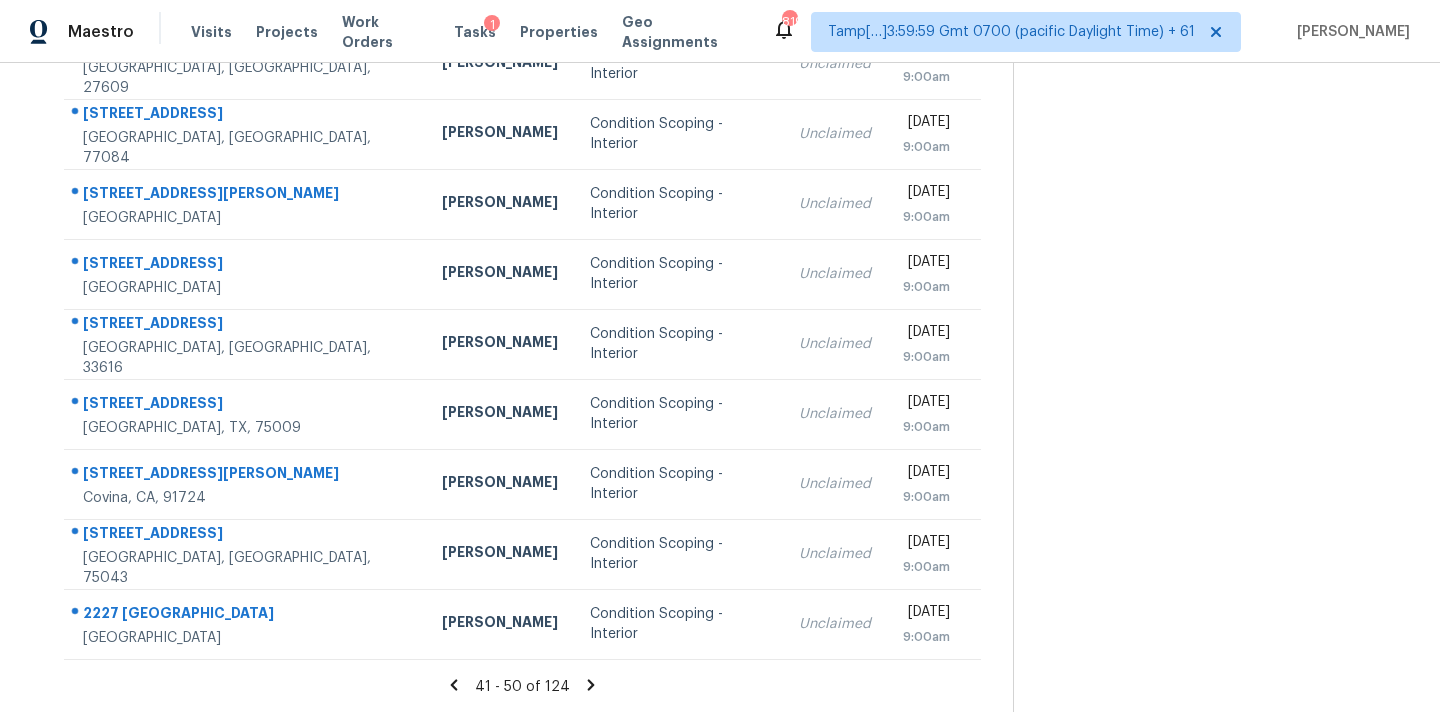 click 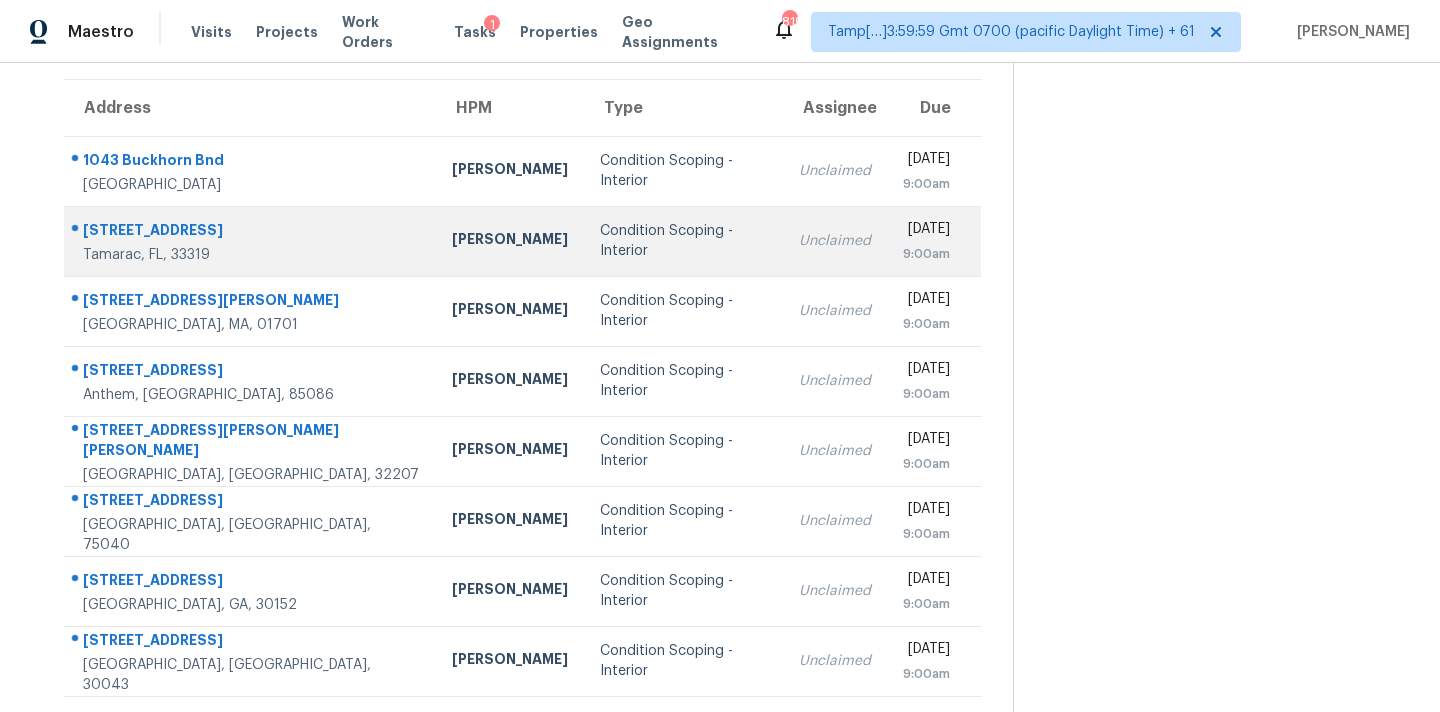 scroll, scrollTop: 329, scrollLeft: 0, axis: vertical 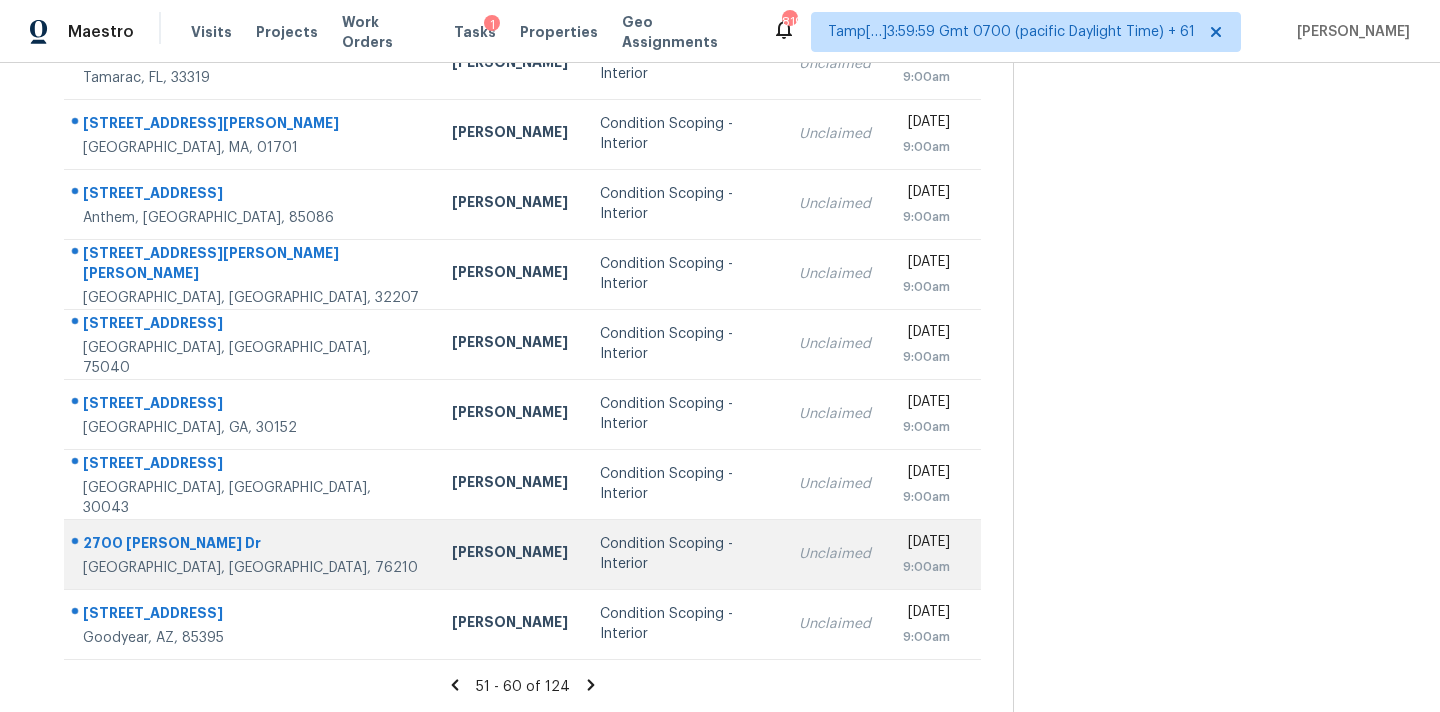 click on "Condition Scoping - Interior" at bounding box center [683, 554] 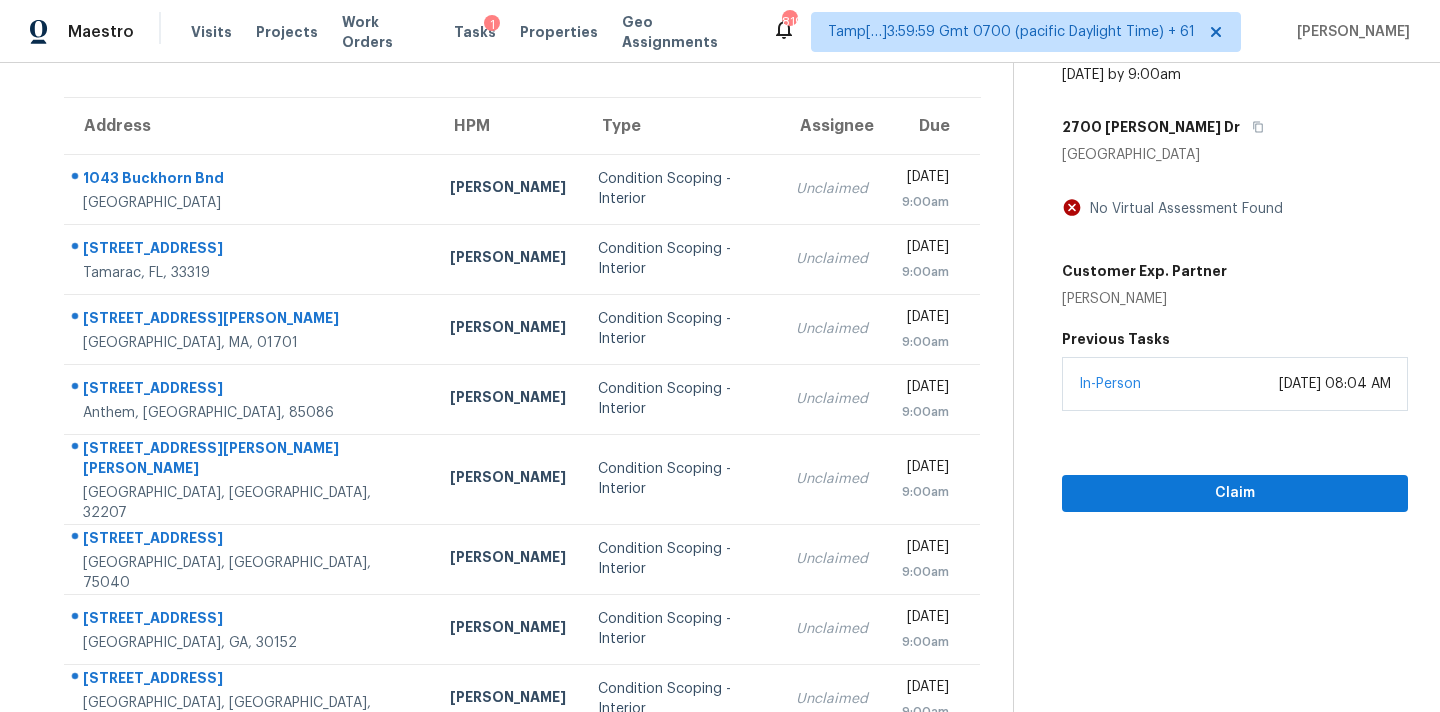 scroll, scrollTop: 85, scrollLeft: 0, axis: vertical 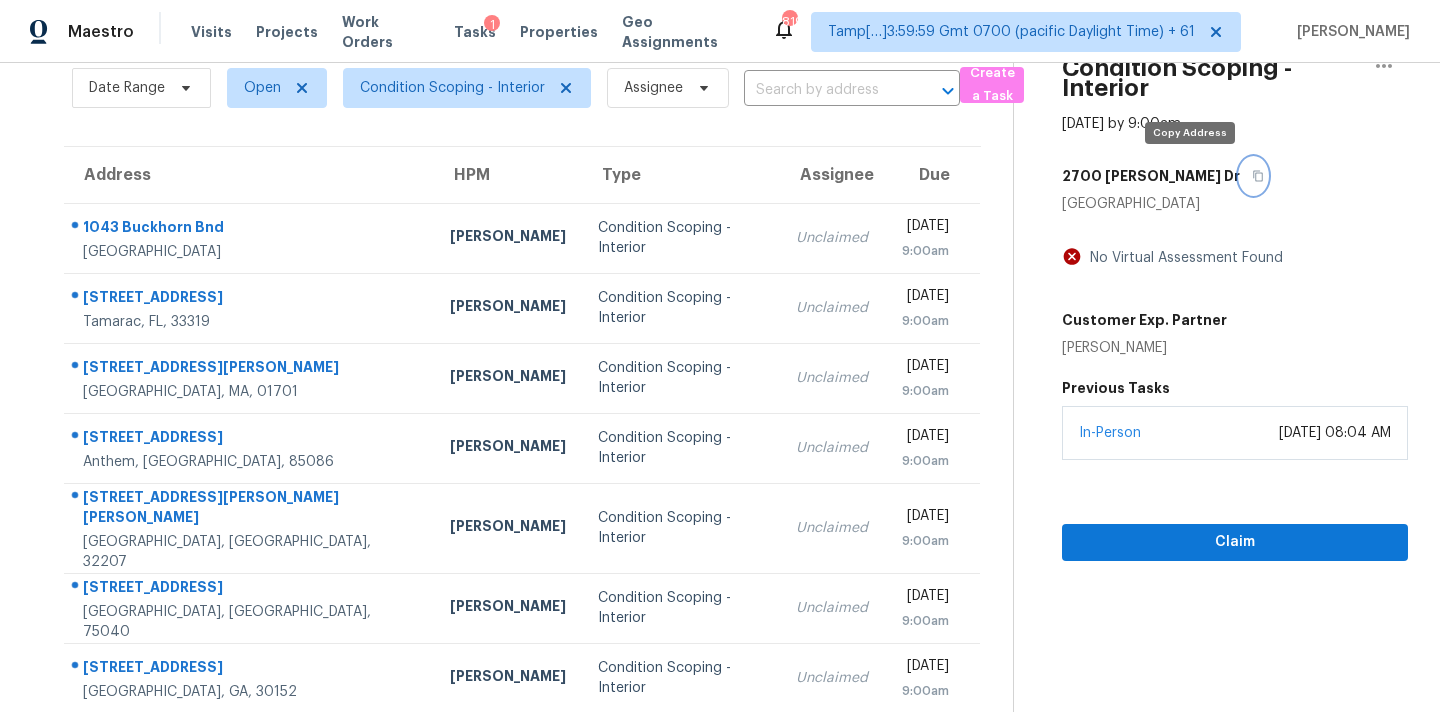 click 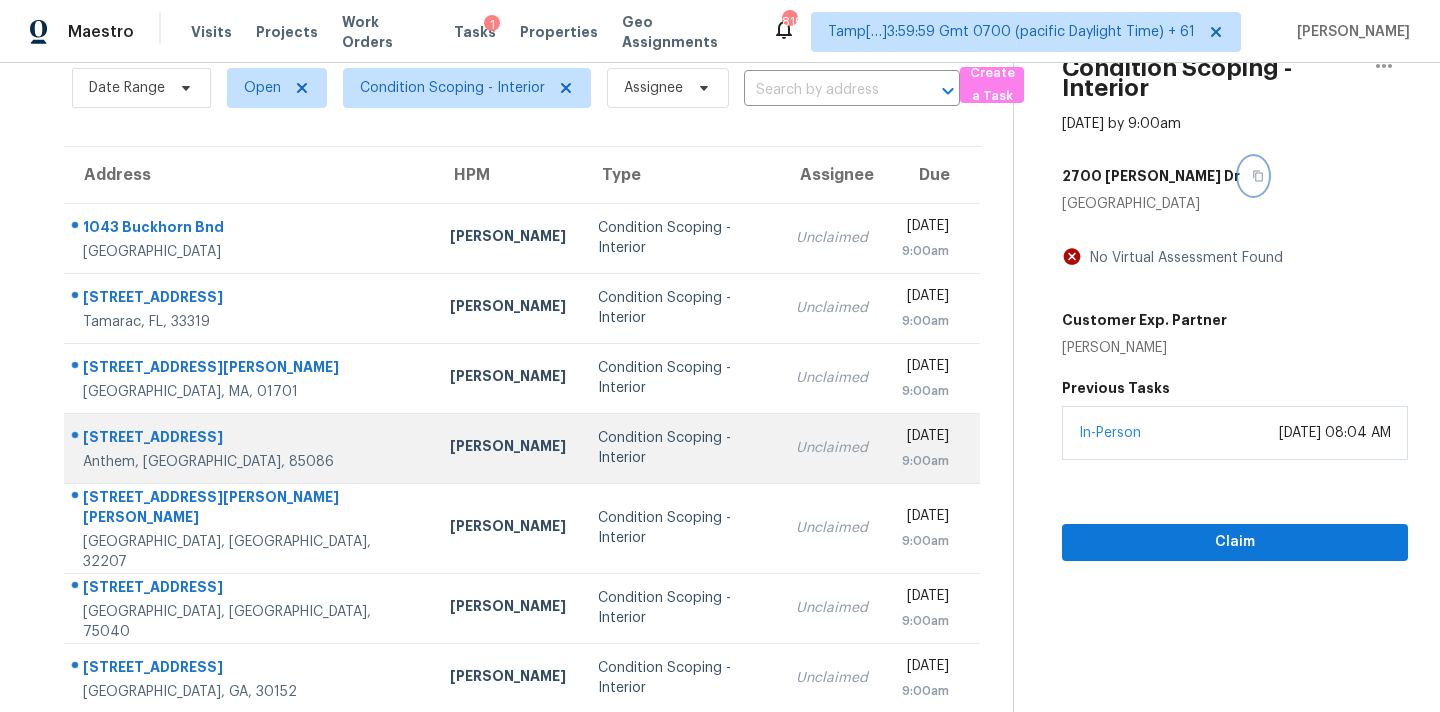 scroll, scrollTop: 329, scrollLeft: 0, axis: vertical 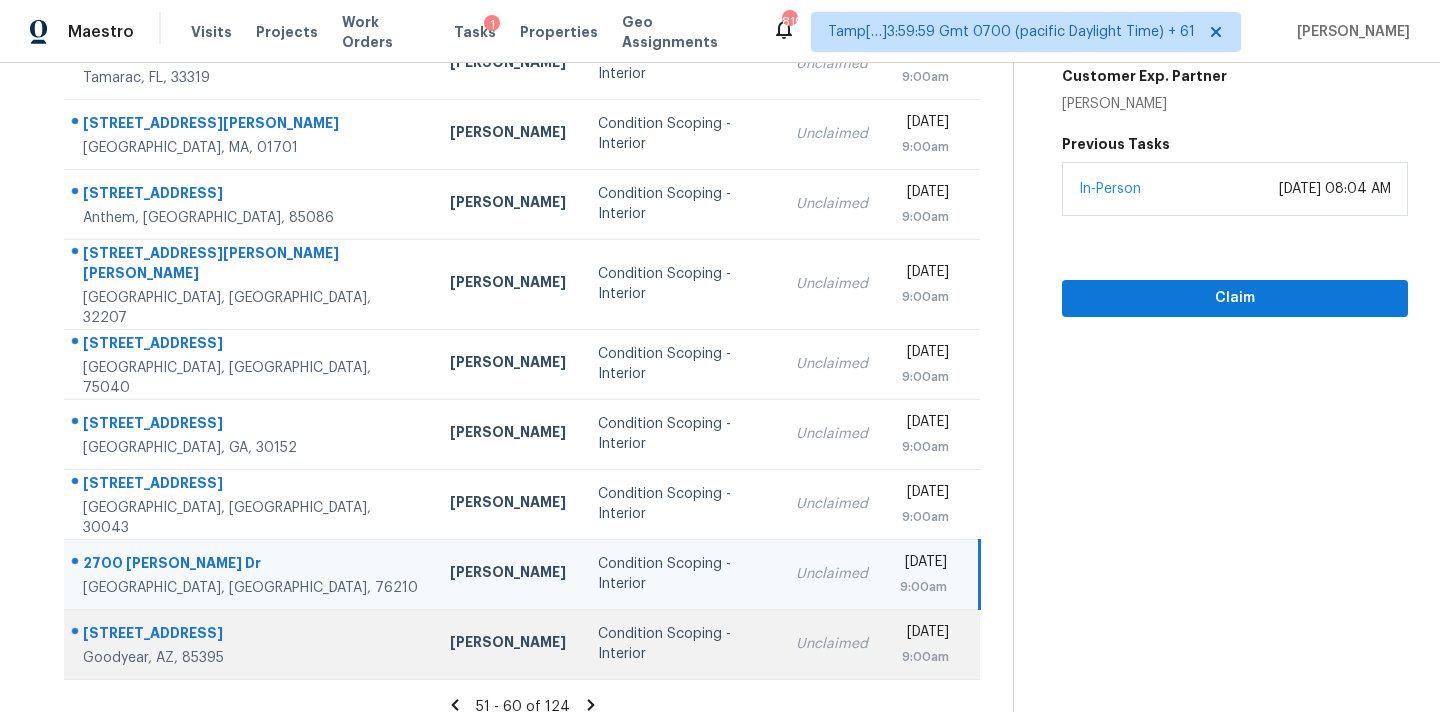 click on "Condition Scoping - Interior" at bounding box center [681, 644] 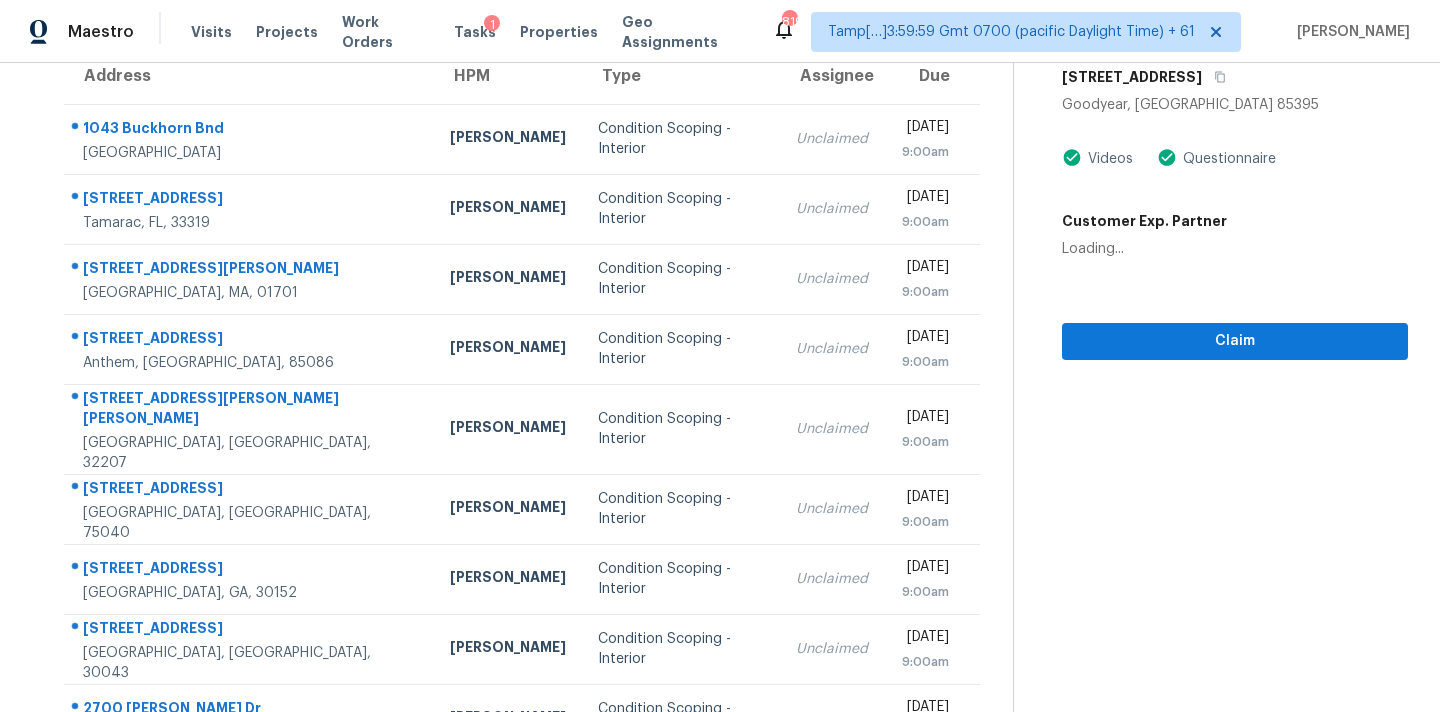 scroll, scrollTop: 132, scrollLeft: 0, axis: vertical 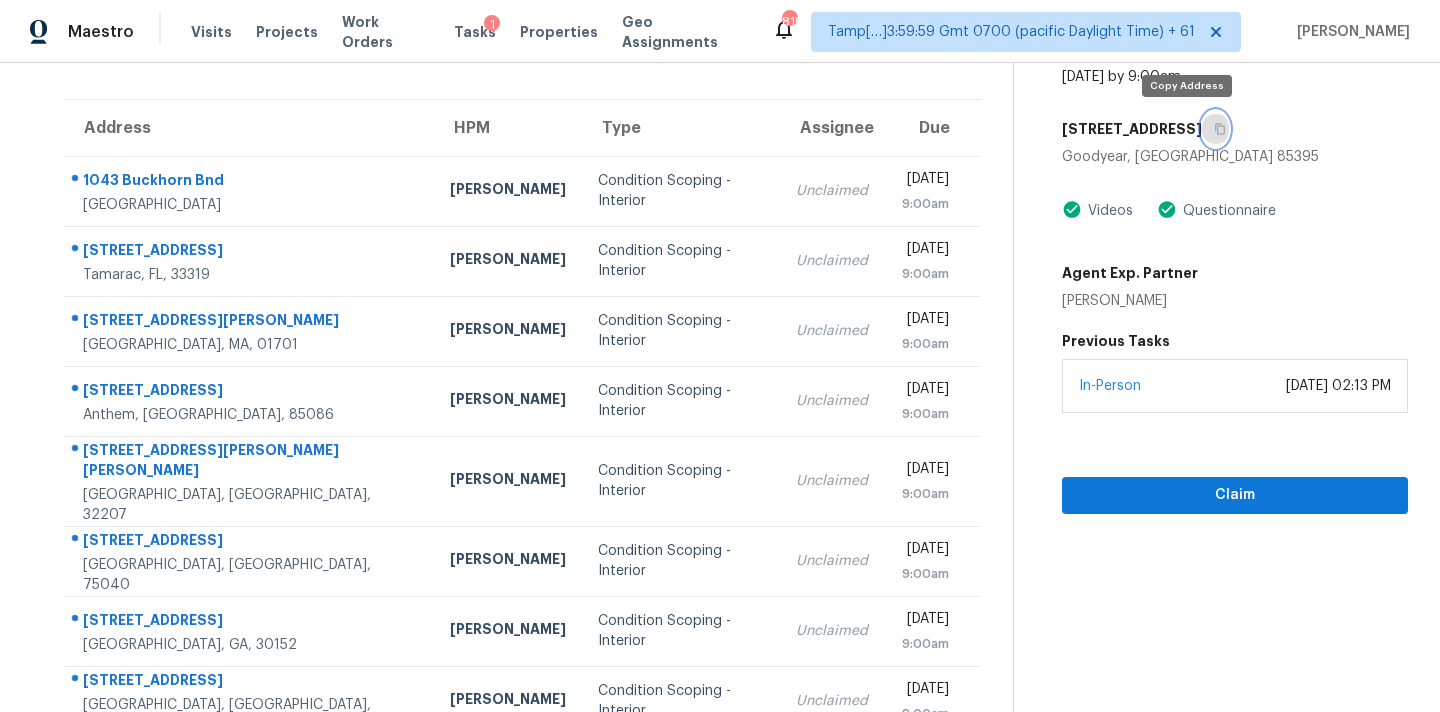 click at bounding box center (1215, 129) 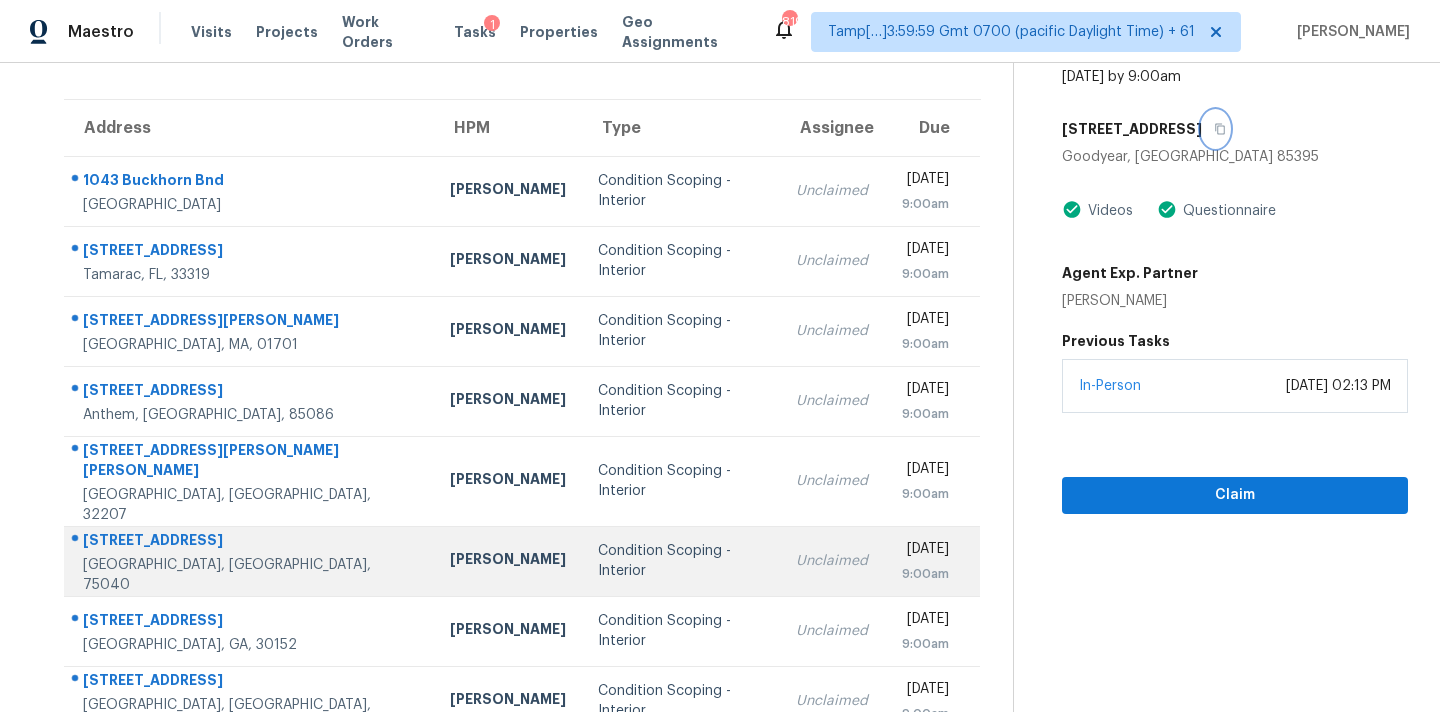 scroll, scrollTop: 329, scrollLeft: 0, axis: vertical 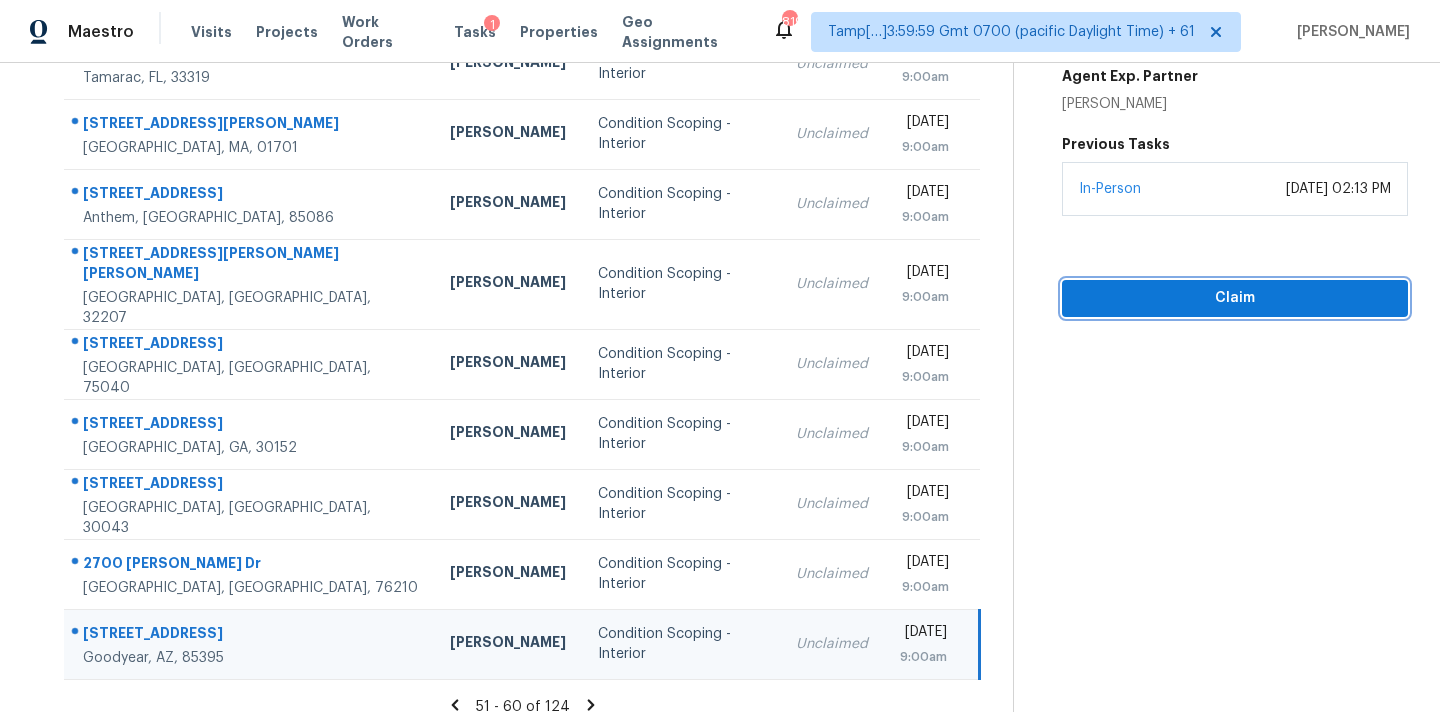 click on "Claim" at bounding box center [1235, 298] 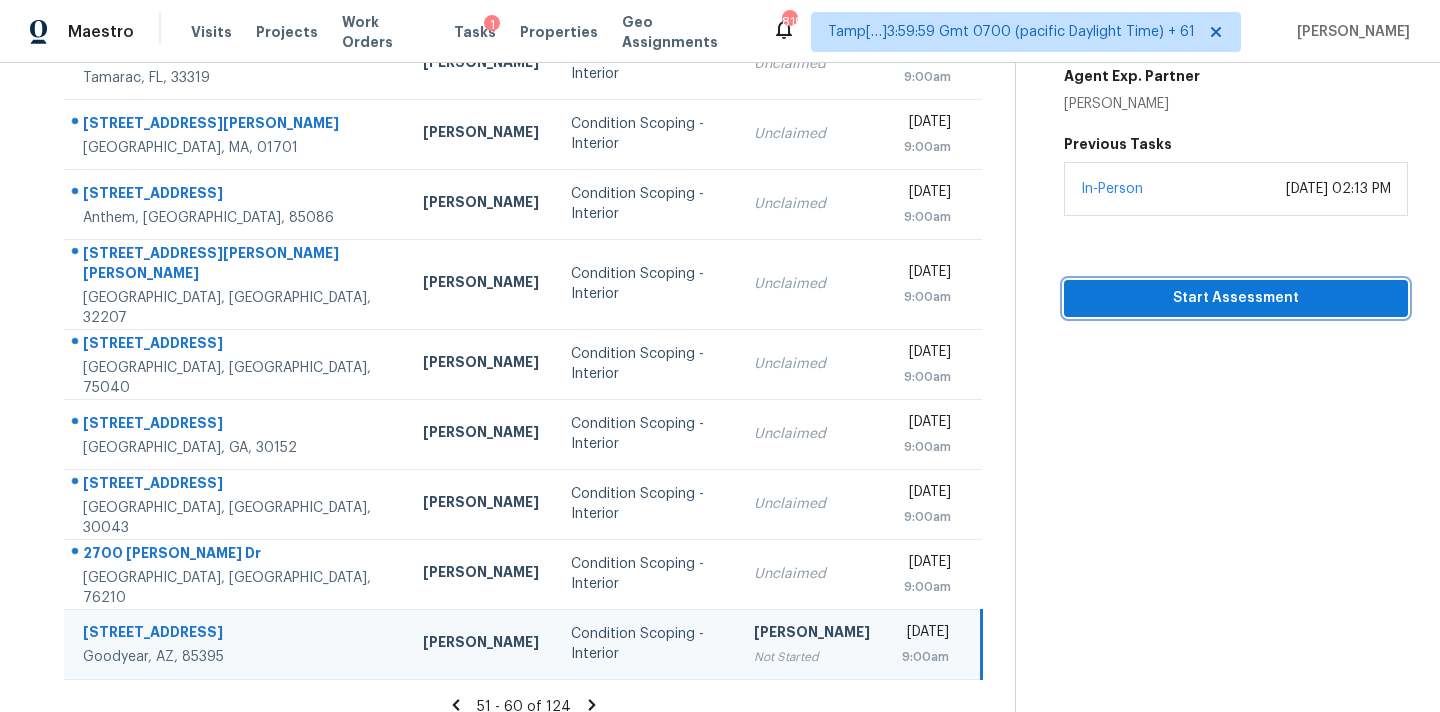 click on "Start Assessment" at bounding box center [1236, 298] 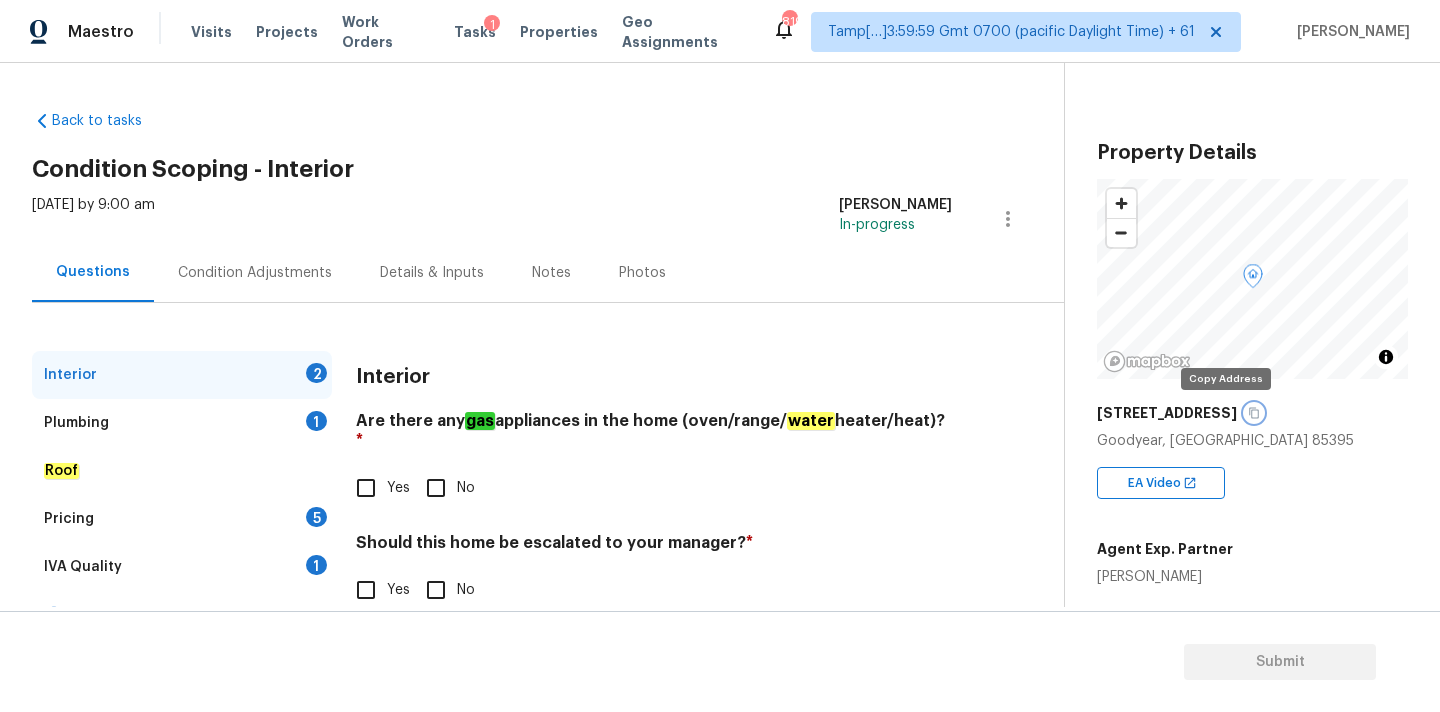 click 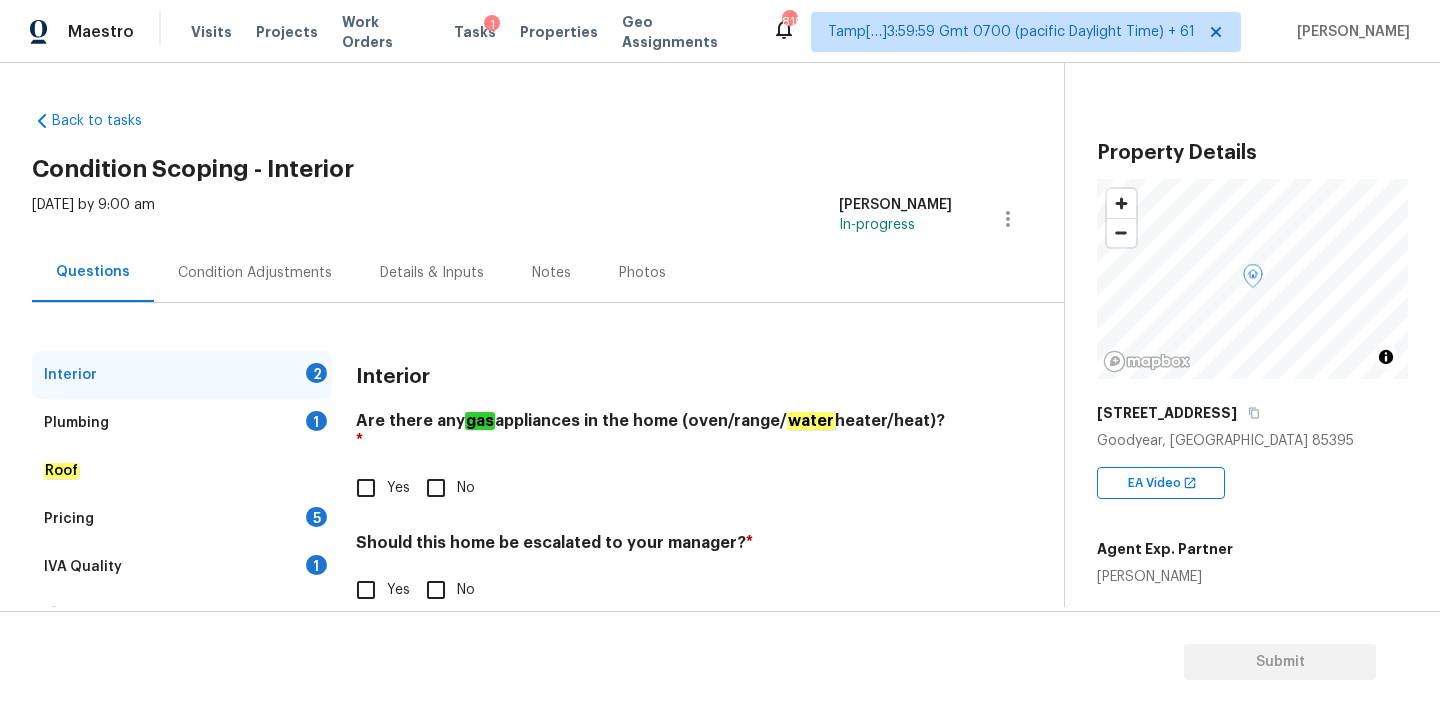 scroll, scrollTop: 38, scrollLeft: 0, axis: vertical 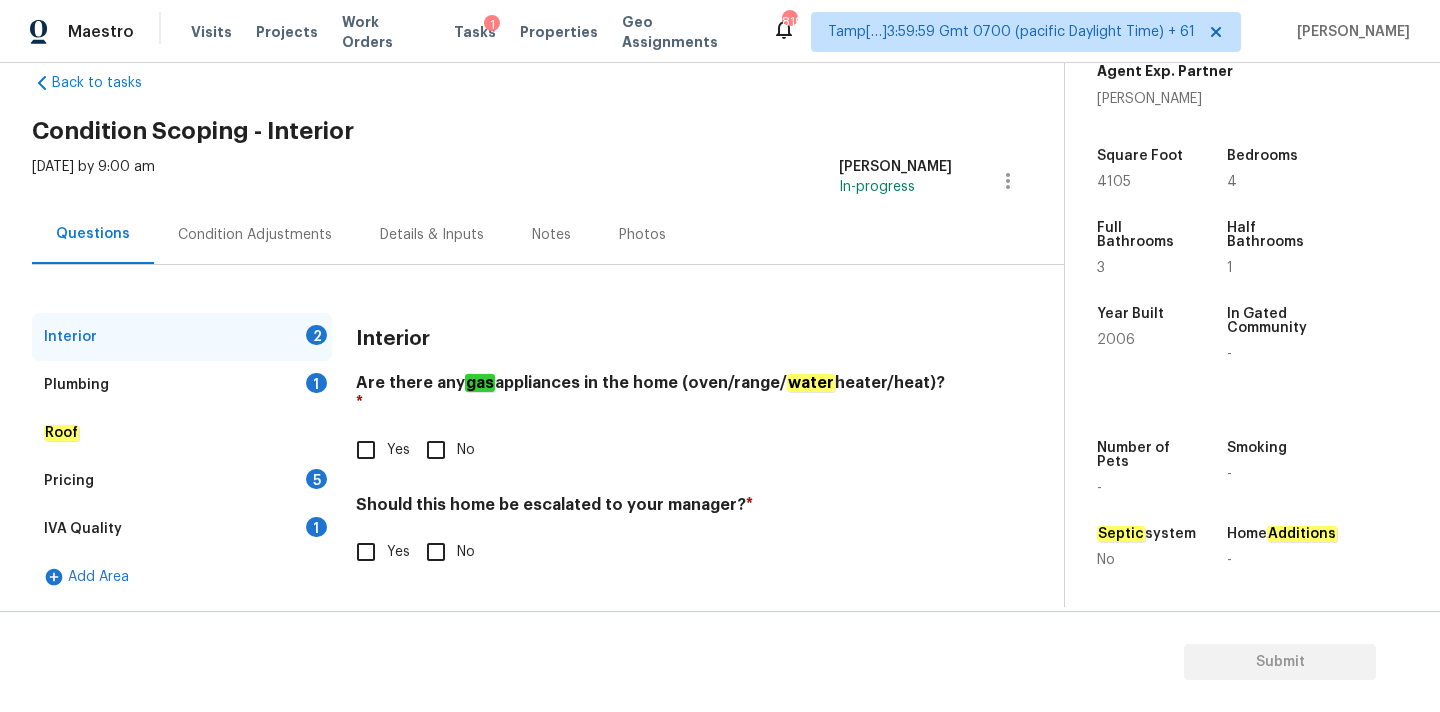 click on "Yes" at bounding box center (398, 450) 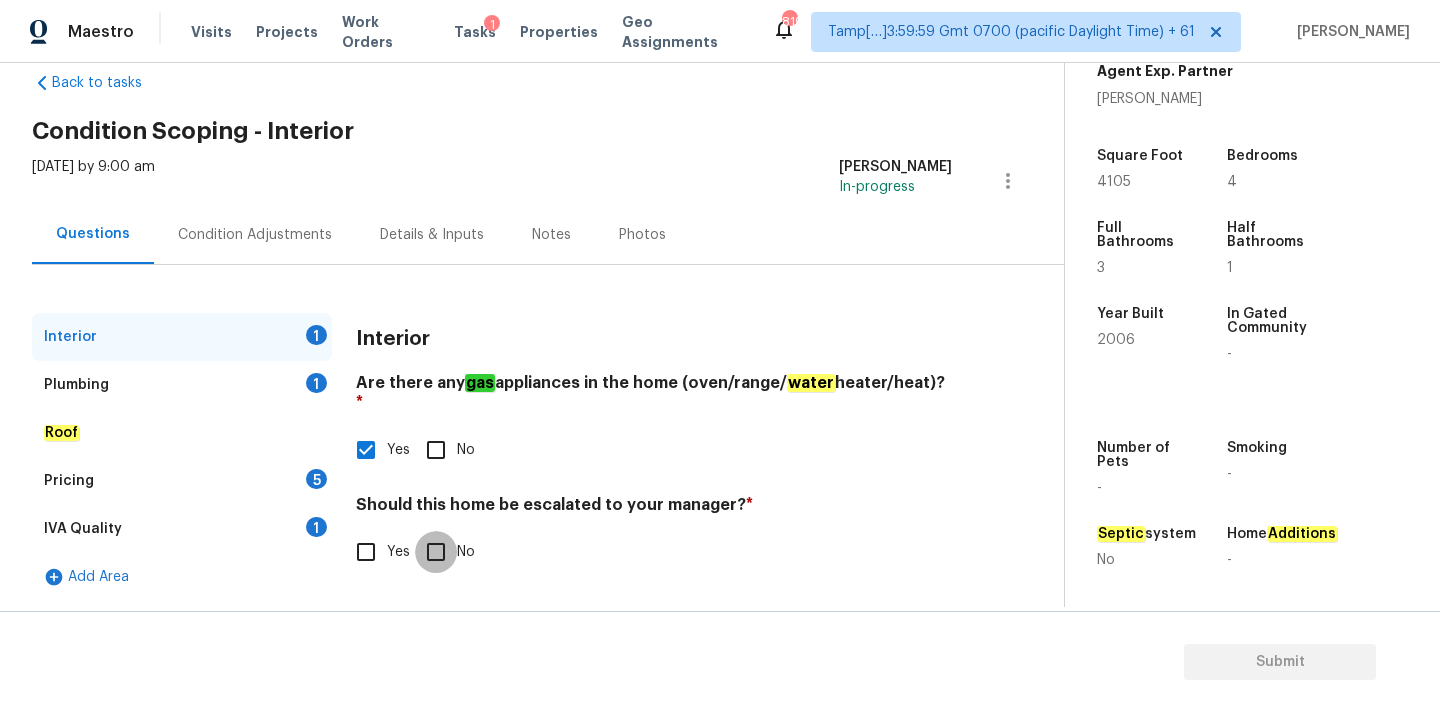 click on "No" at bounding box center [436, 552] 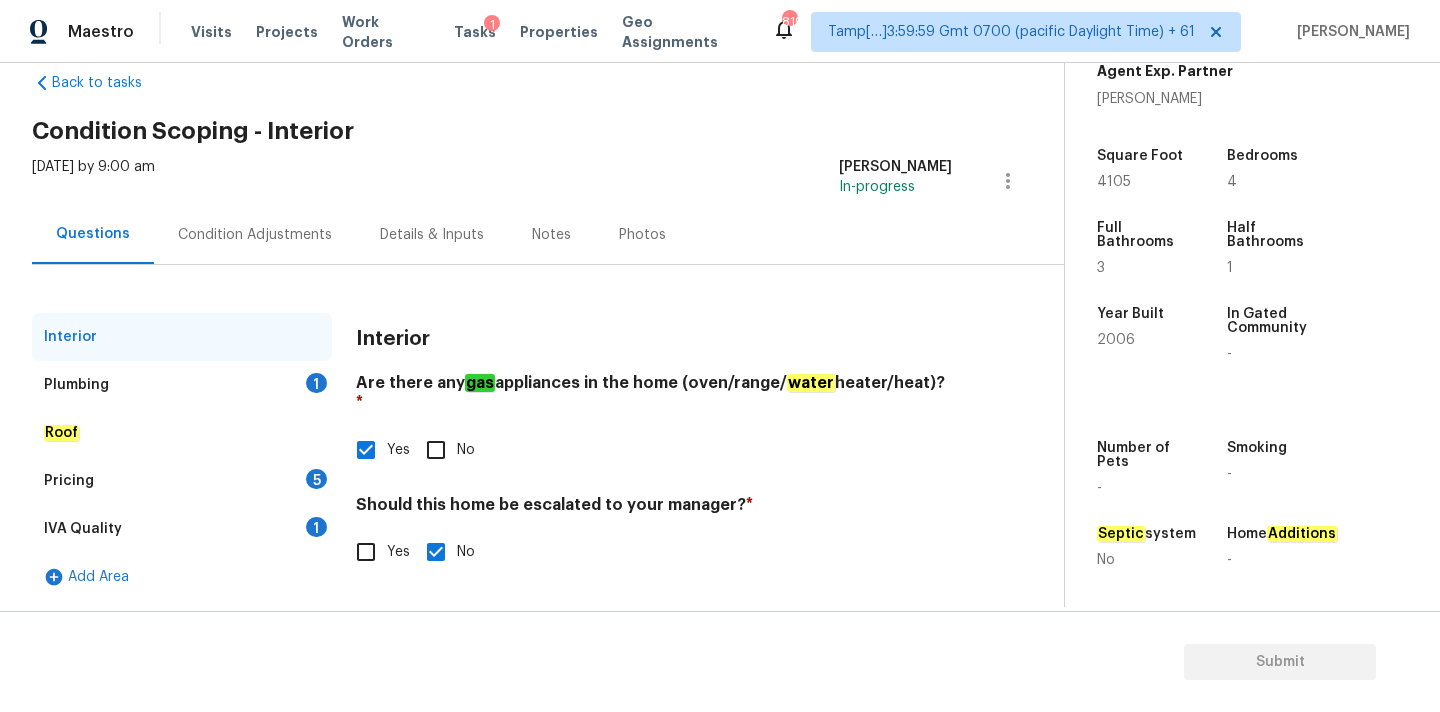 click on "Plumbing 1" at bounding box center (182, 385) 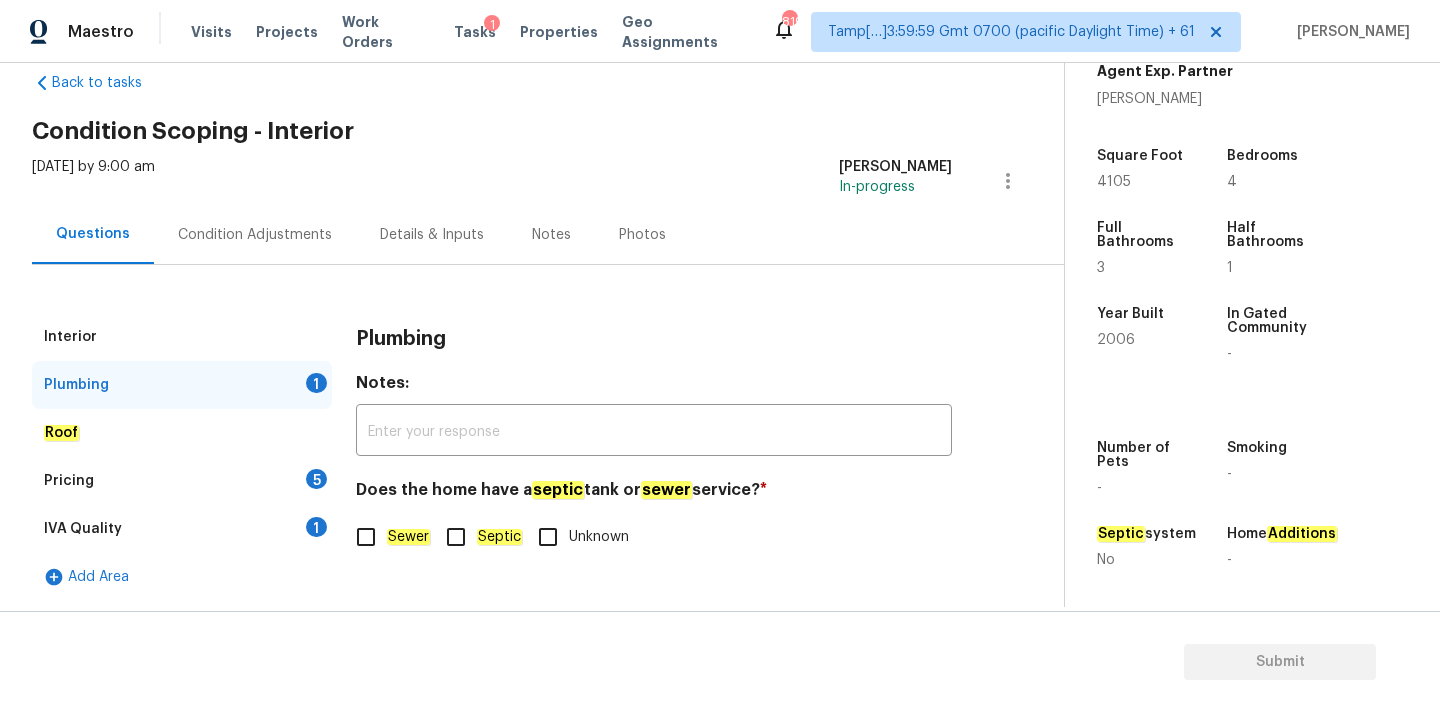 click on "Sewer" at bounding box center [387, 537] 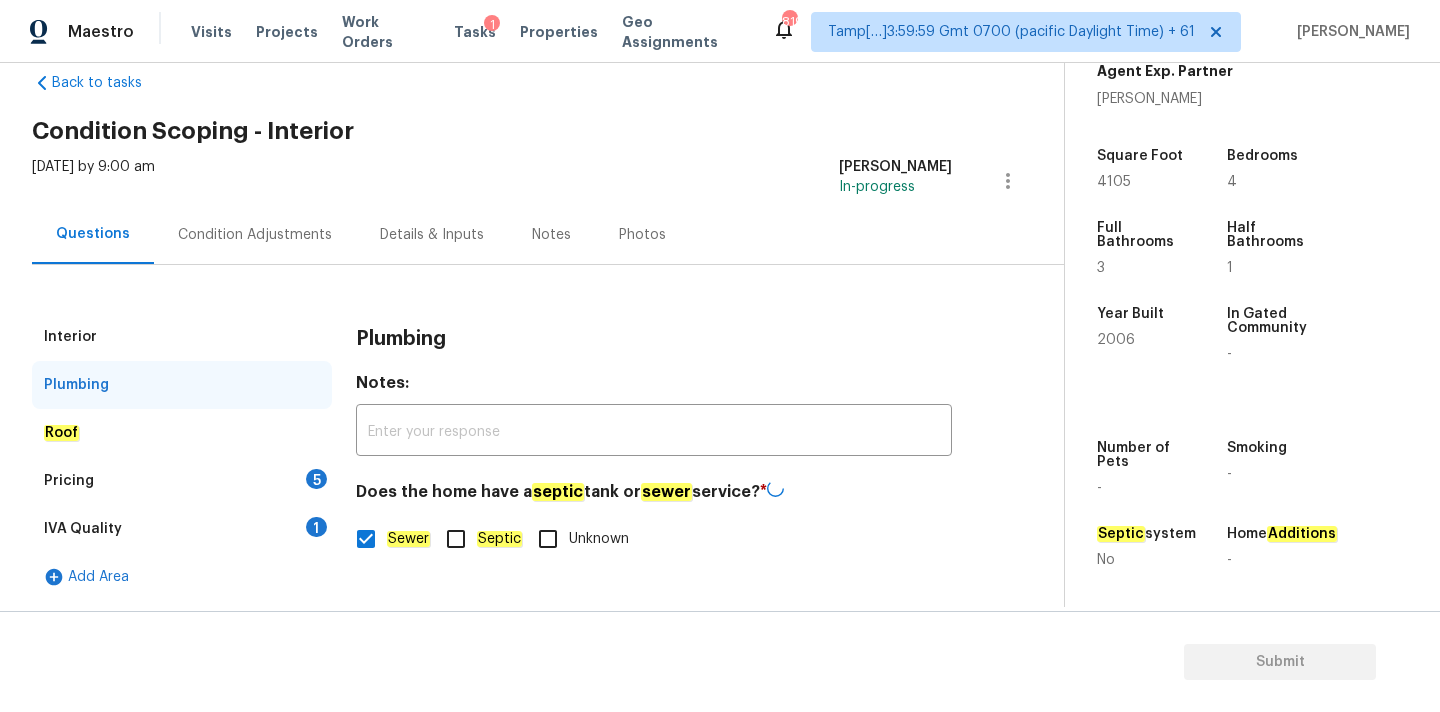 click on "1" at bounding box center (316, 527) 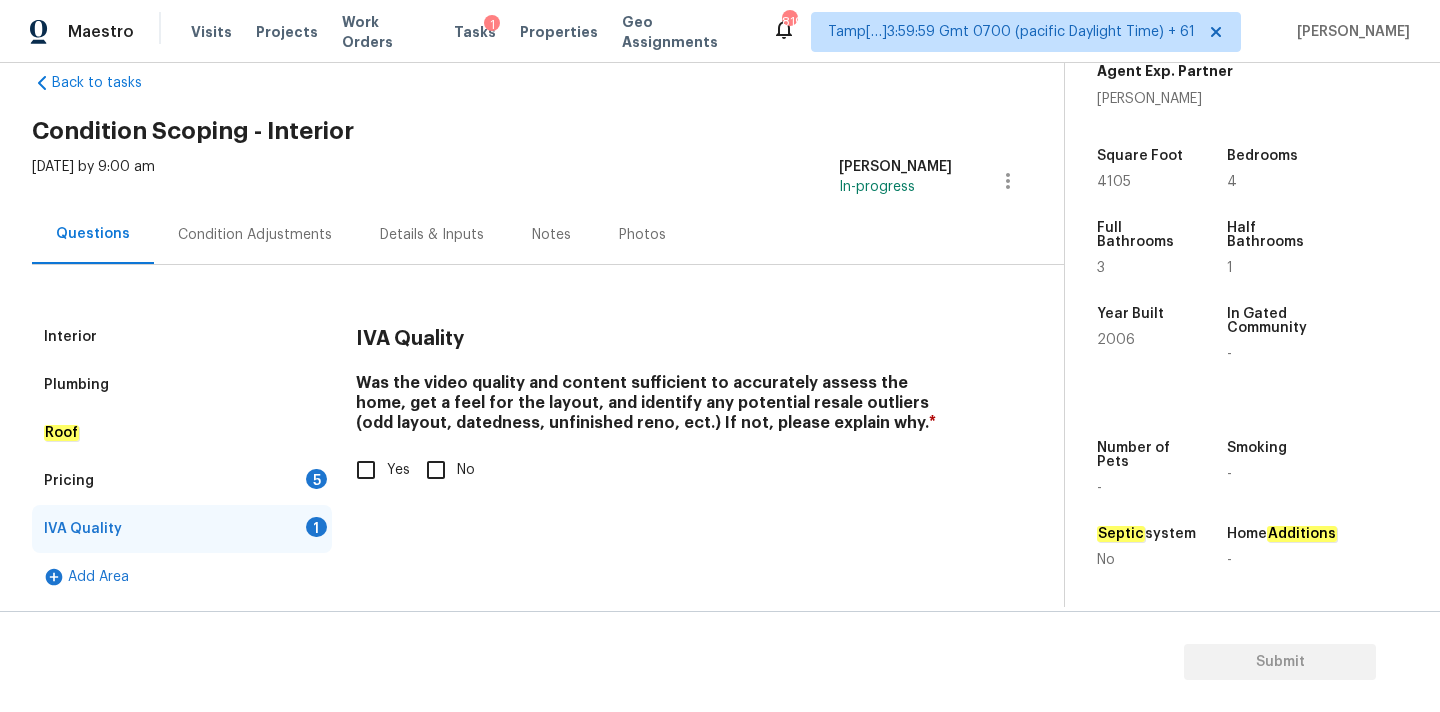 click on "Yes" at bounding box center (366, 470) 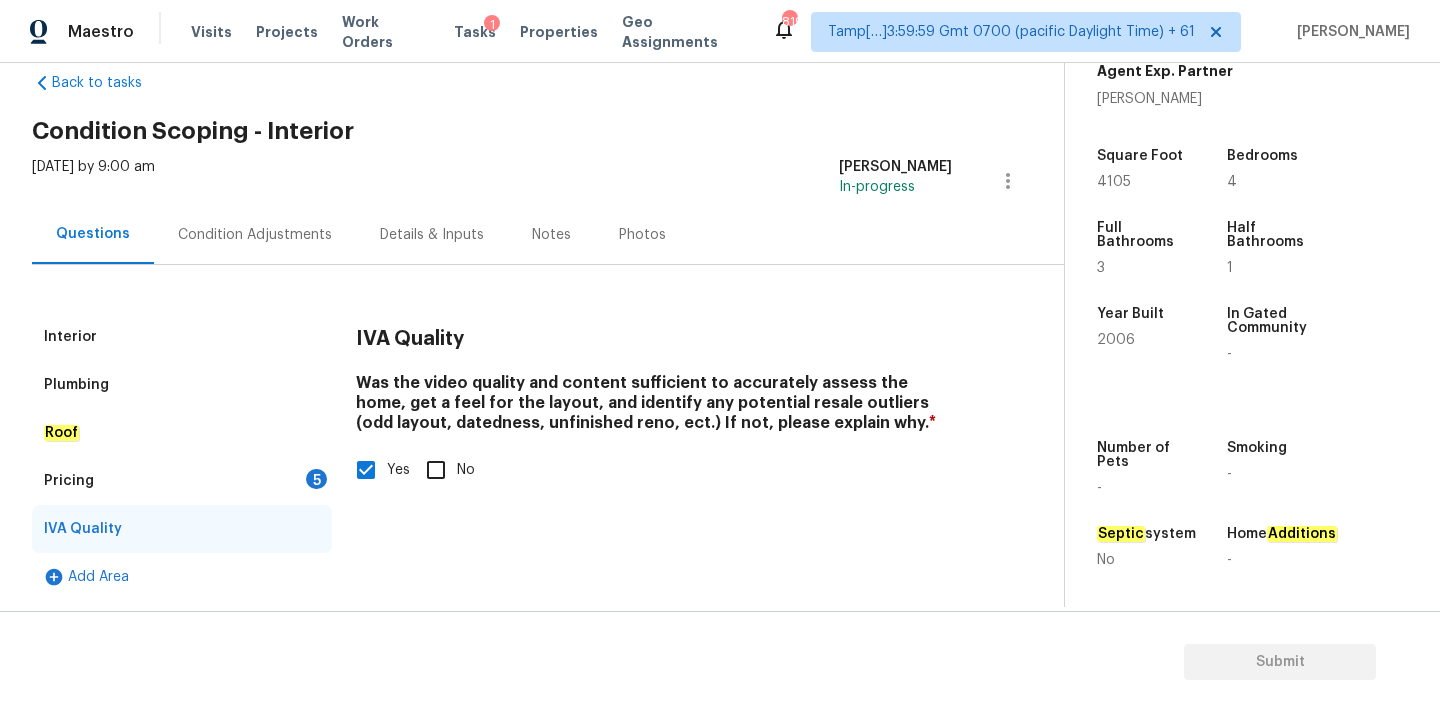 click on "Pricing 5" at bounding box center [182, 481] 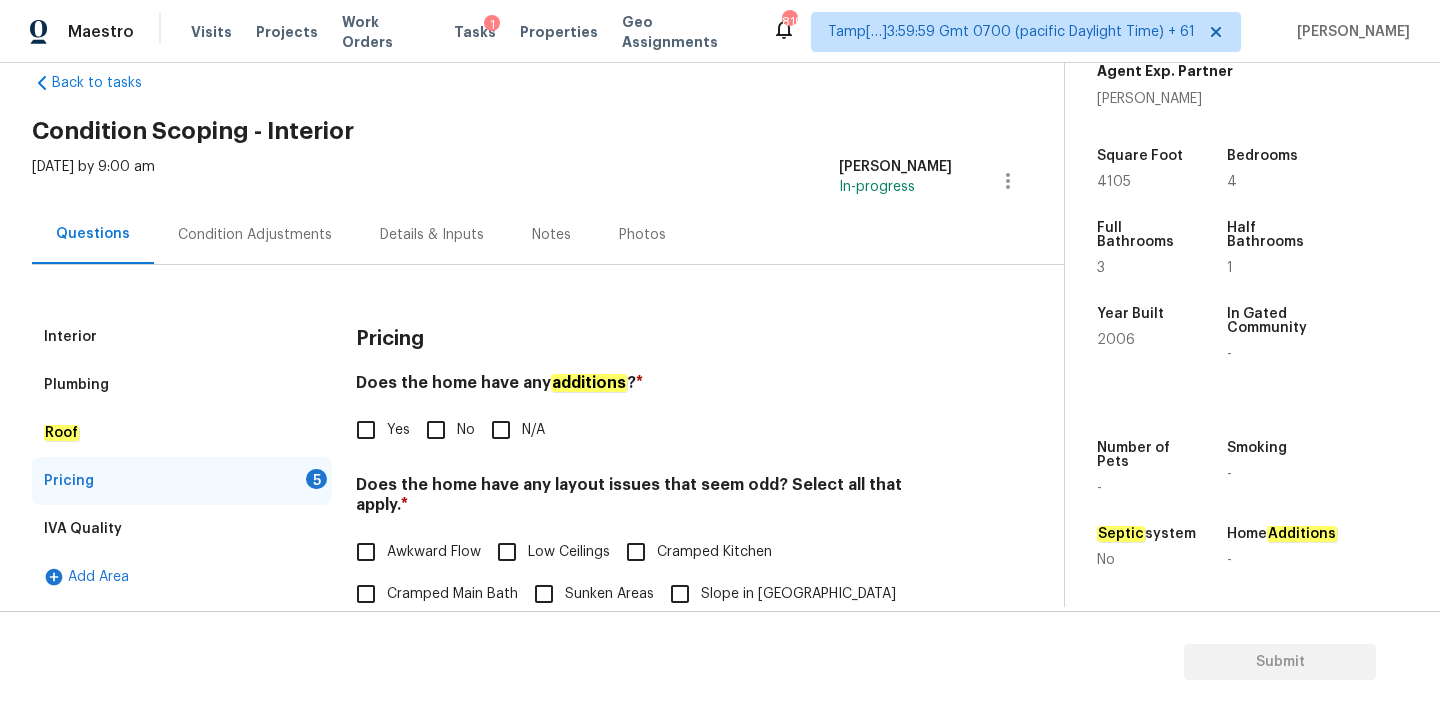 click on "No" at bounding box center (436, 430) 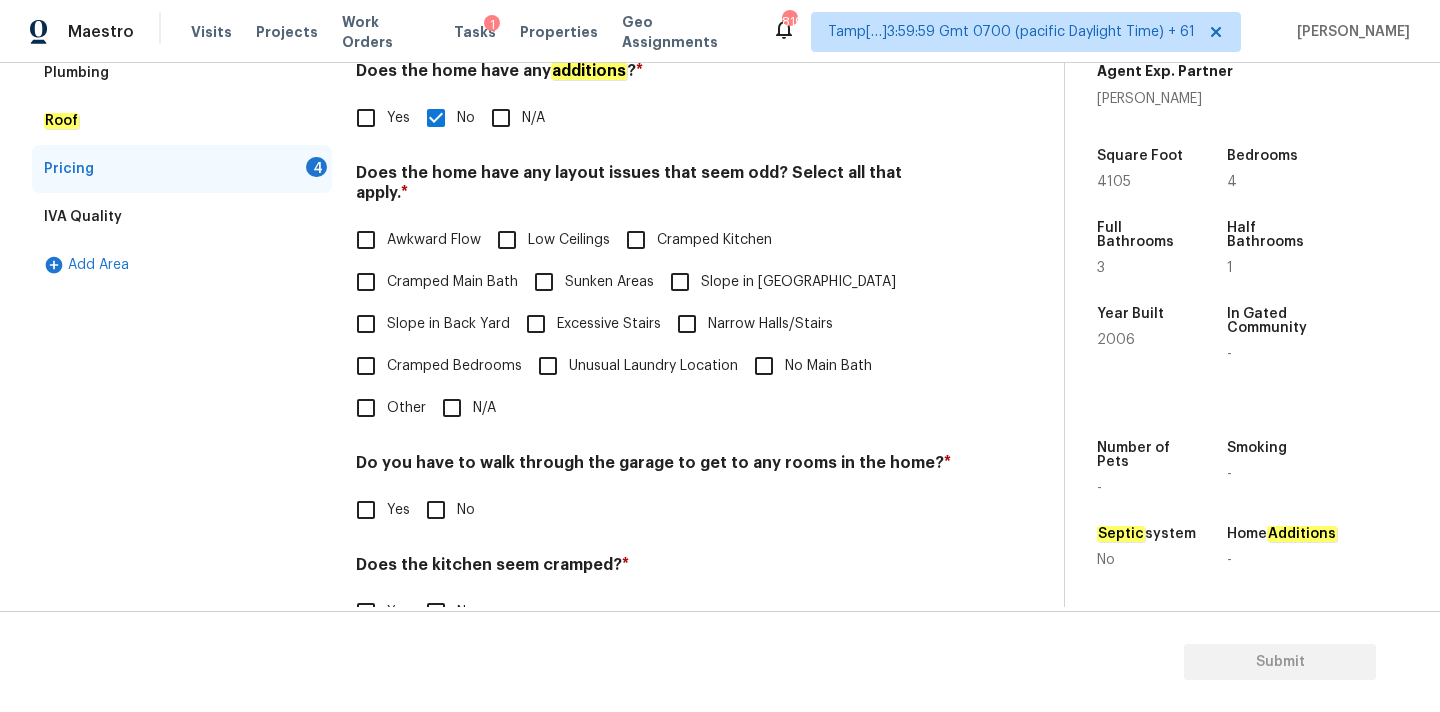 scroll, scrollTop: 439, scrollLeft: 0, axis: vertical 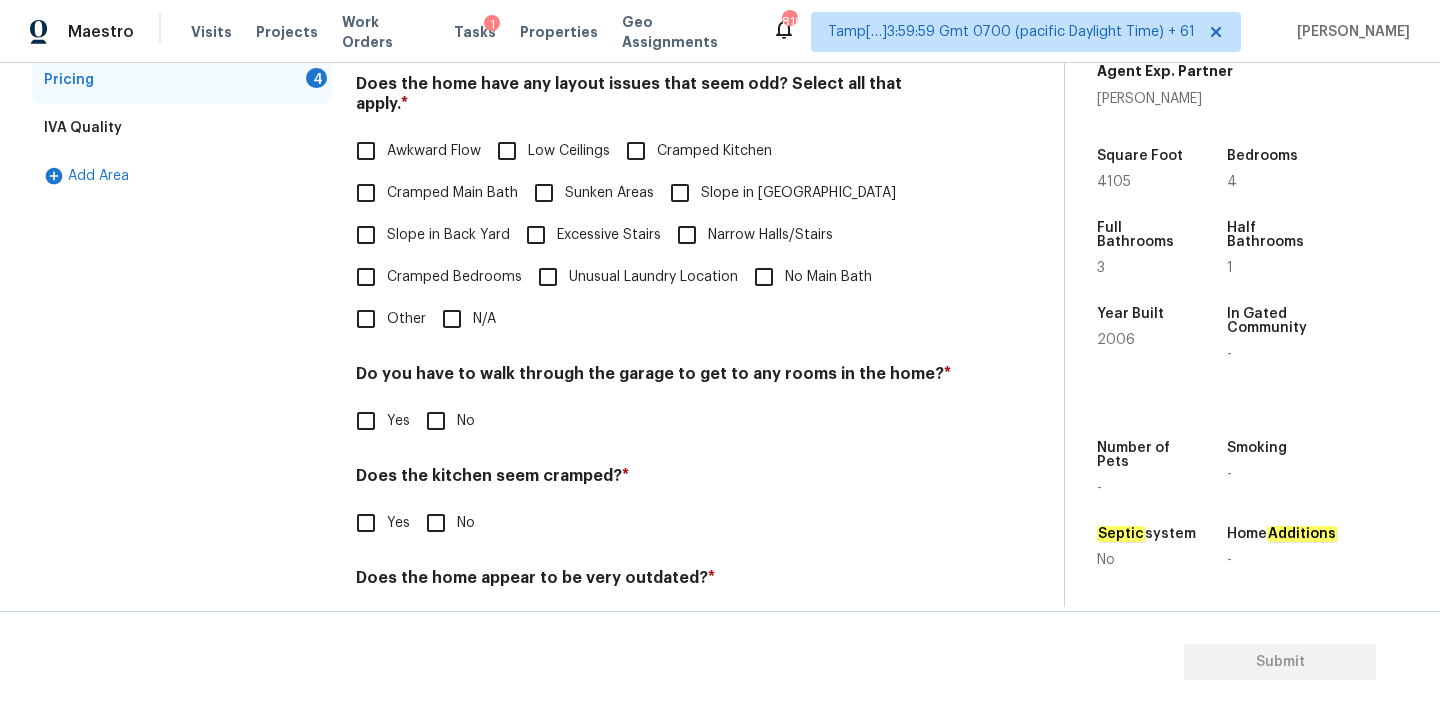 click on "Pricing Does the home have any  additions ?  * Yes No N/A Does the home have any layout issues that seem odd? Select all that apply.  * Awkward Flow Low Ceilings Cramped Kitchen Cramped Main Bath Sunken Areas Slope in Front Yard Slope in Back Yard Excessive Stairs Narrow Halls/Stairs Cramped Bedrooms Unusual Laundry Location No Main Bath Other N/A Do you have to walk through the garage to get to any rooms in the home?  * Yes No Does the kitchen seem cramped?  * Yes No Does the home appear to be very outdated?  * Yes No" at bounding box center [654, 291] 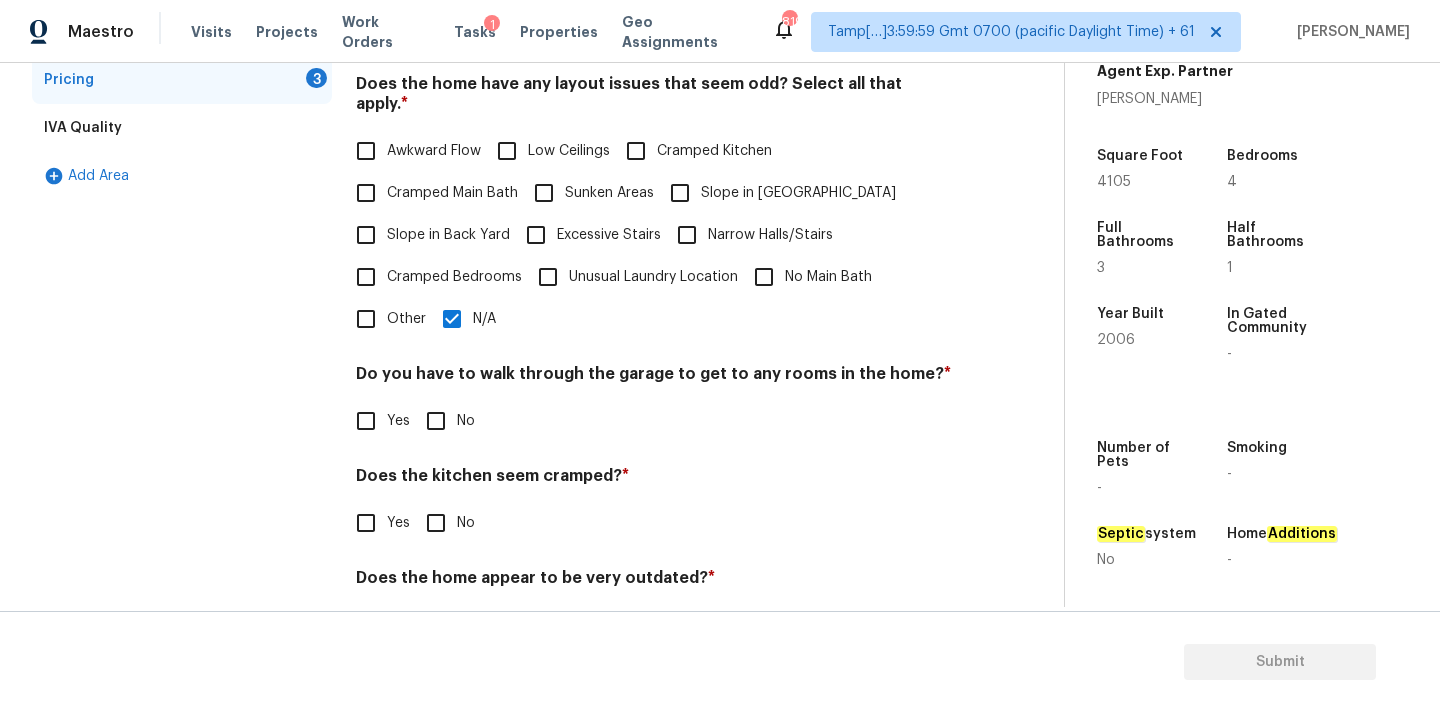 click on "Pricing Does the home have any  additions ?  * Yes No N/A Does the home have any layout issues that seem odd? Select all that apply.  * Awkward Flow Low Ceilings Cramped Kitchen Cramped Main Bath Sunken Areas Slope in Front Yard Slope in Back Yard Excessive Stairs Narrow Halls/Stairs Cramped Bedrooms Unusual Laundry Location No Main Bath Other N/A Do you have to walk through the garage to get to any rooms in the home?  * Yes No Does the kitchen seem cramped?  * Yes No Does the home appear to be very outdated?  * Yes No" at bounding box center [654, 291] 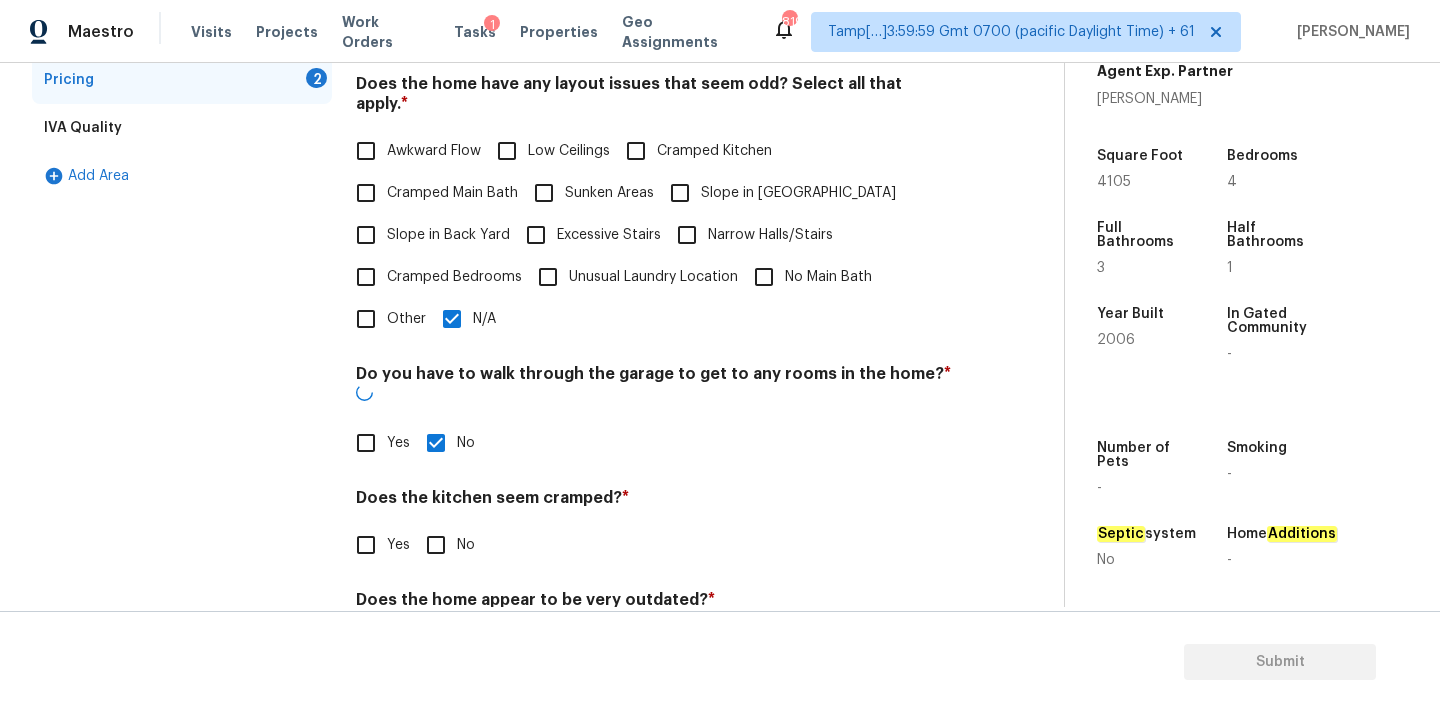 scroll, scrollTop: 488, scrollLeft: 0, axis: vertical 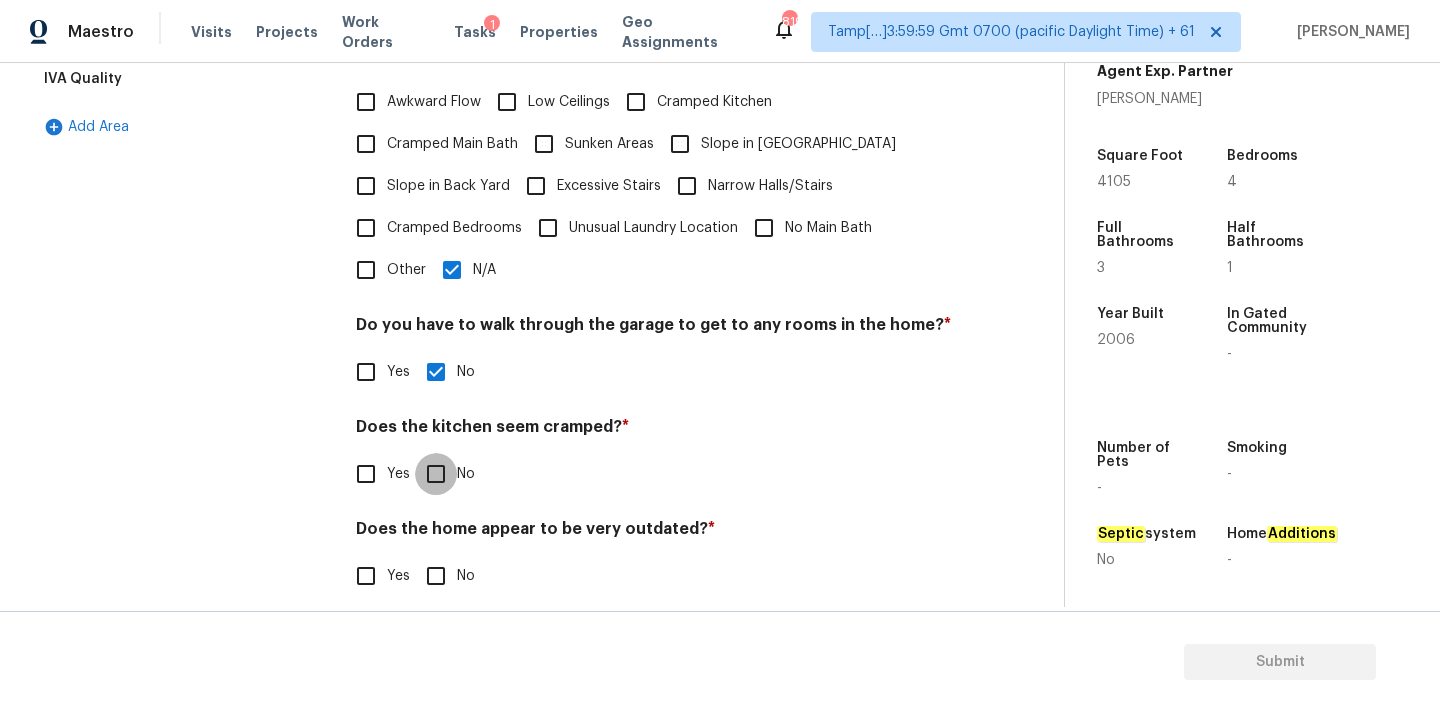 click on "No" at bounding box center [436, 474] 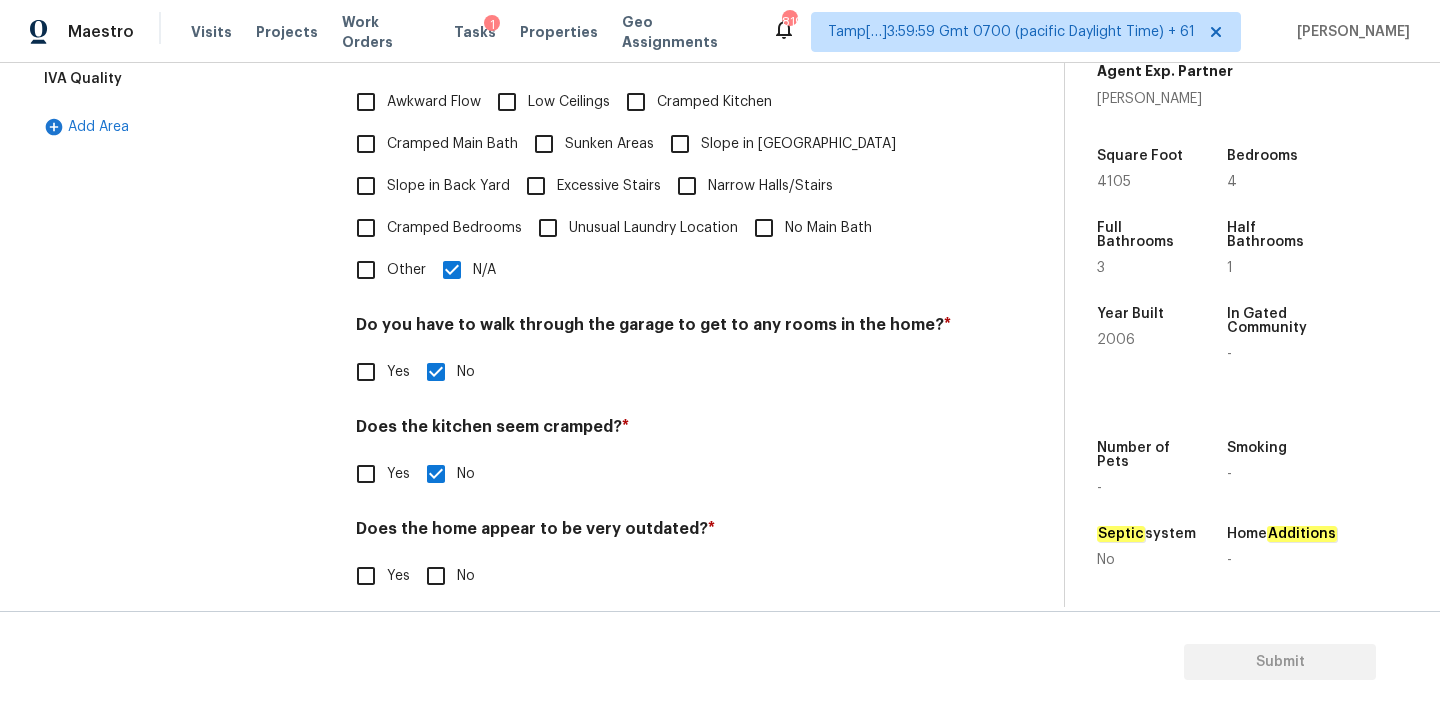 click on "No" at bounding box center [436, 576] 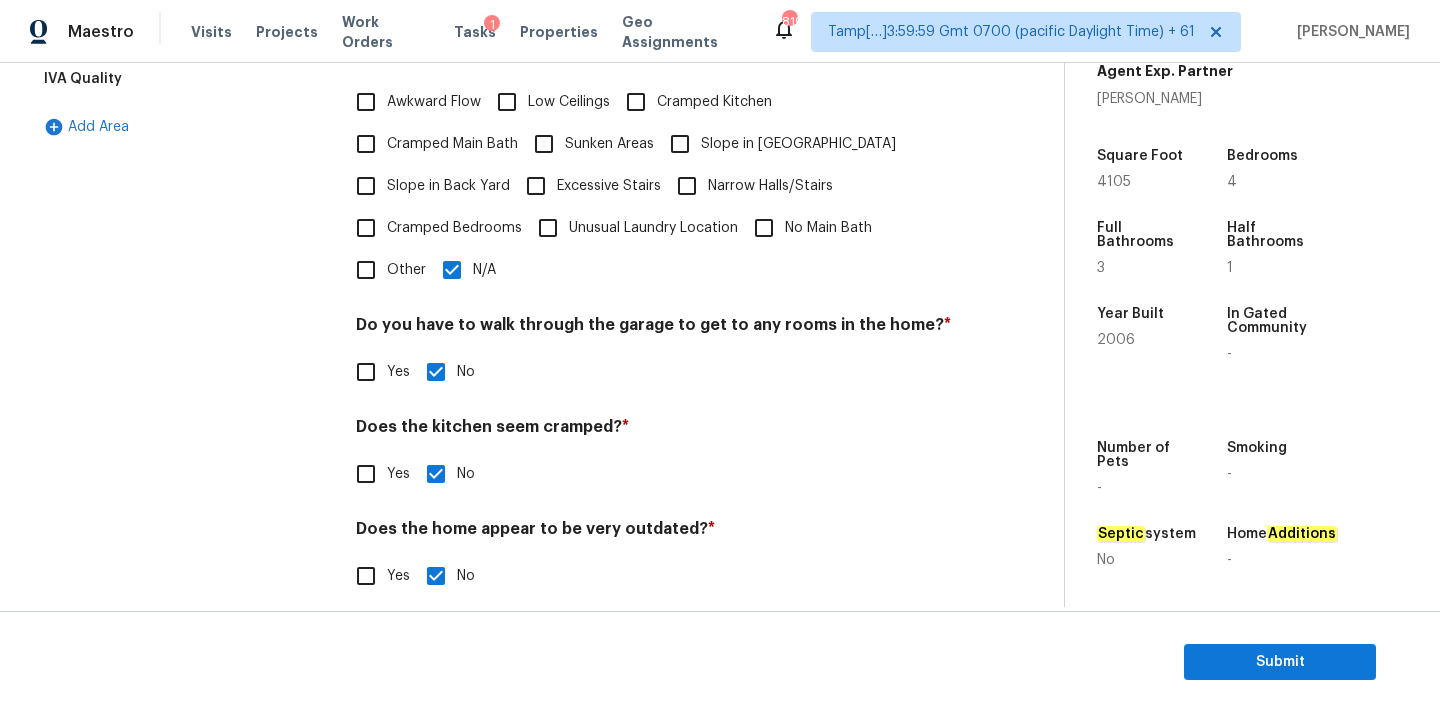 scroll, scrollTop: 0, scrollLeft: 0, axis: both 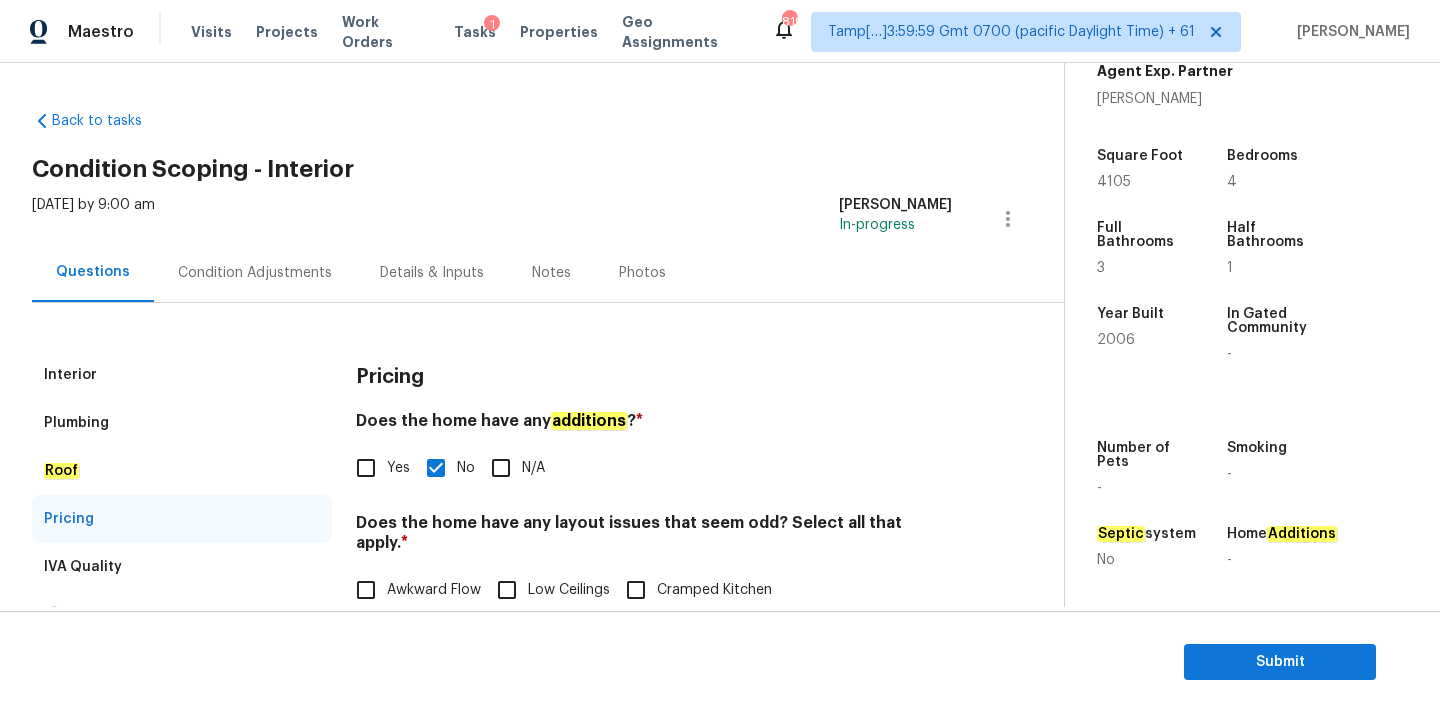 click on "Condition Adjustments" at bounding box center [255, 272] 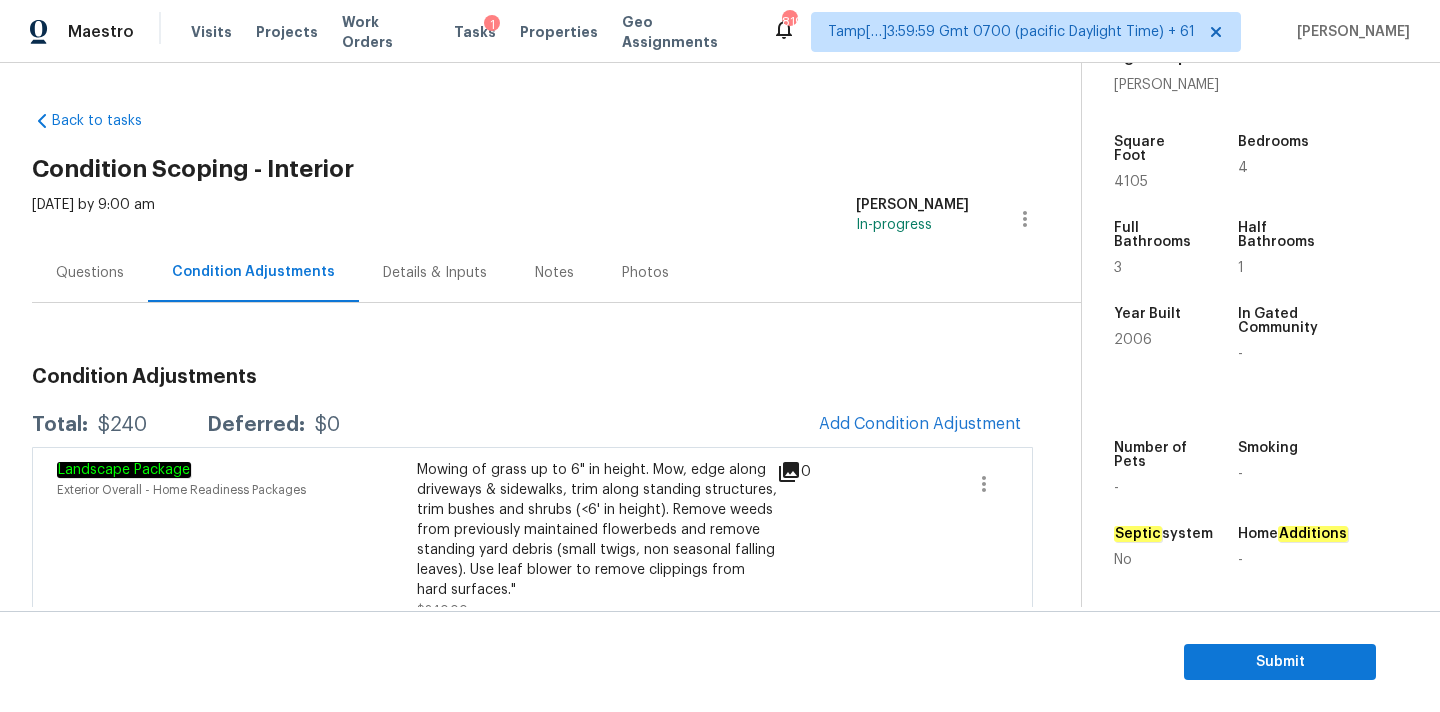 scroll, scrollTop: 32, scrollLeft: 0, axis: vertical 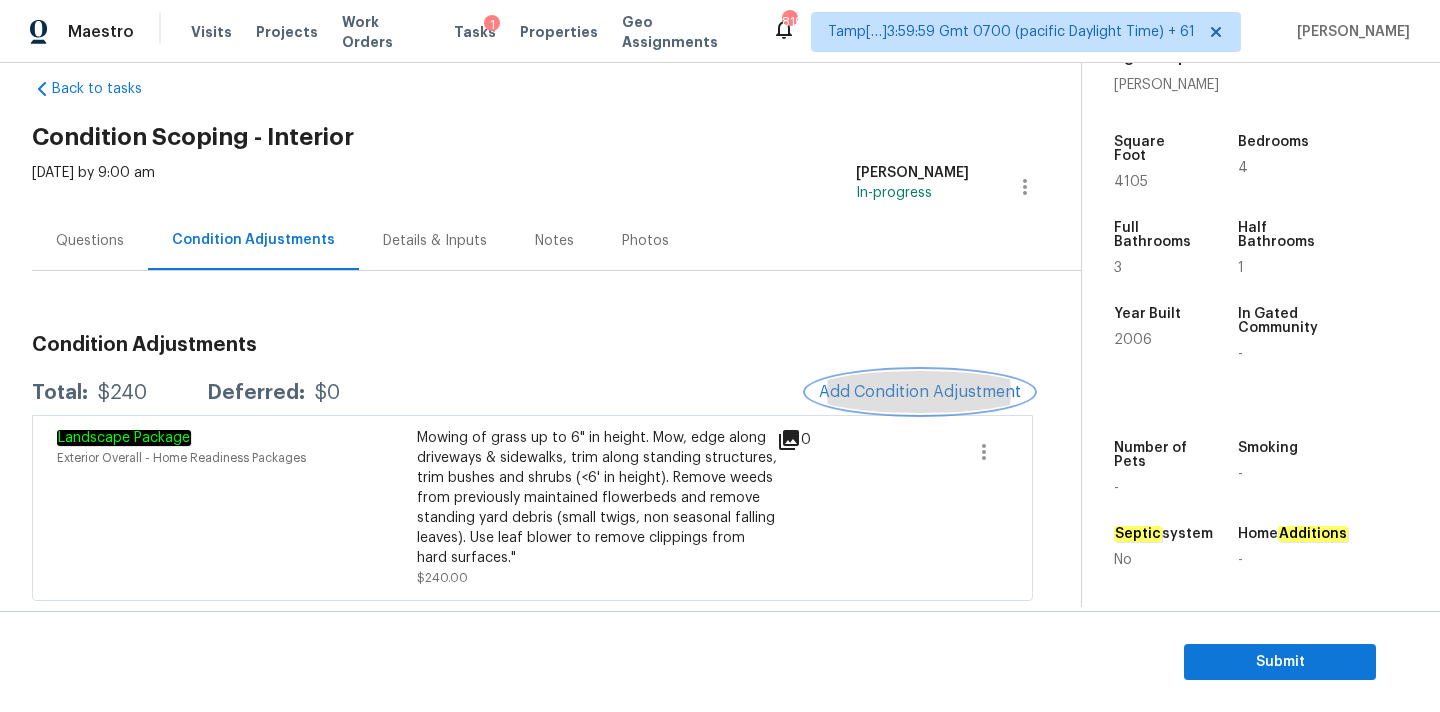 click on "Add Condition Adjustment" at bounding box center (920, 392) 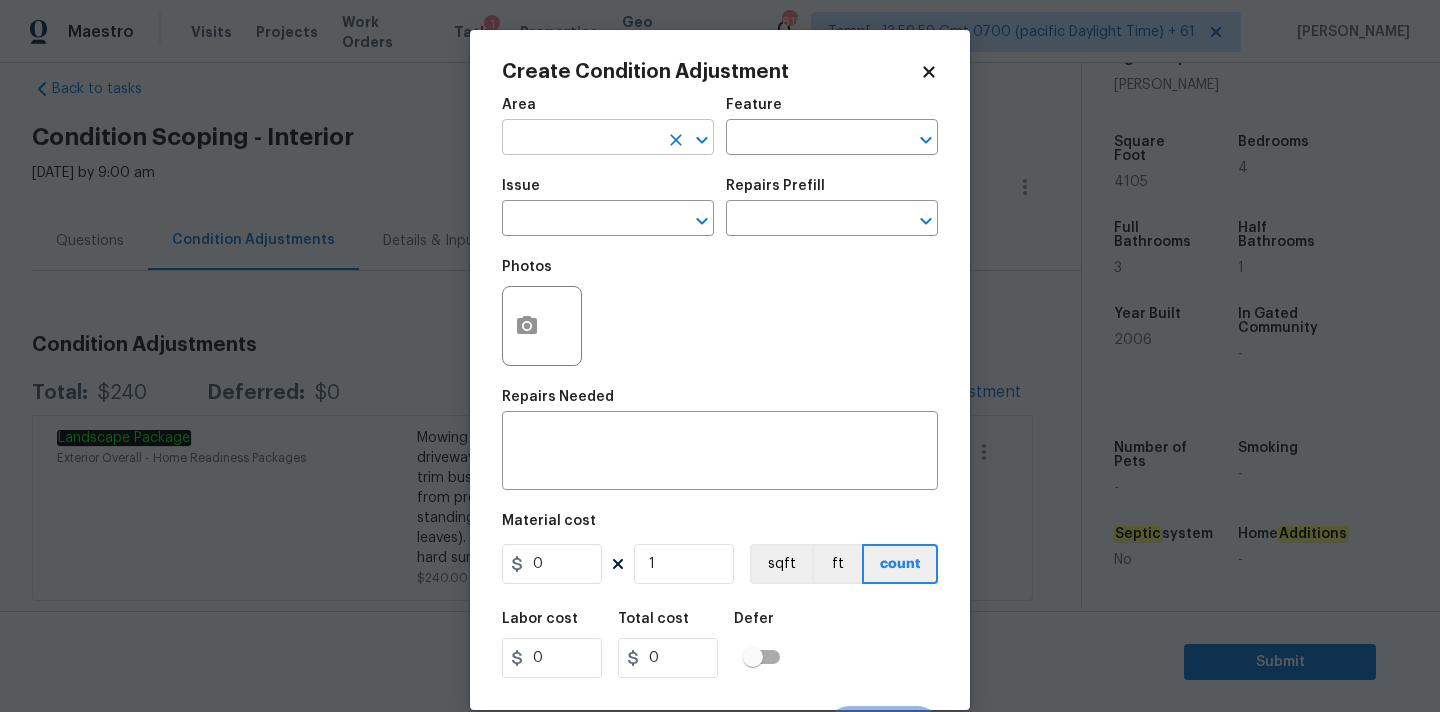 click at bounding box center [580, 139] 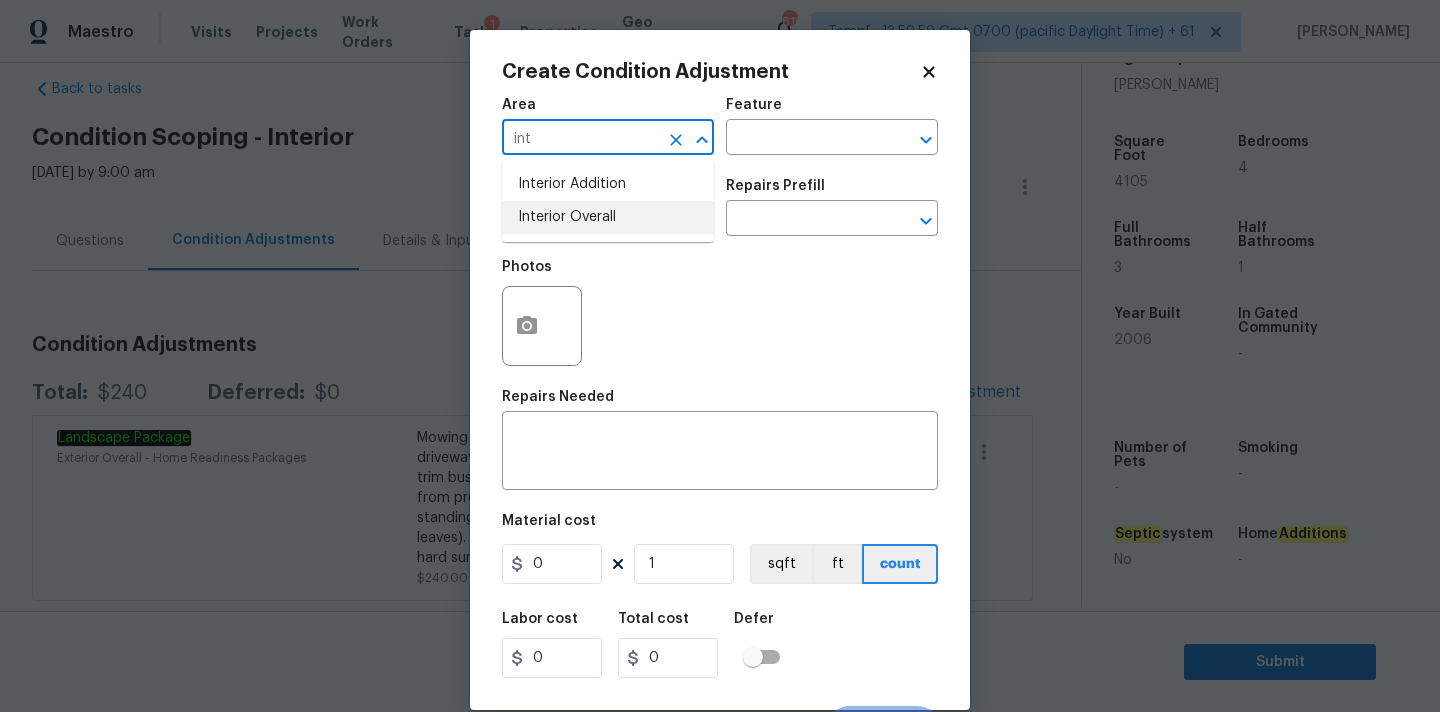 click on "Interior Overall" at bounding box center [608, 217] 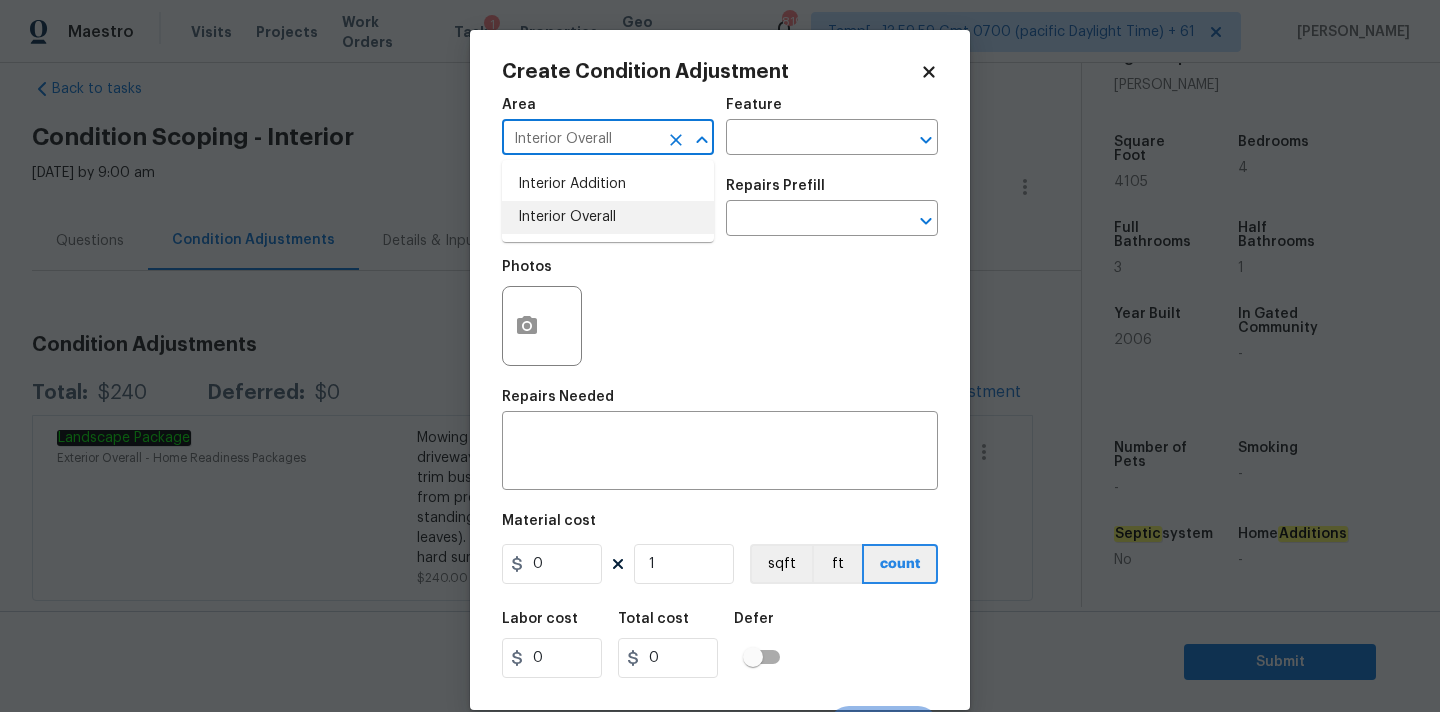 type on "Interior Overall" 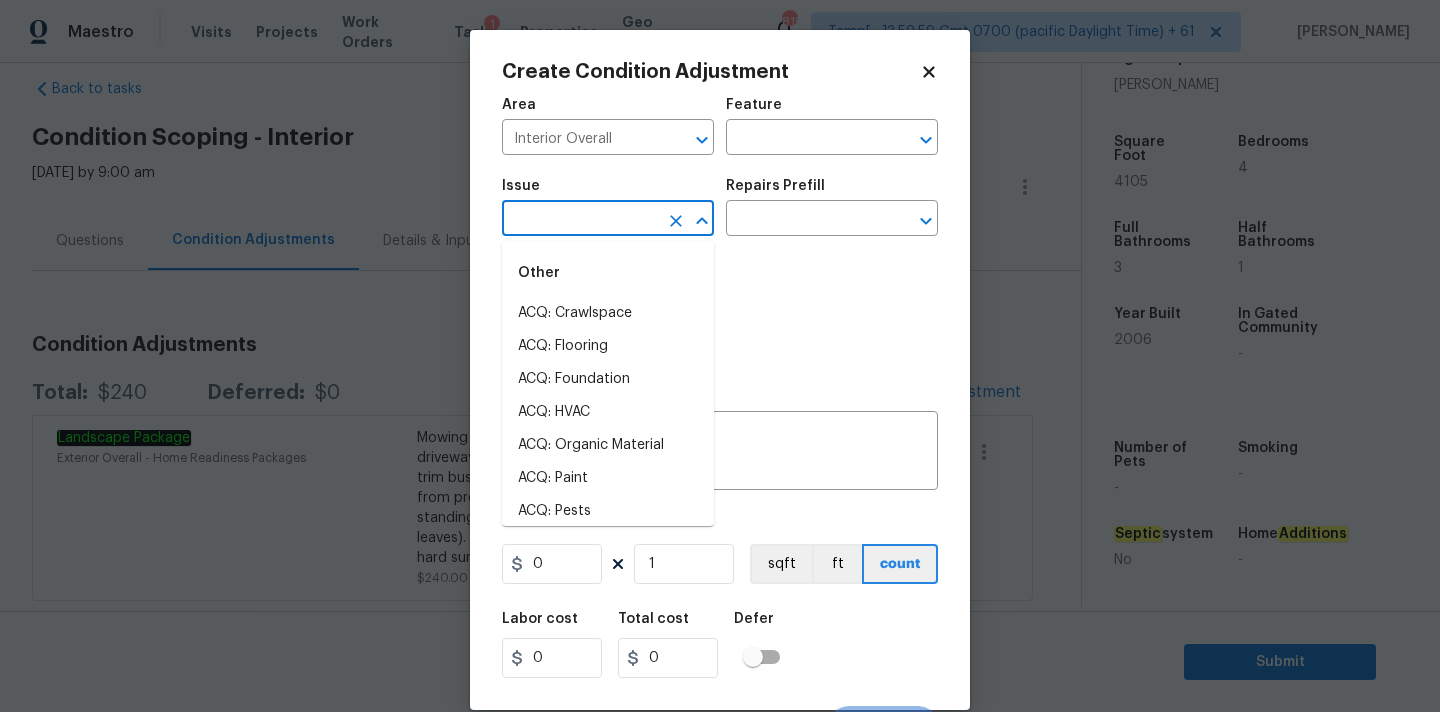 click at bounding box center [580, 220] 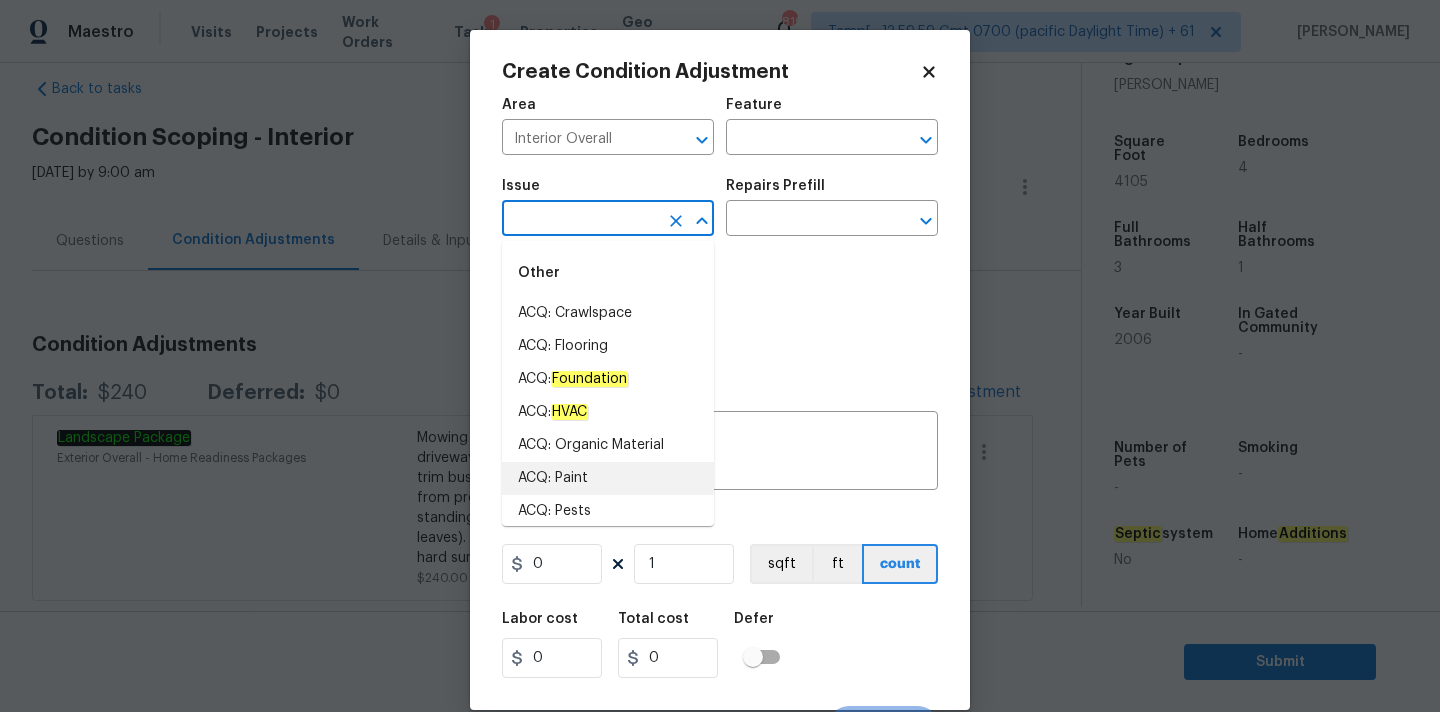 click on "ACQ: Paint" at bounding box center (608, 478) 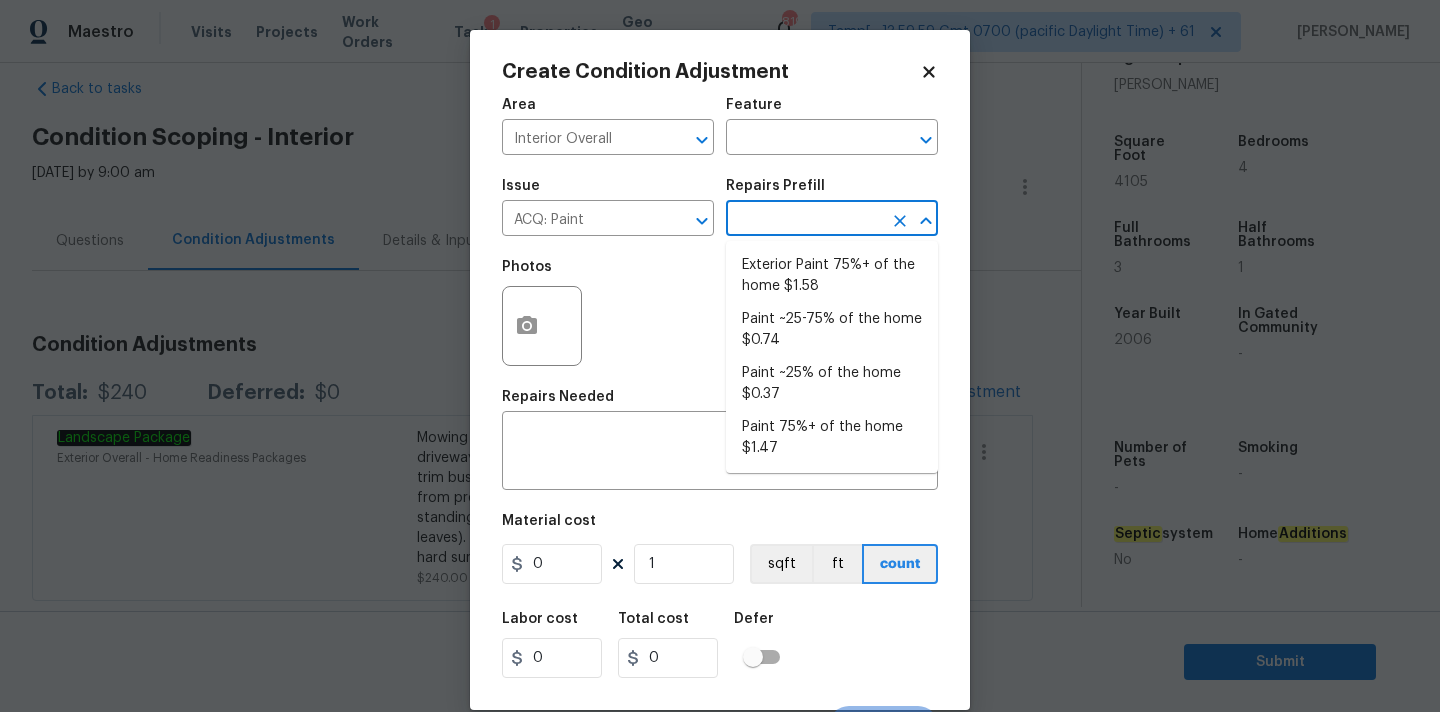 click at bounding box center (804, 220) 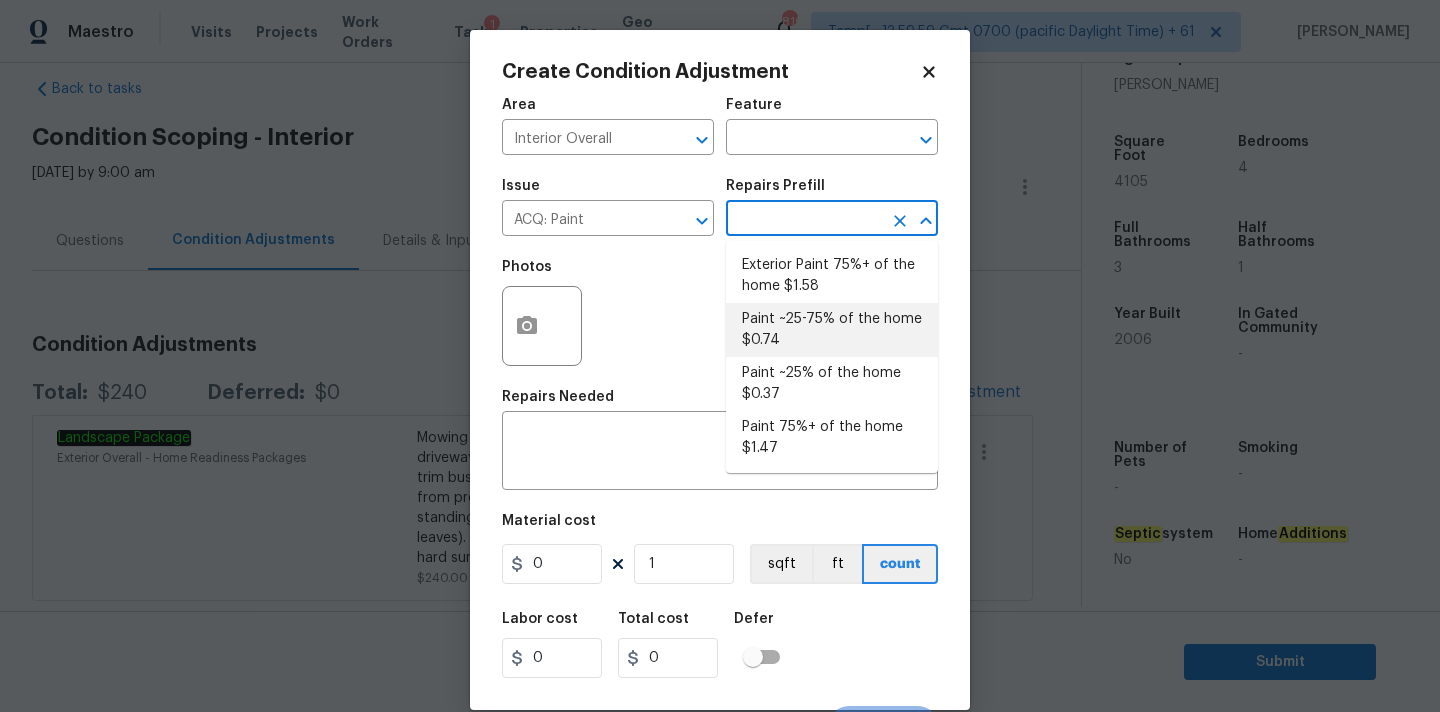 click on "Paint ~25-75% of the home $0.74" at bounding box center (832, 330) 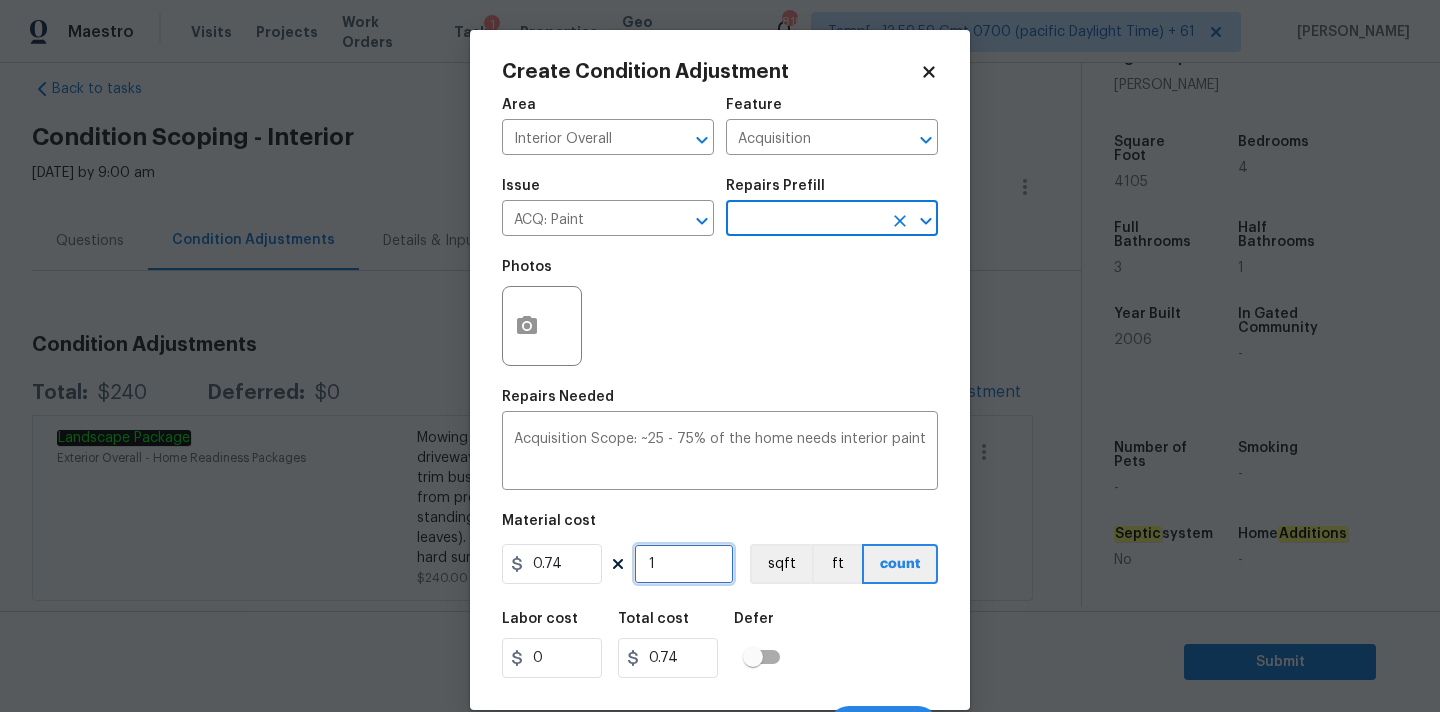 click on "1" at bounding box center [684, 564] 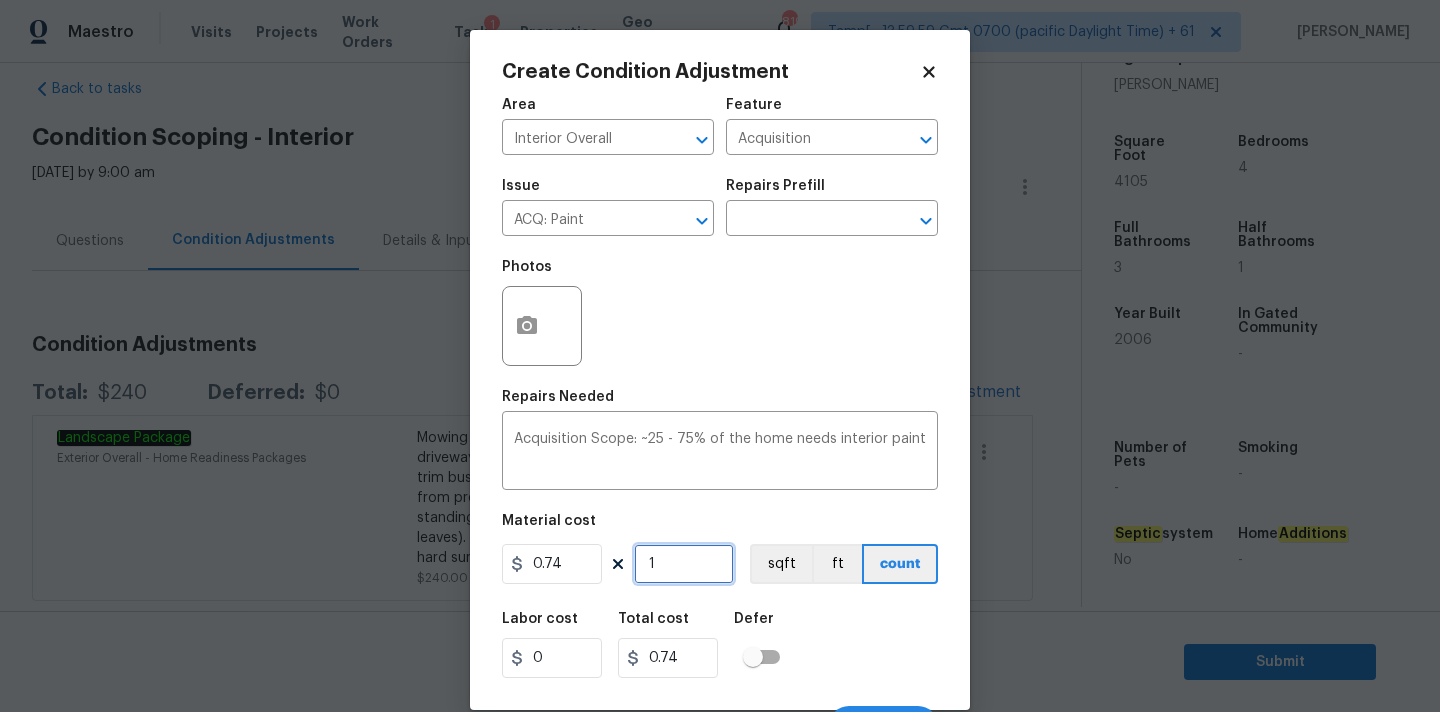 click on "1" at bounding box center (684, 564) 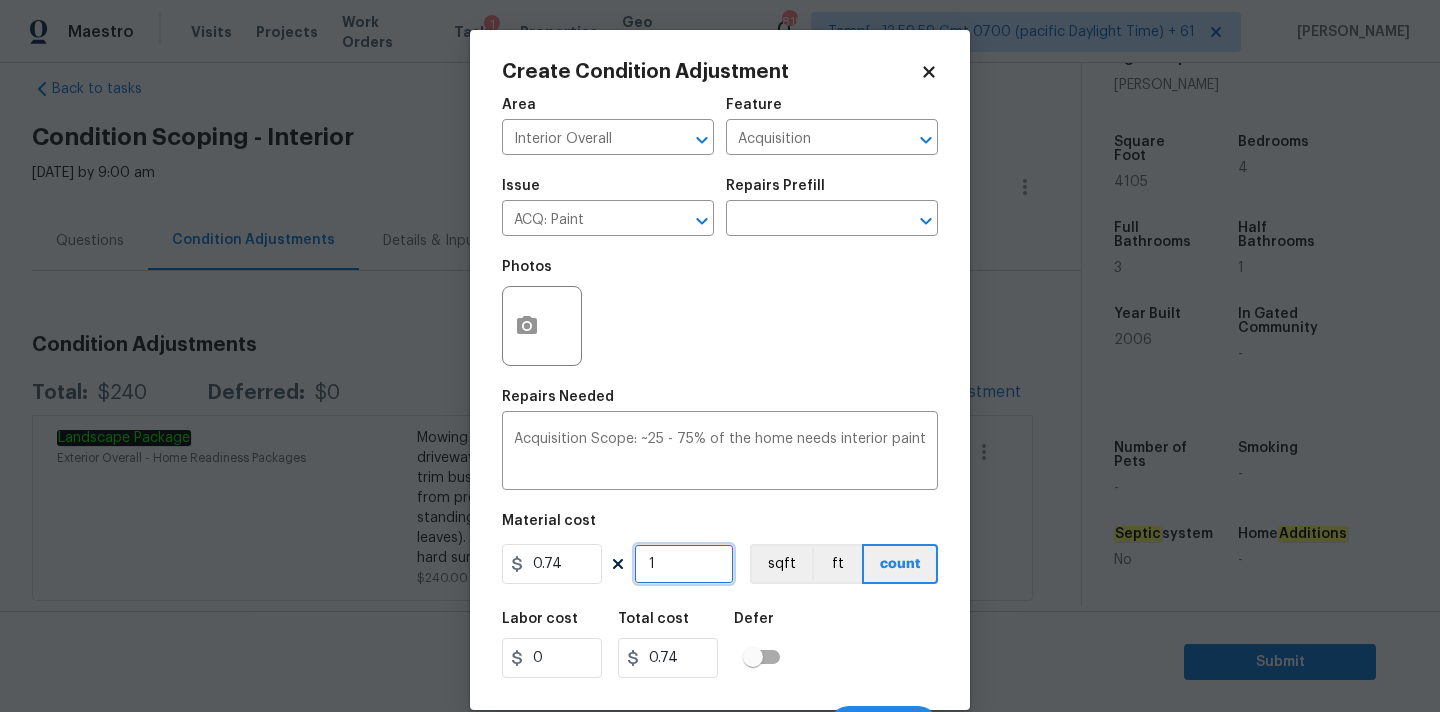 type on "4" 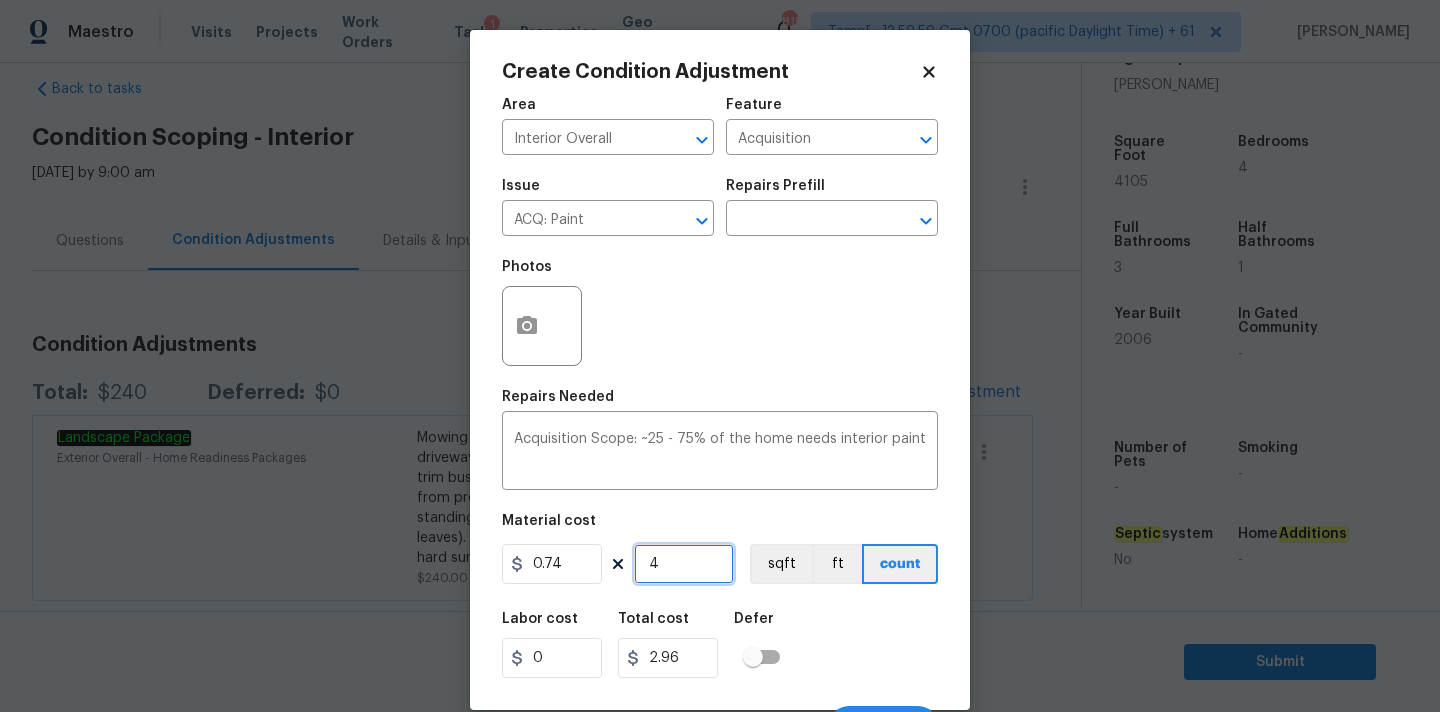 type on "41" 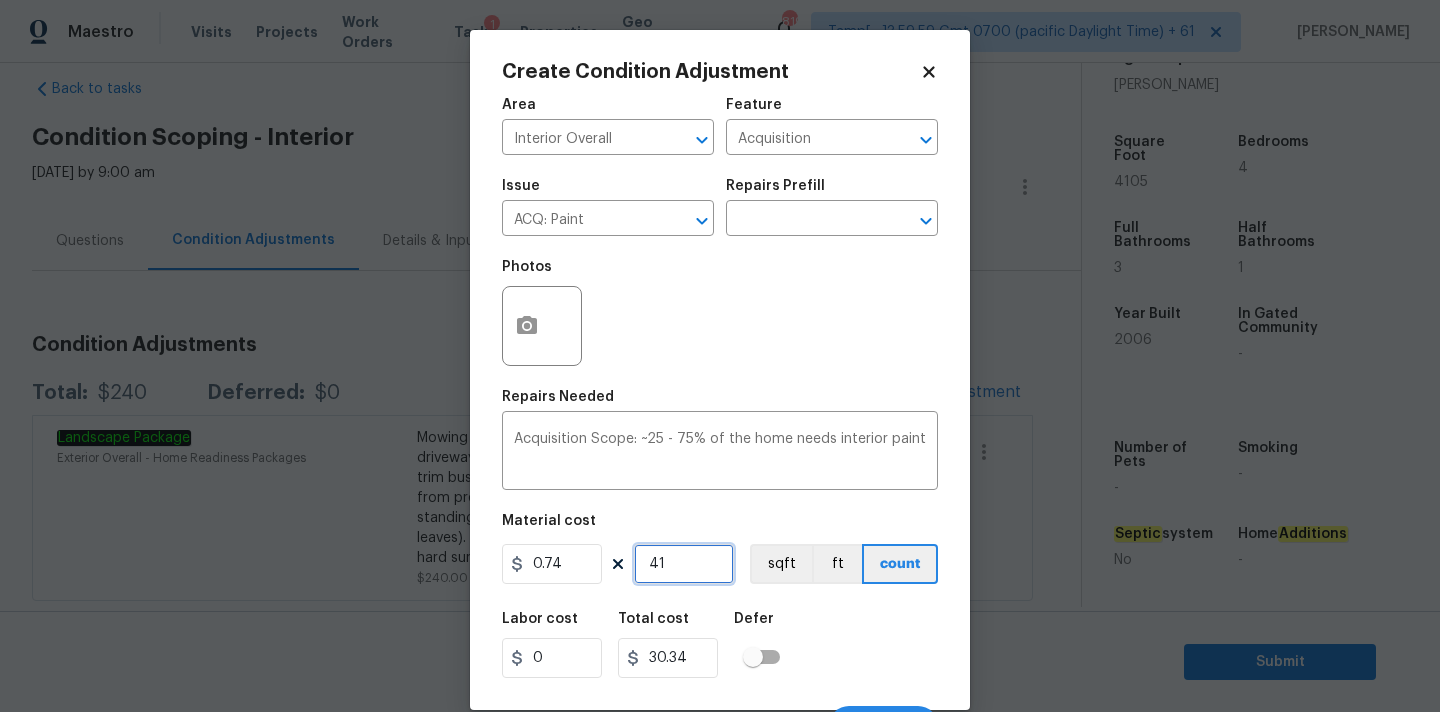 type on "410" 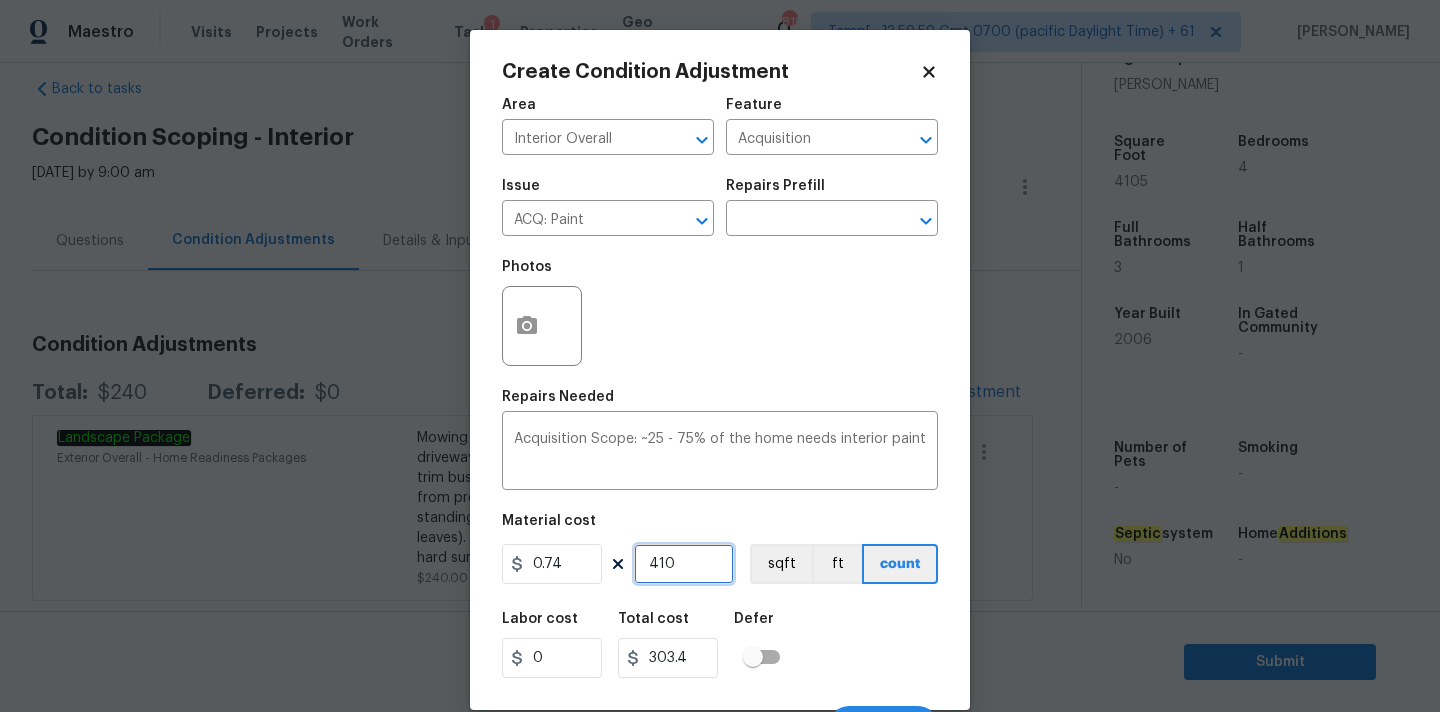 type on "4105" 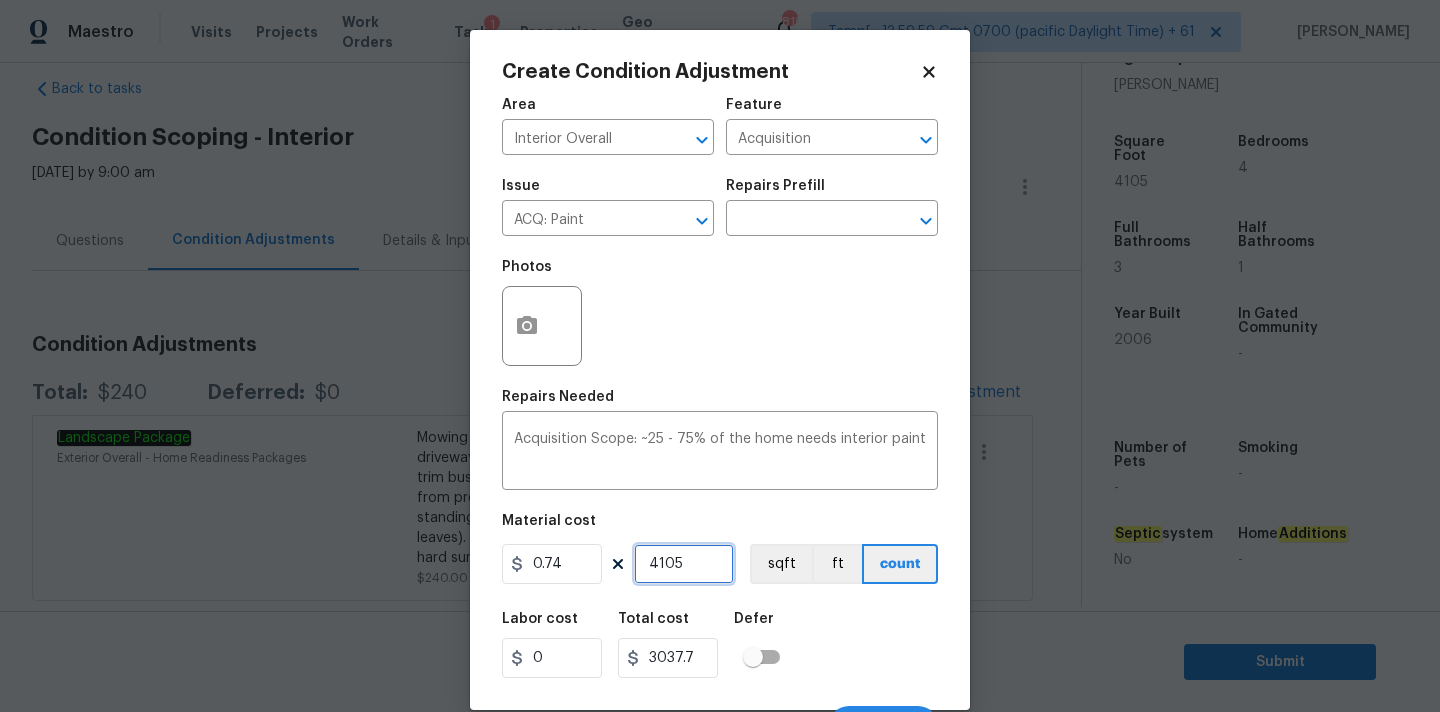 type on "4105" 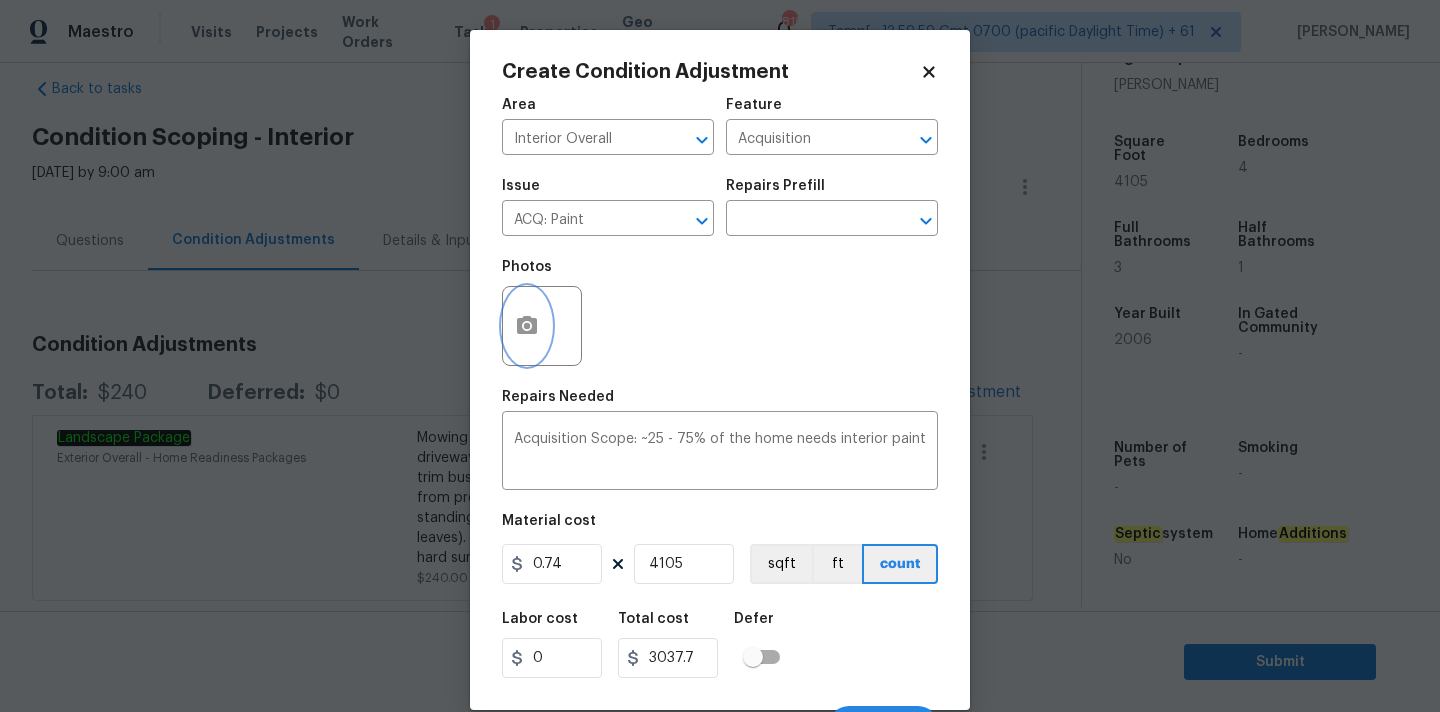 click 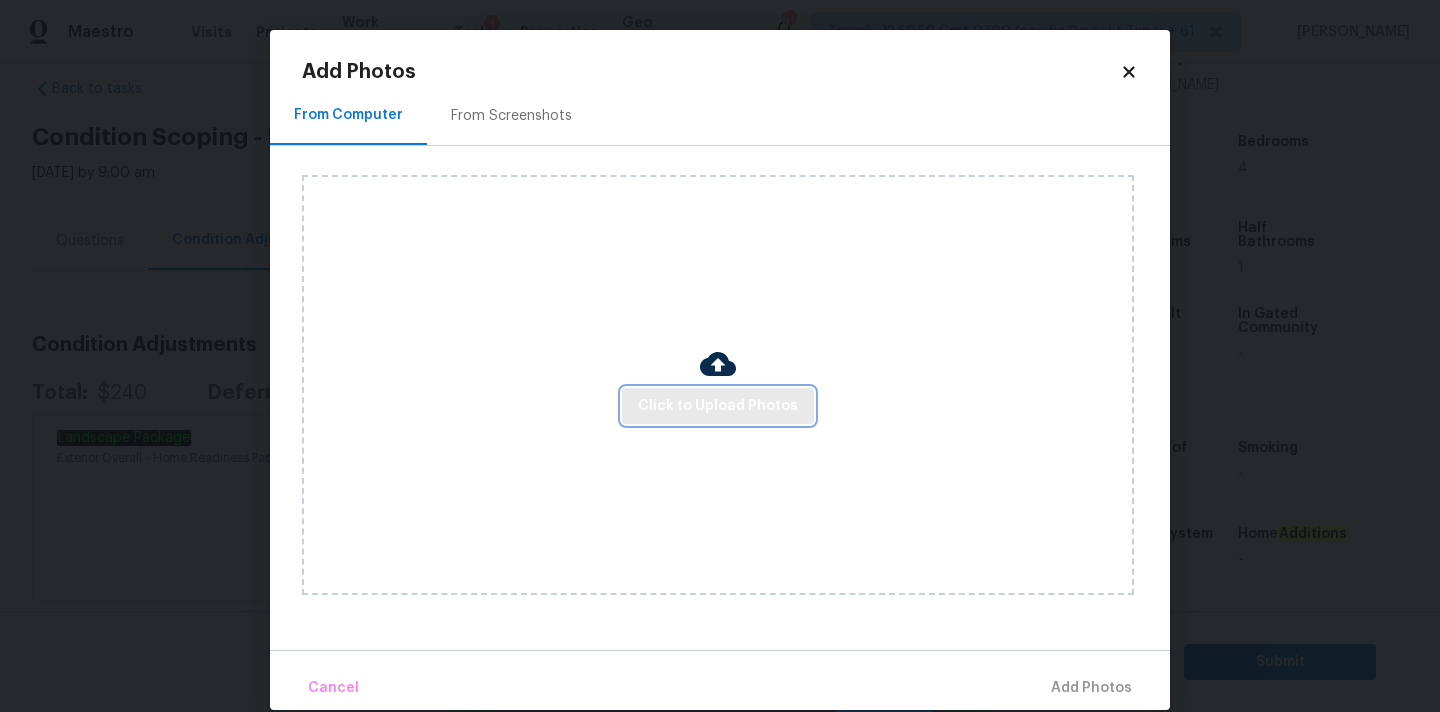 click on "Click to Upload Photos" at bounding box center (718, 406) 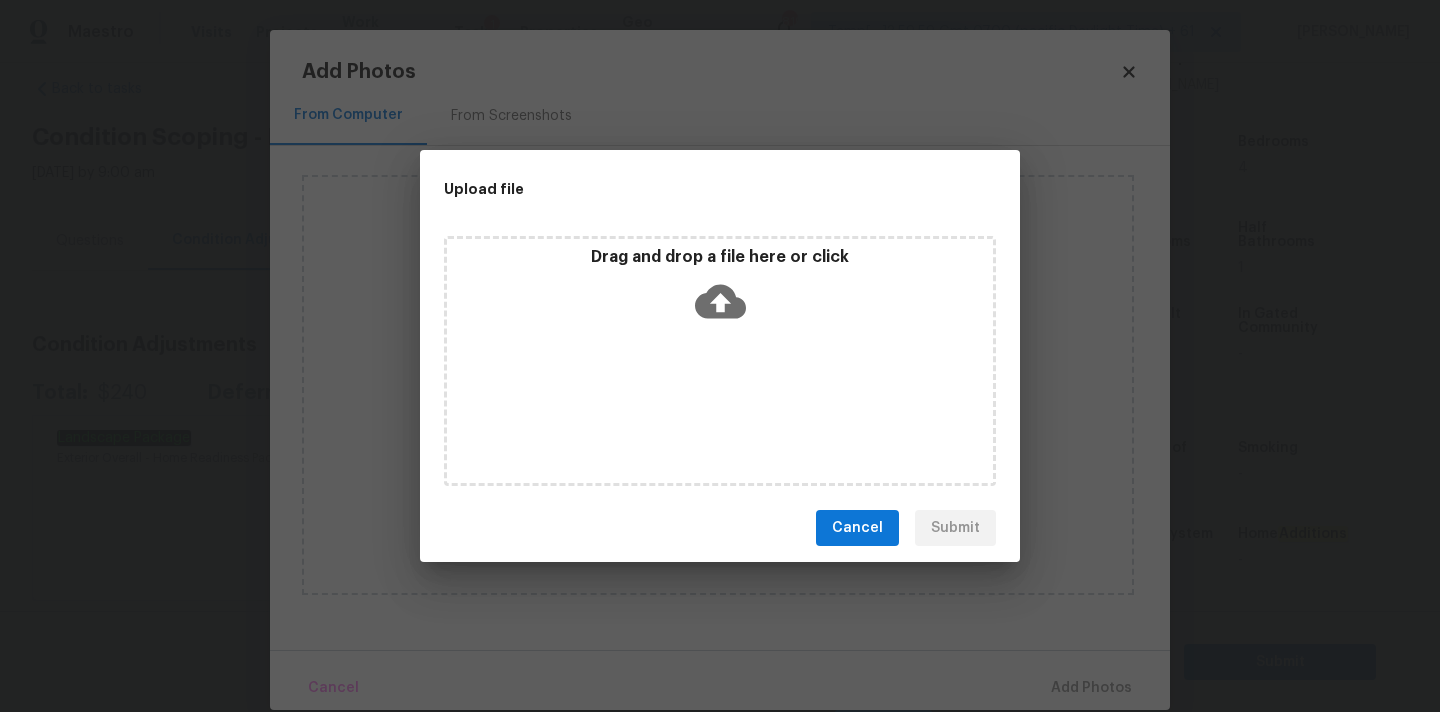 click 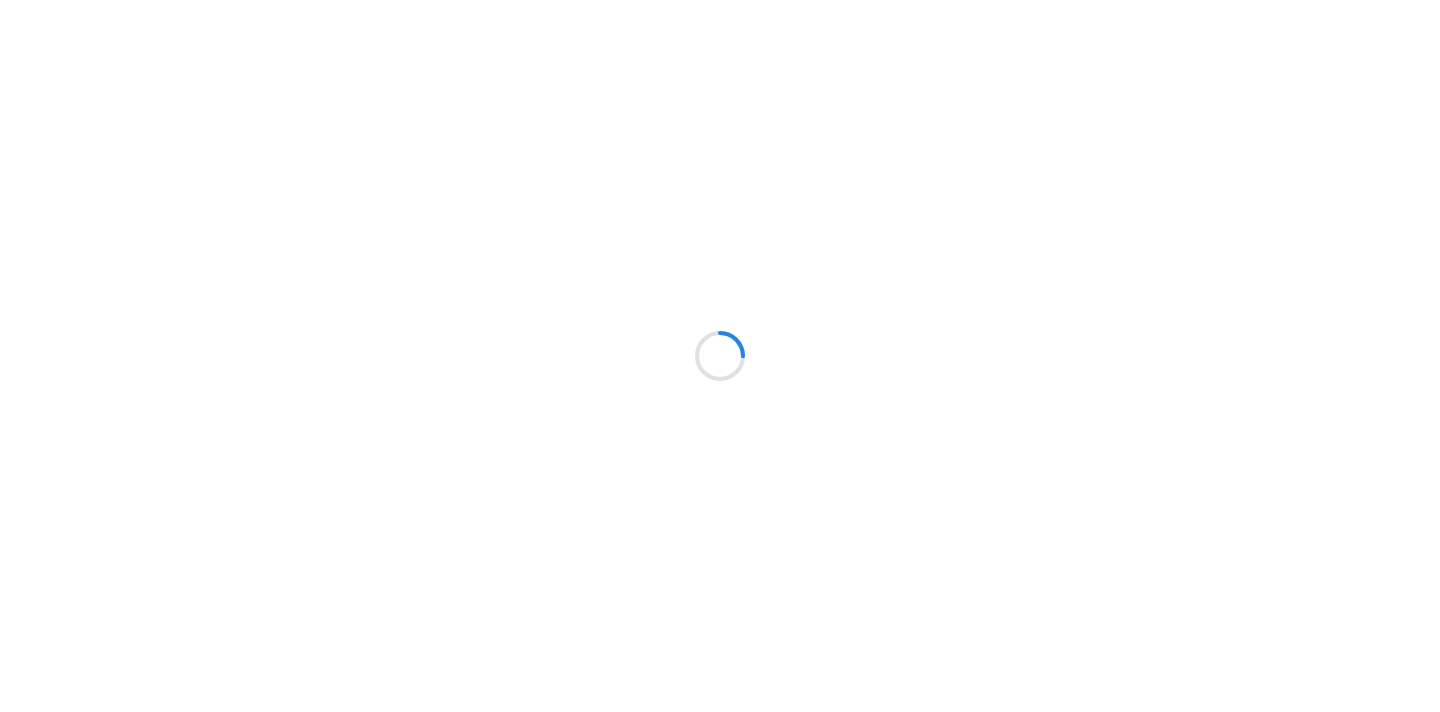 scroll, scrollTop: 0, scrollLeft: 0, axis: both 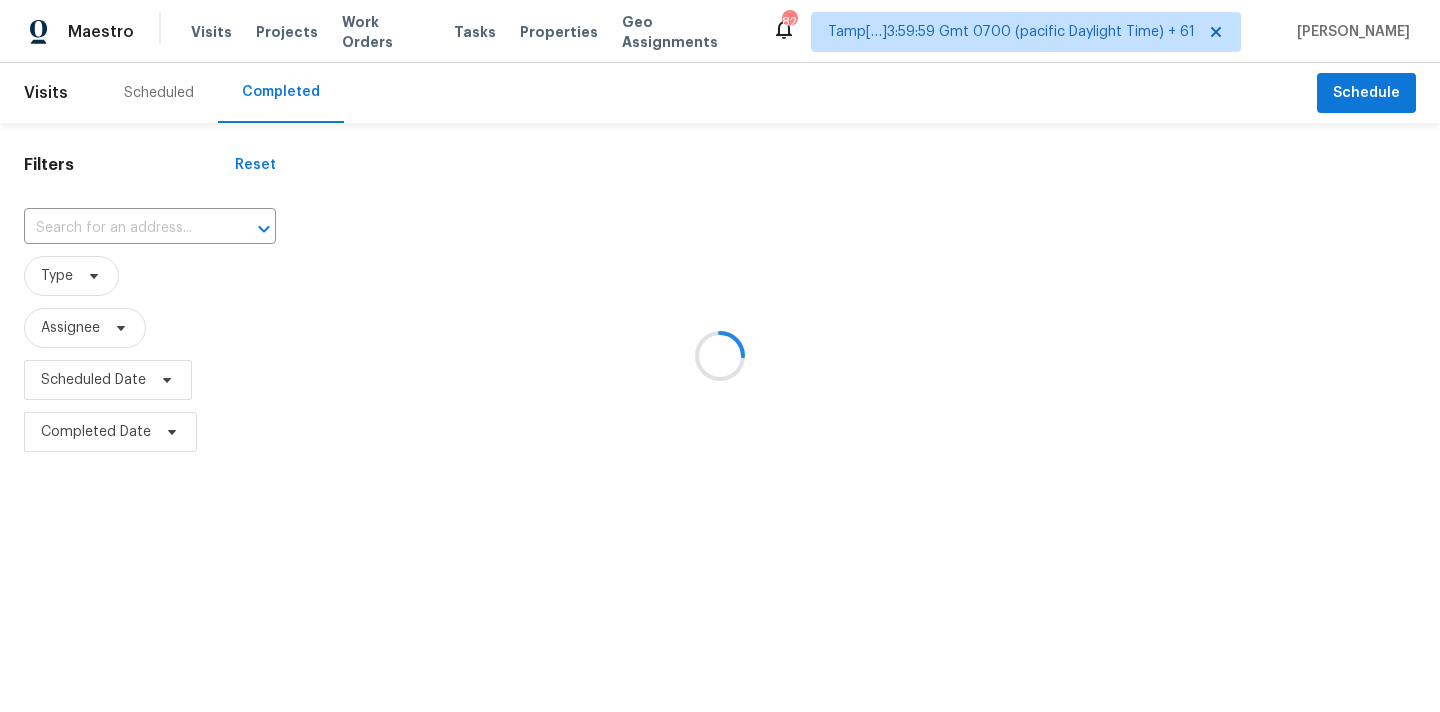 click at bounding box center [720, 356] 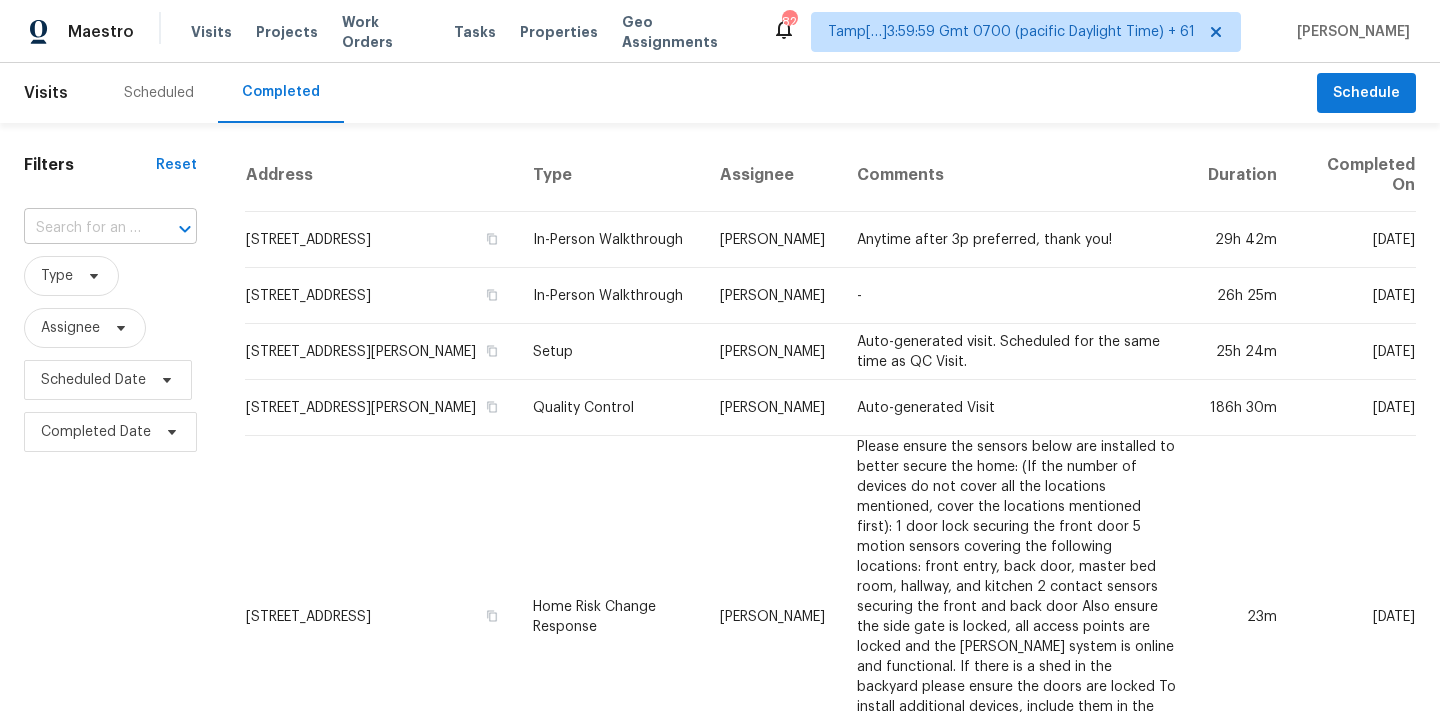 click at bounding box center [82, 228] 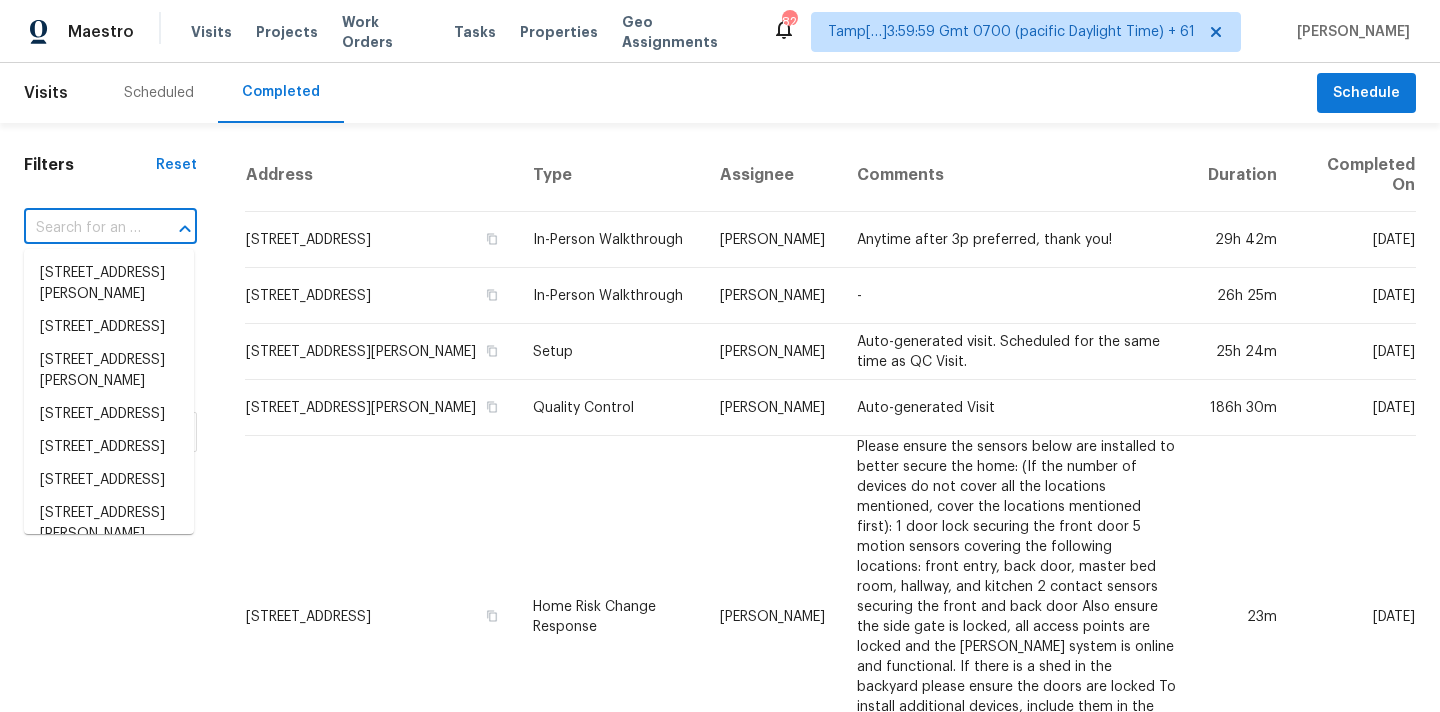 paste on "[STREET_ADDRESS]" 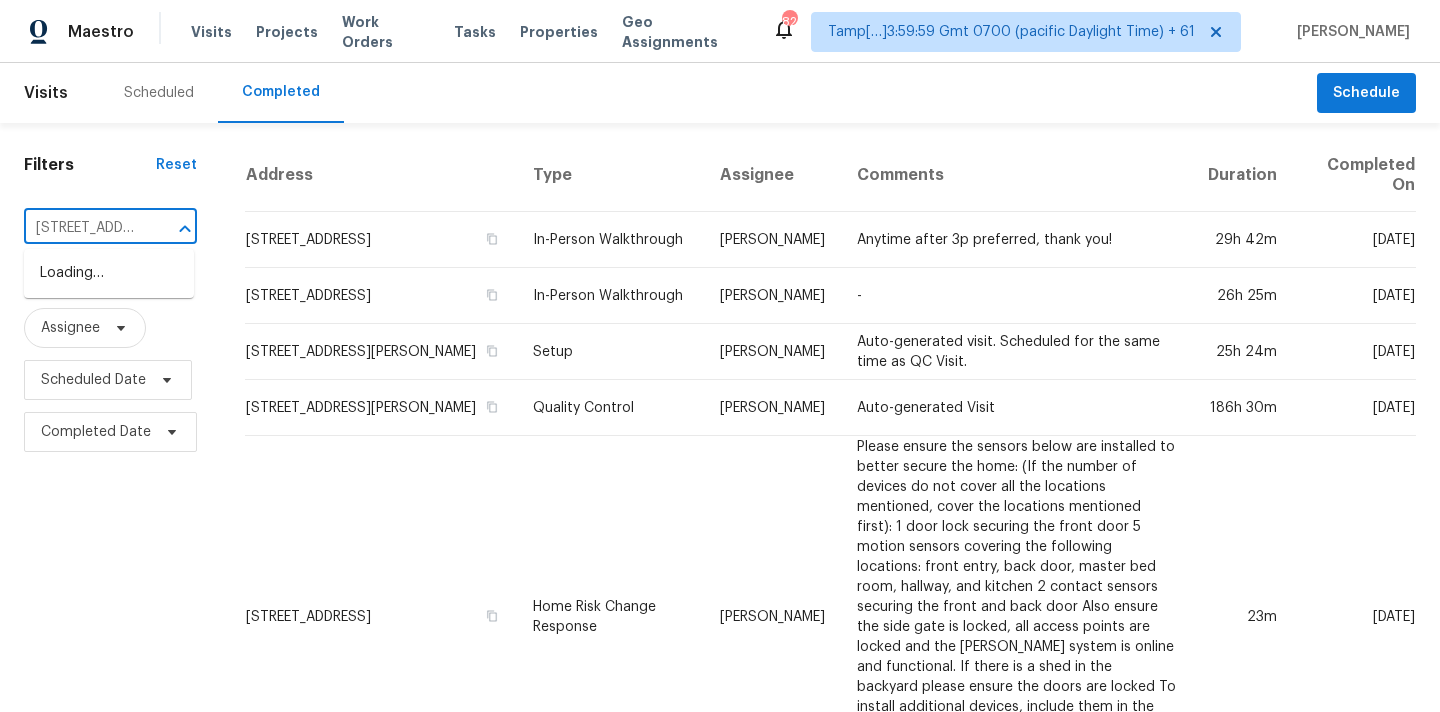 scroll, scrollTop: 0, scrollLeft: 155, axis: horizontal 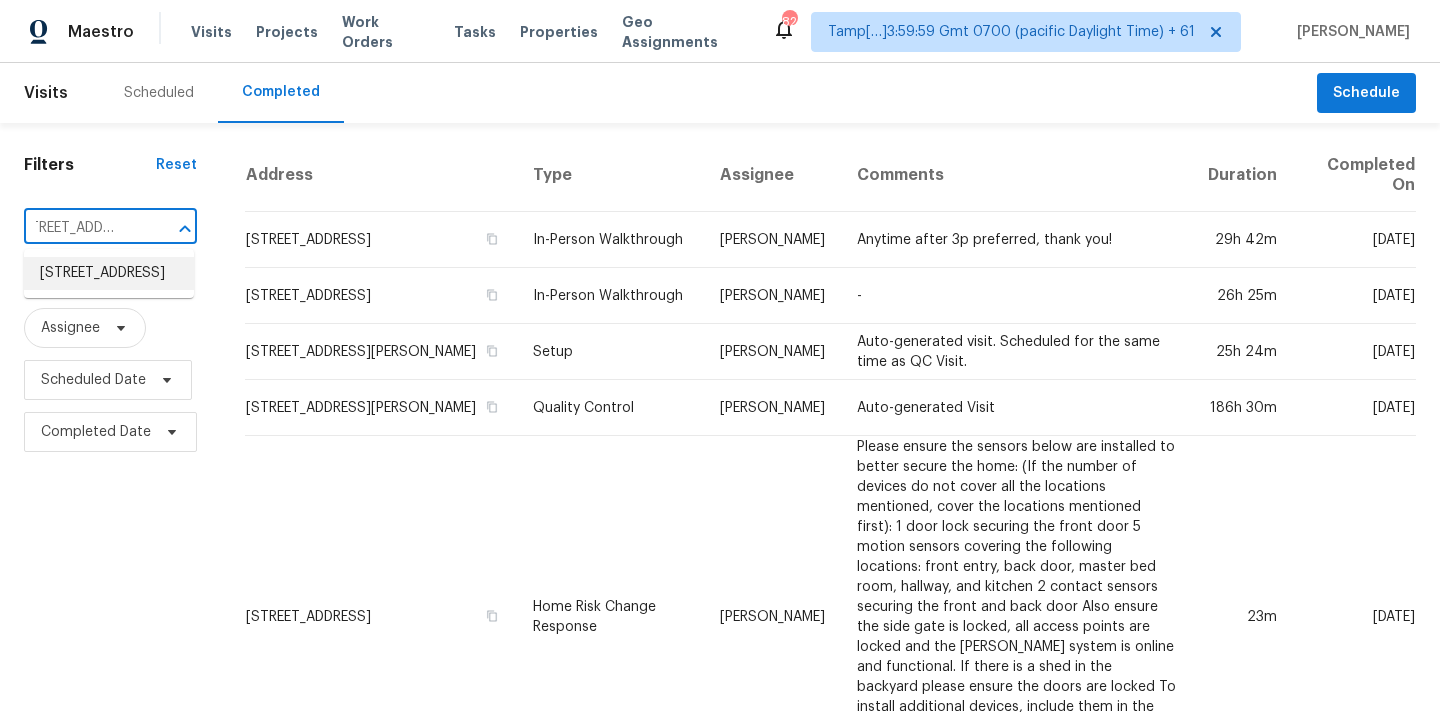 click on "[STREET_ADDRESS]" at bounding box center [109, 273] 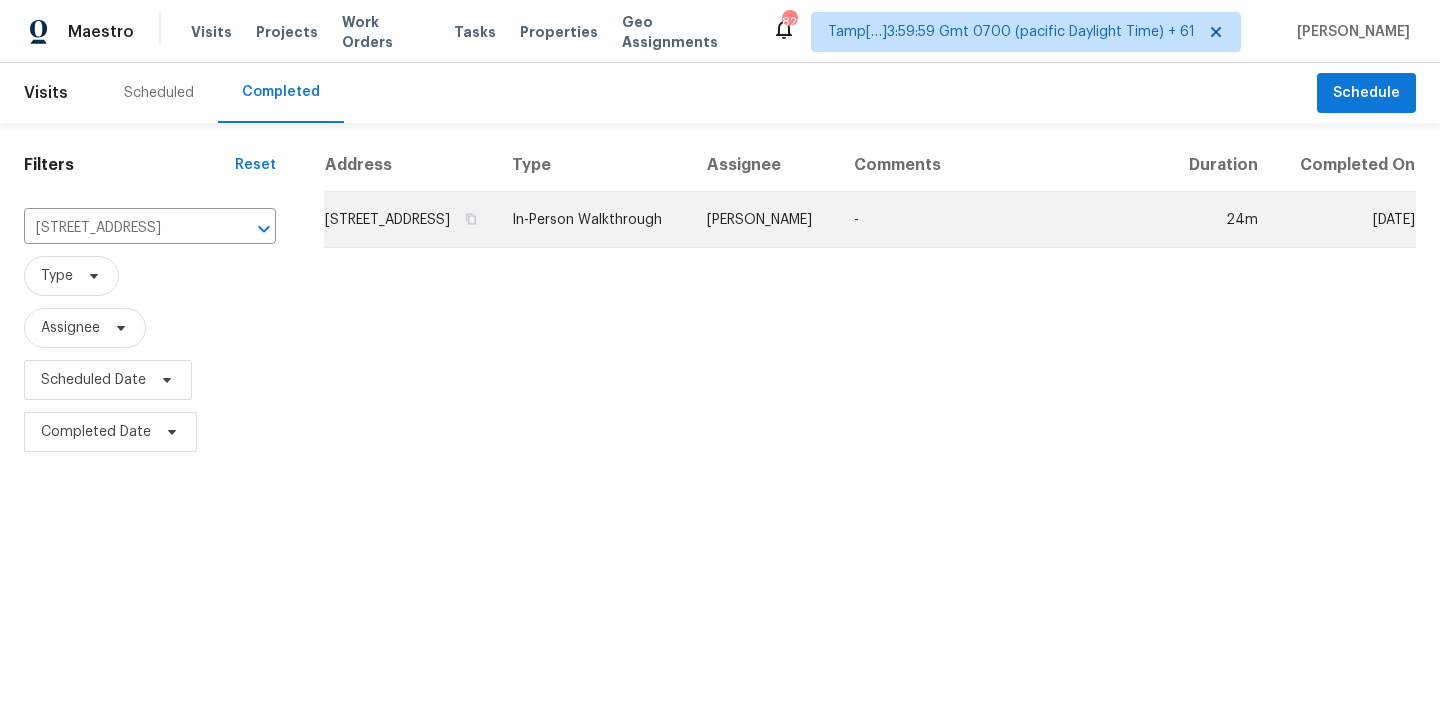 click on "In-Person Walkthrough" at bounding box center (593, 220) 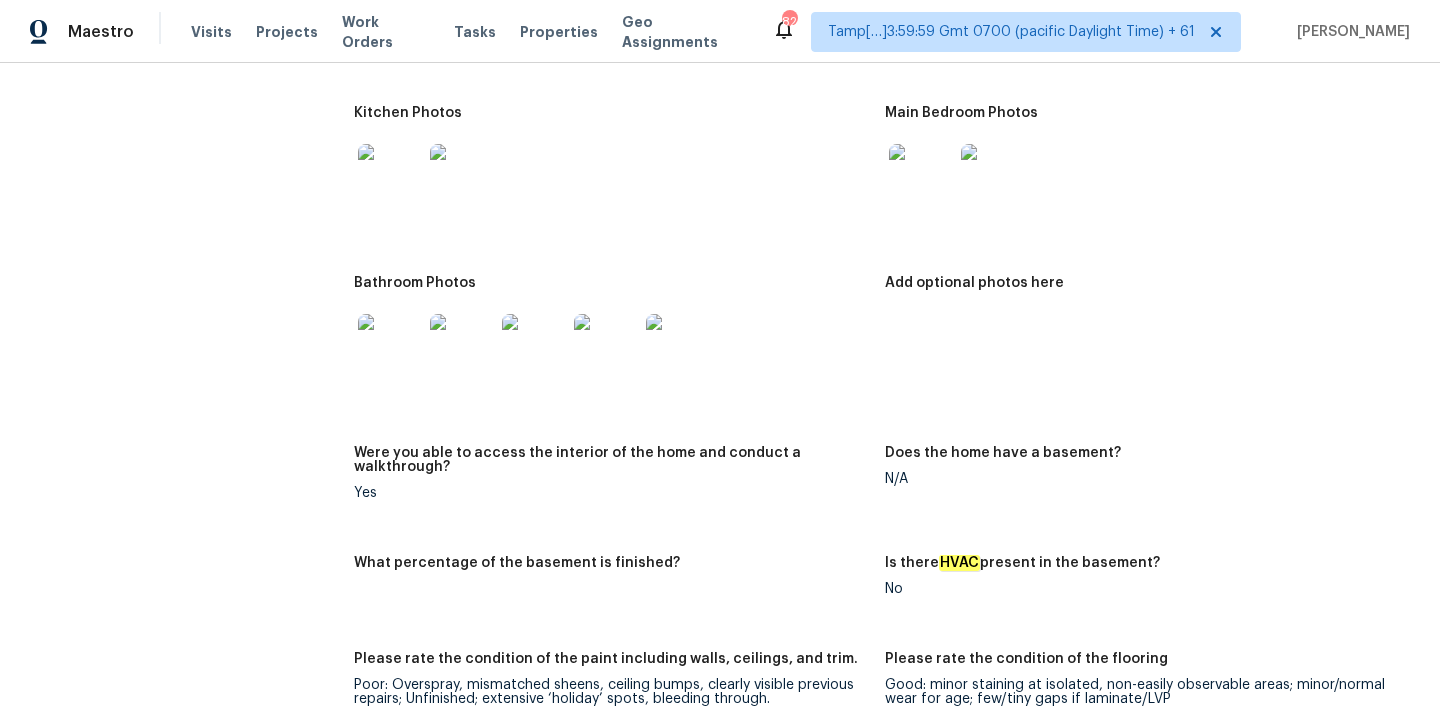 scroll, scrollTop: 2185, scrollLeft: 0, axis: vertical 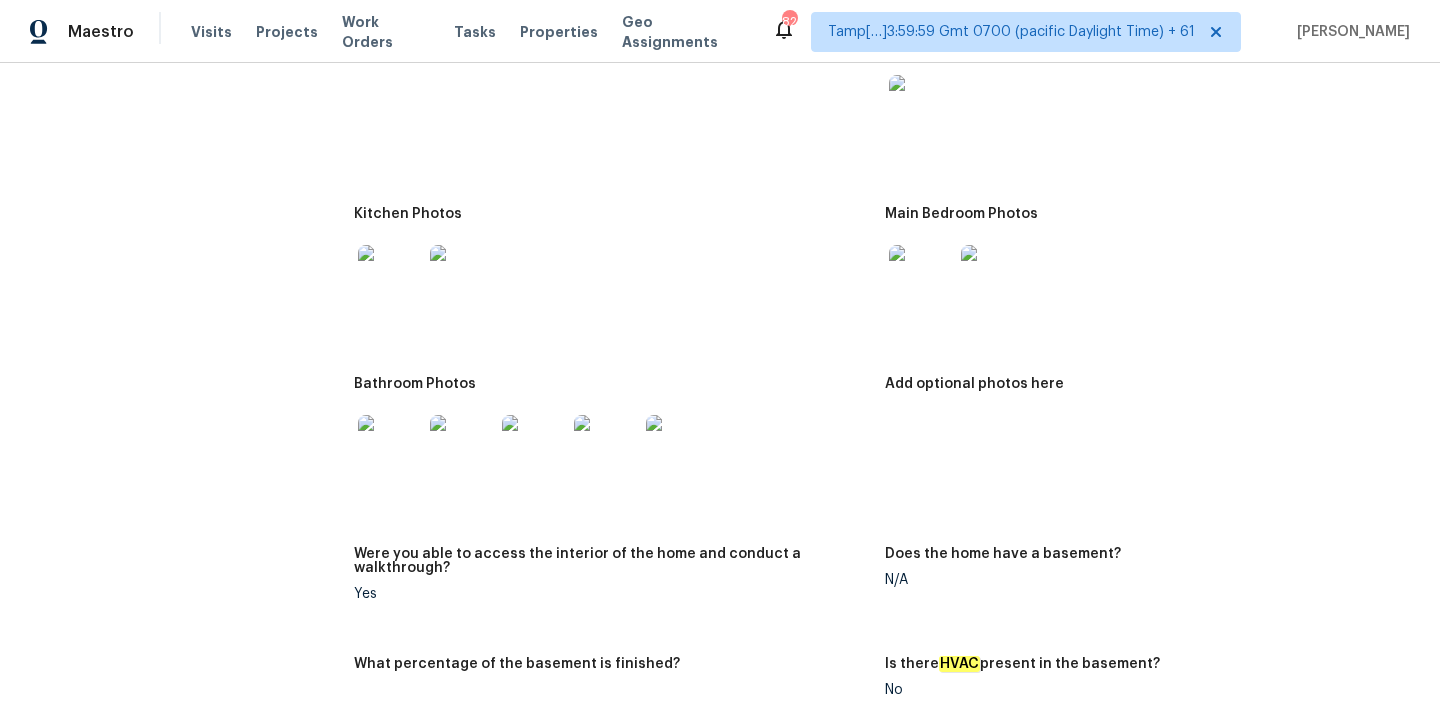 click at bounding box center (921, 277) 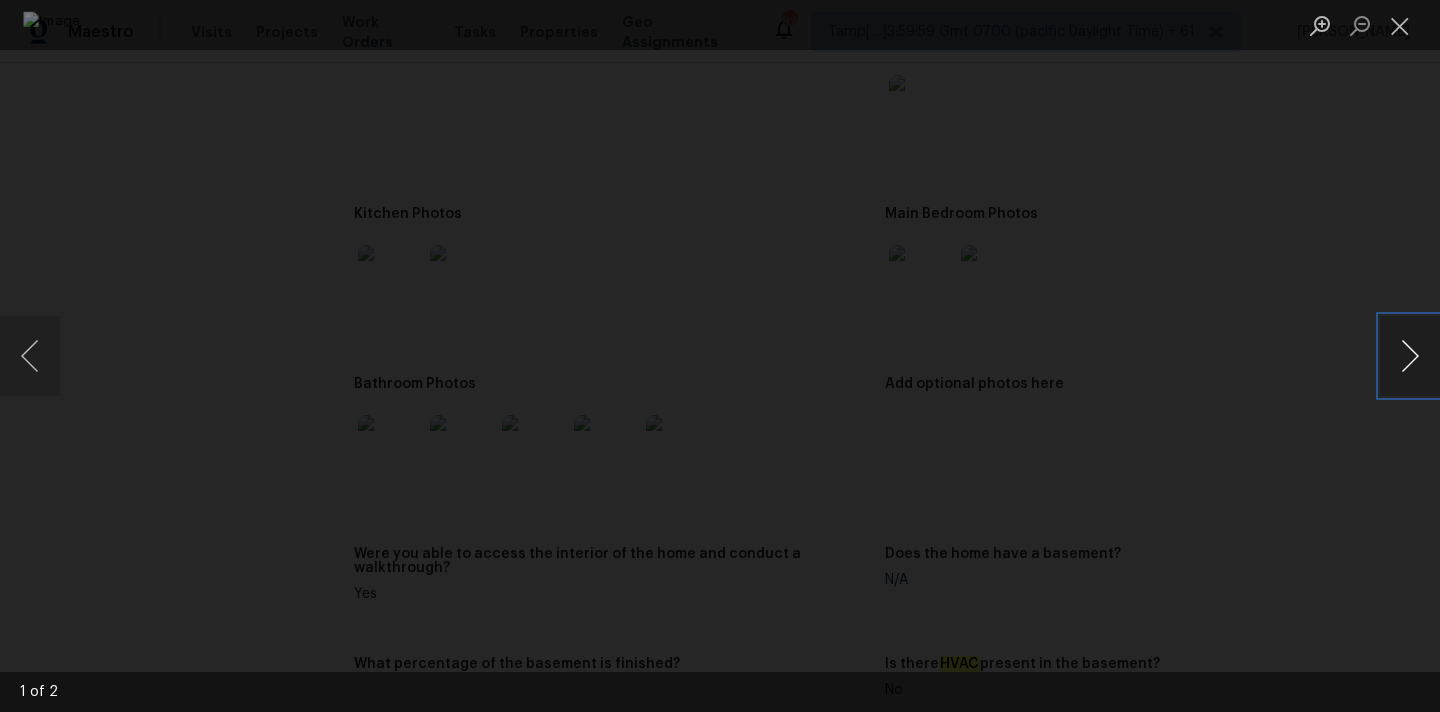 click at bounding box center [1410, 356] 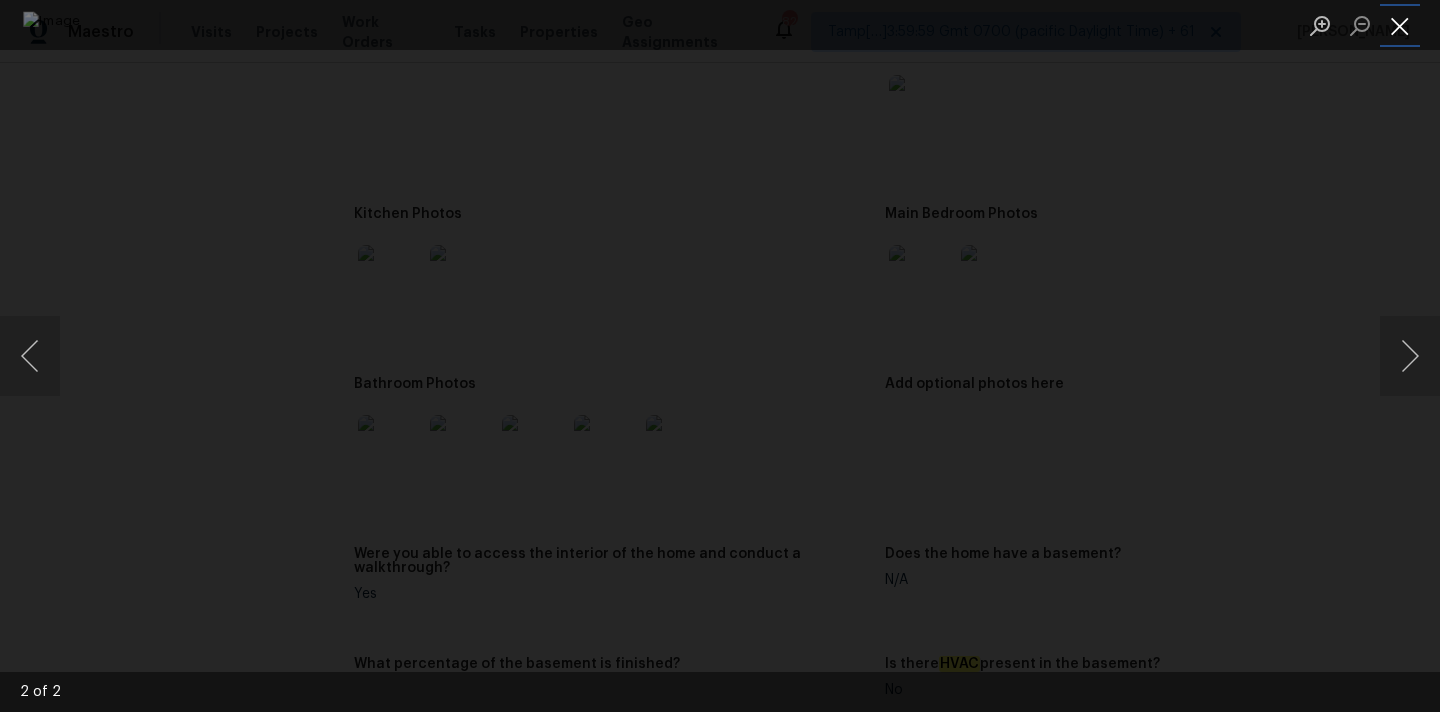 click at bounding box center (1400, 25) 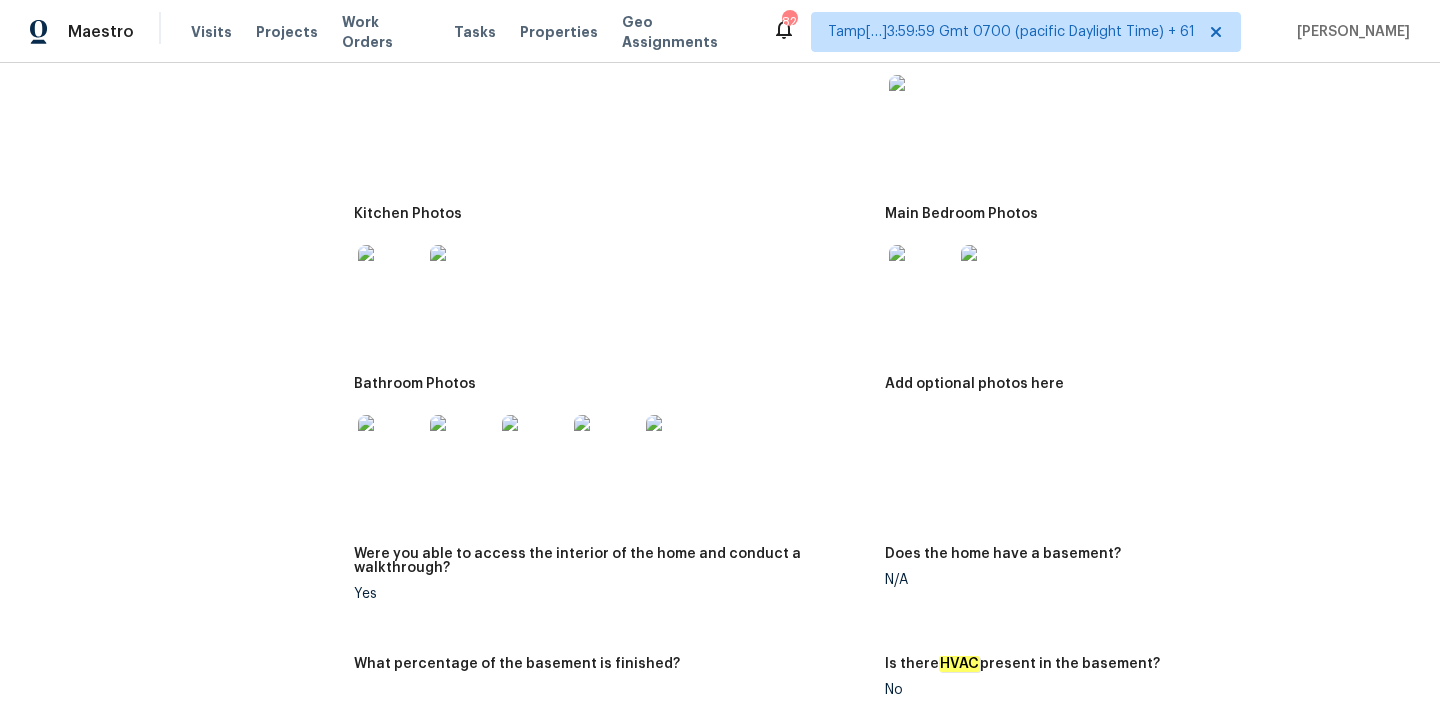 click at bounding box center [390, 447] 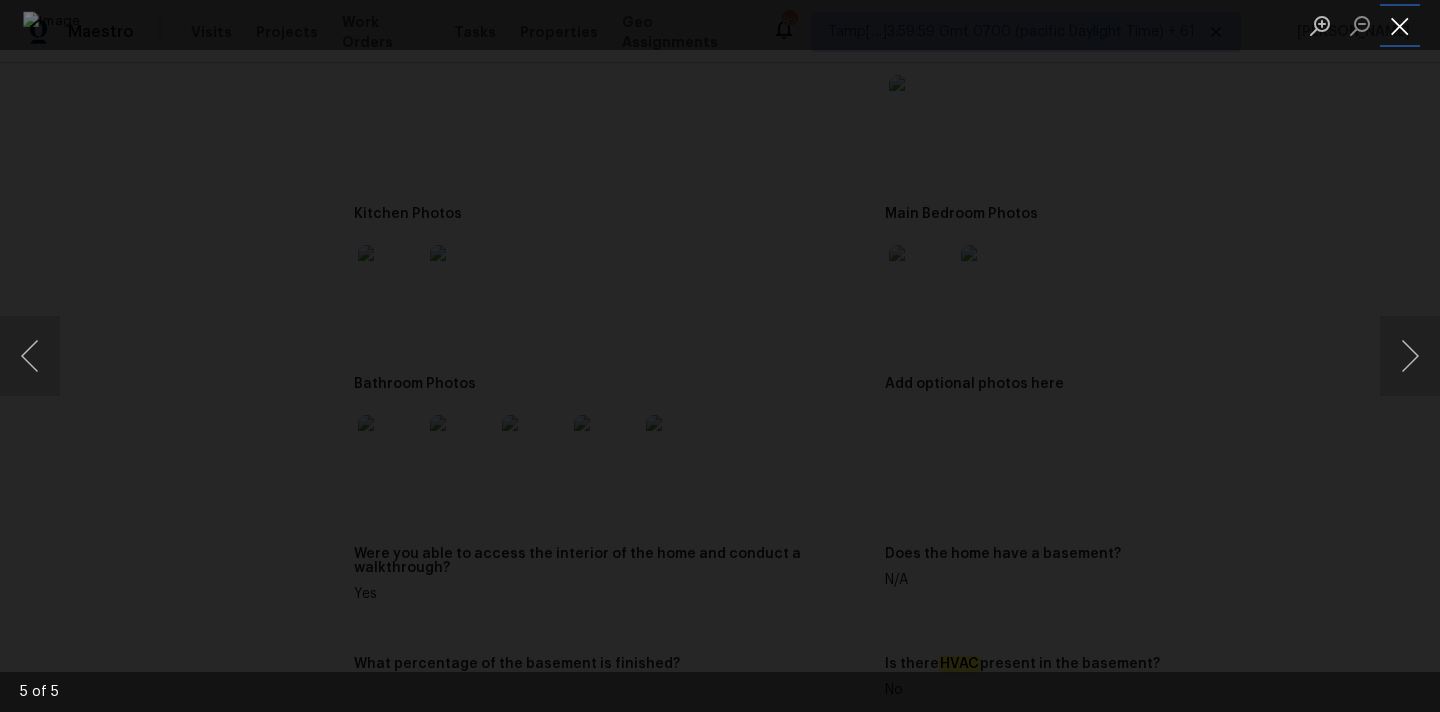 click at bounding box center [1400, 25] 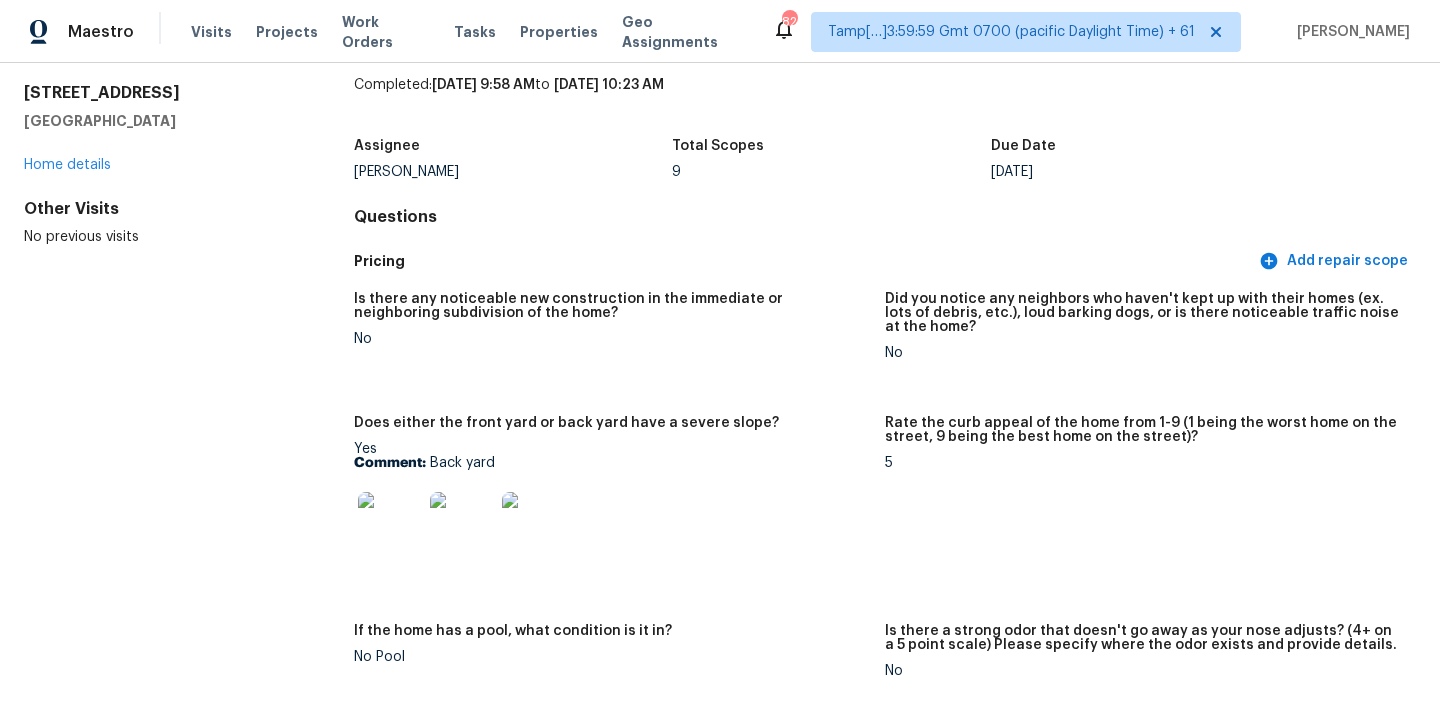 scroll, scrollTop: 0, scrollLeft: 0, axis: both 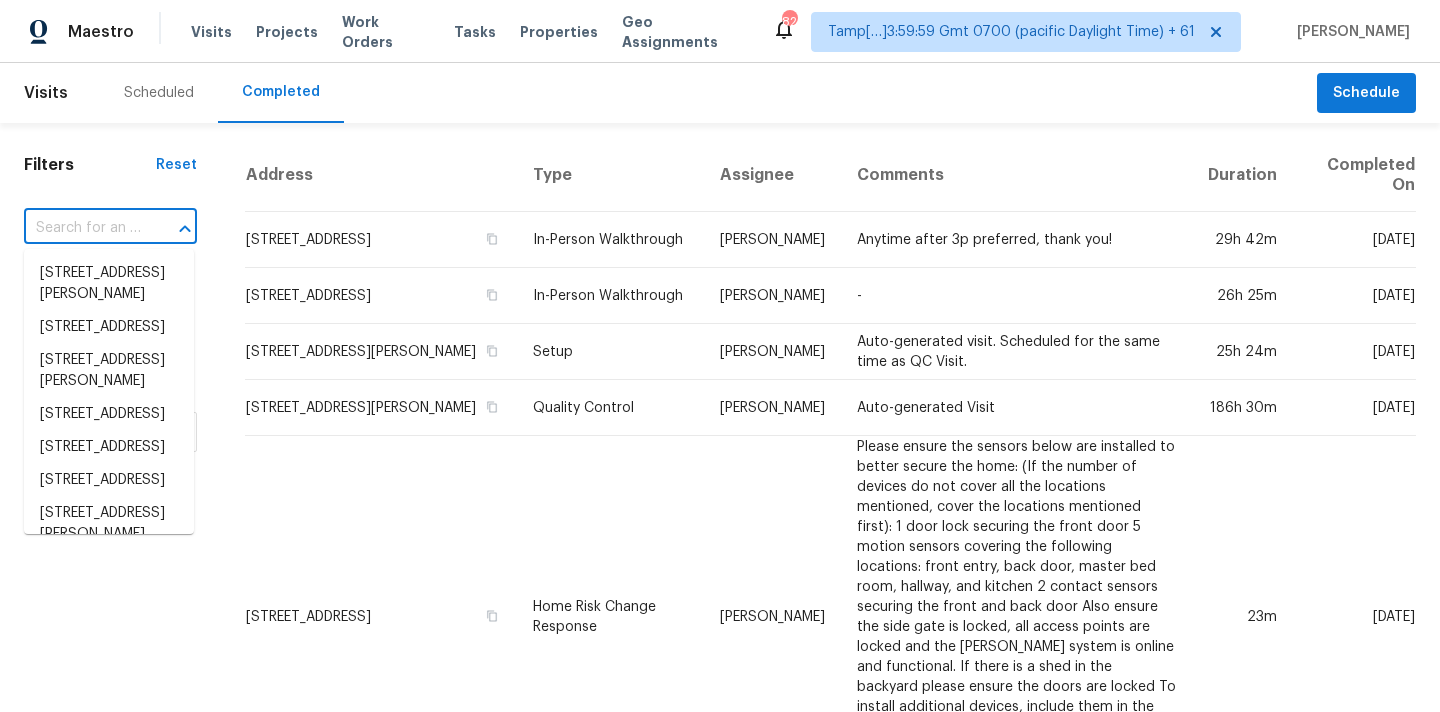 click at bounding box center [82, 228] 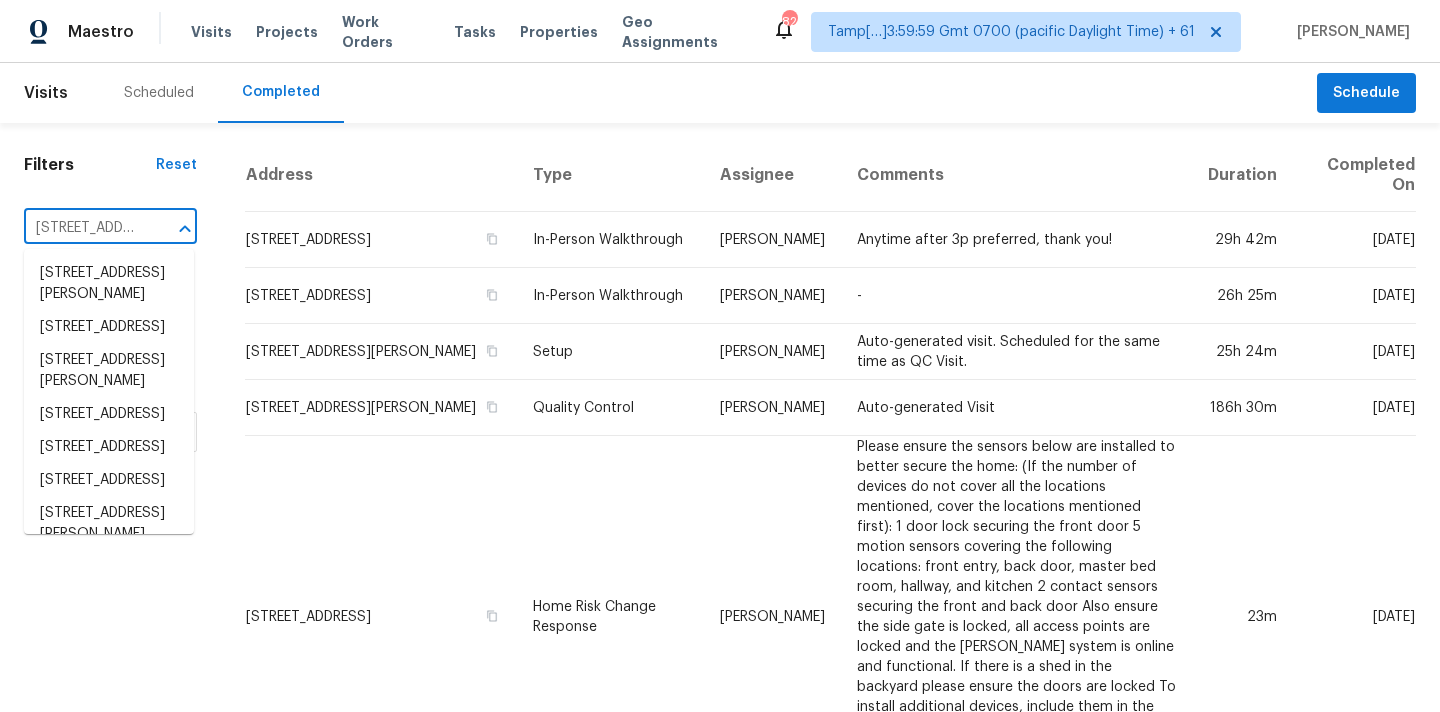 scroll, scrollTop: 0, scrollLeft: 151, axis: horizontal 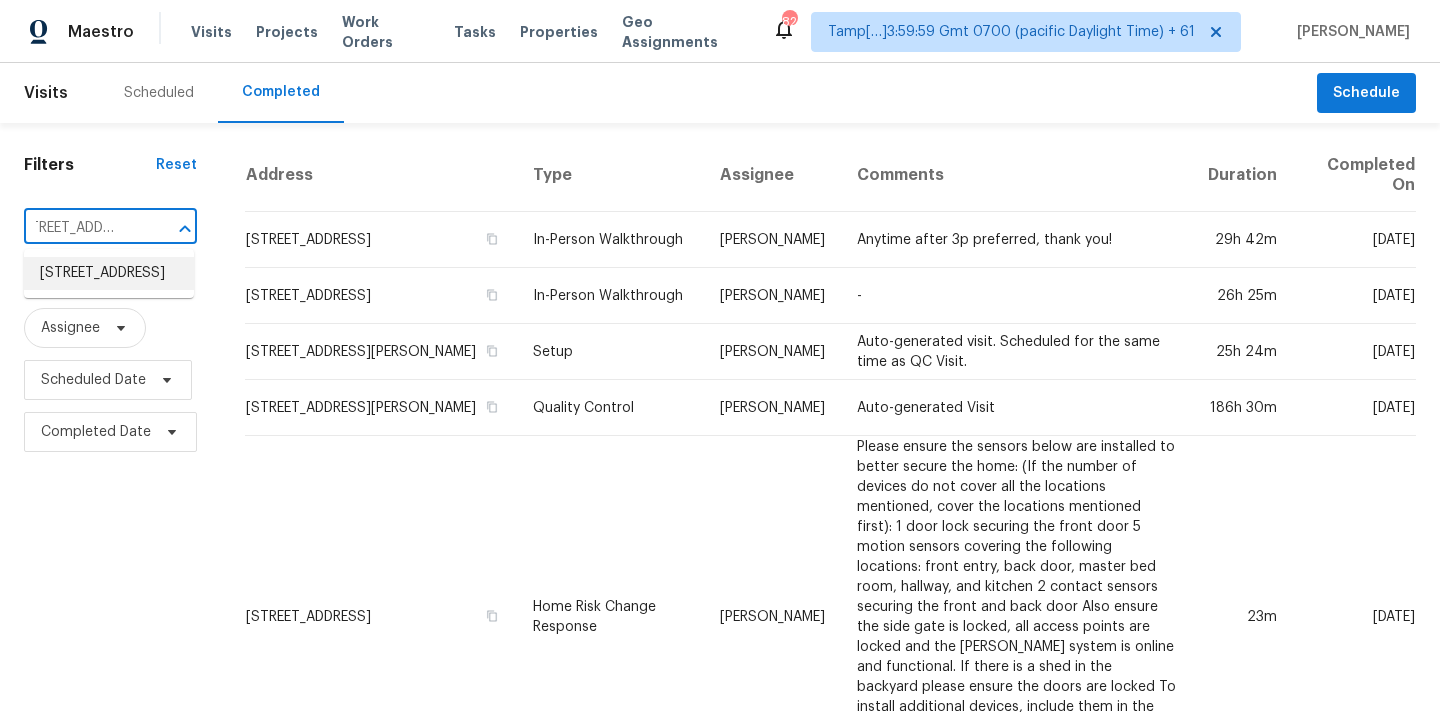 click on "[STREET_ADDRESS]" at bounding box center [109, 273] 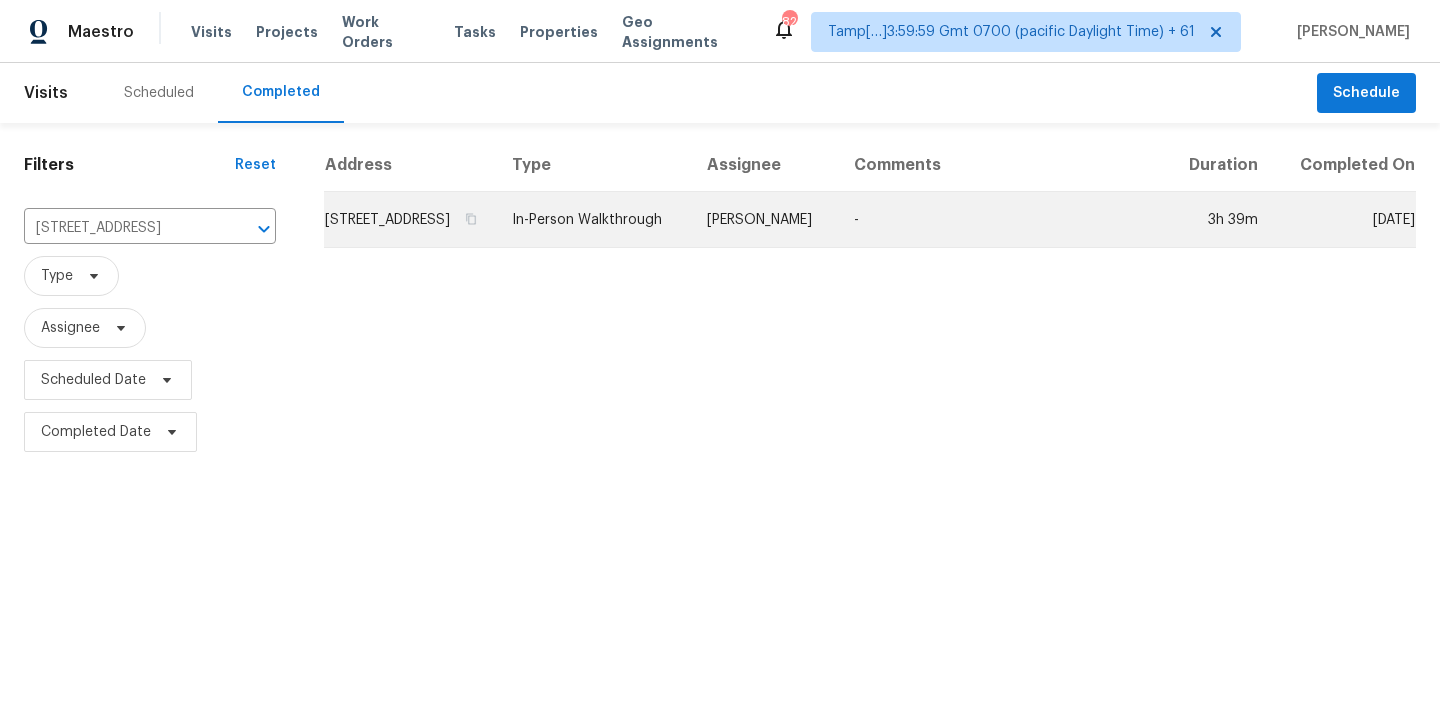 click on "[PERSON_NAME]" at bounding box center (764, 220) 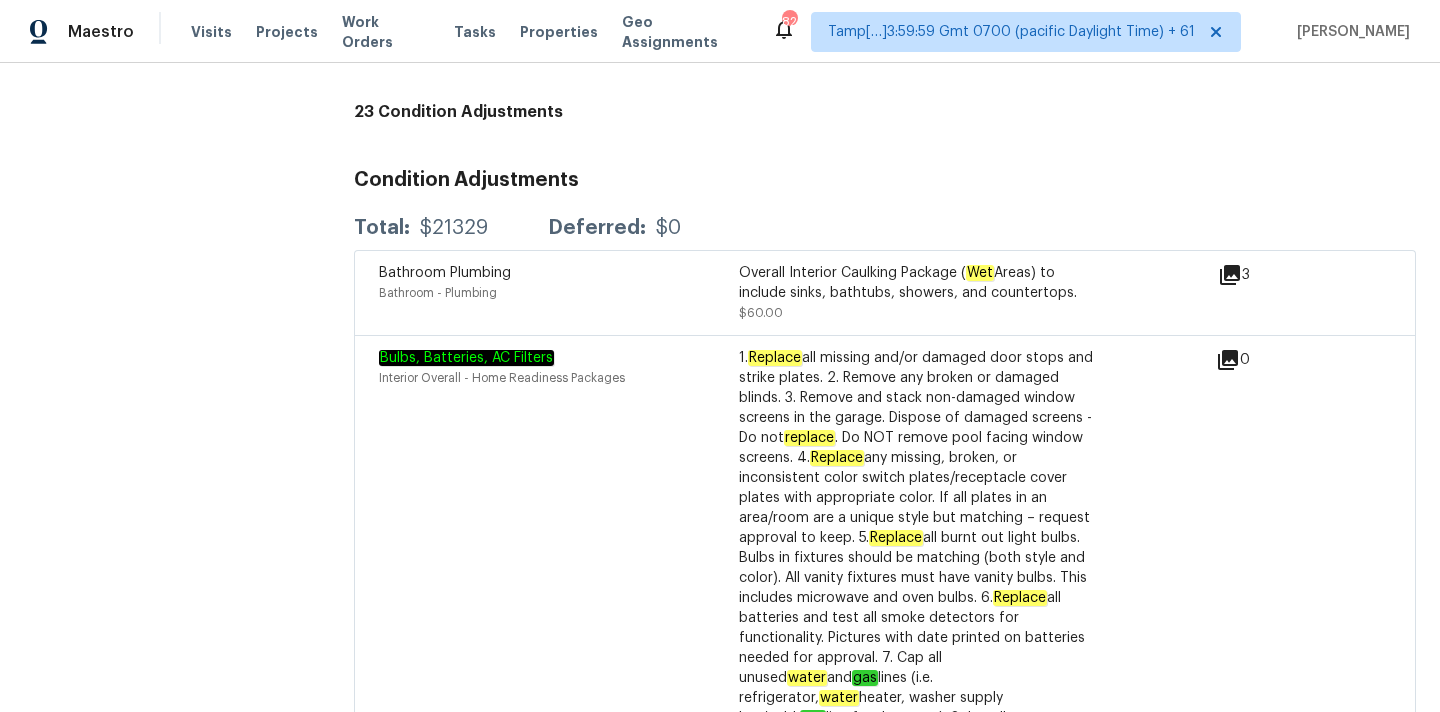 scroll, scrollTop: 5038, scrollLeft: 0, axis: vertical 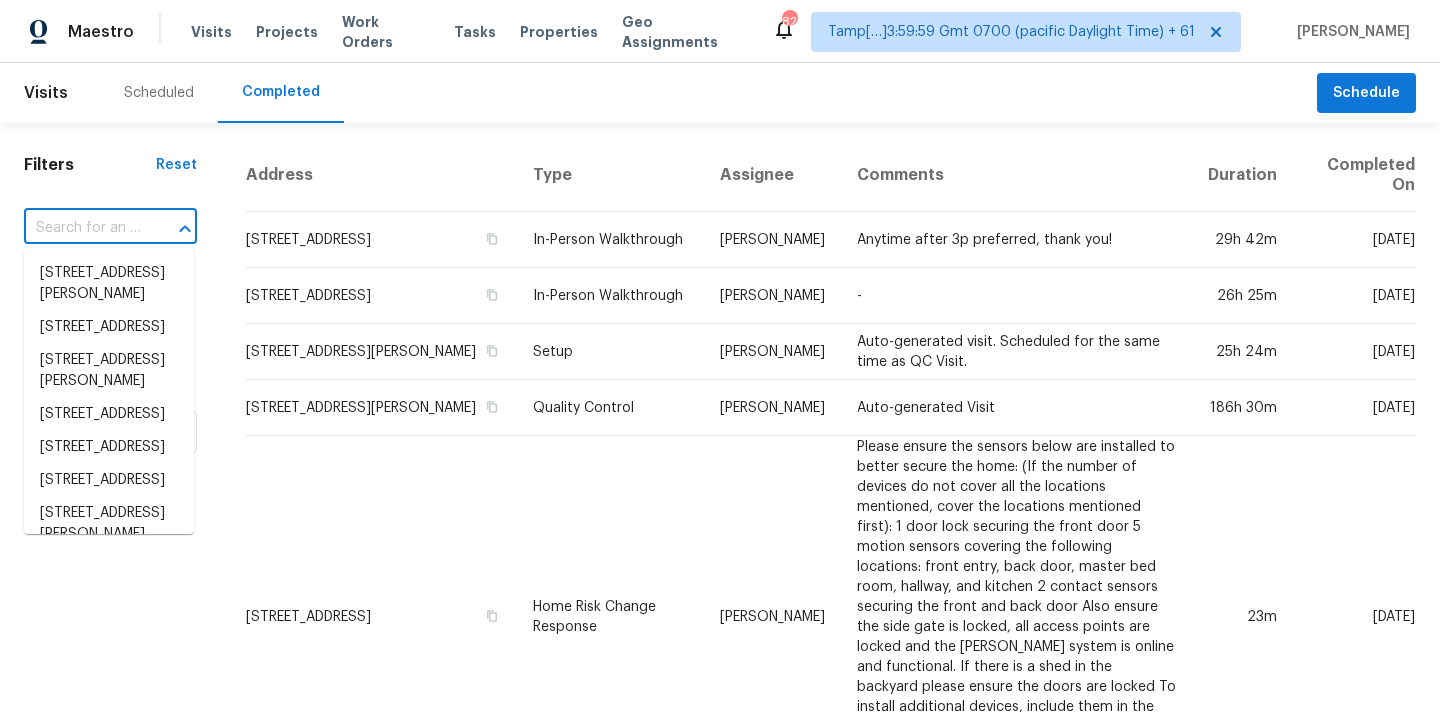 click at bounding box center [82, 228] 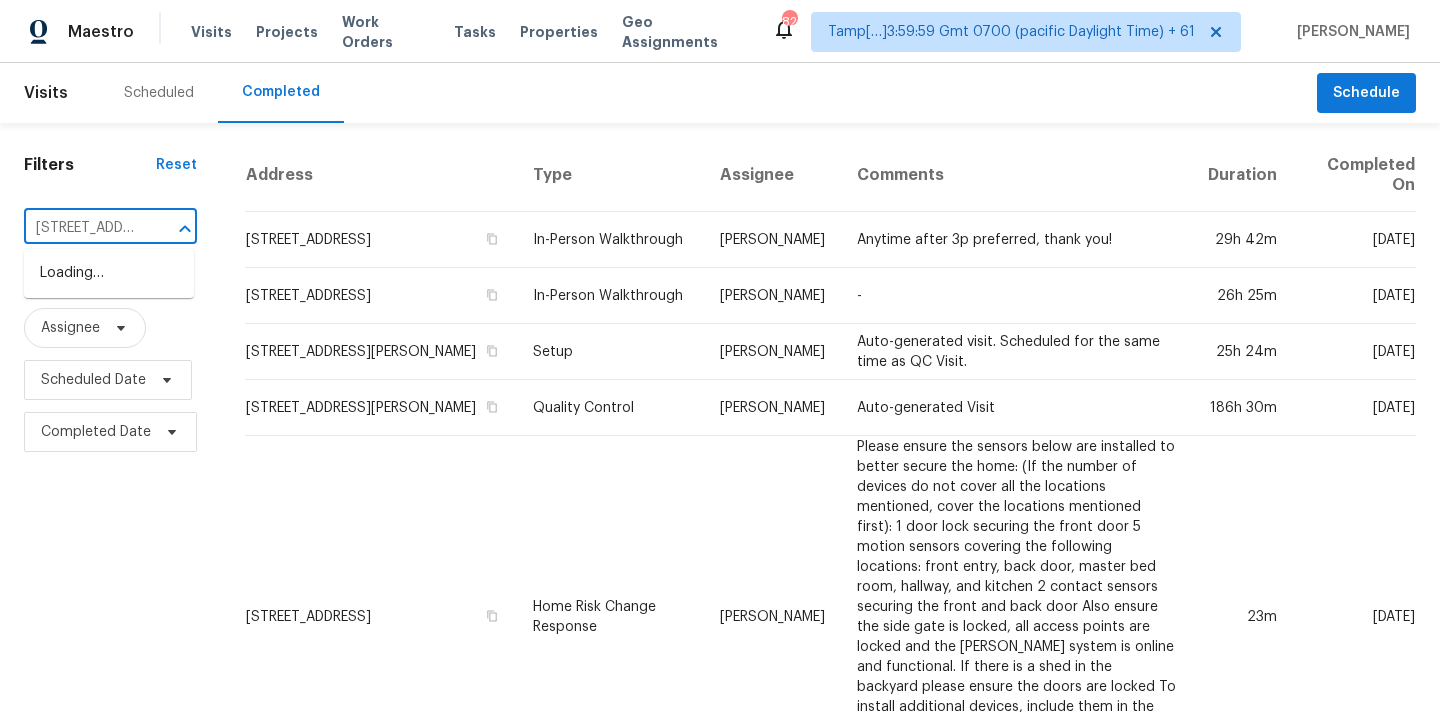scroll, scrollTop: 0, scrollLeft: 176, axis: horizontal 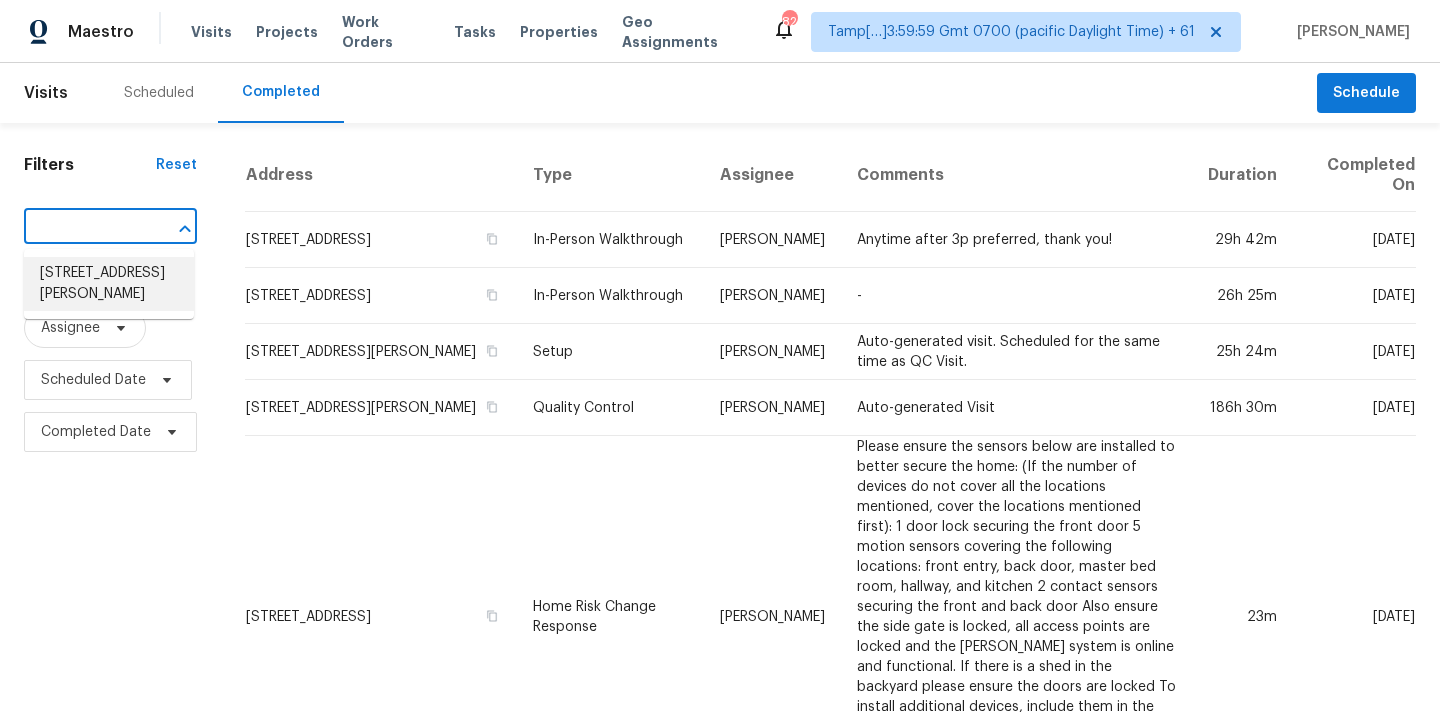 click on "[STREET_ADDRESS][PERSON_NAME]" at bounding box center (109, 284) 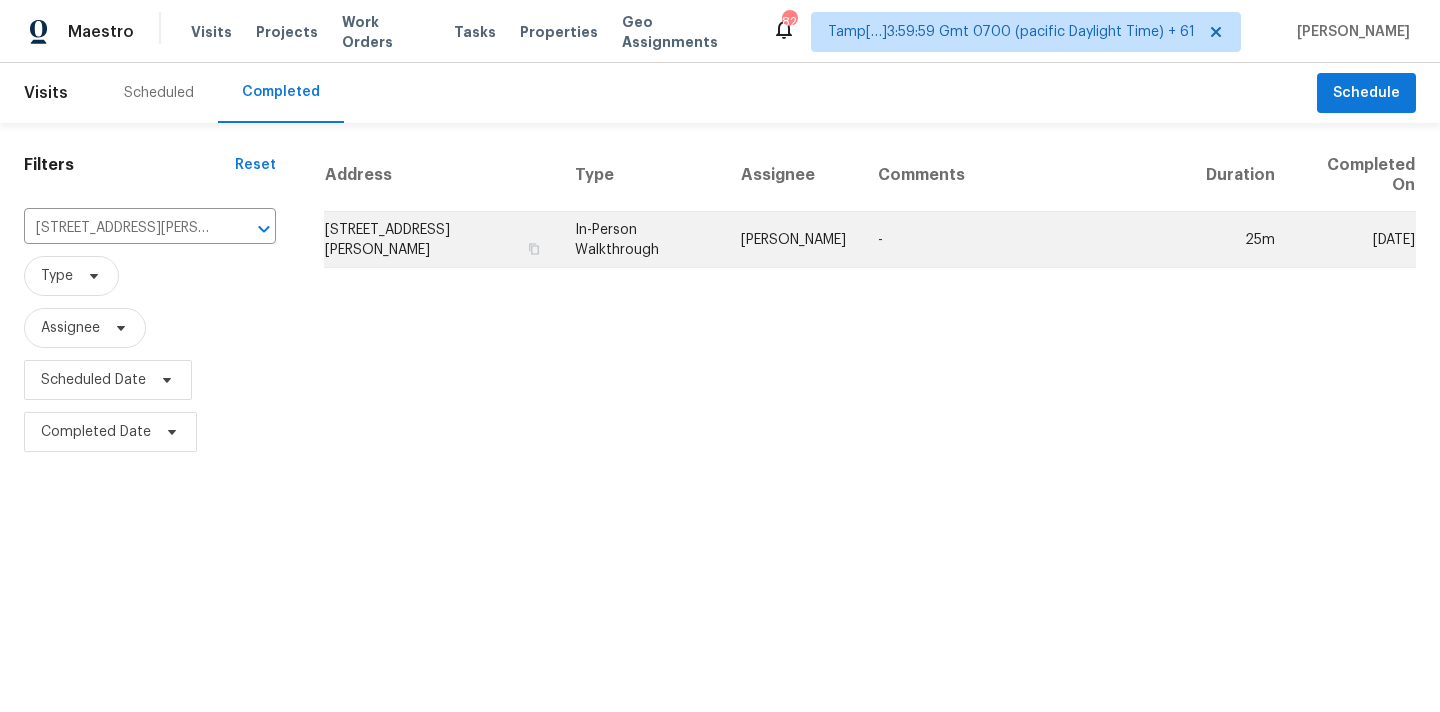 click on "In-Person Walkthrough" at bounding box center (642, 240) 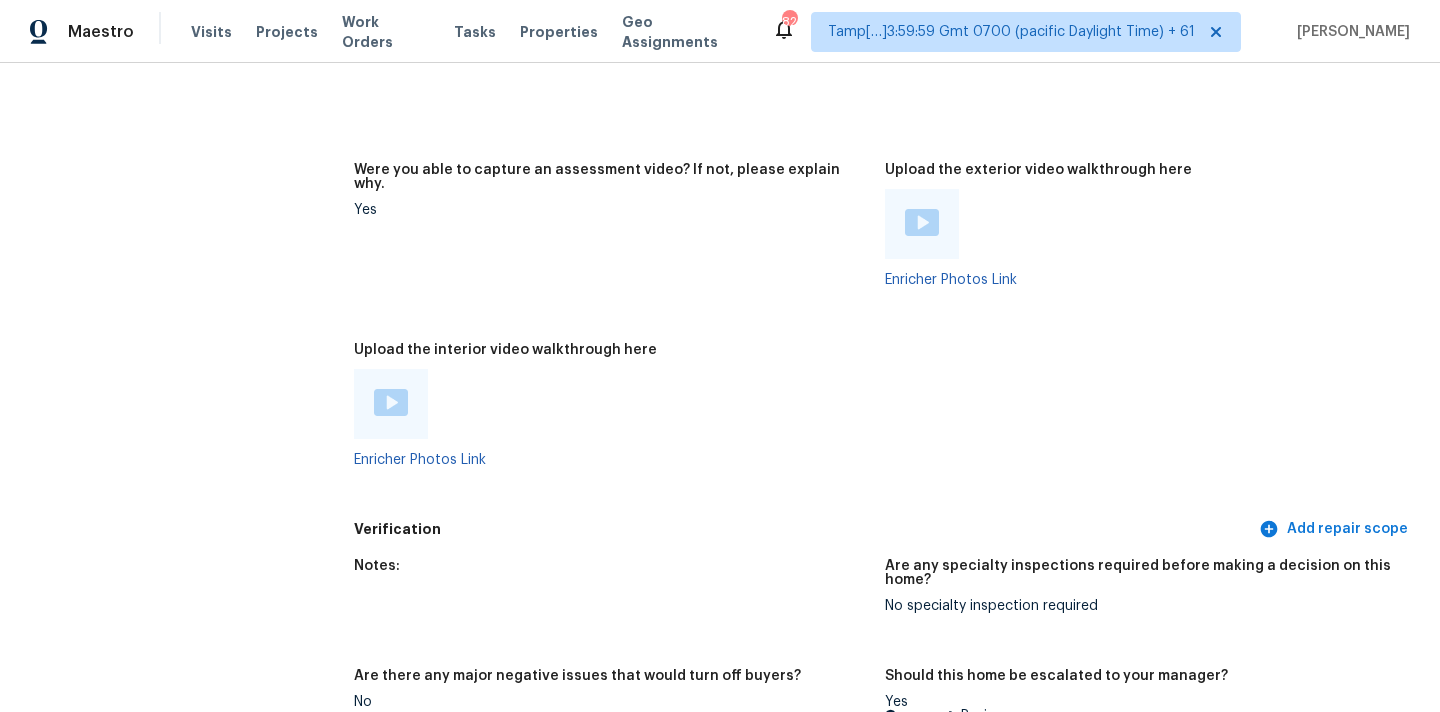 scroll, scrollTop: 3712, scrollLeft: 0, axis: vertical 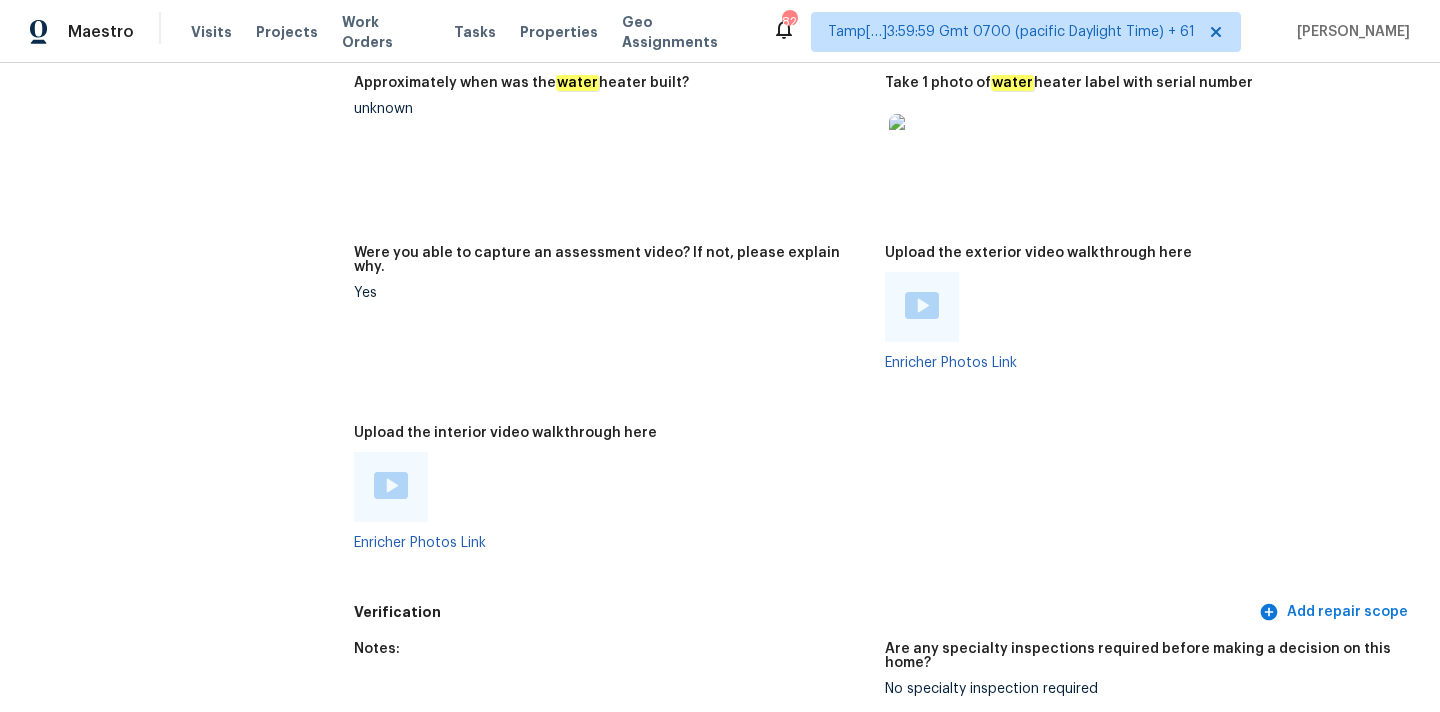 click on "Upload the interior video walkthrough here" at bounding box center [611, 439] 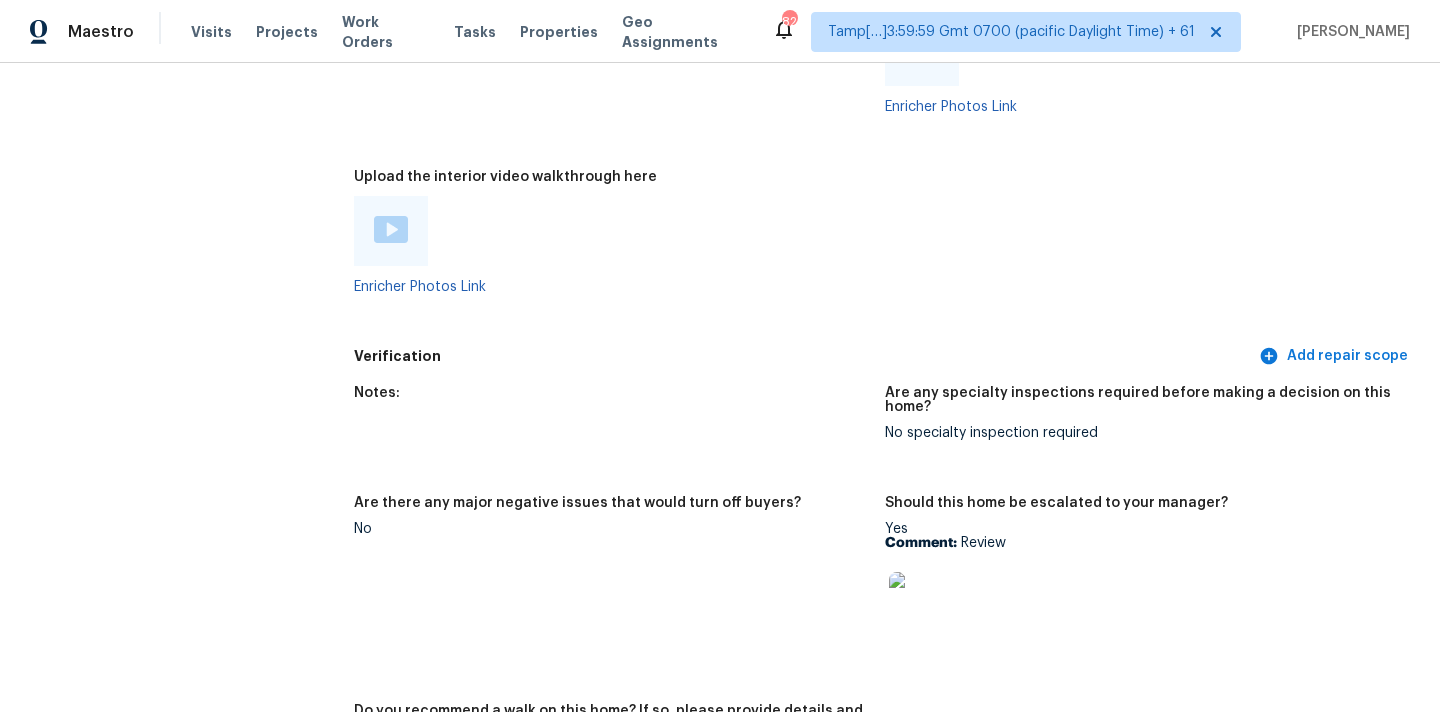 scroll, scrollTop: 4083, scrollLeft: 0, axis: vertical 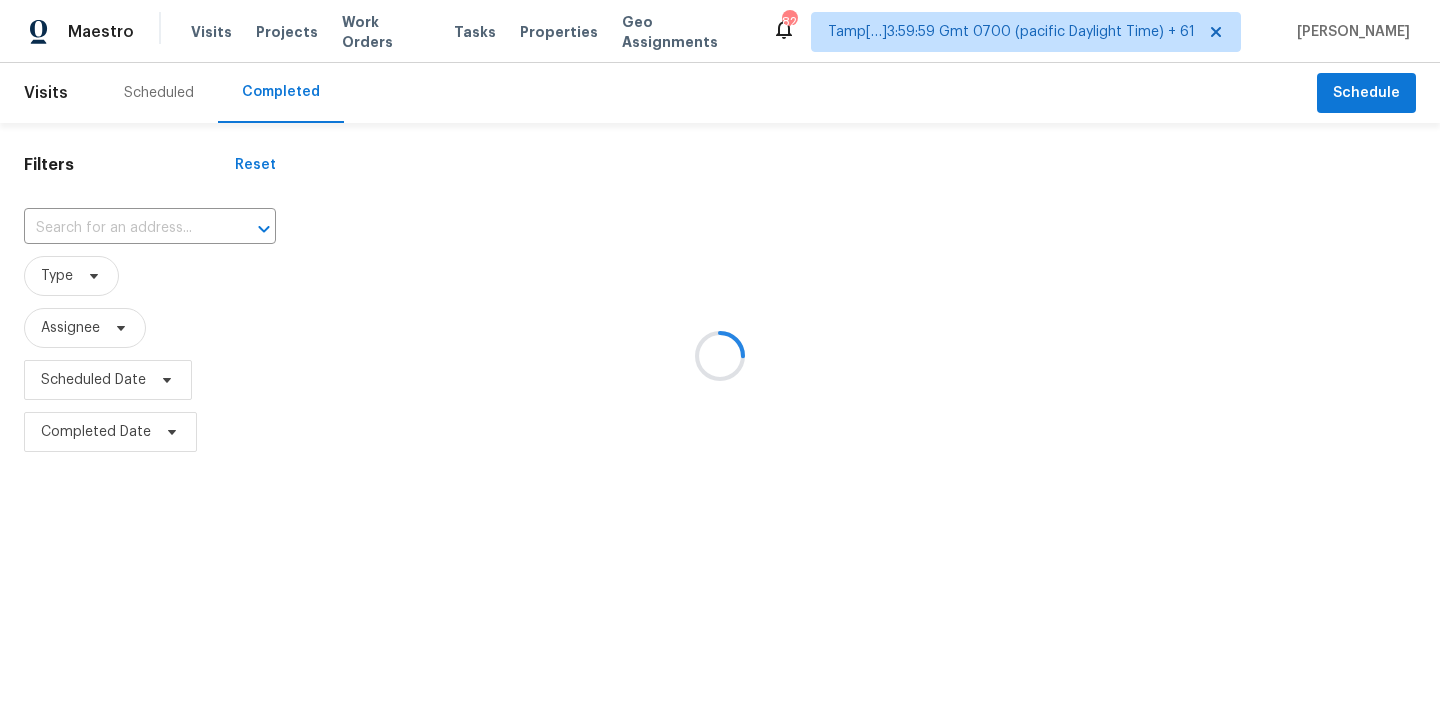 click at bounding box center (720, 356) 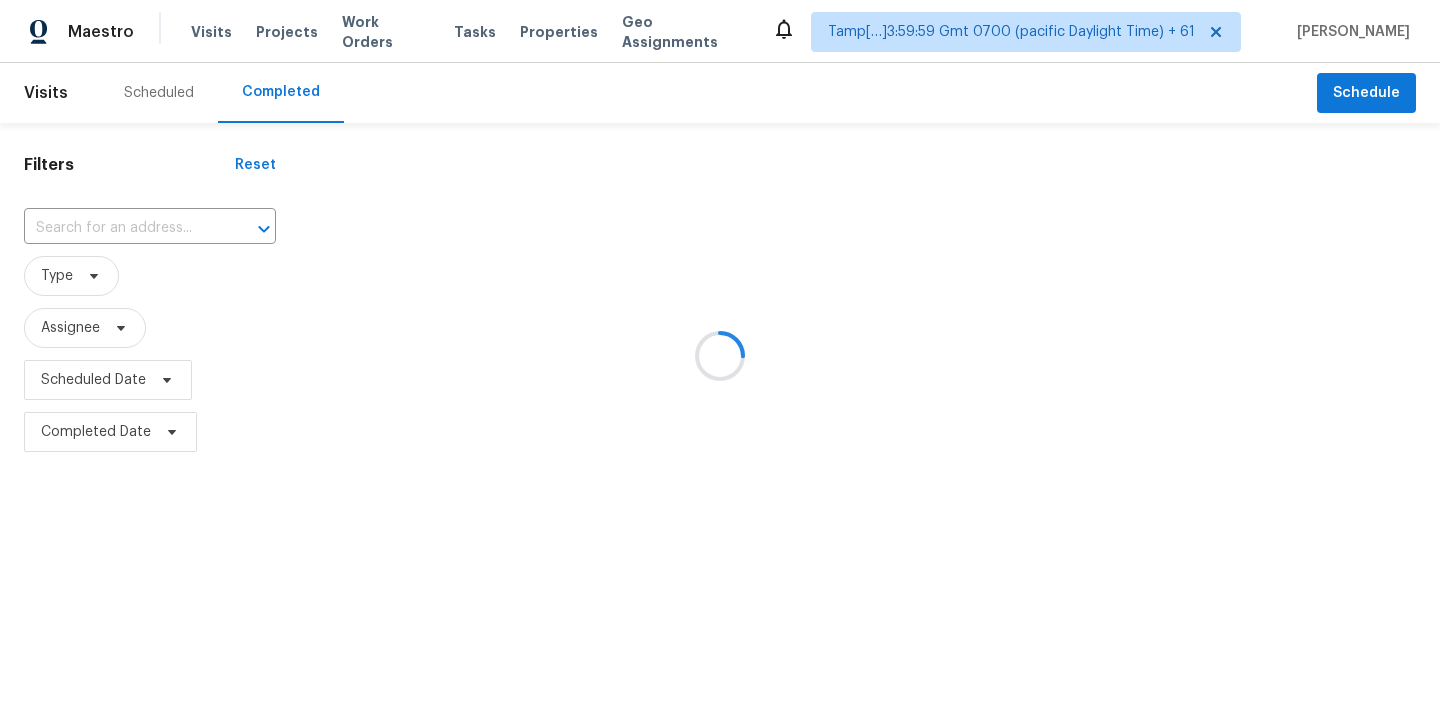 scroll, scrollTop: 0, scrollLeft: 0, axis: both 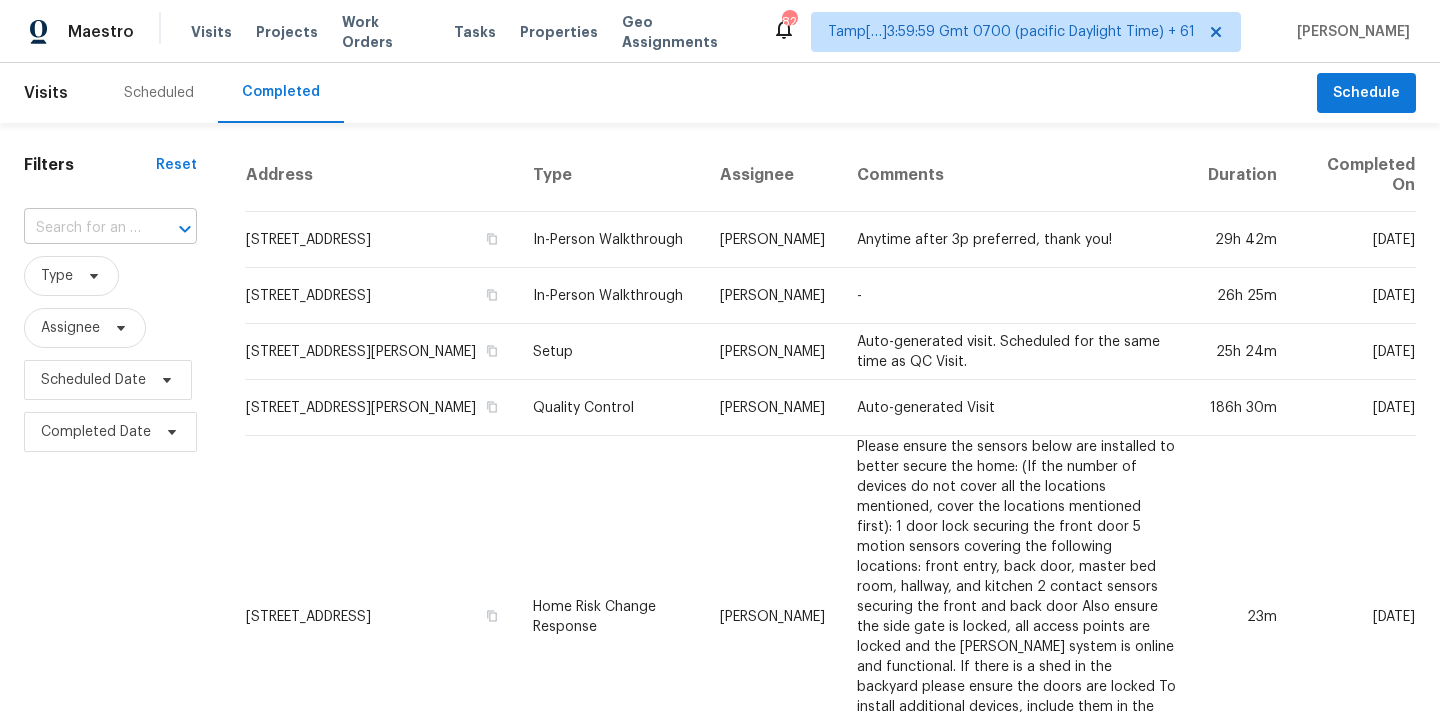 click at bounding box center [82, 228] 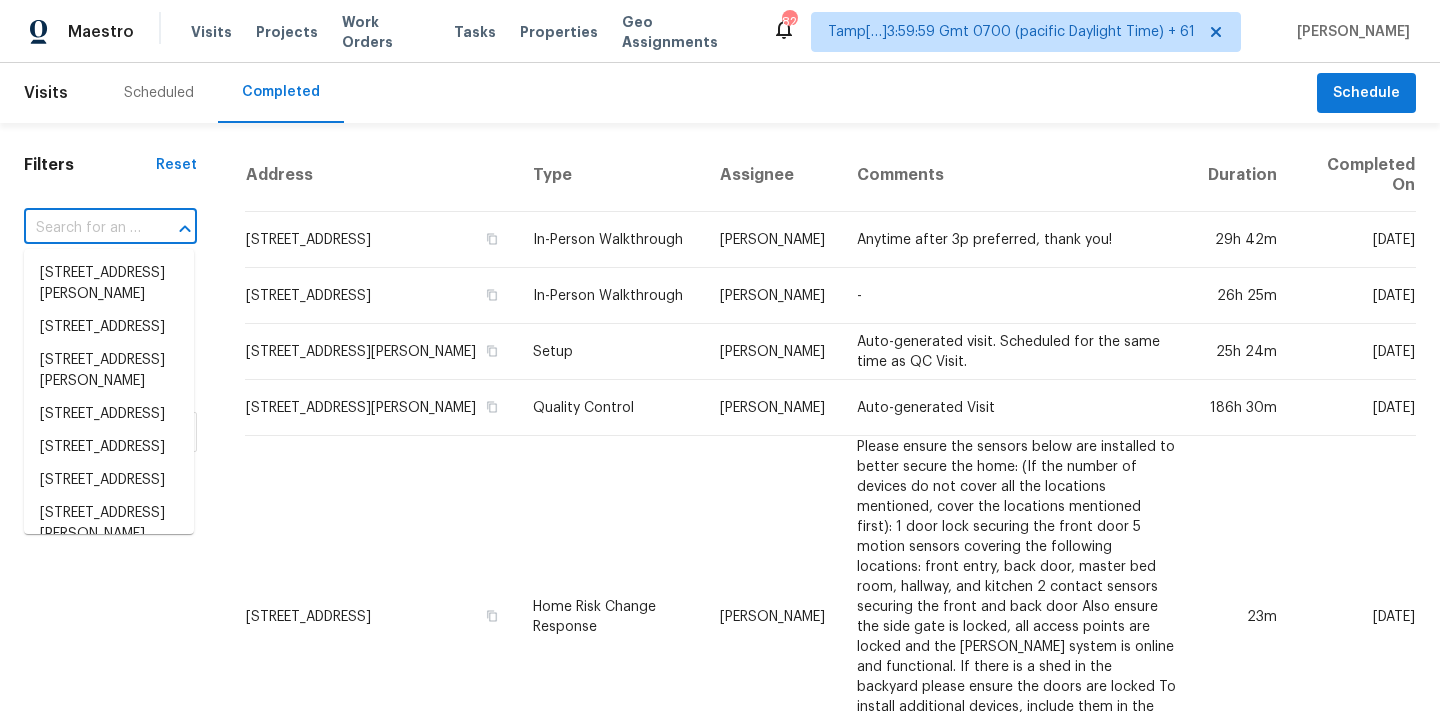 paste on "[STREET_ADDRESS][PERSON_NAME]" 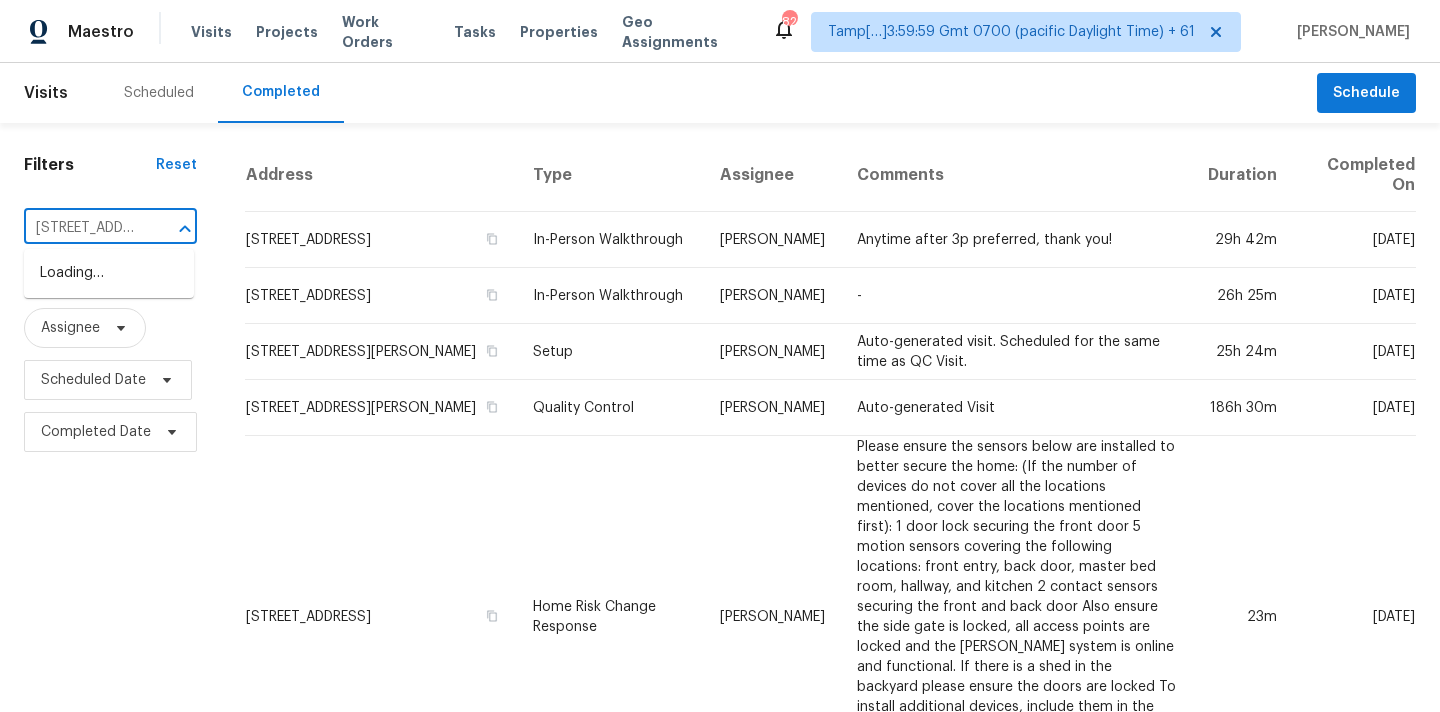 scroll, scrollTop: 0, scrollLeft: 129, axis: horizontal 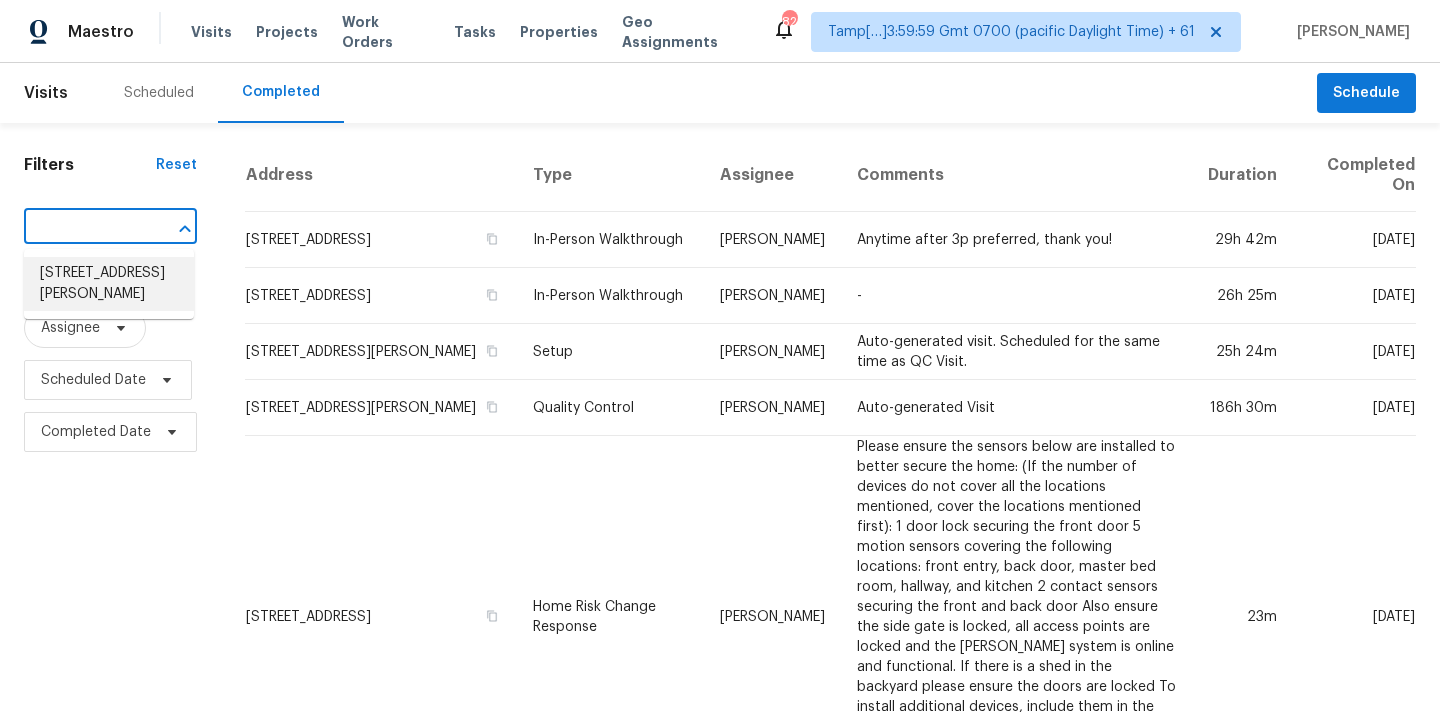click on "[STREET_ADDRESS][PERSON_NAME]" at bounding box center [109, 284] 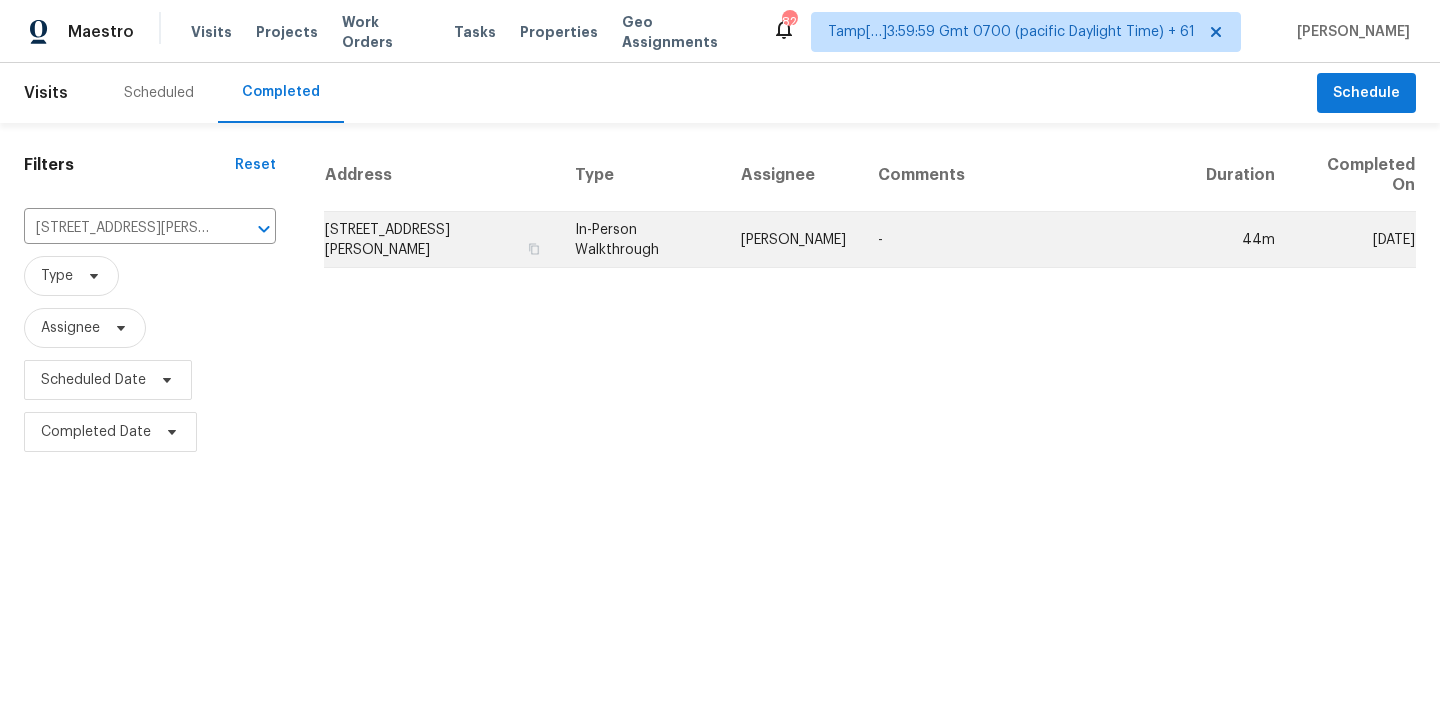 click on "-" at bounding box center (1026, 240) 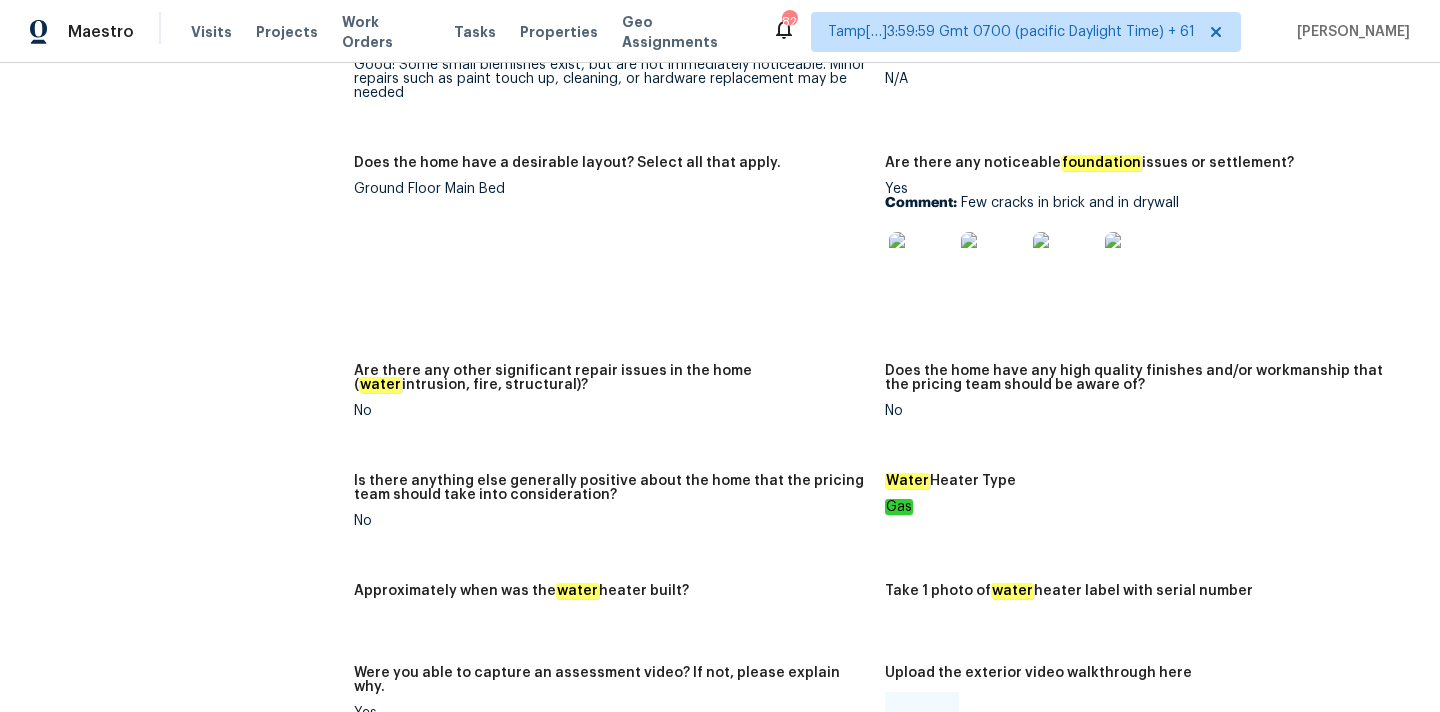 scroll, scrollTop: 3209, scrollLeft: 0, axis: vertical 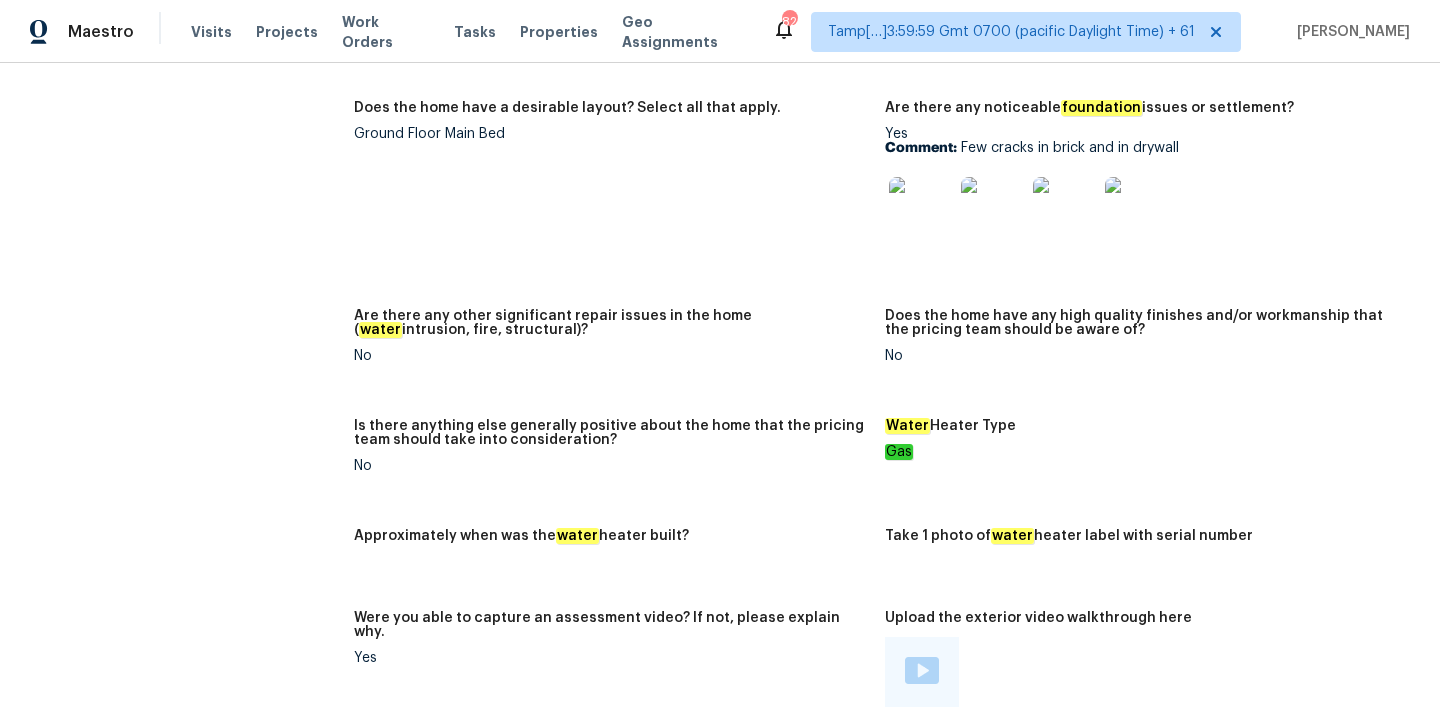 click at bounding box center [921, 209] 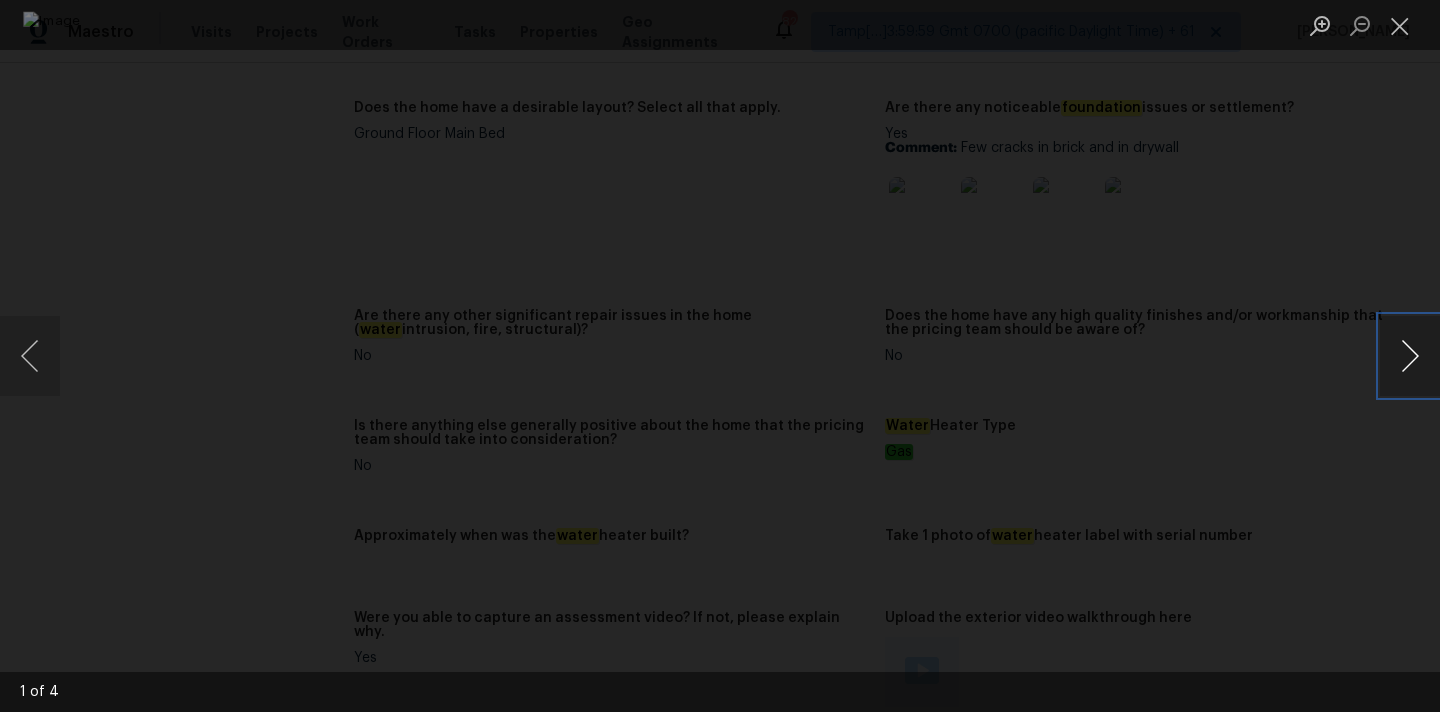 click at bounding box center (1410, 356) 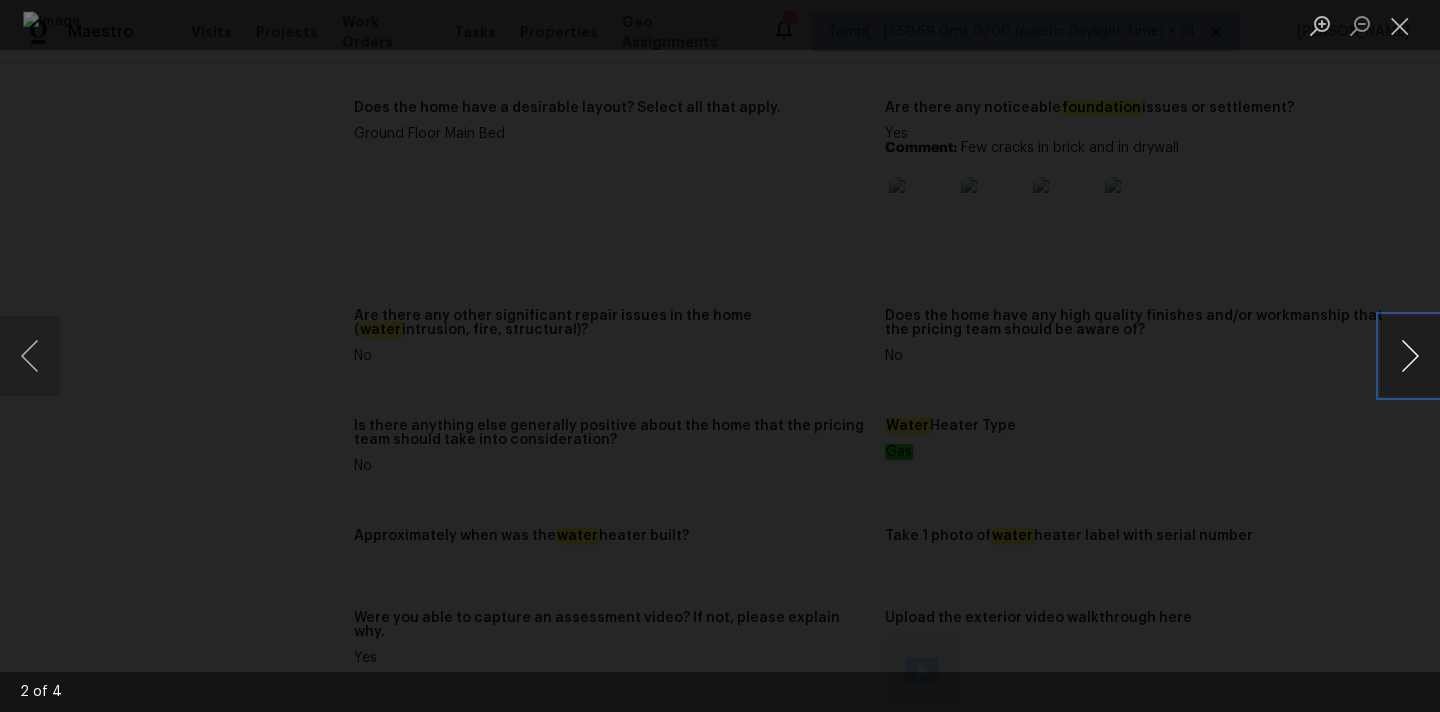 click at bounding box center [1410, 356] 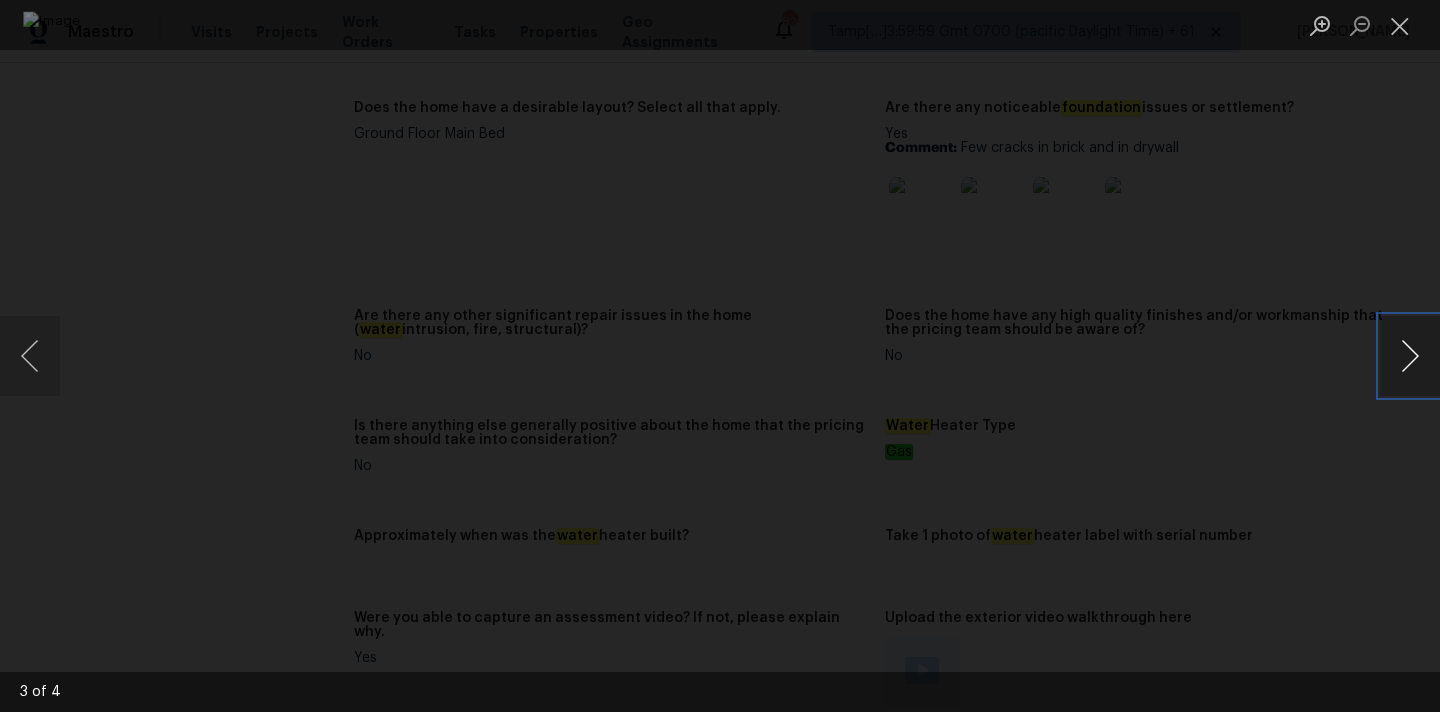 click at bounding box center [1410, 356] 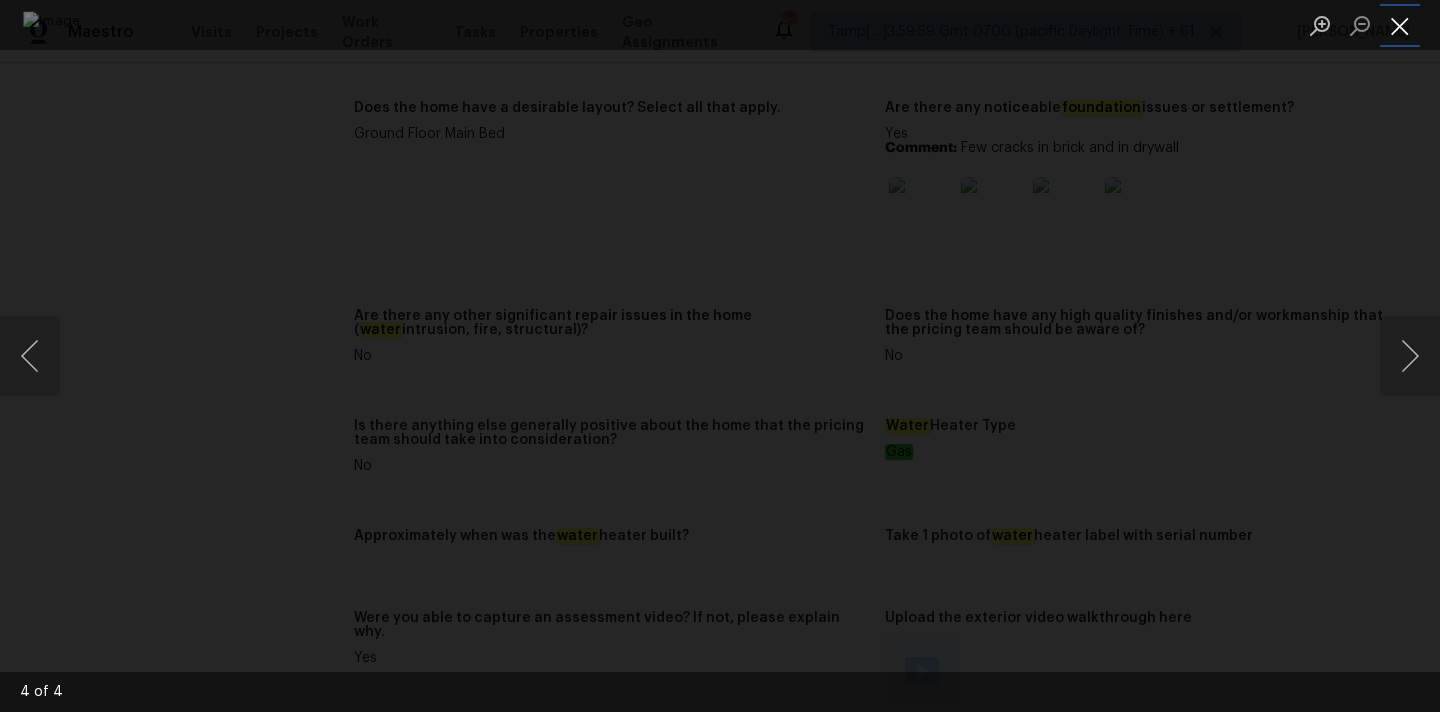 click at bounding box center [1400, 25] 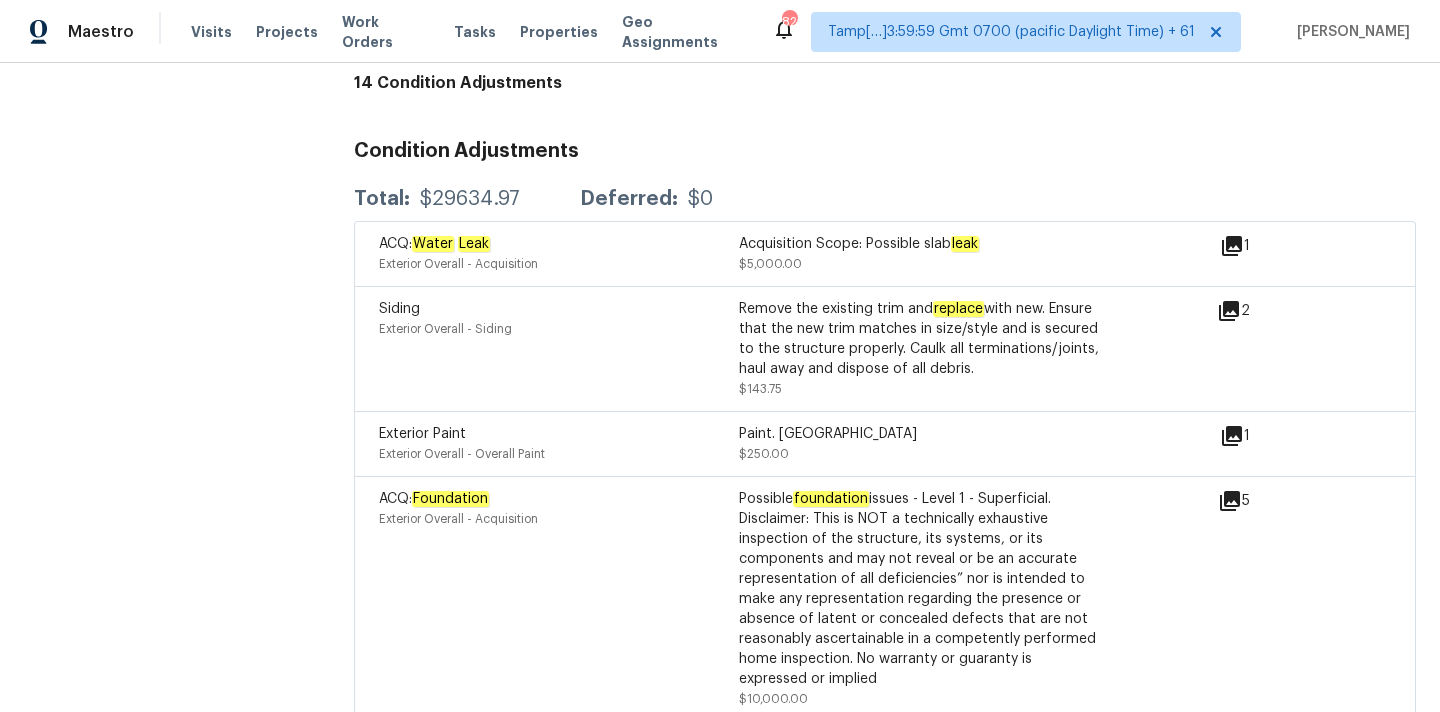 scroll, scrollTop: 4682, scrollLeft: 0, axis: vertical 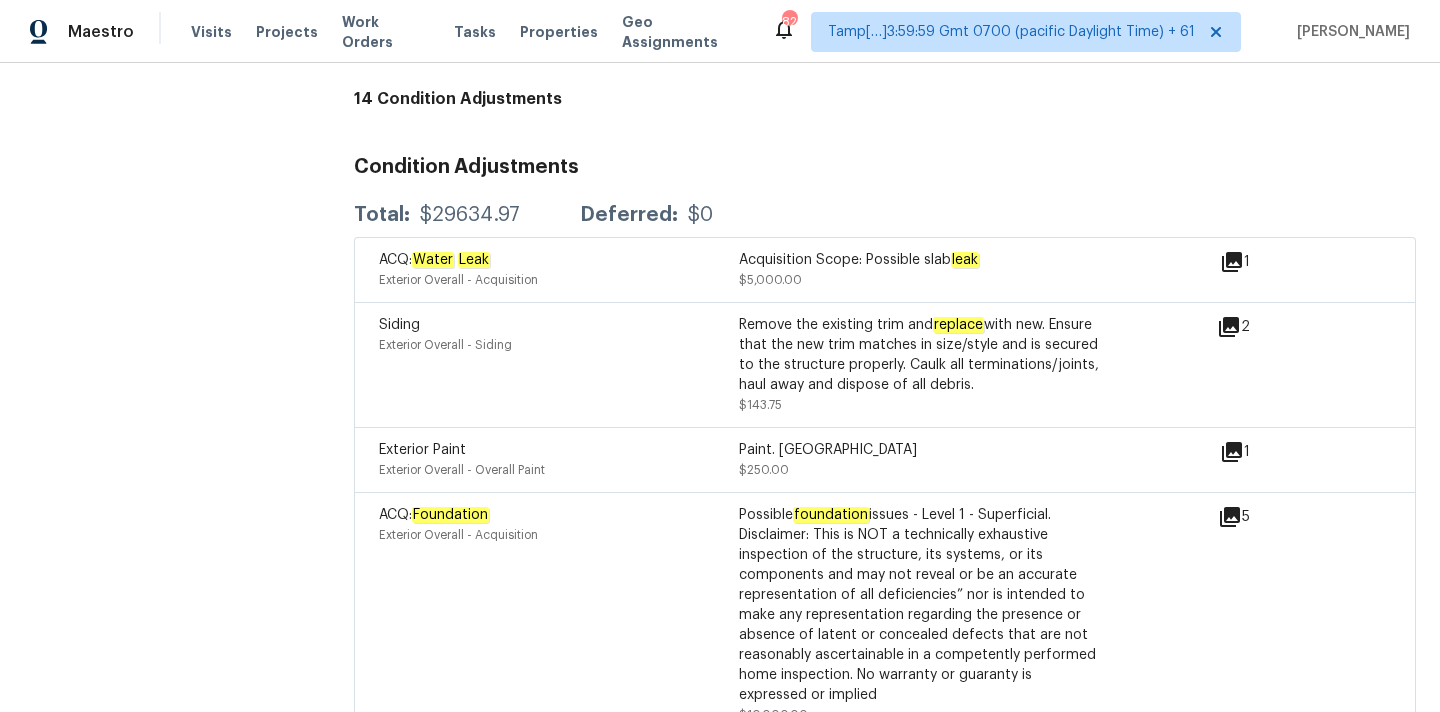 click 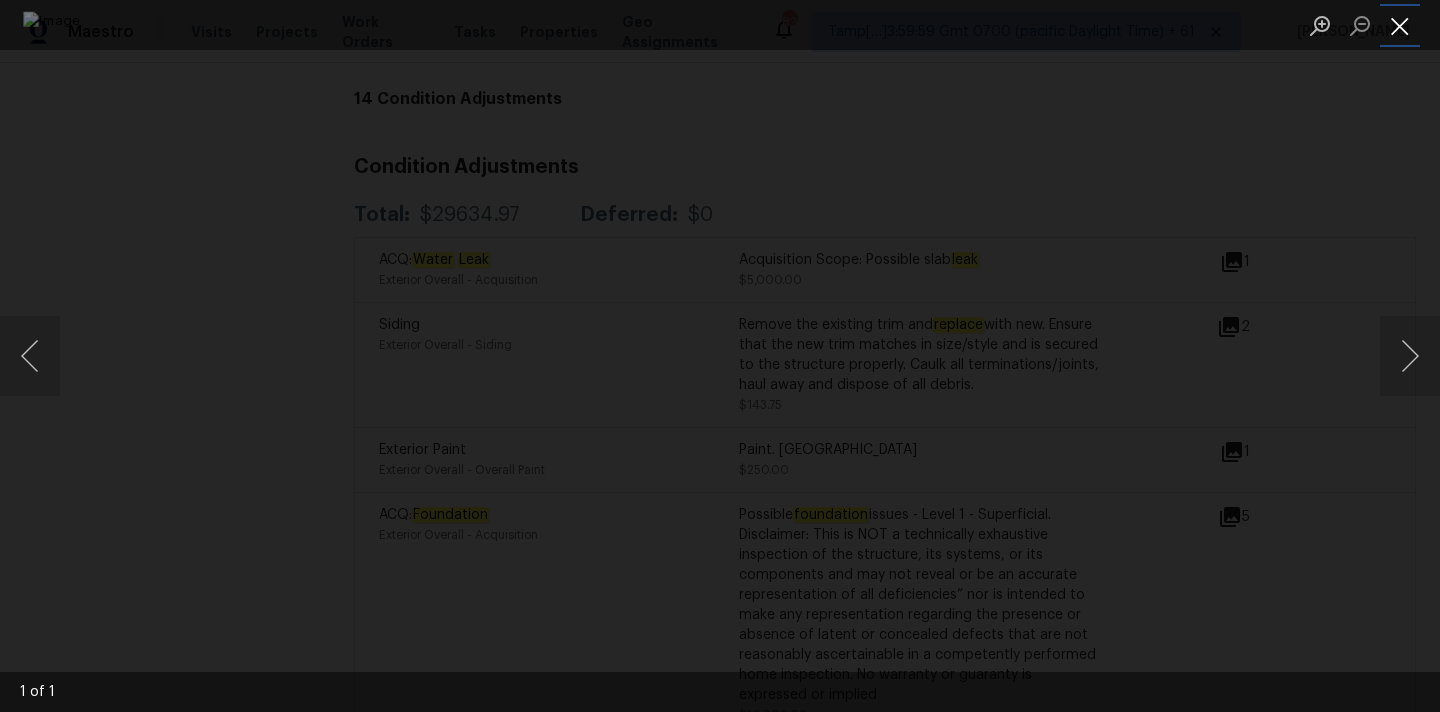 click at bounding box center (1400, 25) 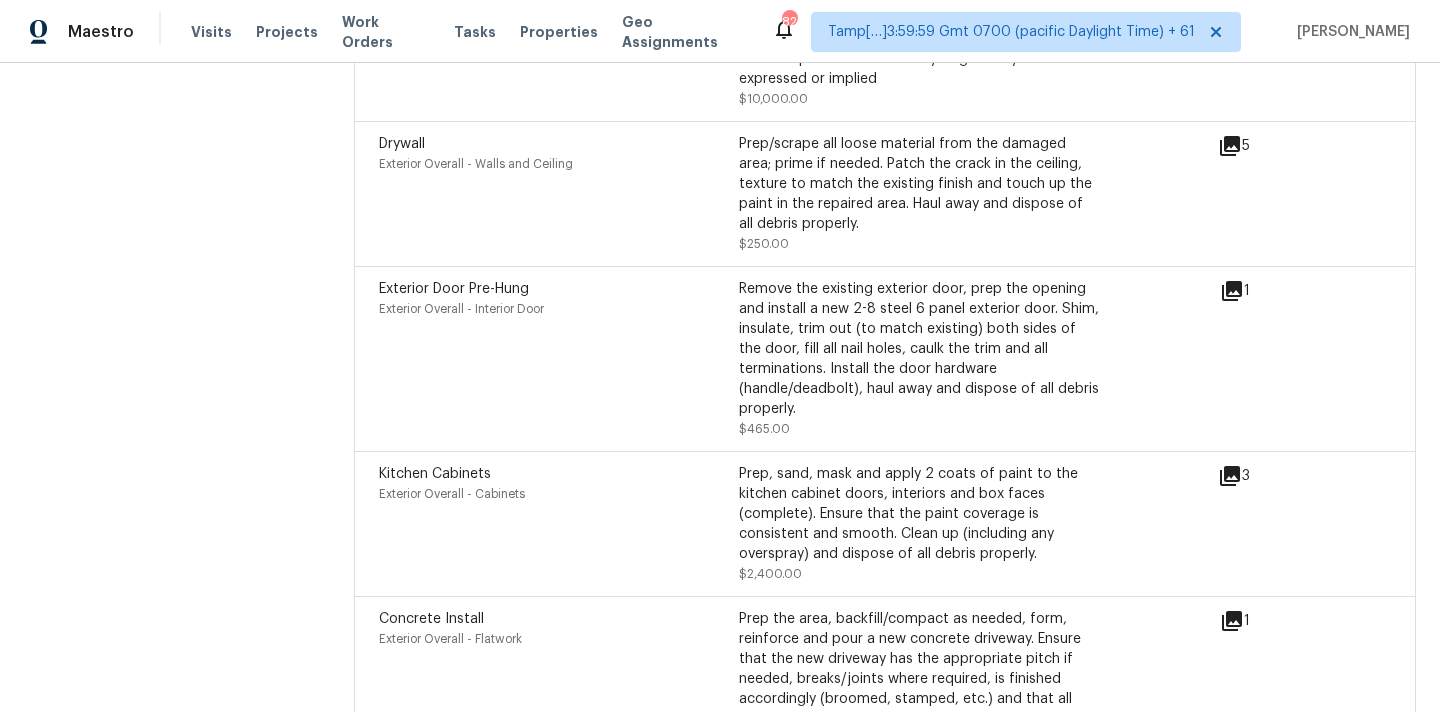 scroll, scrollTop: 5291, scrollLeft: 0, axis: vertical 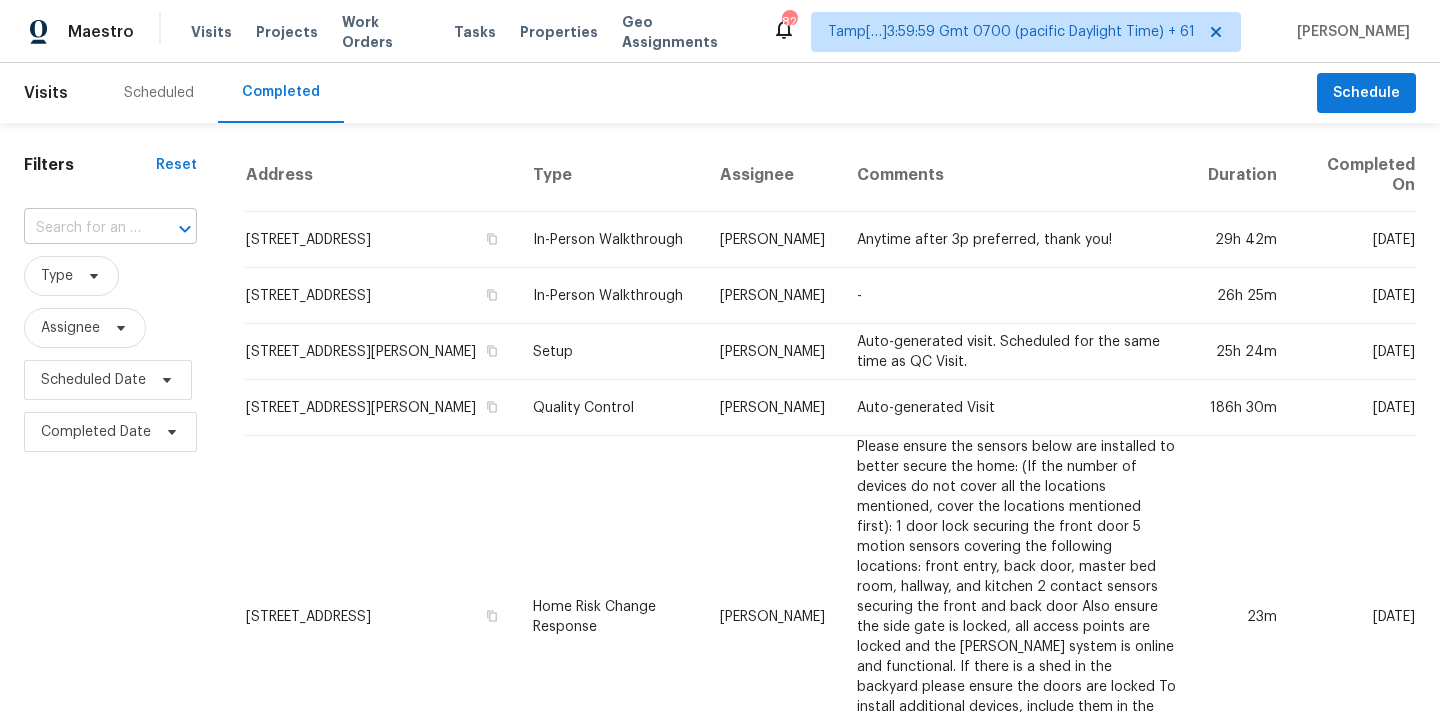 click at bounding box center [82, 228] 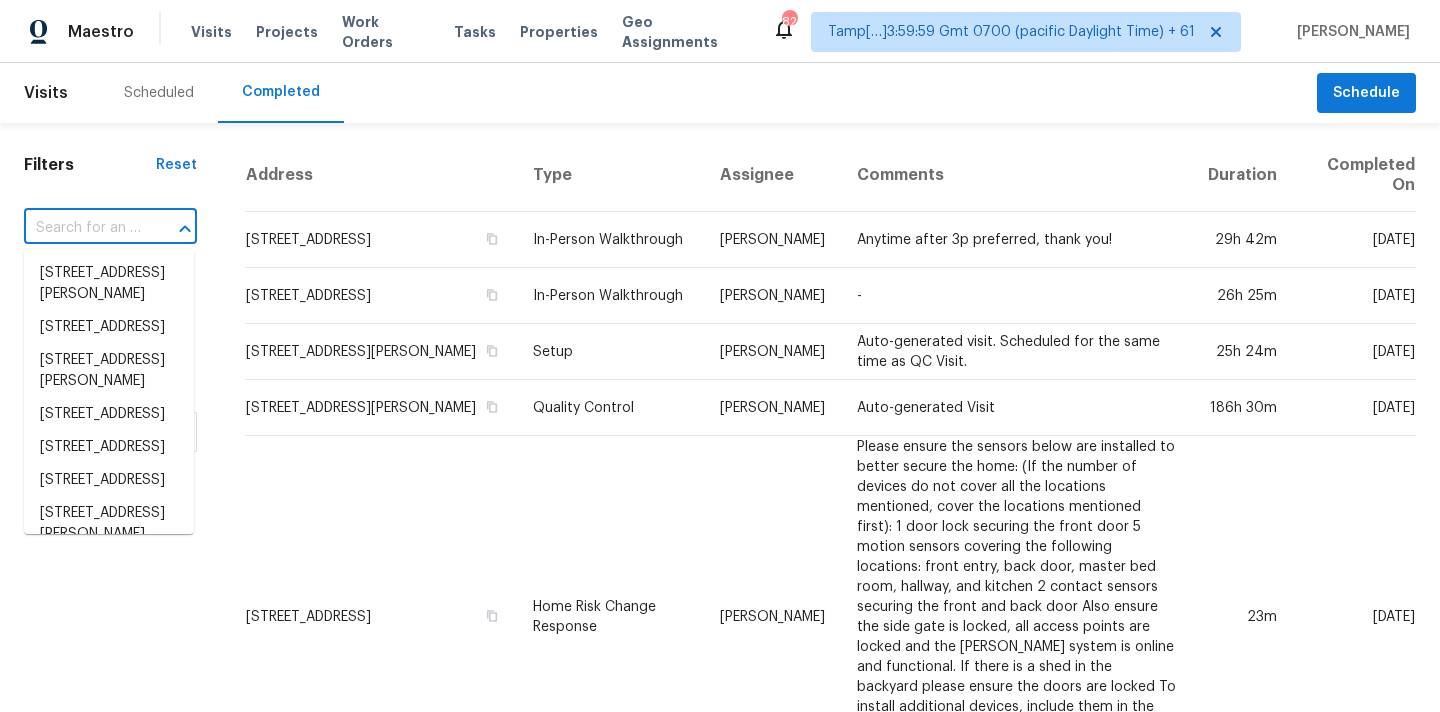 type on "[STREET_ADDRESS]" 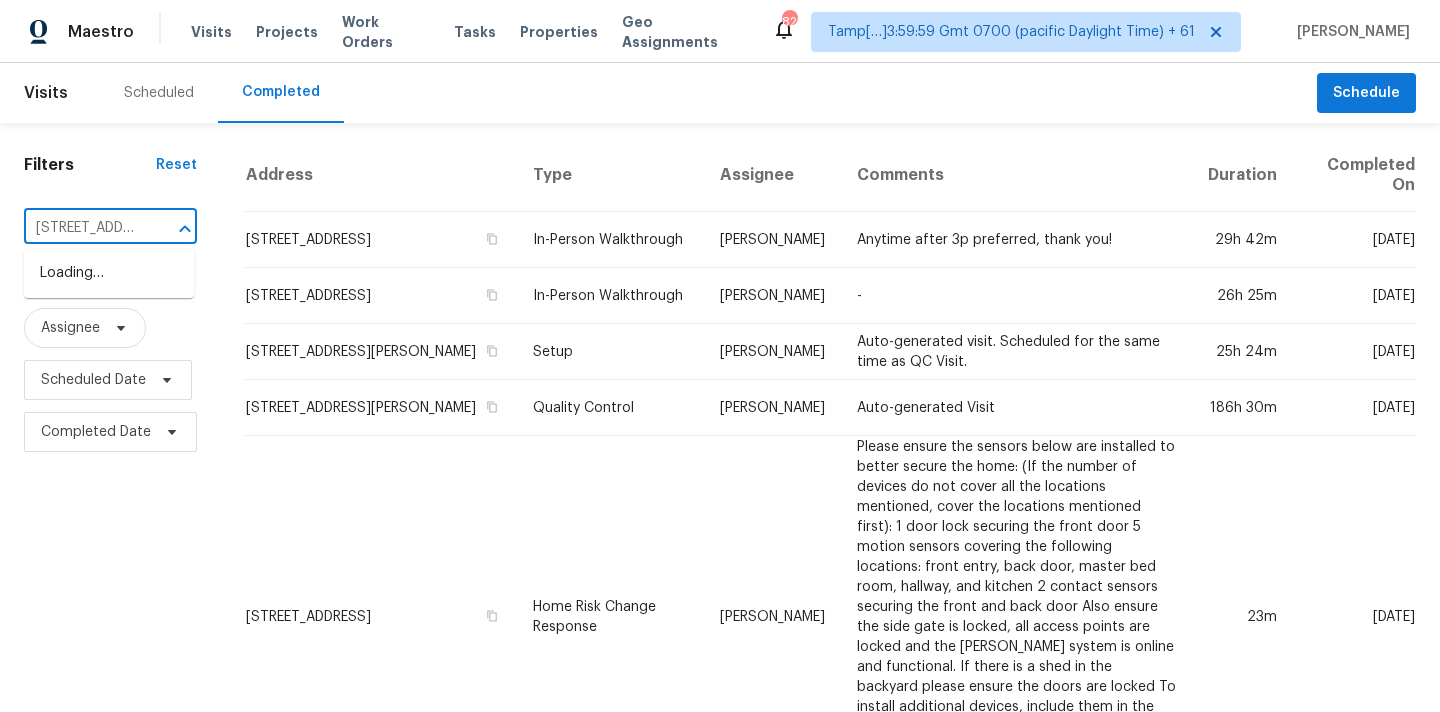 scroll, scrollTop: 0, scrollLeft: 145, axis: horizontal 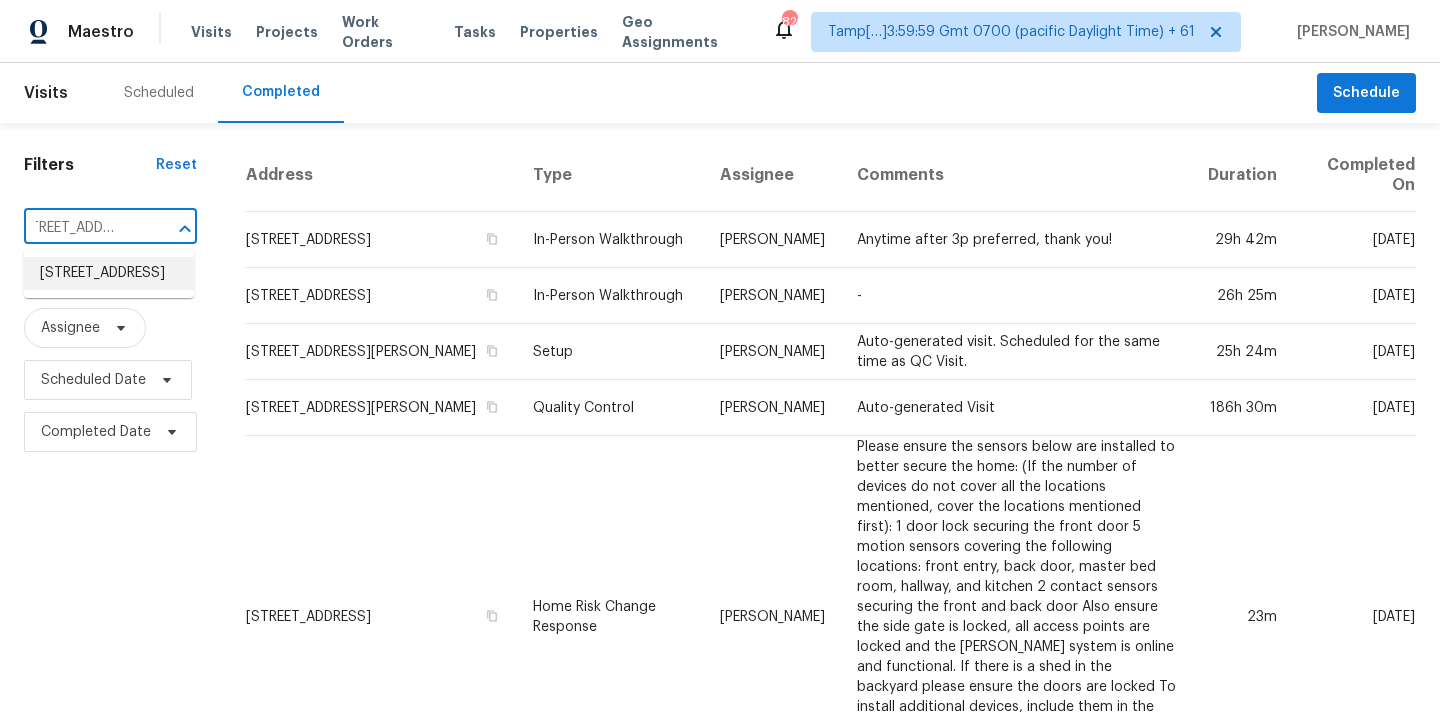 click on "[STREET_ADDRESS]" at bounding box center [109, 273] 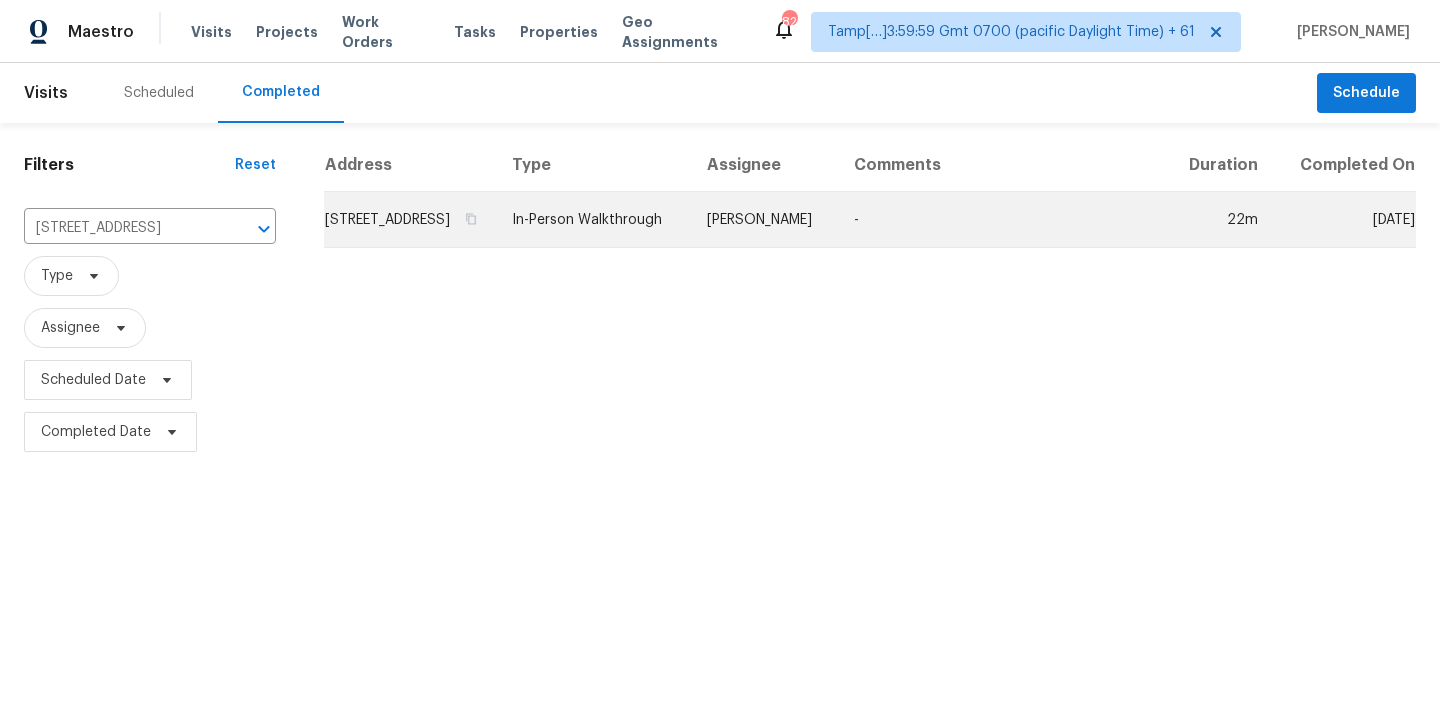 click on "In-Person Walkthrough" at bounding box center (593, 220) 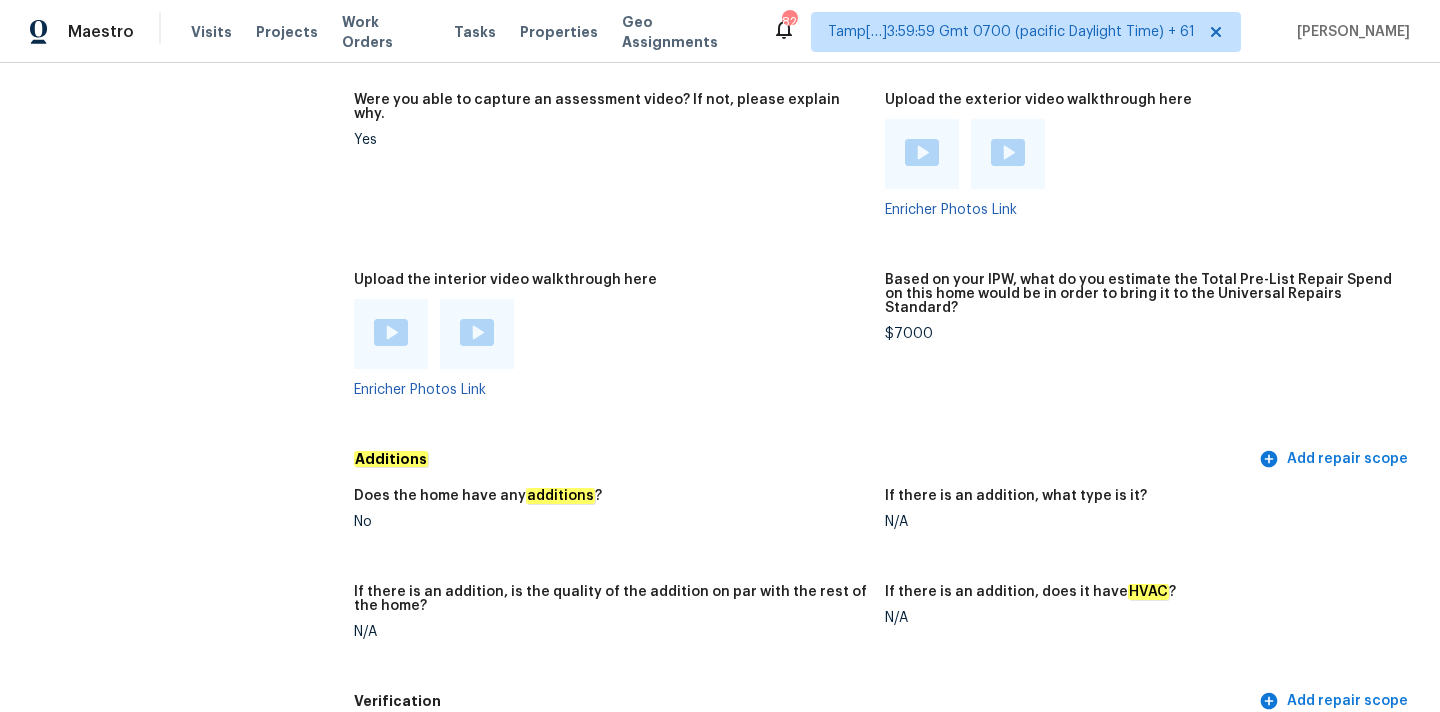 scroll, scrollTop: 4311, scrollLeft: 0, axis: vertical 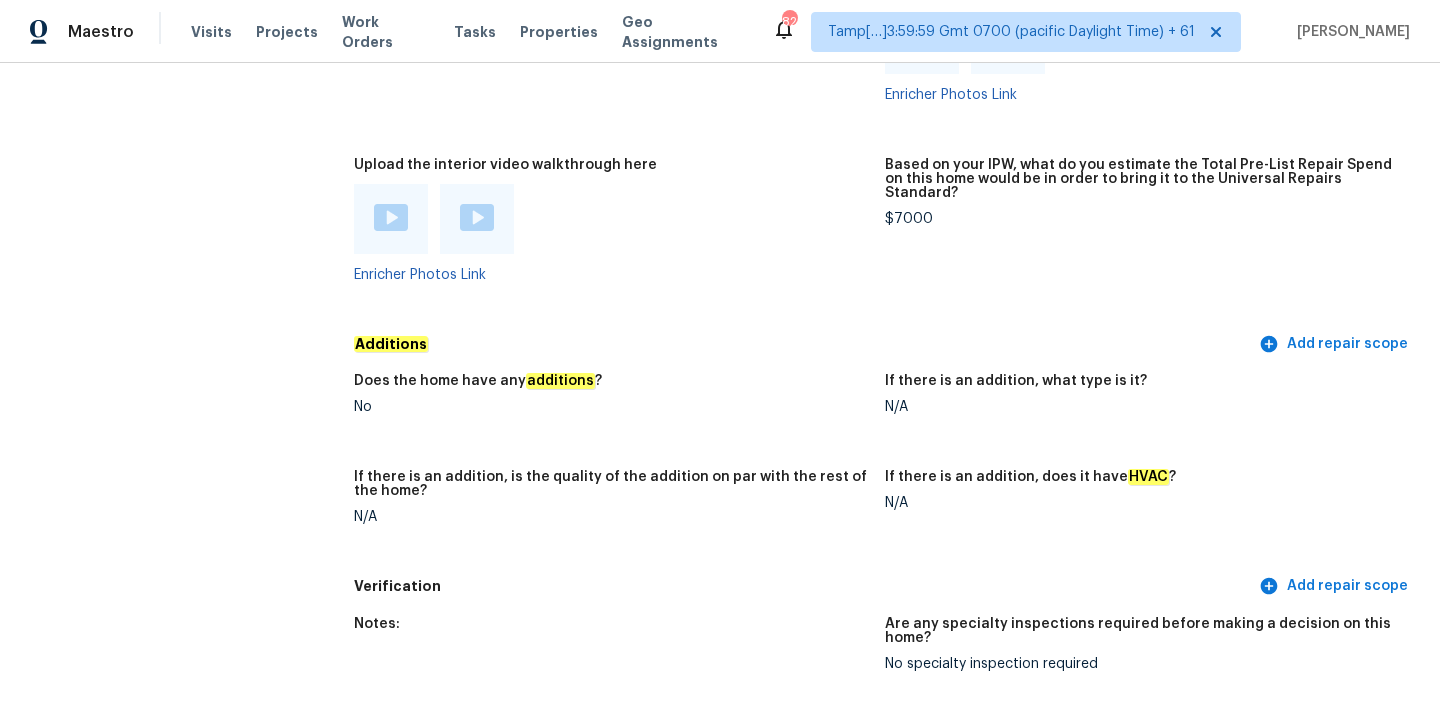 click at bounding box center [391, 217] 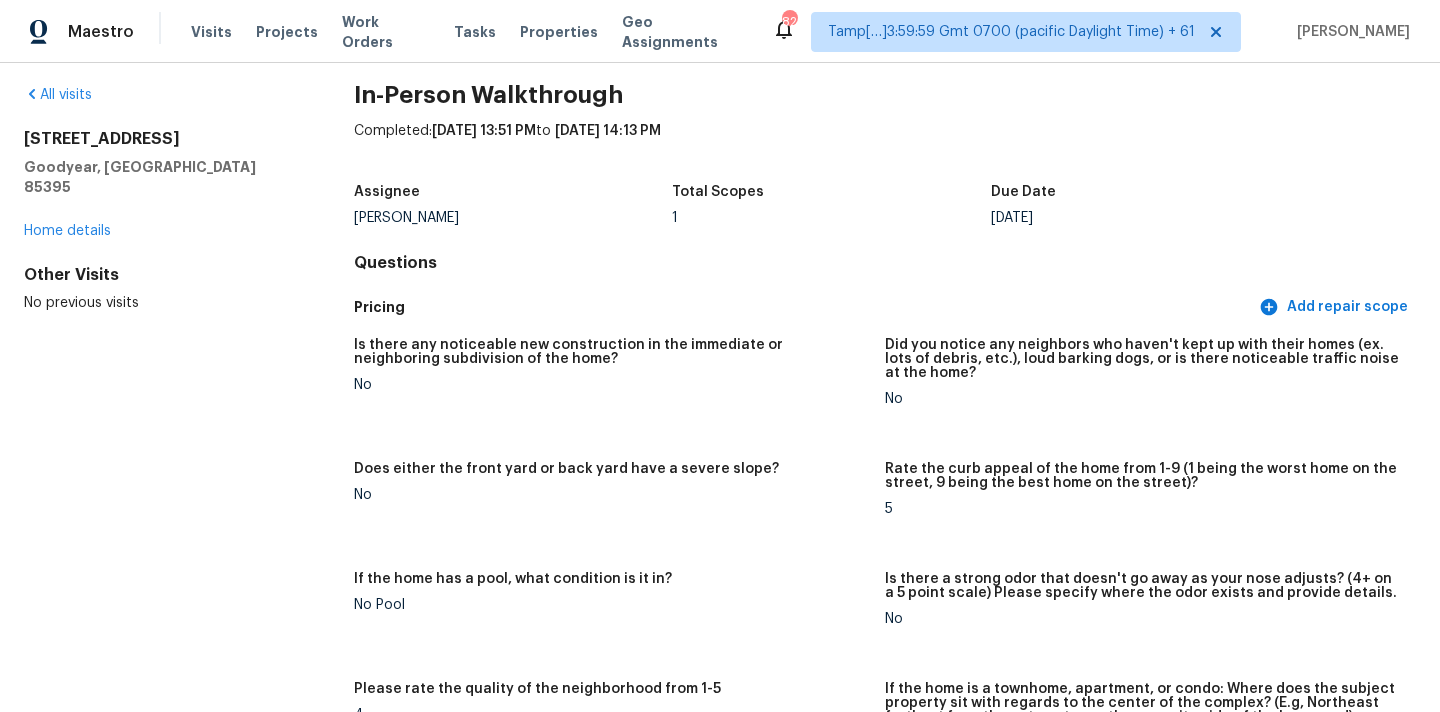scroll, scrollTop: 0, scrollLeft: 0, axis: both 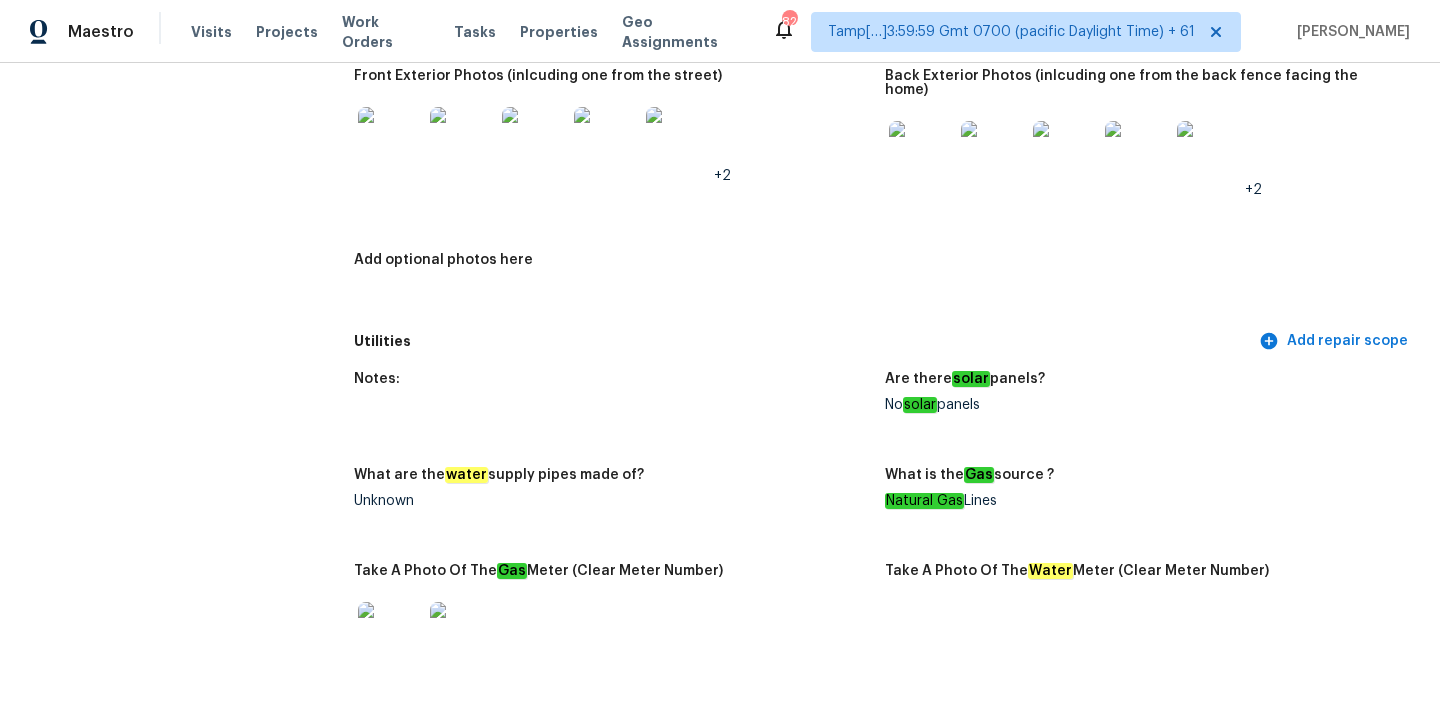 click at bounding box center (921, 153) 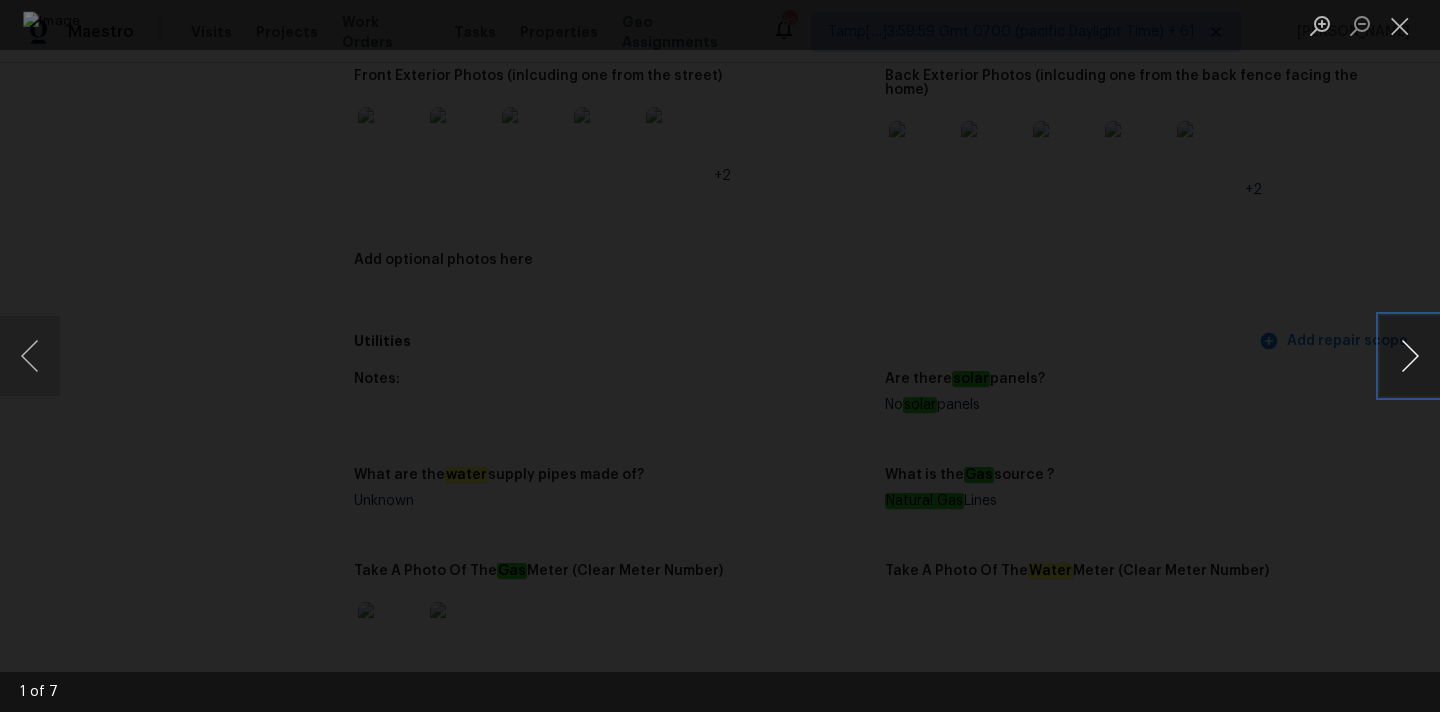click at bounding box center (1410, 356) 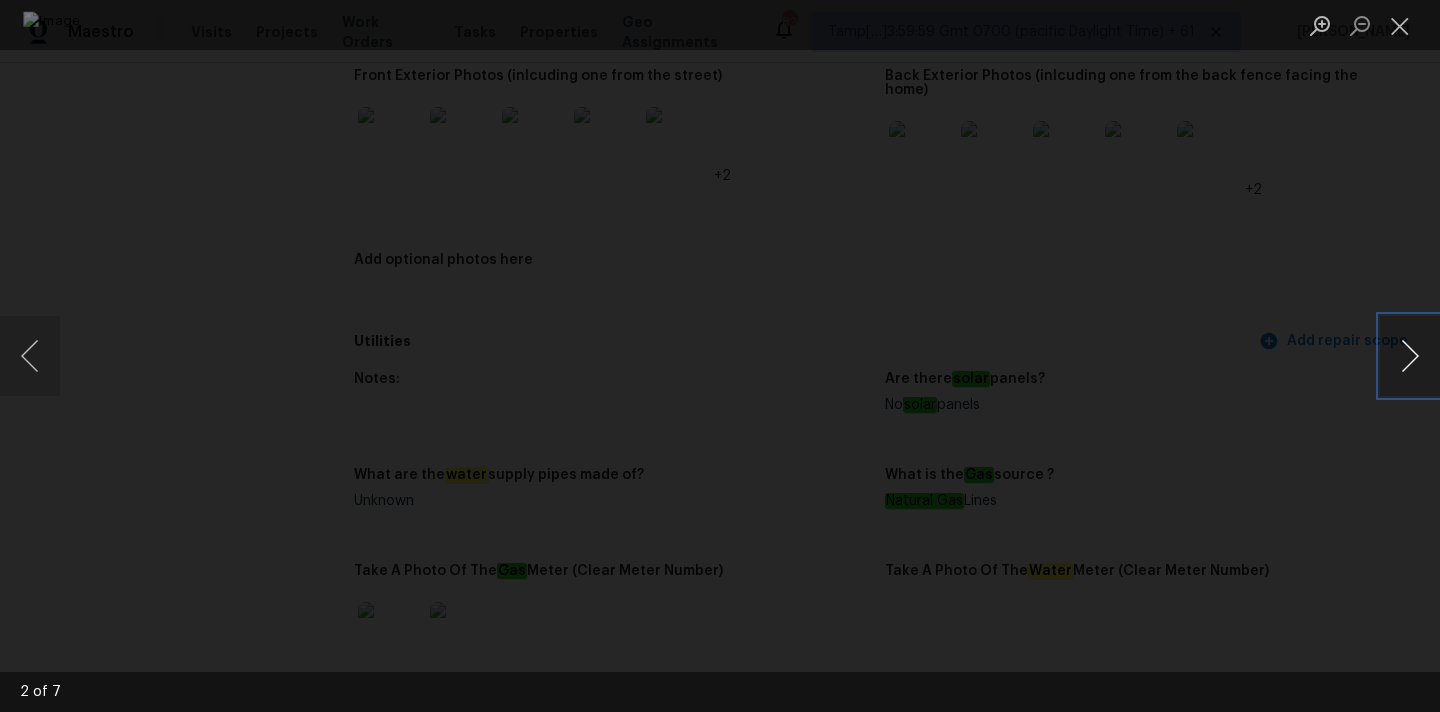 click at bounding box center (1410, 356) 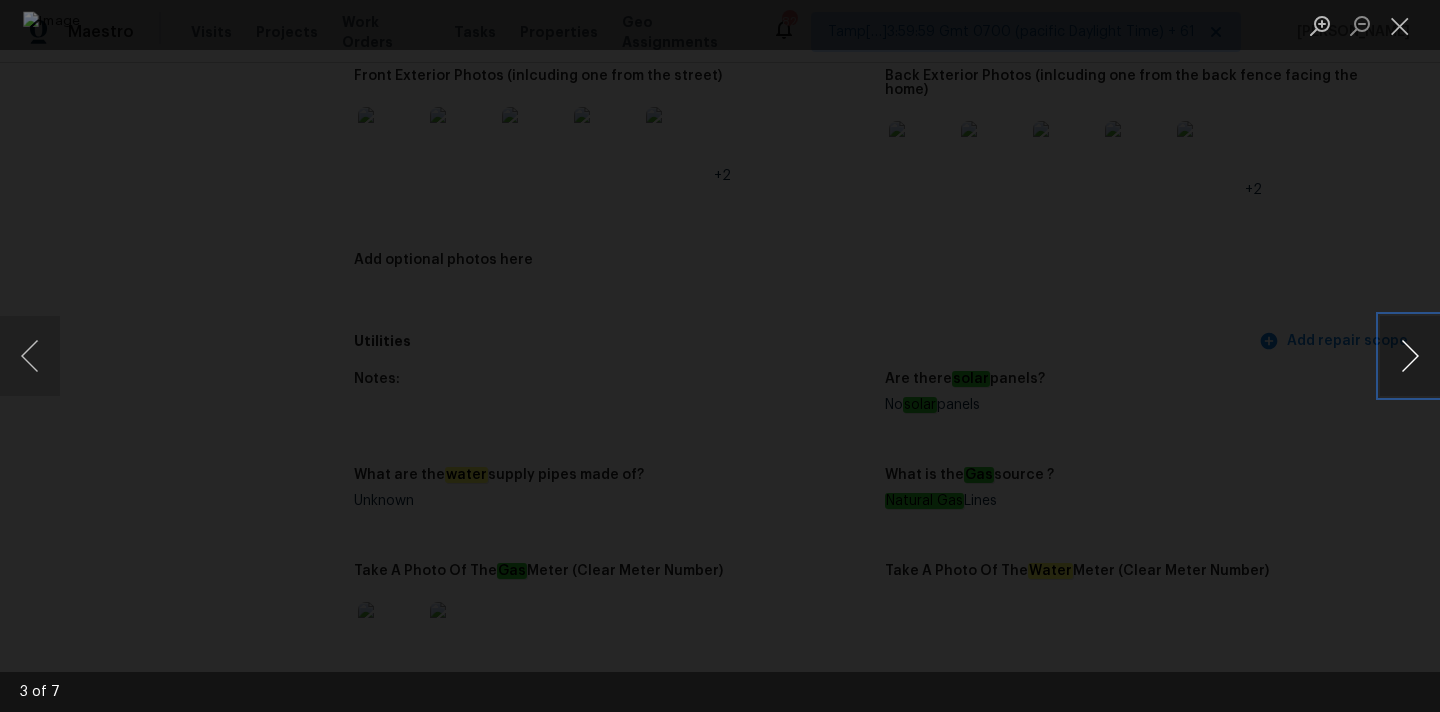 click at bounding box center [1410, 356] 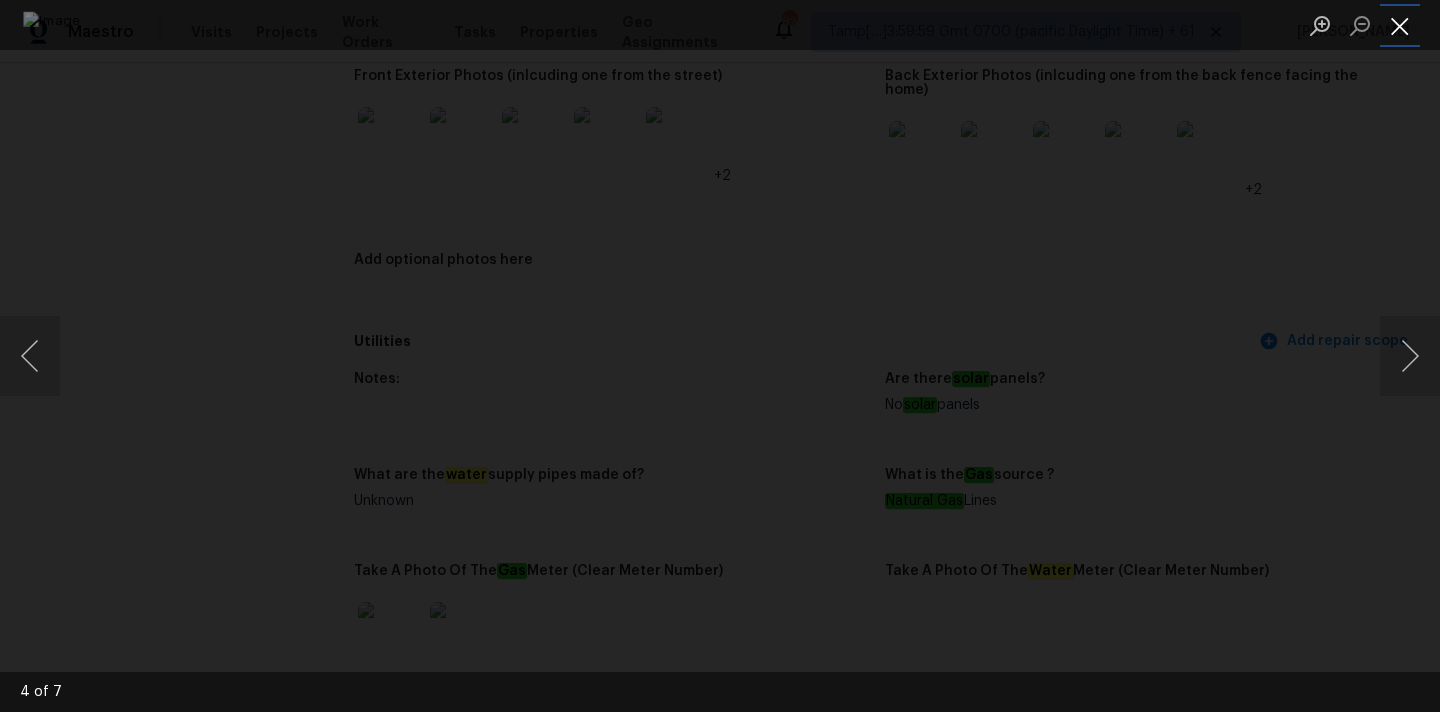 click at bounding box center (1400, 25) 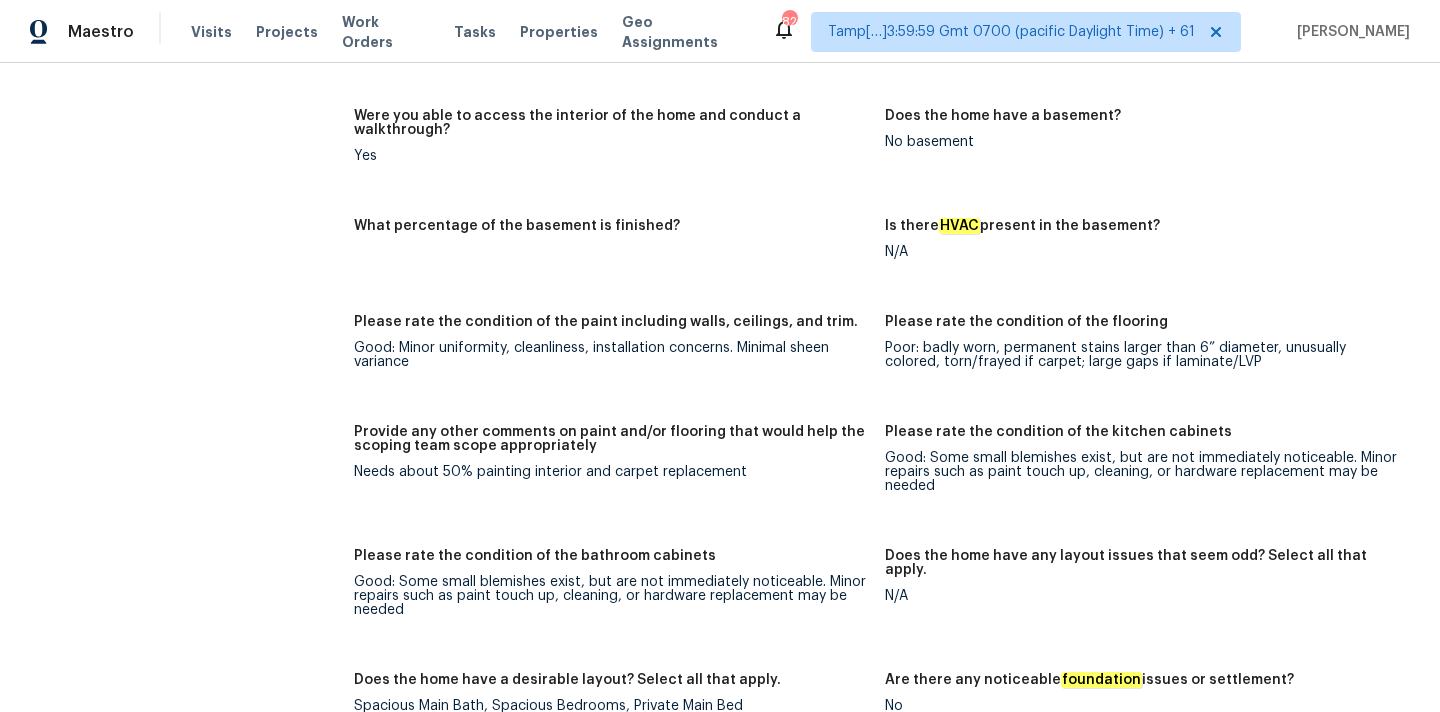 scroll, scrollTop: 3239, scrollLeft: 0, axis: vertical 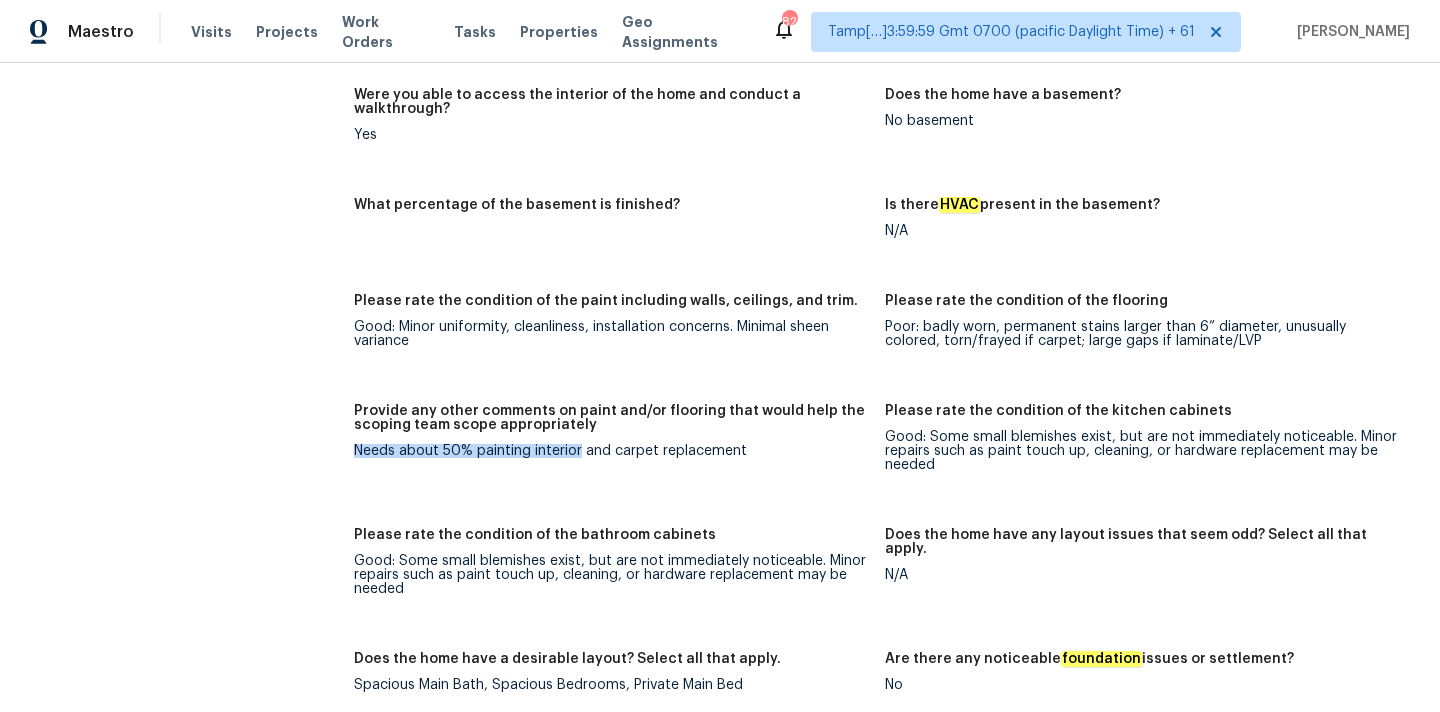drag, startPoint x: 355, startPoint y: 424, endPoint x: 578, endPoint y: 422, distance: 223.00897 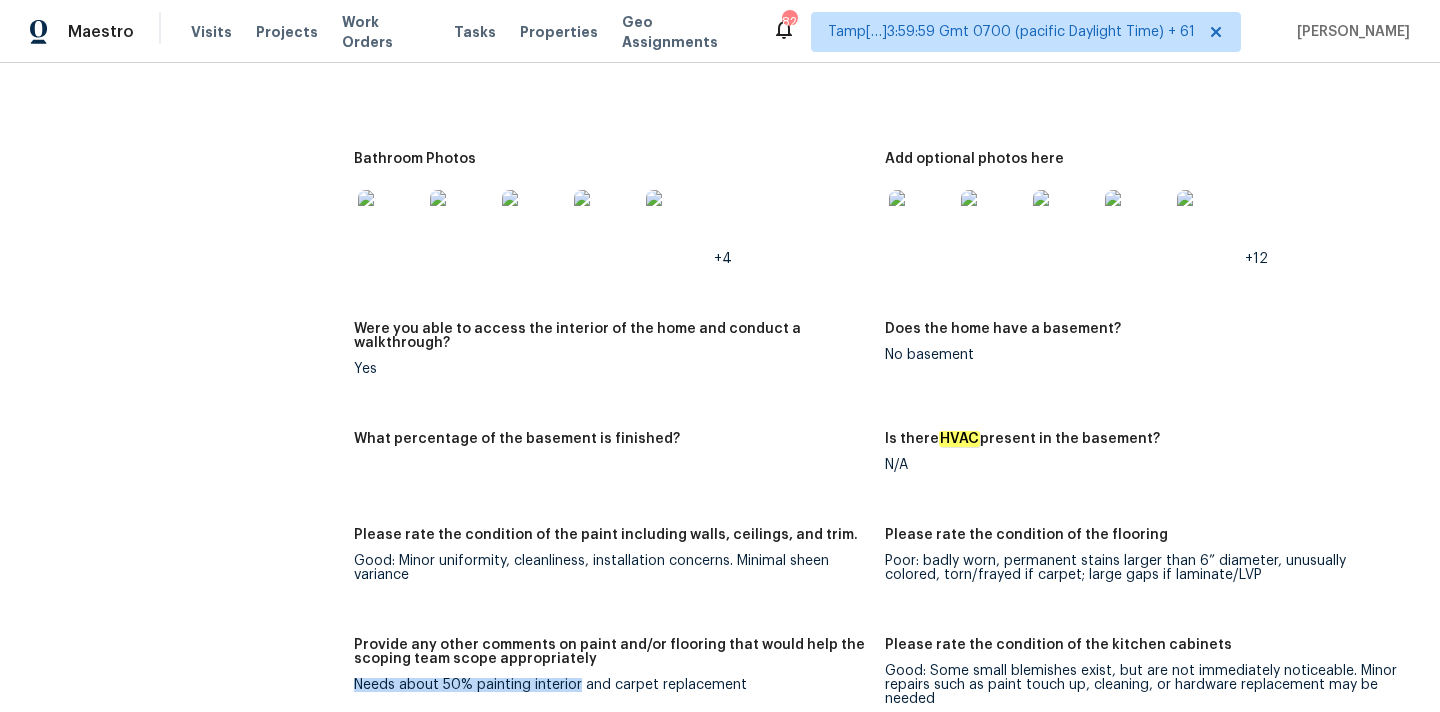 scroll, scrollTop: 2848, scrollLeft: 0, axis: vertical 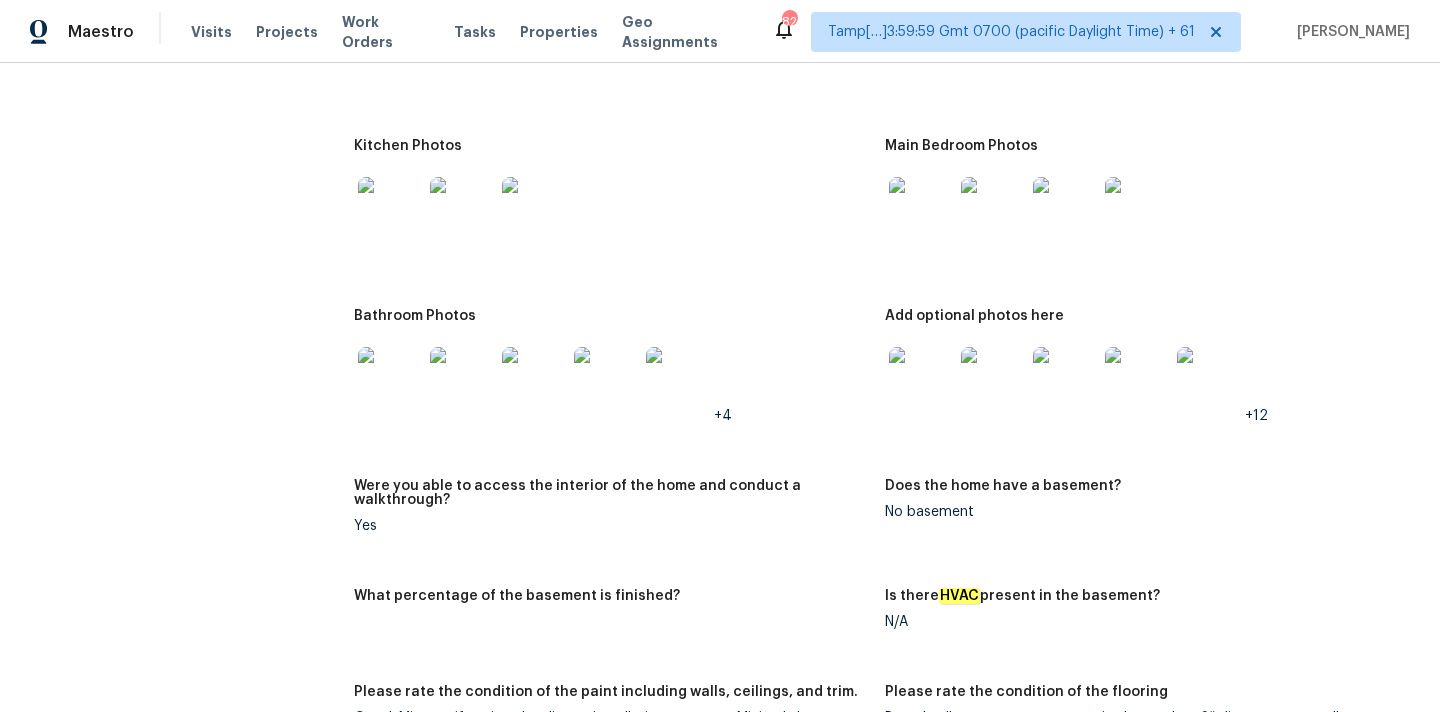 click at bounding box center [921, 379] 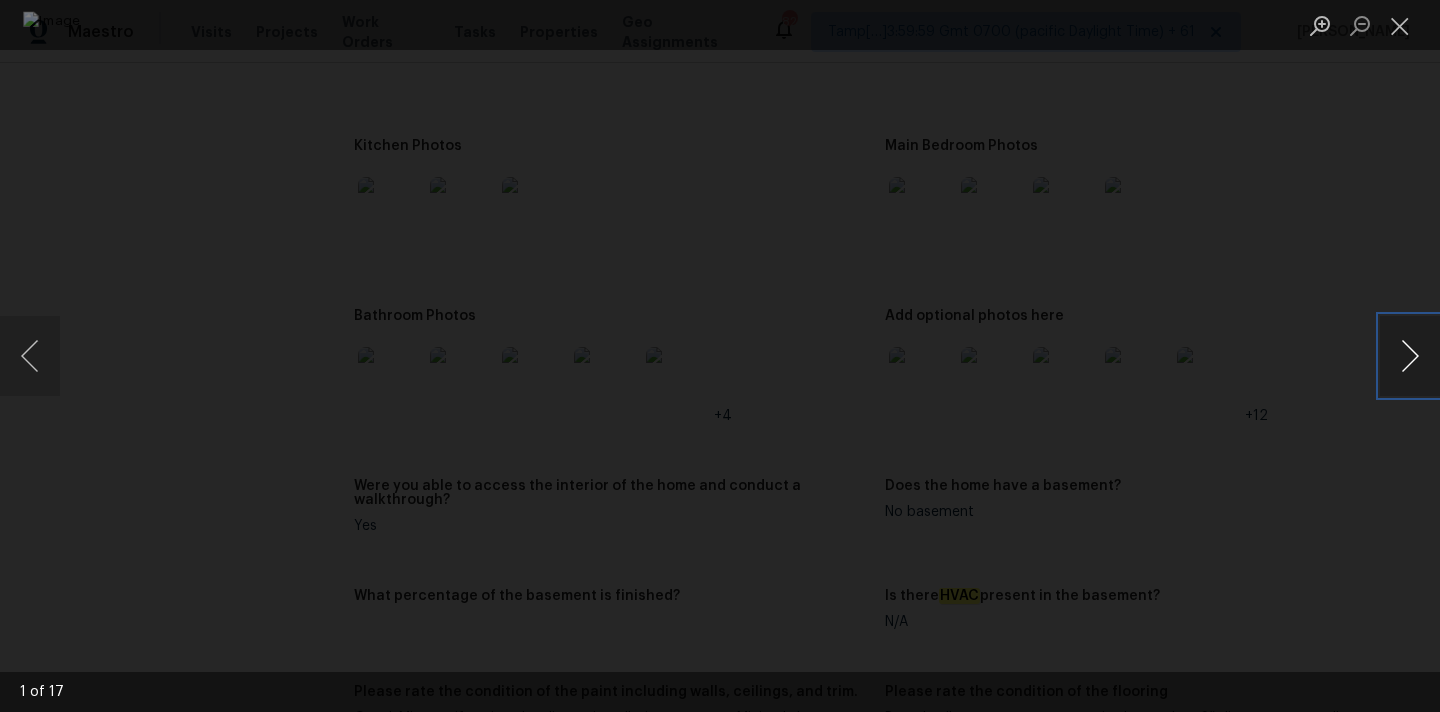 click at bounding box center (1410, 356) 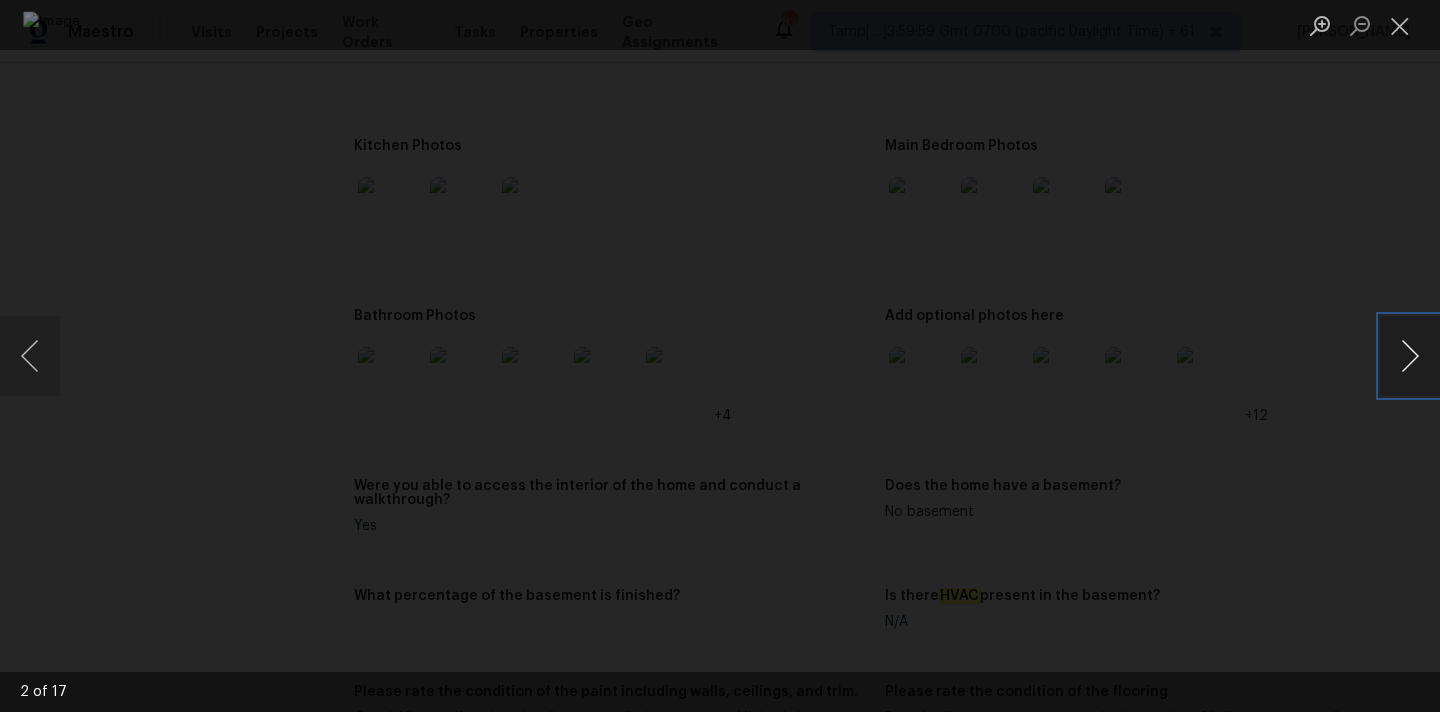 type 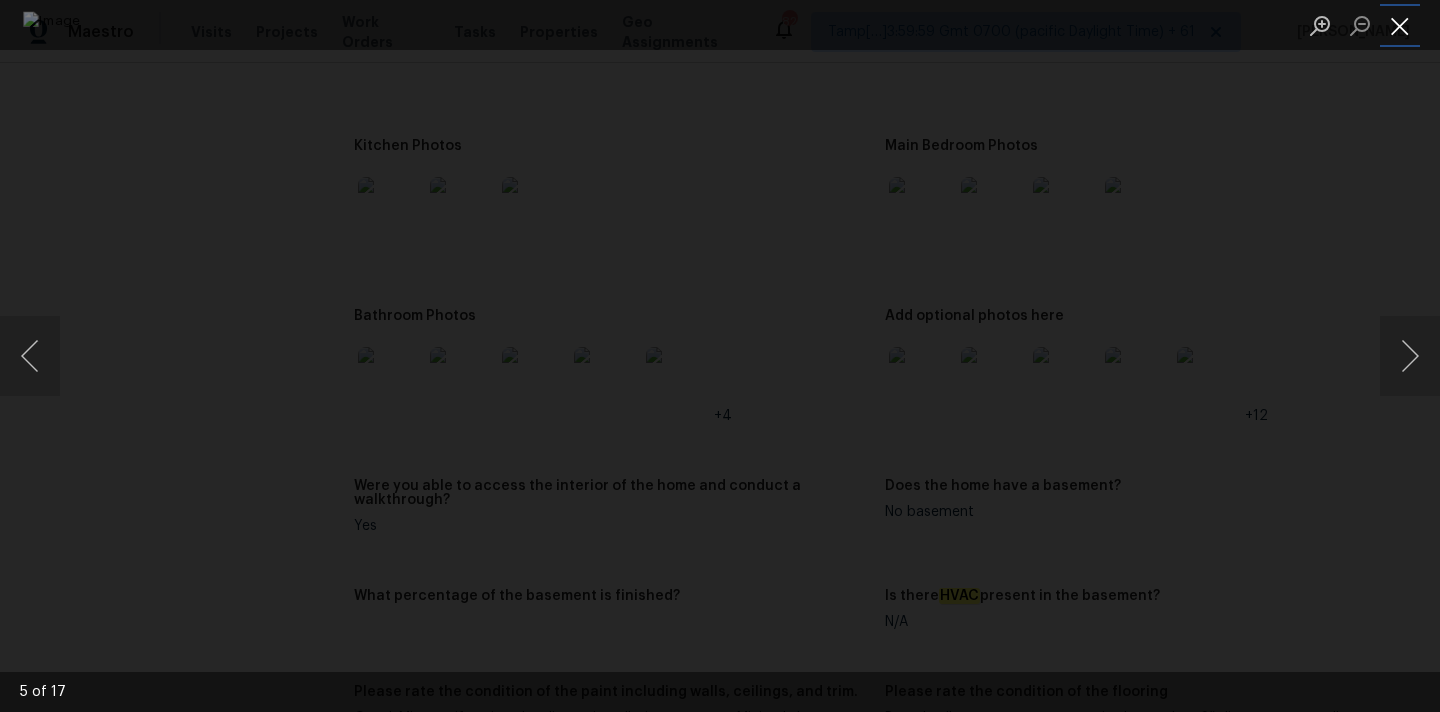 click at bounding box center (1400, 25) 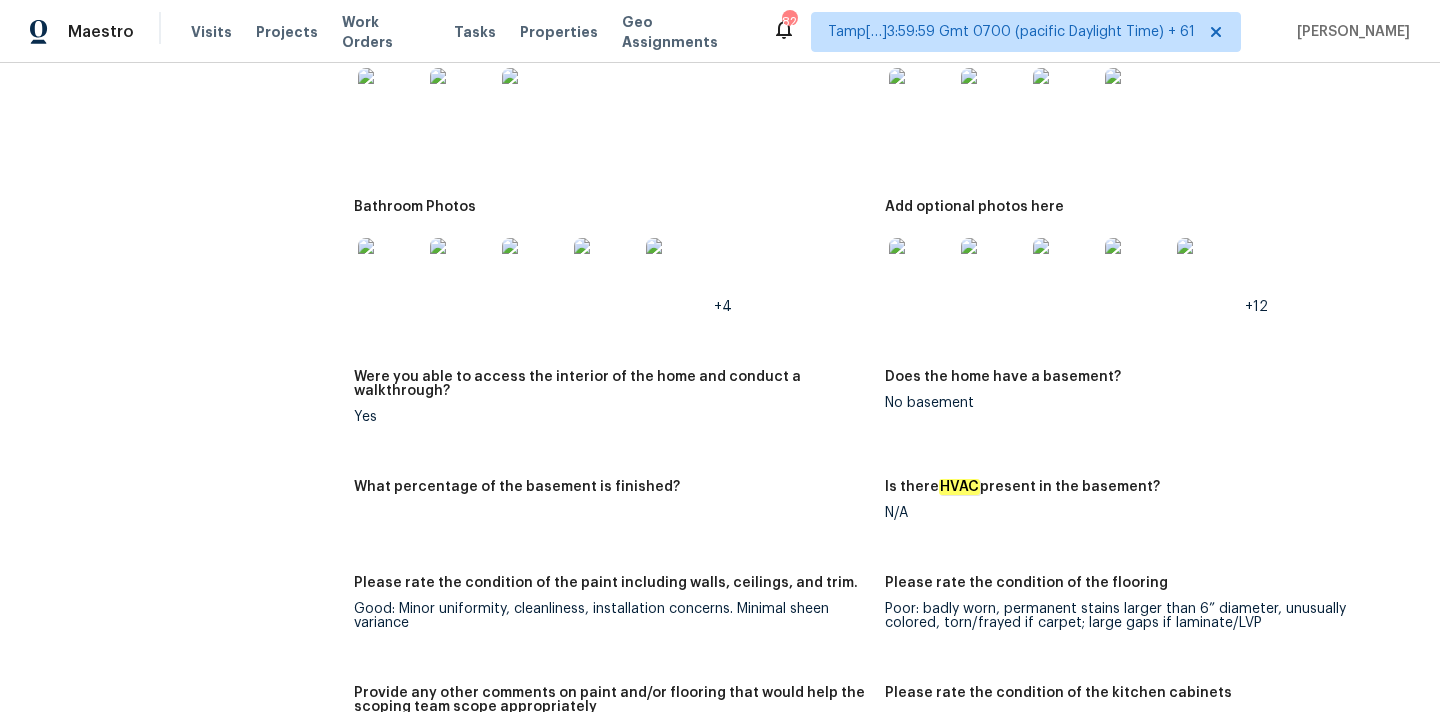 scroll, scrollTop: 3173, scrollLeft: 0, axis: vertical 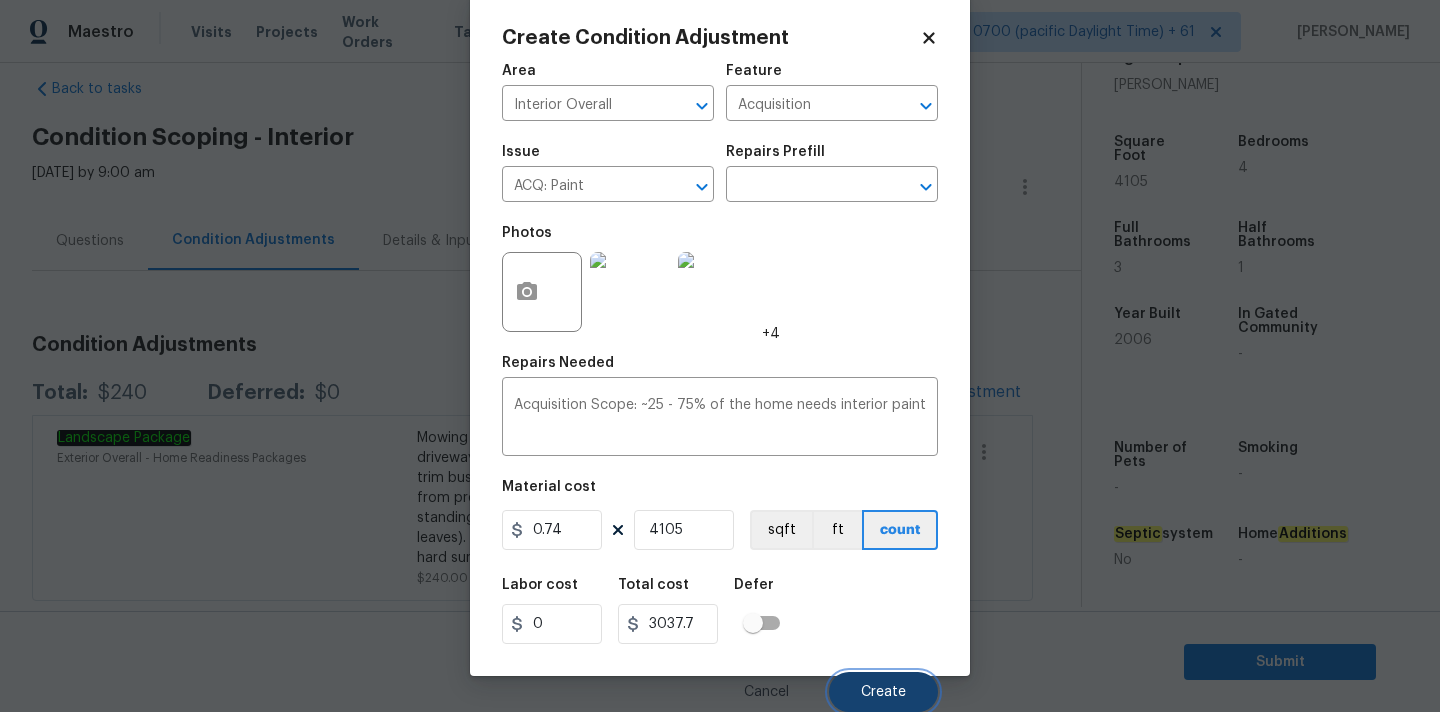 click on "Create" at bounding box center [883, 692] 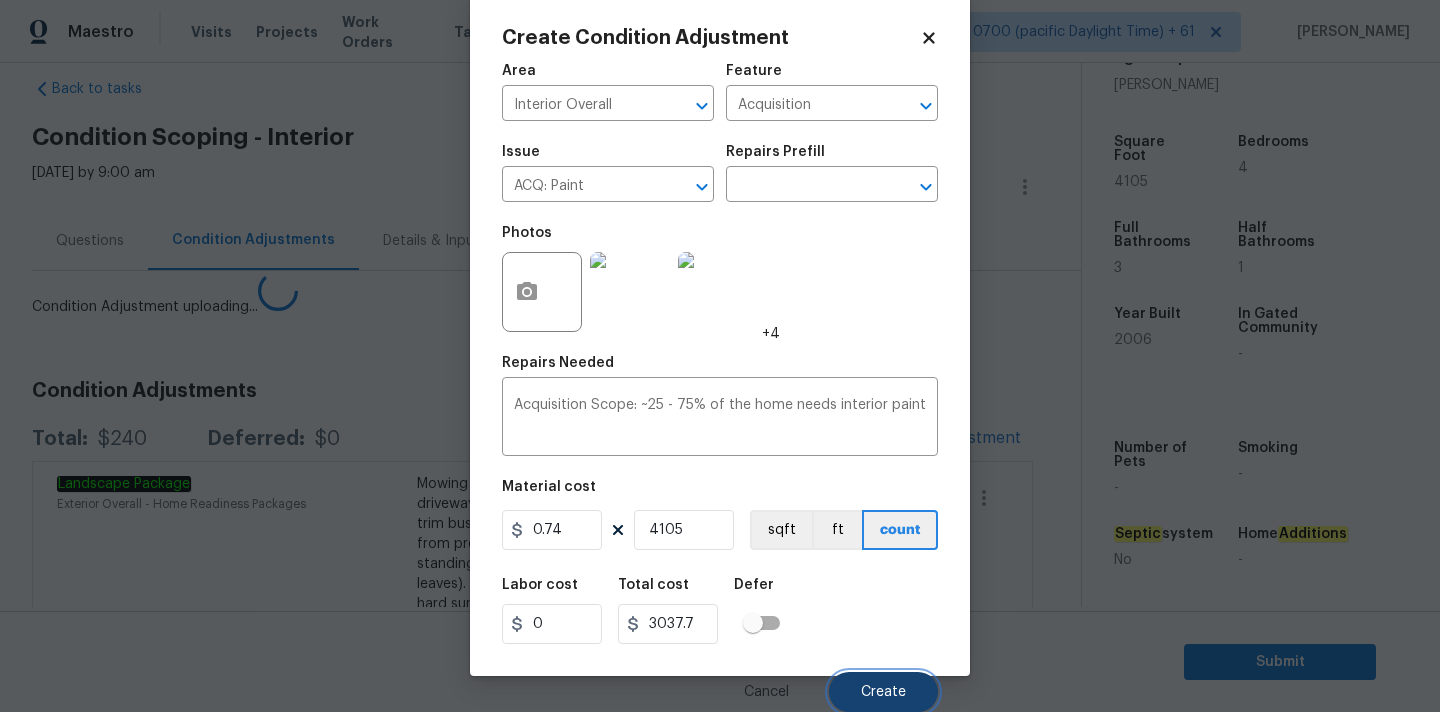 scroll, scrollTop: 28, scrollLeft: 0, axis: vertical 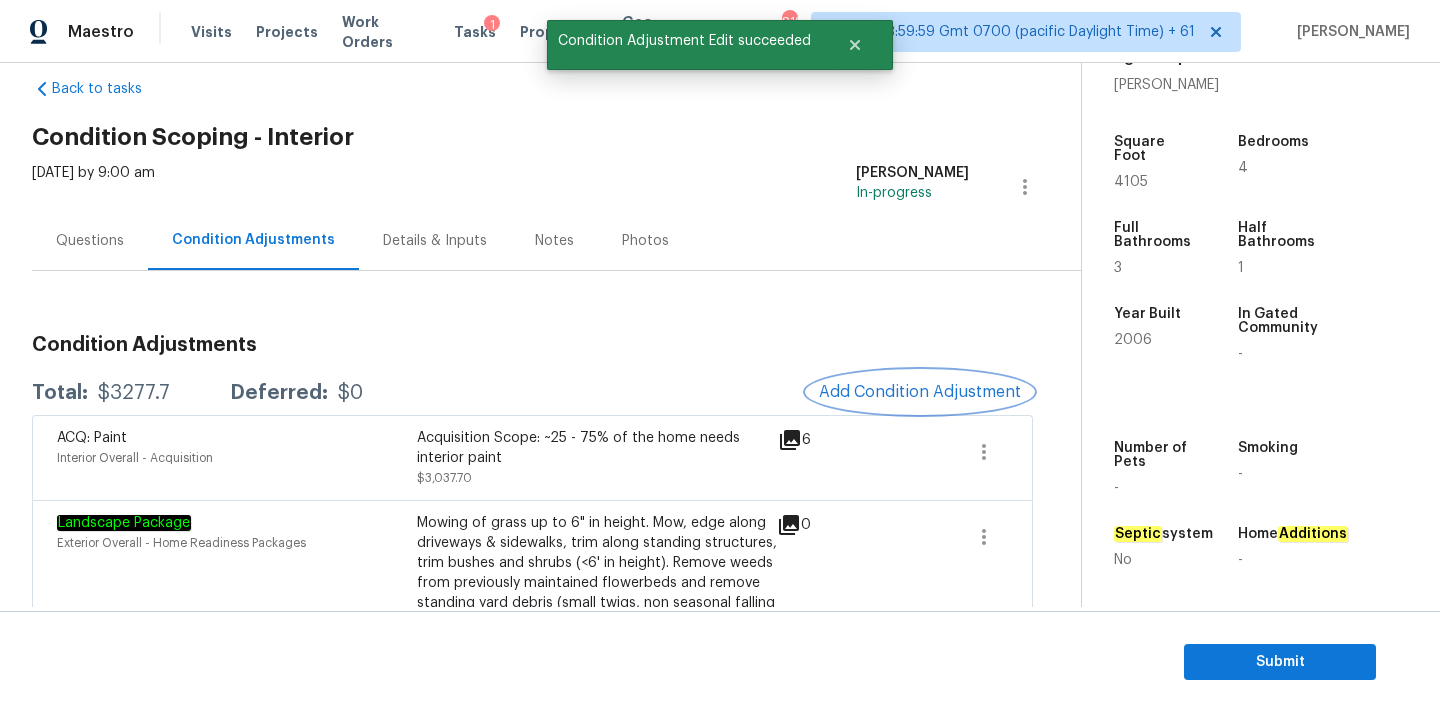 click on "Add Condition Adjustment" at bounding box center [920, 392] 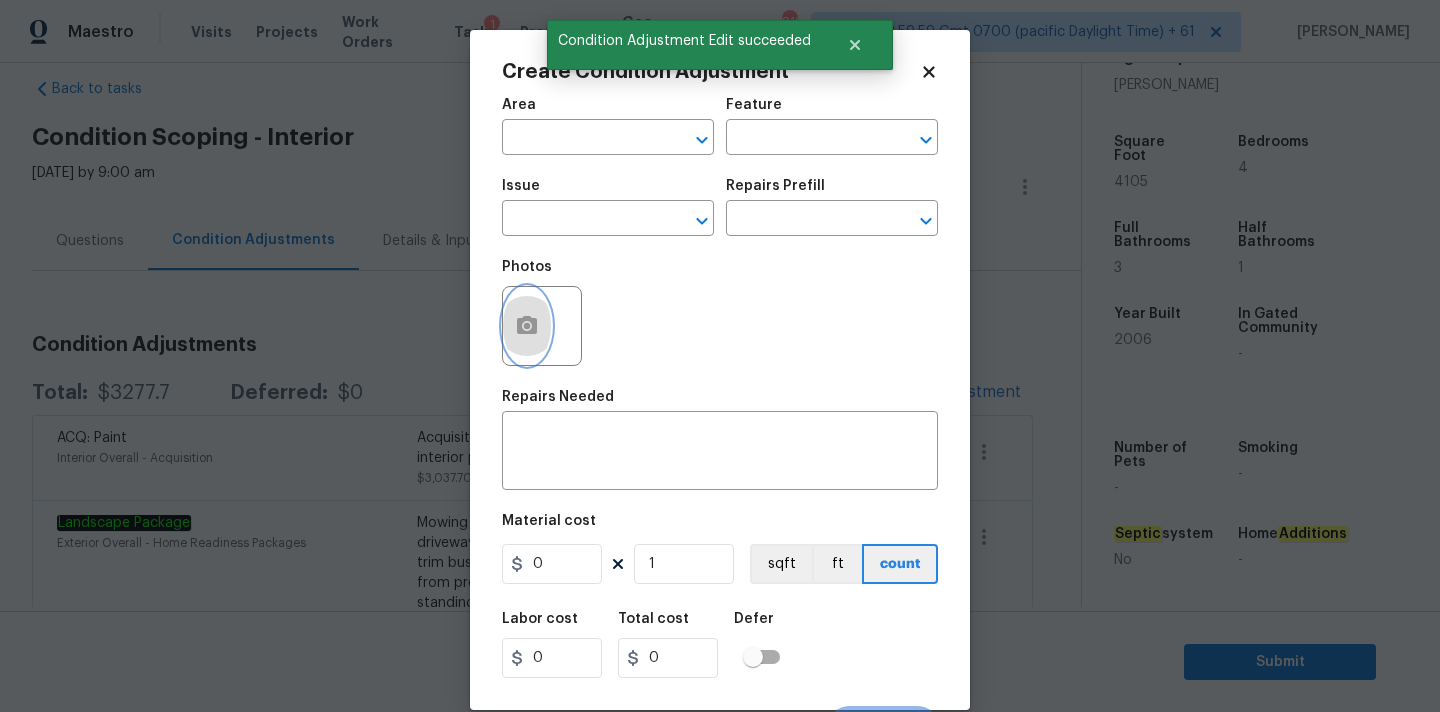 click at bounding box center [527, 326] 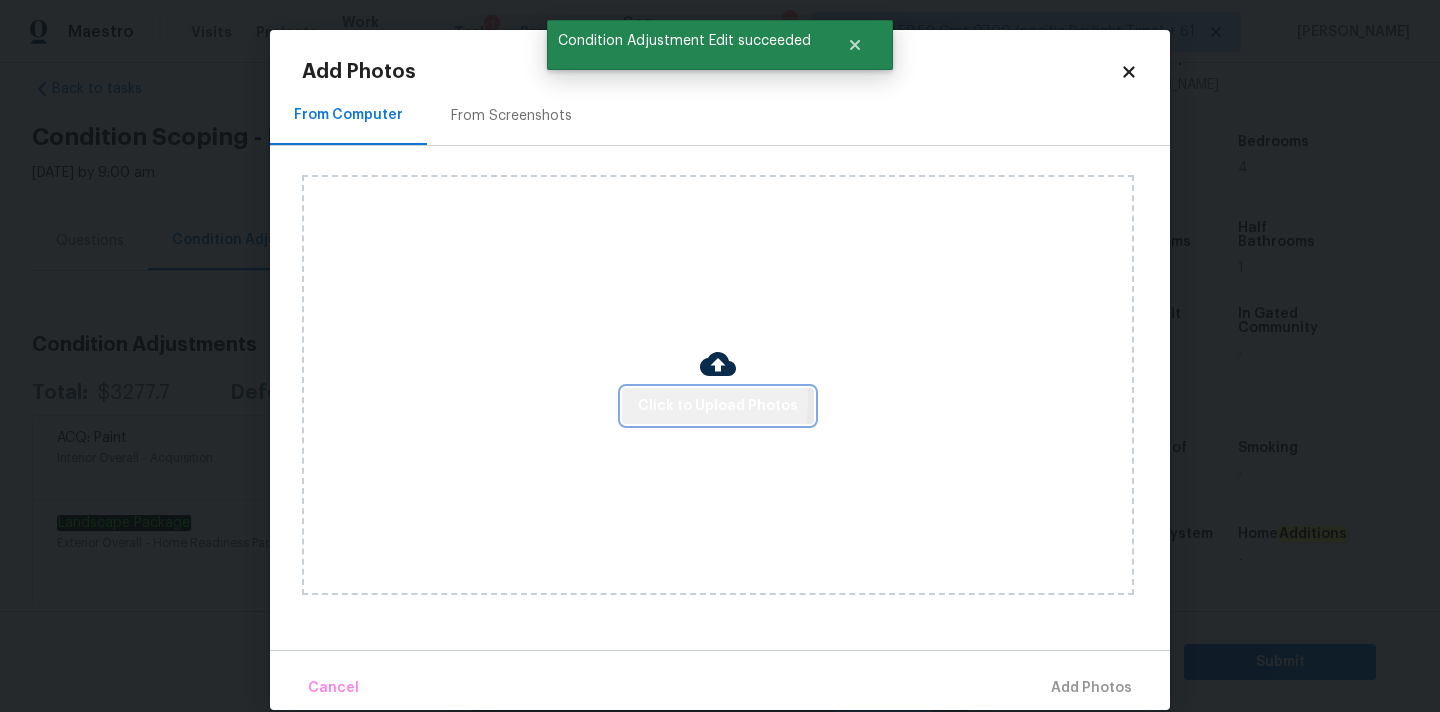 click on "Click to Upload Photos" at bounding box center [718, 406] 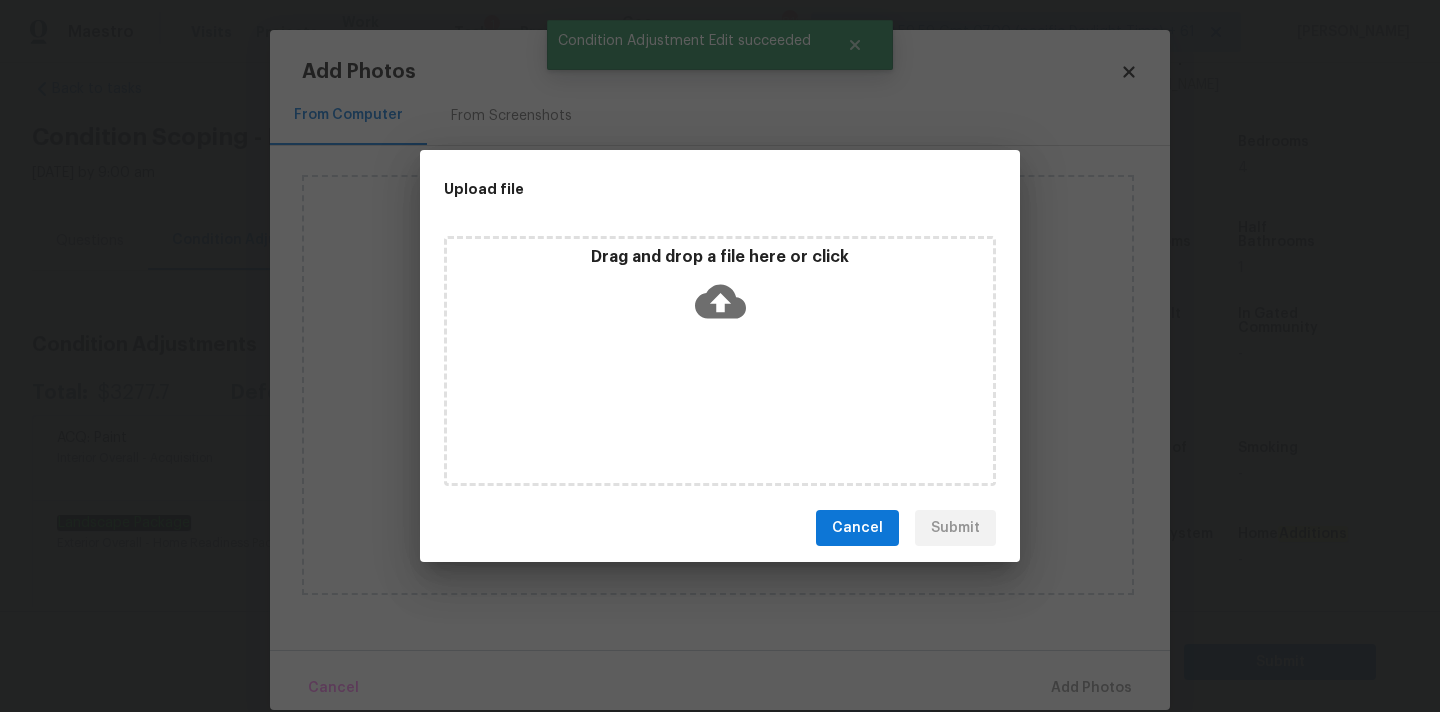 click 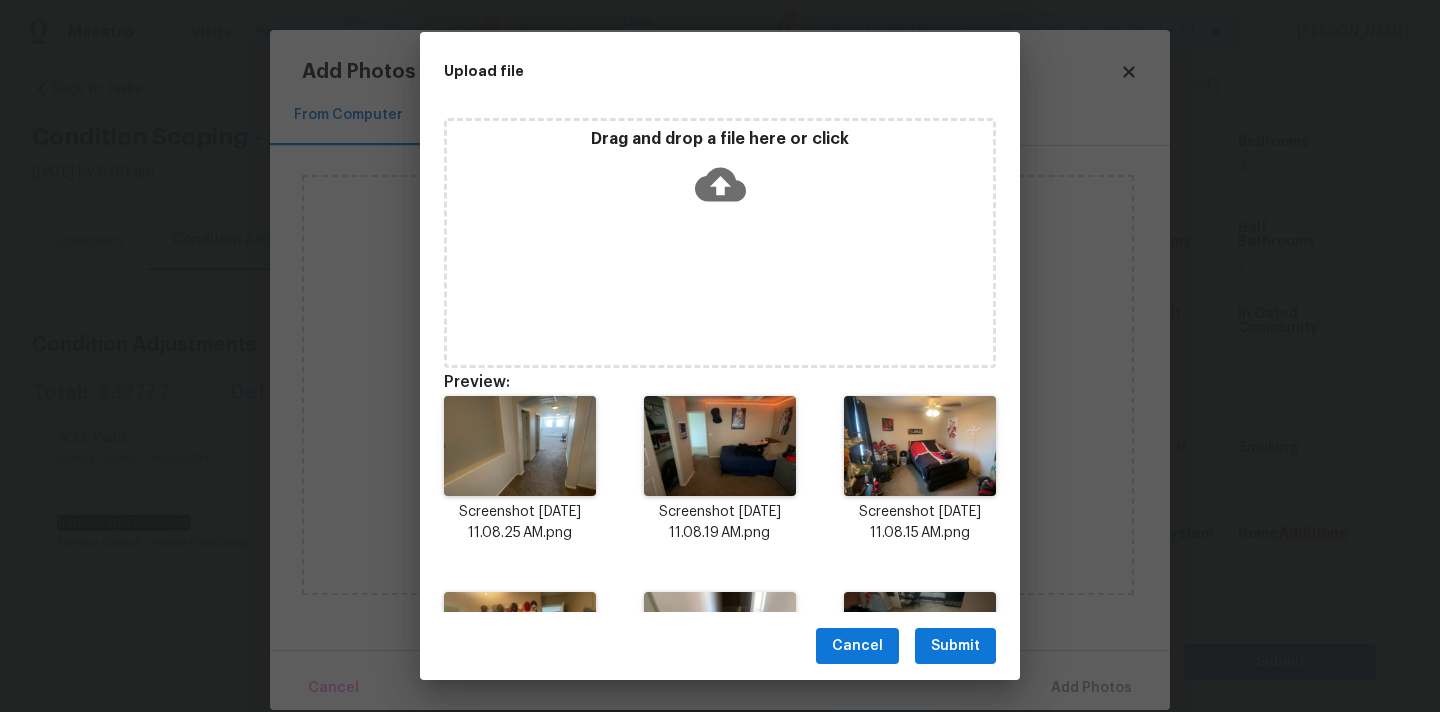 click on "Submit" at bounding box center [955, 646] 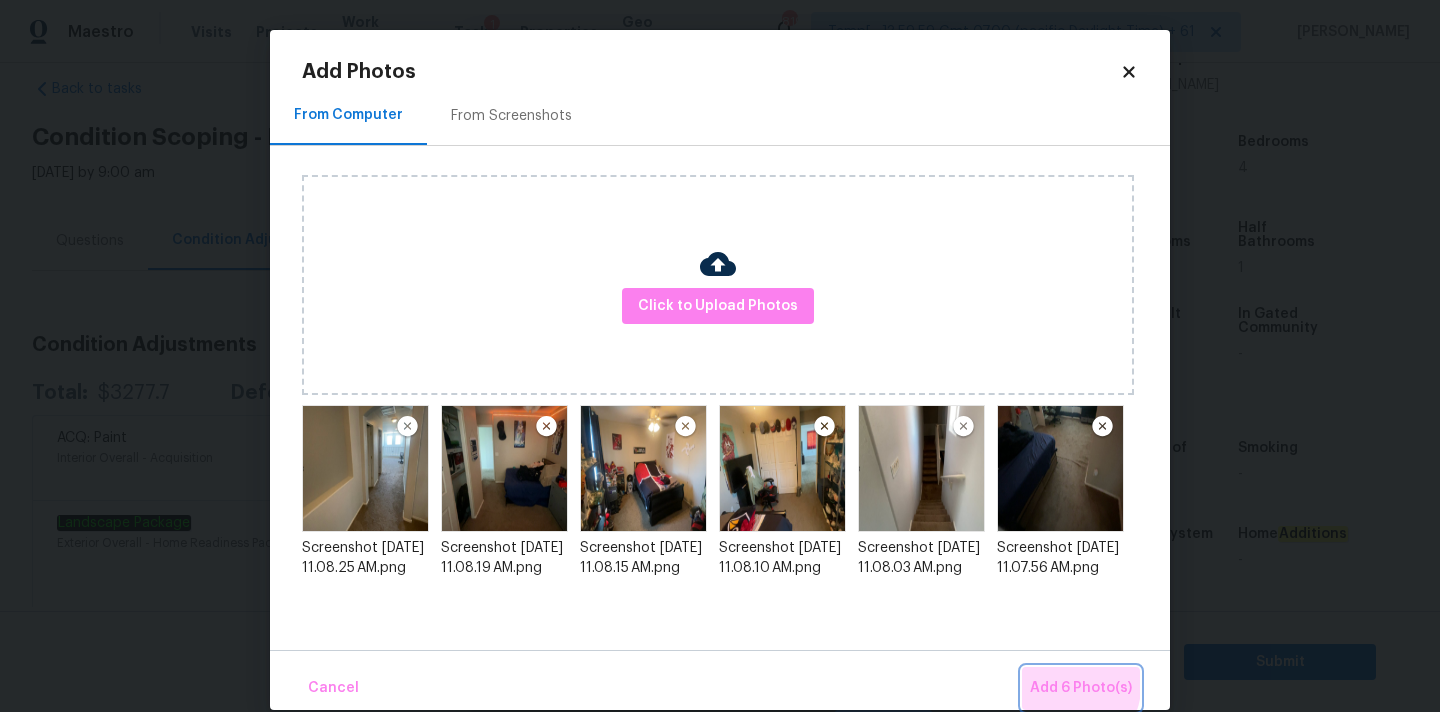 click on "Add 6 Photo(s)" at bounding box center [1081, 688] 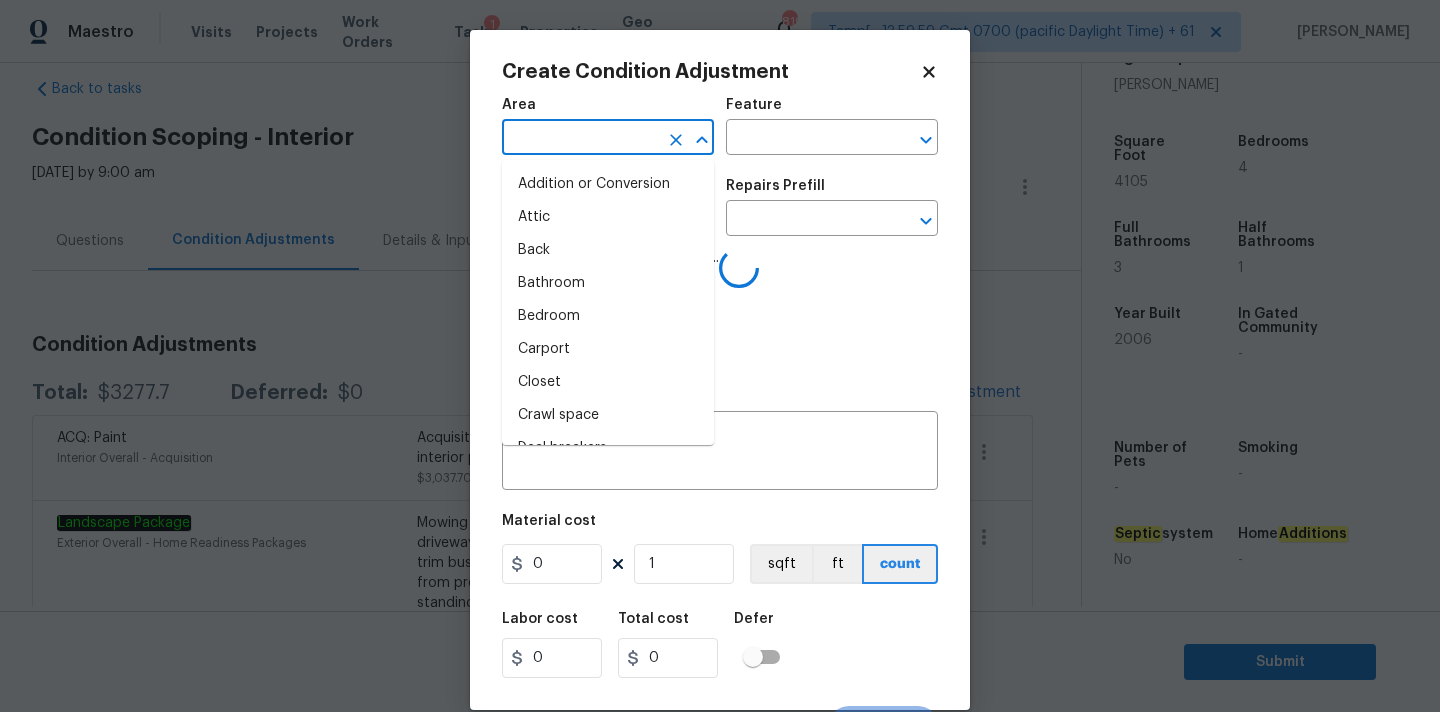 click at bounding box center [580, 139] 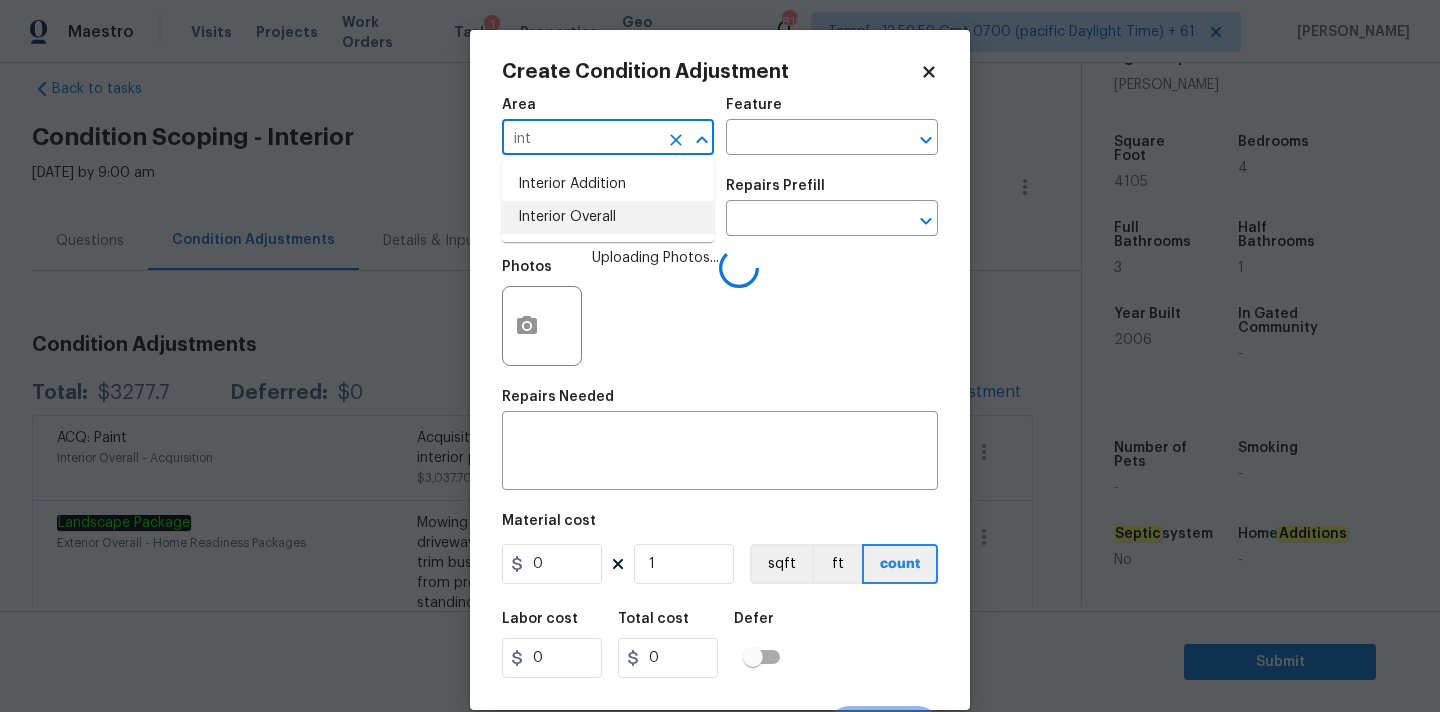 click on "Interior Overall" at bounding box center [608, 217] 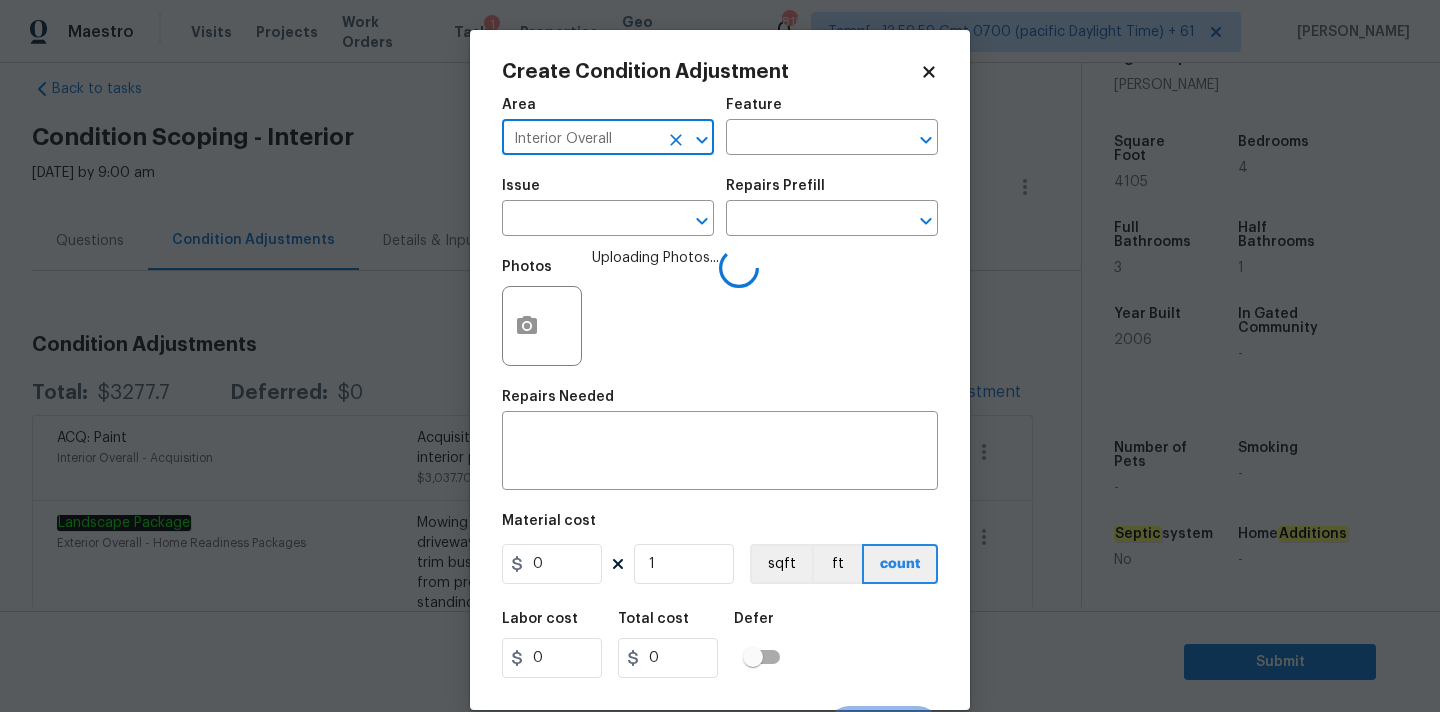 type on "Interior Overall" 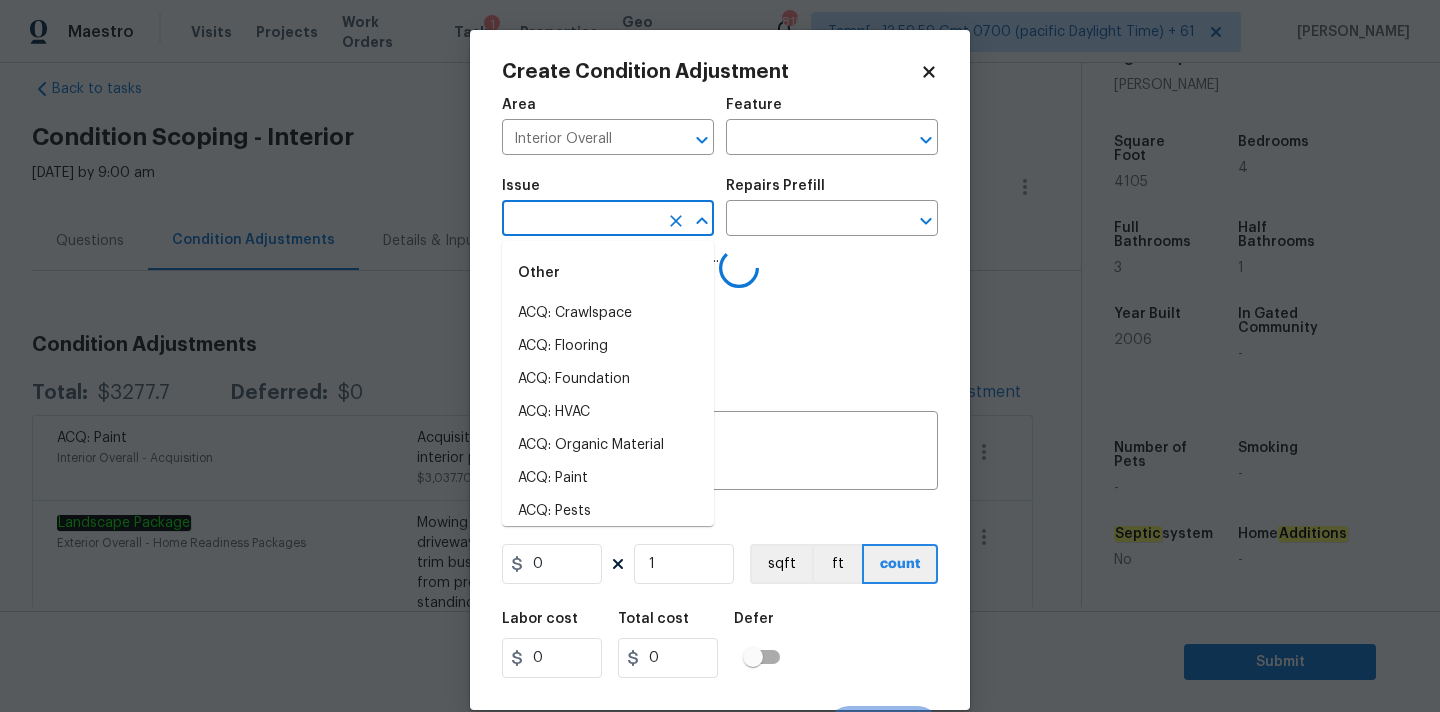 click at bounding box center [580, 220] 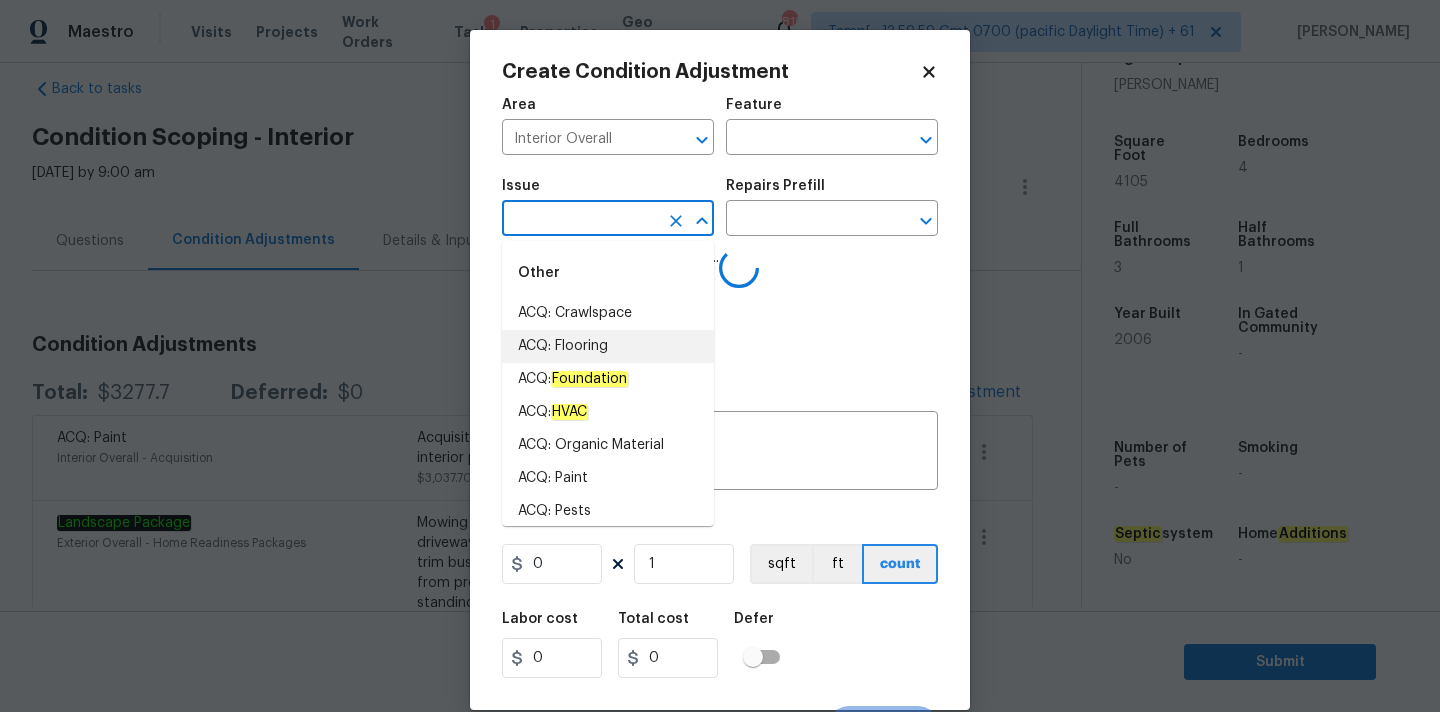 click on "ACQ: Flooring" at bounding box center [608, 346] 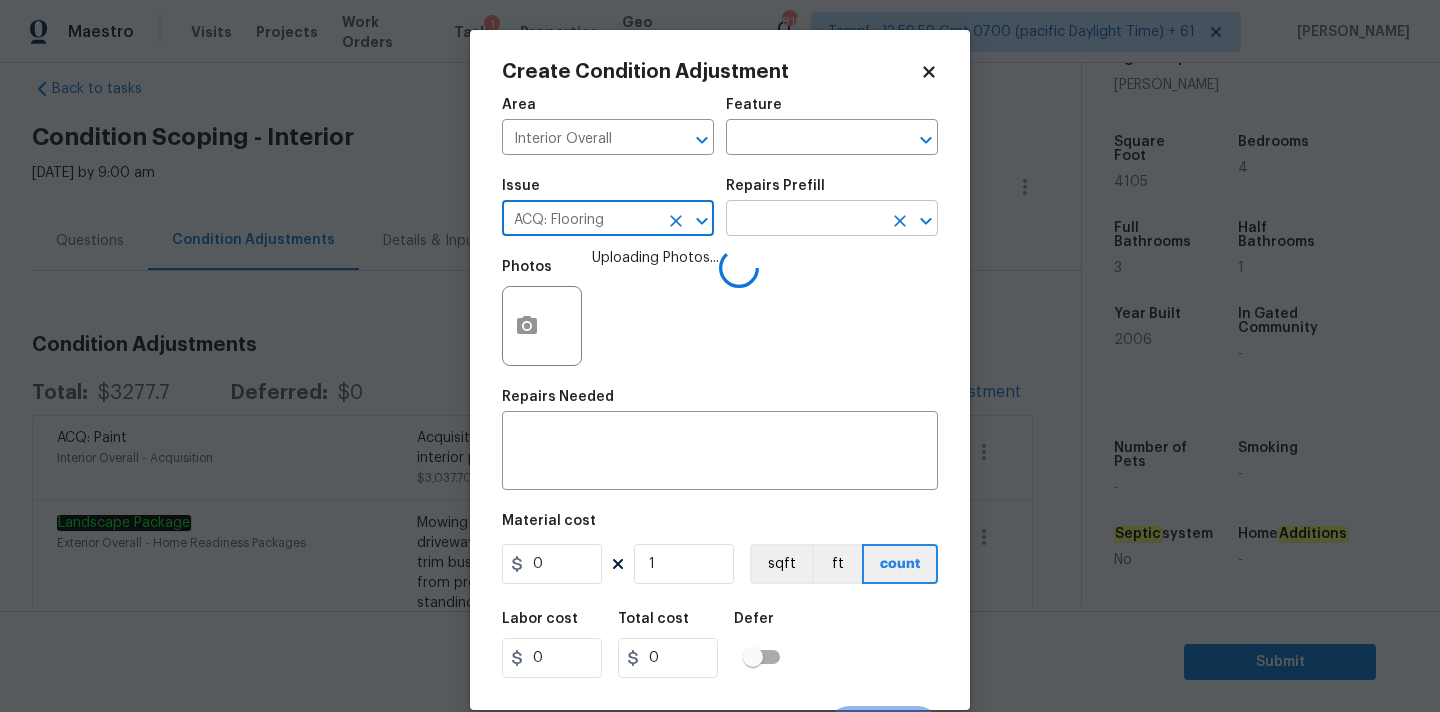 click at bounding box center [804, 220] 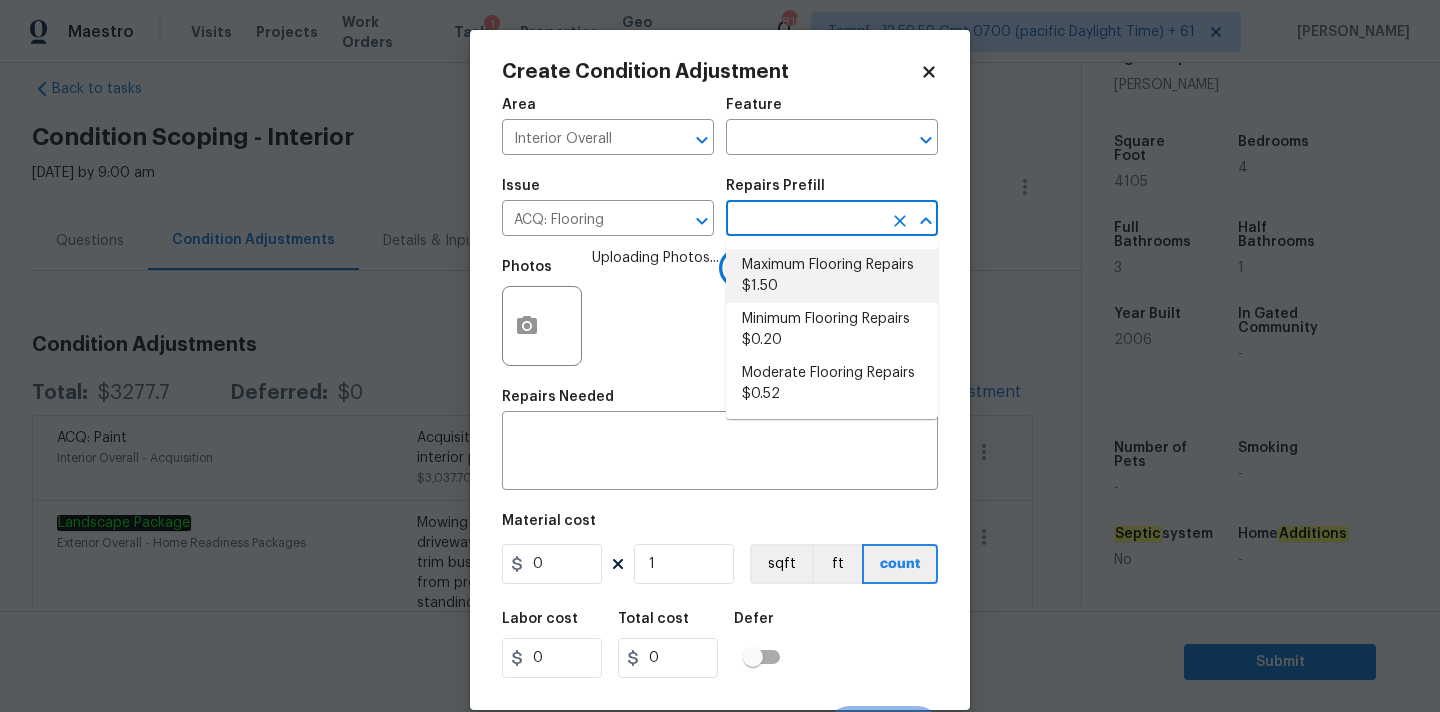 click on "Maximum Flooring Repairs $1.50" at bounding box center (832, 276) 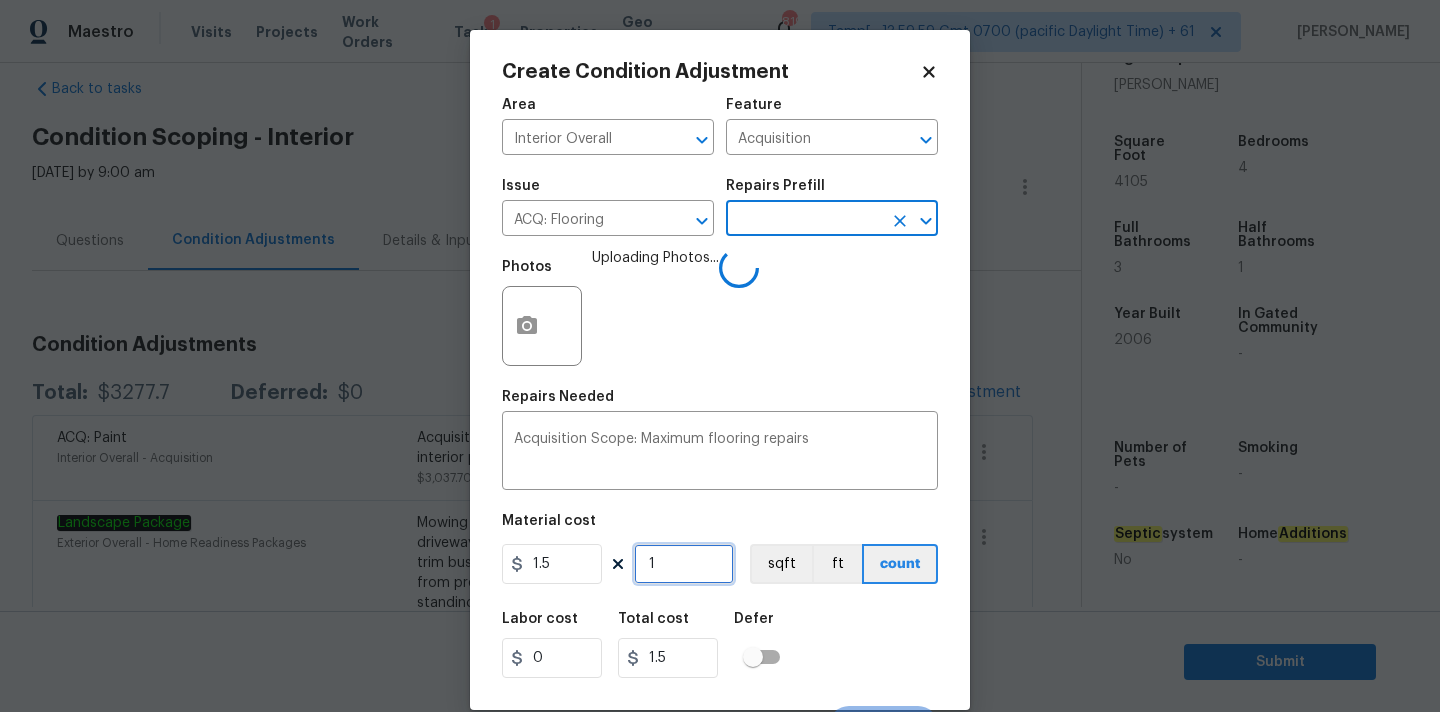 click on "1" at bounding box center [684, 564] 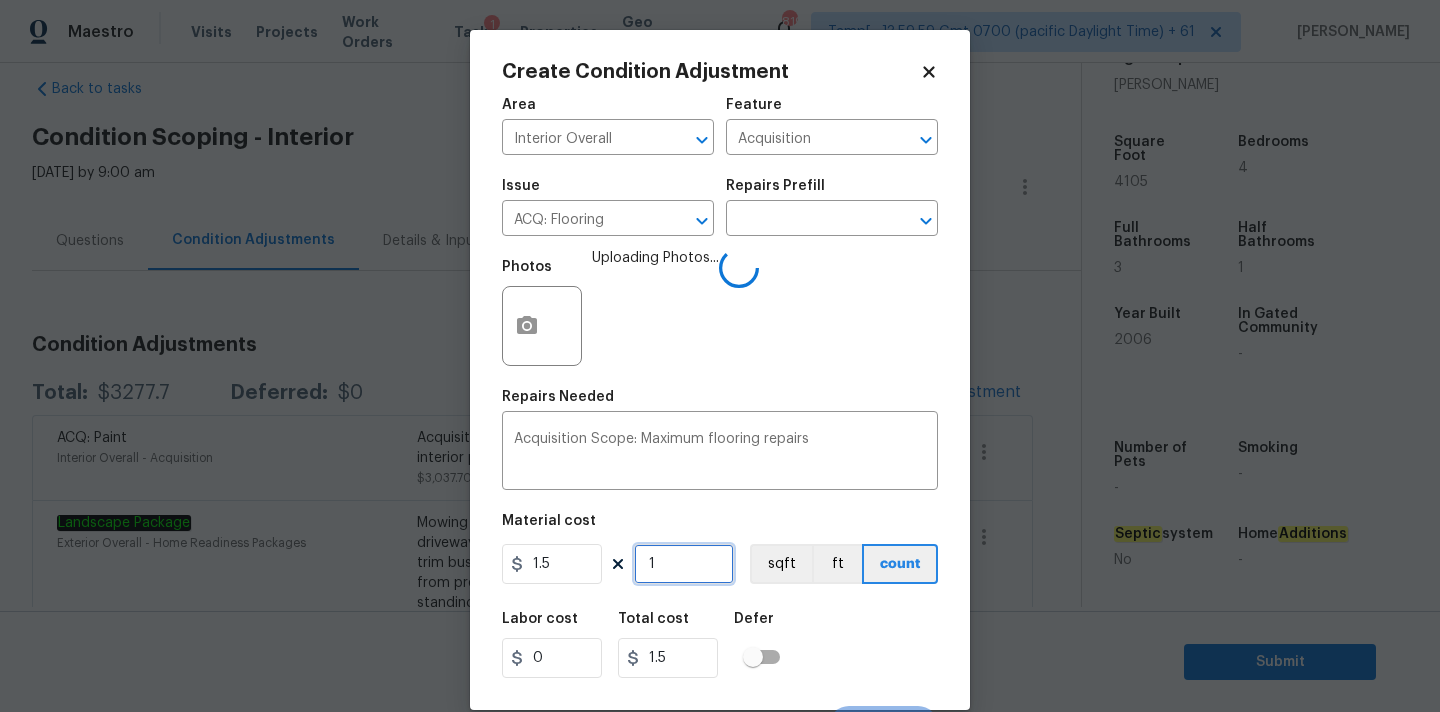 click on "1" at bounding box center (684, 564) 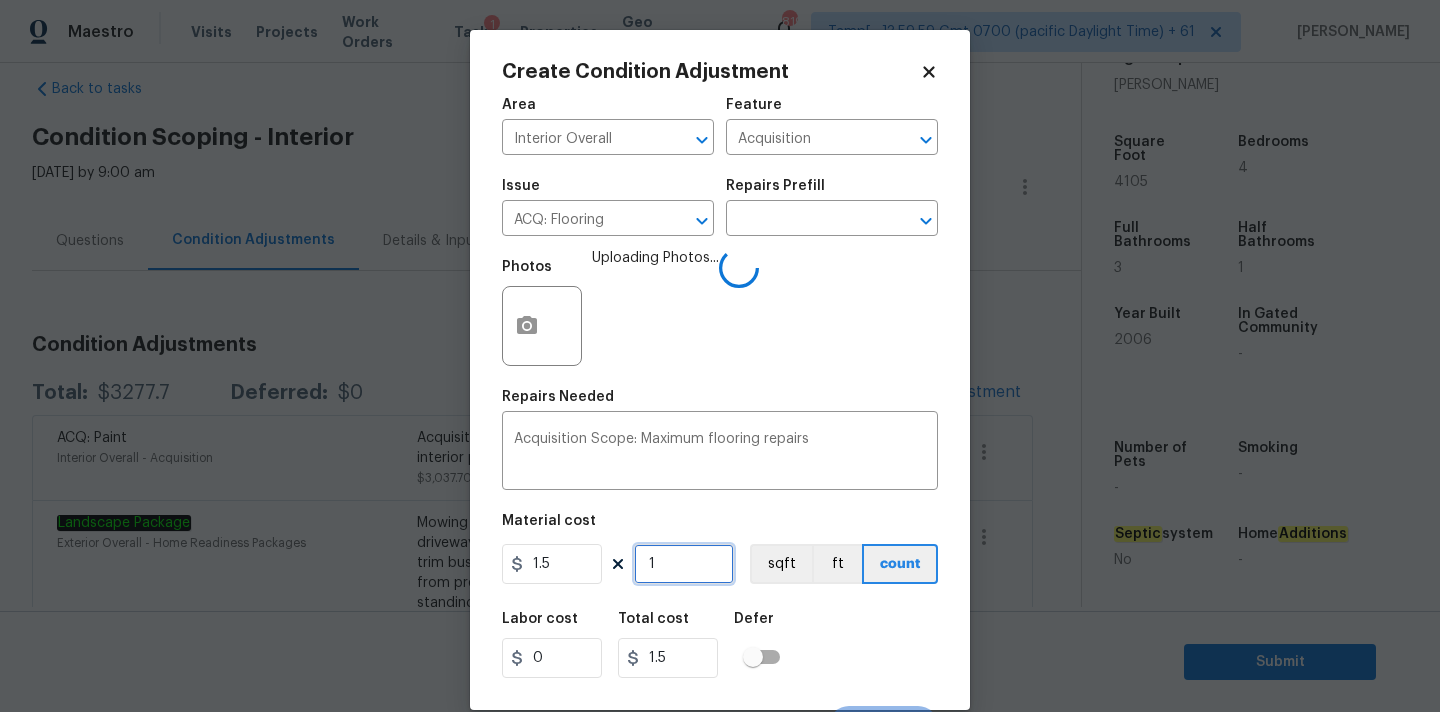 type on "4" 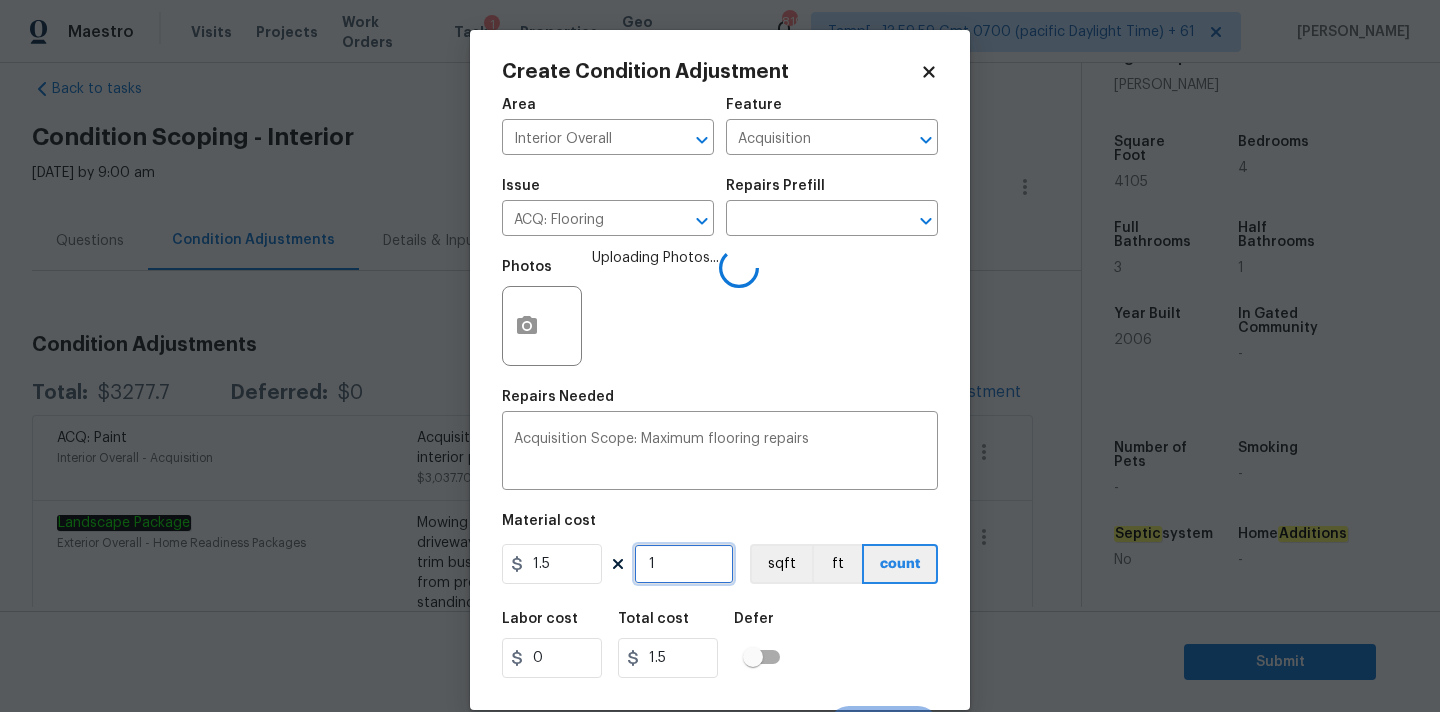 type on "6" 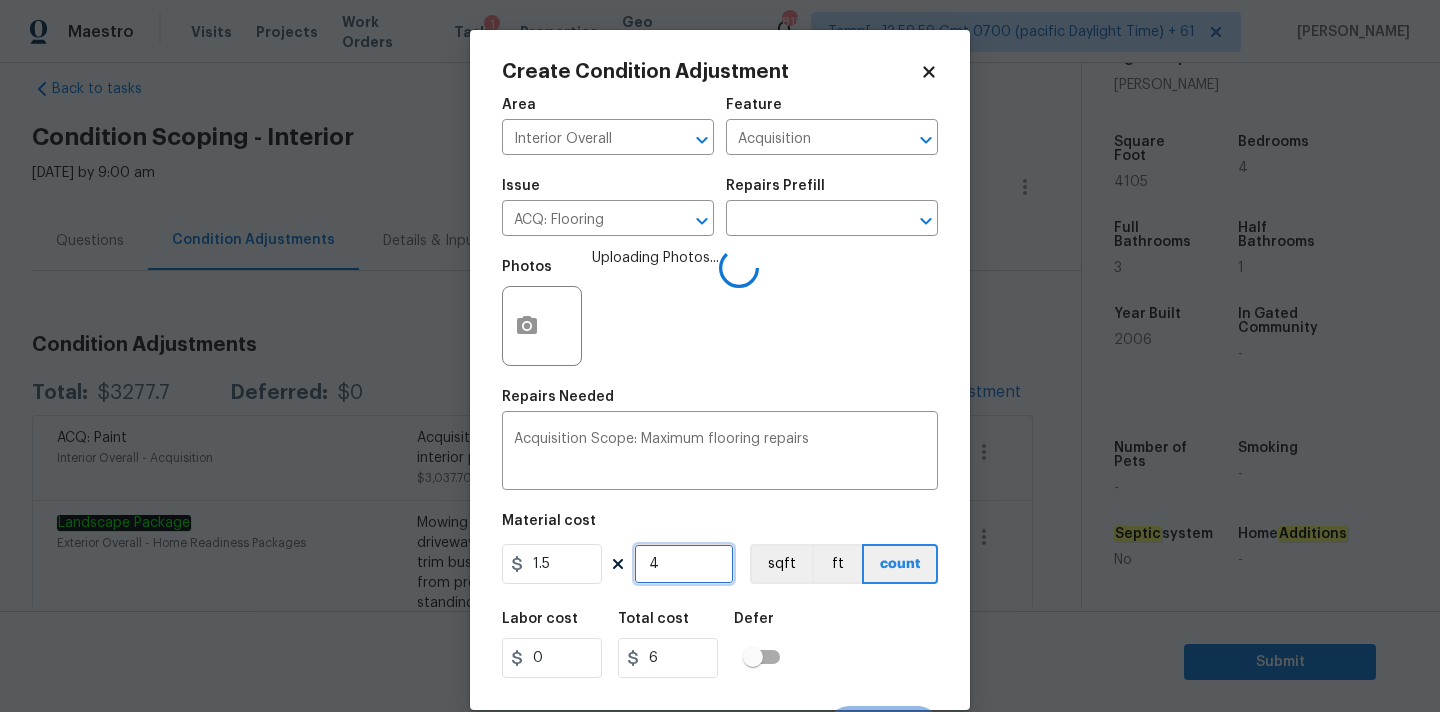 type on "41" 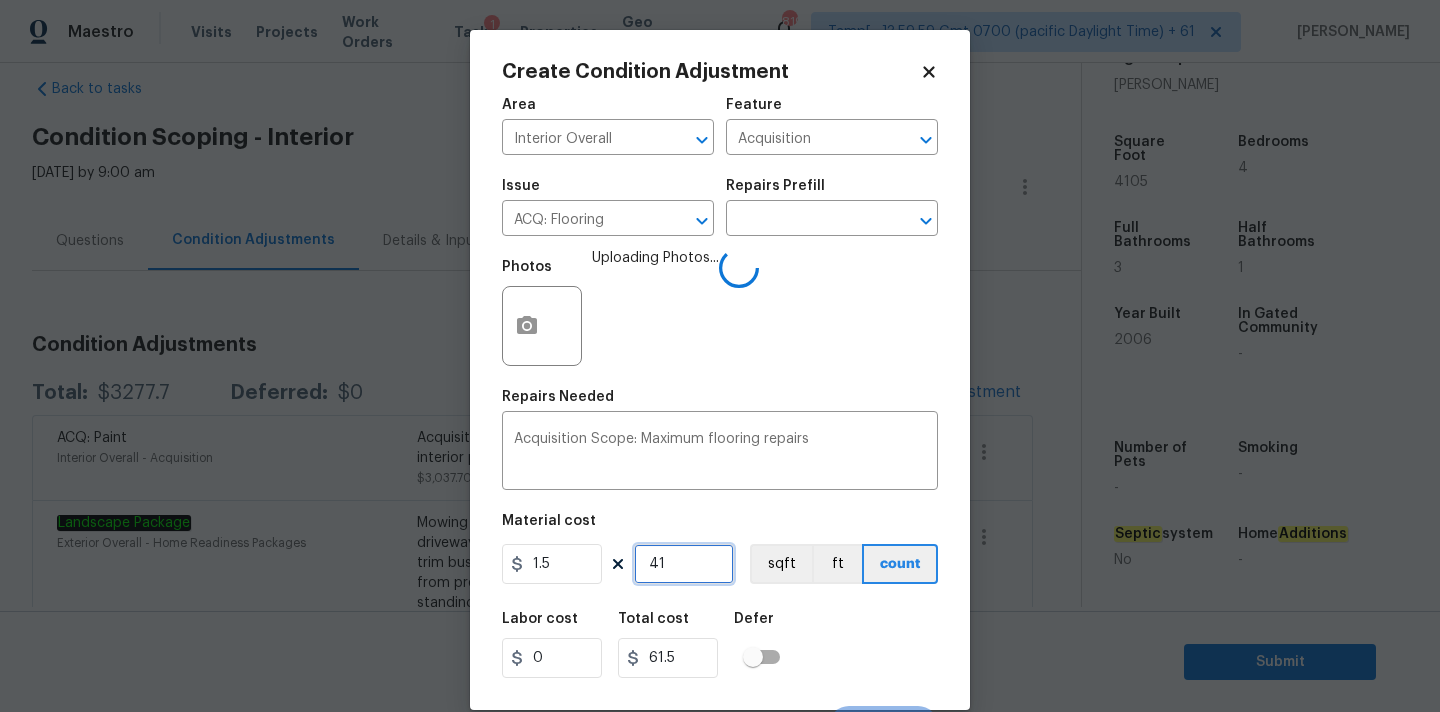 type on "410" 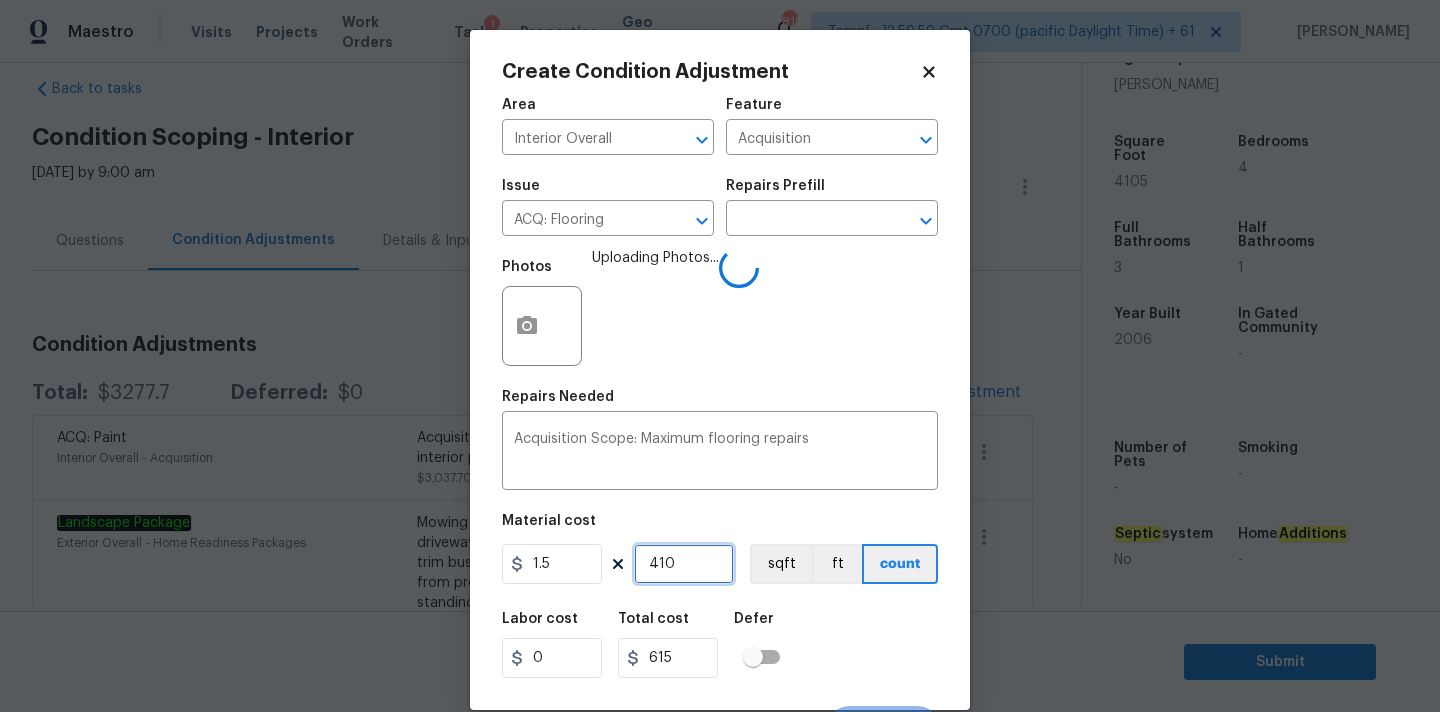 type on "4105" 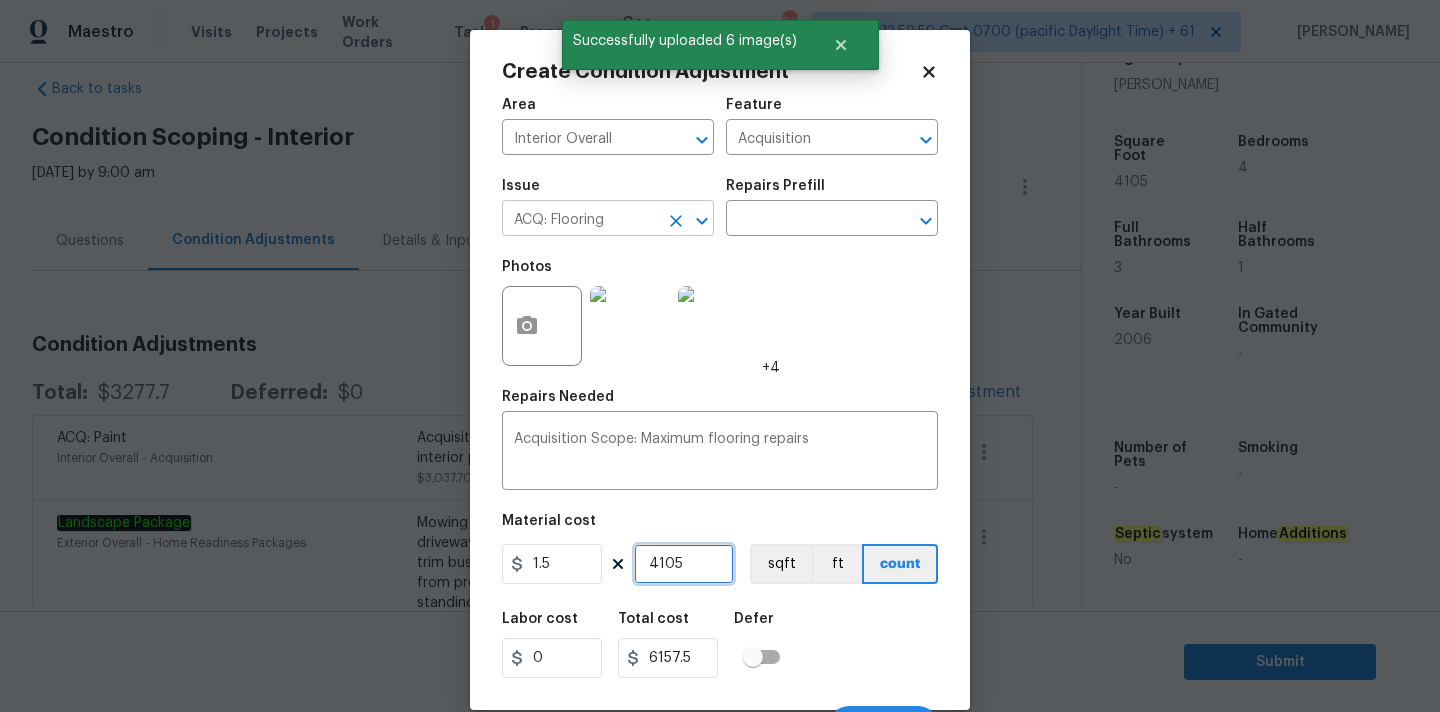 type on "4105" 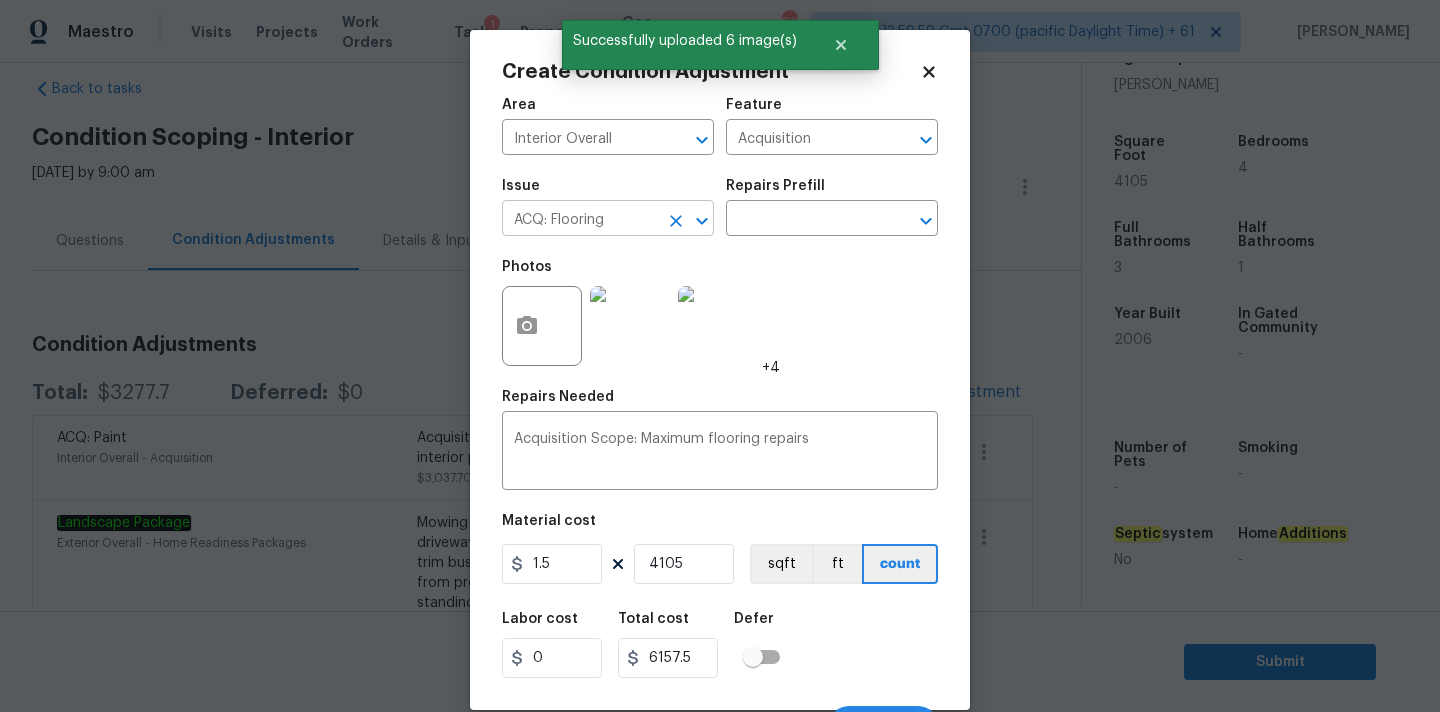 click on "ACQ: Flooring" at bounding box center [580, 220] 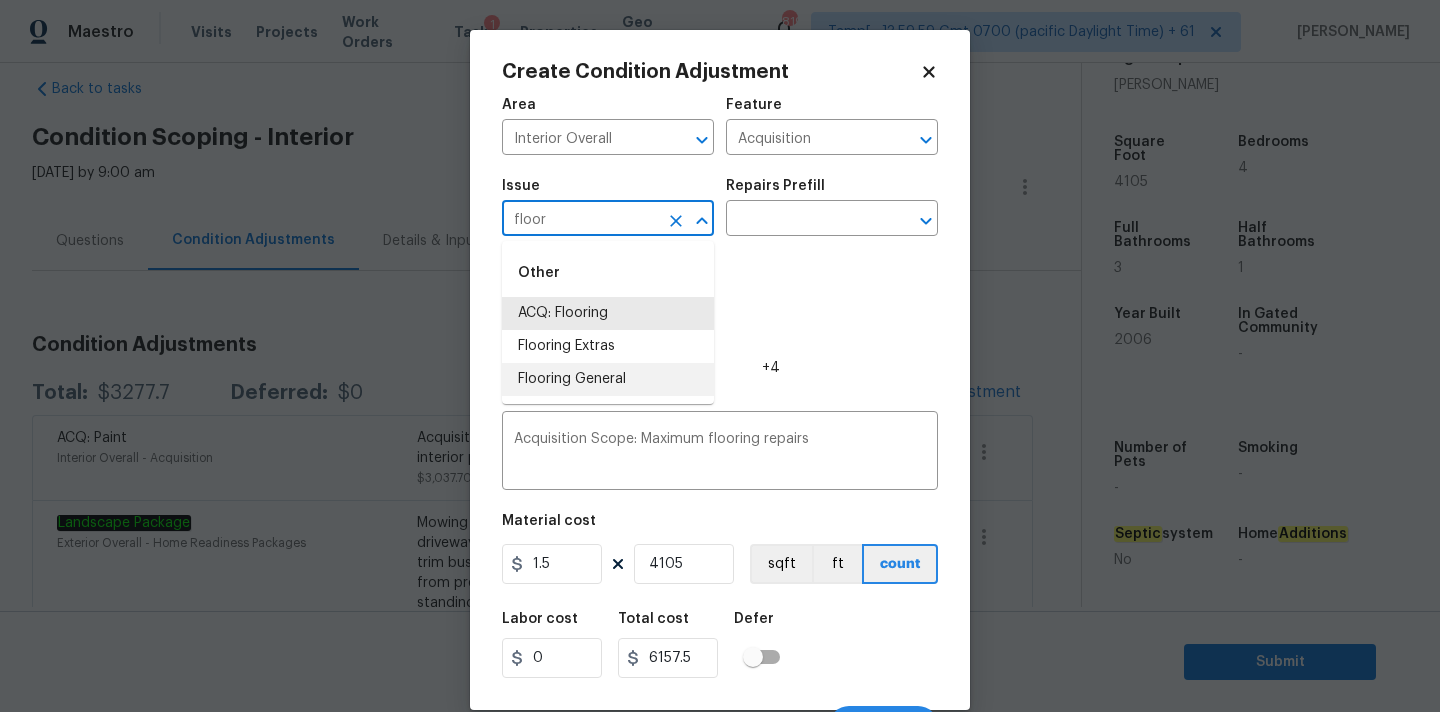 drag, startPoint x: 621, startPoint y: 374, endPoint x: 628, endPoint y: 366, distance: 10.630146 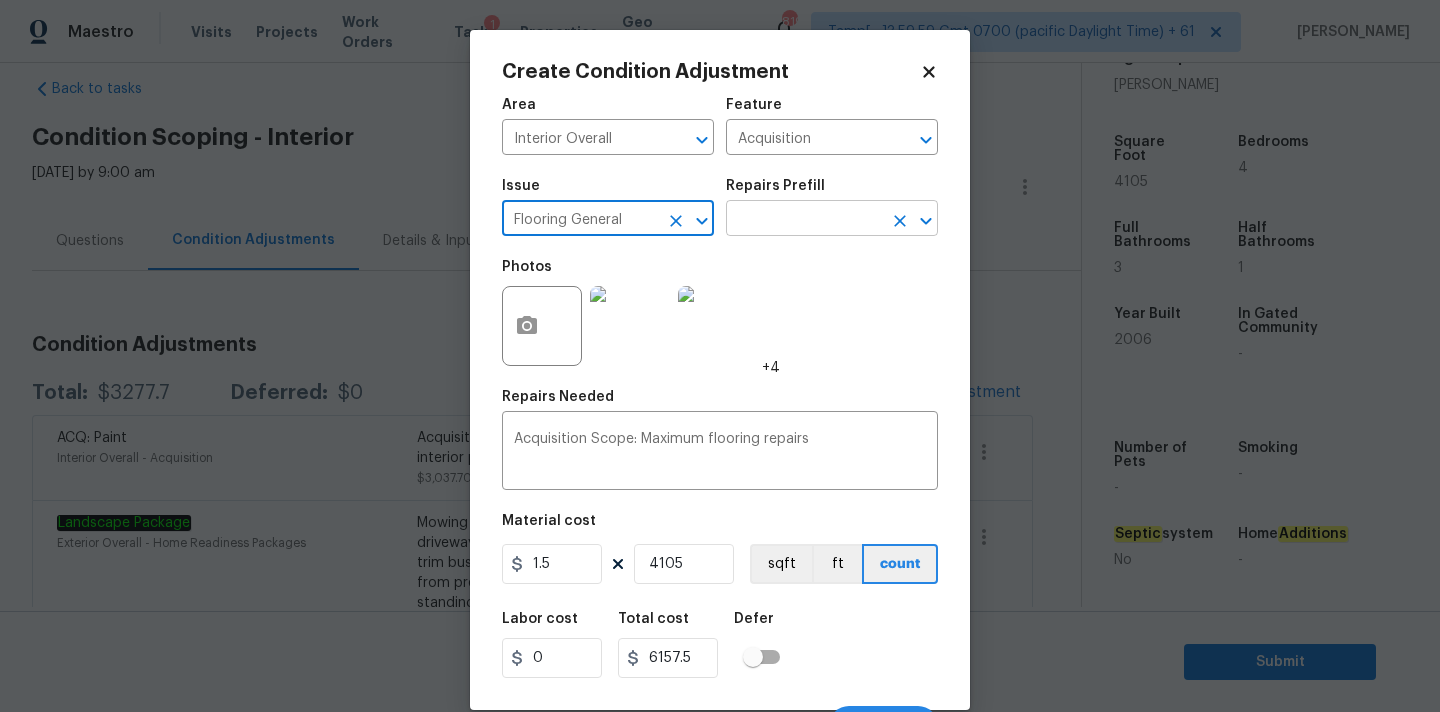 type on "Flooring General" 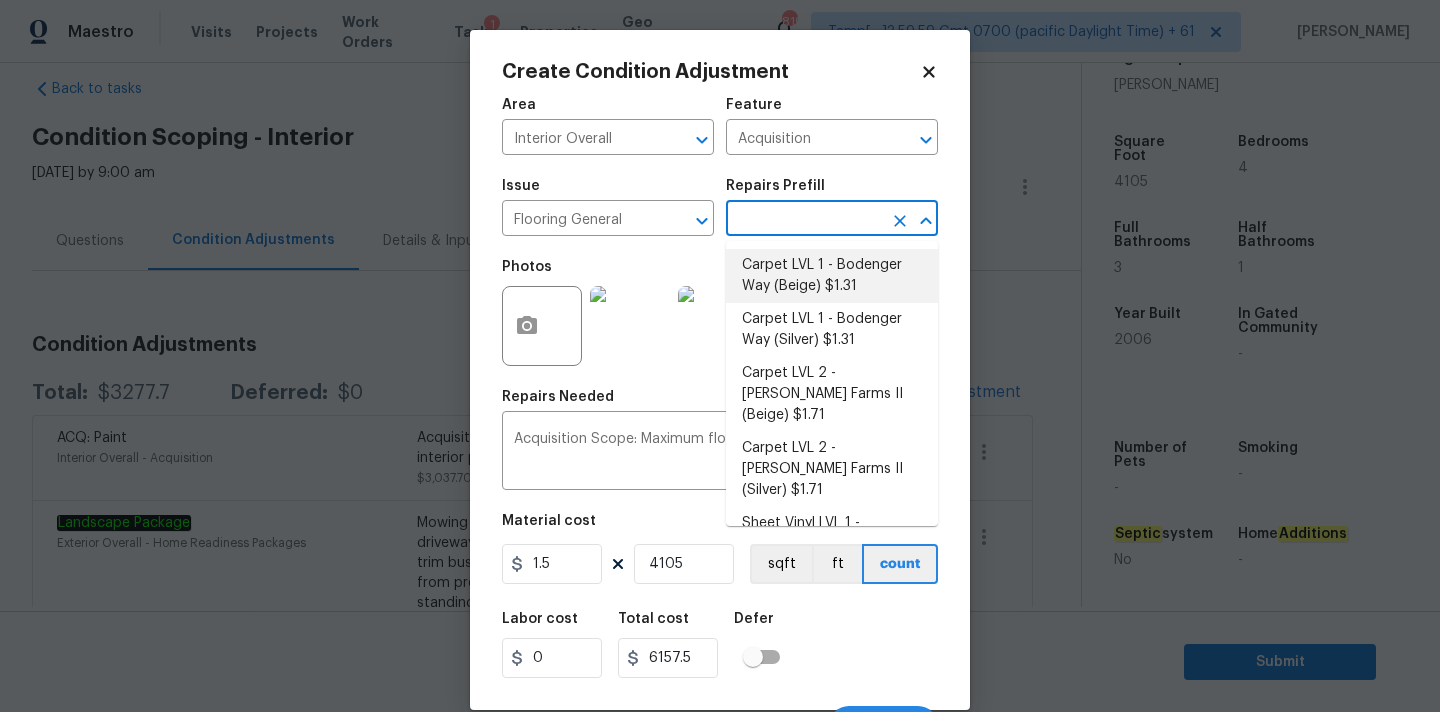 click on "Carpet LVL 1 - Bodenger Way (Beige) $1.31" at bounding box center [832, 276] 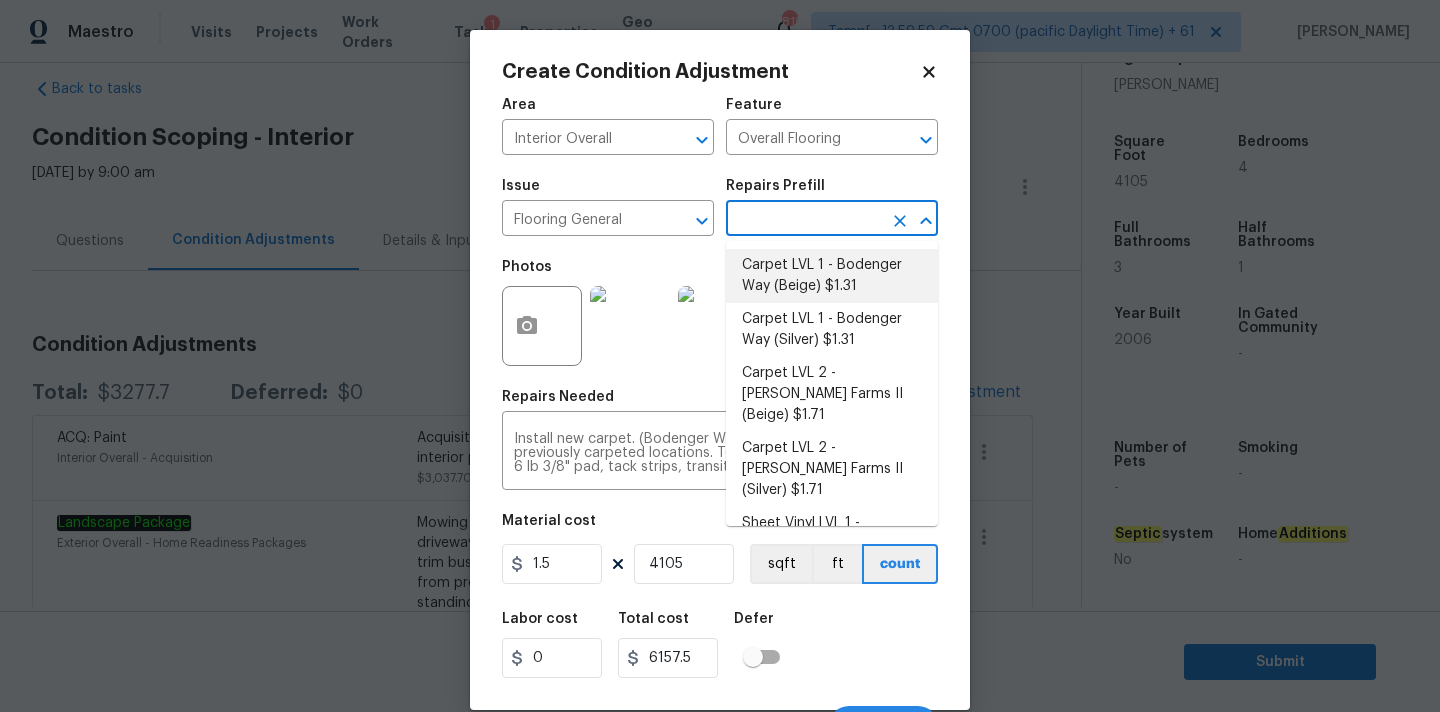 type on "1.31" 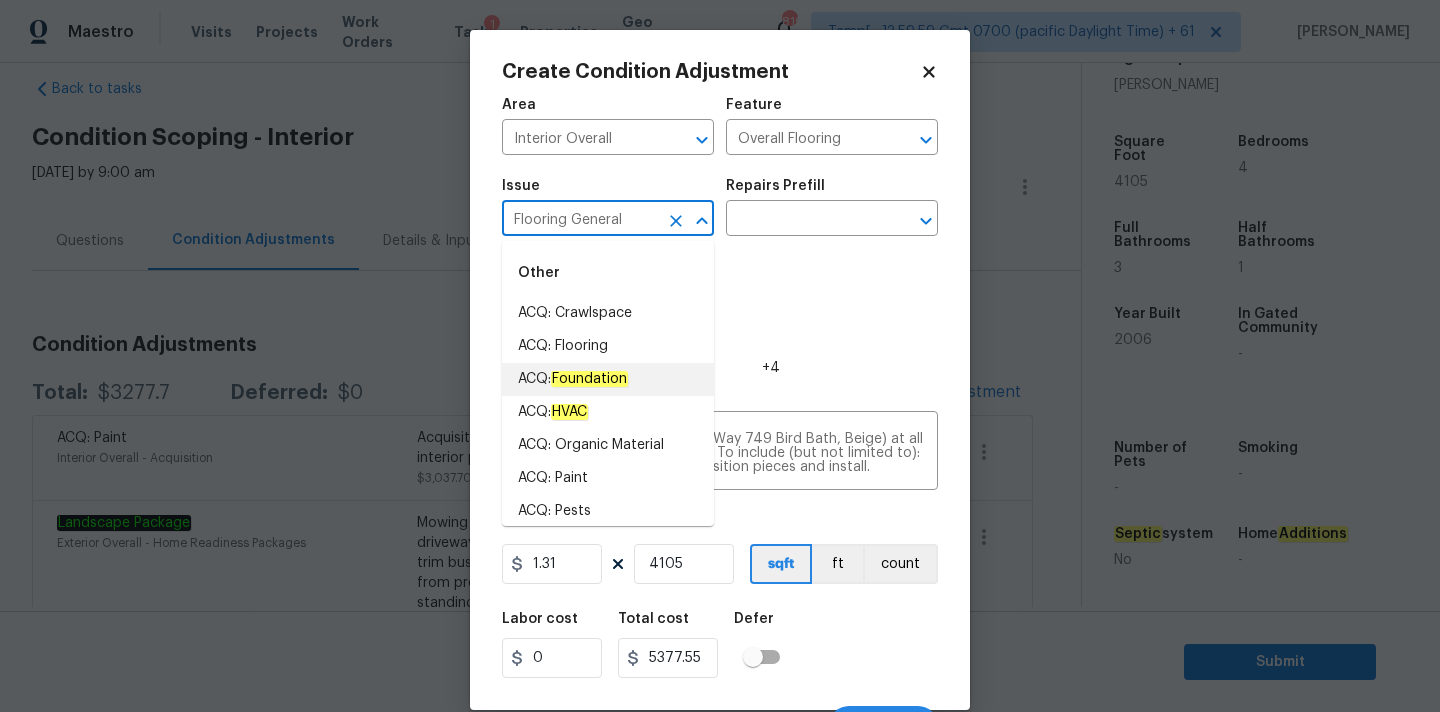 click on "Flooring General" at bounding box center [580, 220] 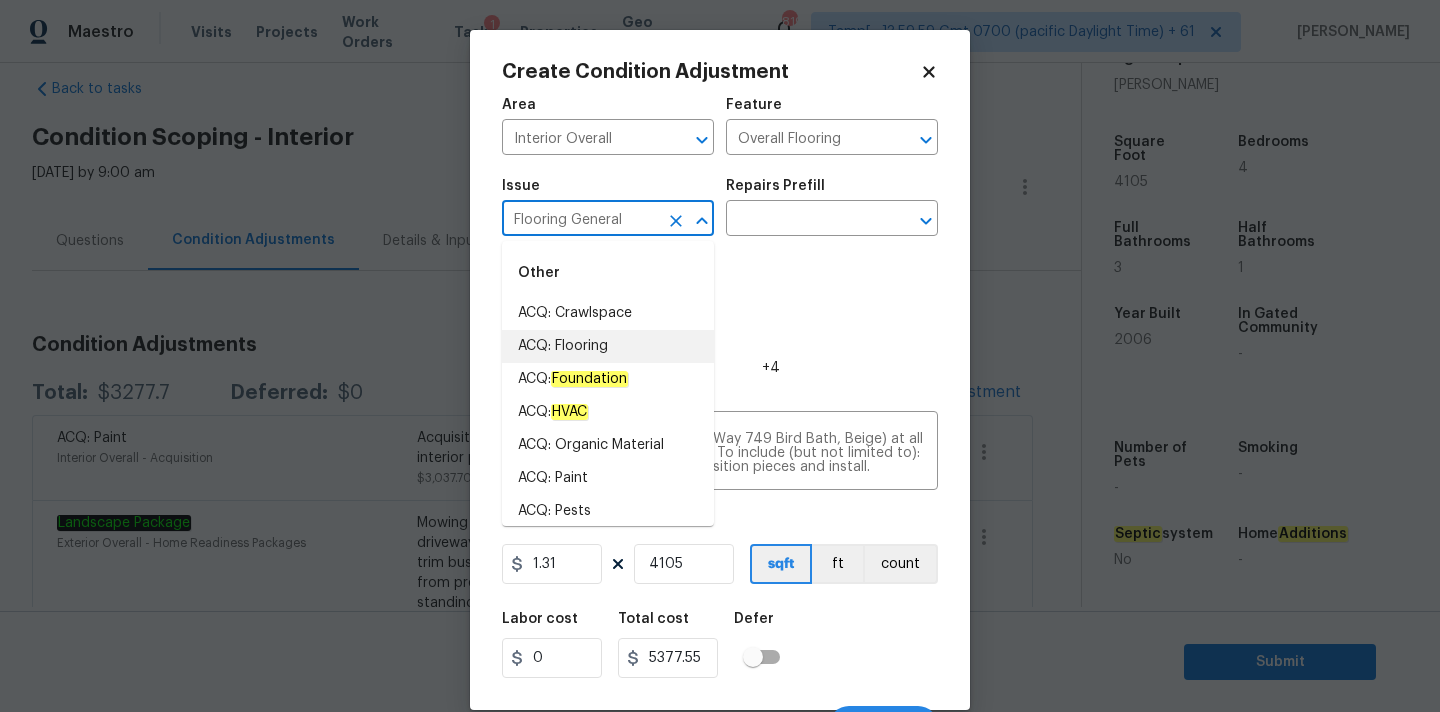click on "ACQ: Flooring" at bounding box center [608, 346] 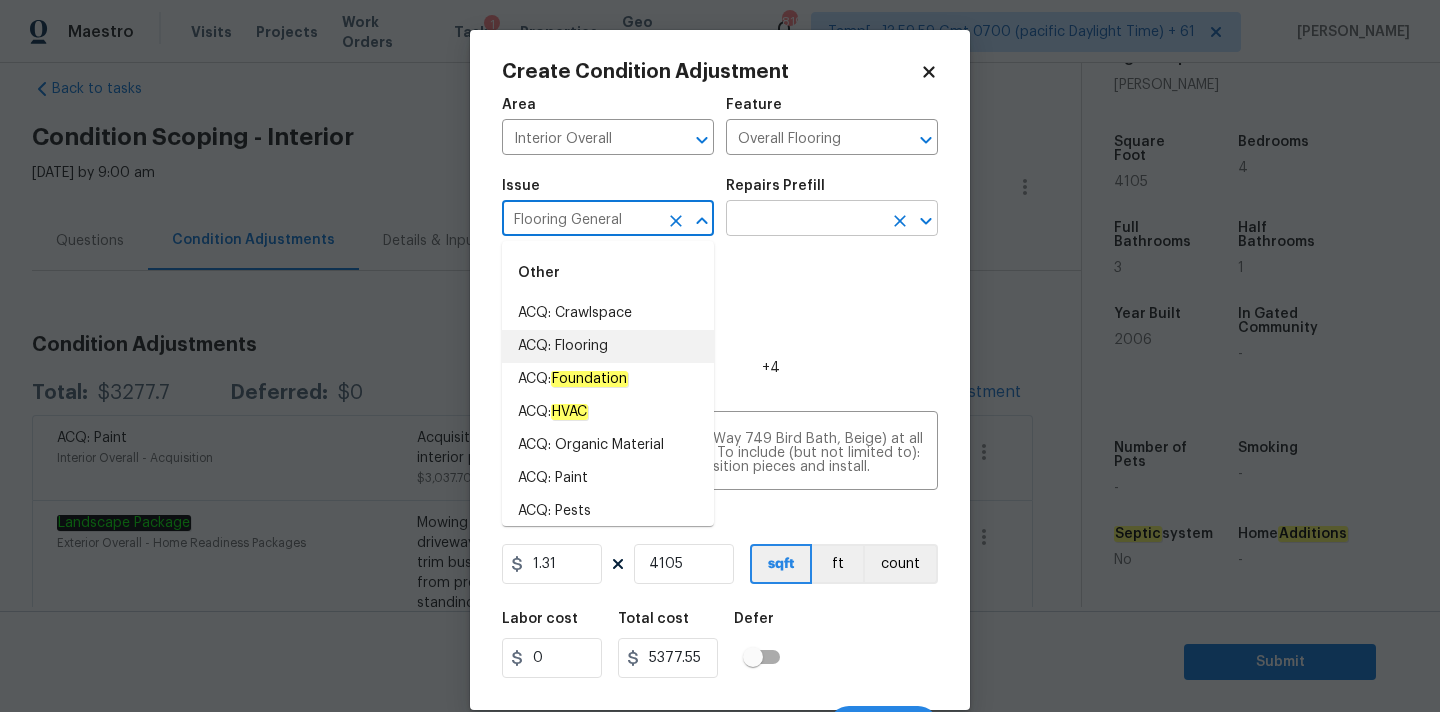 type on "ACQ: Flooring" 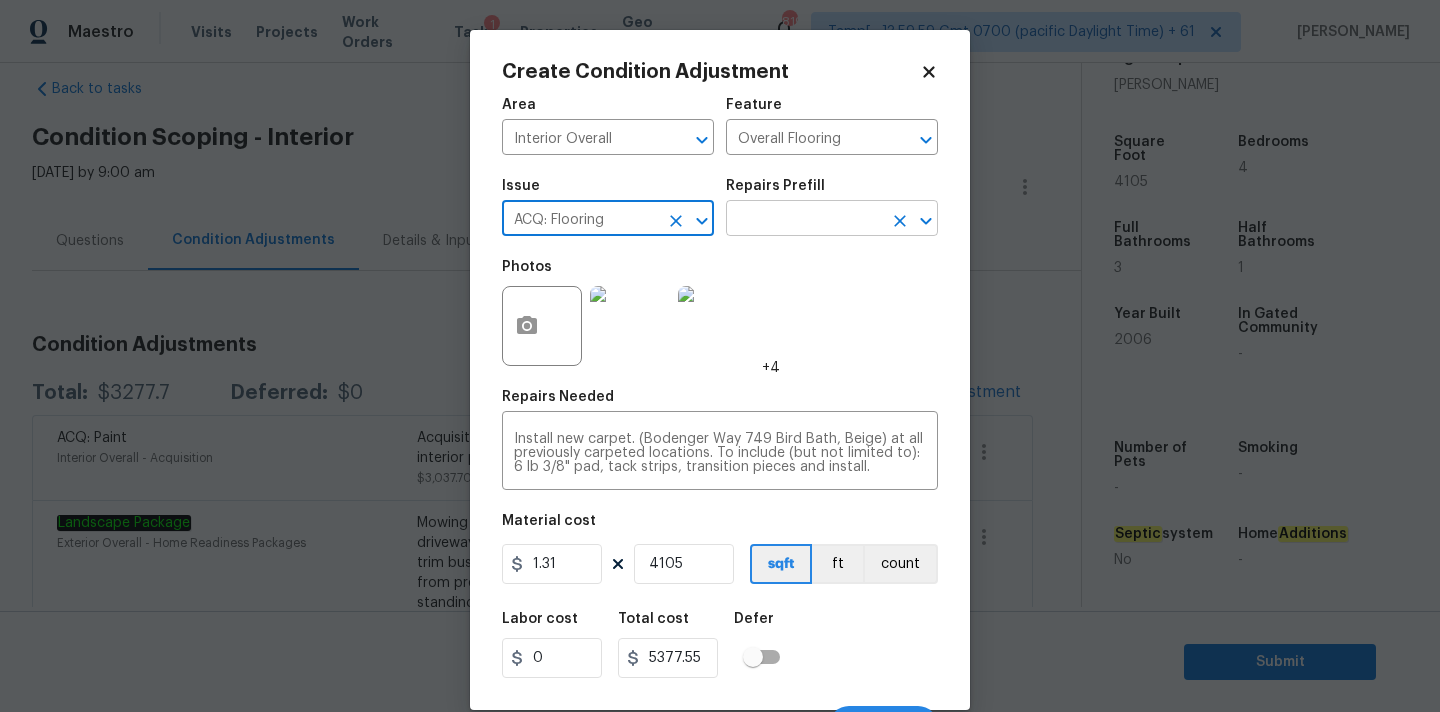 click at bounding box center [804, 220] 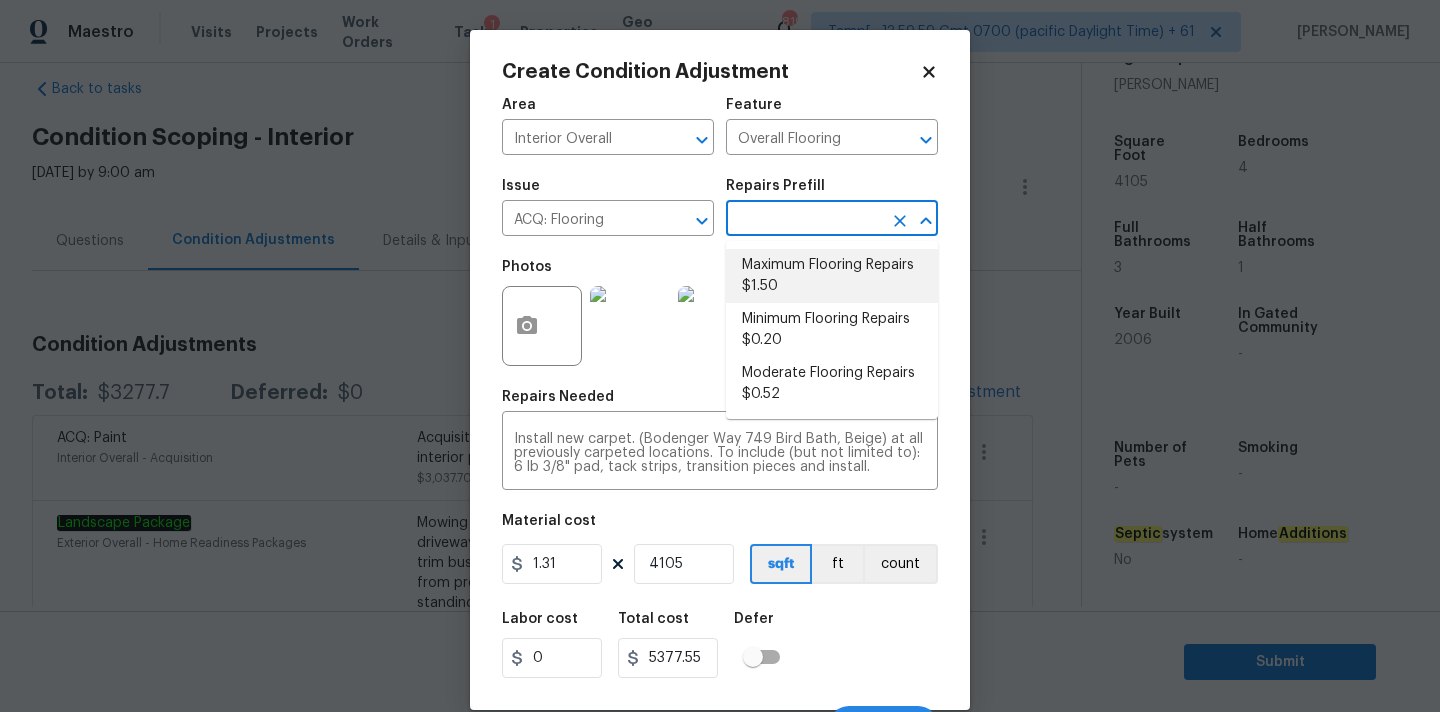 click on "Maximum Flooring Repairs $1.50" at bounding box center (832, 276) 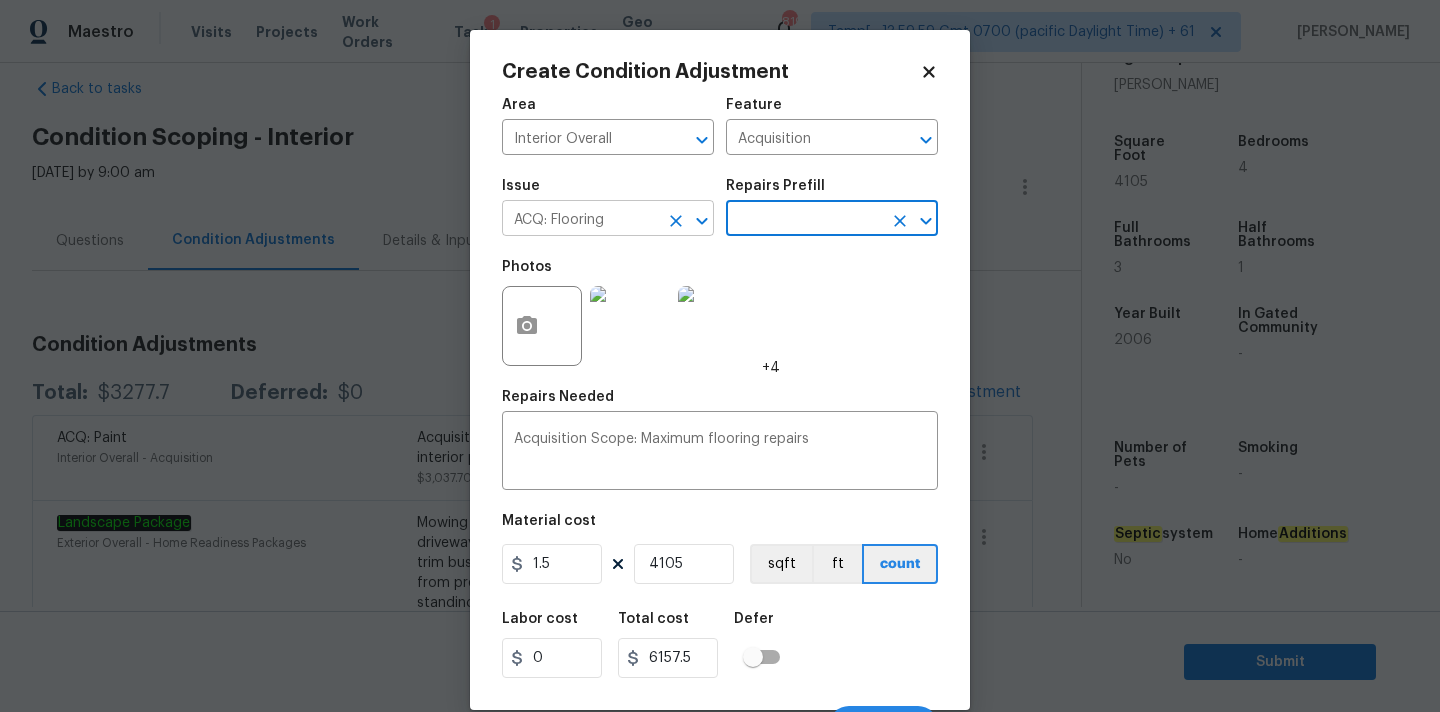 click on "ACQ: Flooring" at bounding box center [580, 220] 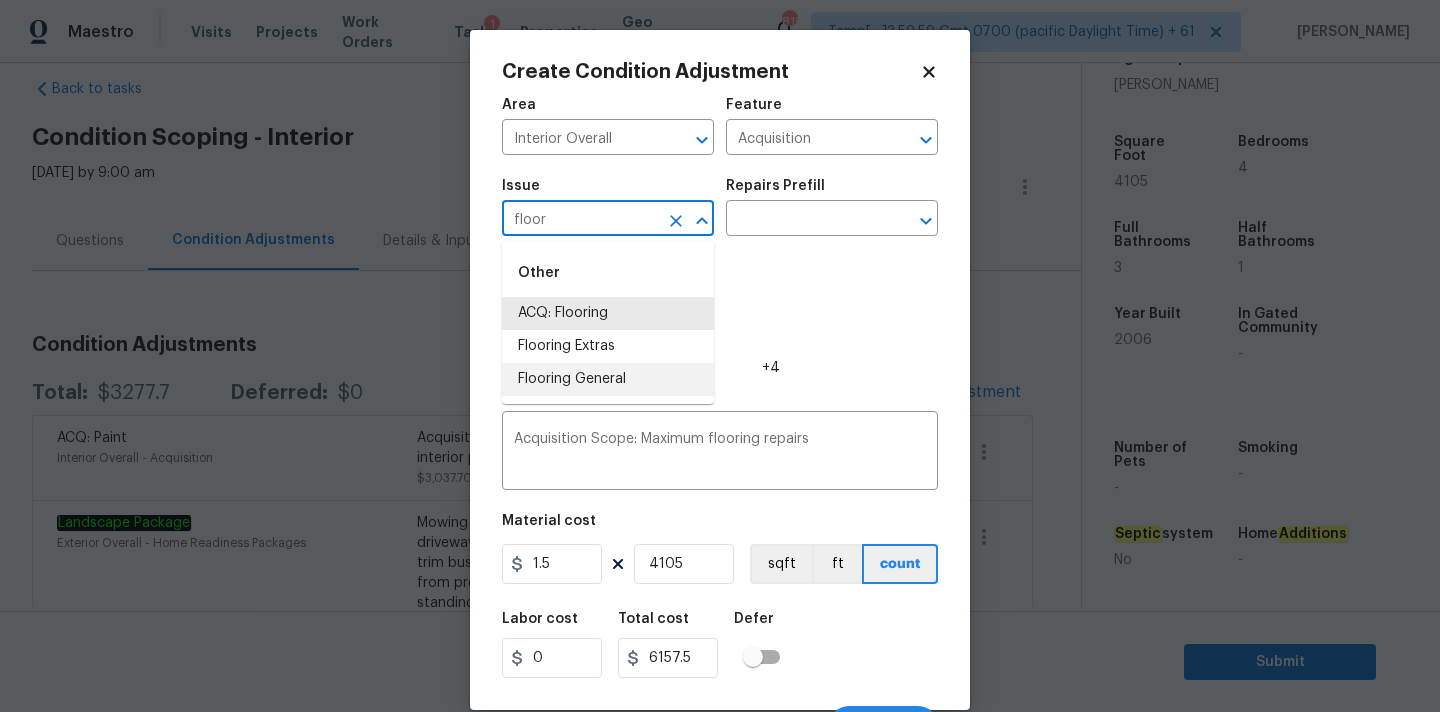 click on "Flooring General" at bounding box center [608, 379] 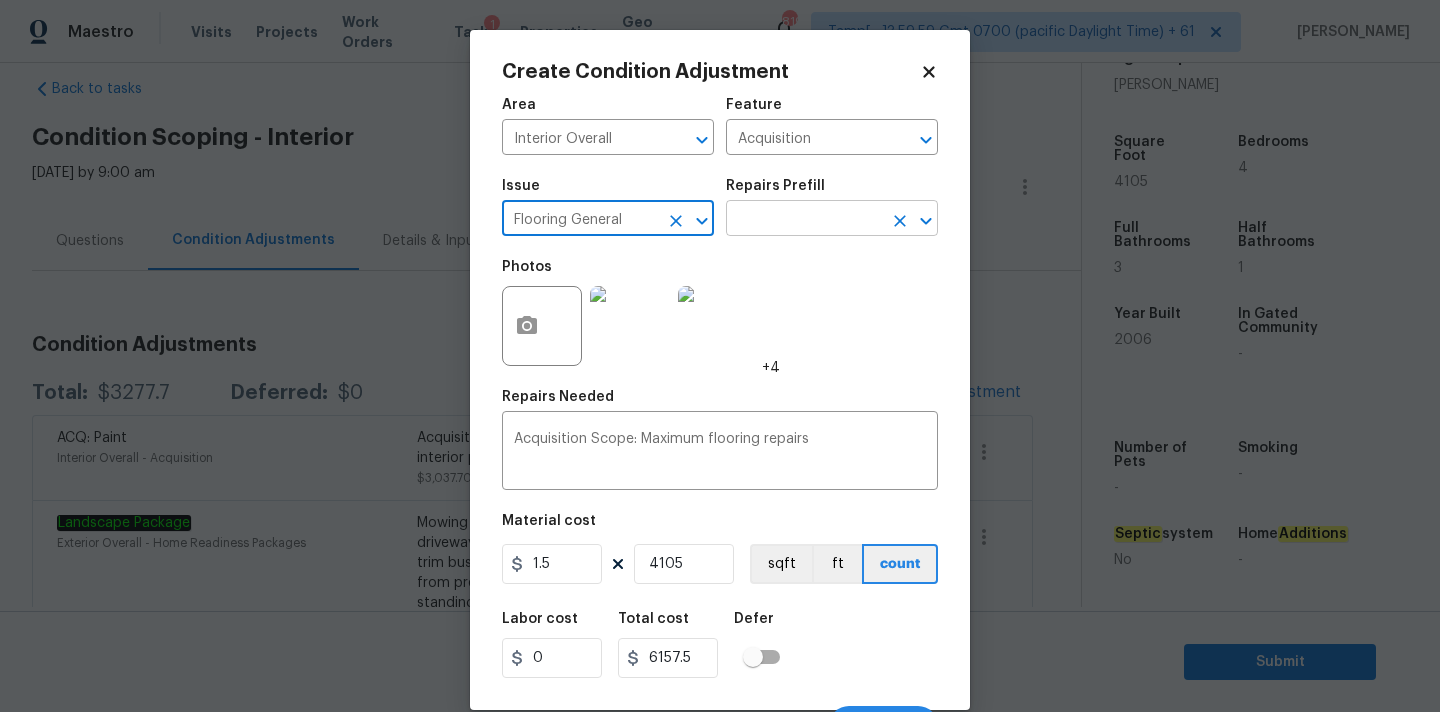 type on "Flooring General" 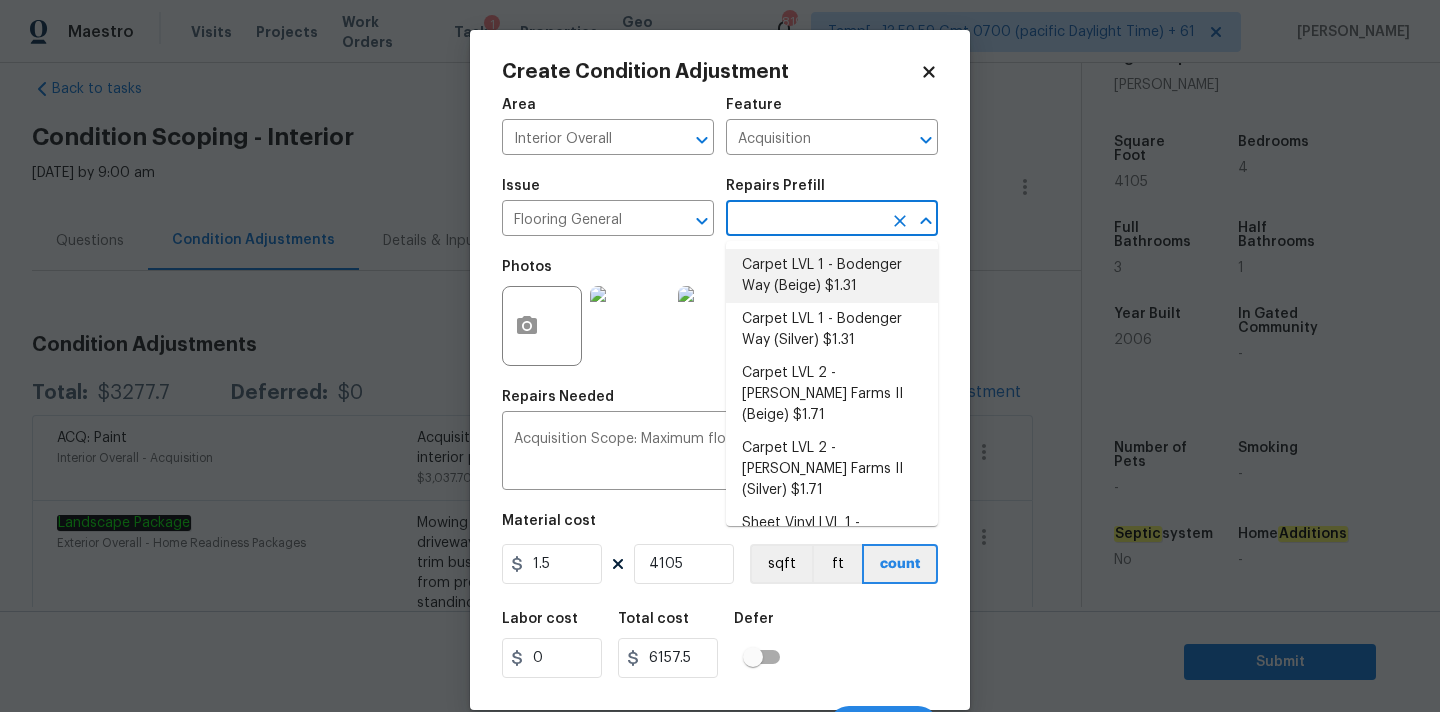 click on "Carpet LVL 1 - Bodenger Way (Beige) $1.31" at bounding box center [832, 276] 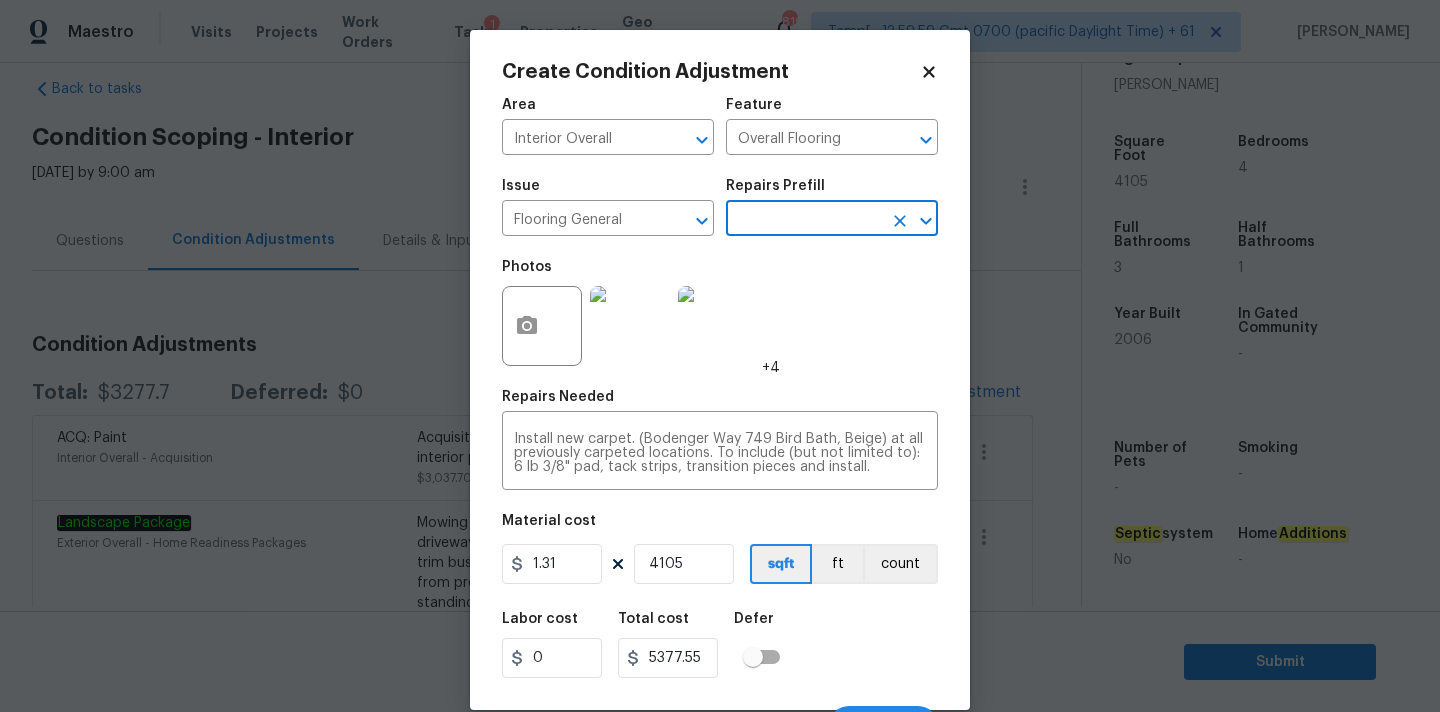 scroll, scrollTop: 35, scrollLeft: 0, axis: vertical 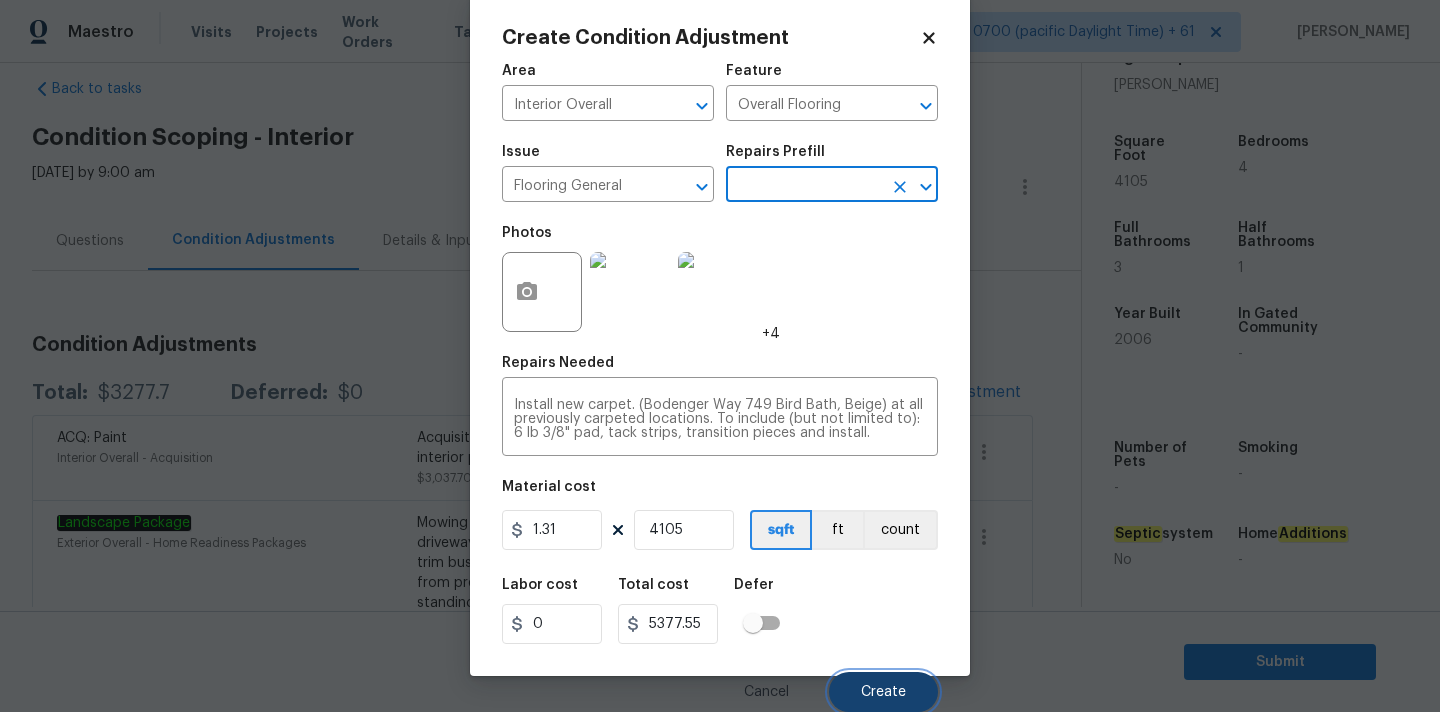 click on "Create" at bounding box center (883, 692) 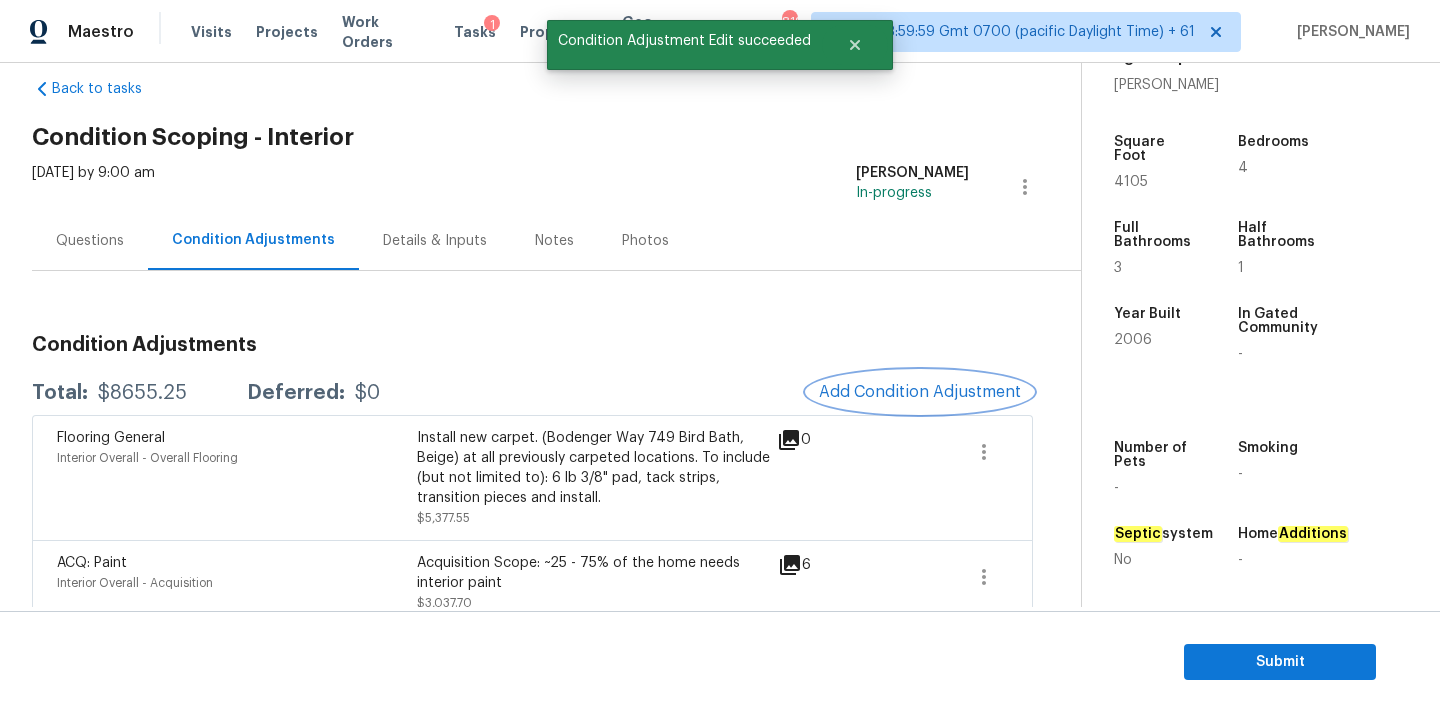 scroll, scrollTop: 0, scrollLeft: 0, axis: both 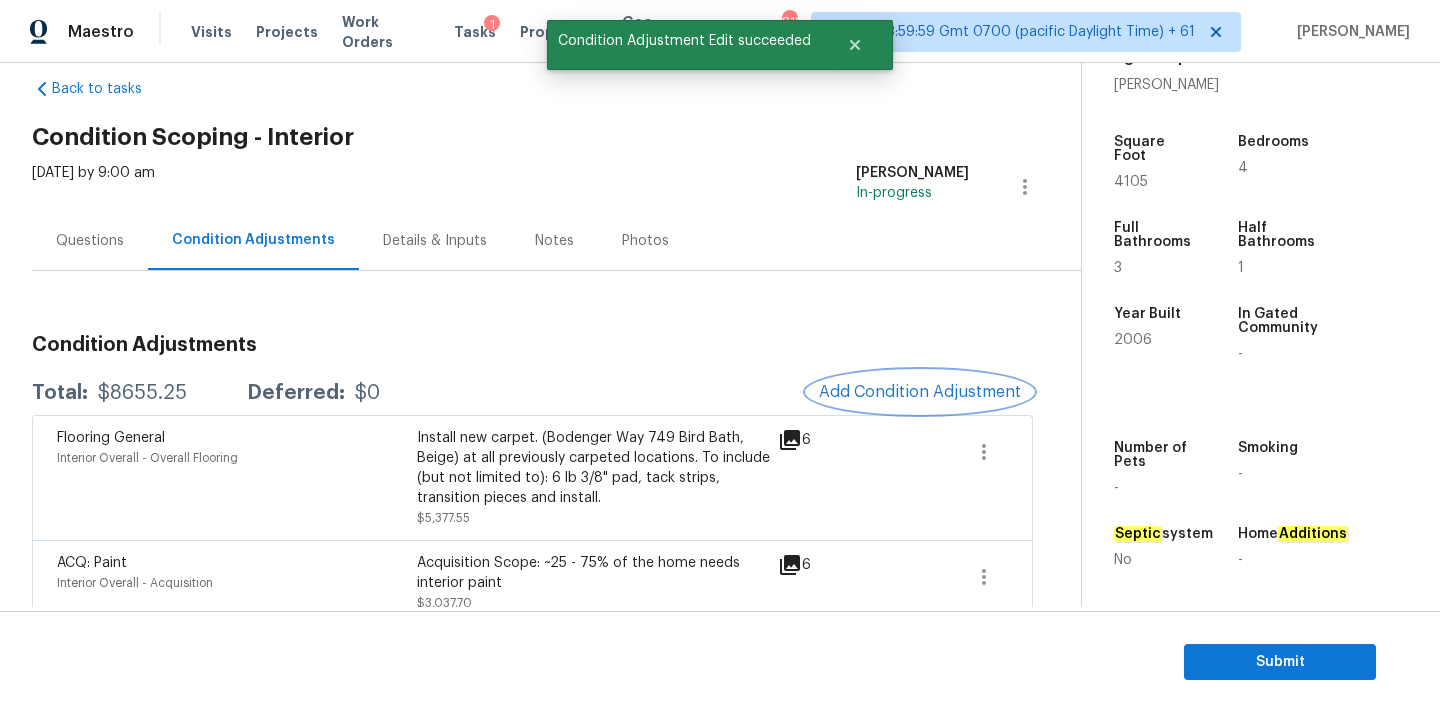 click on "Add Condition Adjustment" at bounding box center [920, 392] 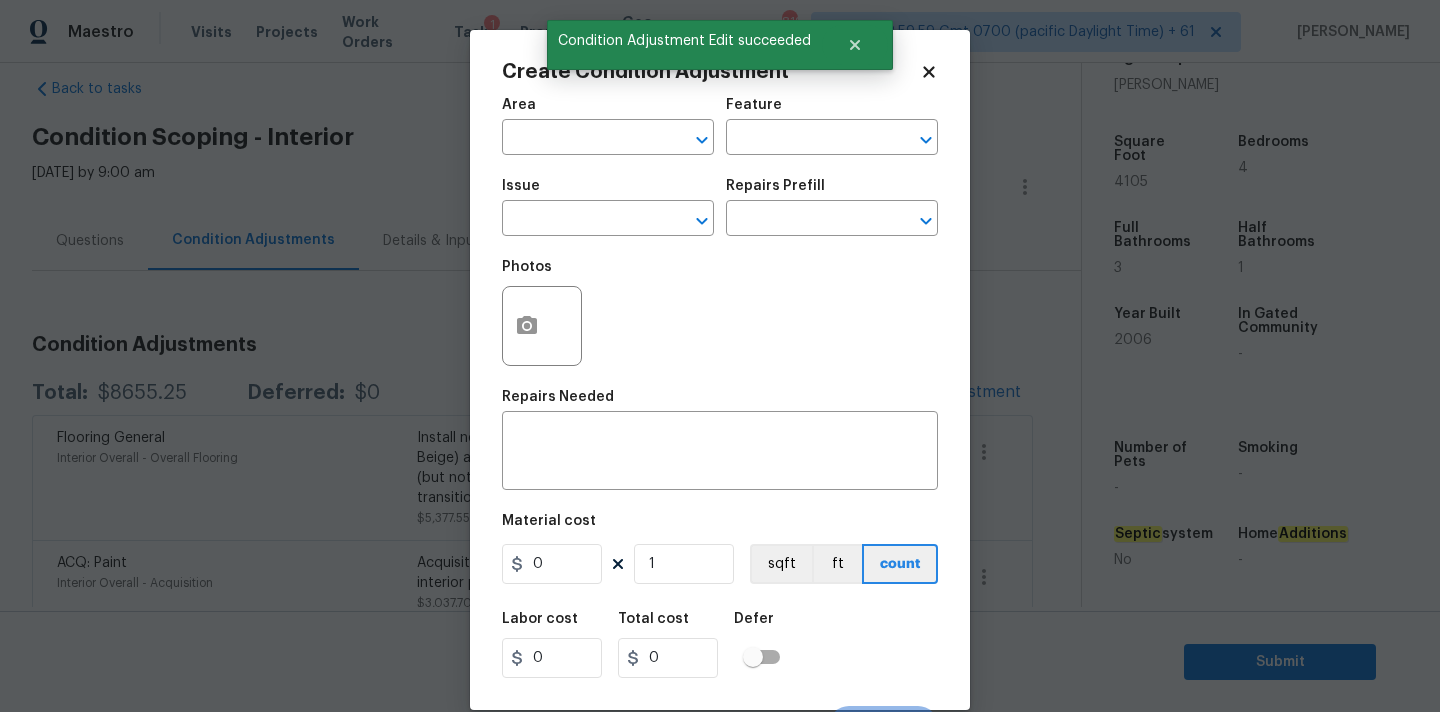 click on "Area ​" at bounding box center (608, 126) 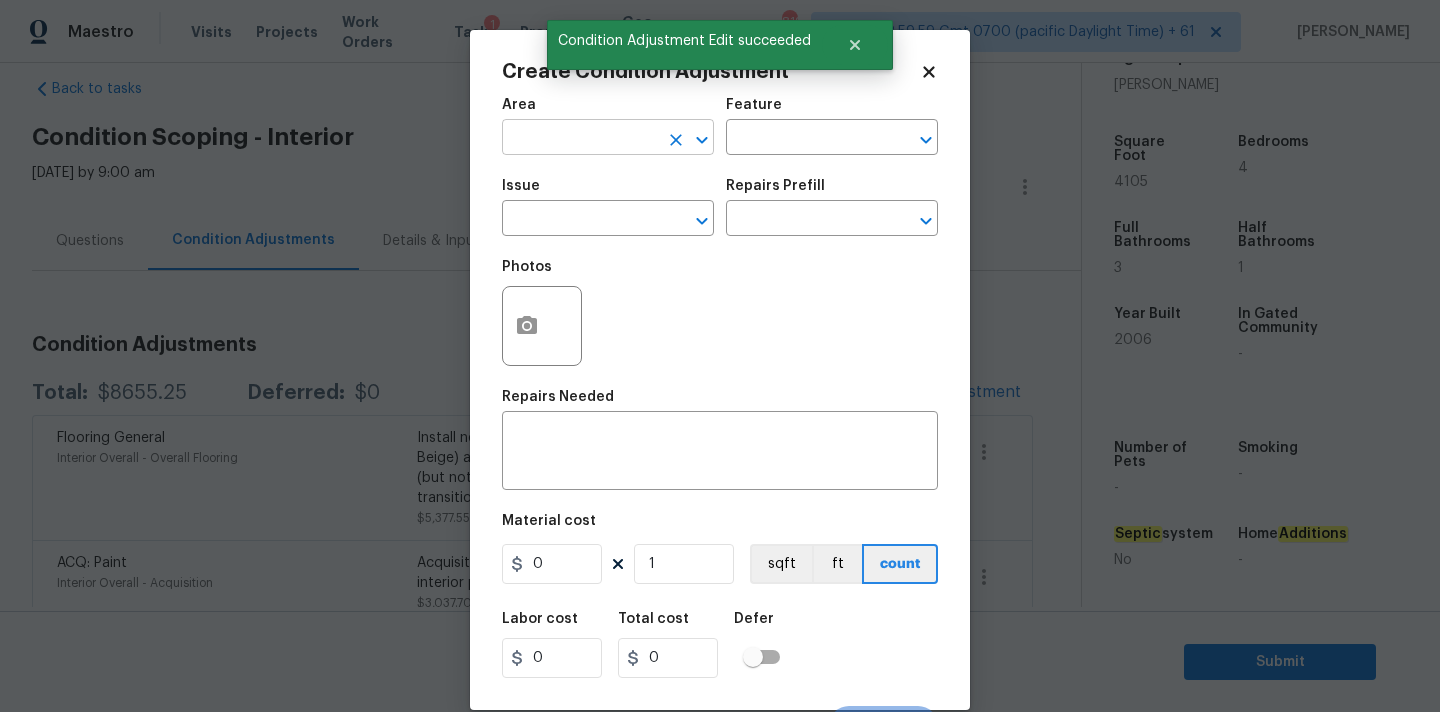 click at bounding box center (580, 139) 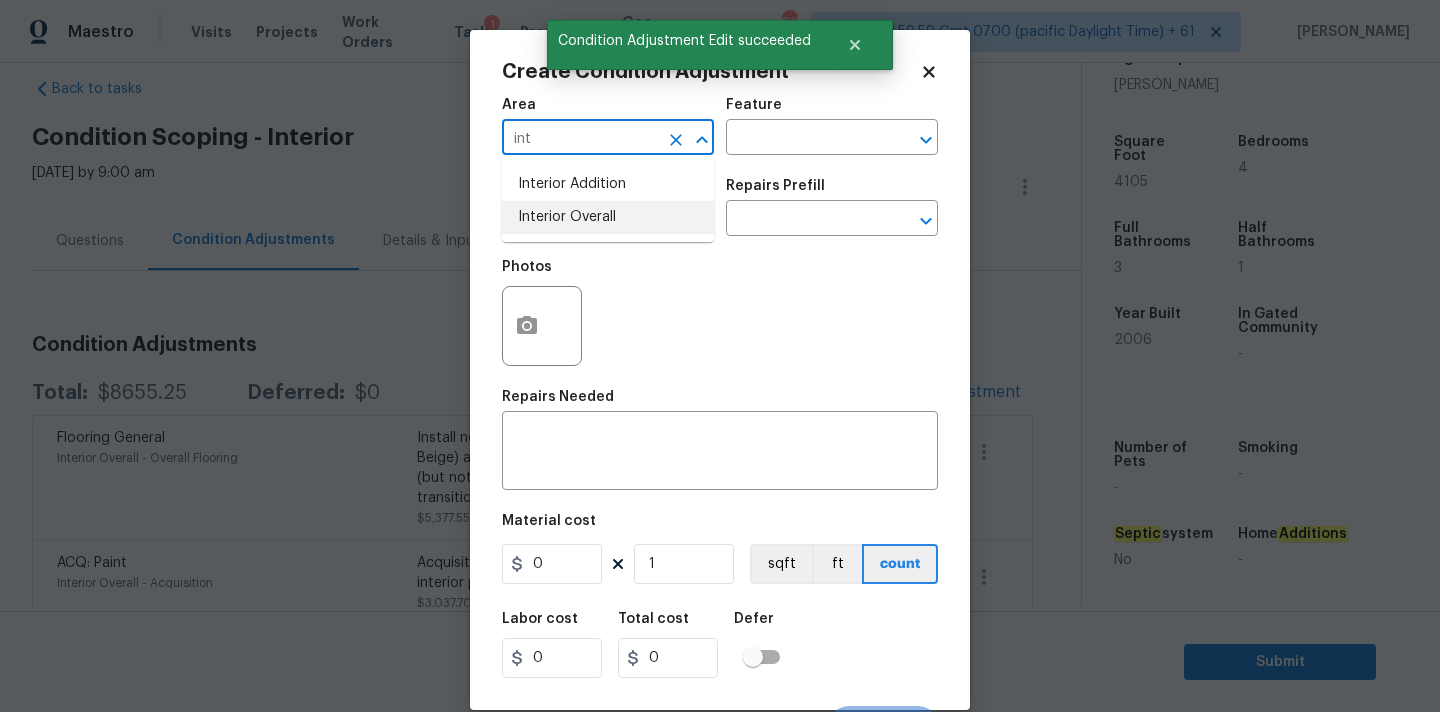 click on "Interior Overall" at bounding box center [608, 217] 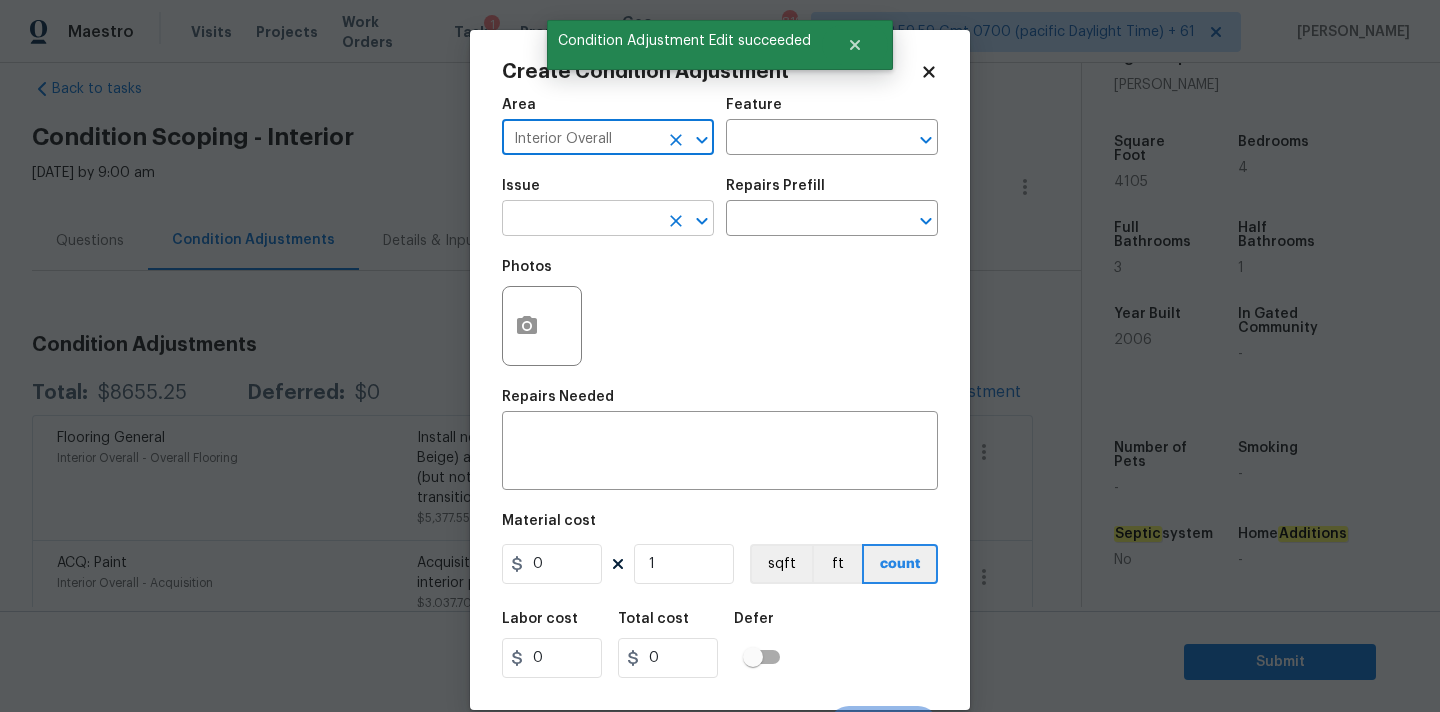 type on "Interior Overall" 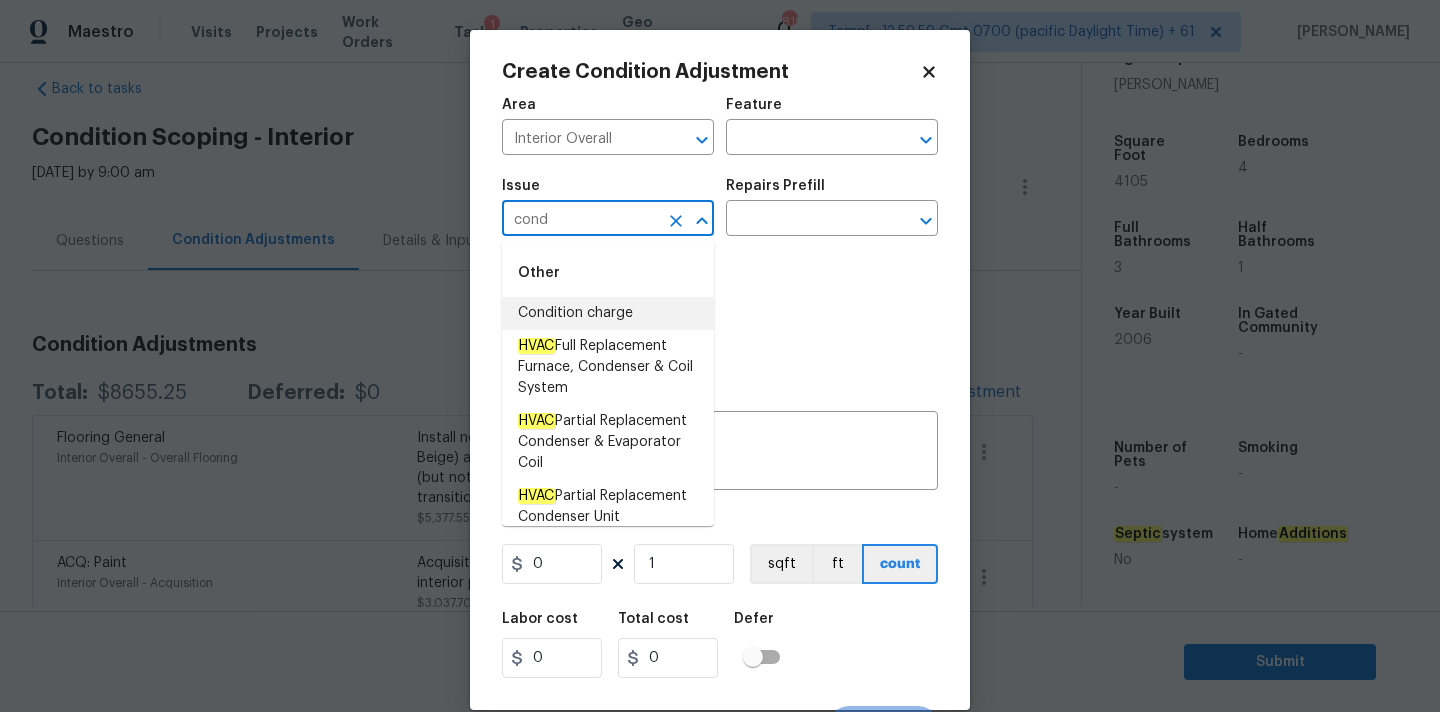 click on "Condition charge" at bounding box center [608, 313] 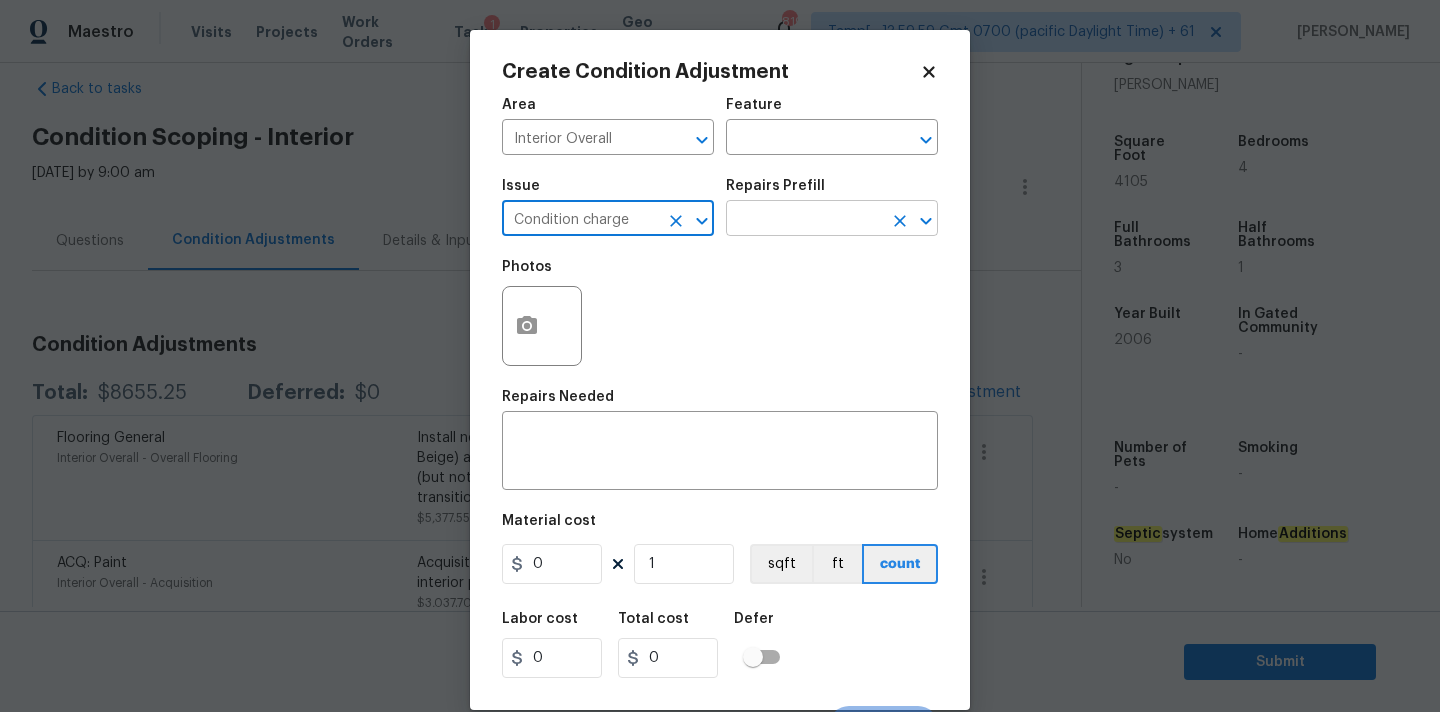 type on "Condition charge" 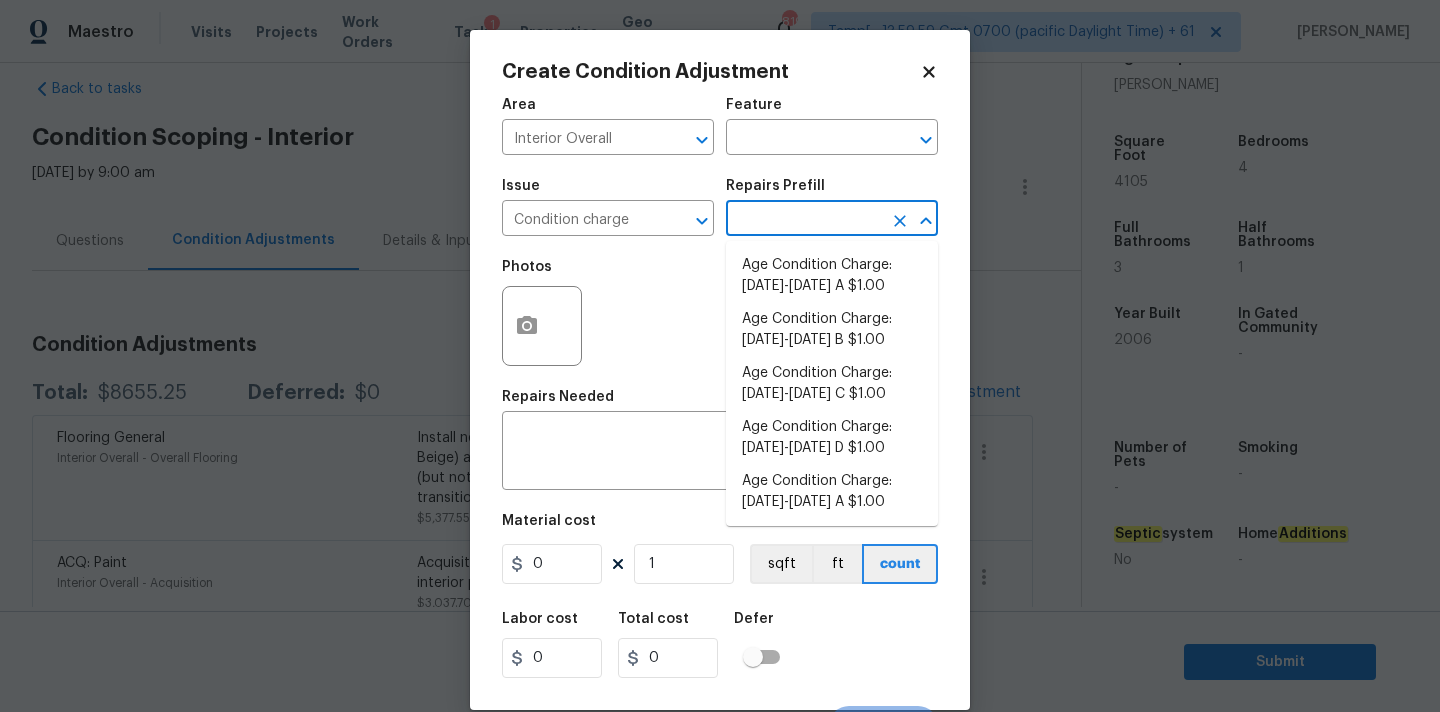 click at bounding box center (804, 220) 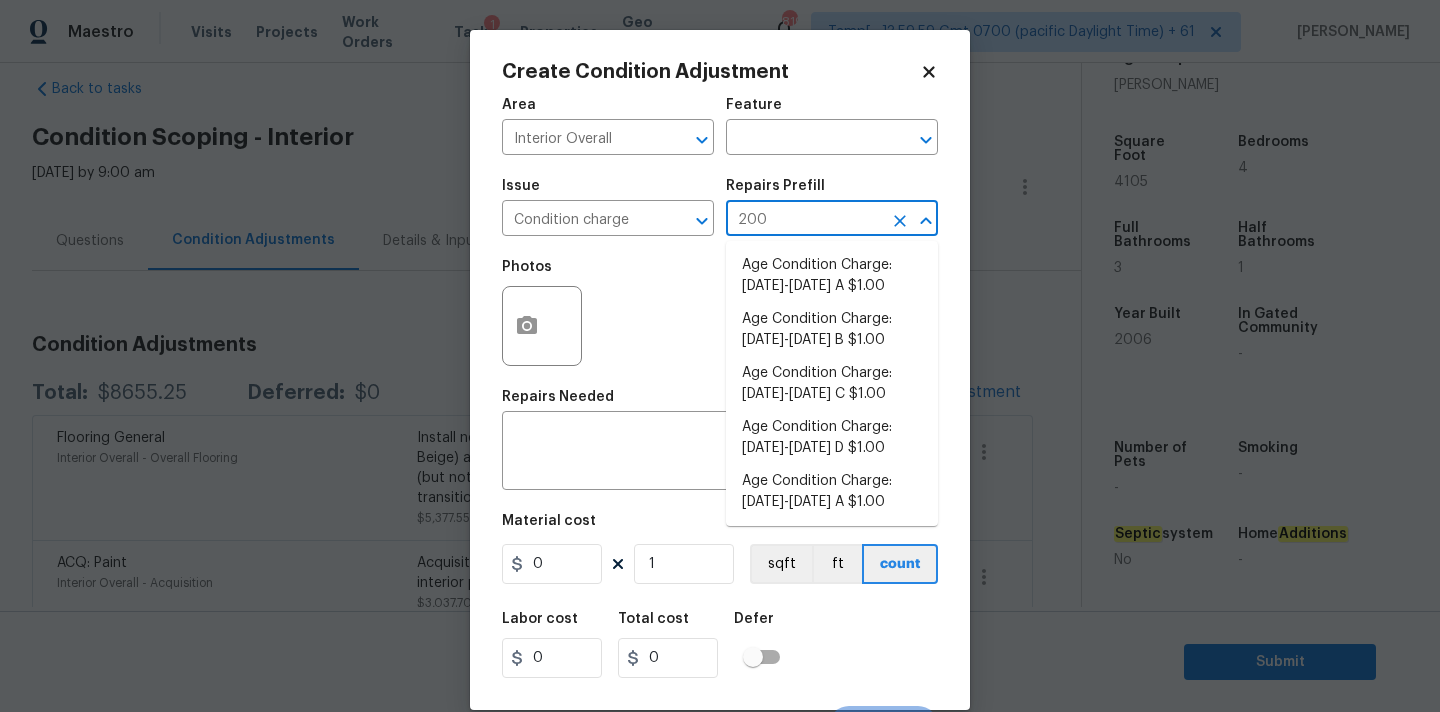type on "2008" 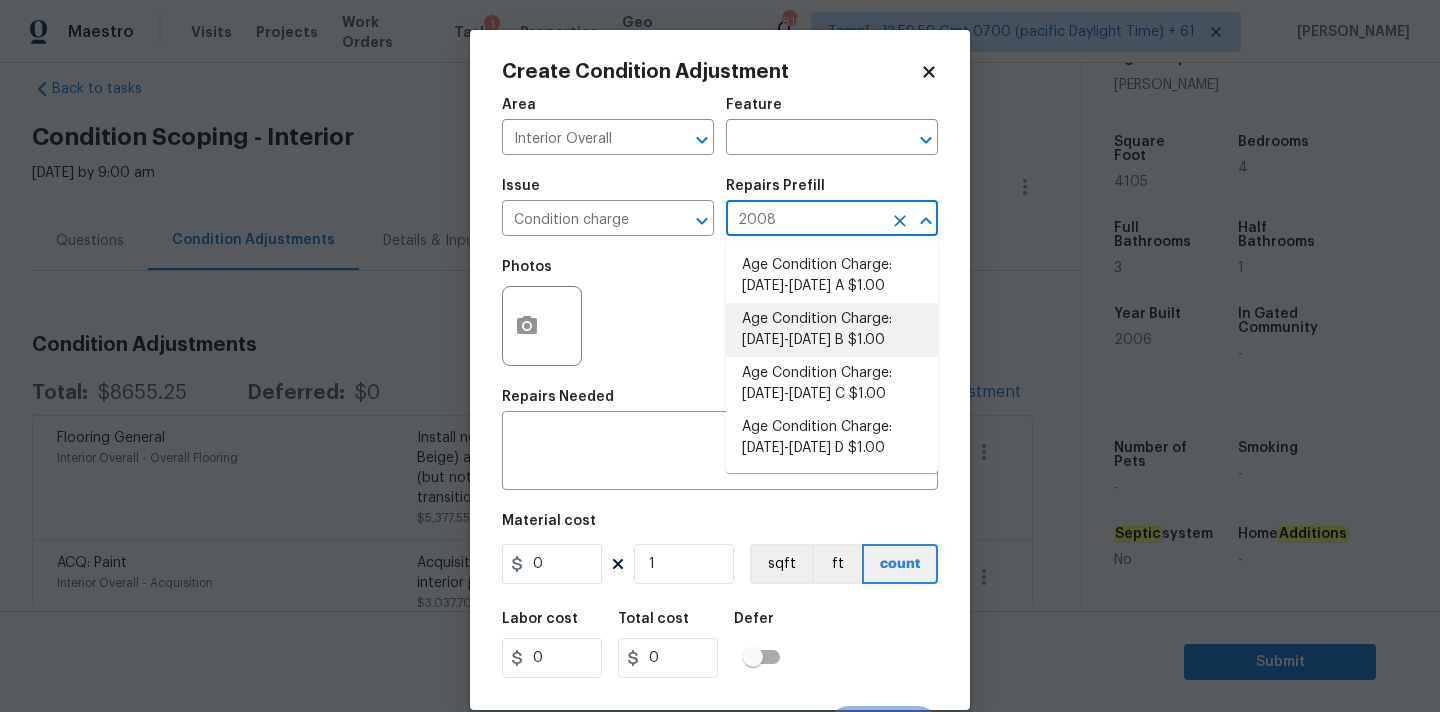 click on "Age Condition Charge: 1993-2008 B	 $1.00" at bounding box center (832, 330) 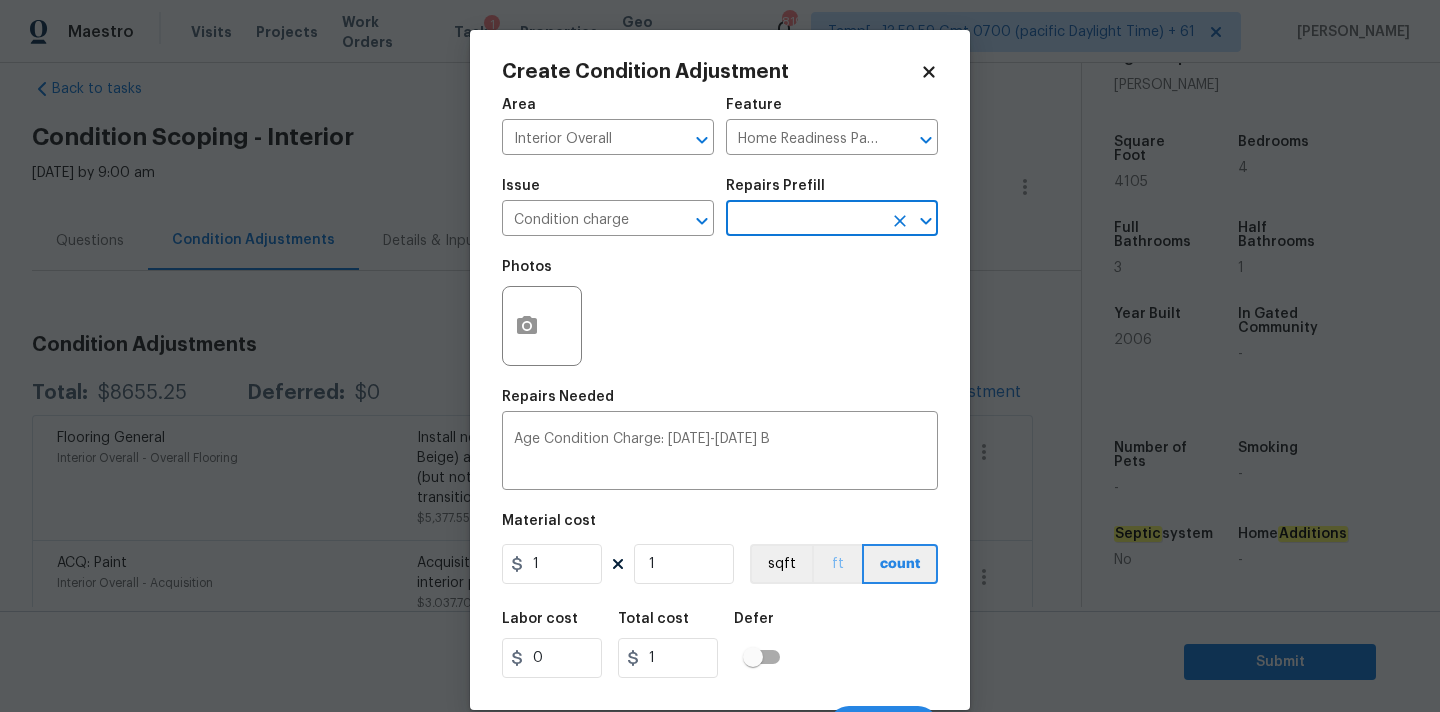 scroll, scrollTop: 35, scrollLeft: 0, axis: vertical 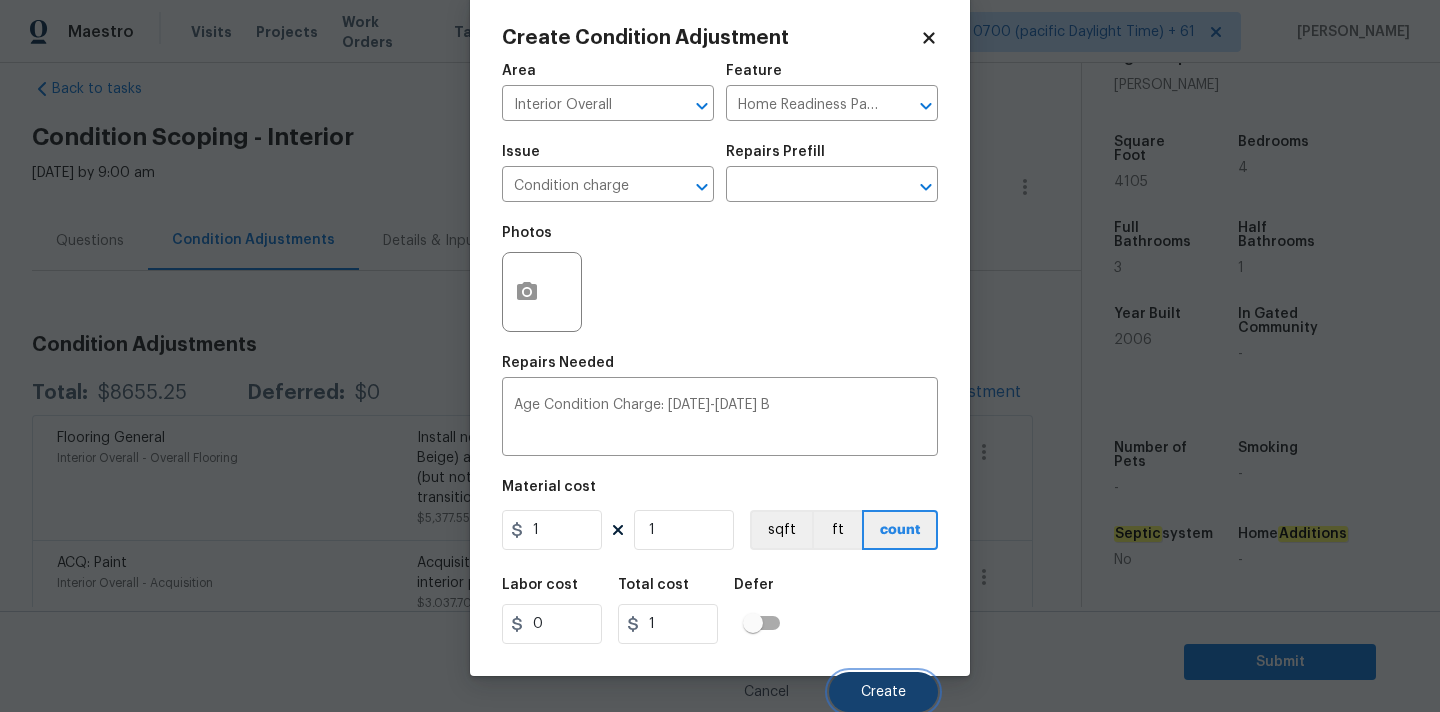 click on "Create" at bounding box center [883, 692] 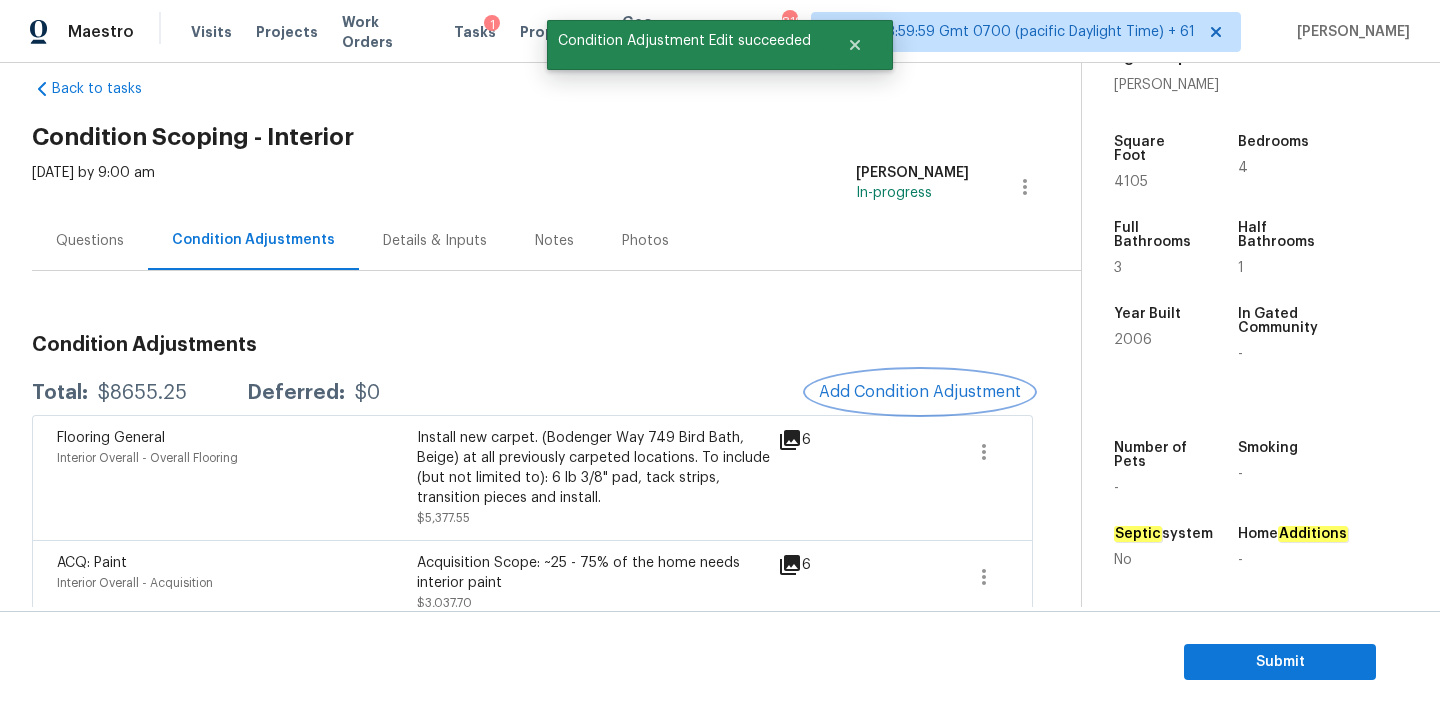 scroll, scrollTop: 0, scrollLeft: 0, axis: both 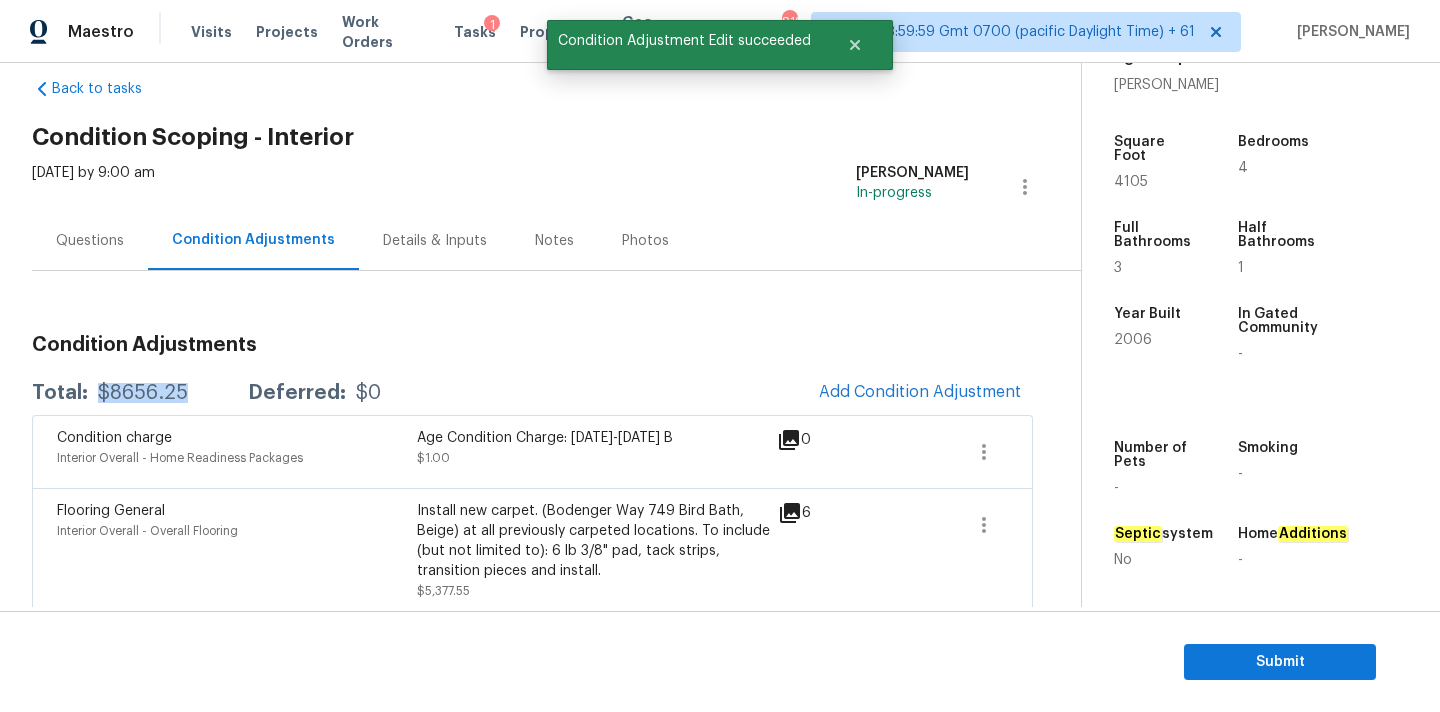 drag, startPoint x: 98, startPoint y: 393, endPoint x: 192, endPoint y: 393, distance: 94 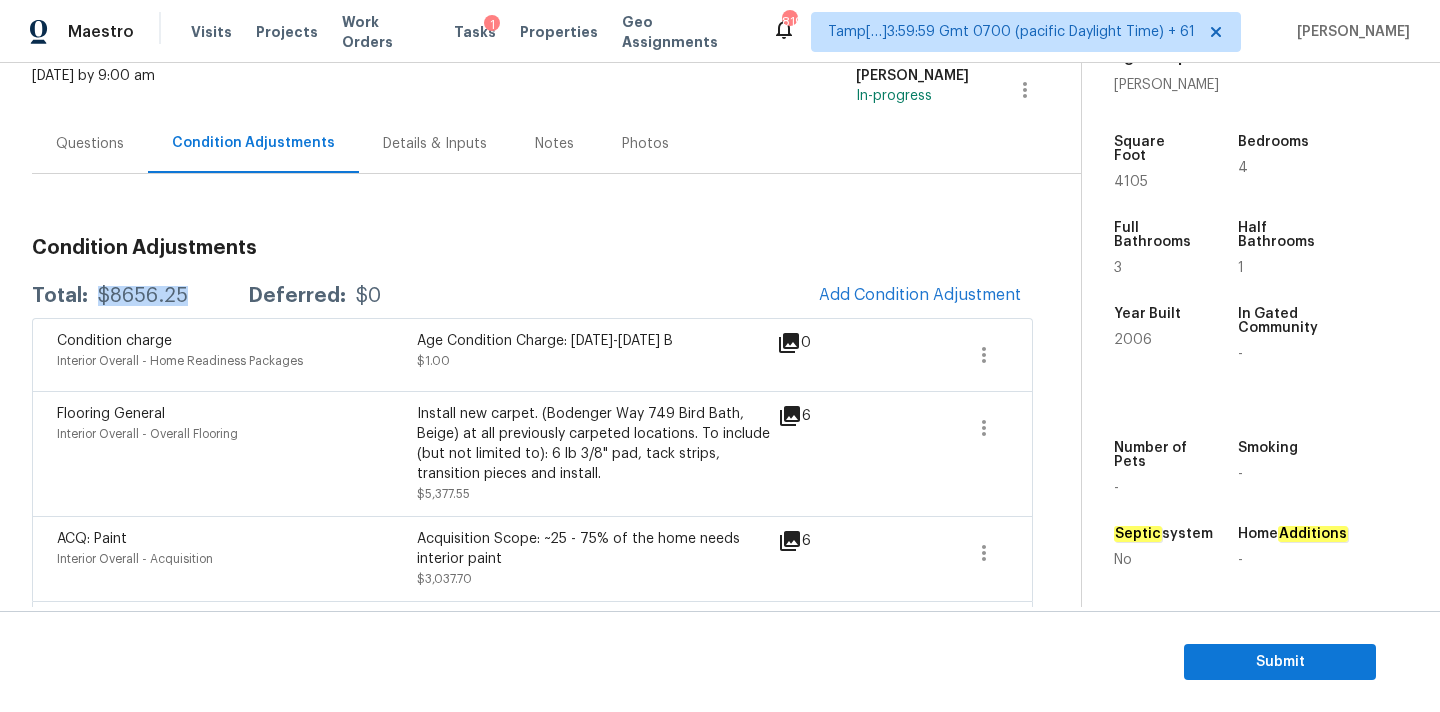scroll, scrollTop: 35, scrollLeft: 0, axis: vertical 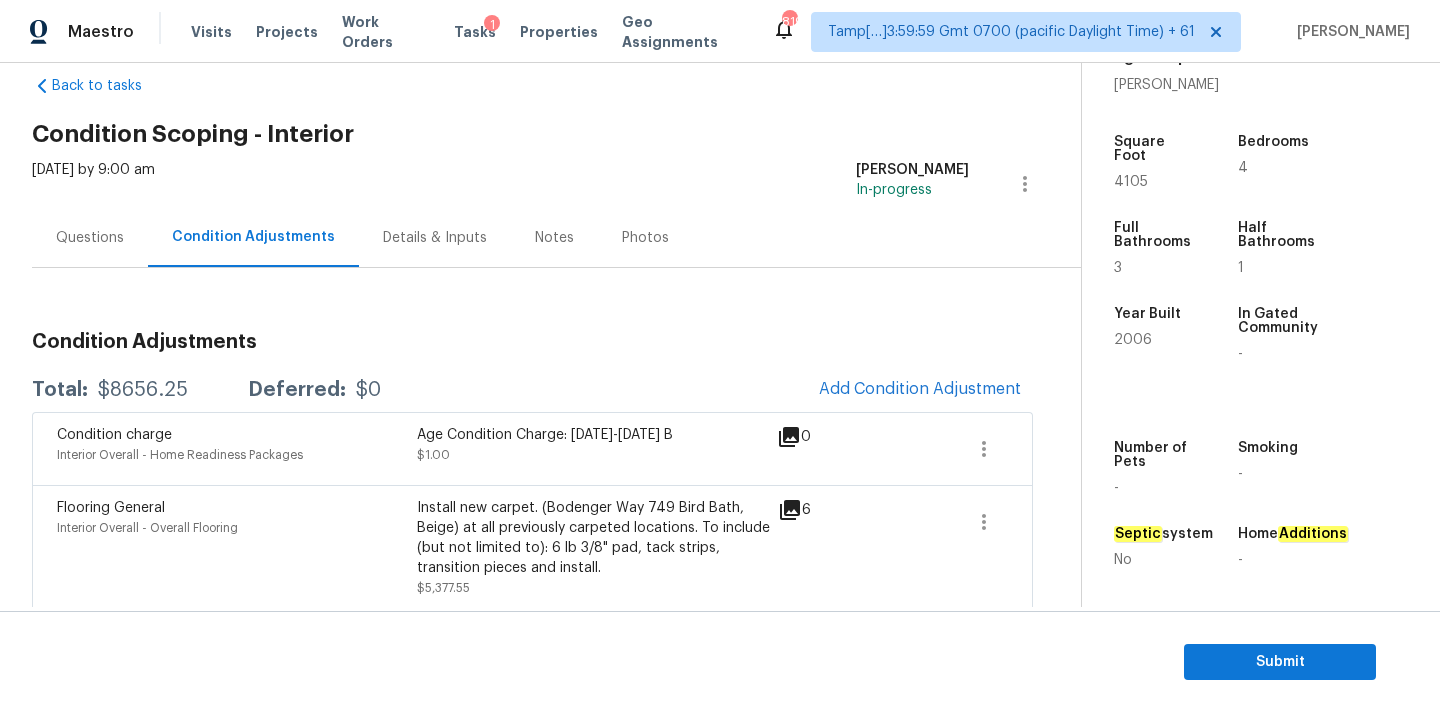 click on "Questions" at bounding box center (90, 238) 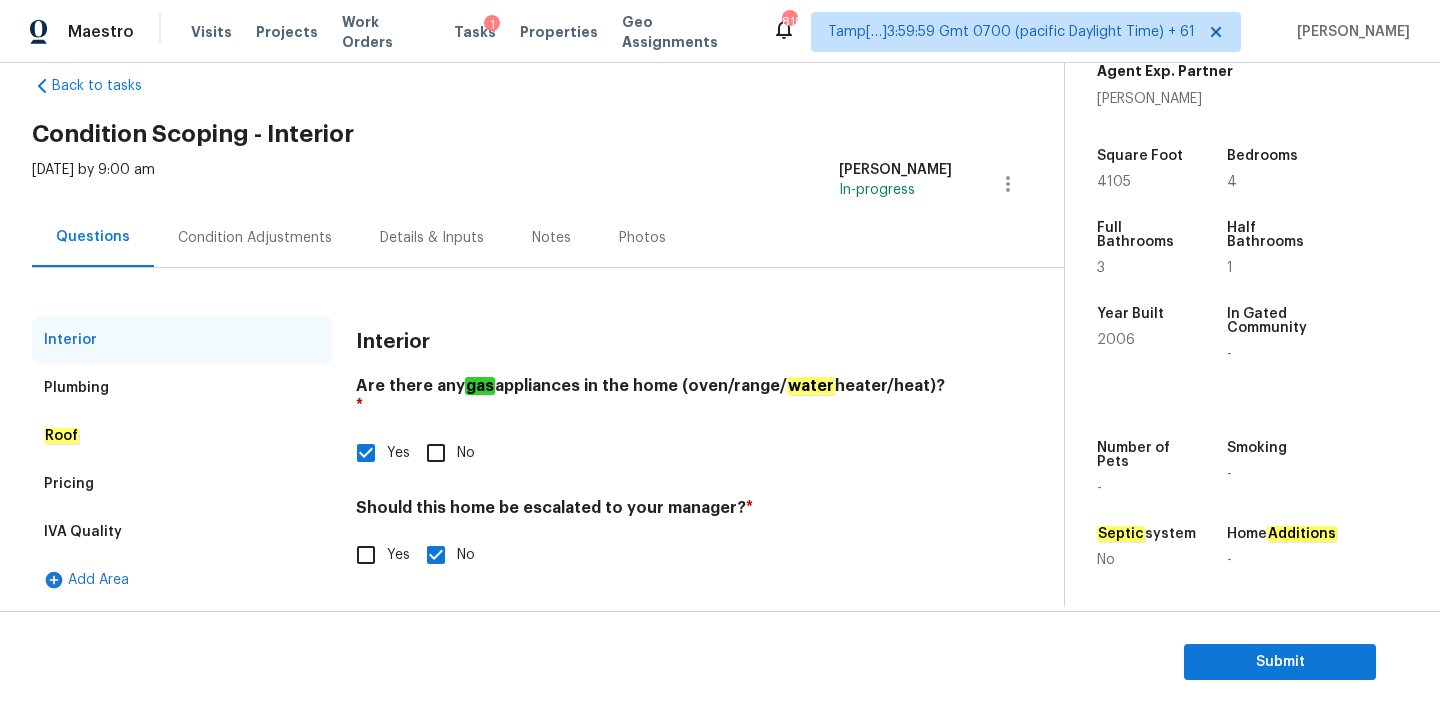 scroll, scrollTop: 38, scrollLeft: 0, axis: vertical 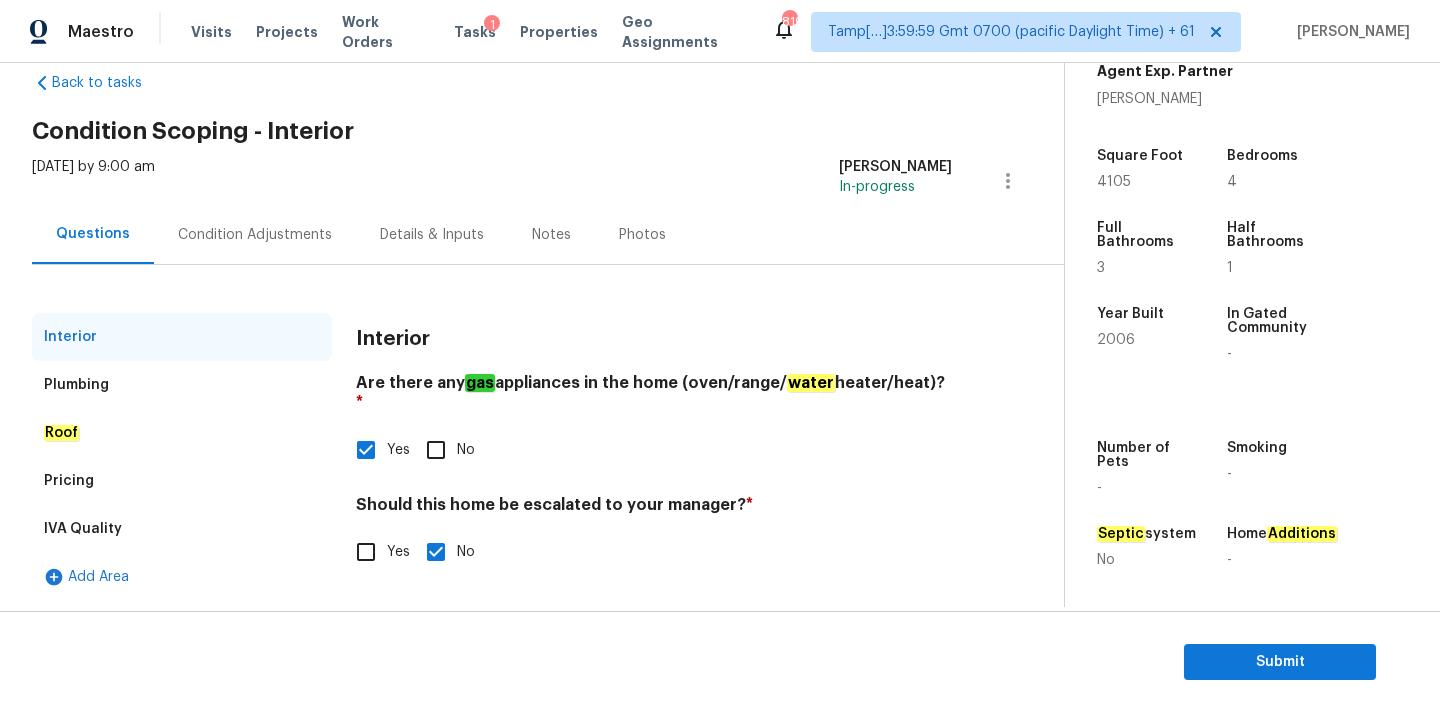 click on "Pricing" at bounding box center [182, 481] 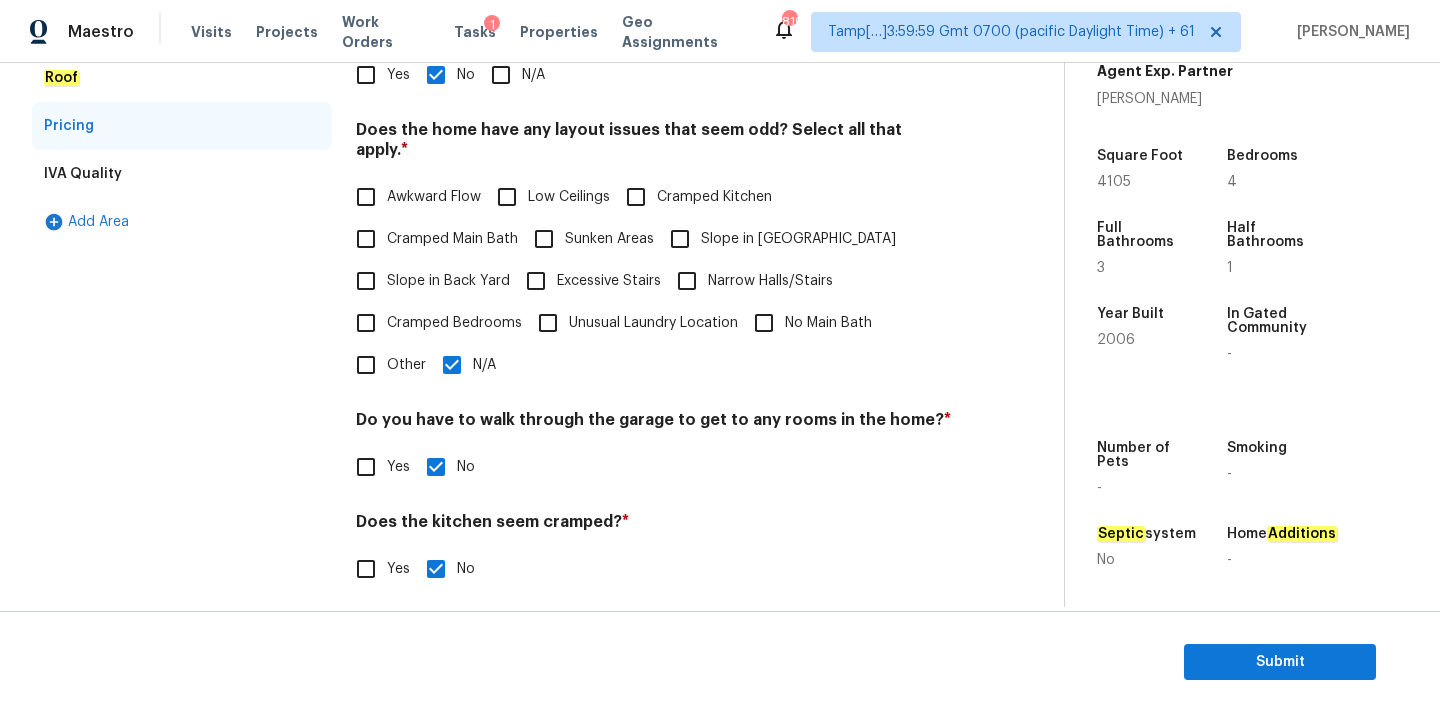 scroll, scrollTop: 211, scrollLeft: 0, axis: vertical 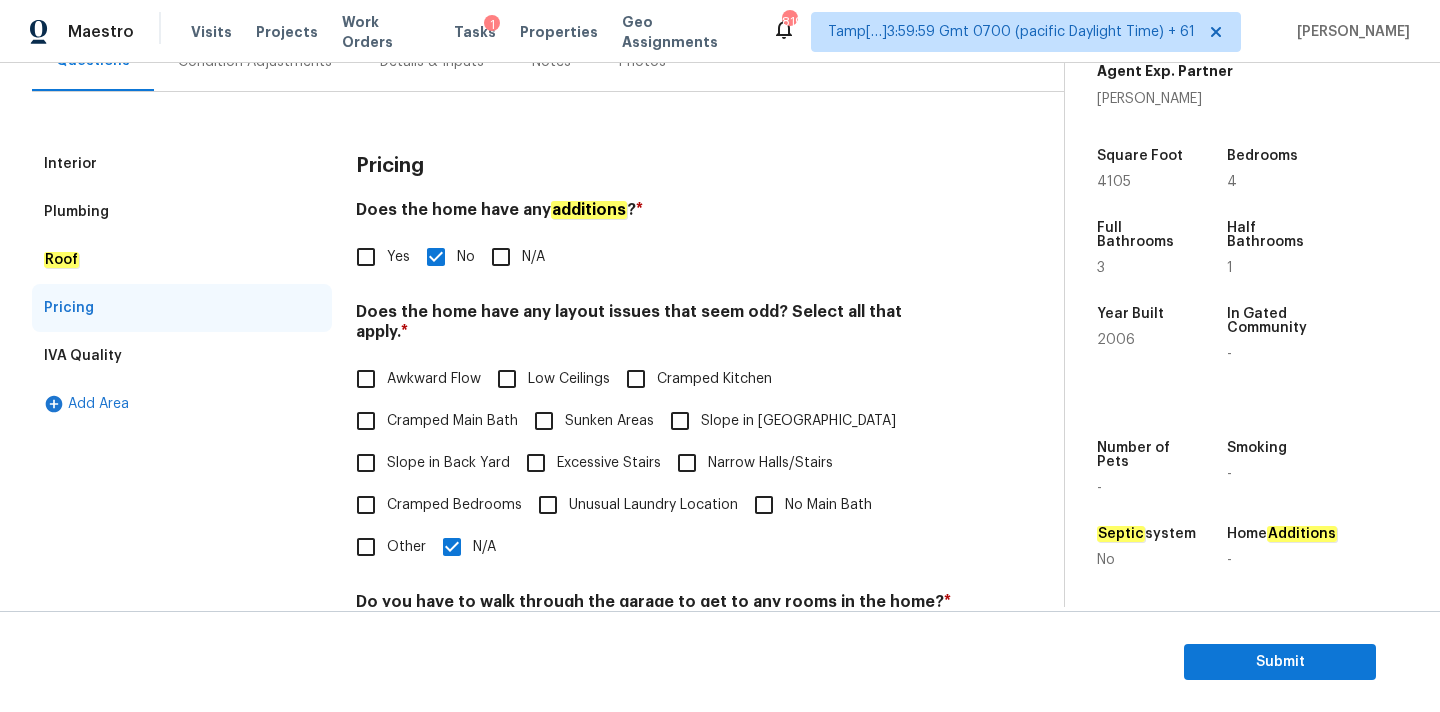 click on "Interior" at bounding box center (182, 164) 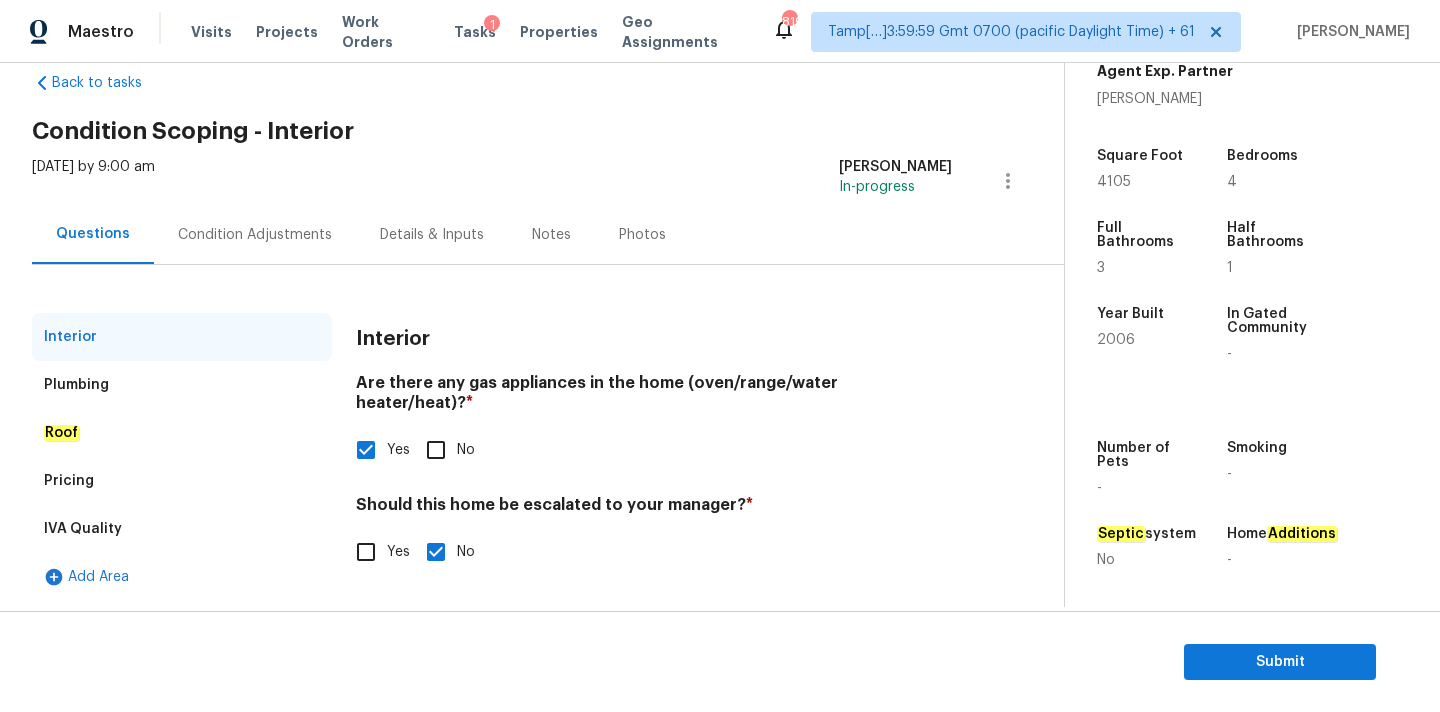 scroll, scrollTop: 38, scrollLeft: 0, axis: vertical 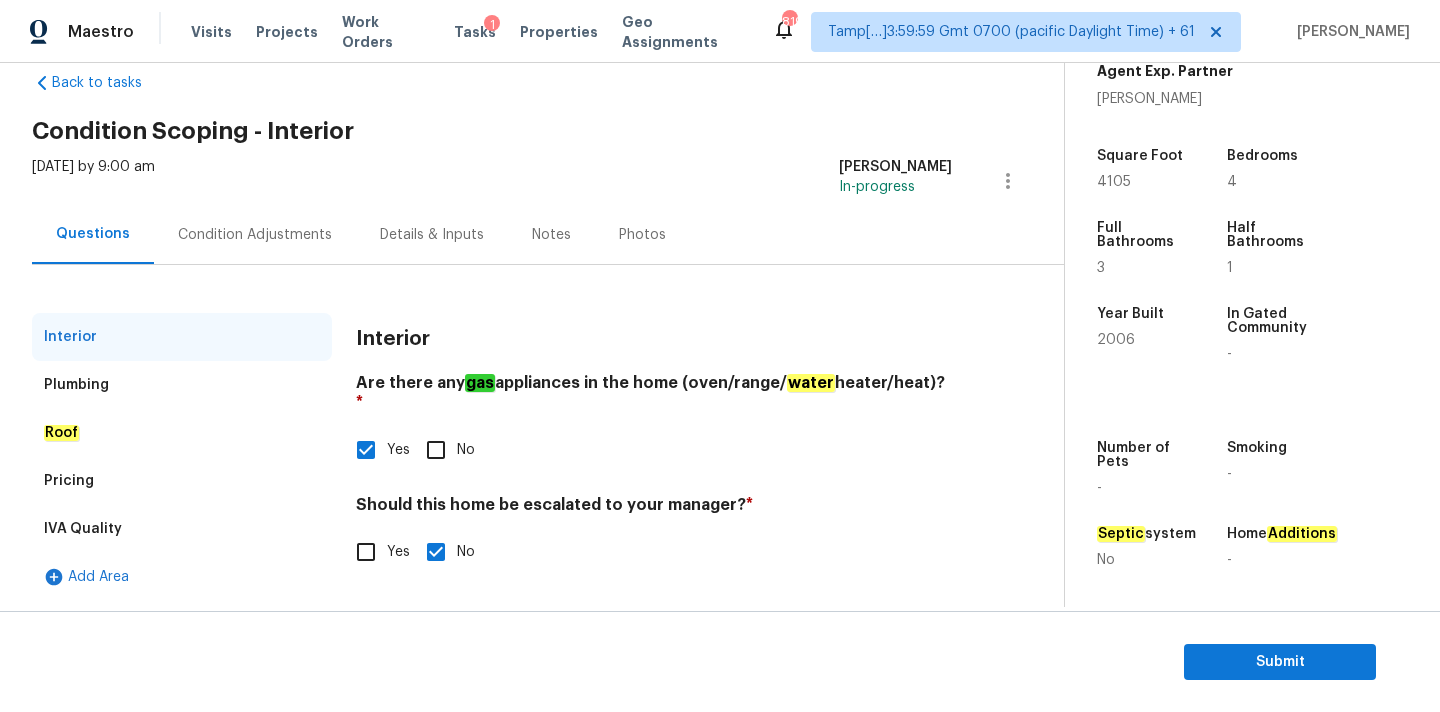 click on "Condition Adjustments" at bounding box center (255, 234) 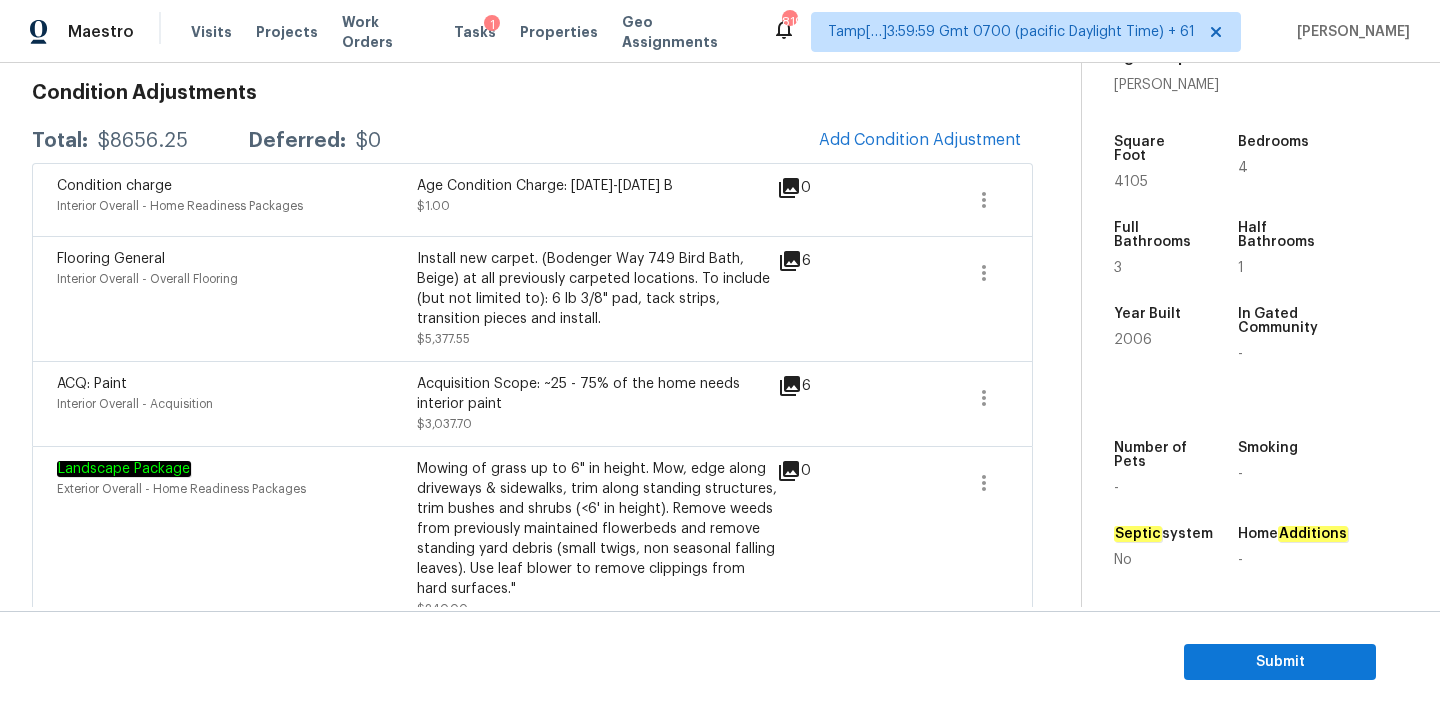 scroll, scrollTop: 316, scrollLeft: 0, axis: vertical 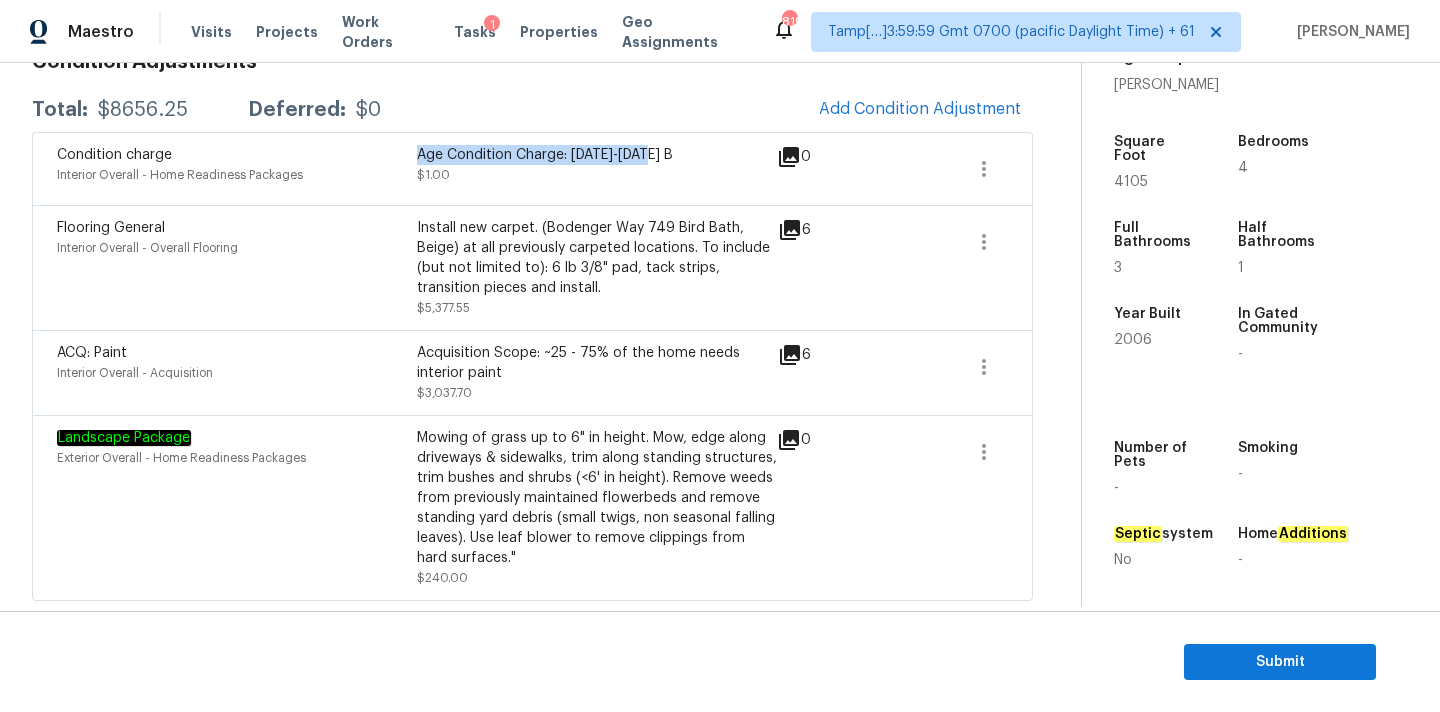 drag, startPoint x: 420, startPoint y: 153, endPoint x: 683, endPoint y: 150, distance: 263.01712 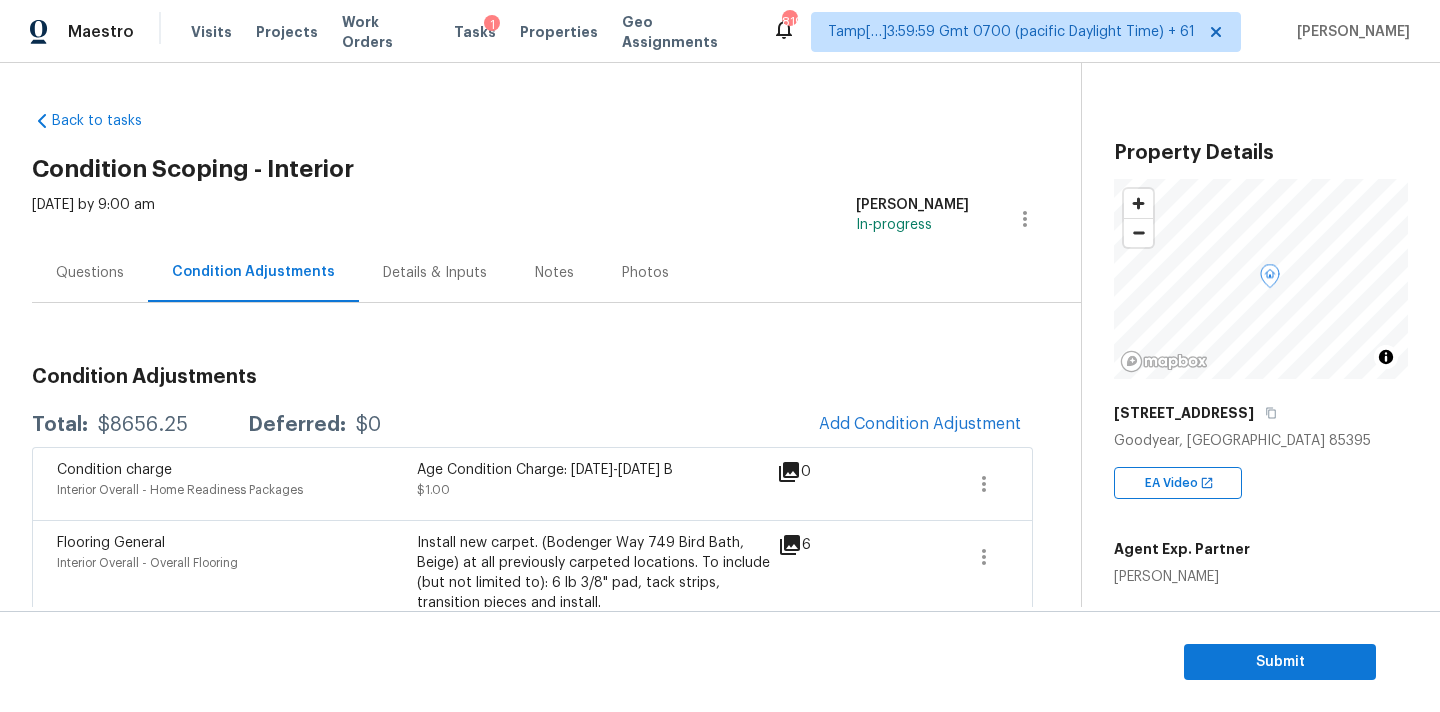 scroll, scrollTop: 0, scrollLeft: 0, axis: both 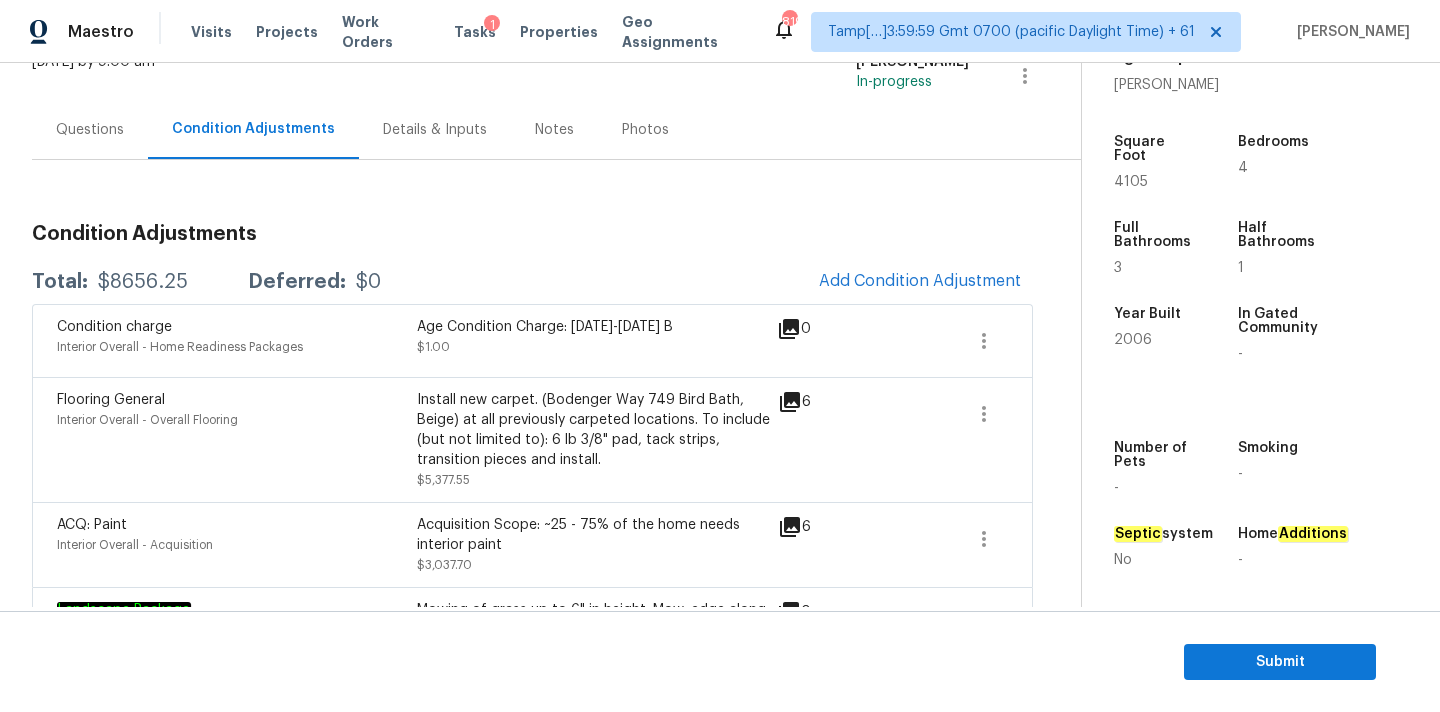 click on "Questions" at bounding box center (90, 129) 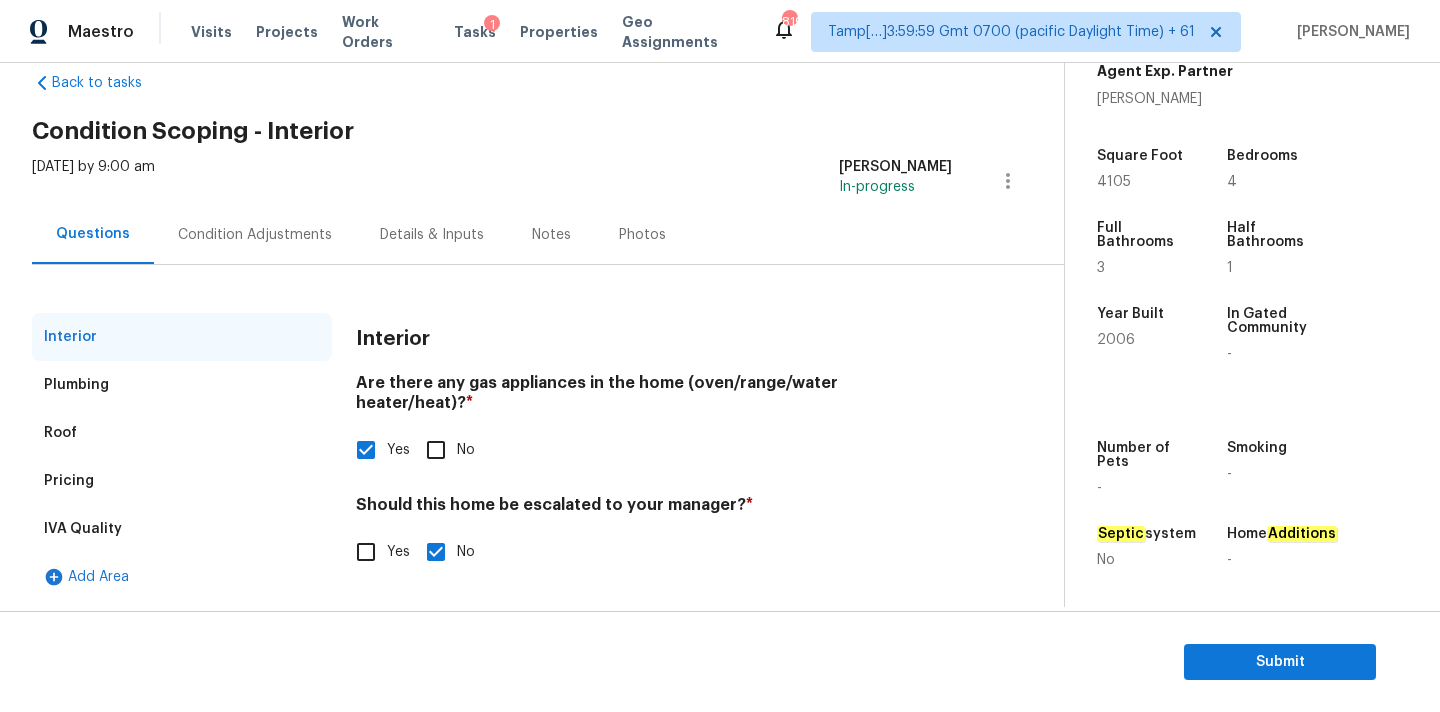 scroll, scrollTop: 38, scrollLeft: 0, axis: vertical 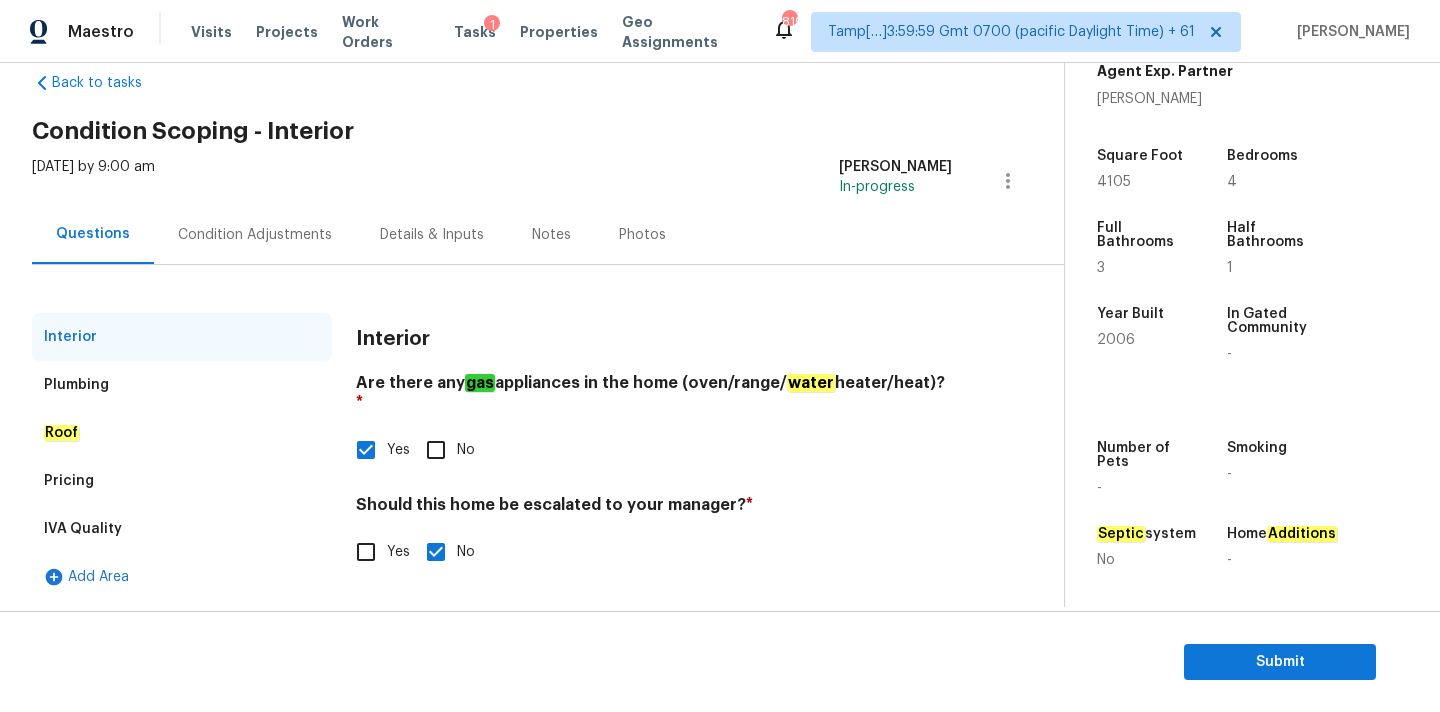click on "Pricing" at bounding box center [182, 481] 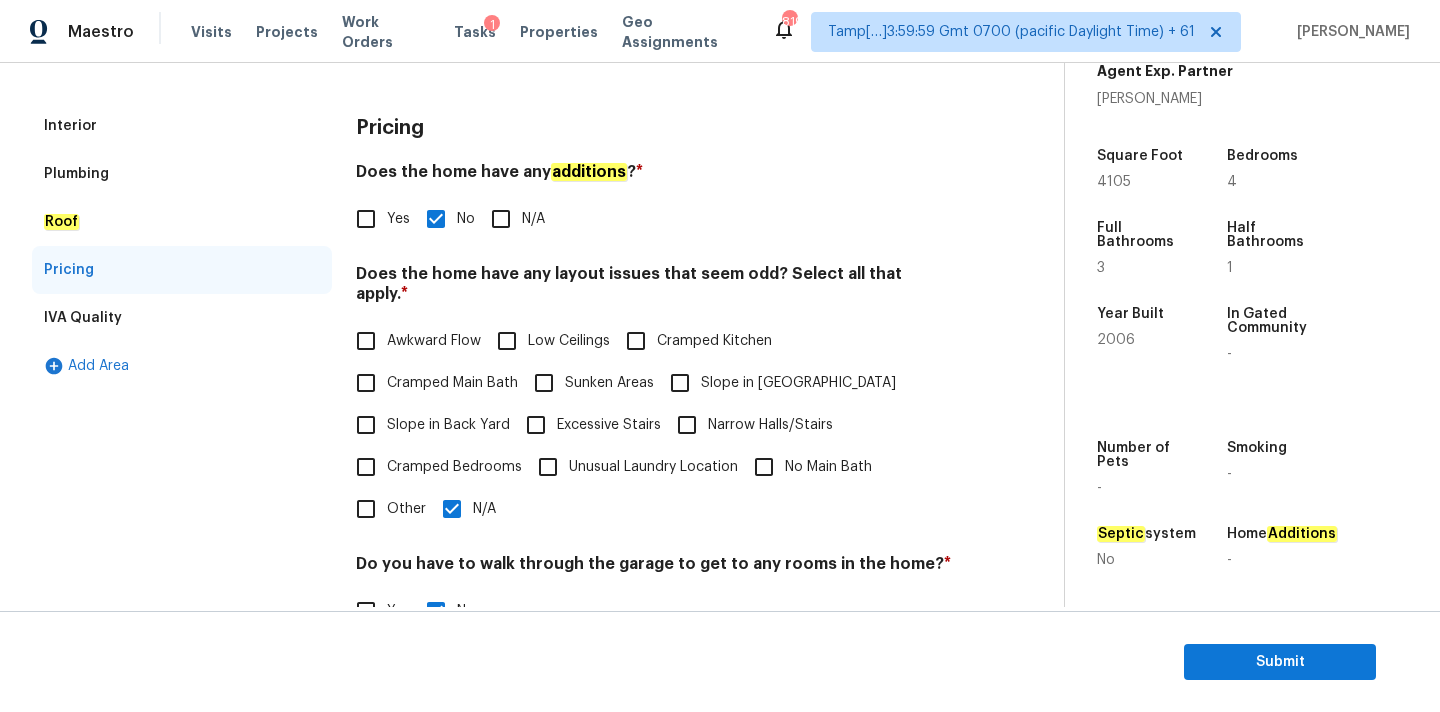 scroll, scrollTop: 488, scrollLeft: 0, axis: vertical 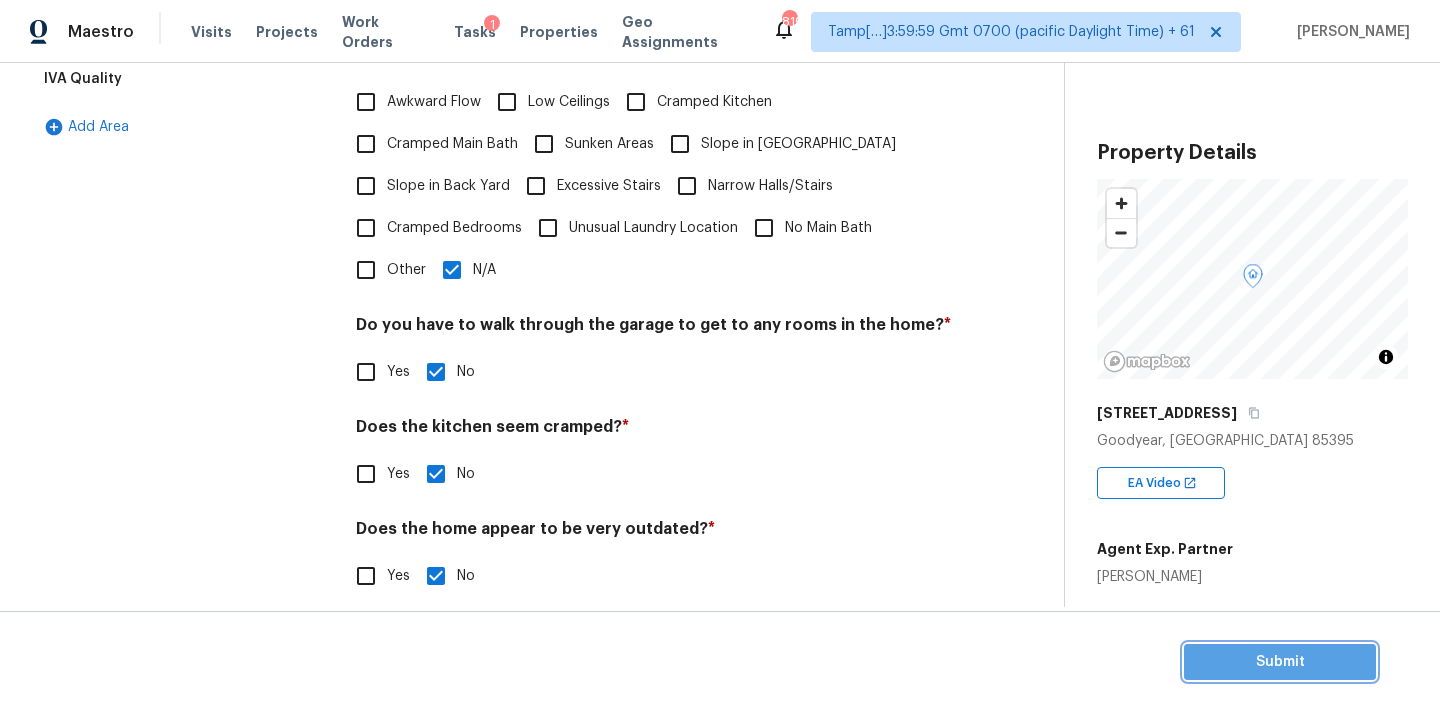 click on "Submit" at bounding box center (1280, 662) 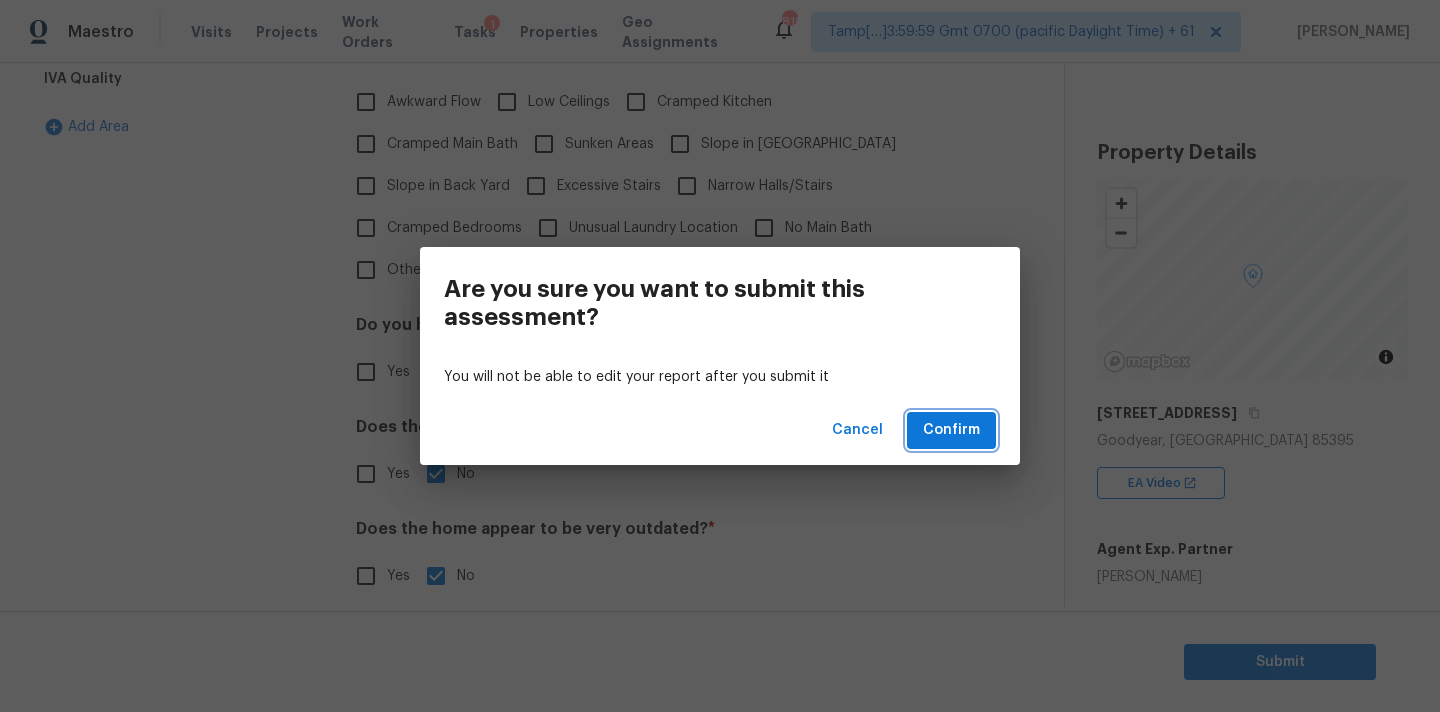 click on "Confirm" at bounding box center [951, 430] 